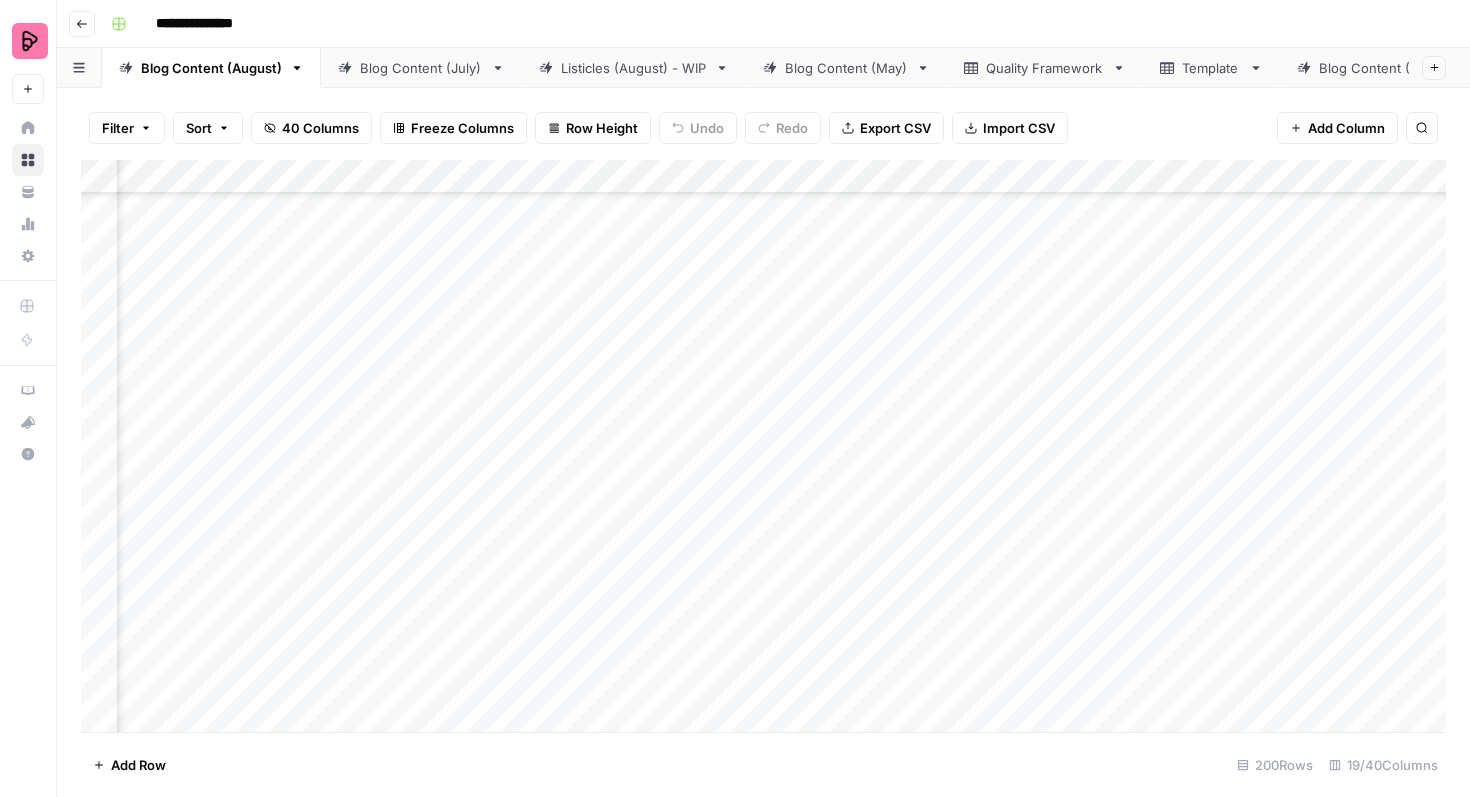 scroll, scrollTop: 0, scrollLeft: 0, axis: both 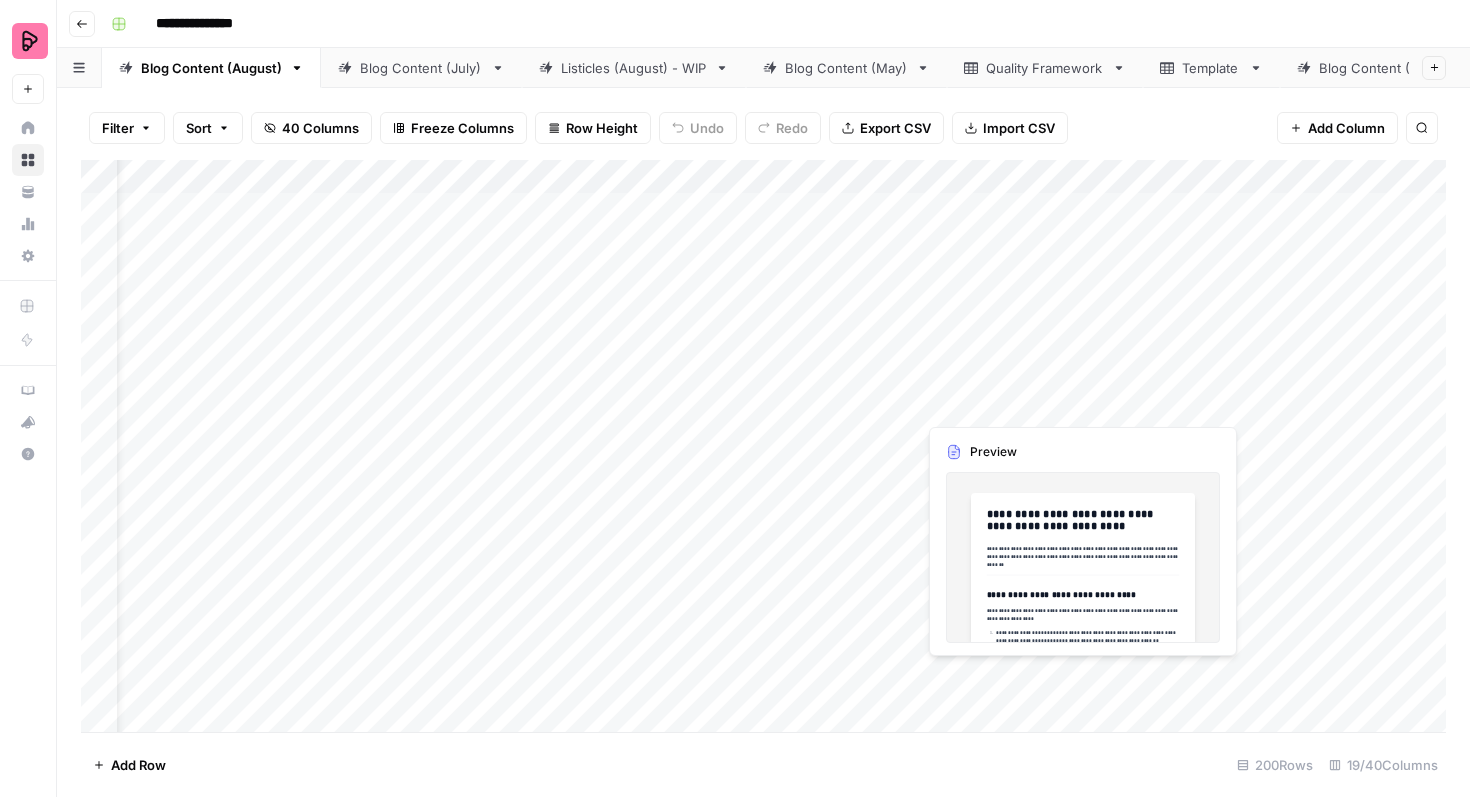 click on "Add Column" at bounding box center (763, 446) 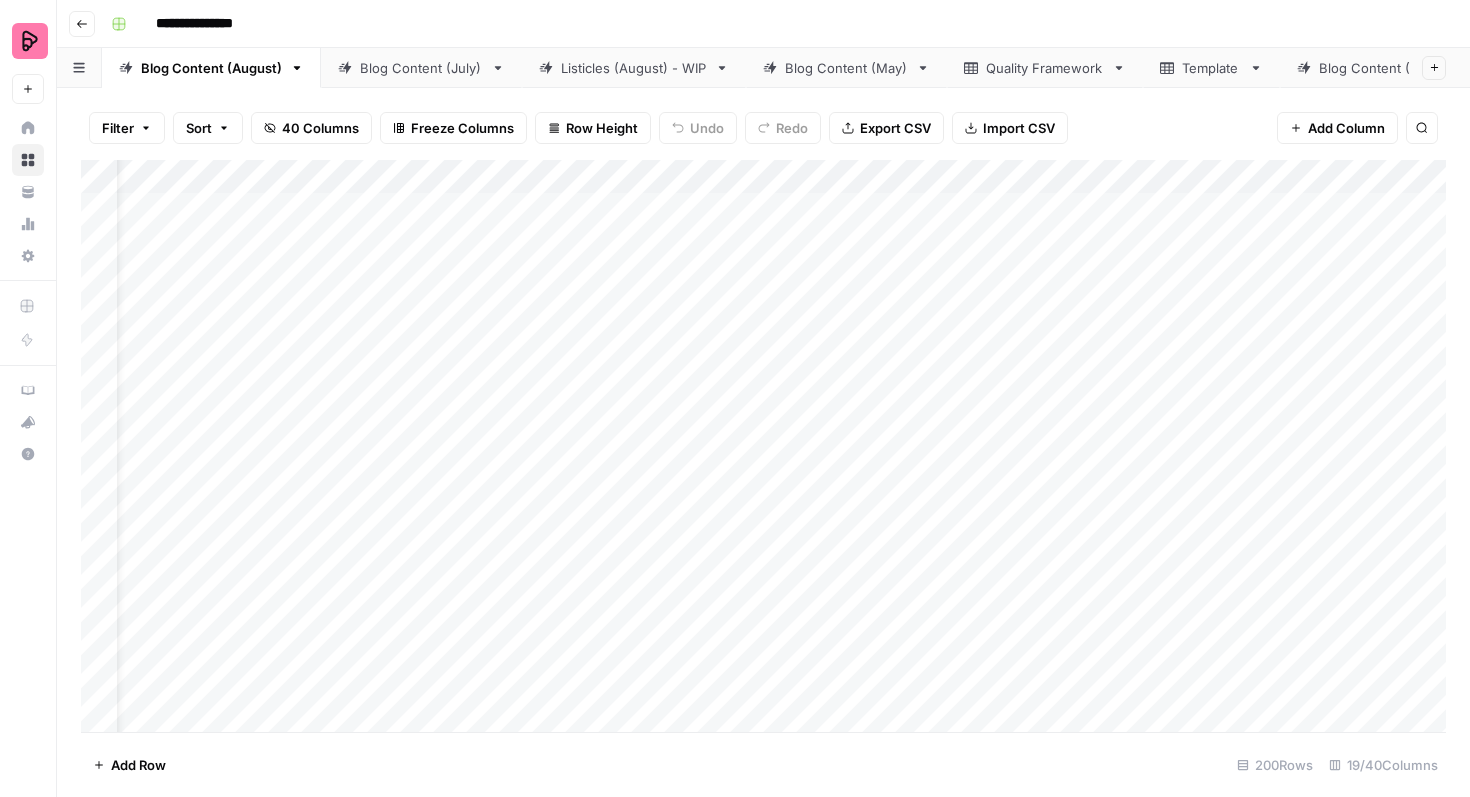 click on "Add Column" at bounding box center (763, 446) 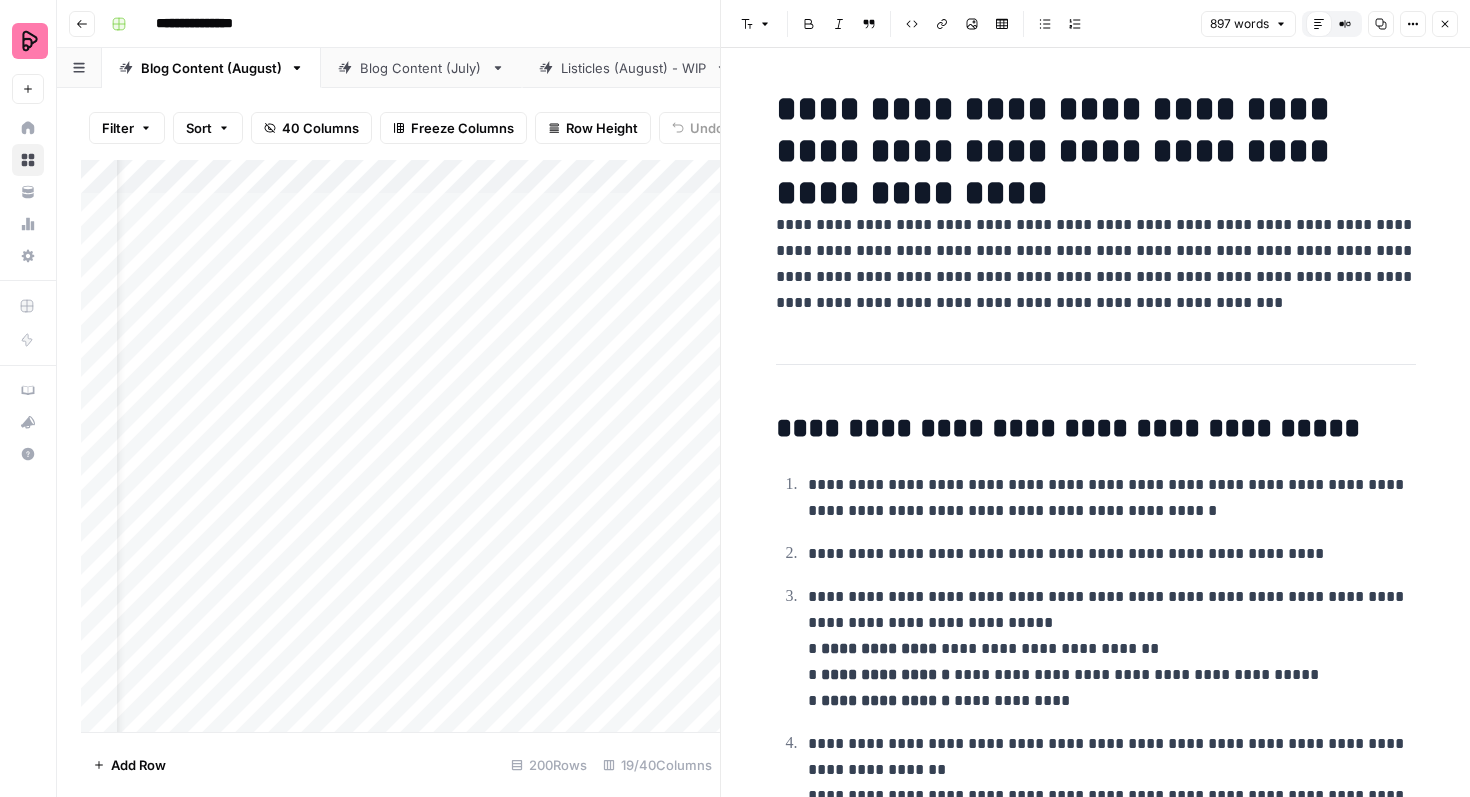 click on "**********" at bounding box center [1096, 264] 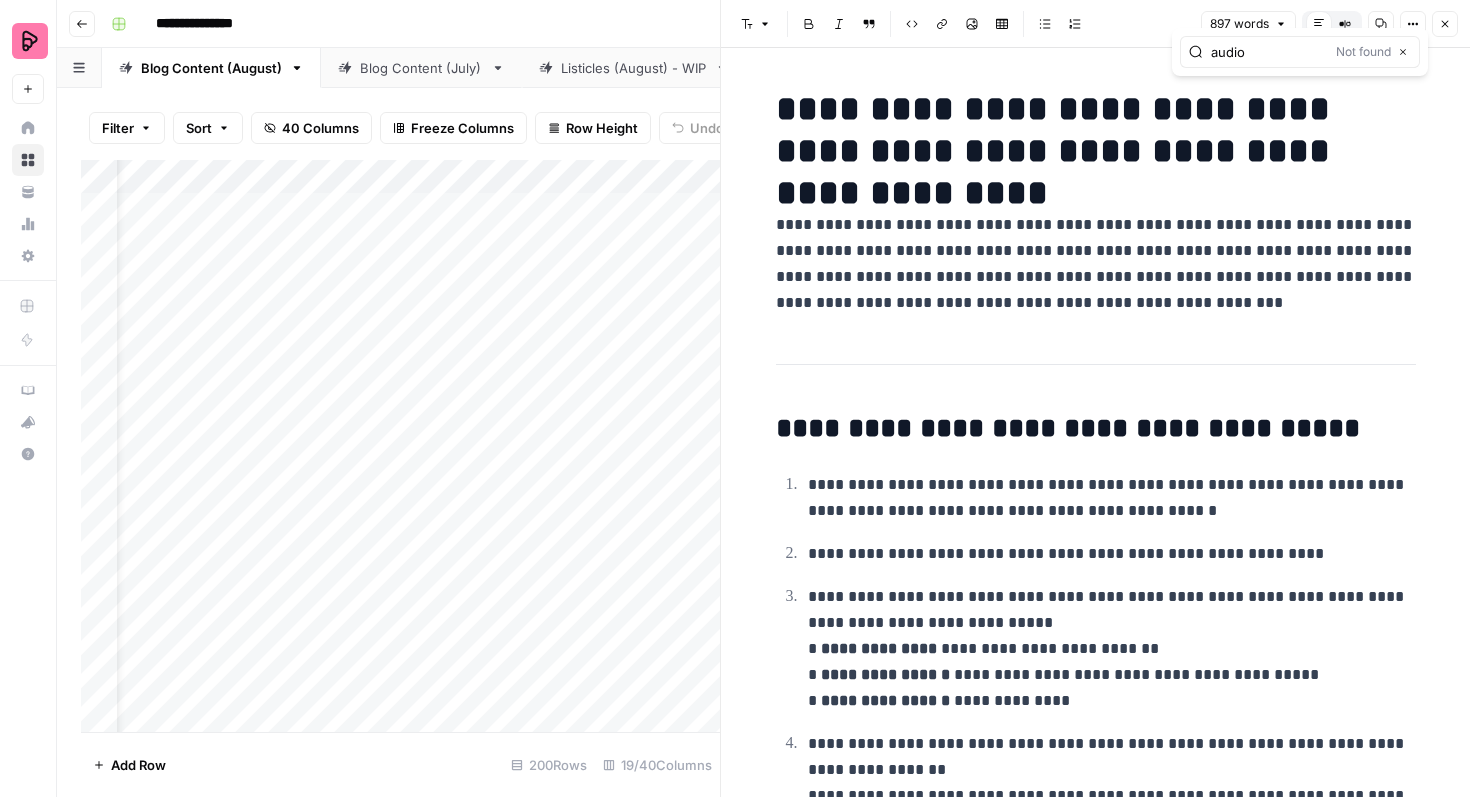 click on "audio" at bounding box center [1269, 52] 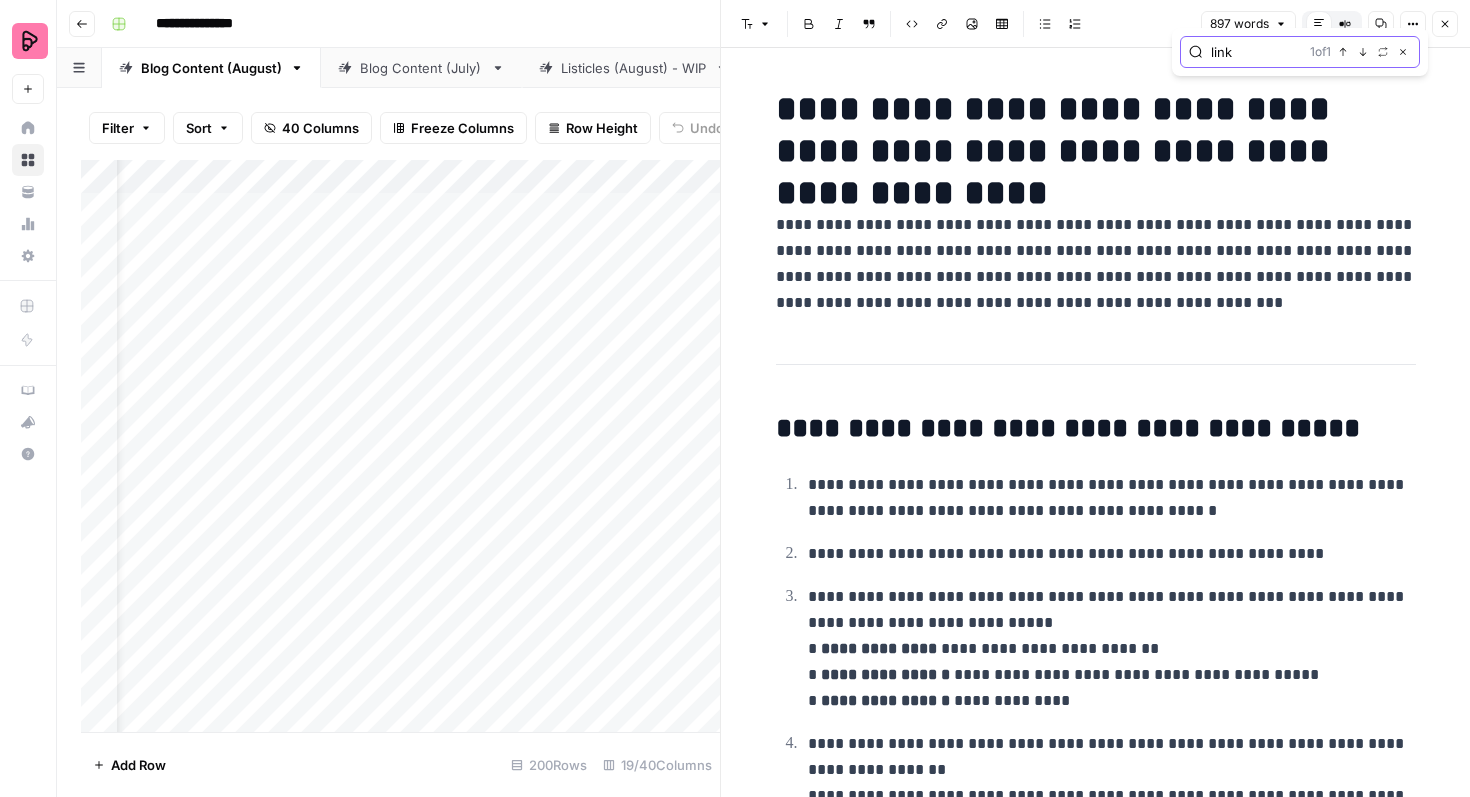 click 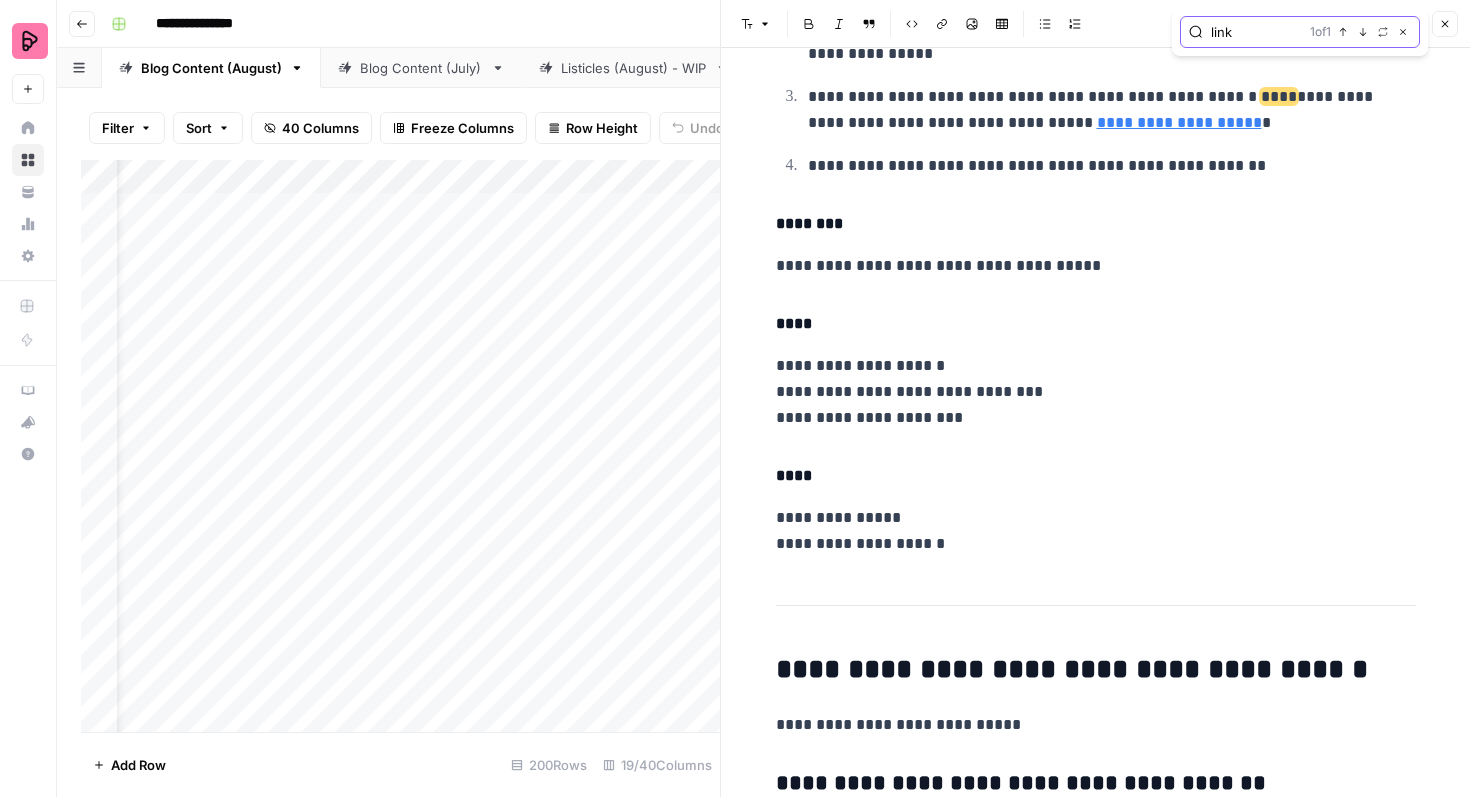 scroll, scrollTop: 4315, scrollLeft: 0, axis: vertical 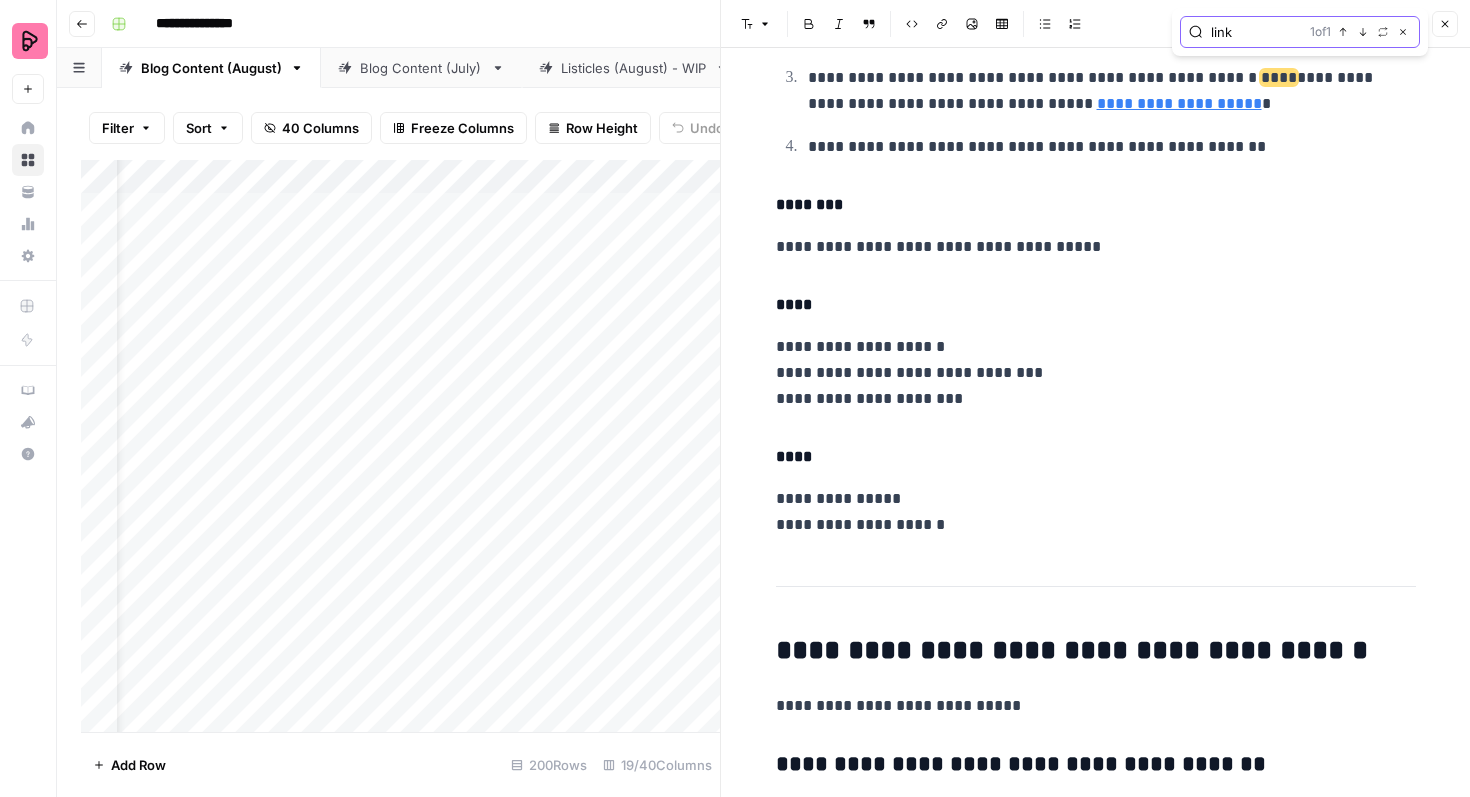 click on "link" at bounding box center [1256, 32] 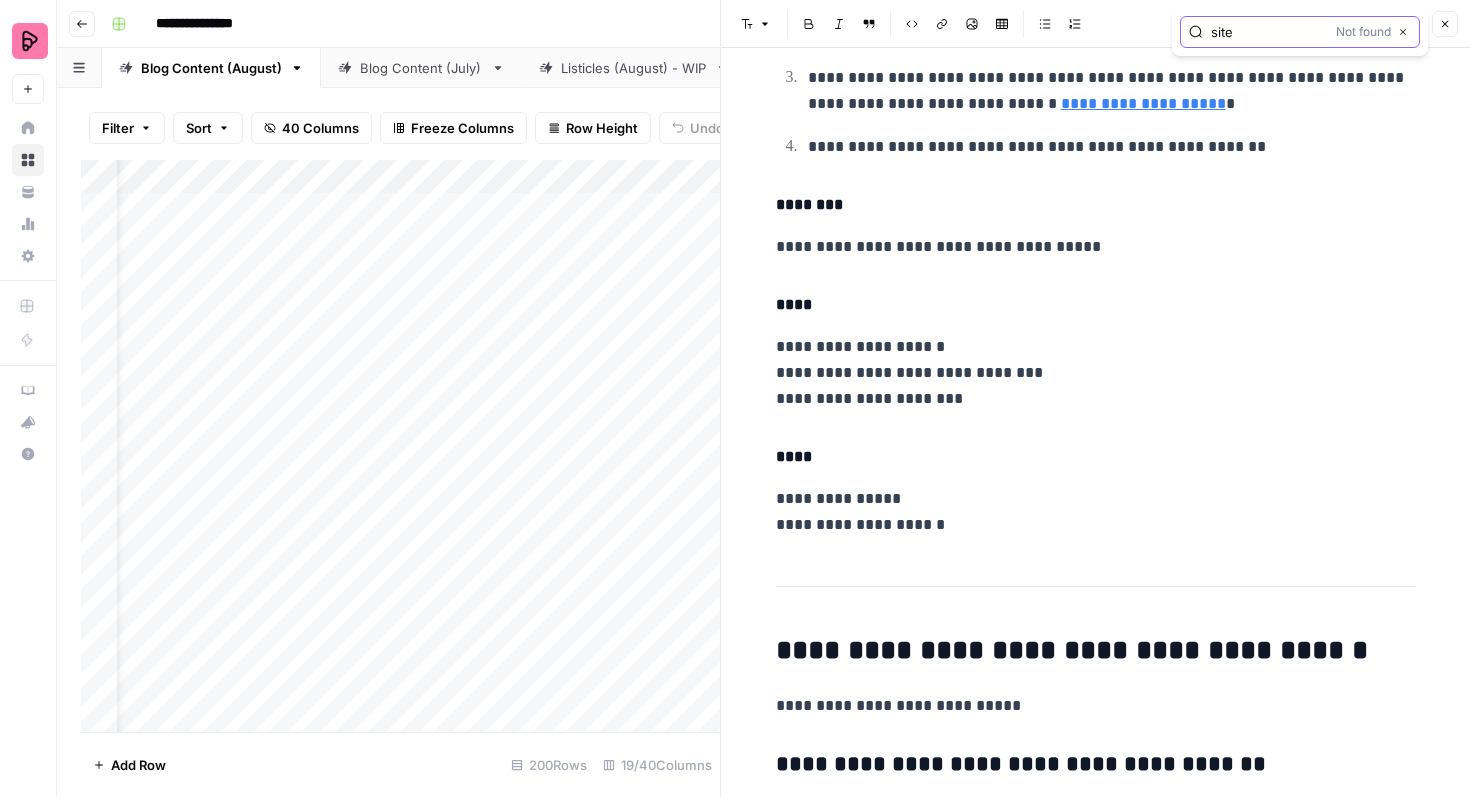 type on "site" 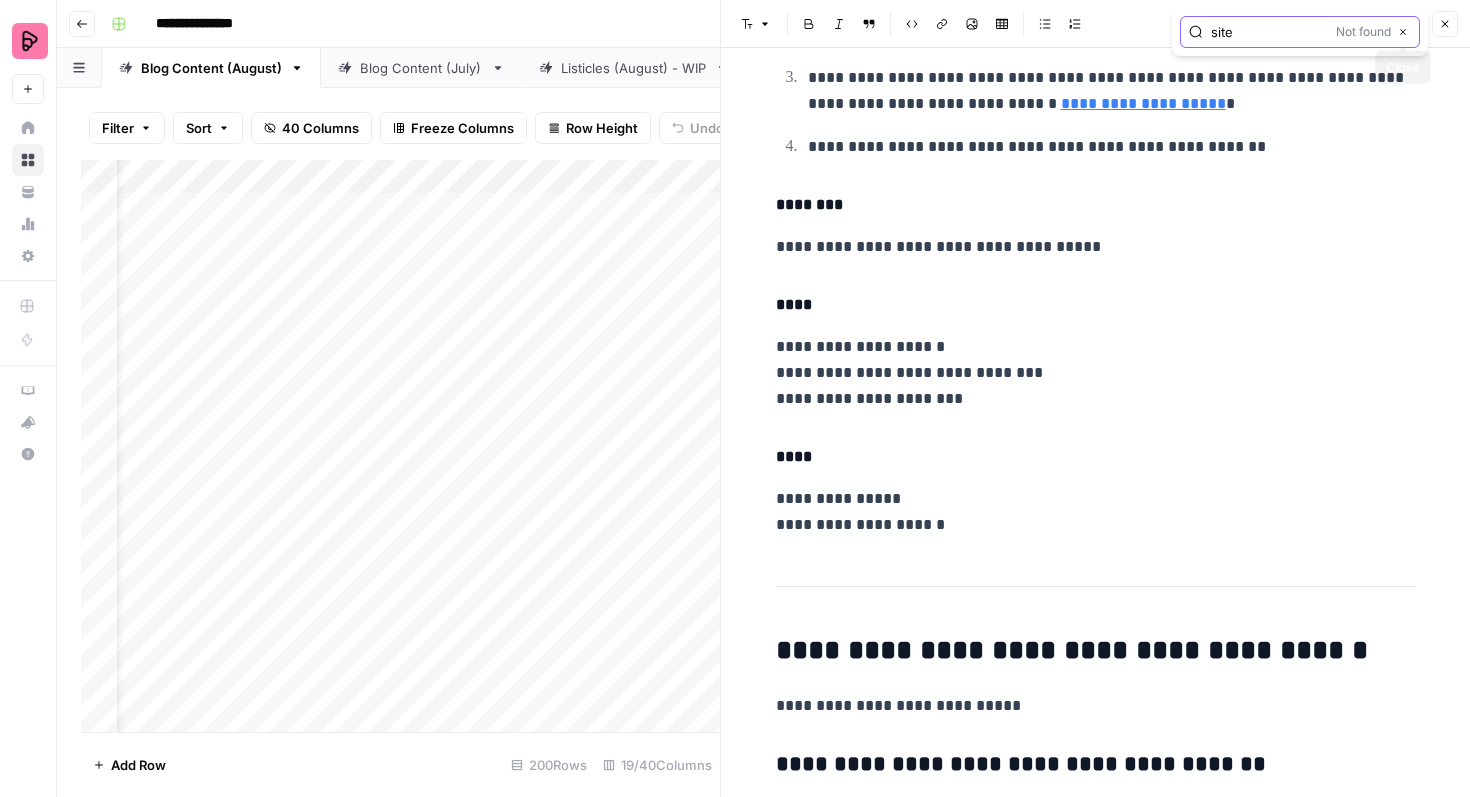 click 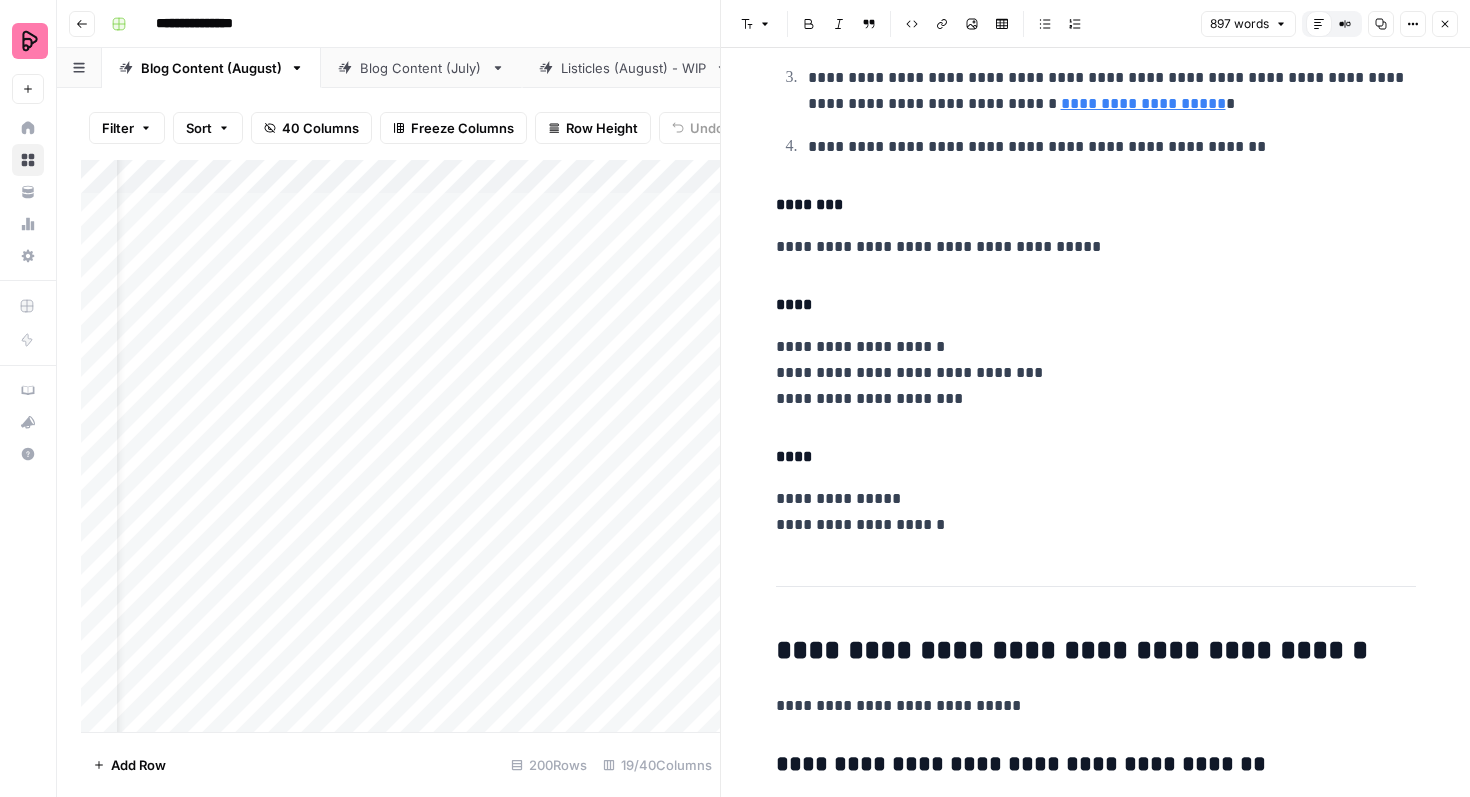 click 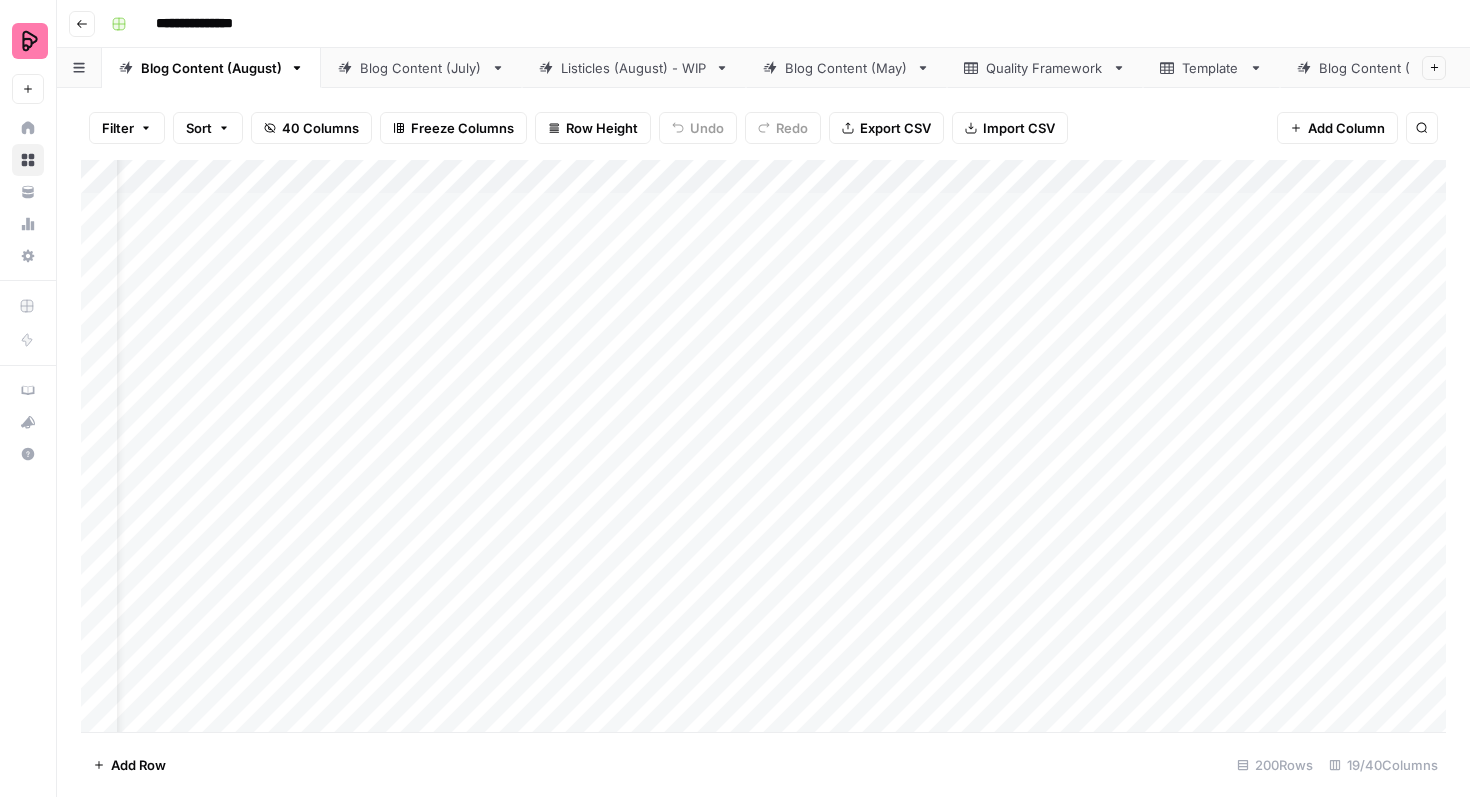click on "Add Column" at bounding box center (763, 446) 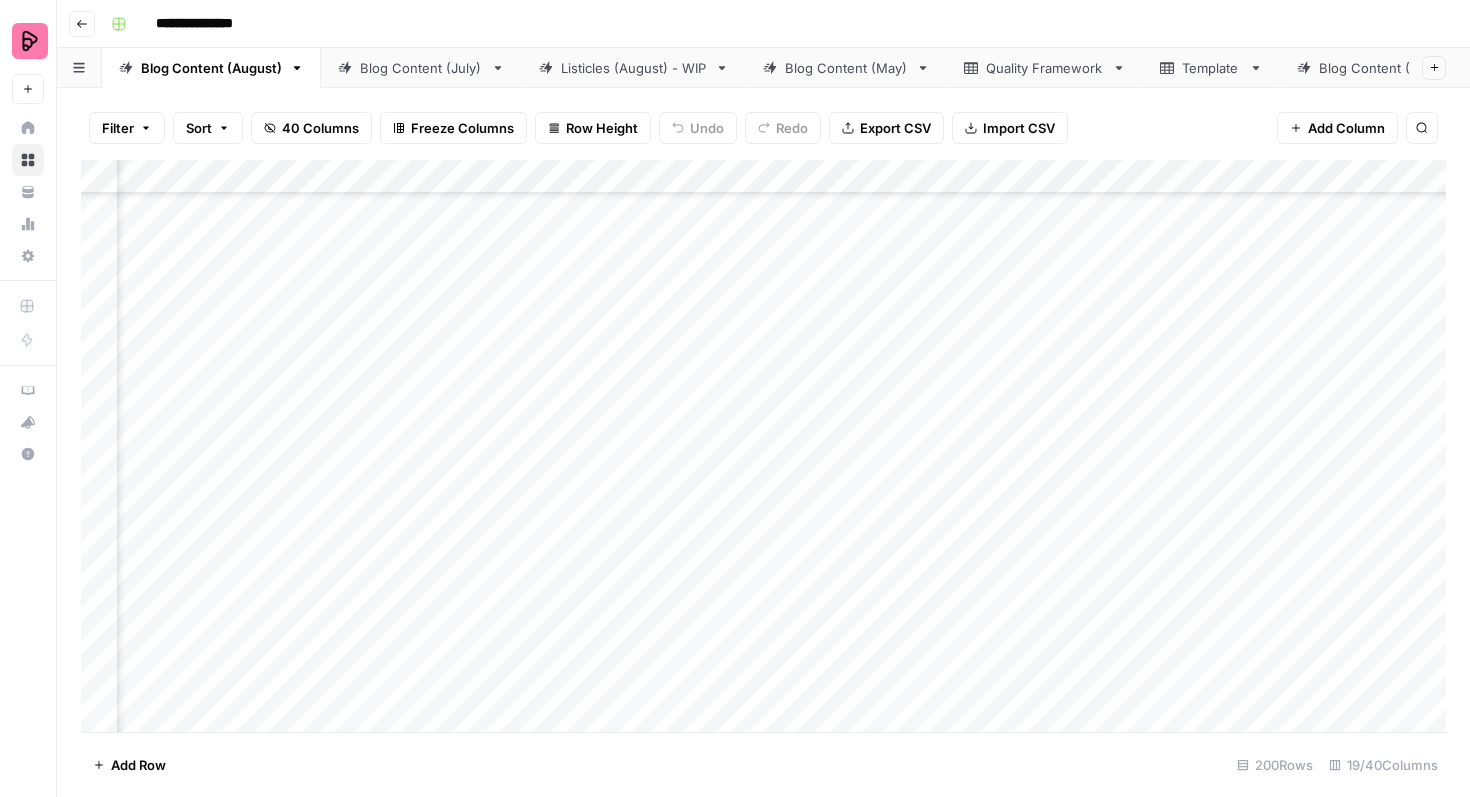 scroll, scrollTop: 142, scrollLeft: 323, axis: both 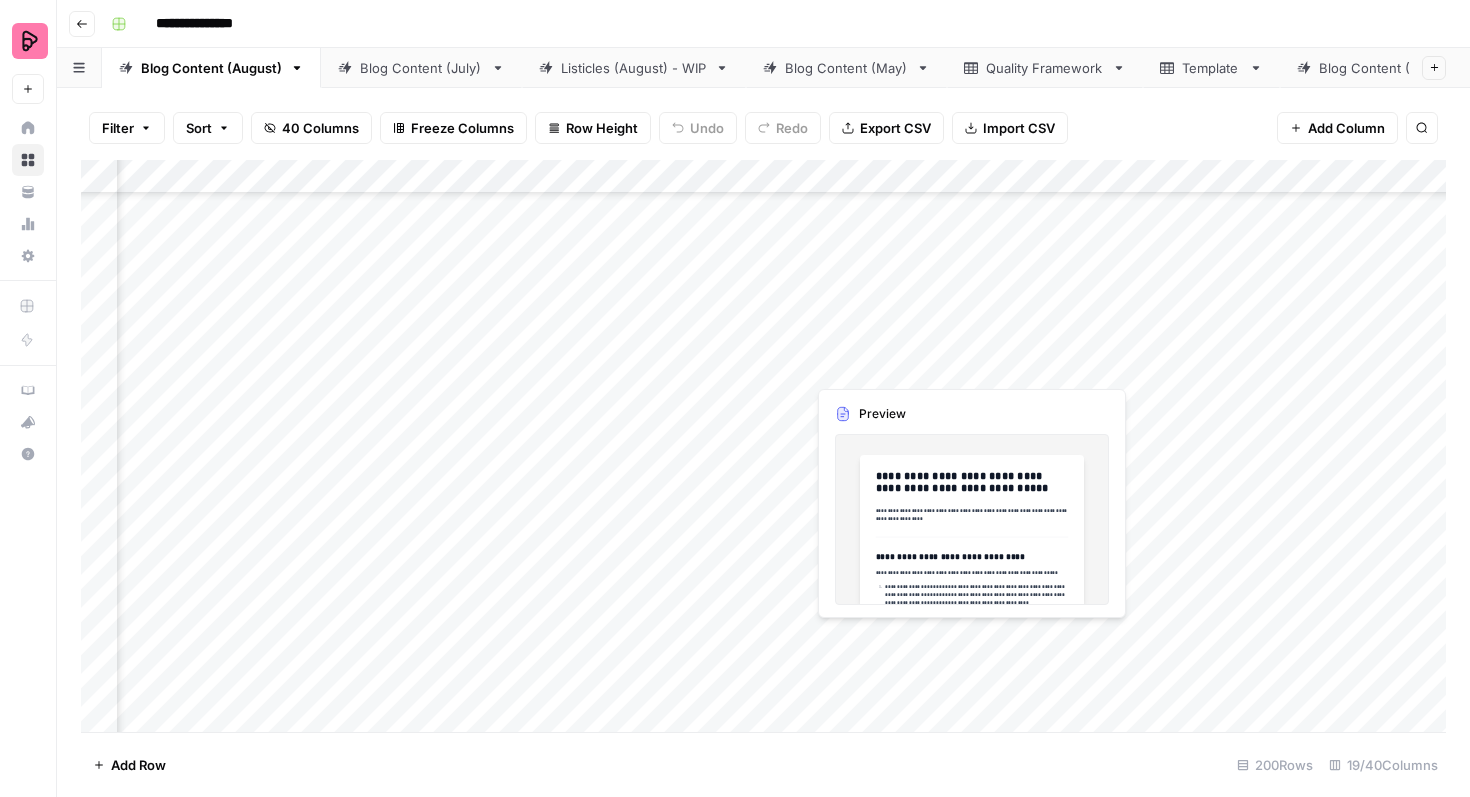 click on "Add Column" at bounding box center (763, 446) 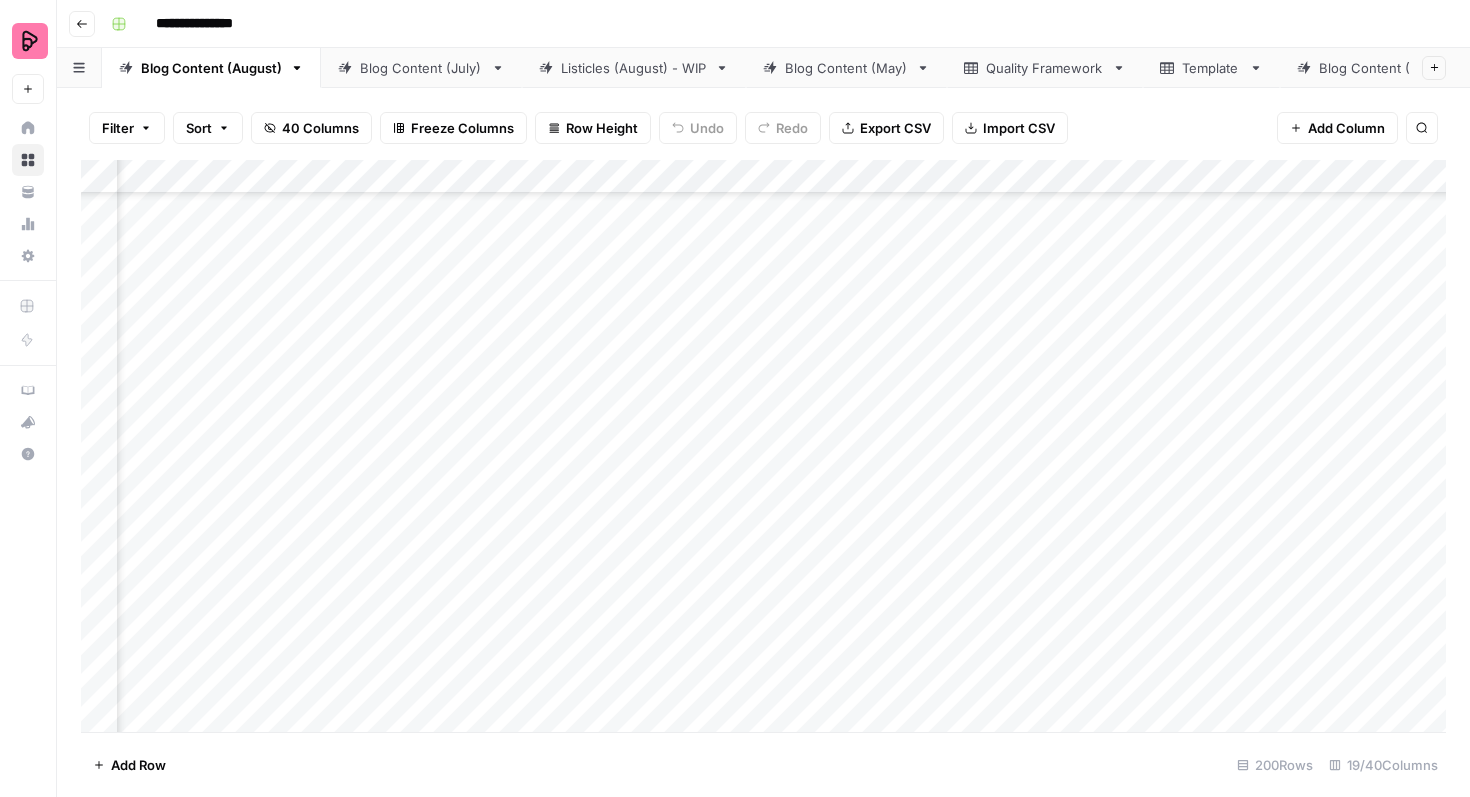 click on "Add Column" at bounding box center [763, 446] 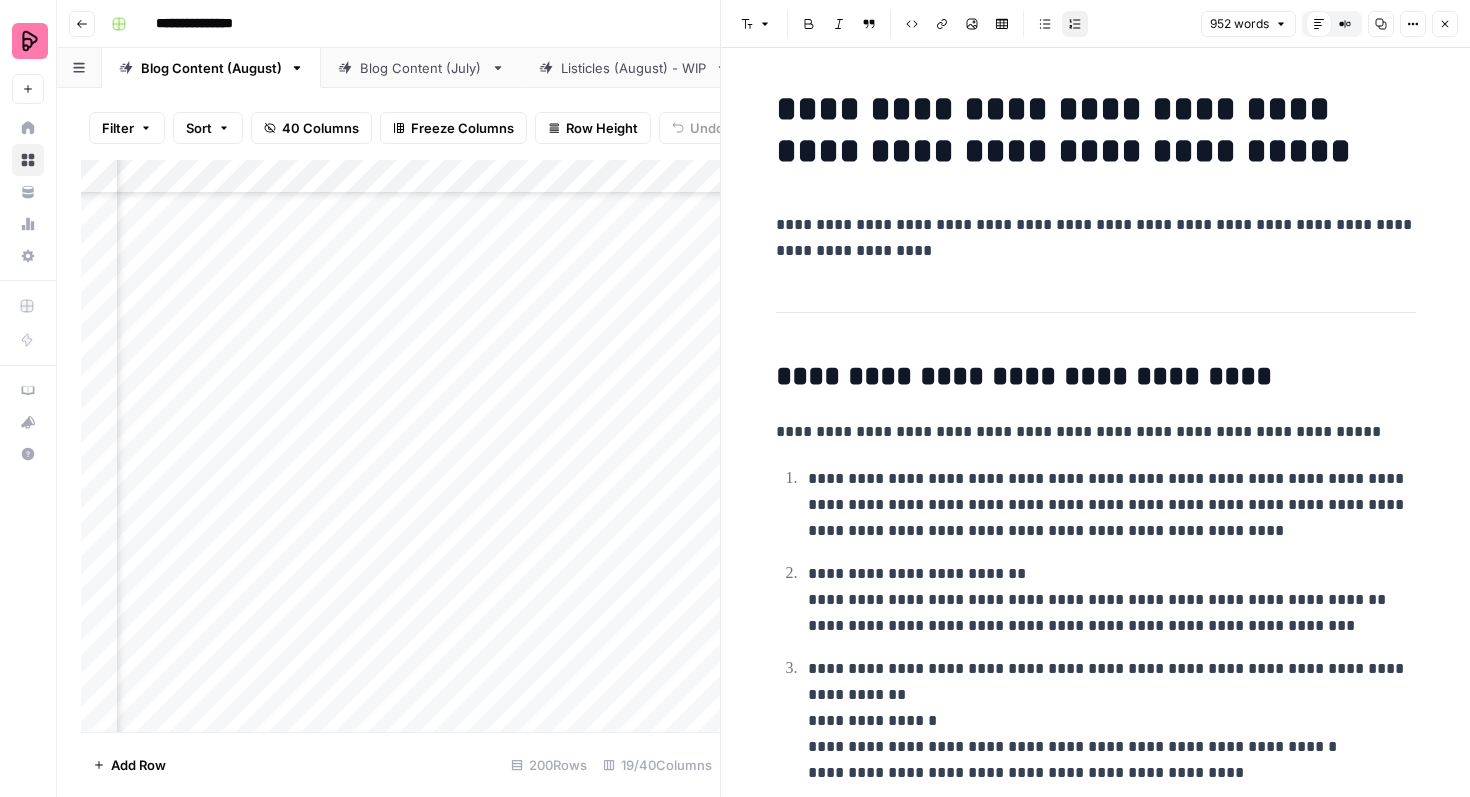 click on "**********" at bounding box center [1096, 238] 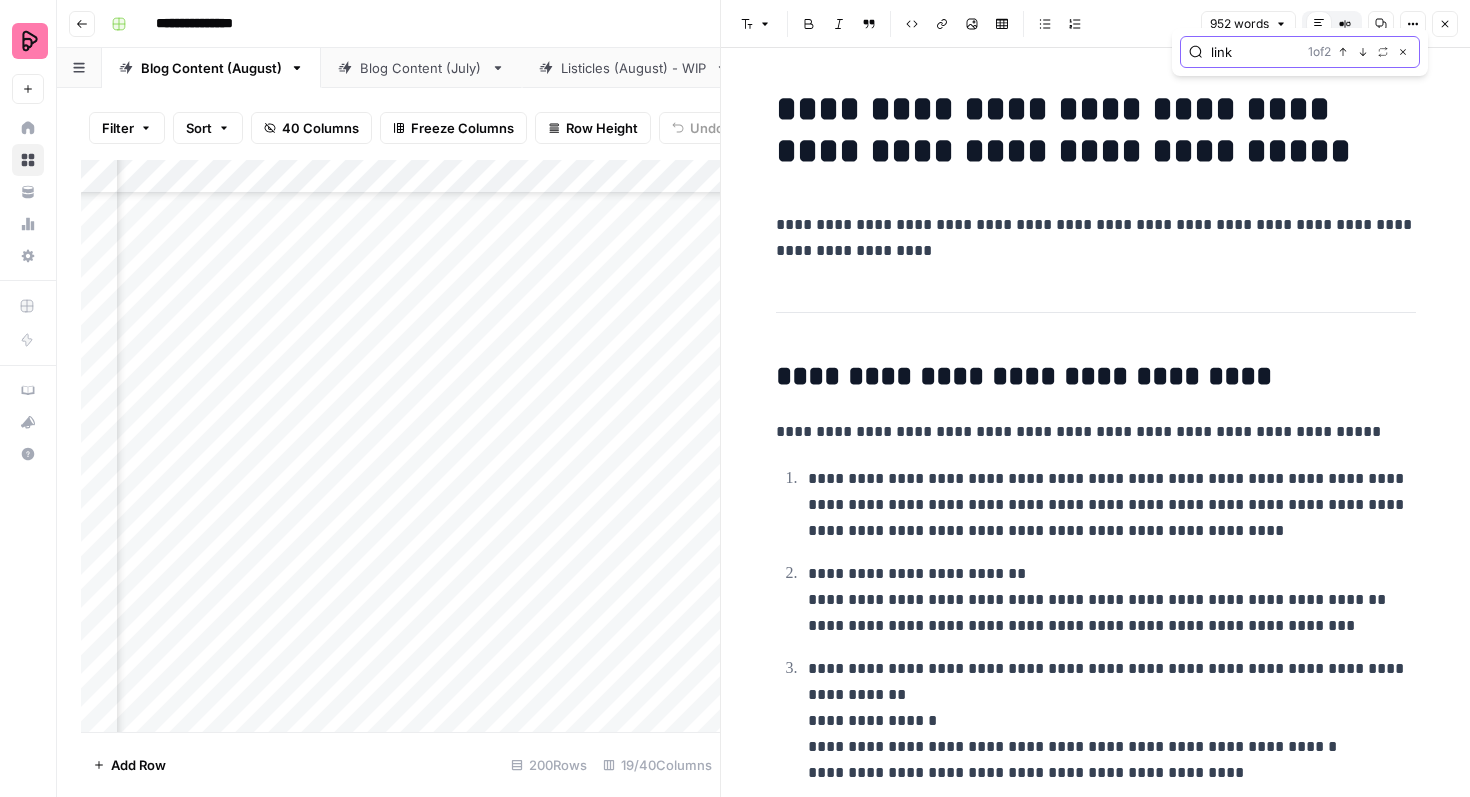 click on "Next Match" at bounding box center (1363, 52) 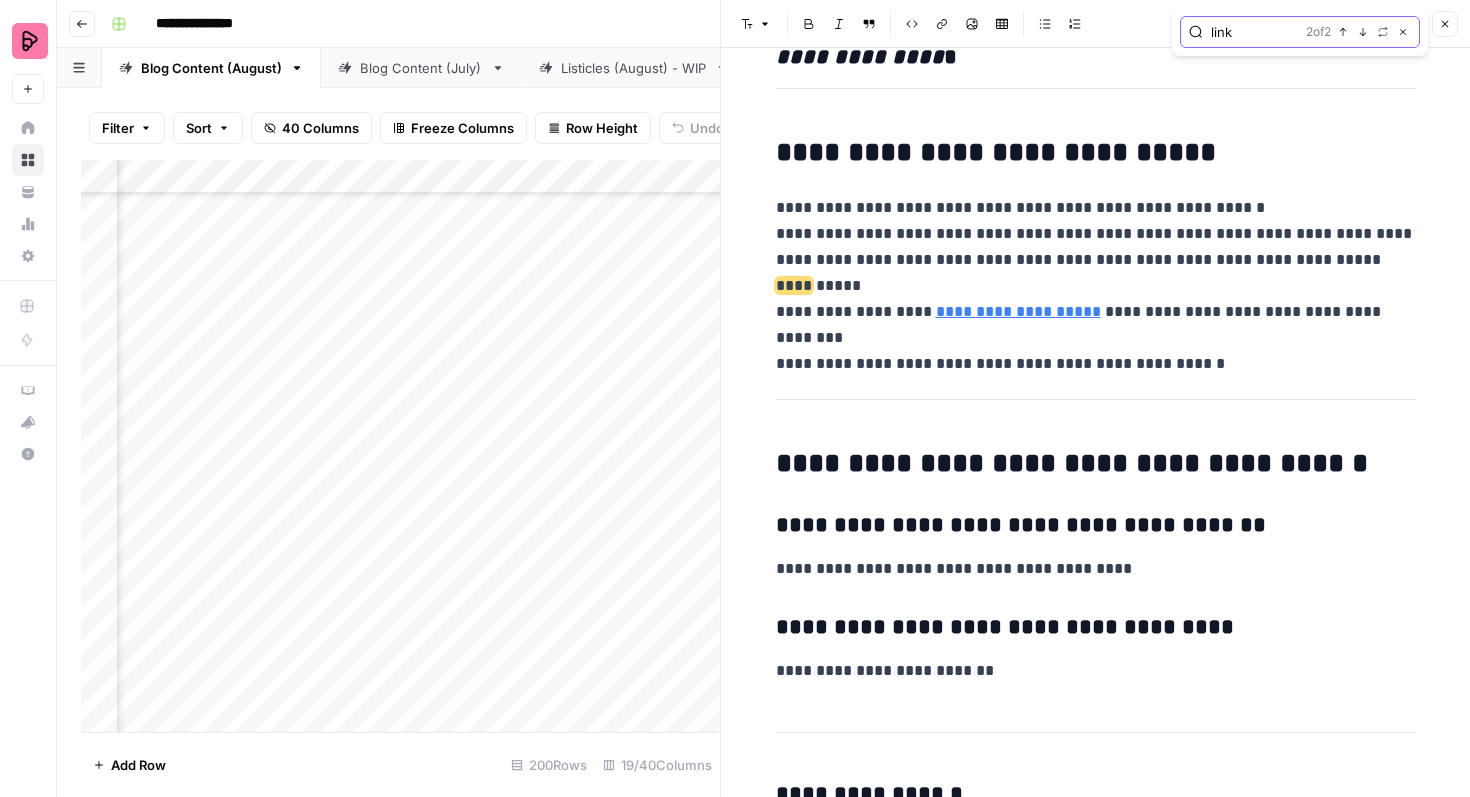 scroll, scrollTop: 5005, scrollLeft: 0, axis: vertical 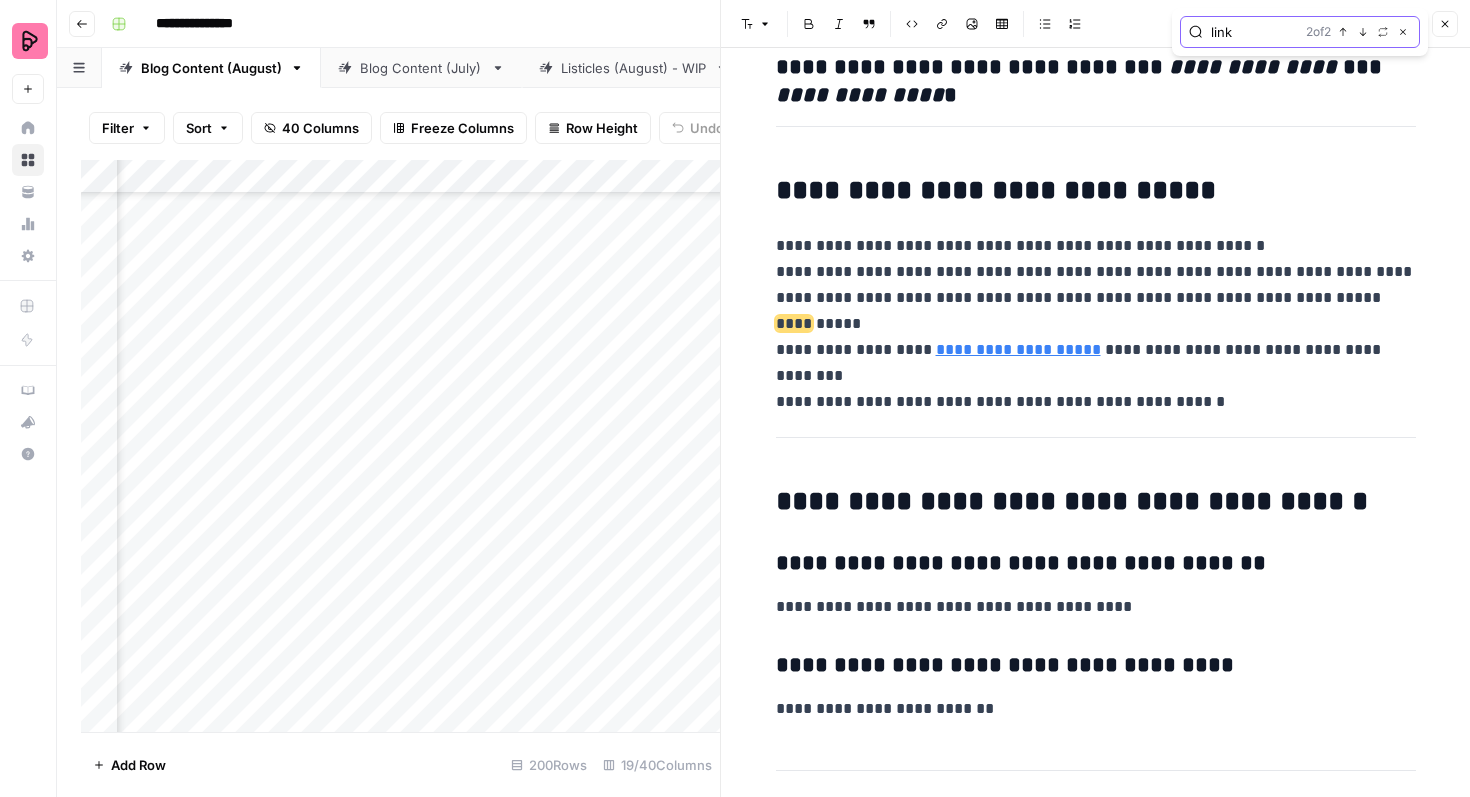 click 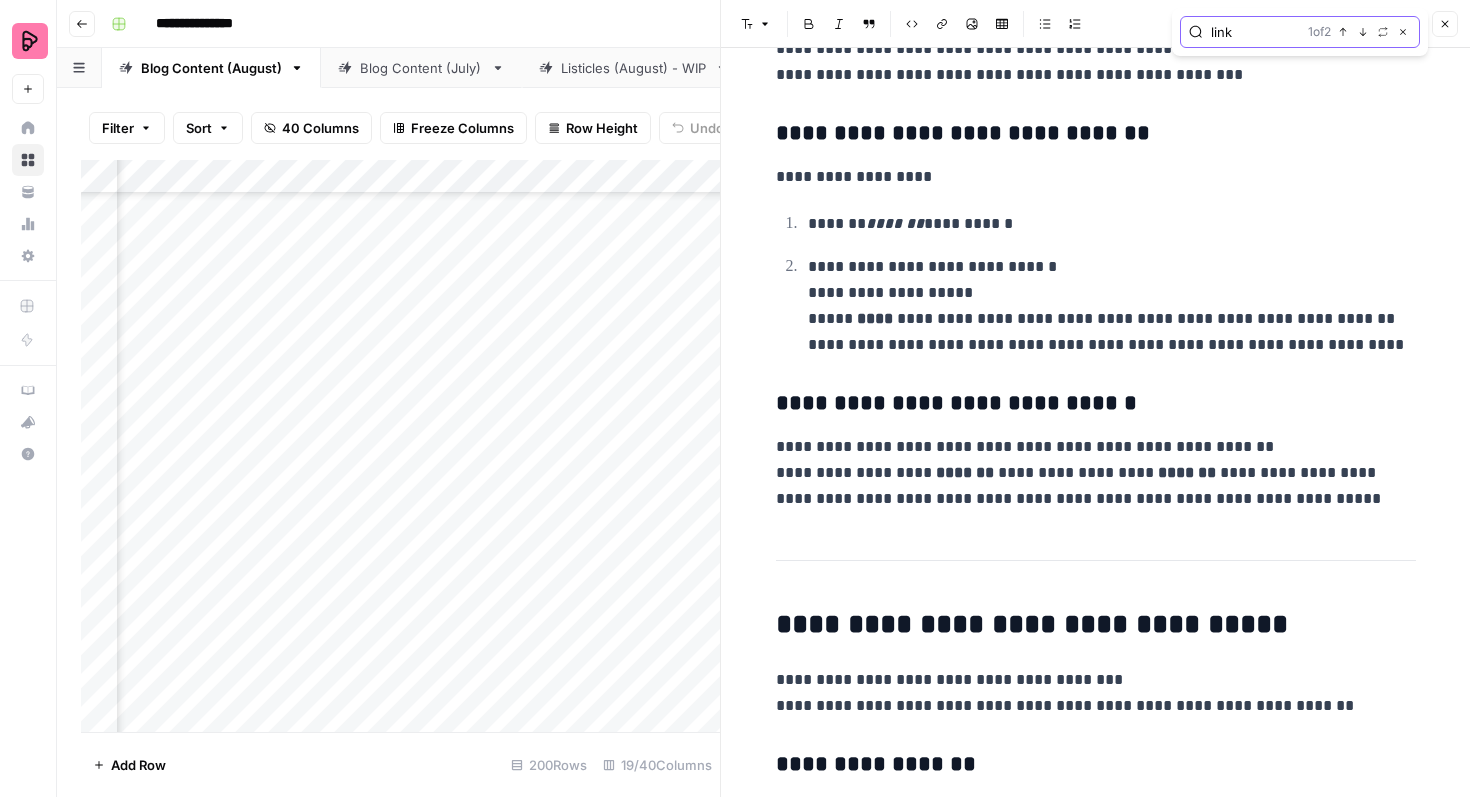 scroll, scrollTop: 1262, scrollLeft: 0, axis: vertical 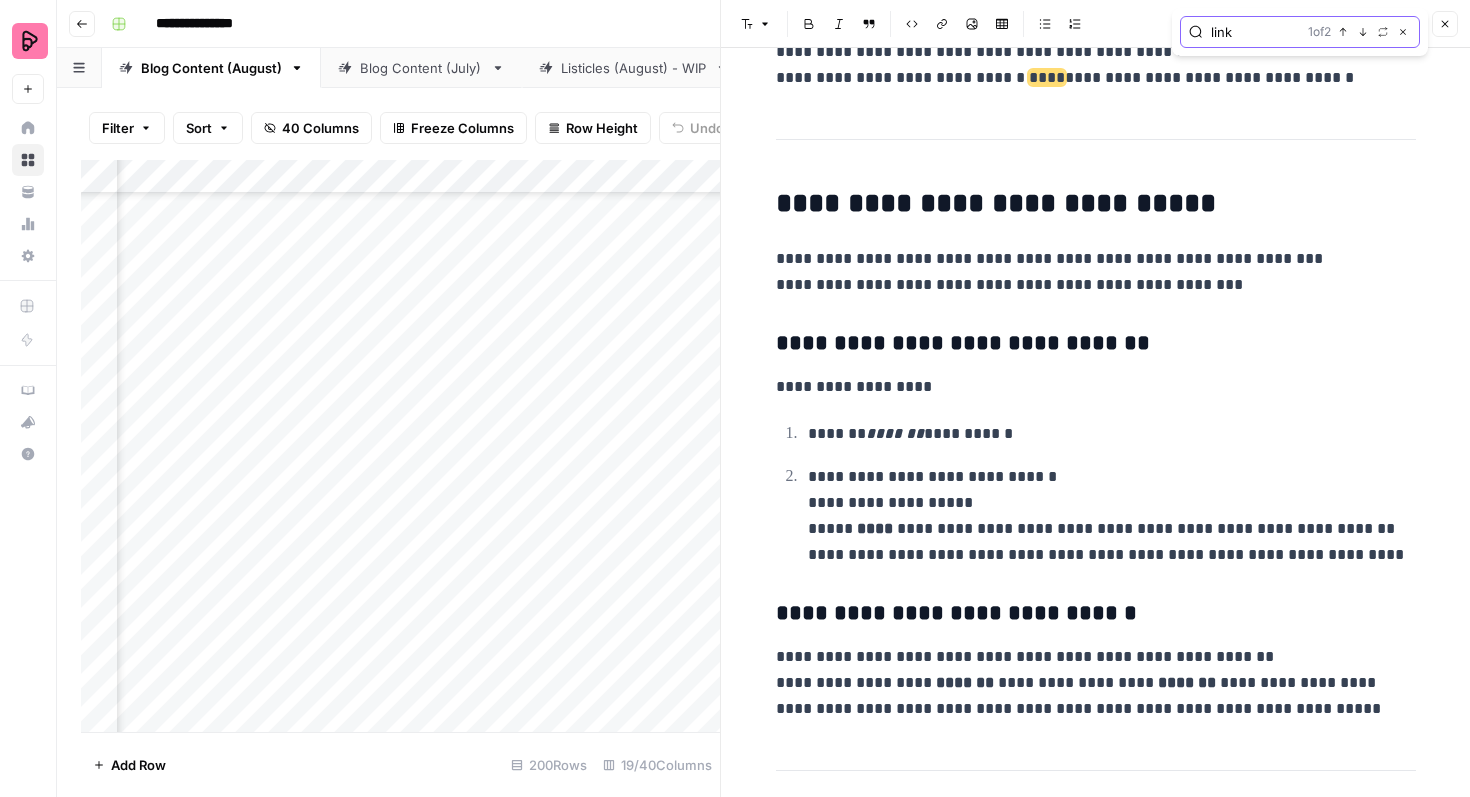 click on "link" at bounding box center (1255, 32) 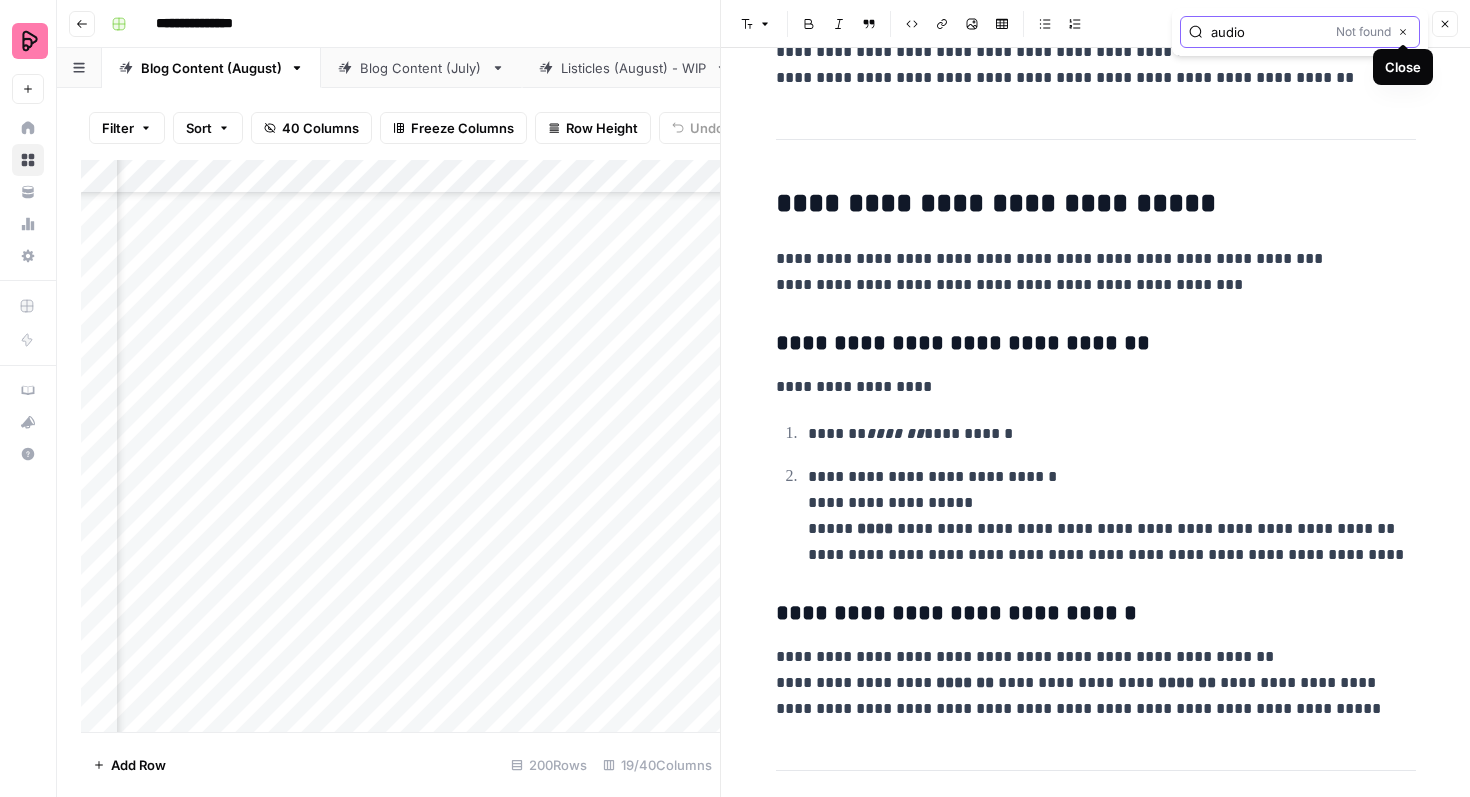 click on "audio" at bounding box center (1269, 32) 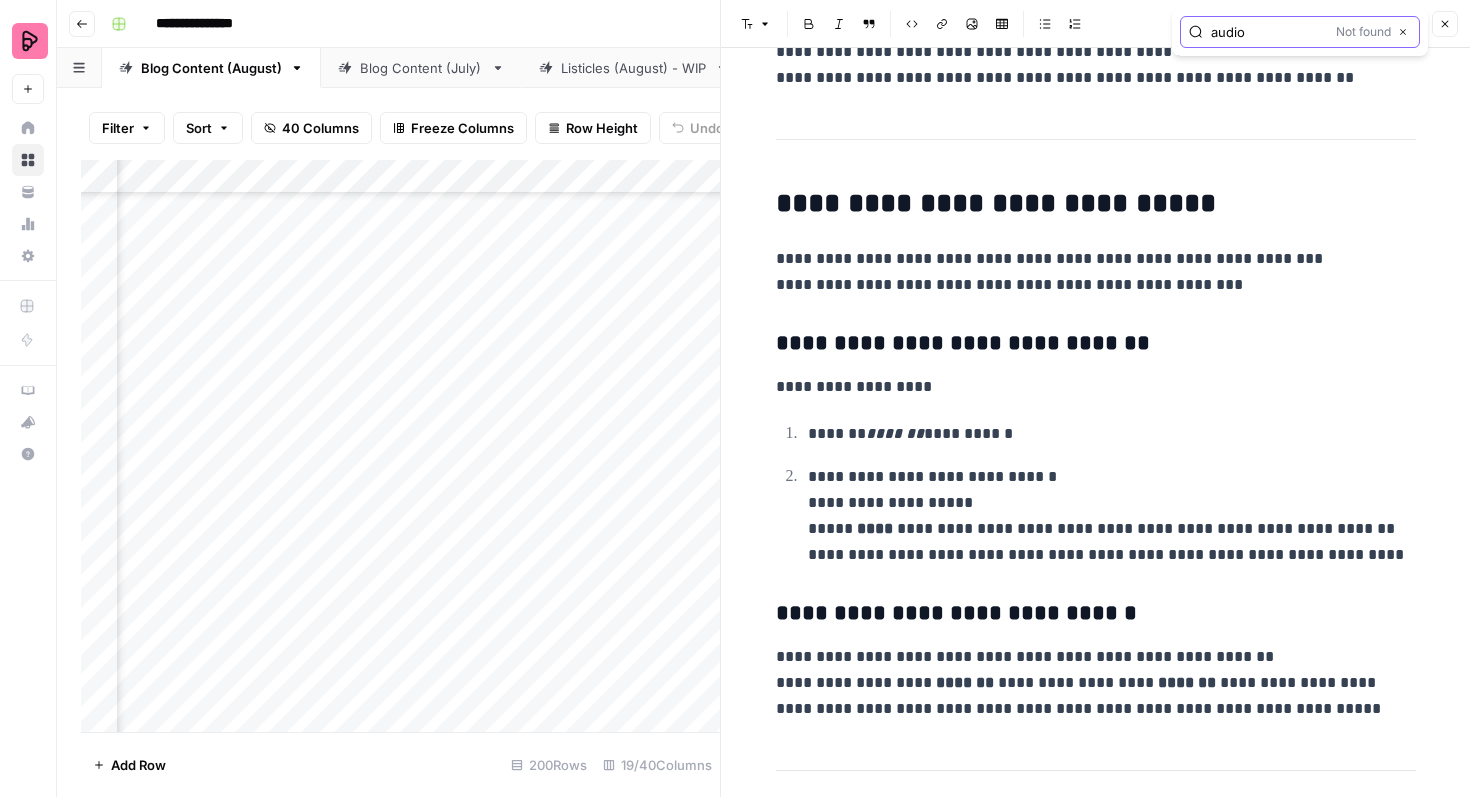 click on "audio" at bounding box center (1269, 32) 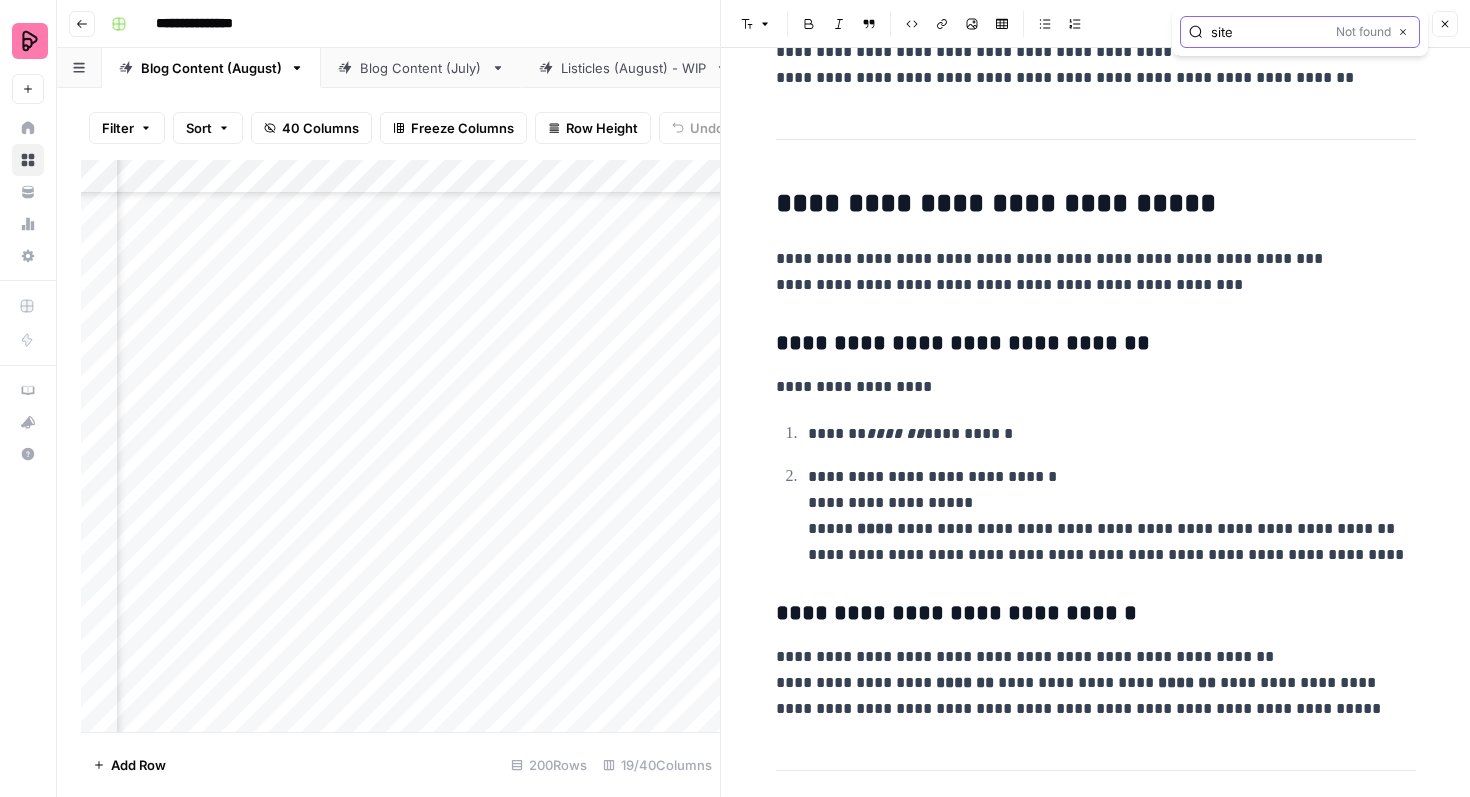 type on "site" 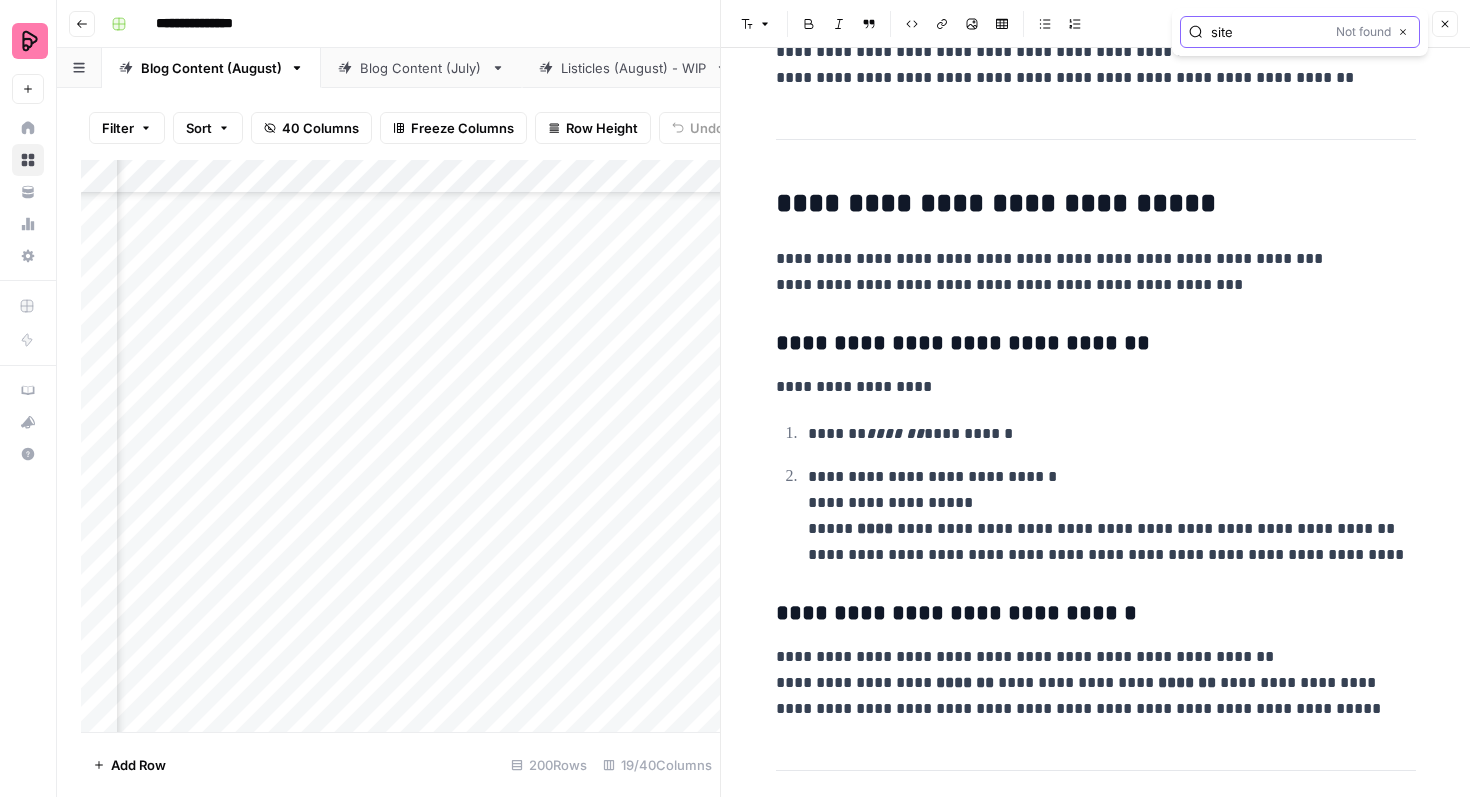 click on "Close" at bounding box center [1403, 32] 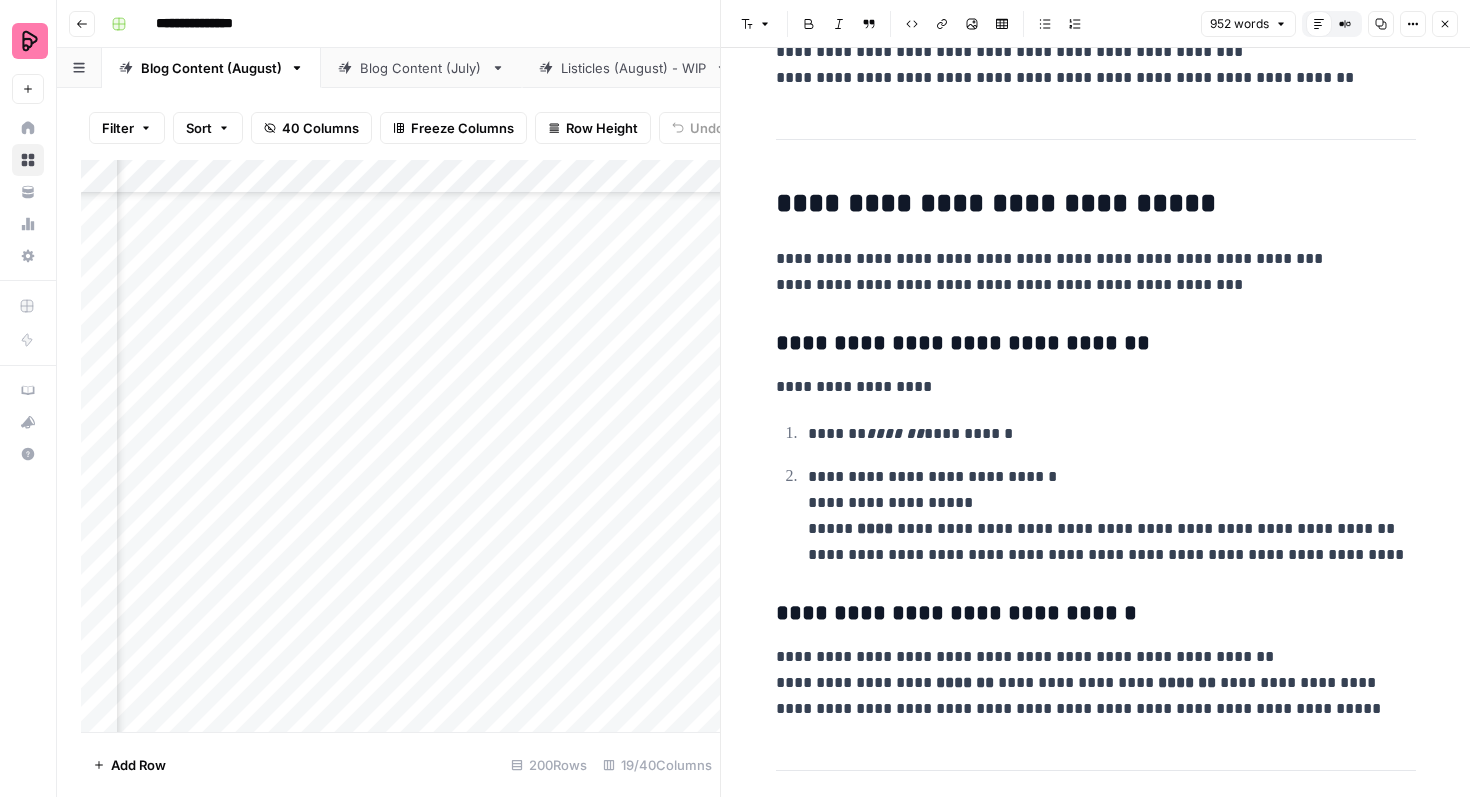 click 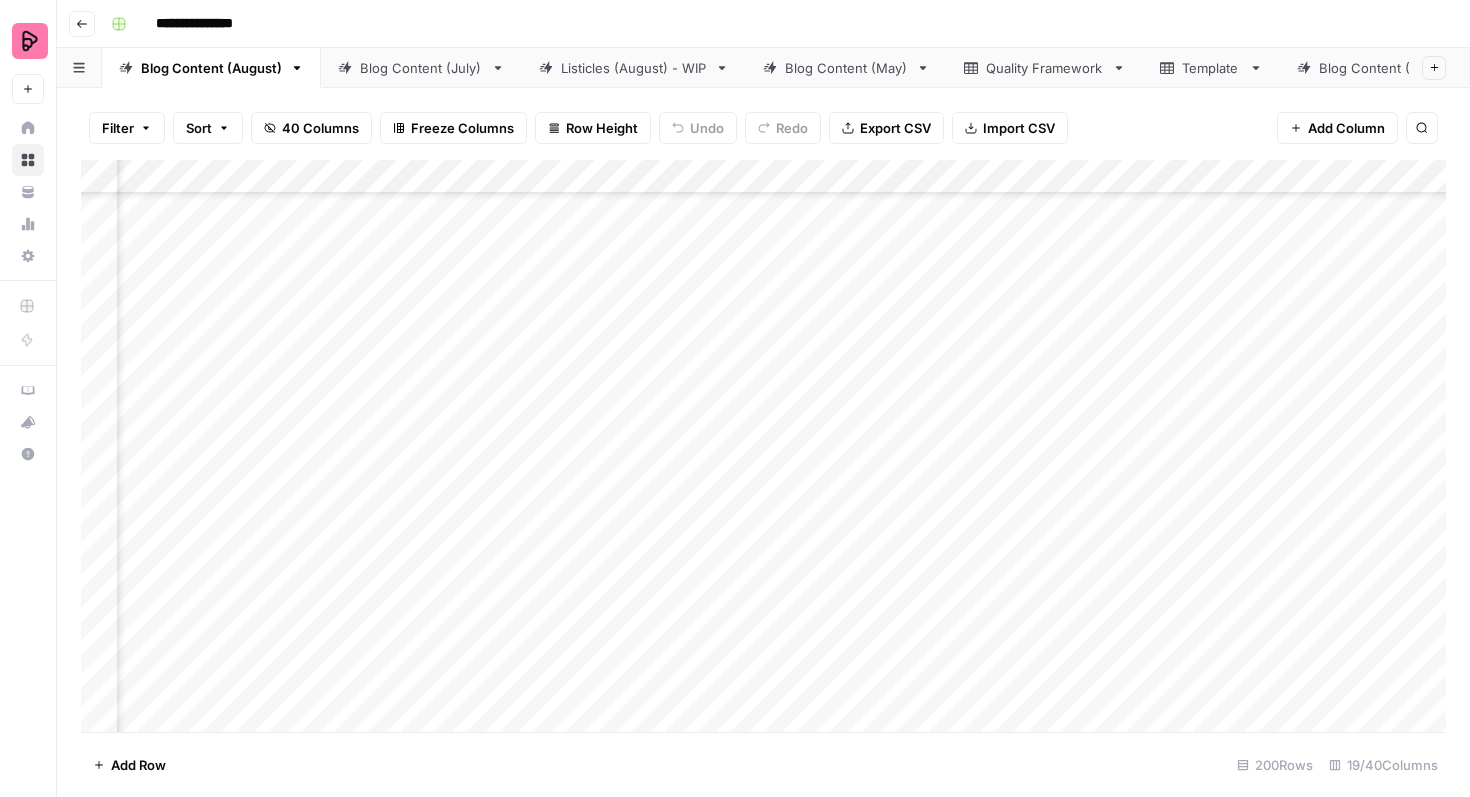 scroll, scrollTop: 508, scrollLeft: 174, axis: both 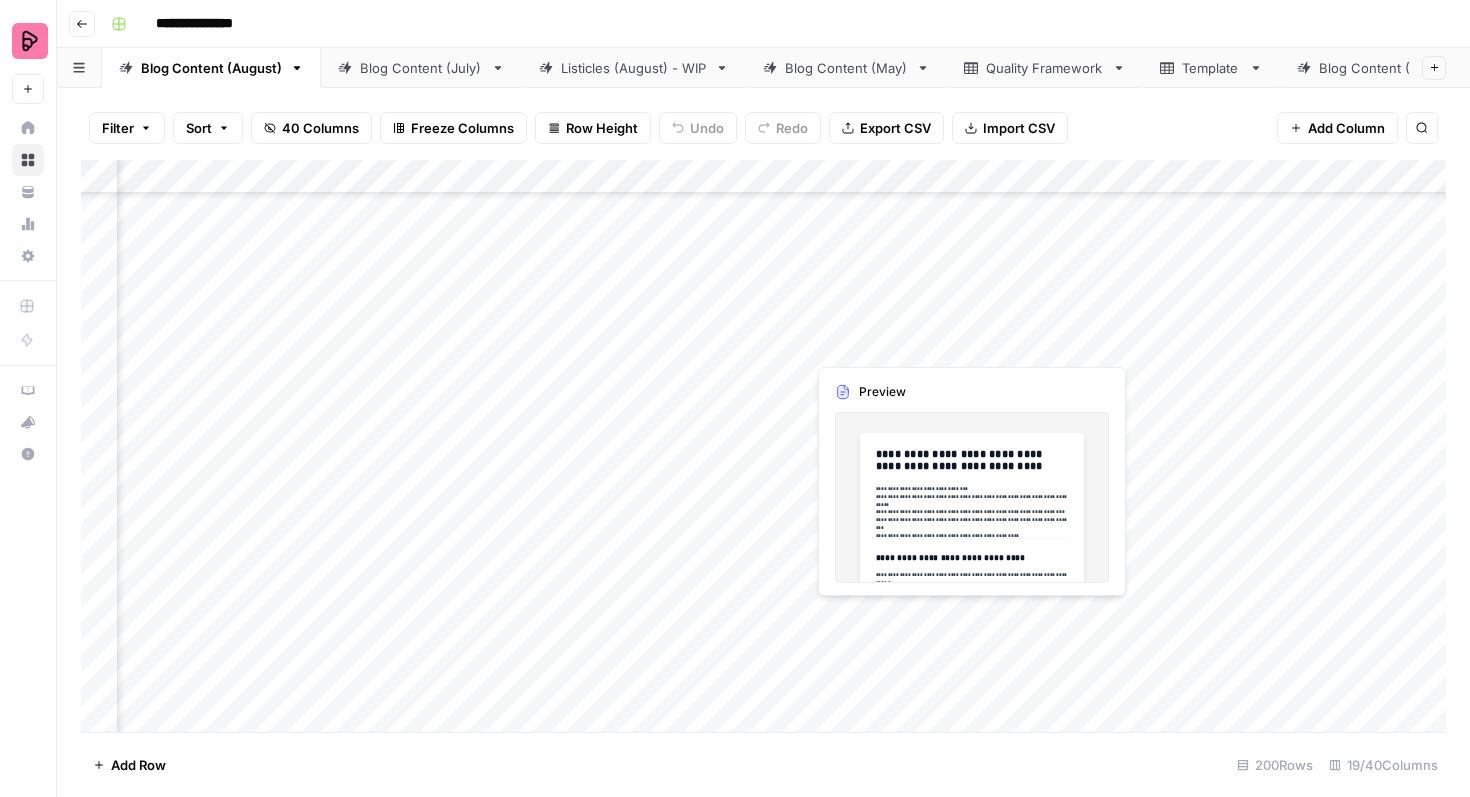 click on "Add Column" at bounding box center (763, 446) 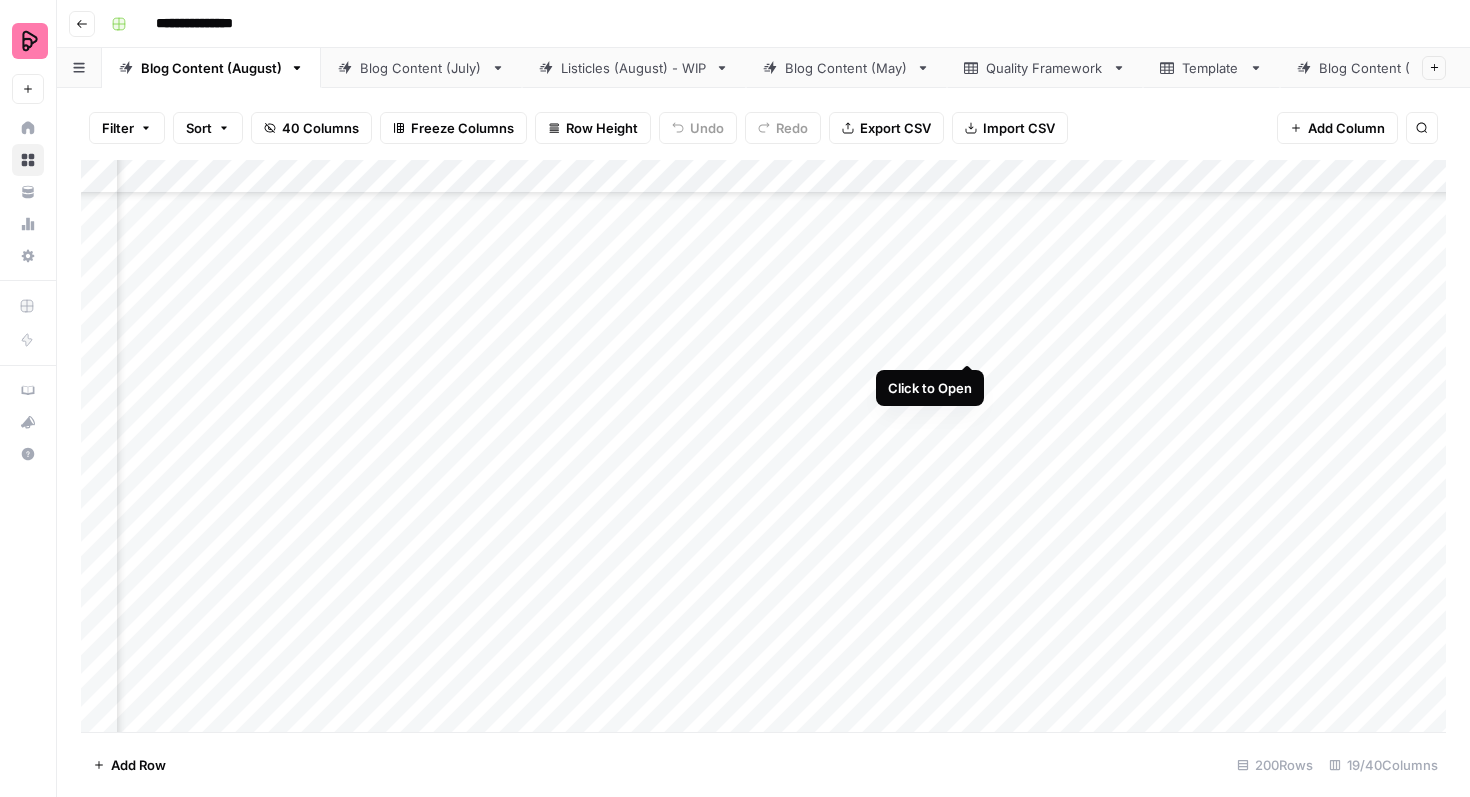 click on "Add Column" at bounding box center (763, 446) 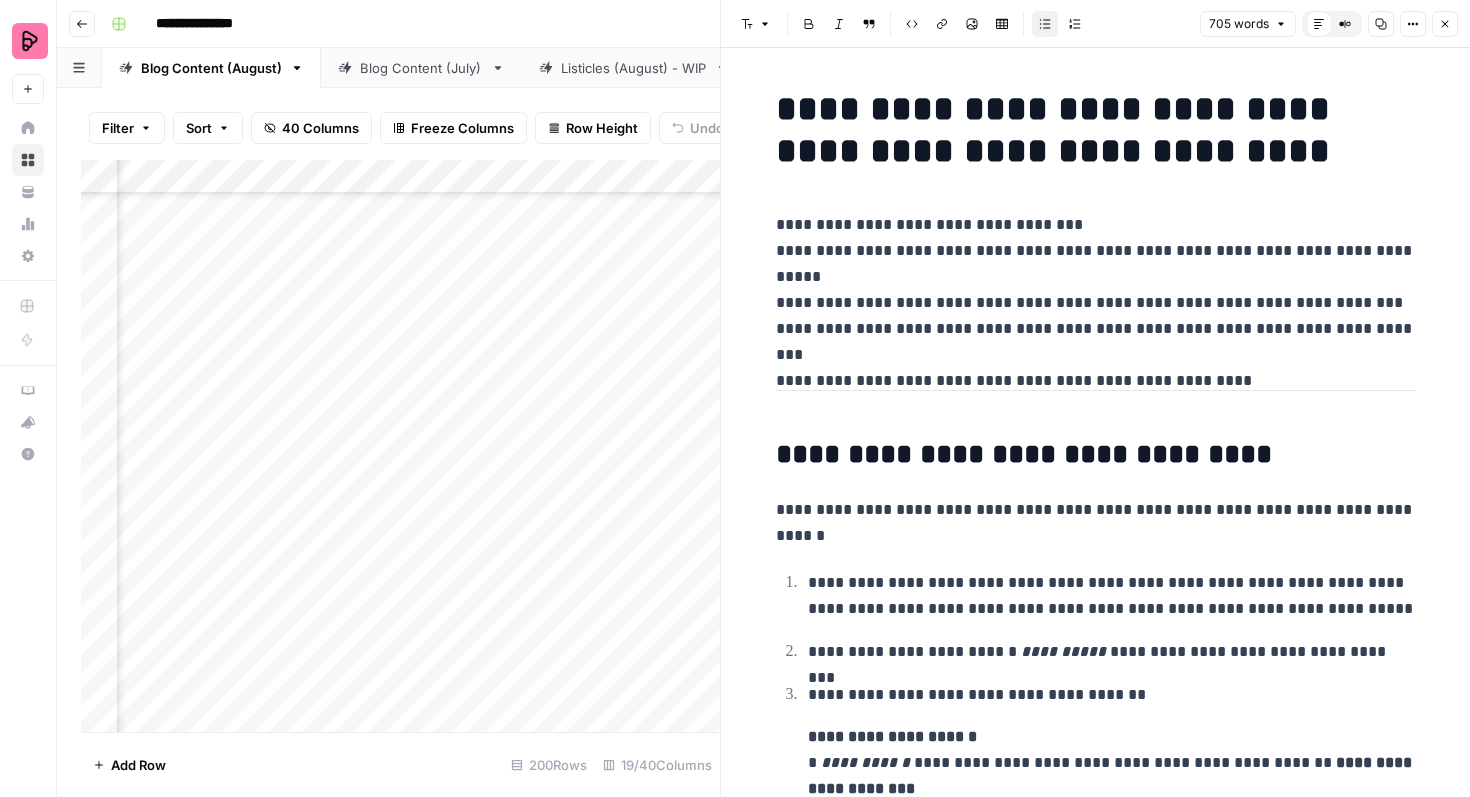 click on "**********" at bounding box center (1096, 277) 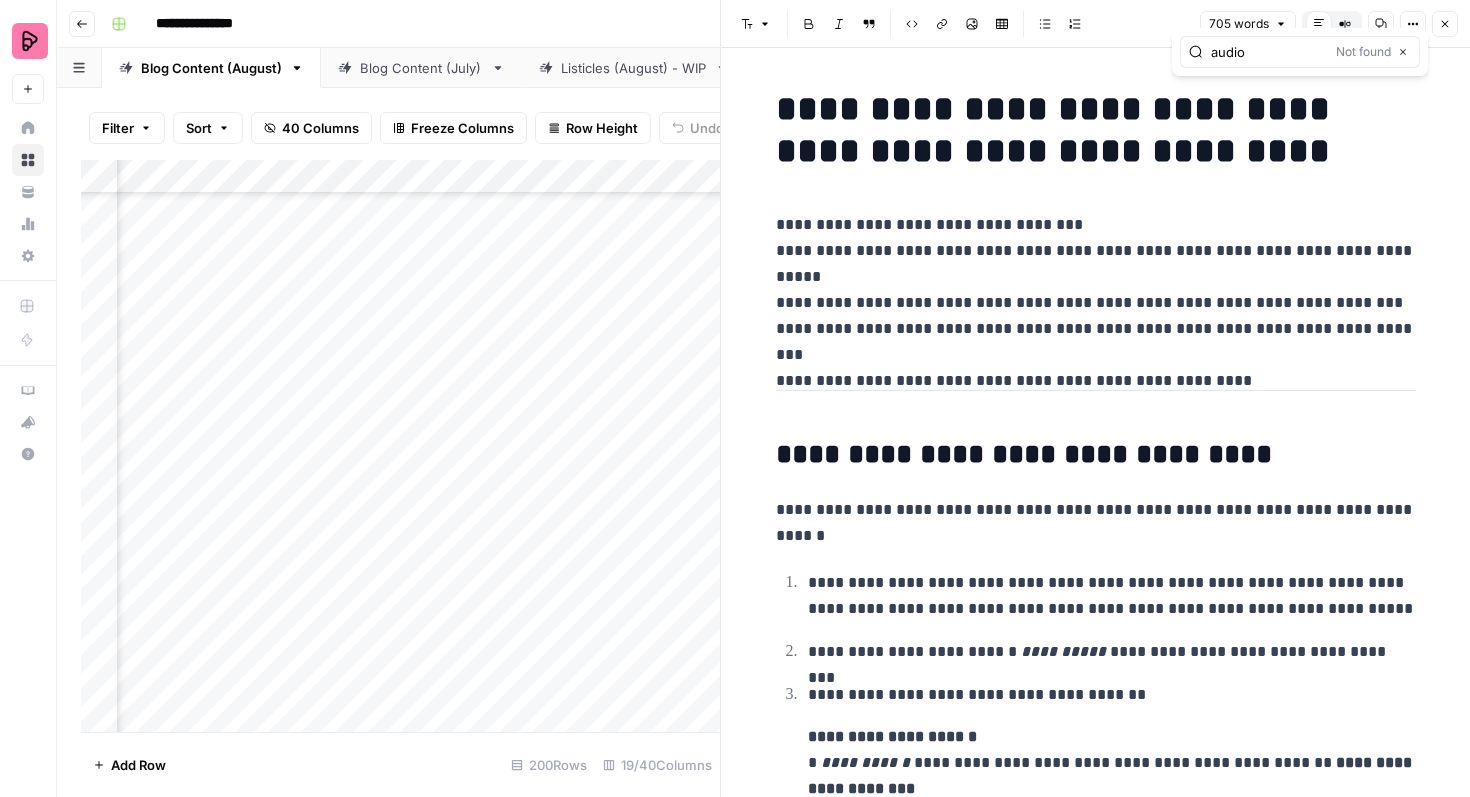 click on "audio" at bounding box center [1269, 52] 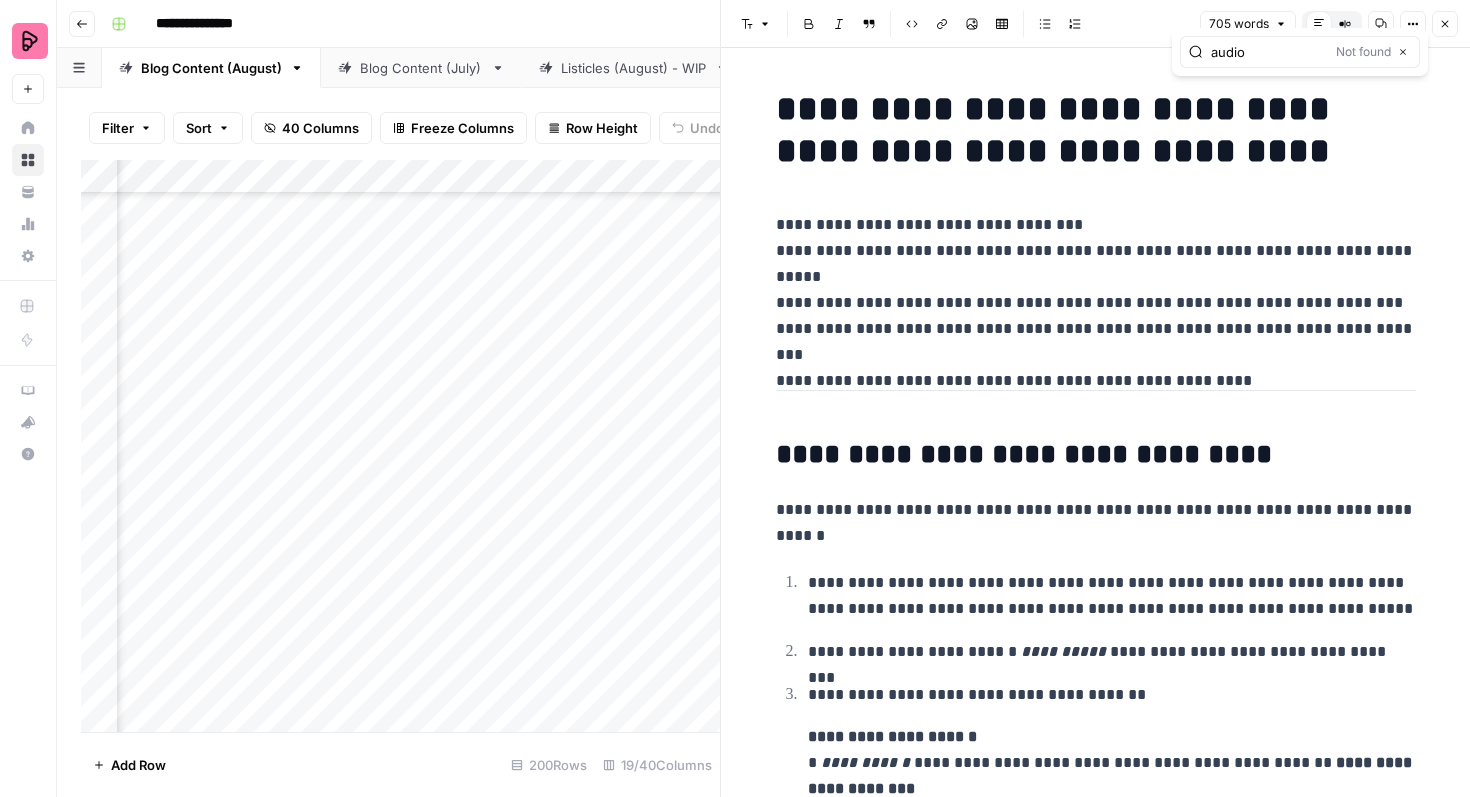 click on "audio" at bounding box center [1269, 52] 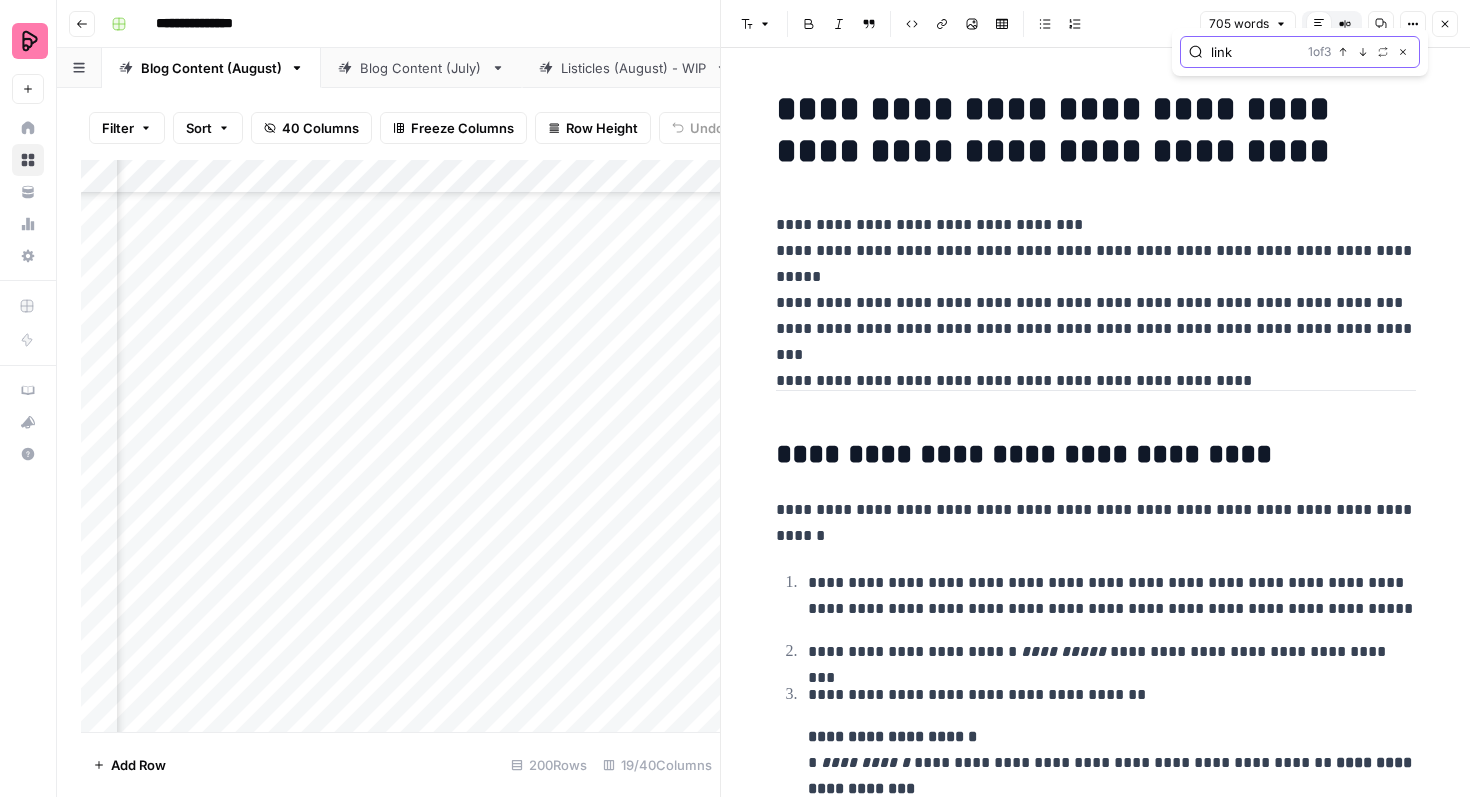 click 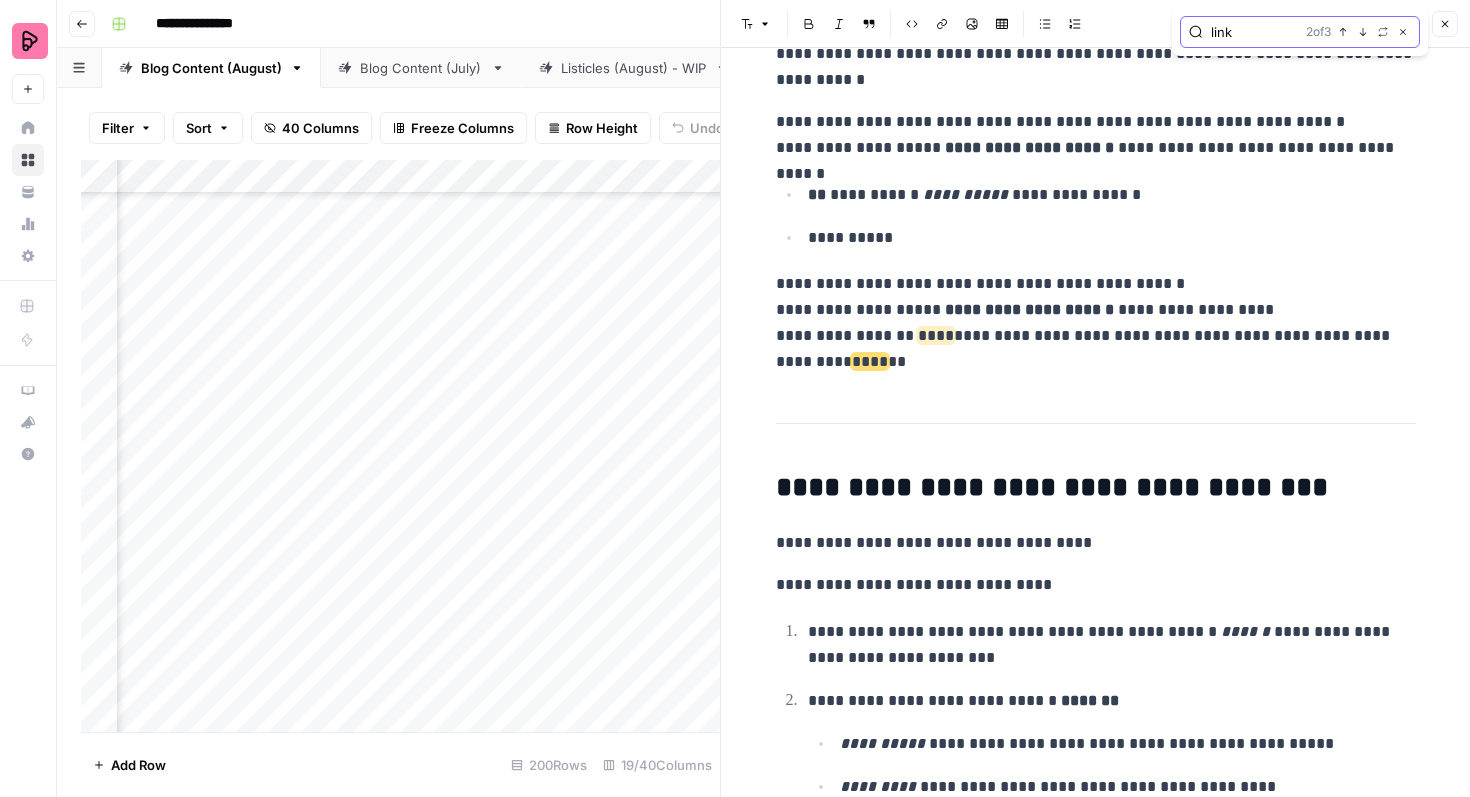 scroll, scrollTop: 1134, scrollLeft: 0, axis: vertical 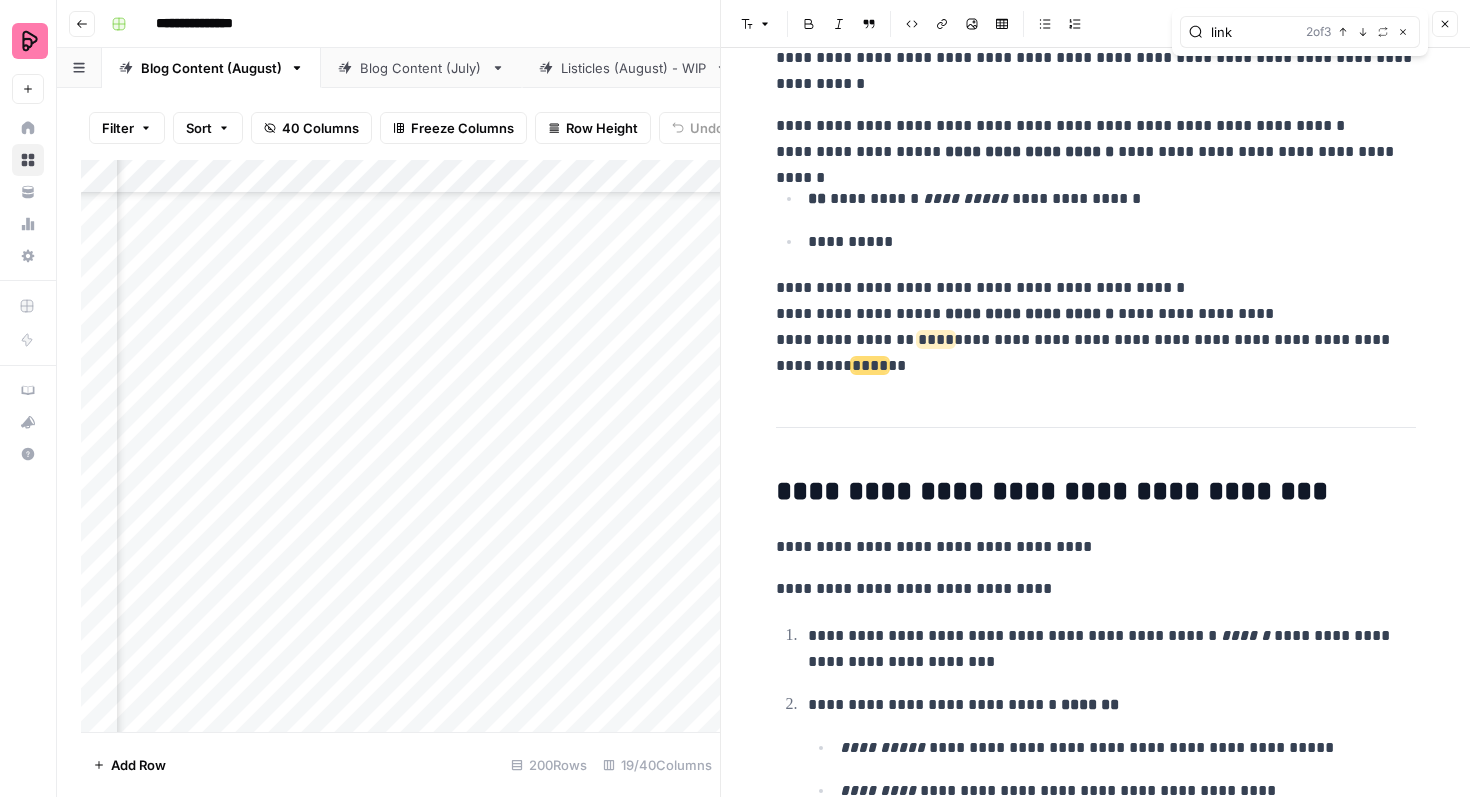 click on "2  of  3 Previous match Next Match Replace Close" at bounding box center (1358, 32) 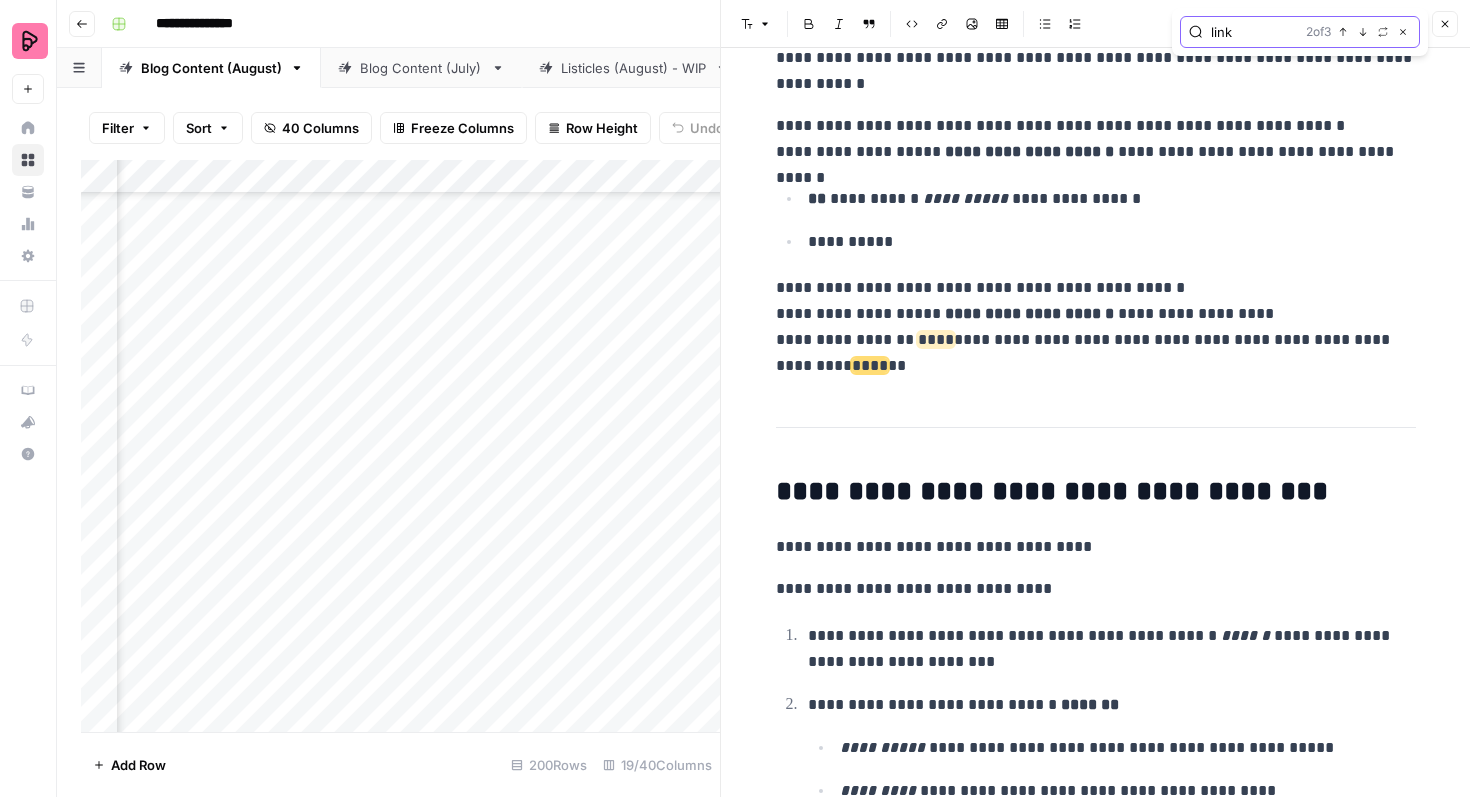 click 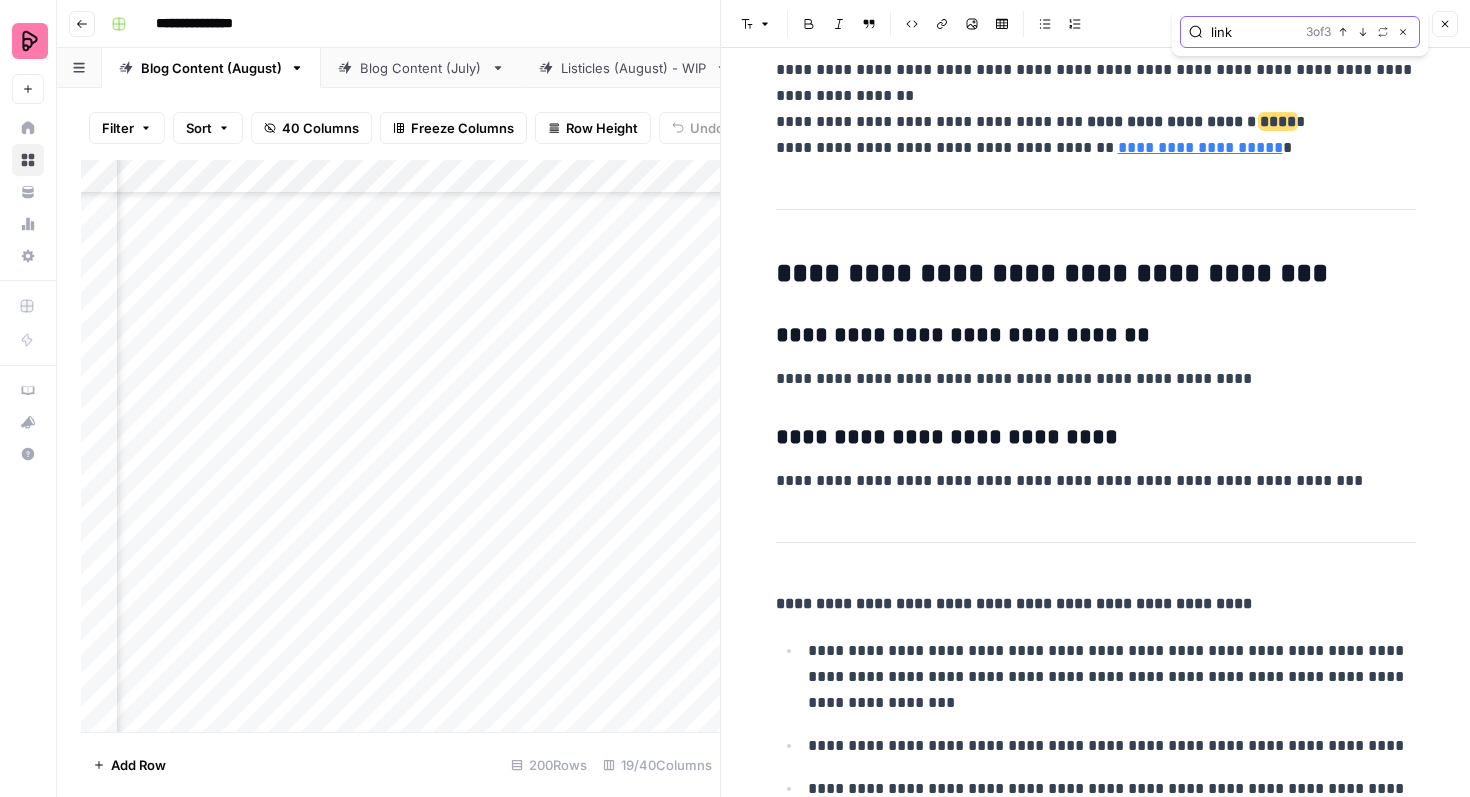 scroll, scrollTop: 3987, scrollLeft: 0, axis: vertical 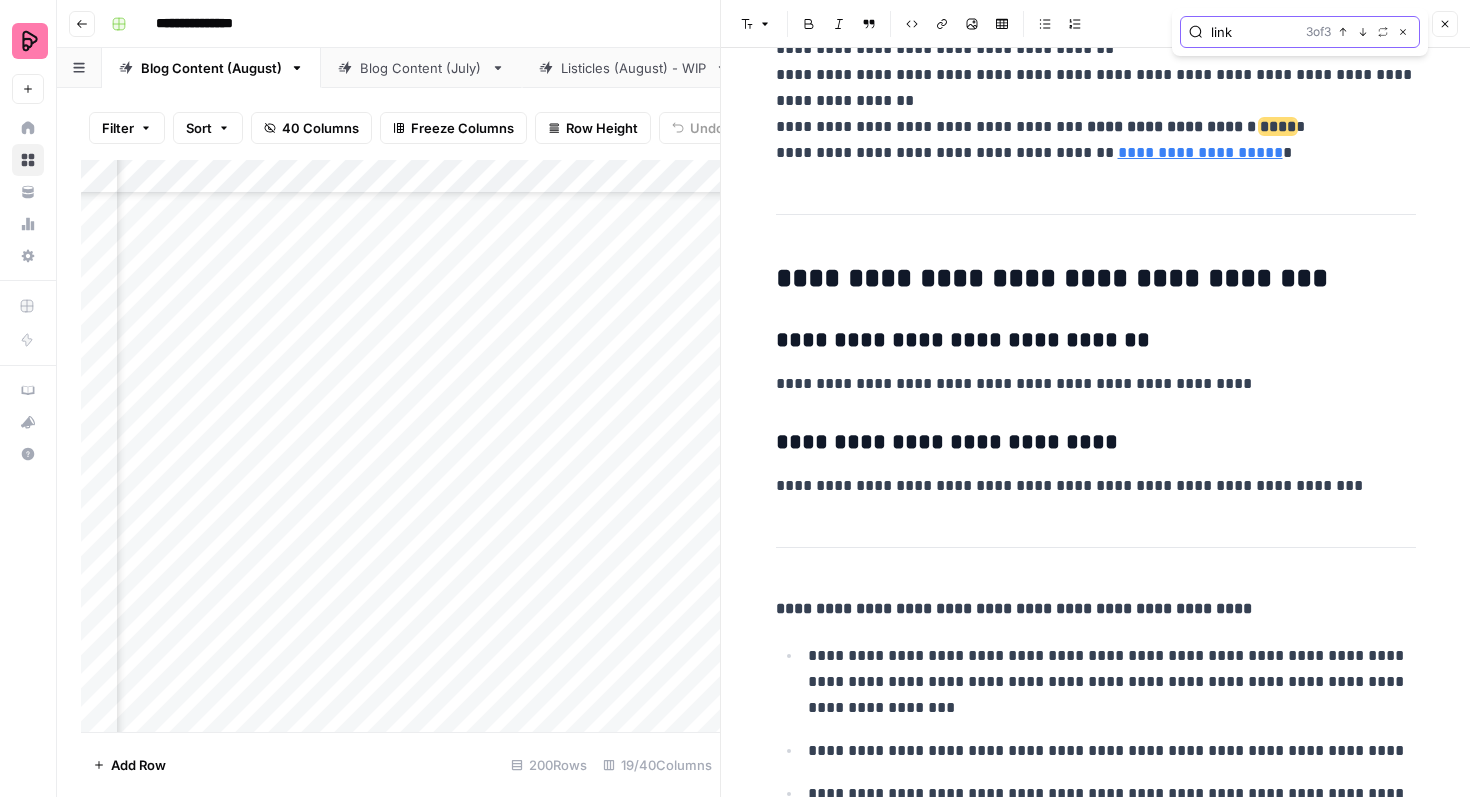 click on "link" at bounding box center (1254, 32) 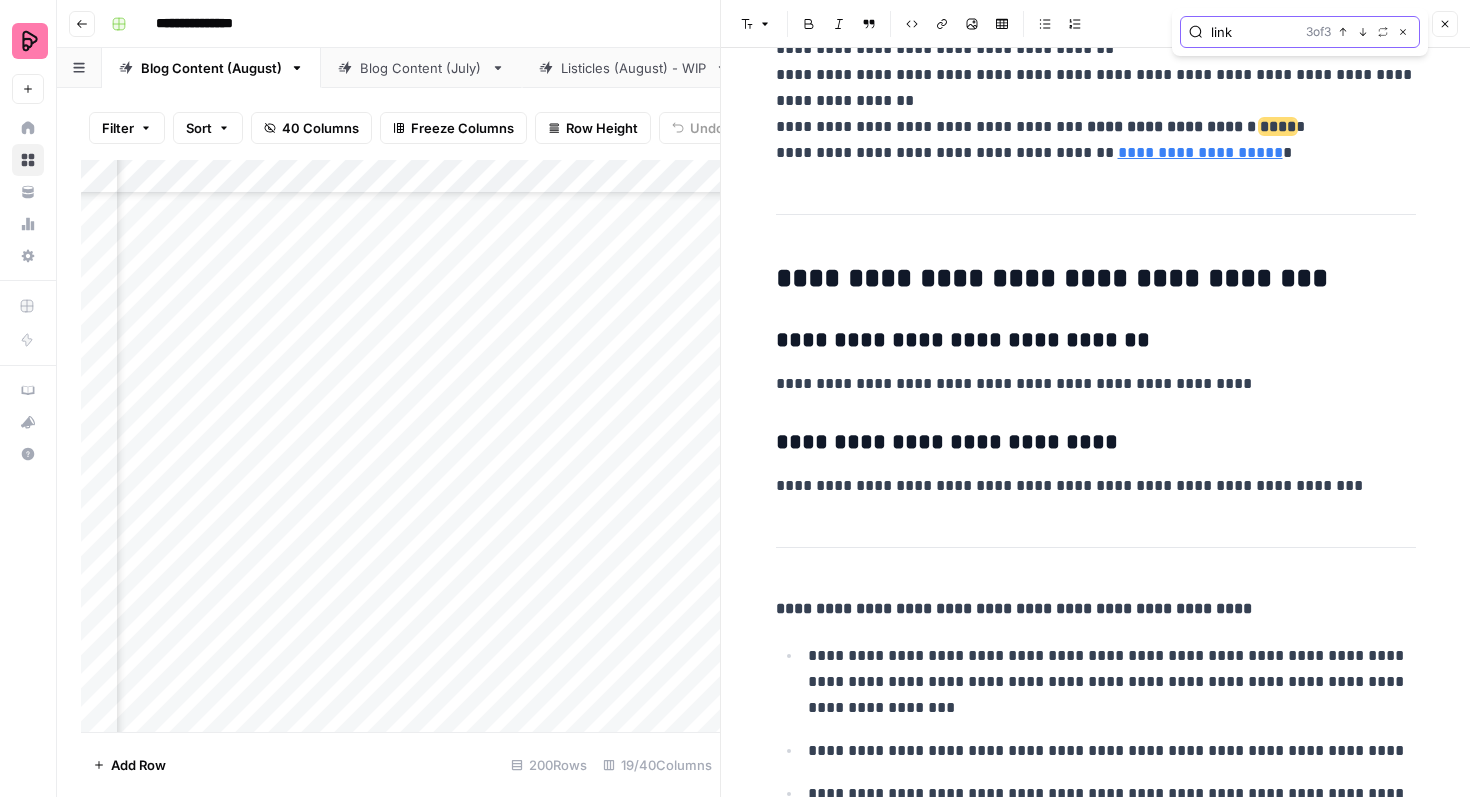 click on "link" at bounding box center (1254, 32) 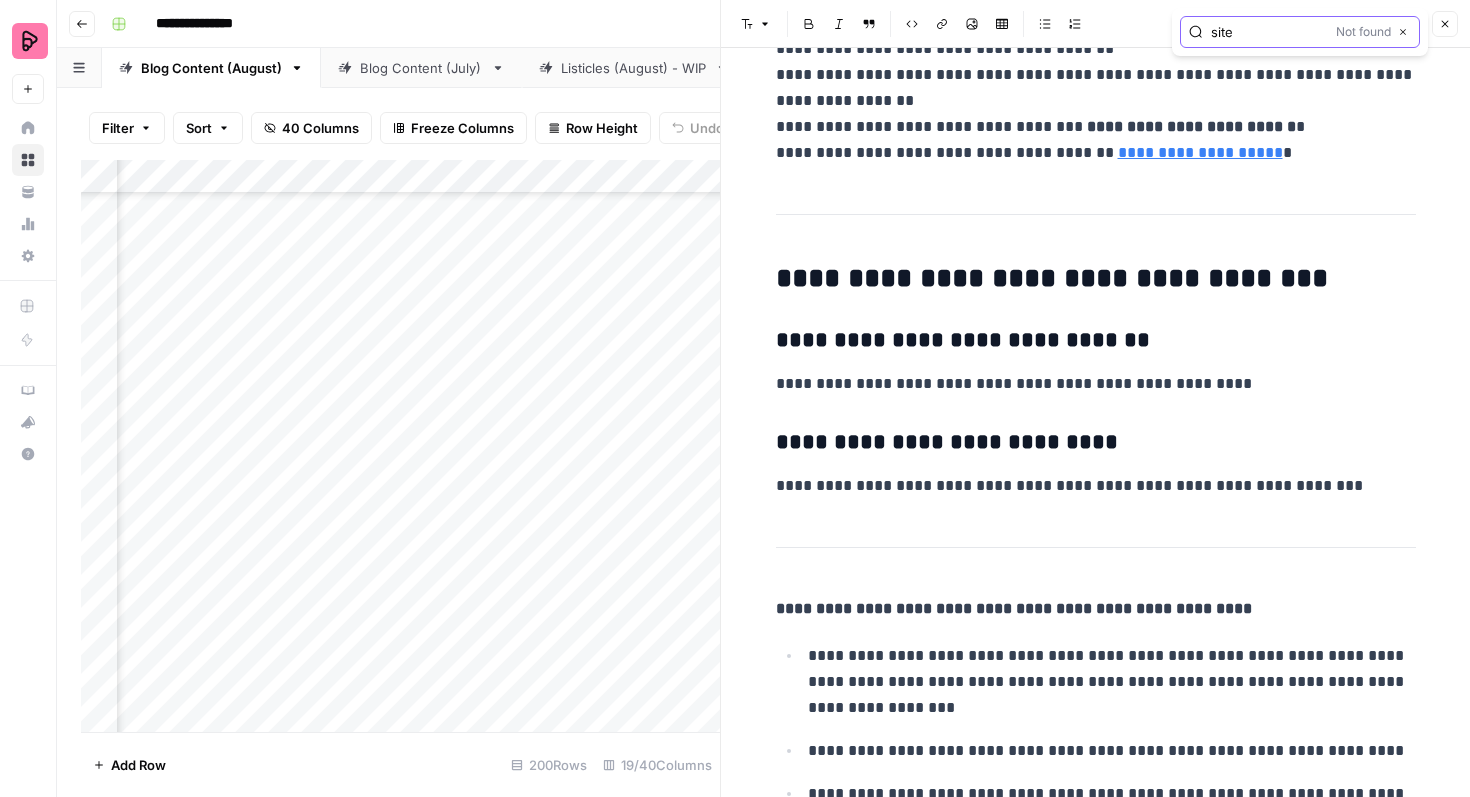 type on "site" 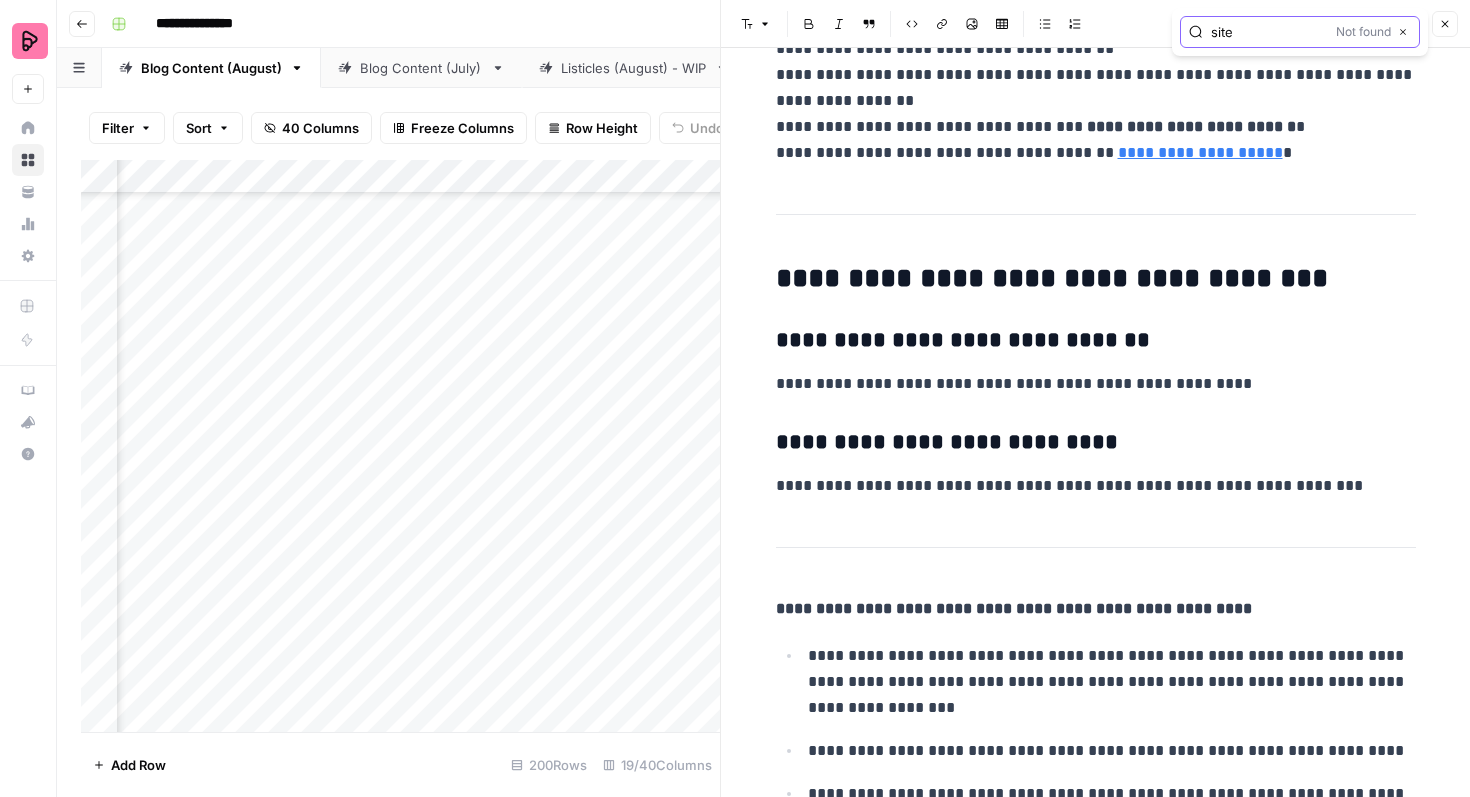 click 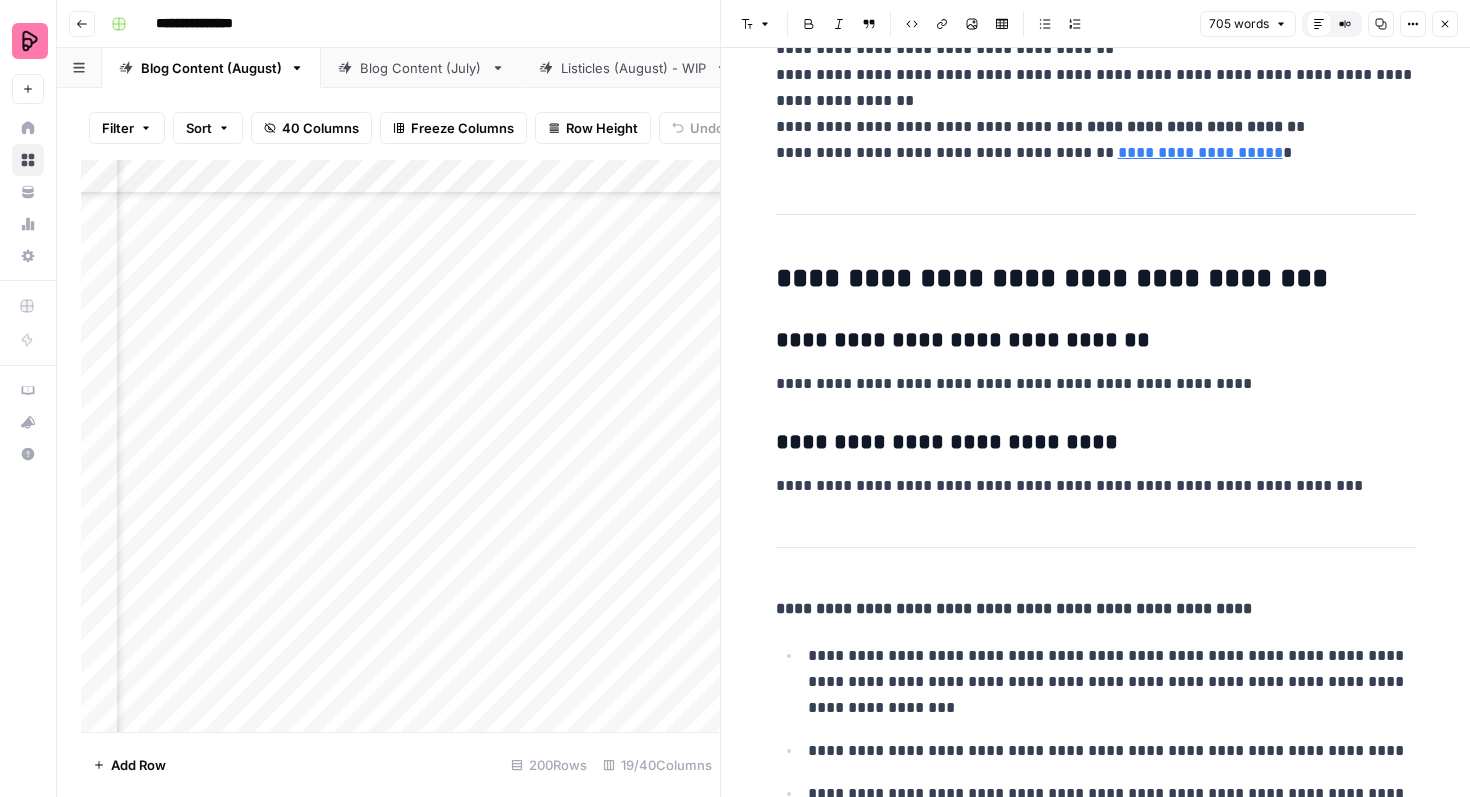 click on "Close" at bounding box center (1445, 24) 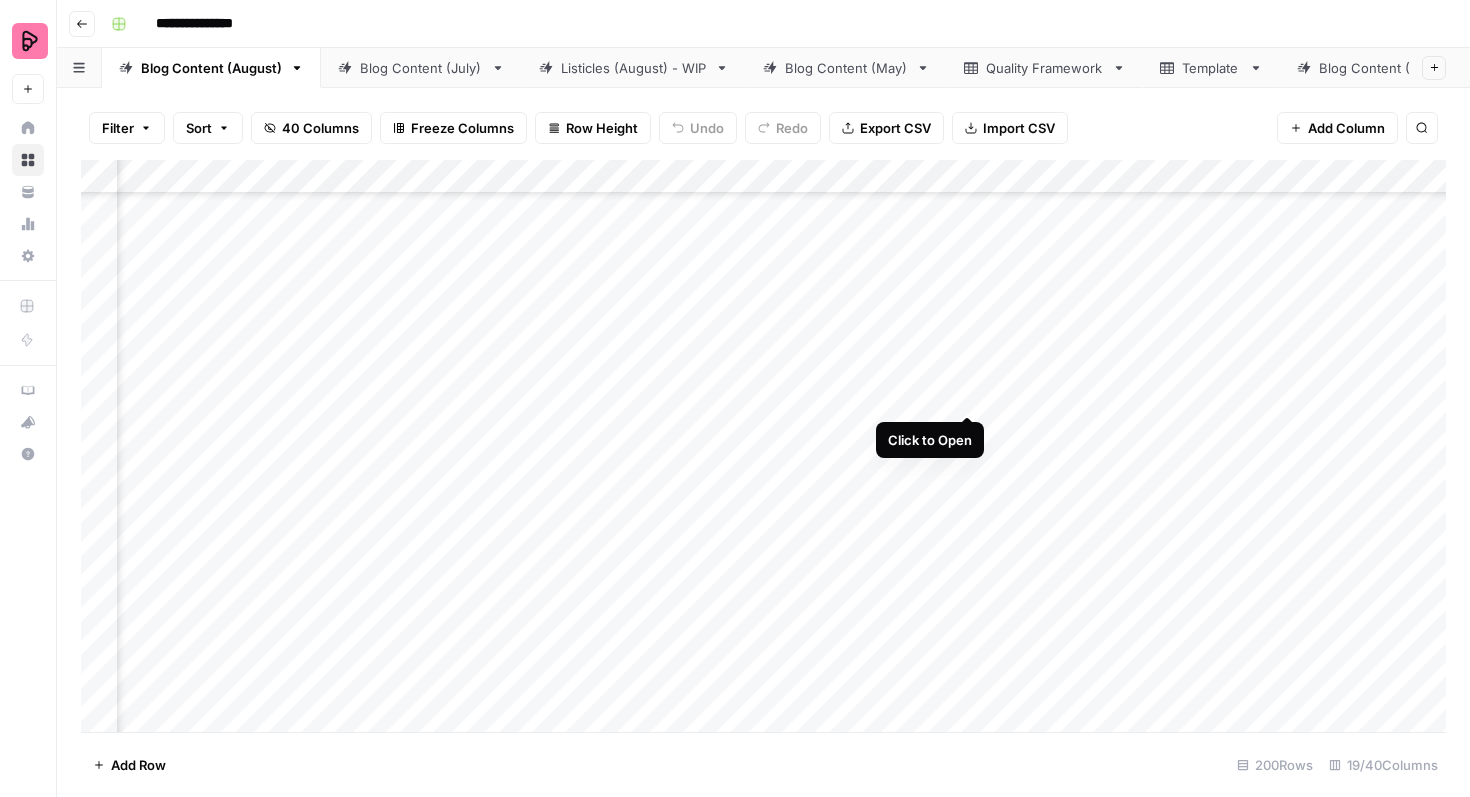 click on "Add Column" at bounding box center (763, 446) 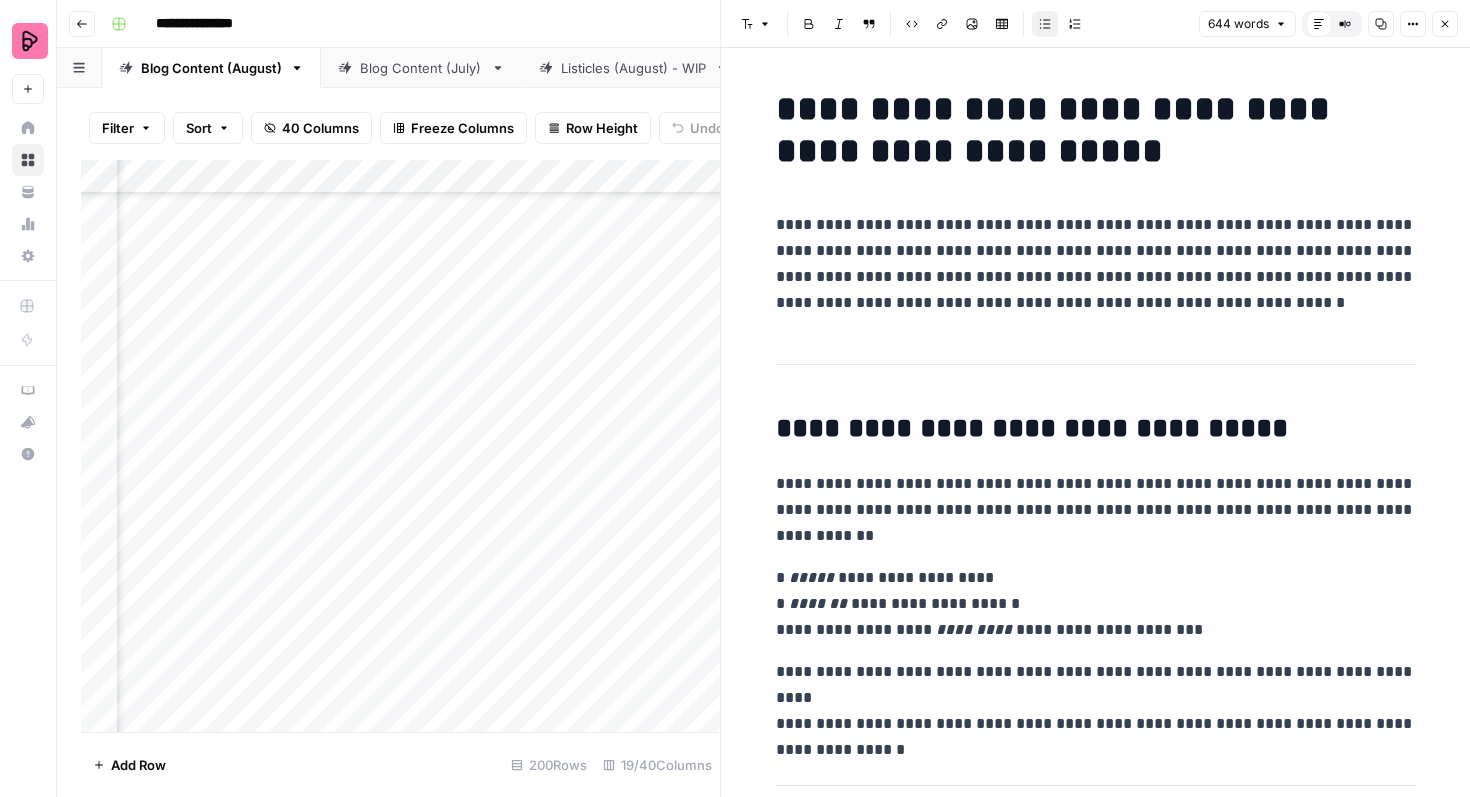 click on "**********" at bounding box center [1096, 264] 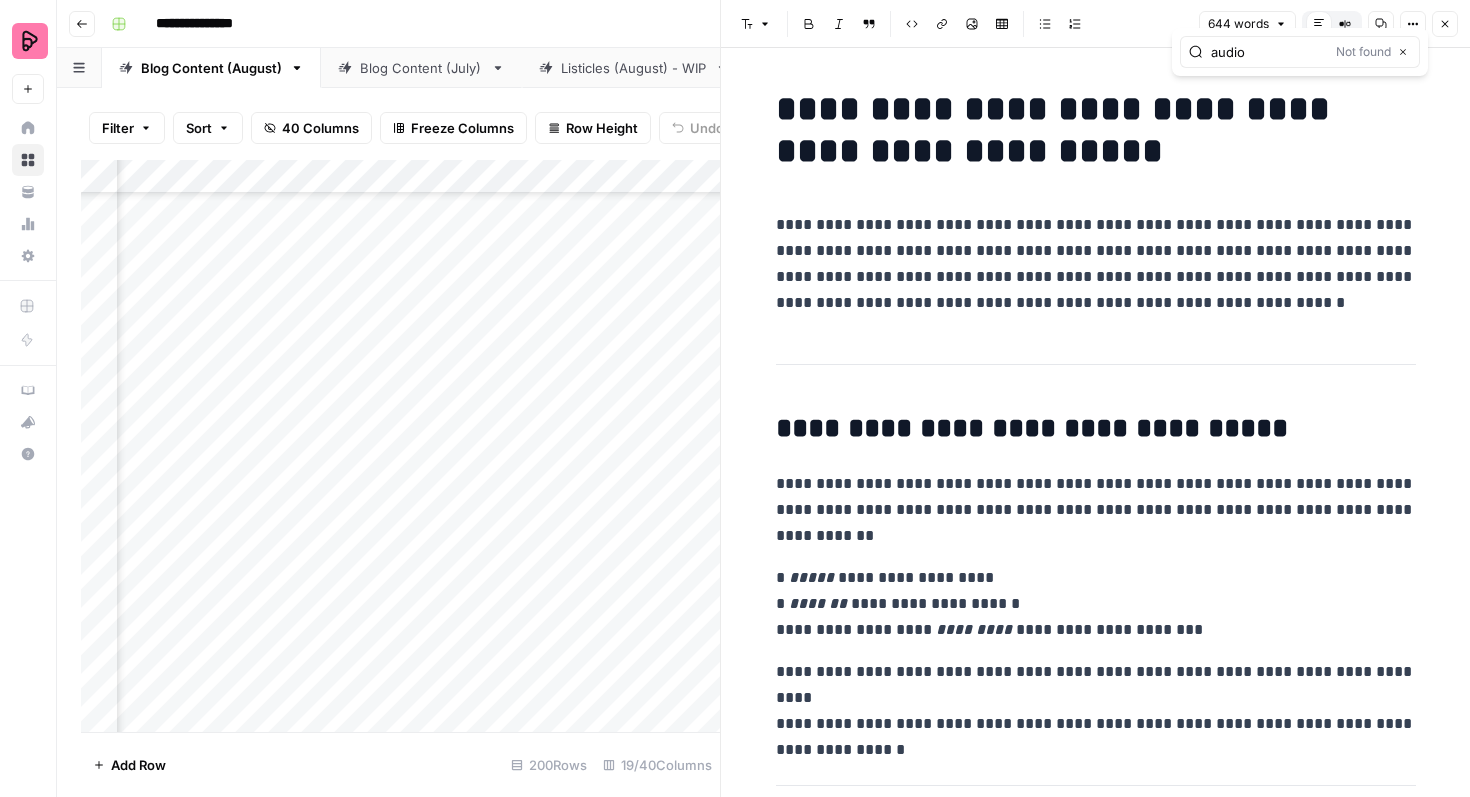 click on "audio" at bounding box center (1269, 52) 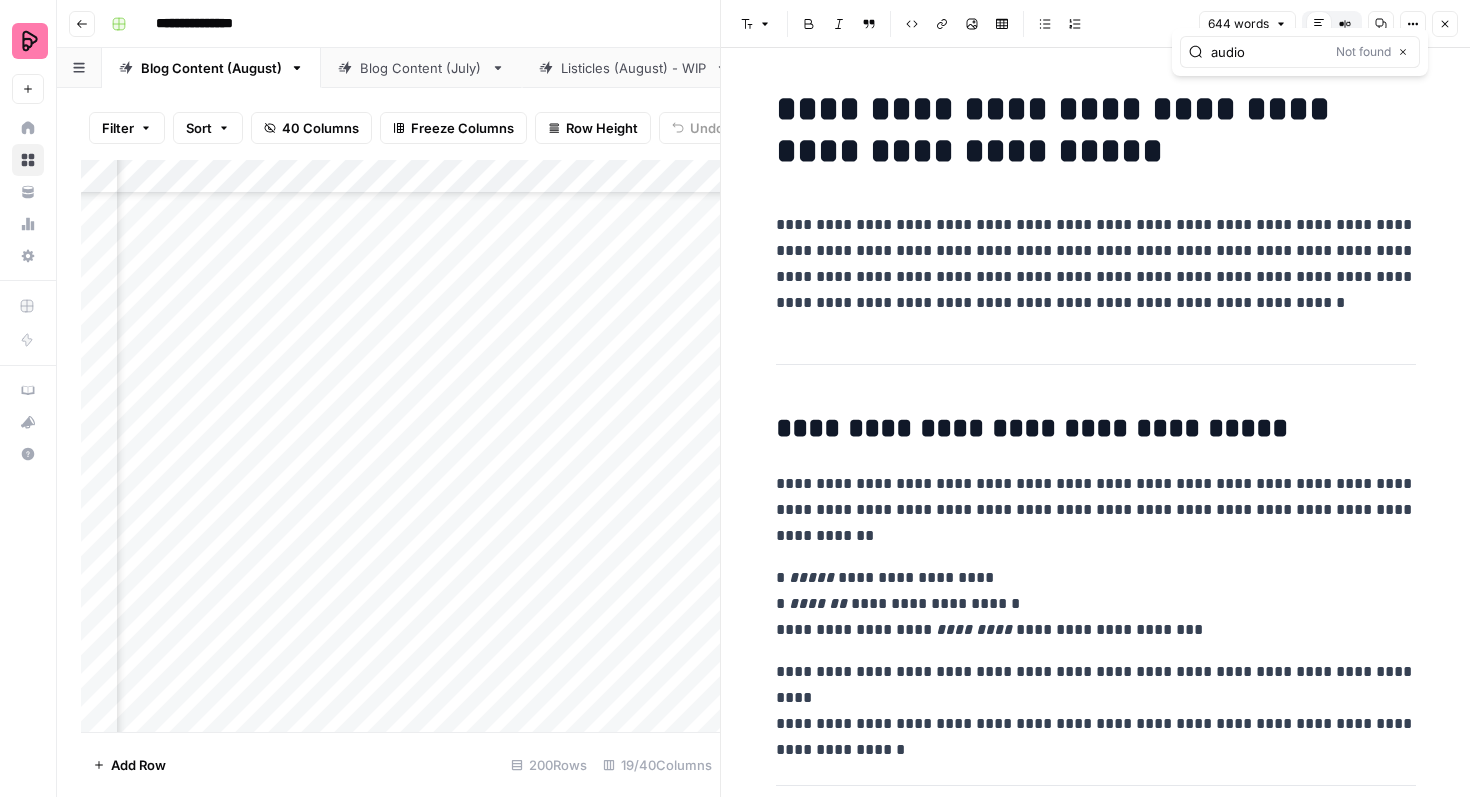 click on "audio" at bounding box center (1269, 52) 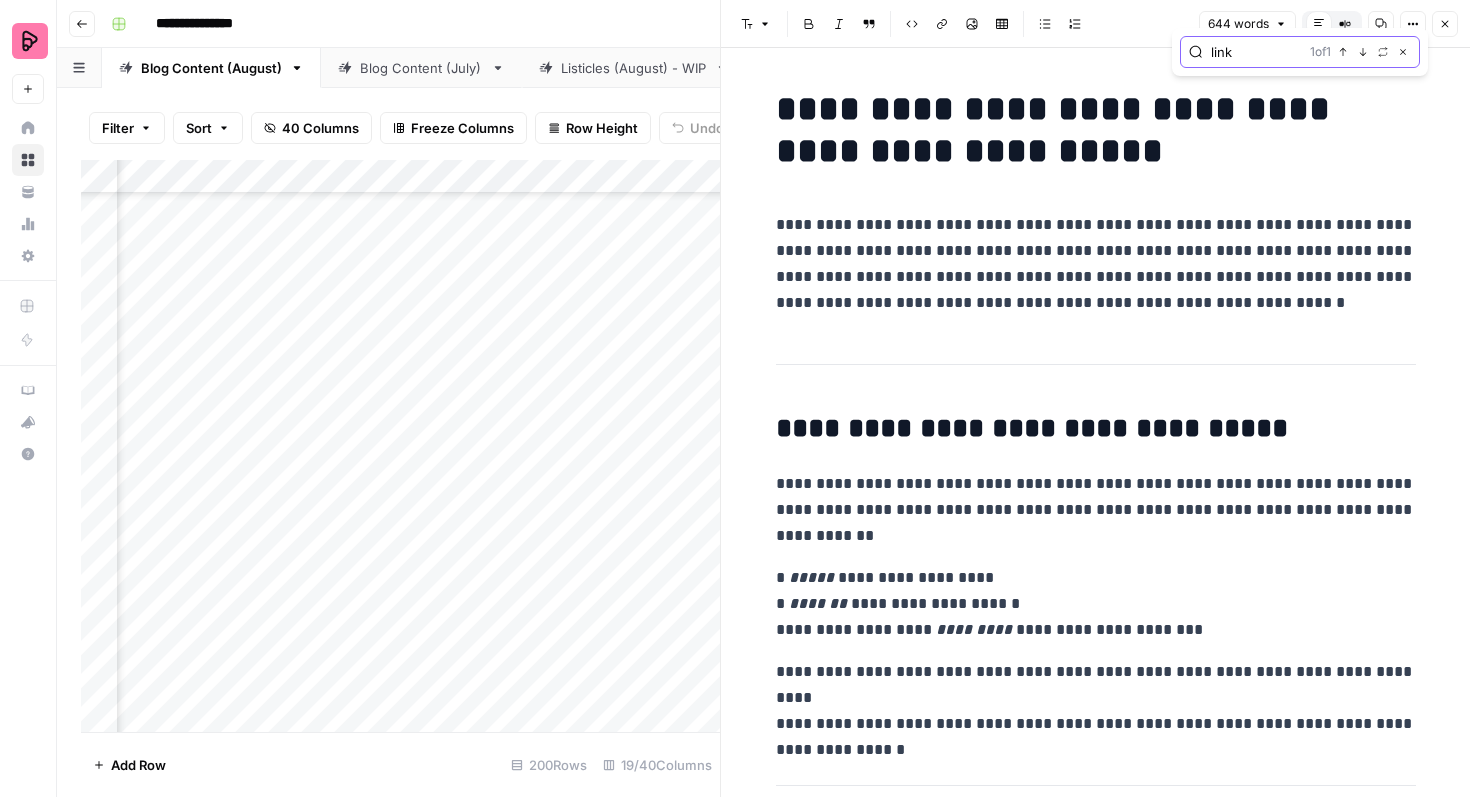 click 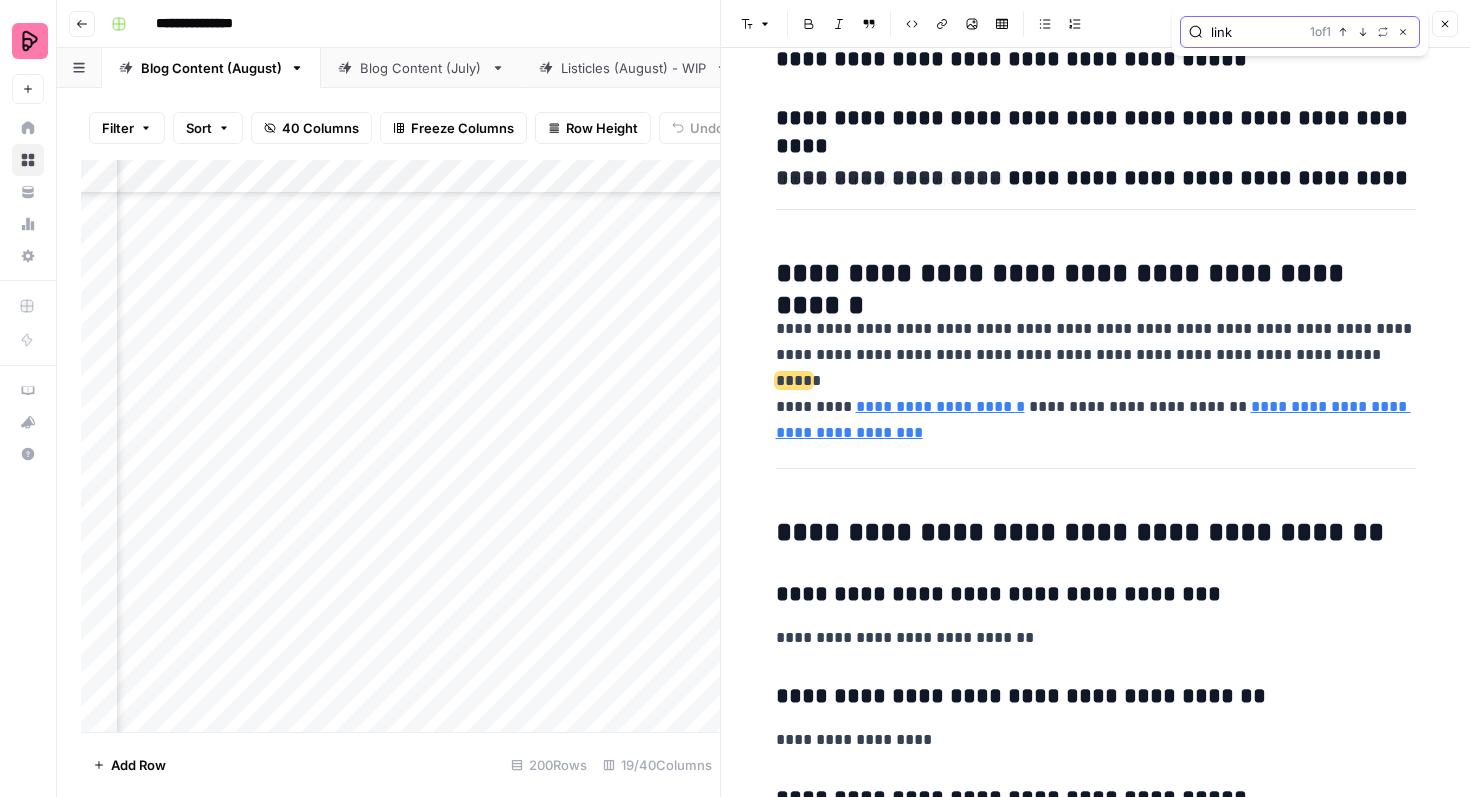 scroll, scrollTop: 2991, scrollLeft: 0, axis: vertical 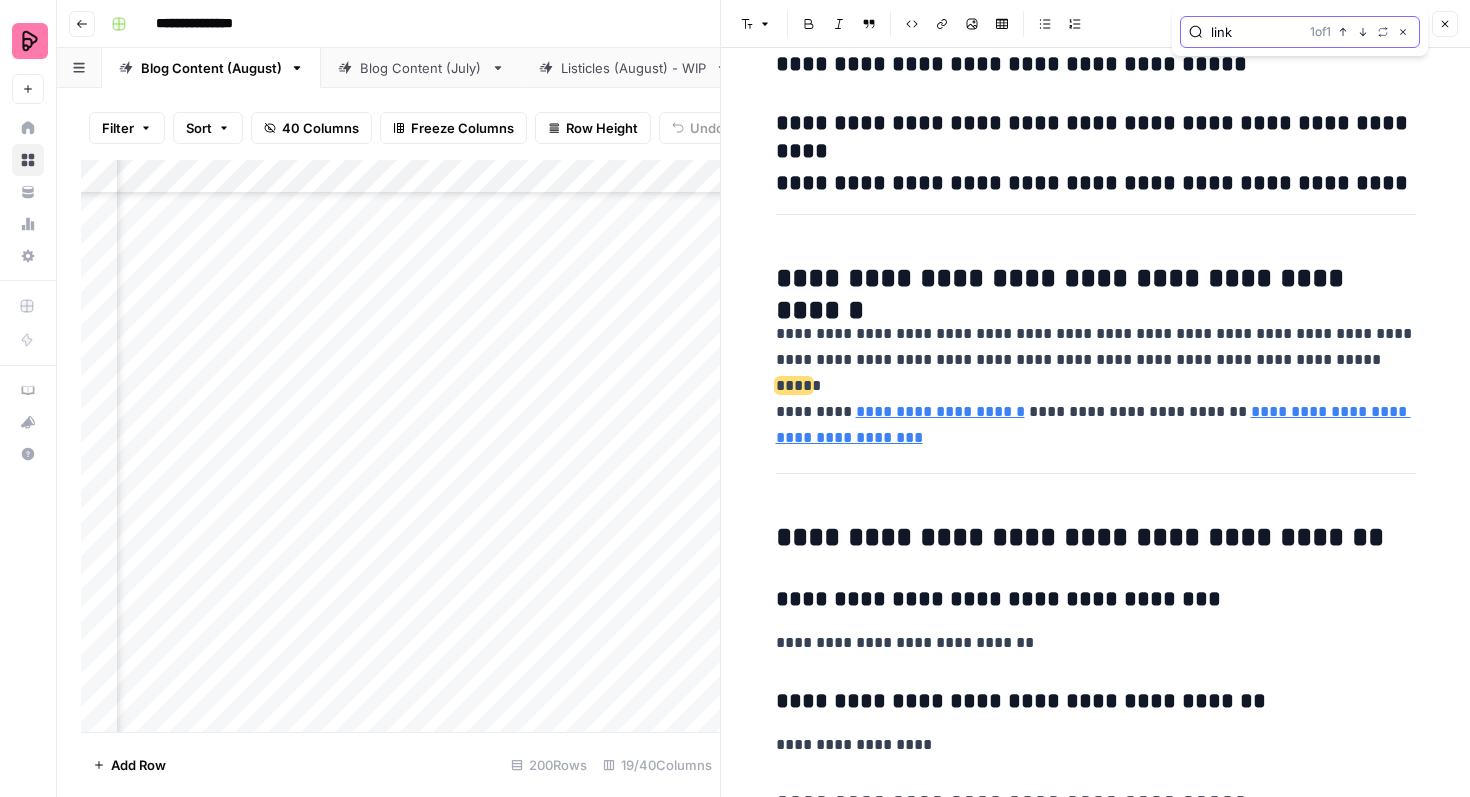 click on "link" at bounding box center (1256, 32) 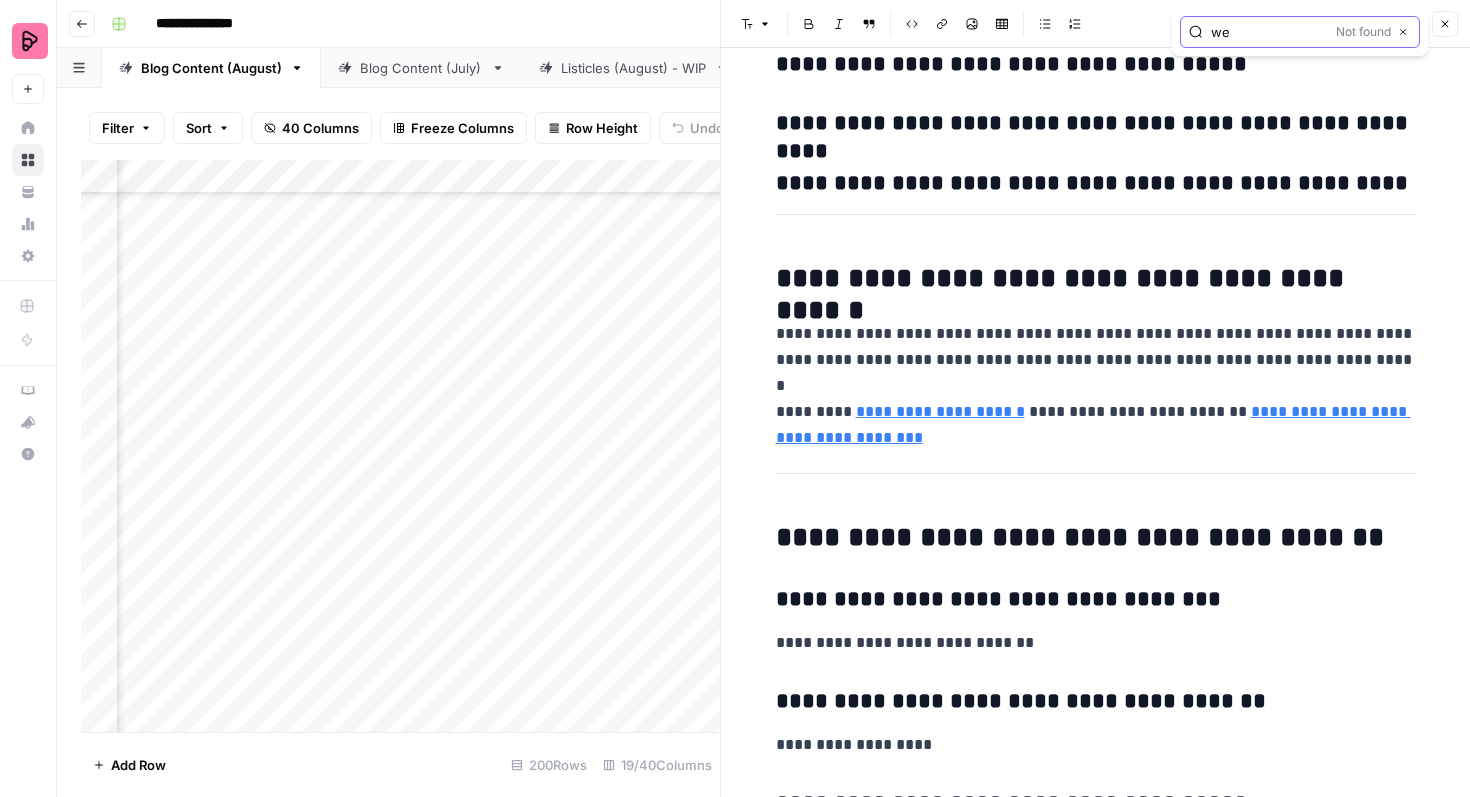 type on "w" 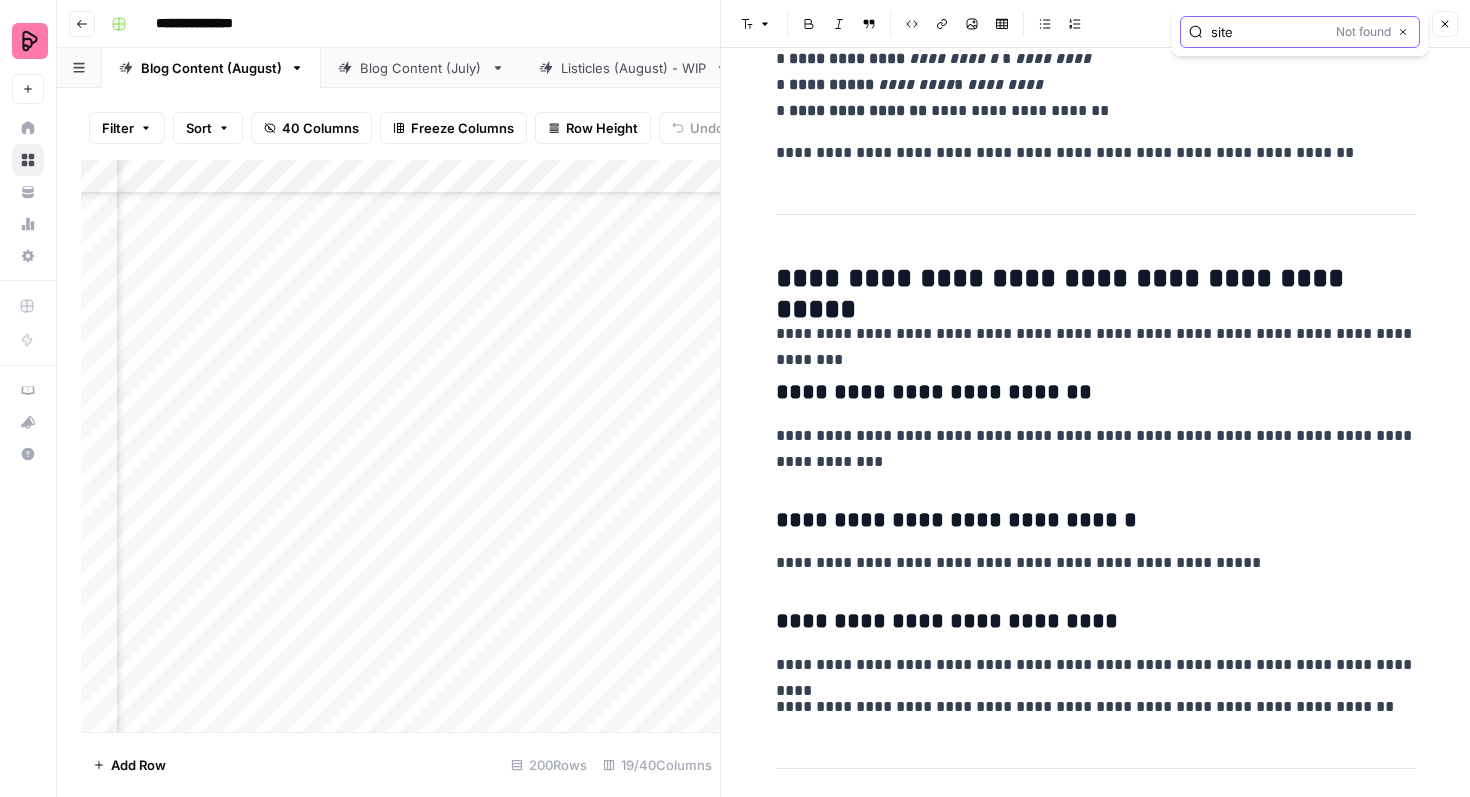 scroll, scrollTop: 1560, scrollLeft: 0, axis: vertical 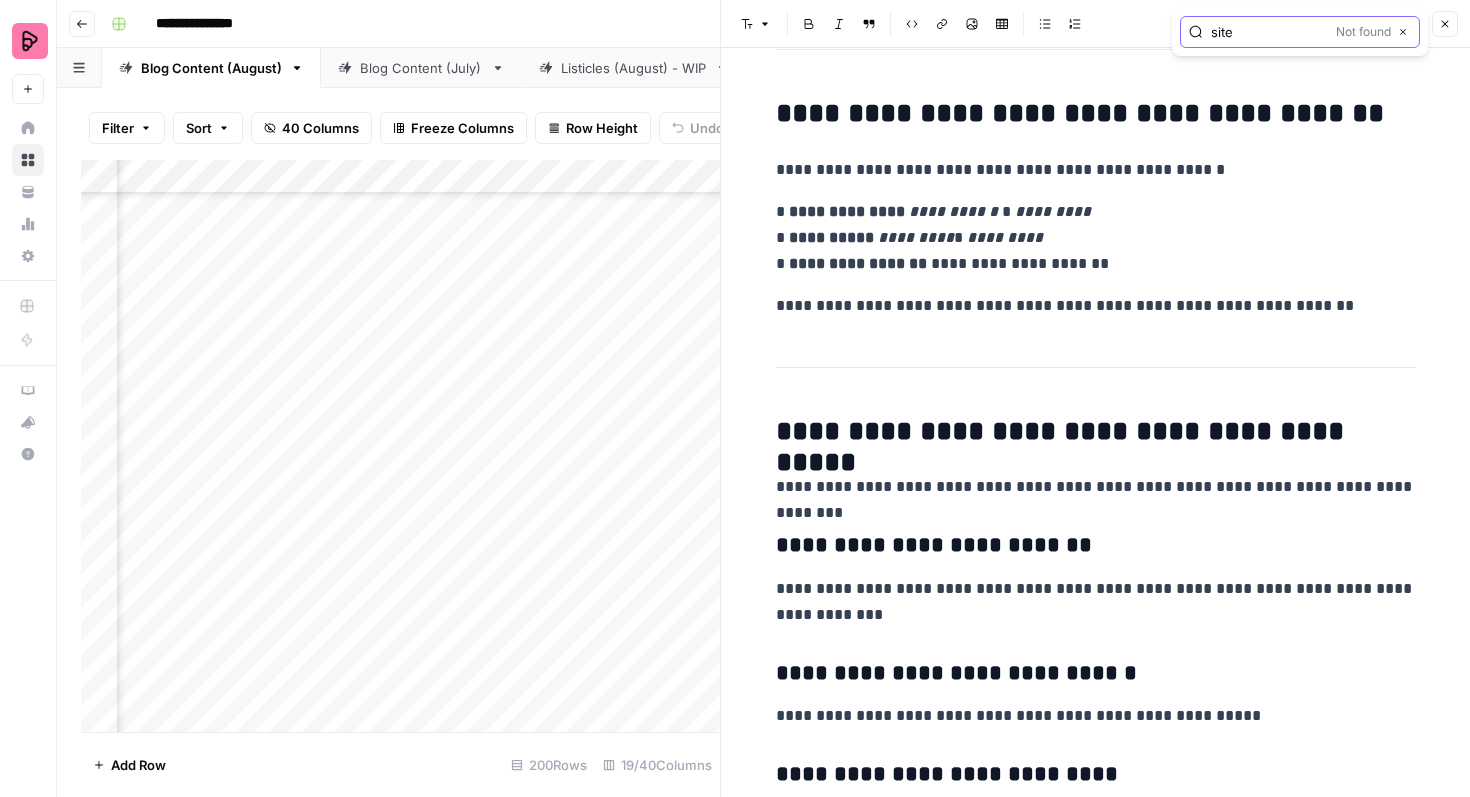 type on "site" 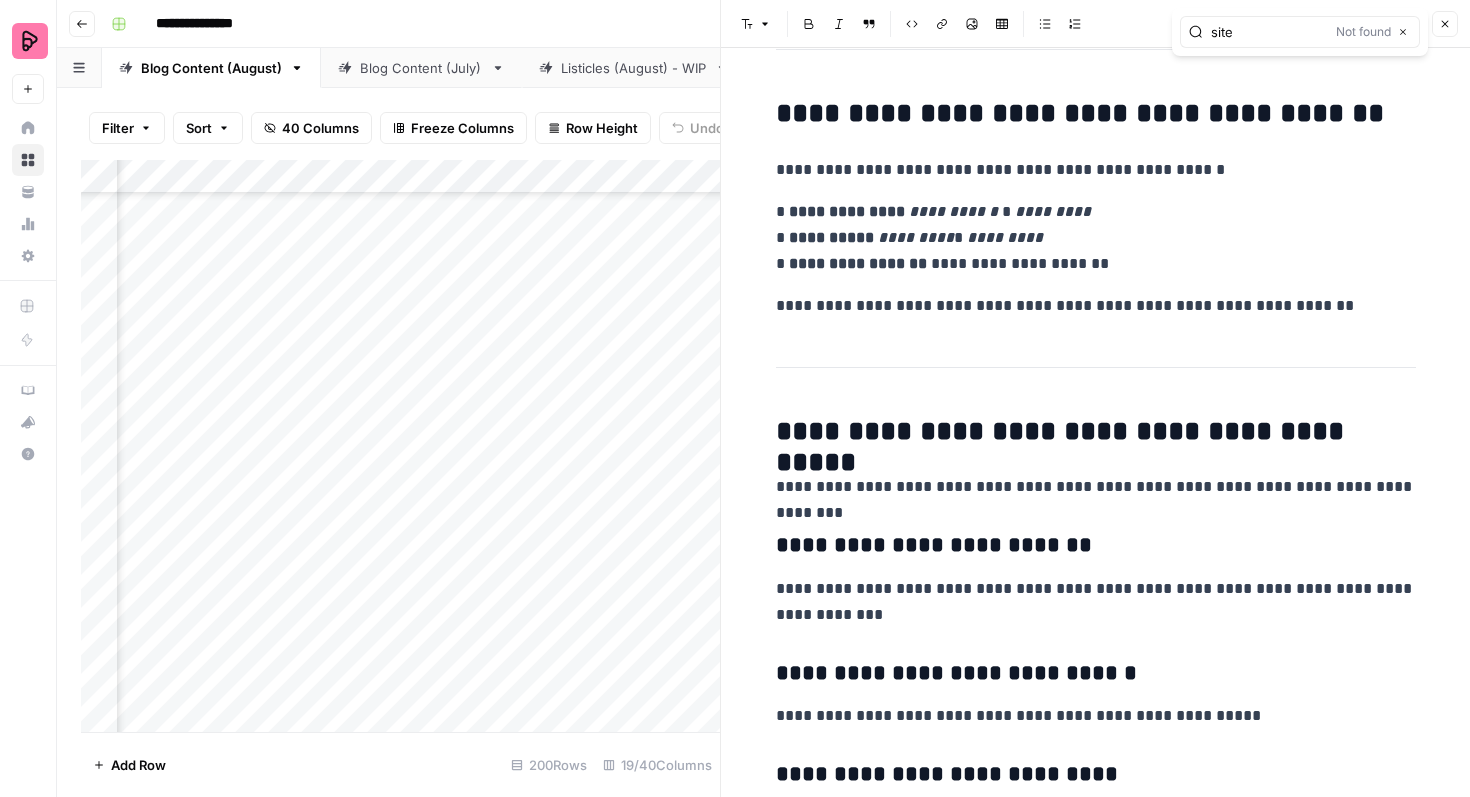 click on "Close" at bounding box center [1445, 24] 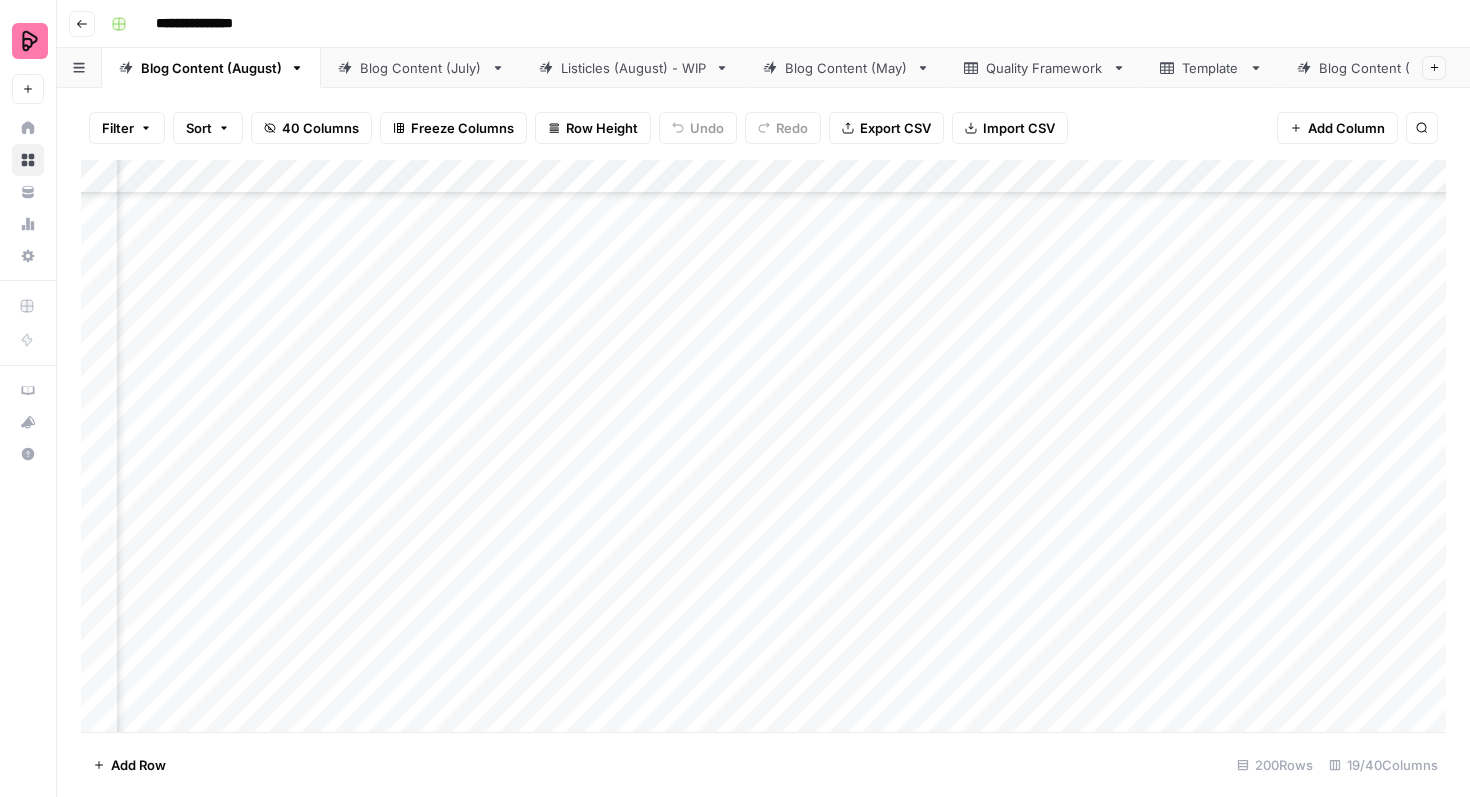 click on "Add Column" at bounding box center (763, 446) 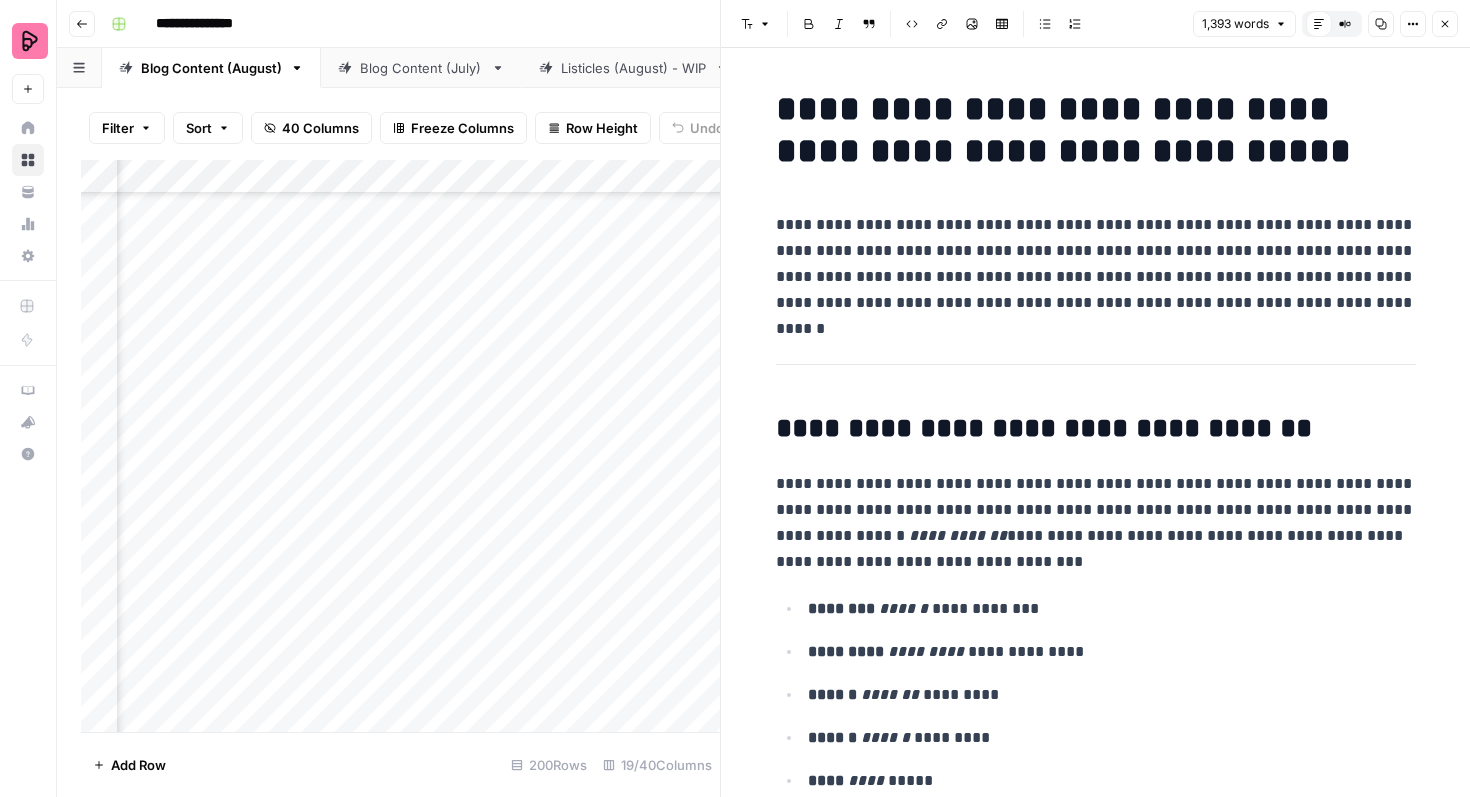 click on "**********" at bounding box center (1096, 264) 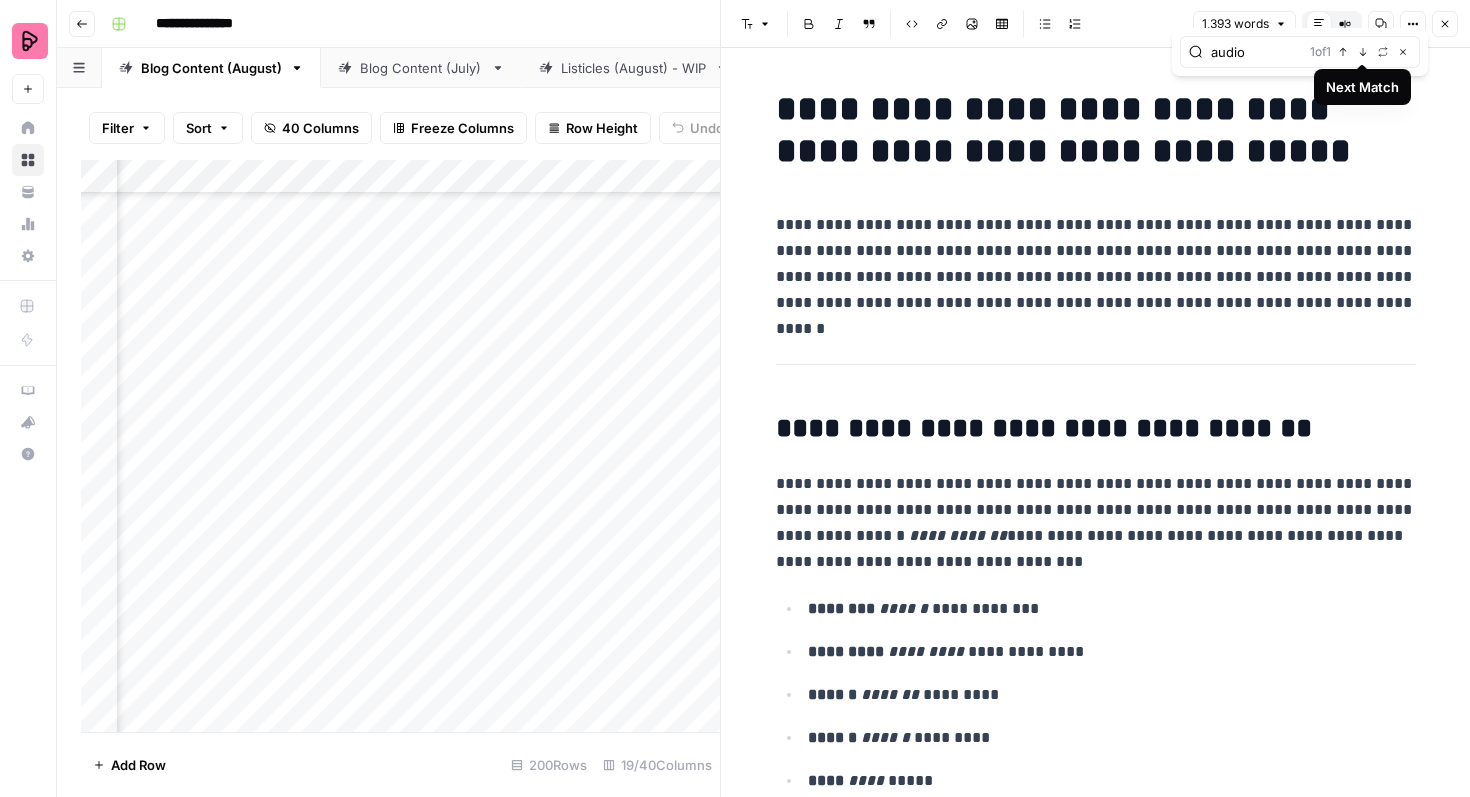 type on "audio" 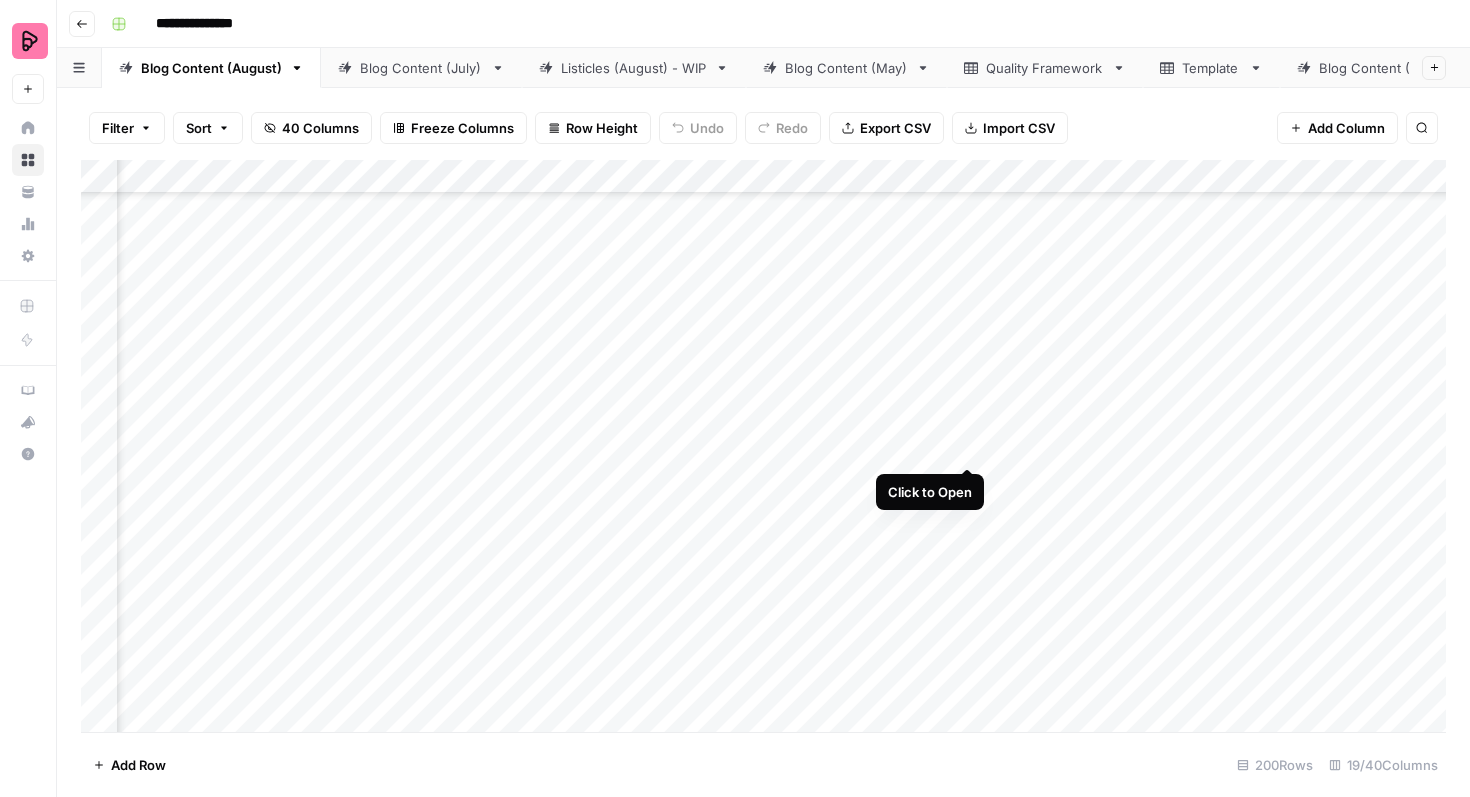 click on "Add Column" at bounding box center [763, 446] 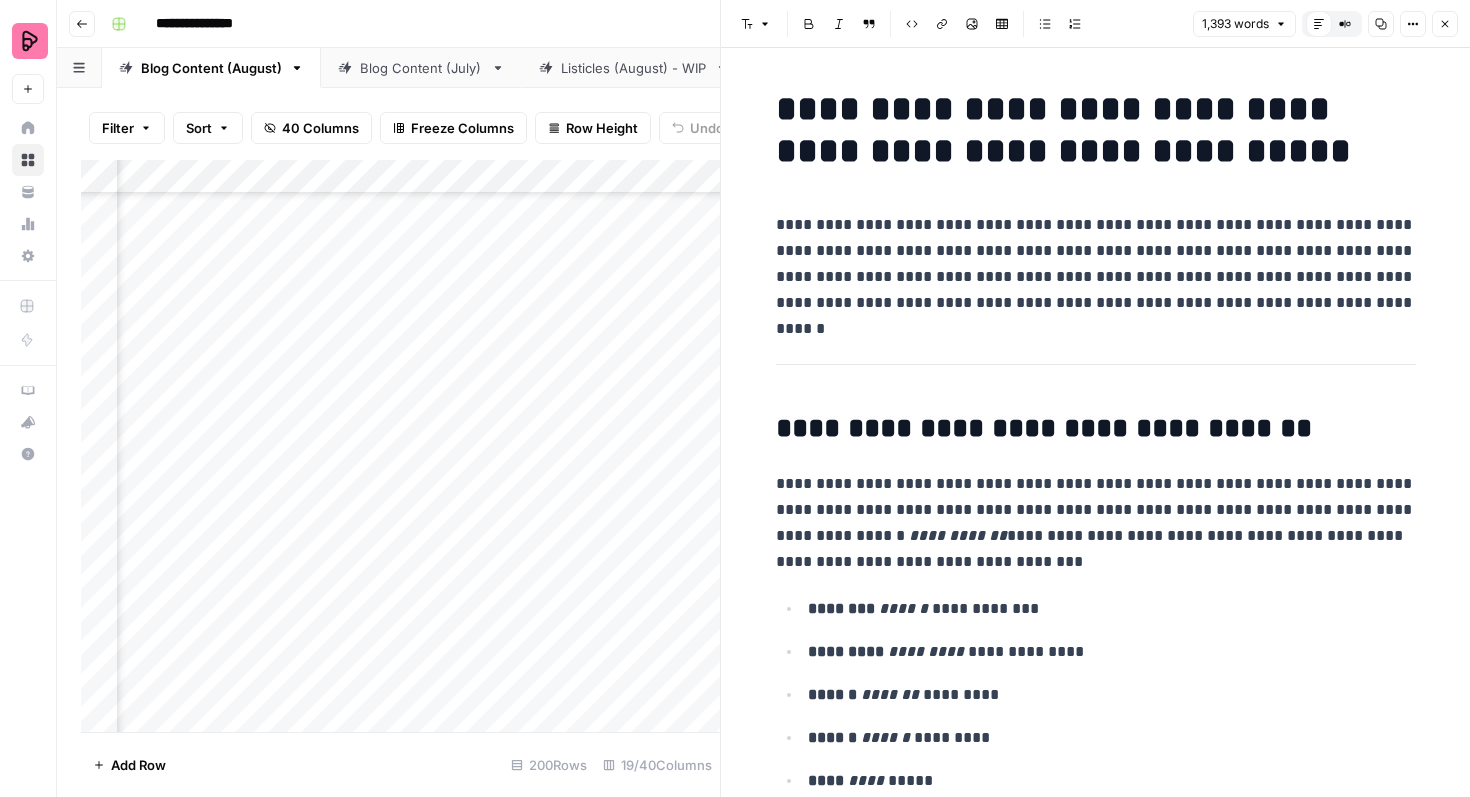 click on "**********" at bounding box center [1096, 130] 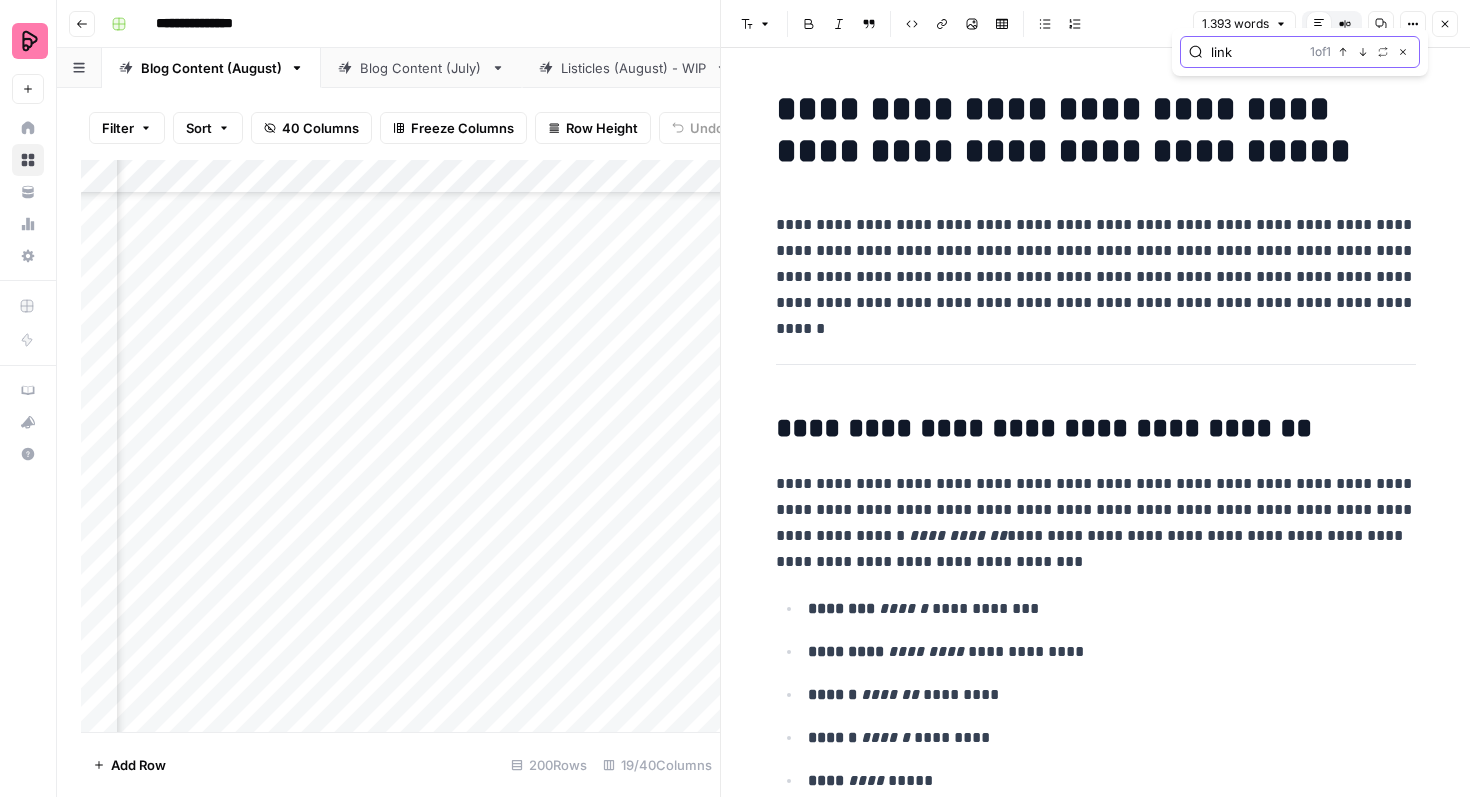 click on "Next Match" at bounding box center [1363, 52] 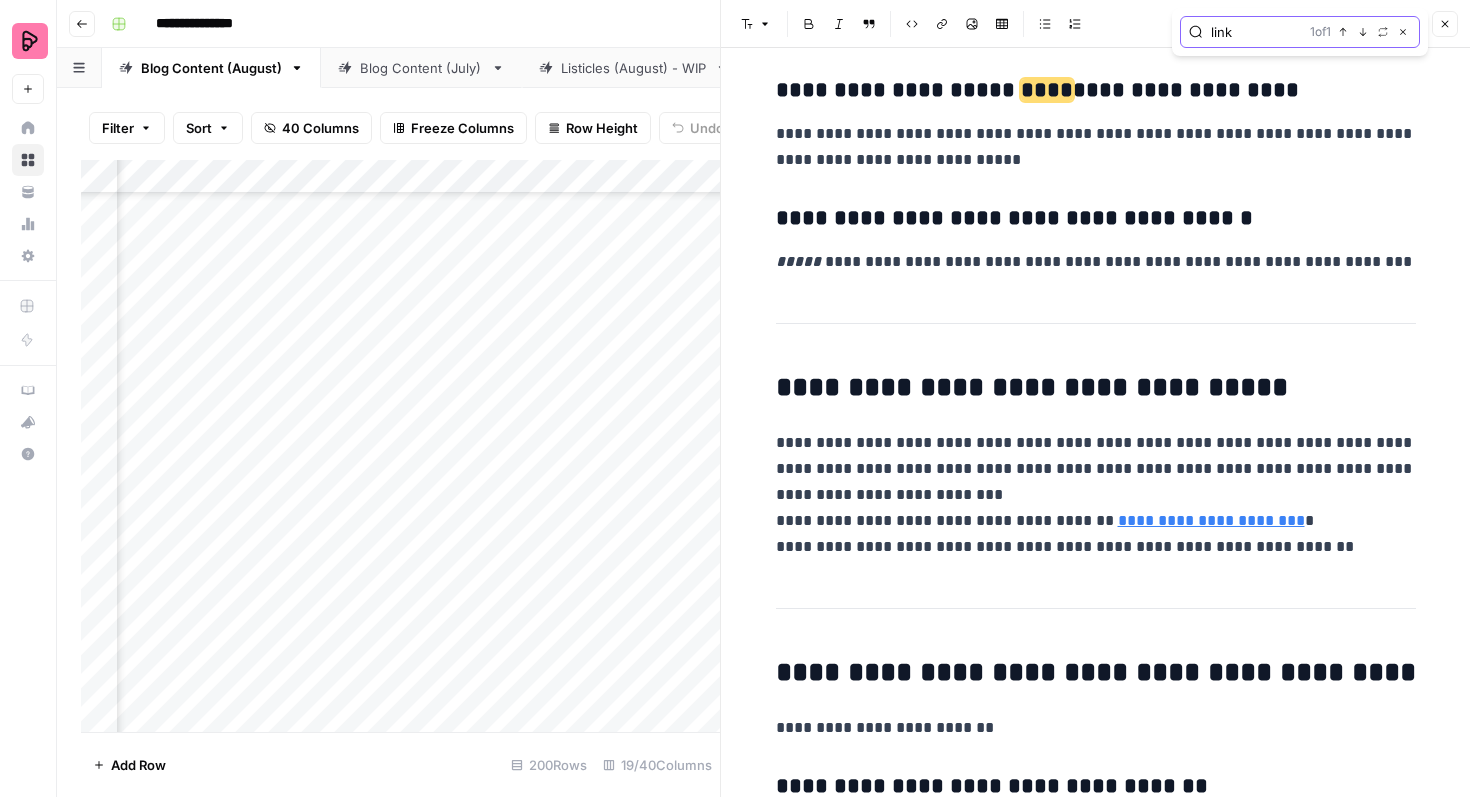 scroll, scrollTop: 9247, scrollLeft: 0, axis: vertical 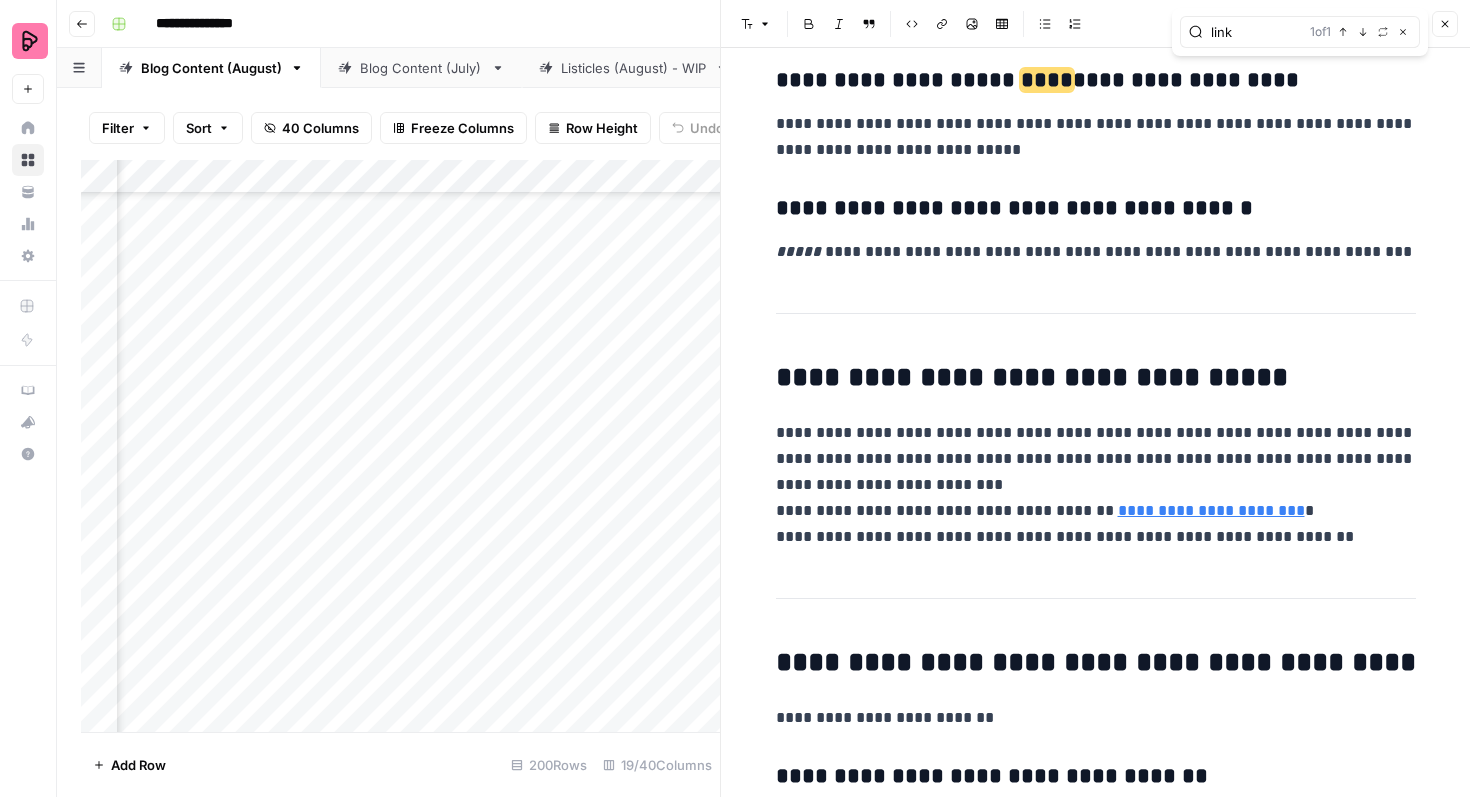 click on "link 1  of  1 Previous match Next Match Replace Close" at bounding box center (1300, 32) 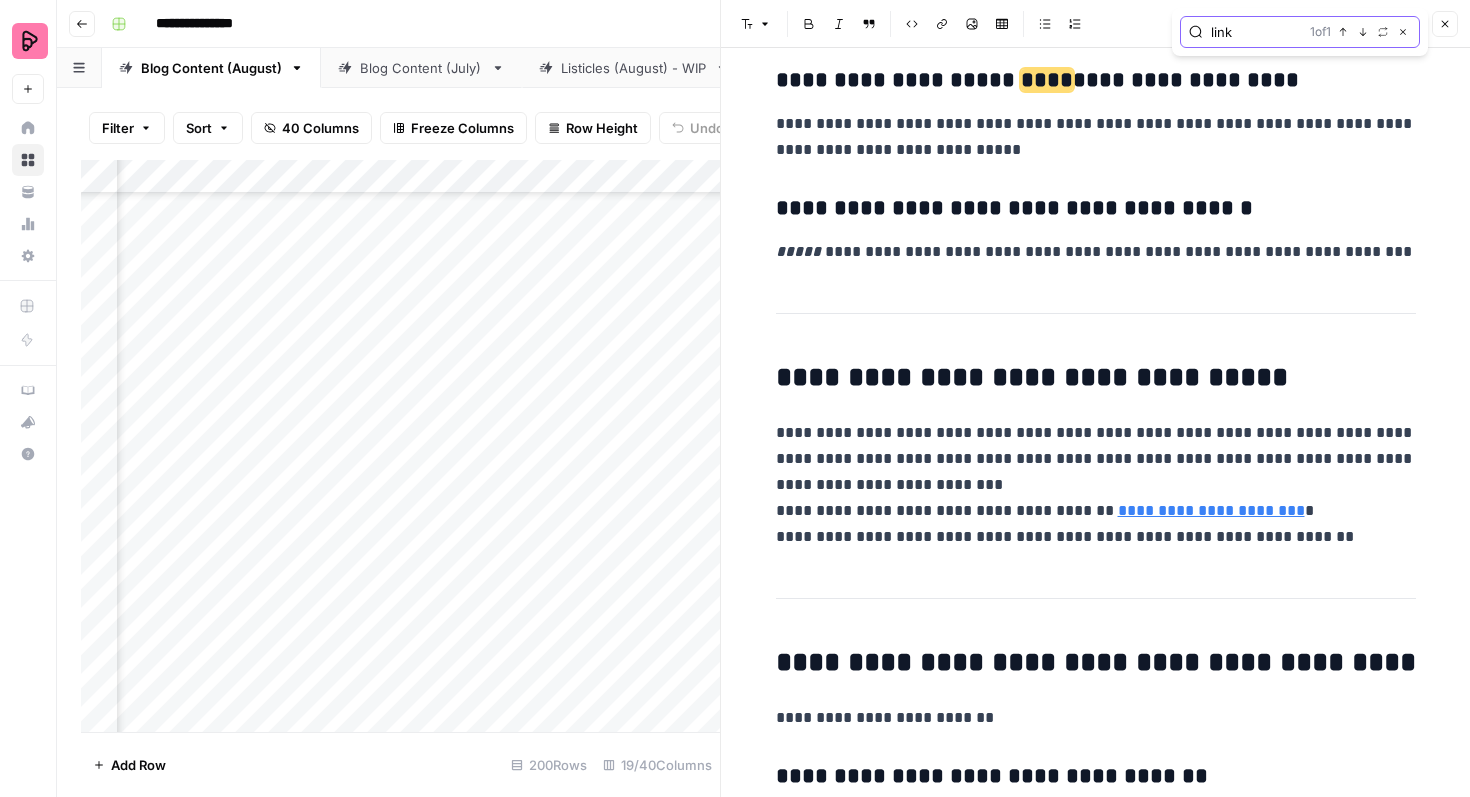drag, startPoint x: 1252, startPoint y: 34, endPoint x: 1191, endPoint y: 31, distance: 61.073727 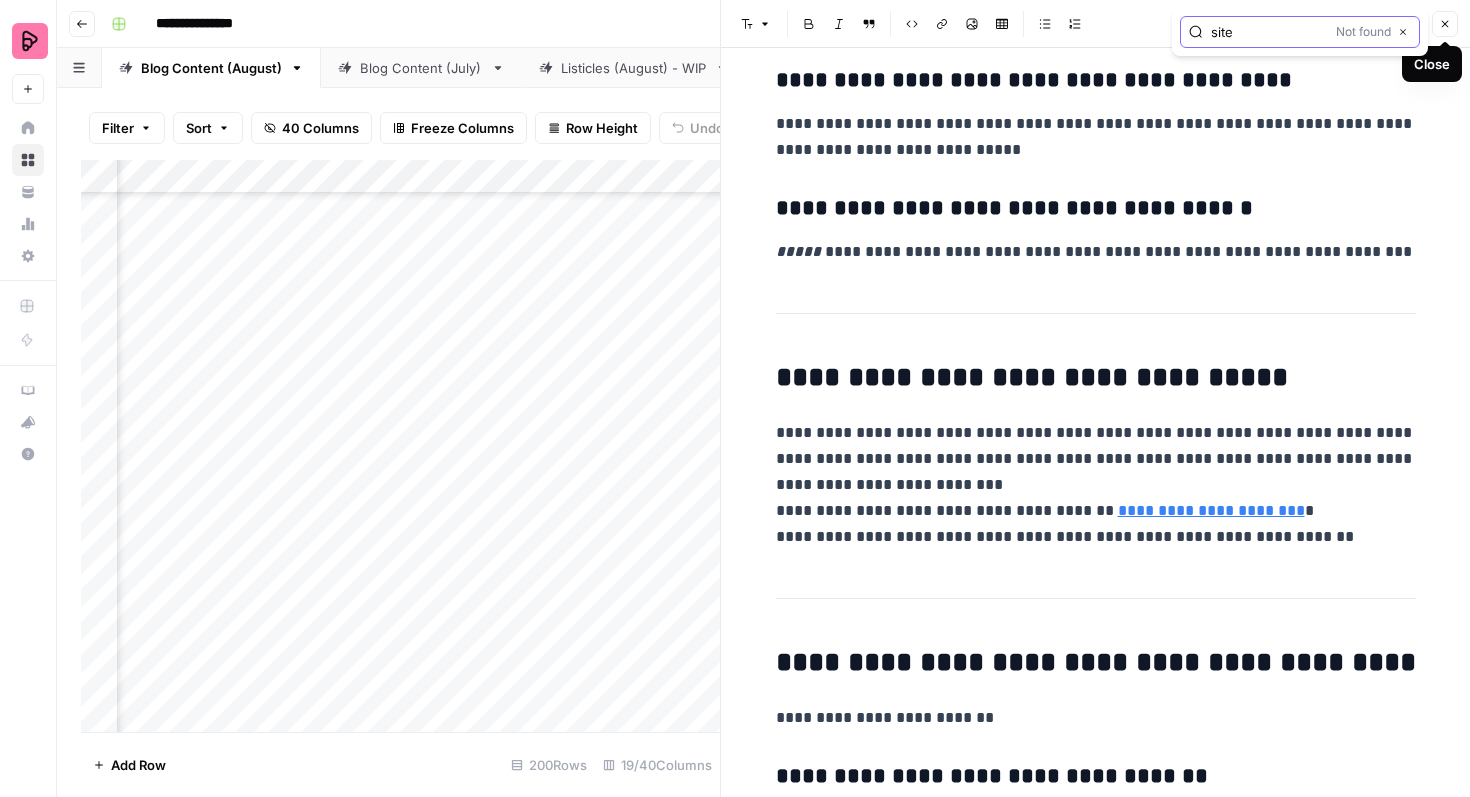 type on "site" 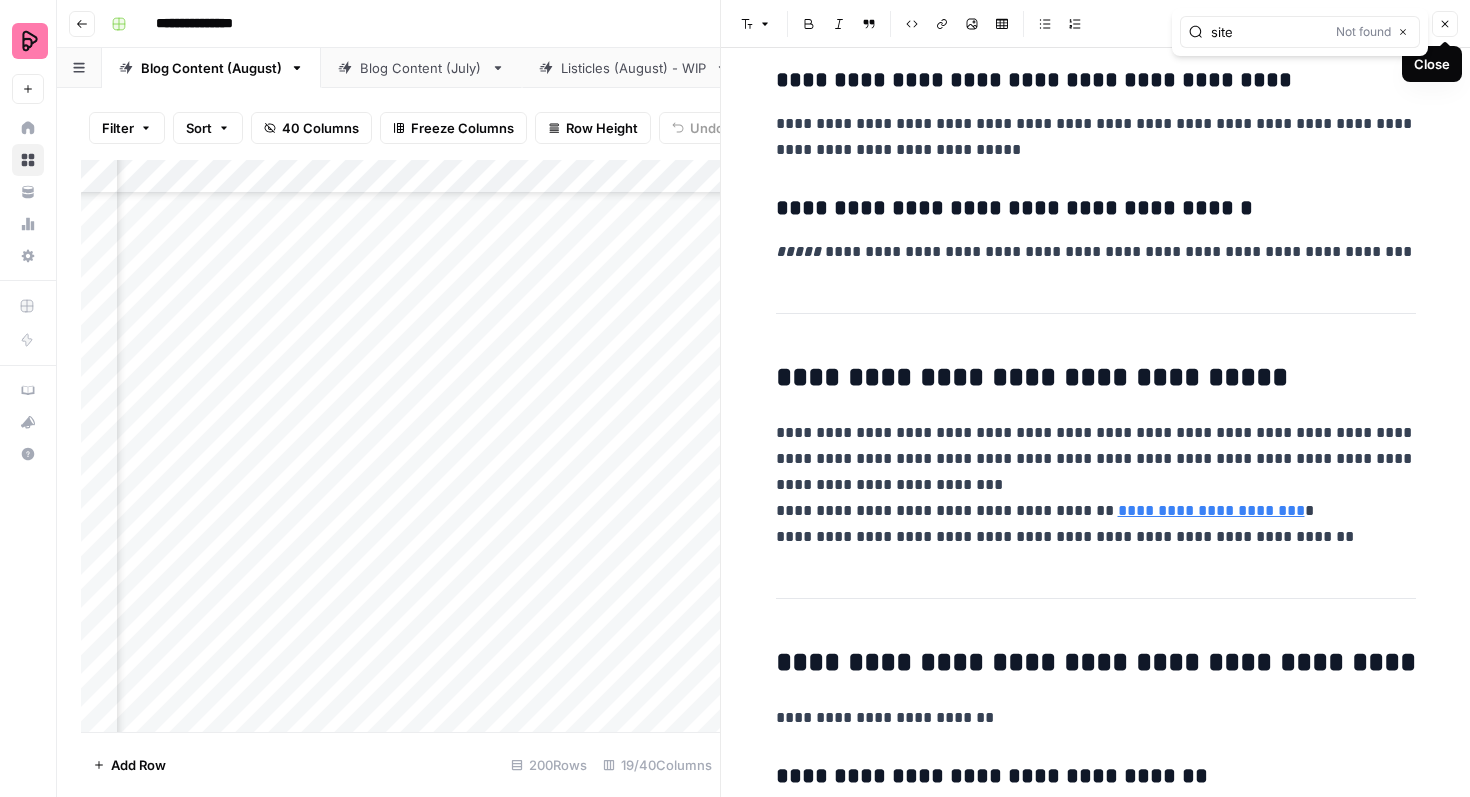 click 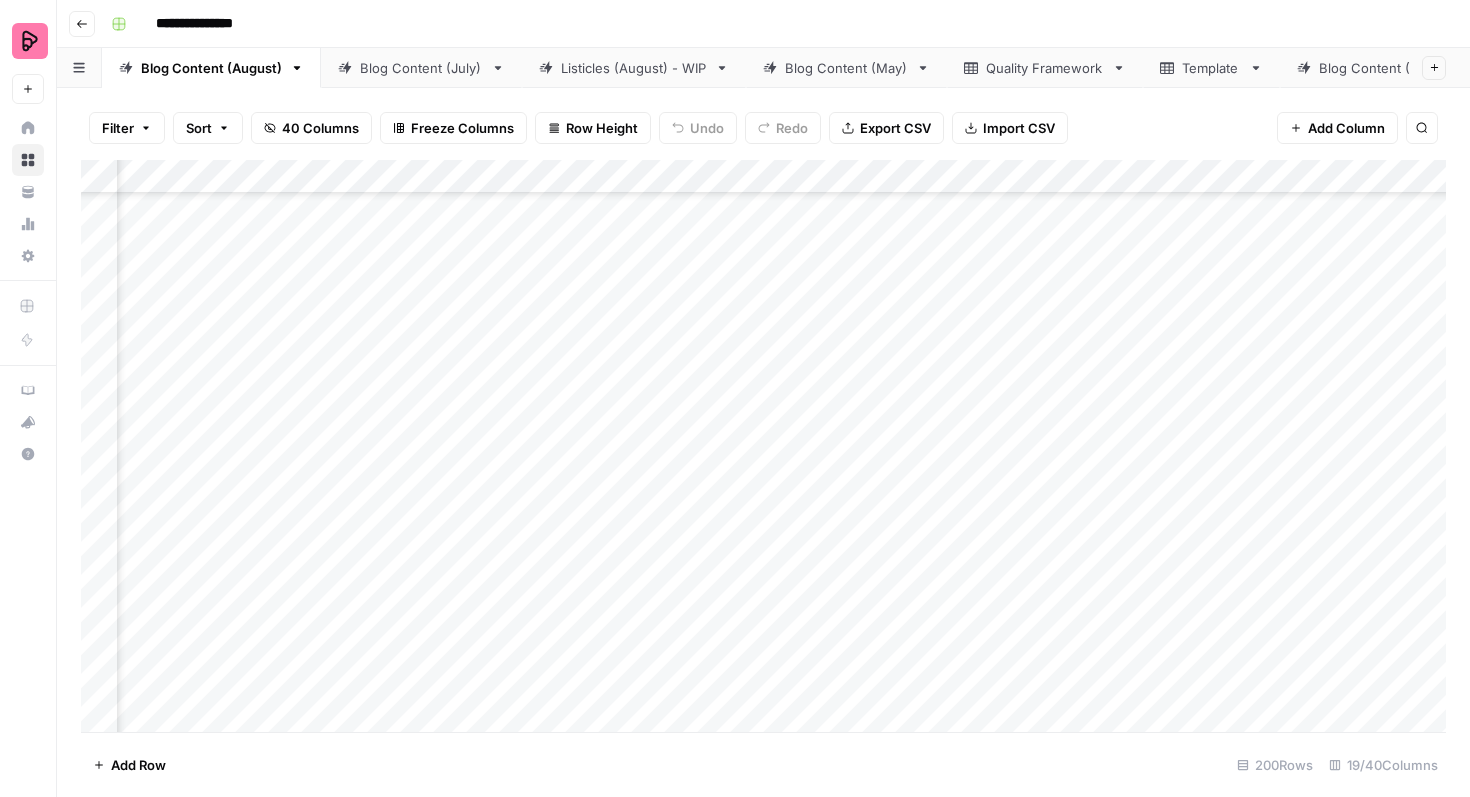 click on "Add Column" at bounding box center (763, 446) 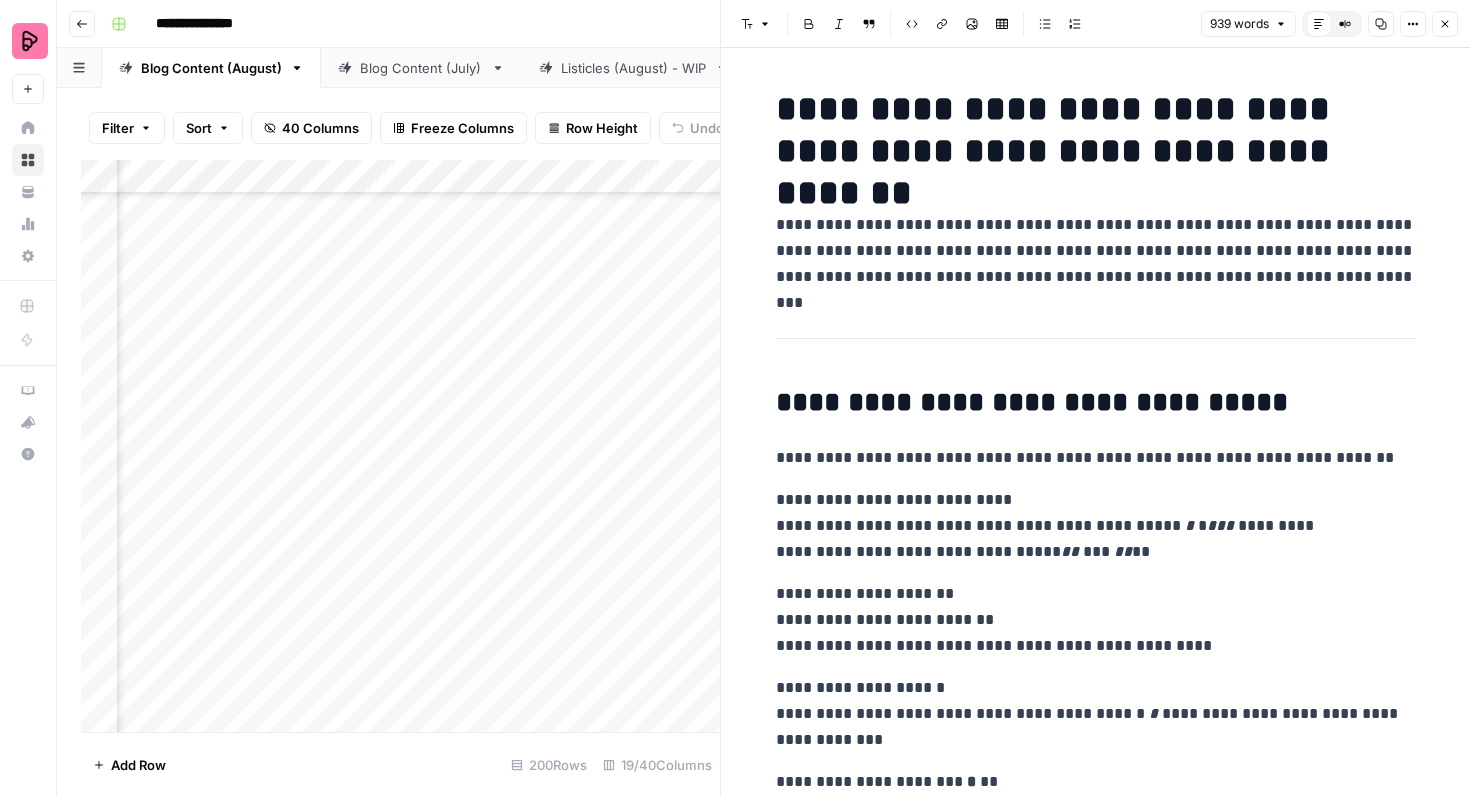 click on "**********" at bounding box center [1096, 251] 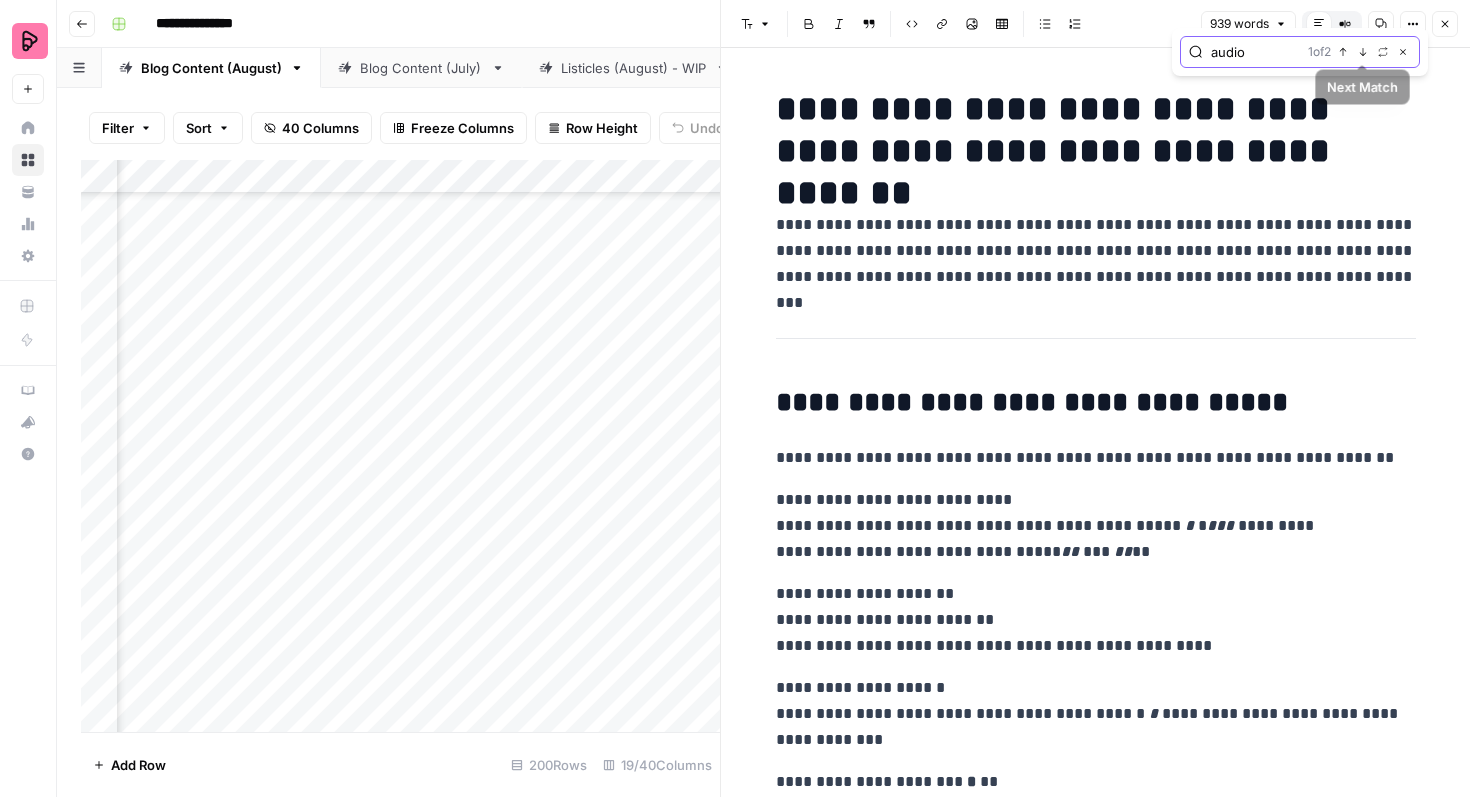 click 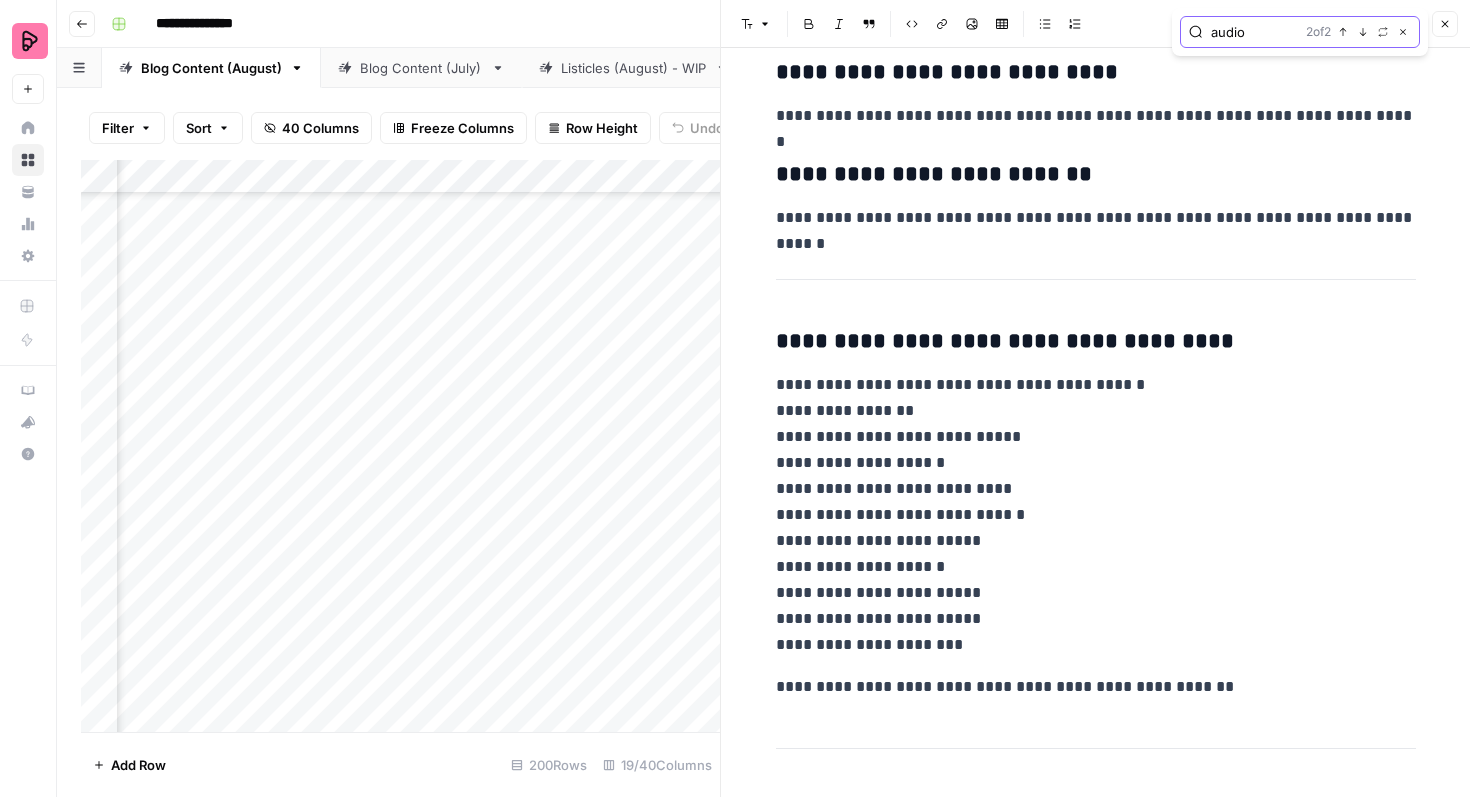 scroll, scrollTop: 4913, scrollLeft: 0, axis: vertical 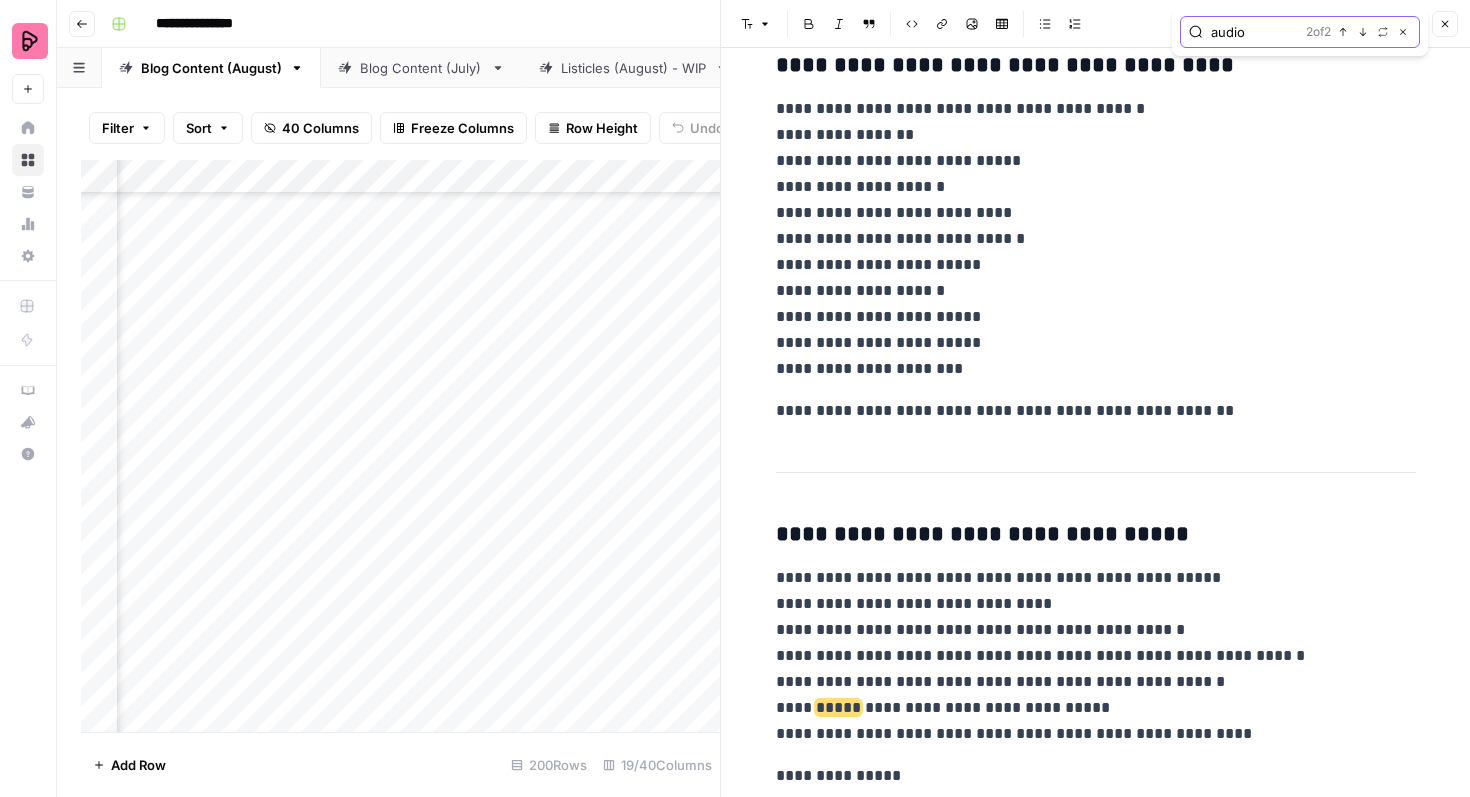 click 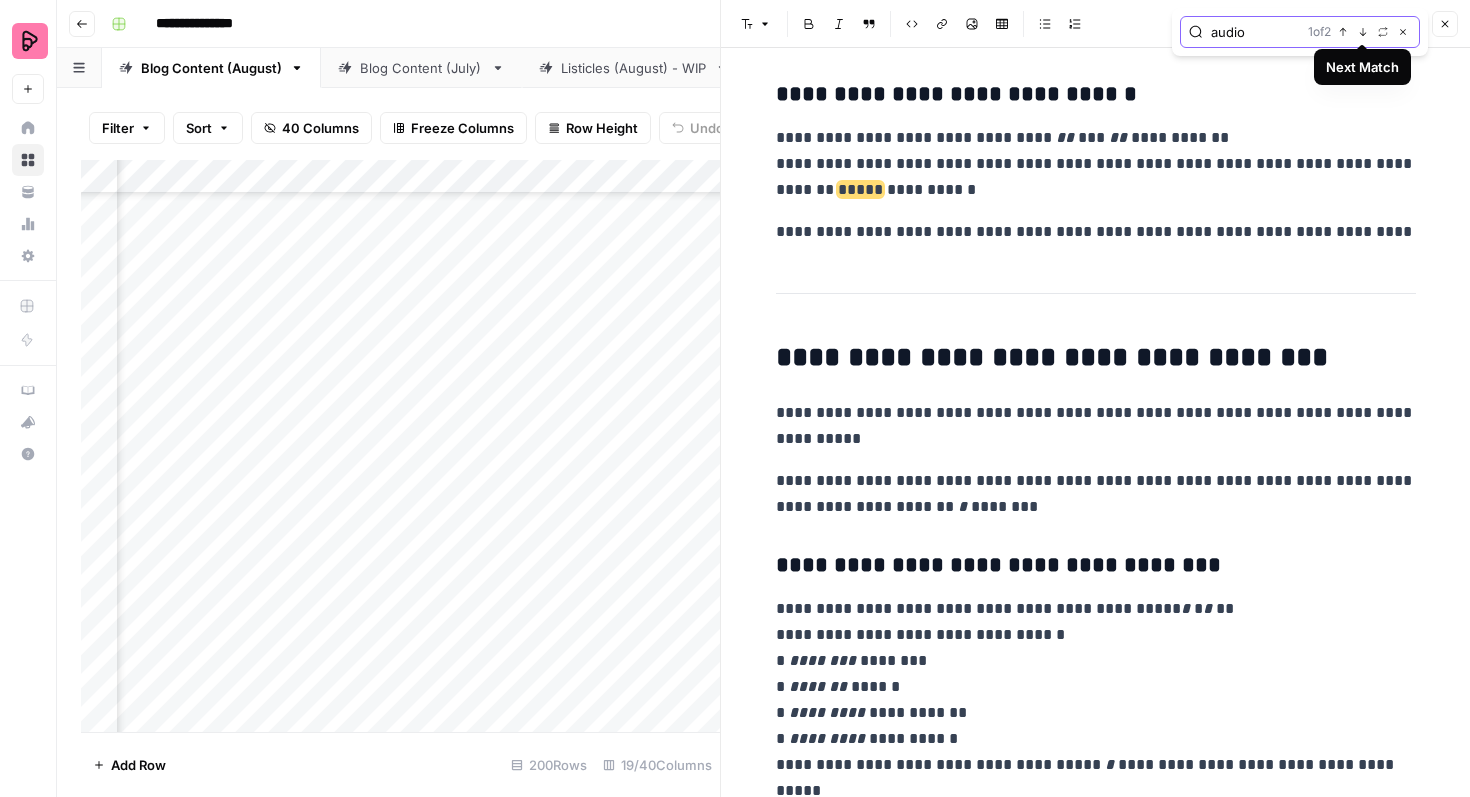 scroll, scrollTop: 1294, scrollLeft: 0, axis: vertical 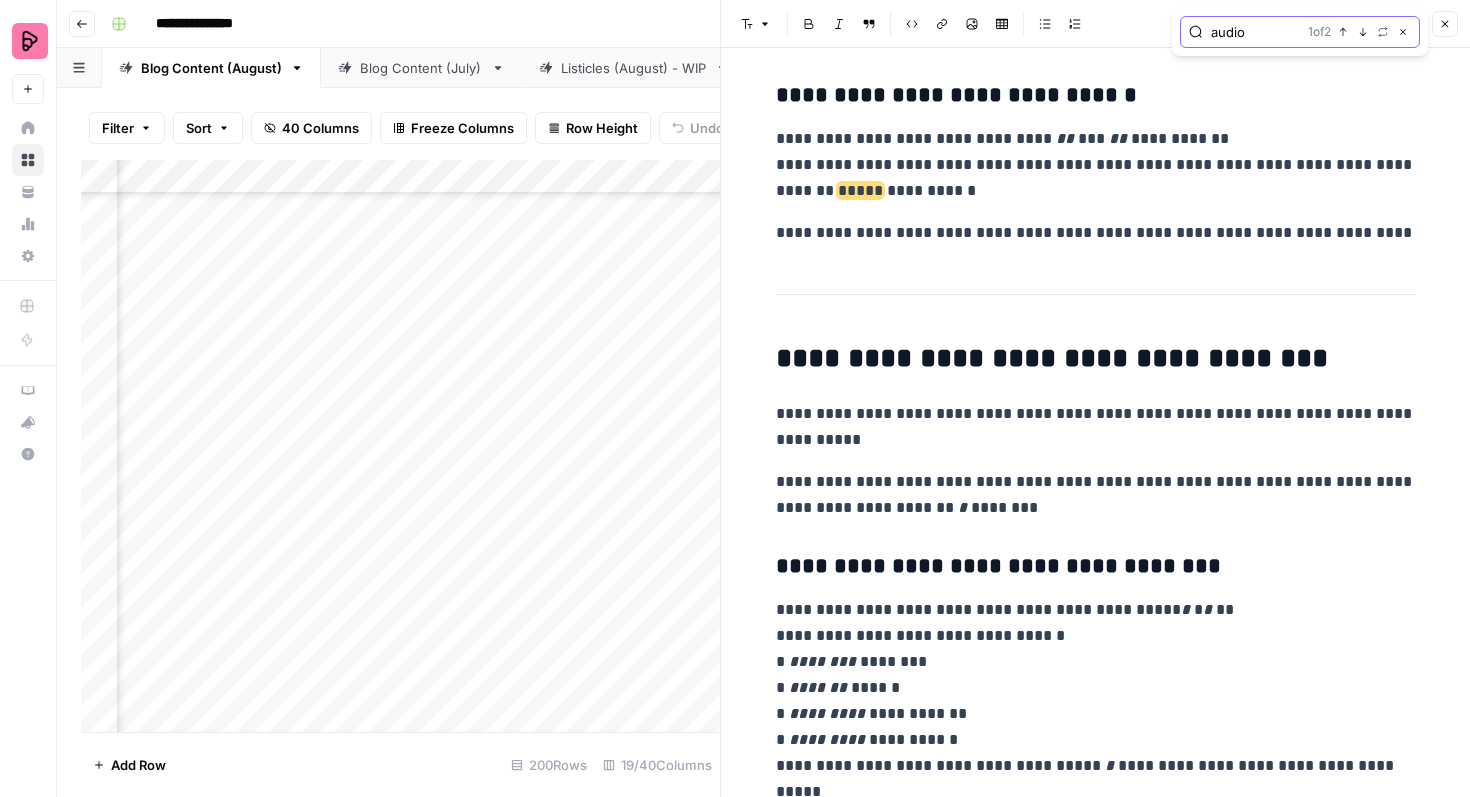 click on "audio" at bounding box center (1255, 32) 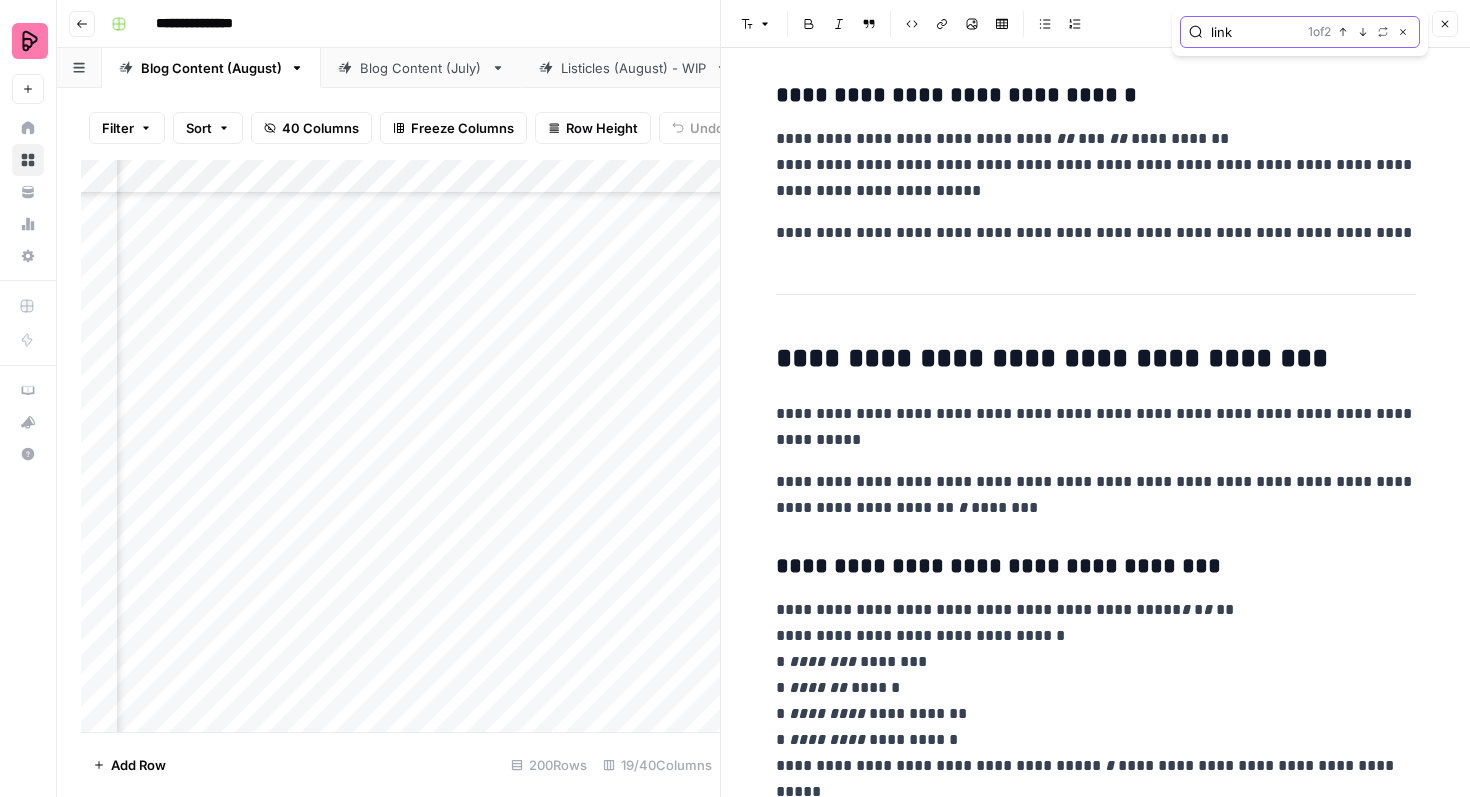 click 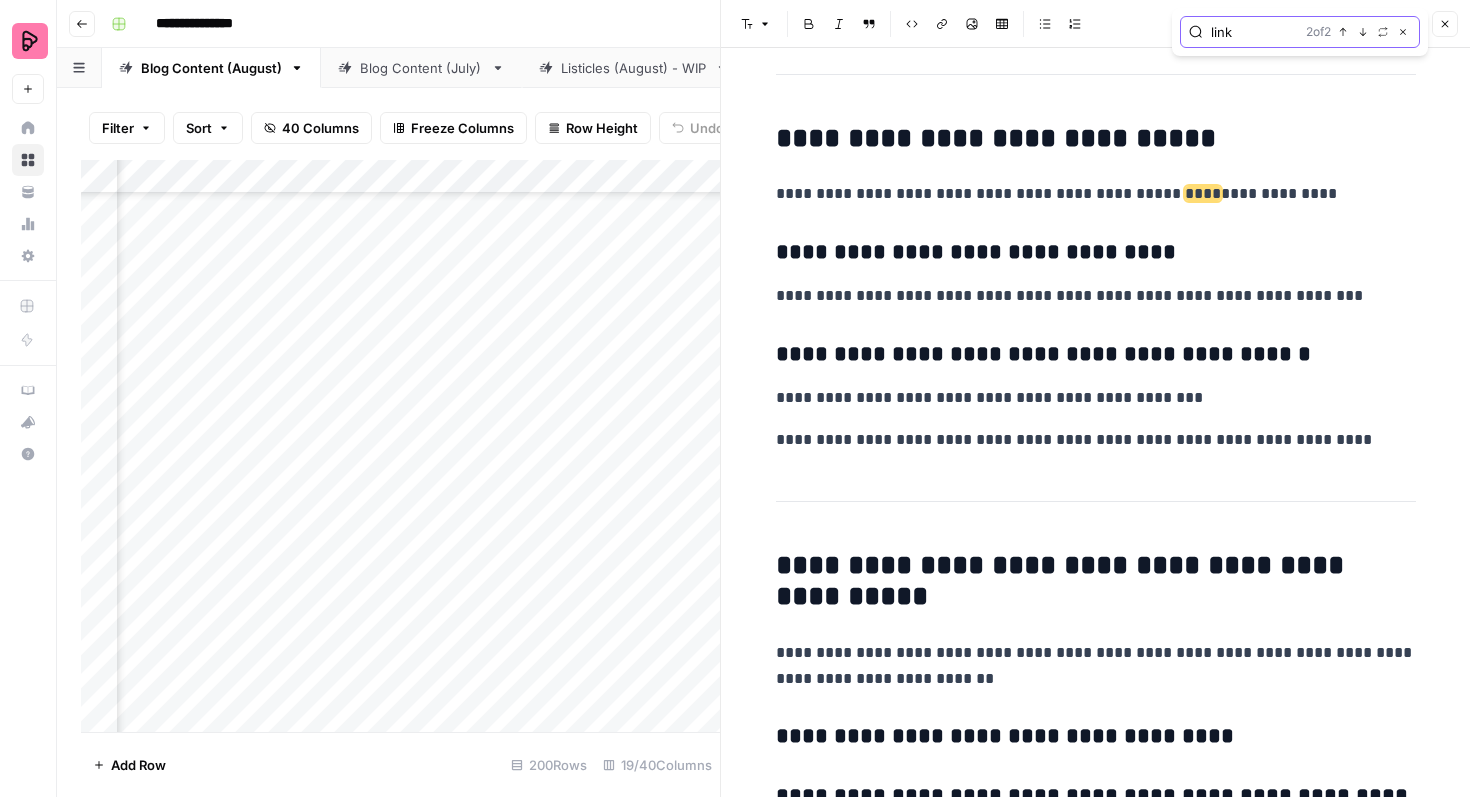scroll, scrollTop: 3357, scrollLeft: 0, axis: vertical 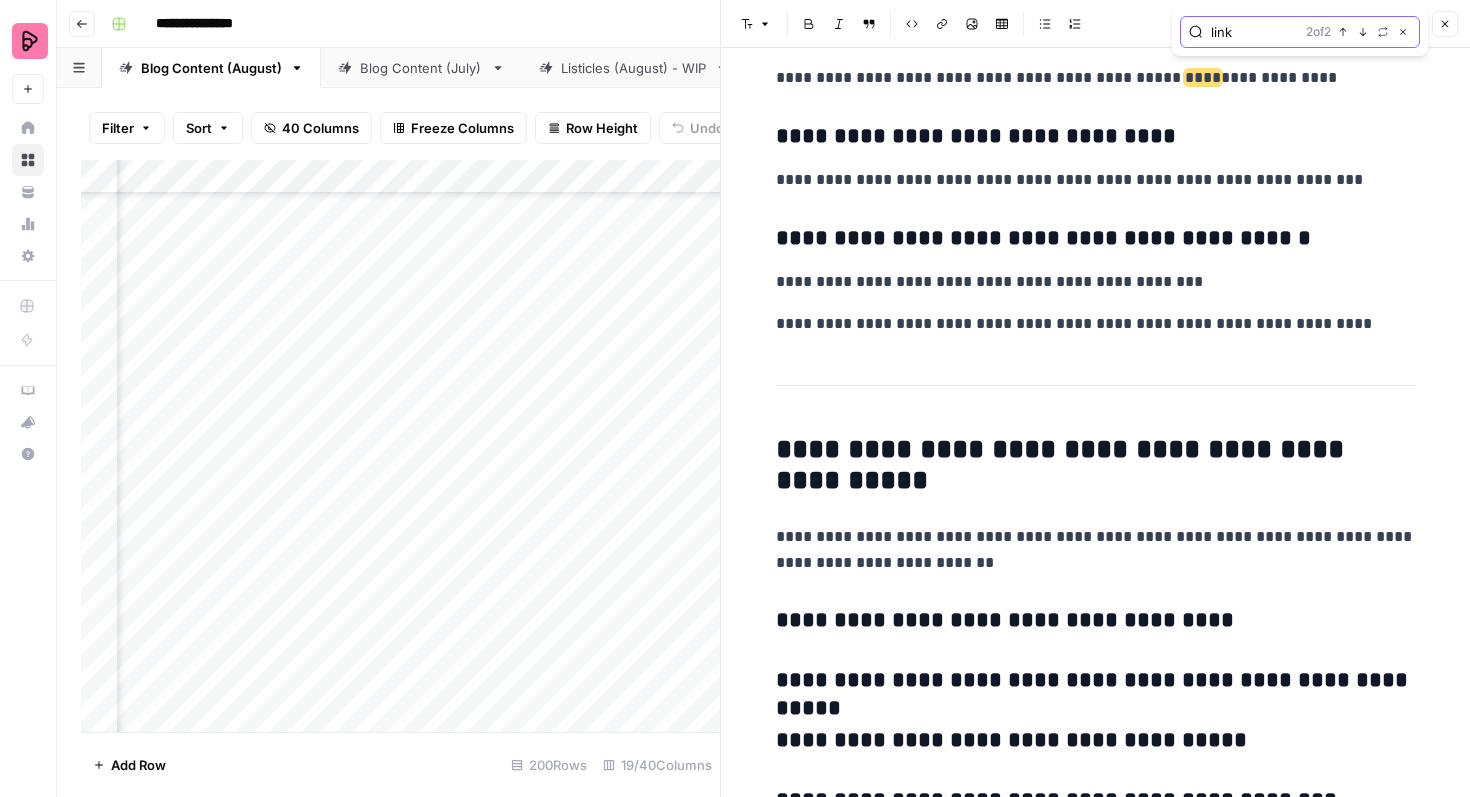 click 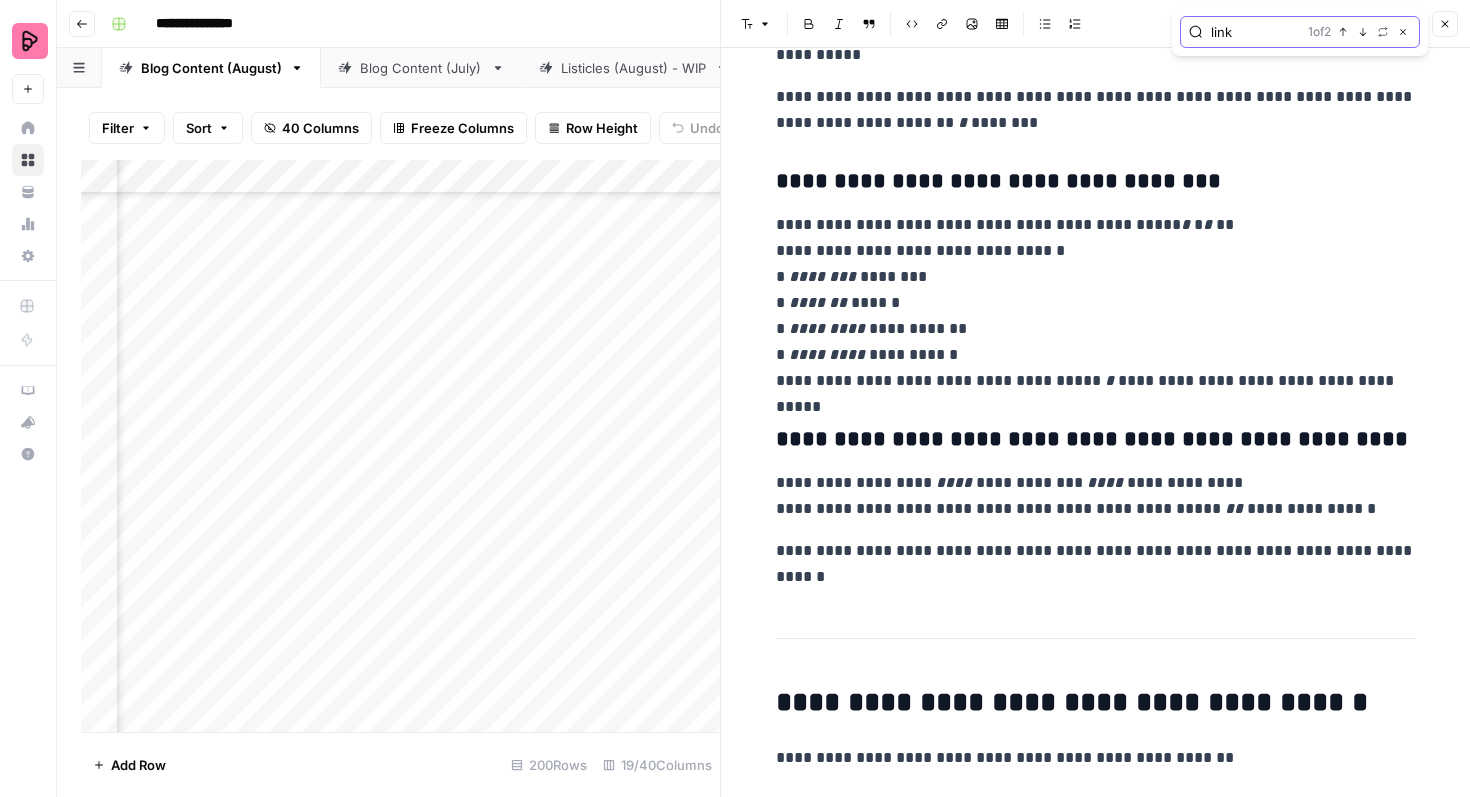 scroll, scrollTop: 1175, scrollLeft: 0, axis: vertical 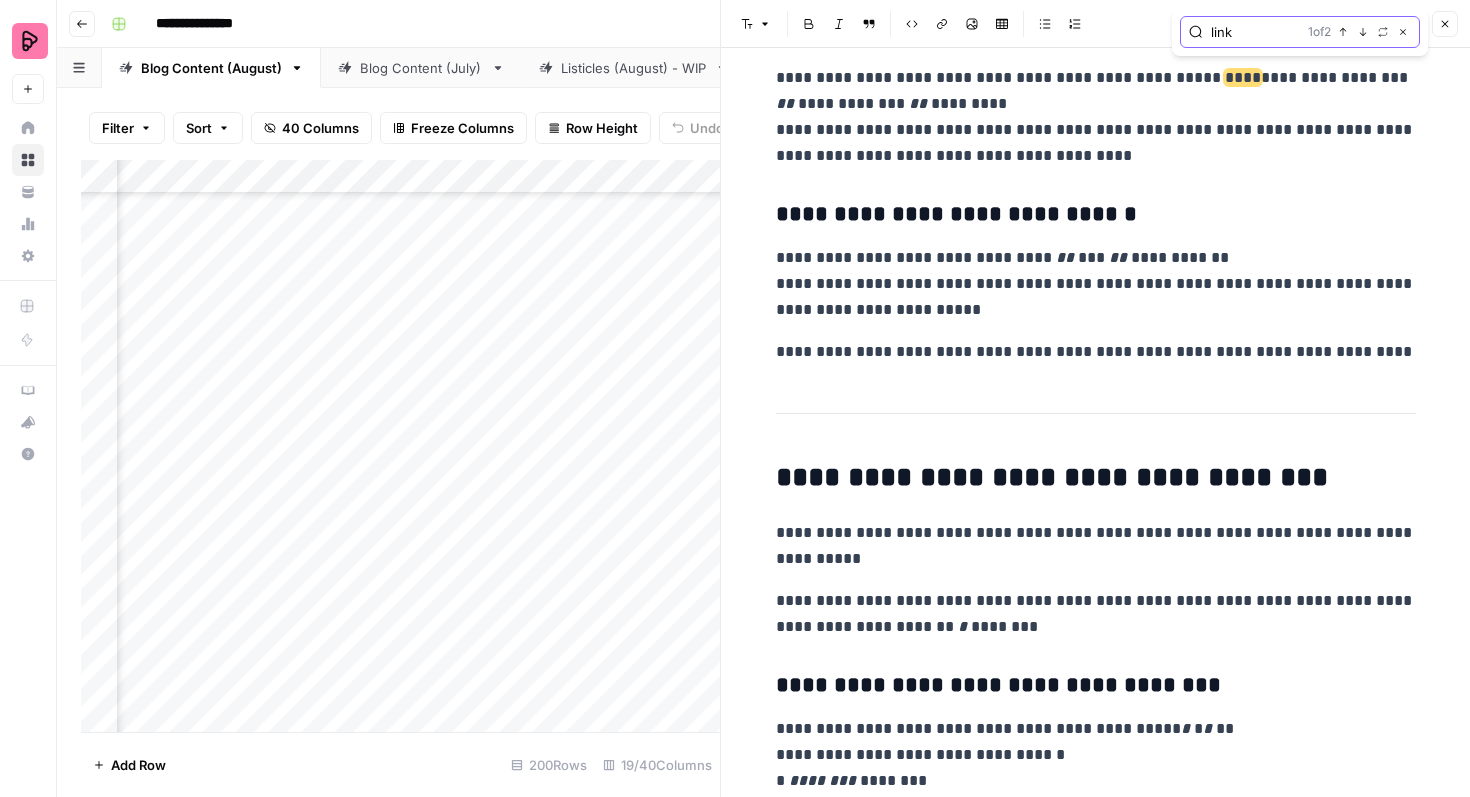 click on "link" at bounding box center (1255, 32) 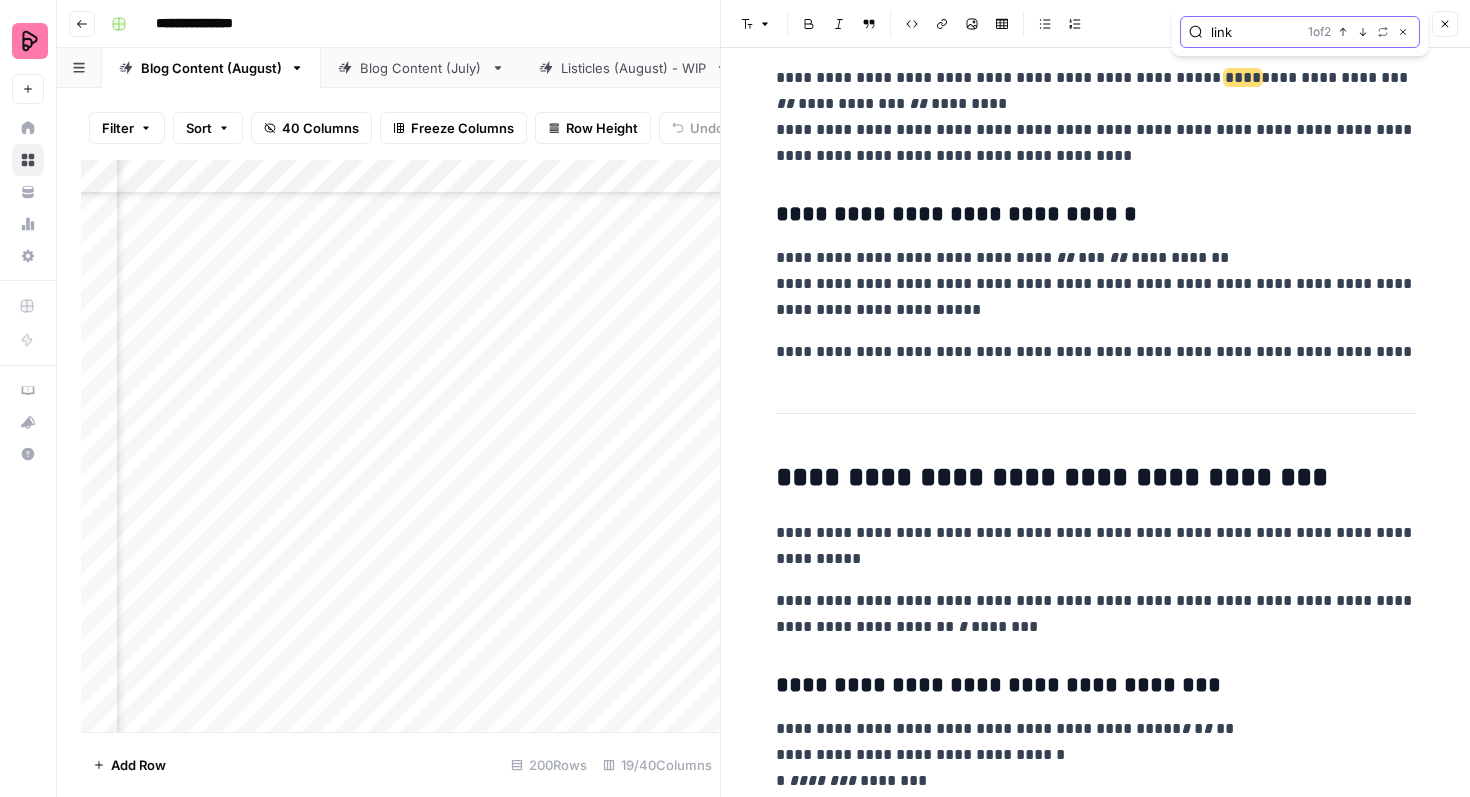 click on "link" at bounding box center [1255, 32] 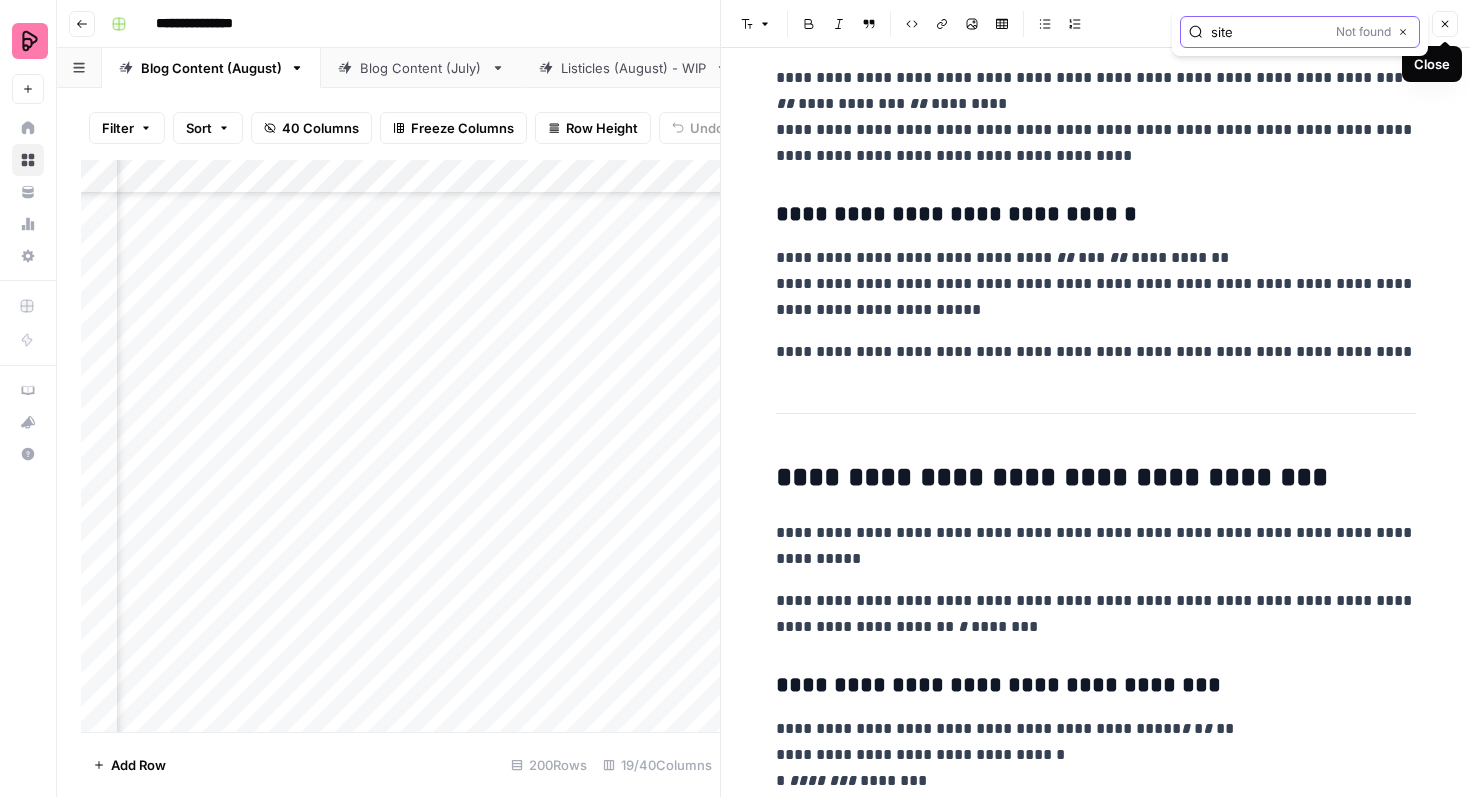 type on "site" 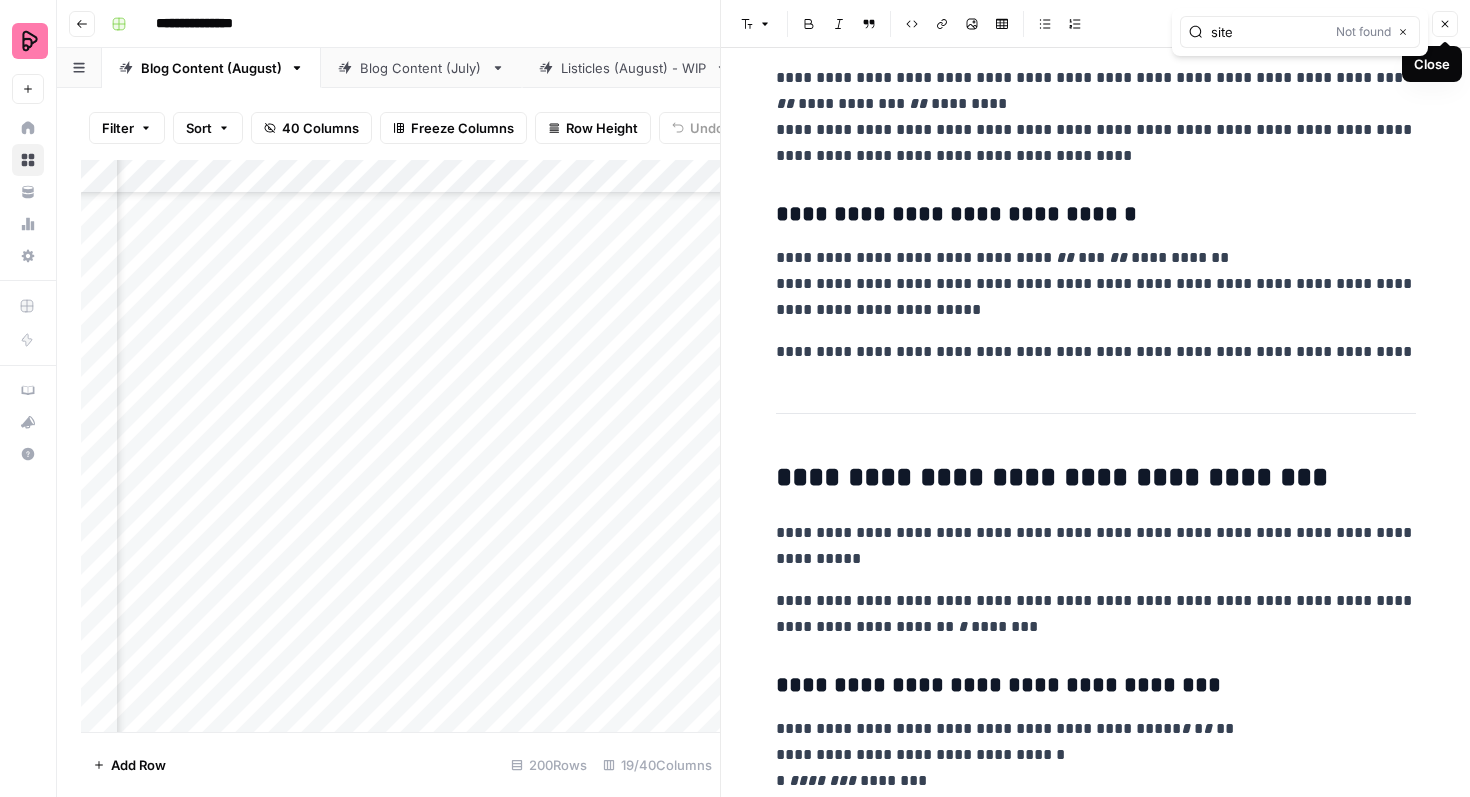 click 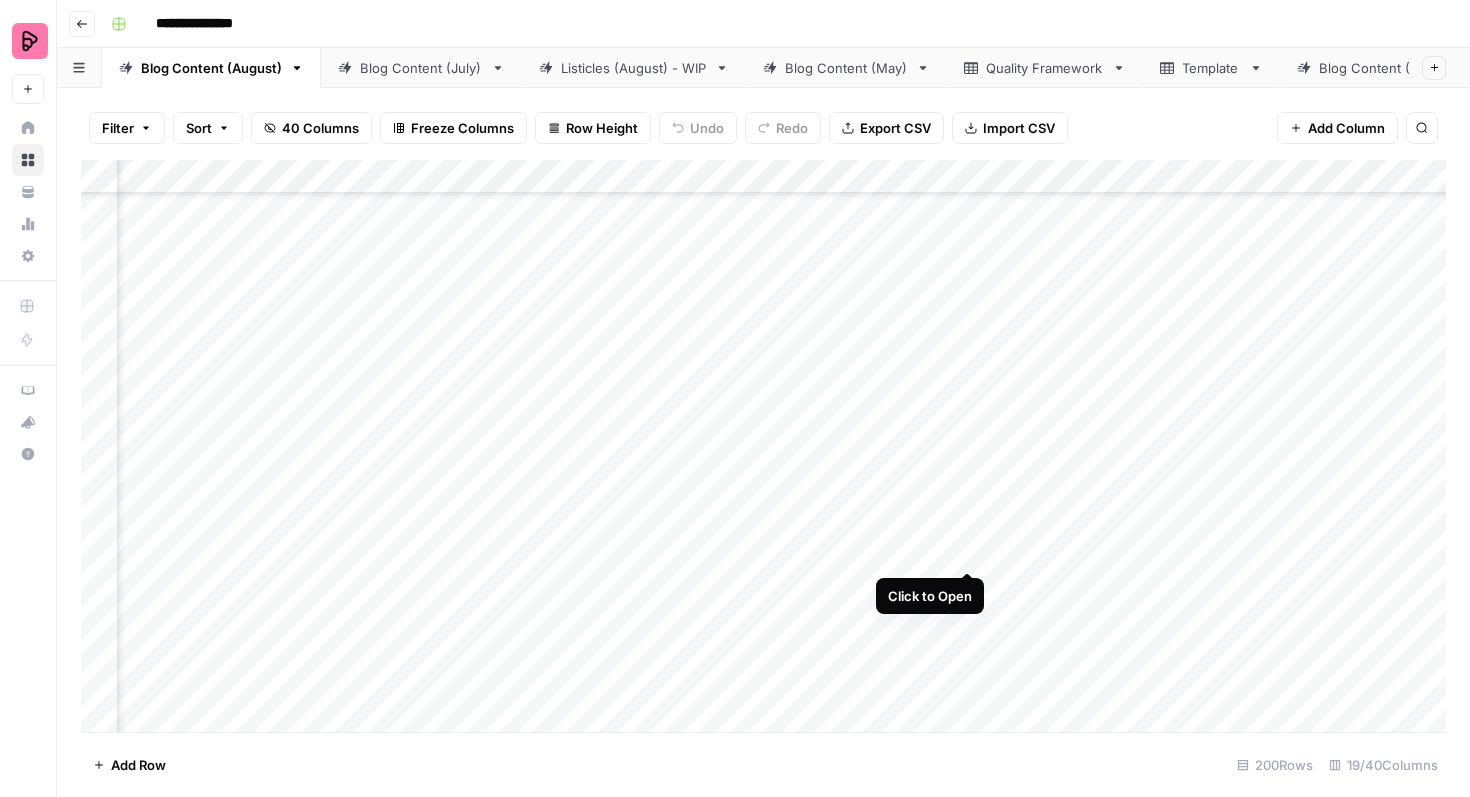 click on "Add Column" at bounding box center (763, 446) 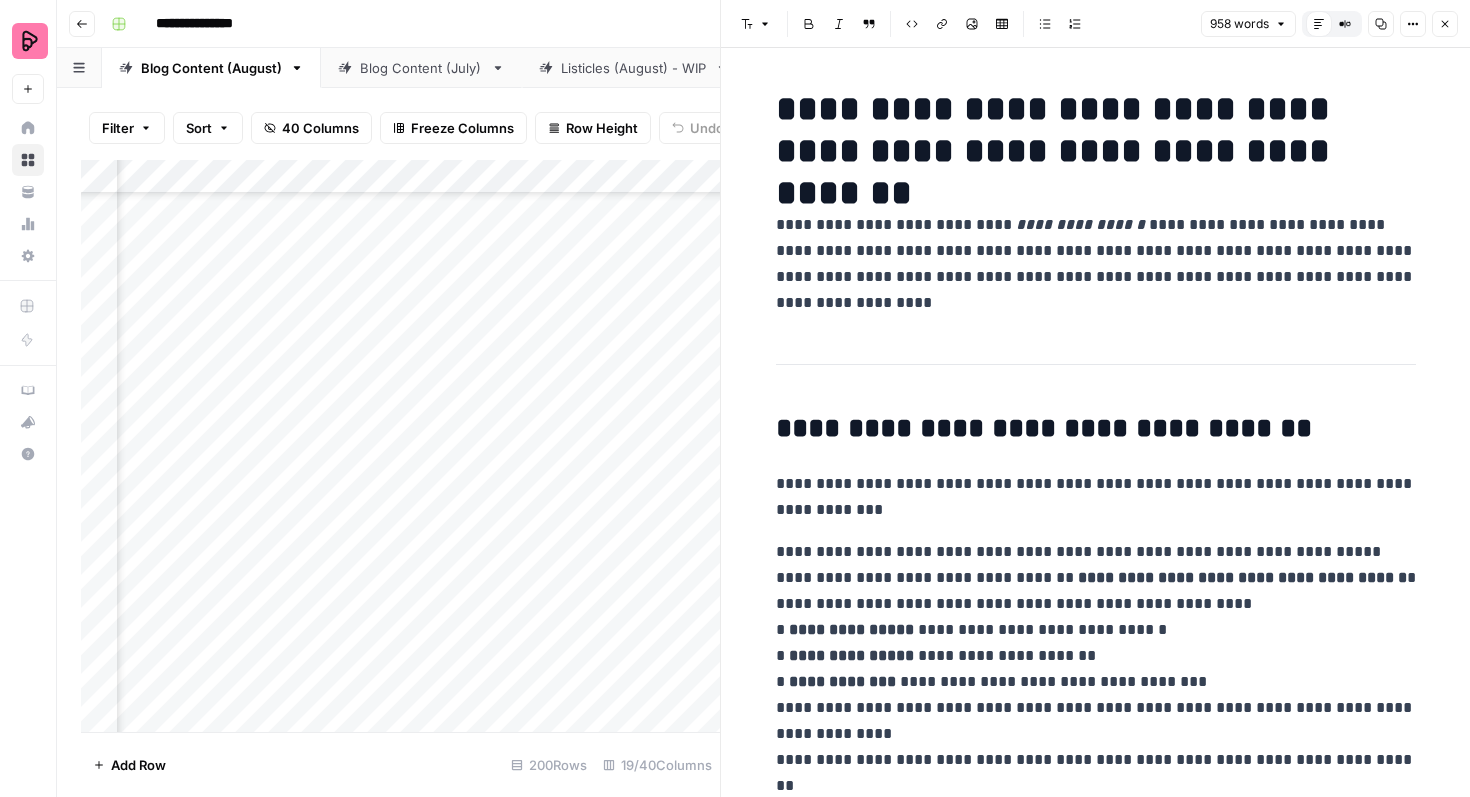click on "**********" at bounding box center [1096, 3013] 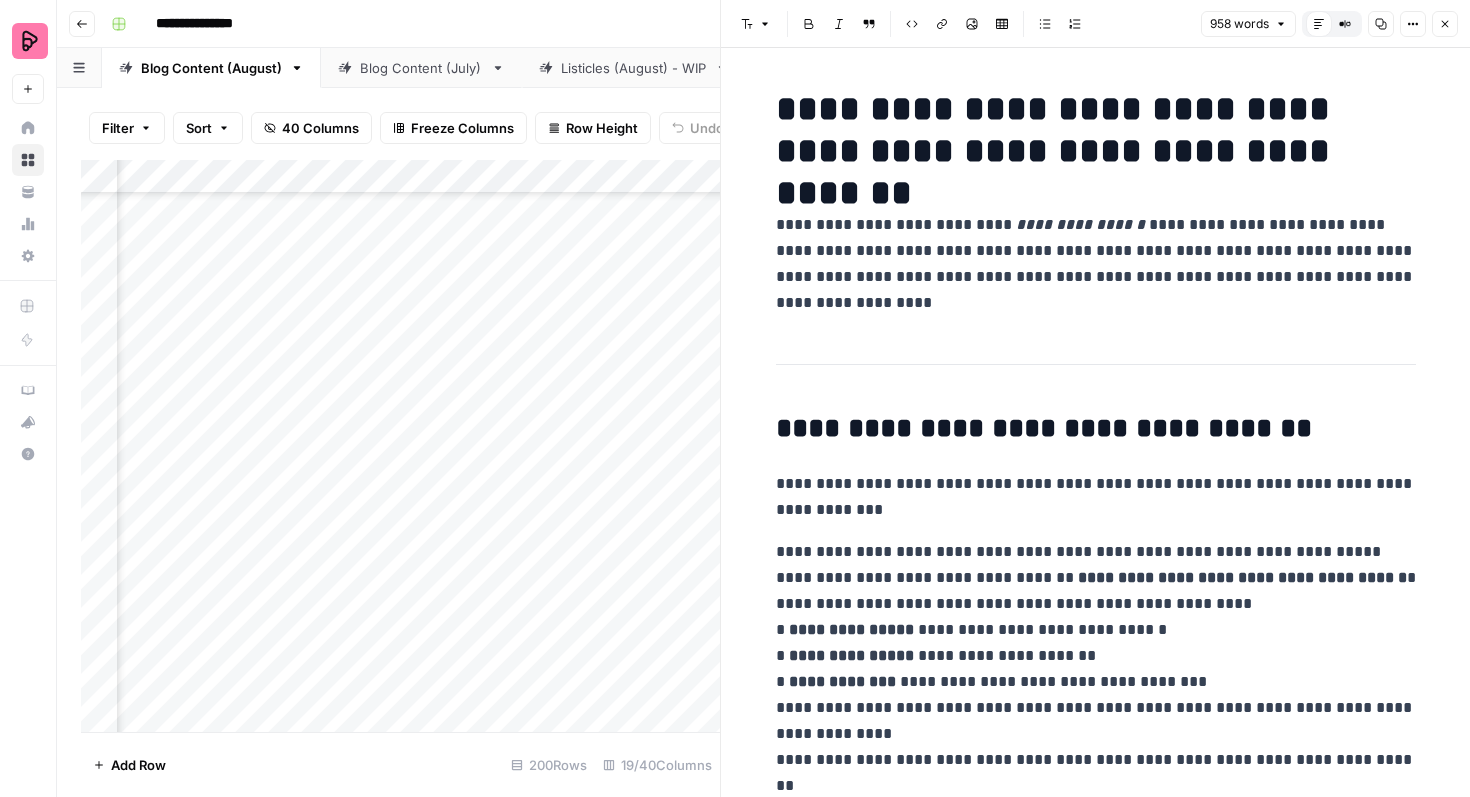 click on "**********" at bounding box center [1096, 264] 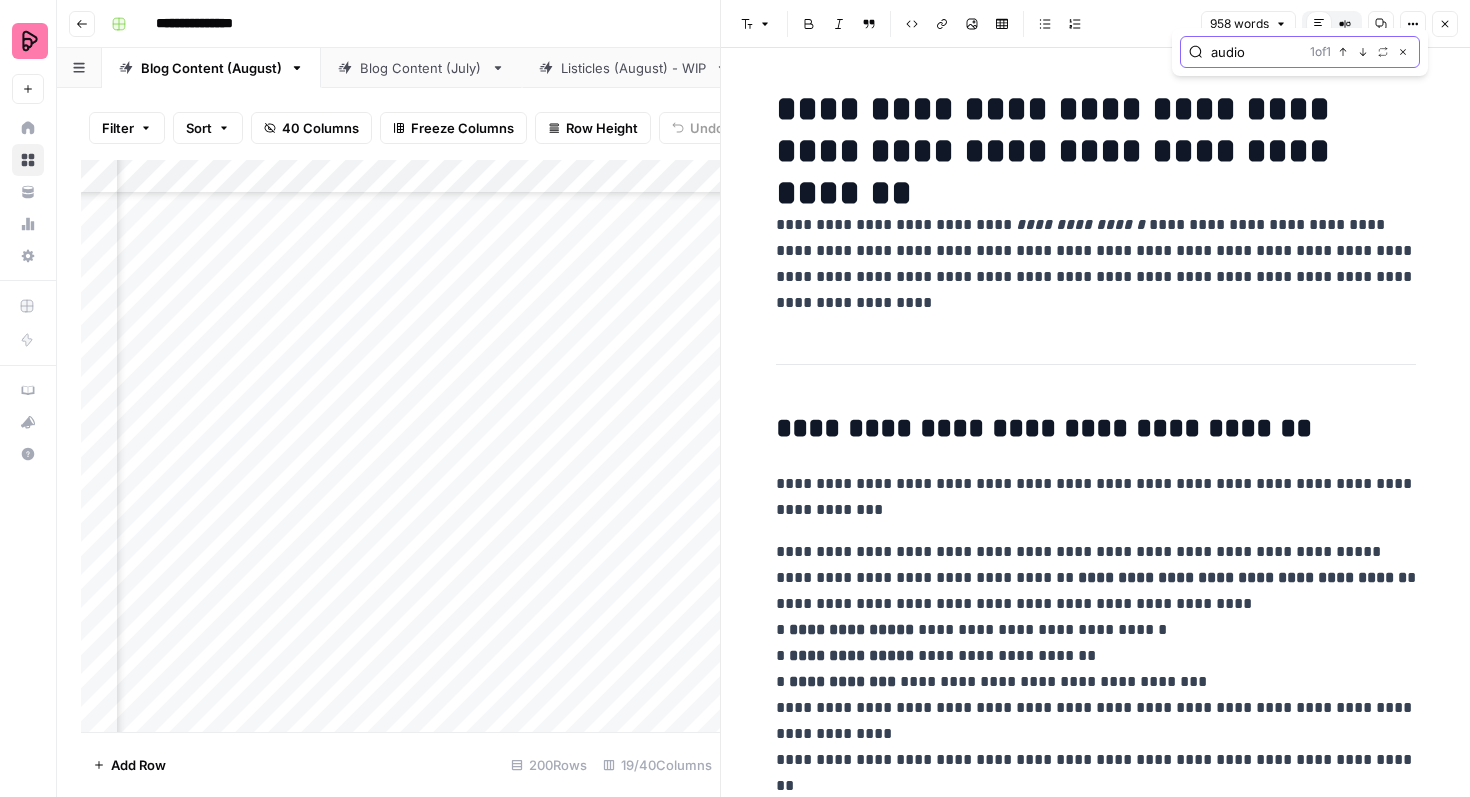 click on "Next Match" at bounding box center (1367, 52) 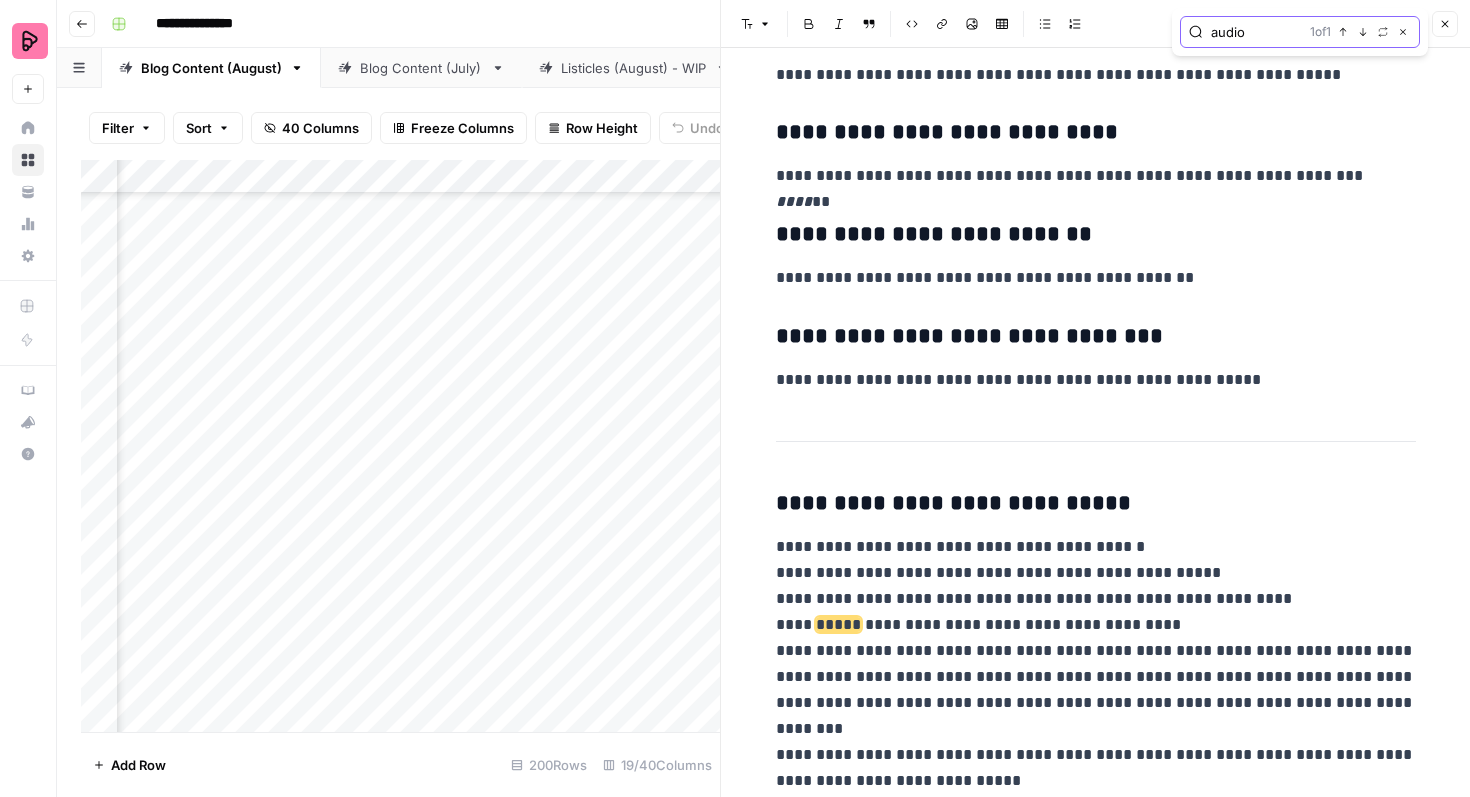 scroll, scrollTop: 5150, scrollLeft: 0, axis: vertical 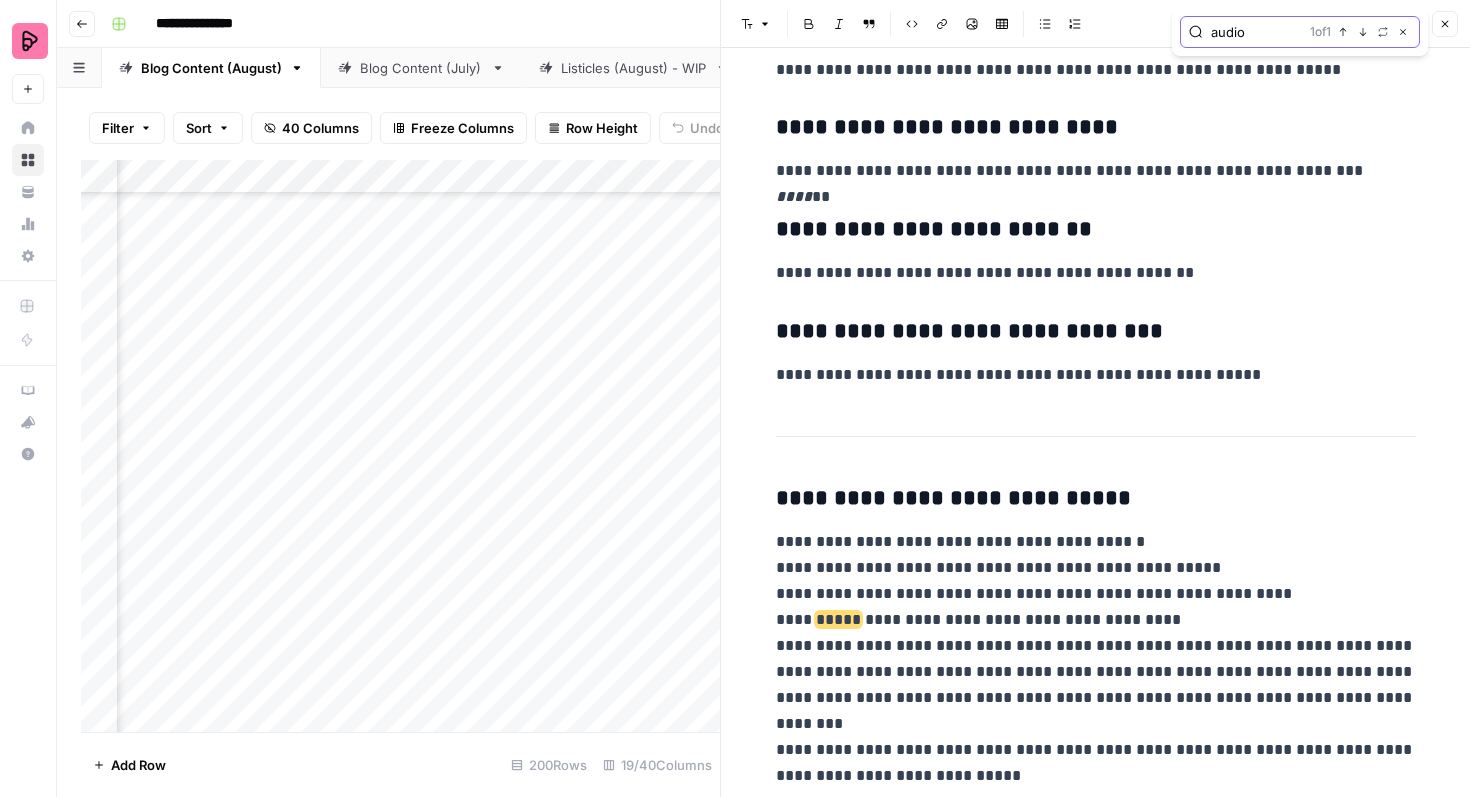 click on "audio" at bounding box center [1256, 32] 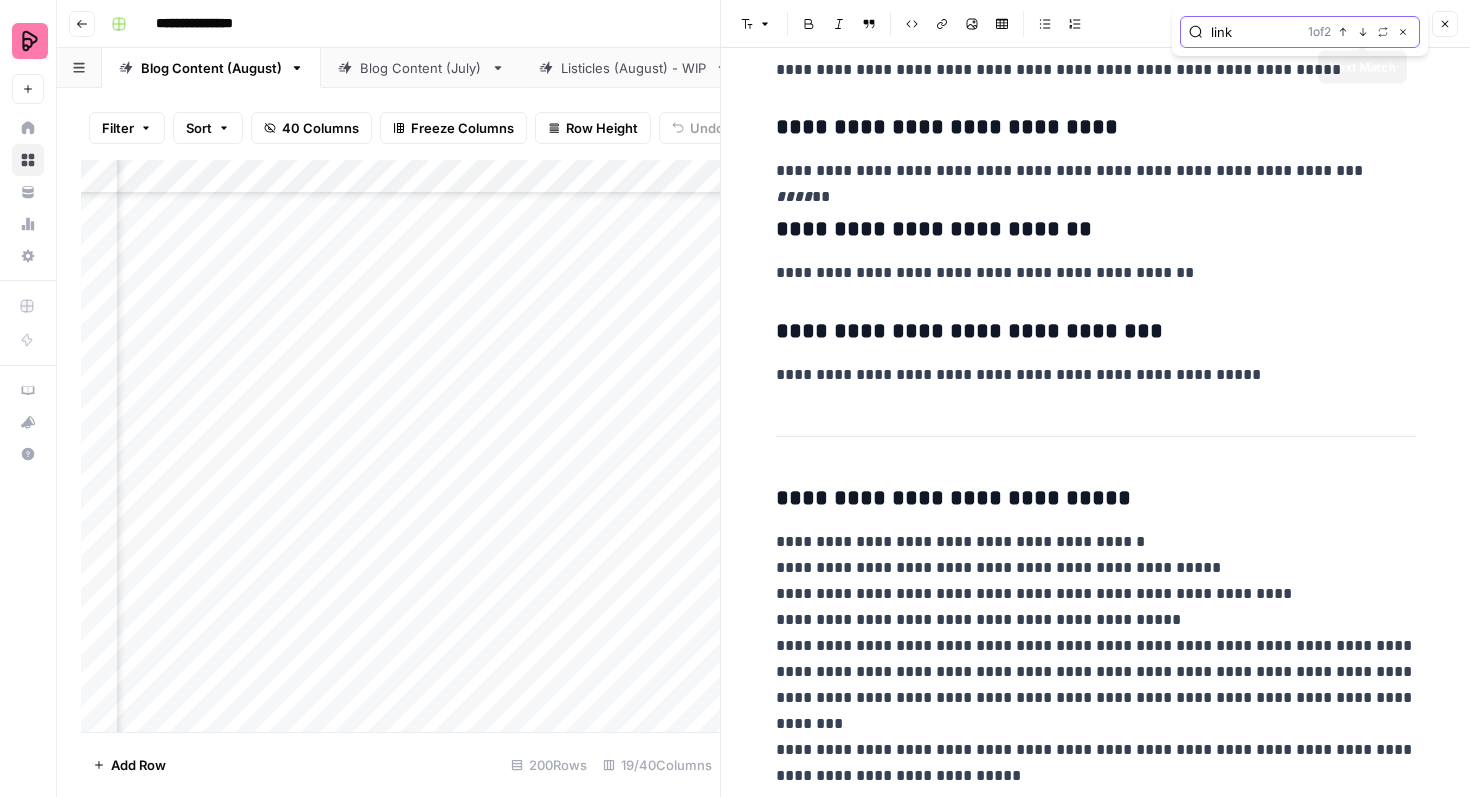 click 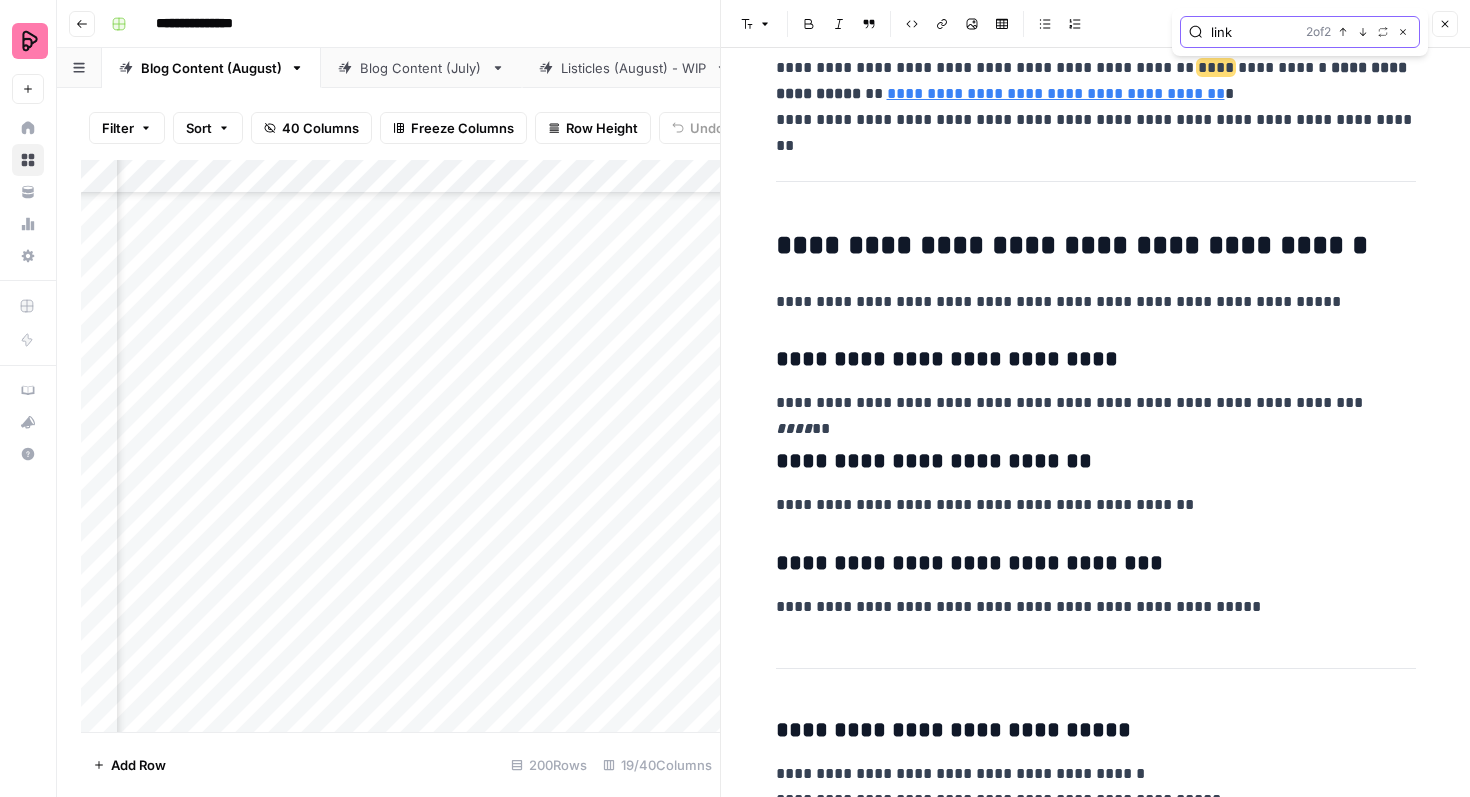 scroll, scrollTop: 4909, scrollLeft: 0, axis: vertical 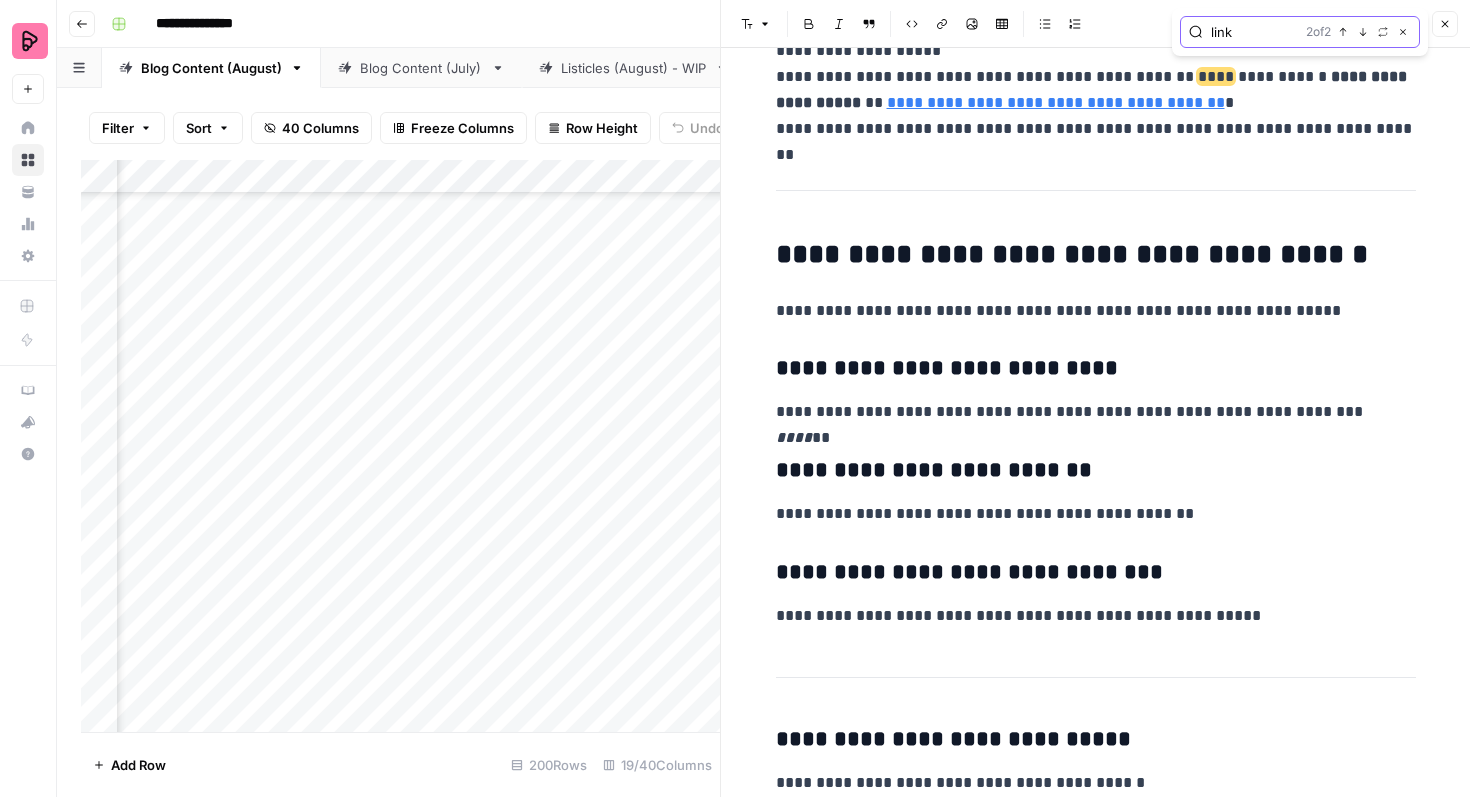 click 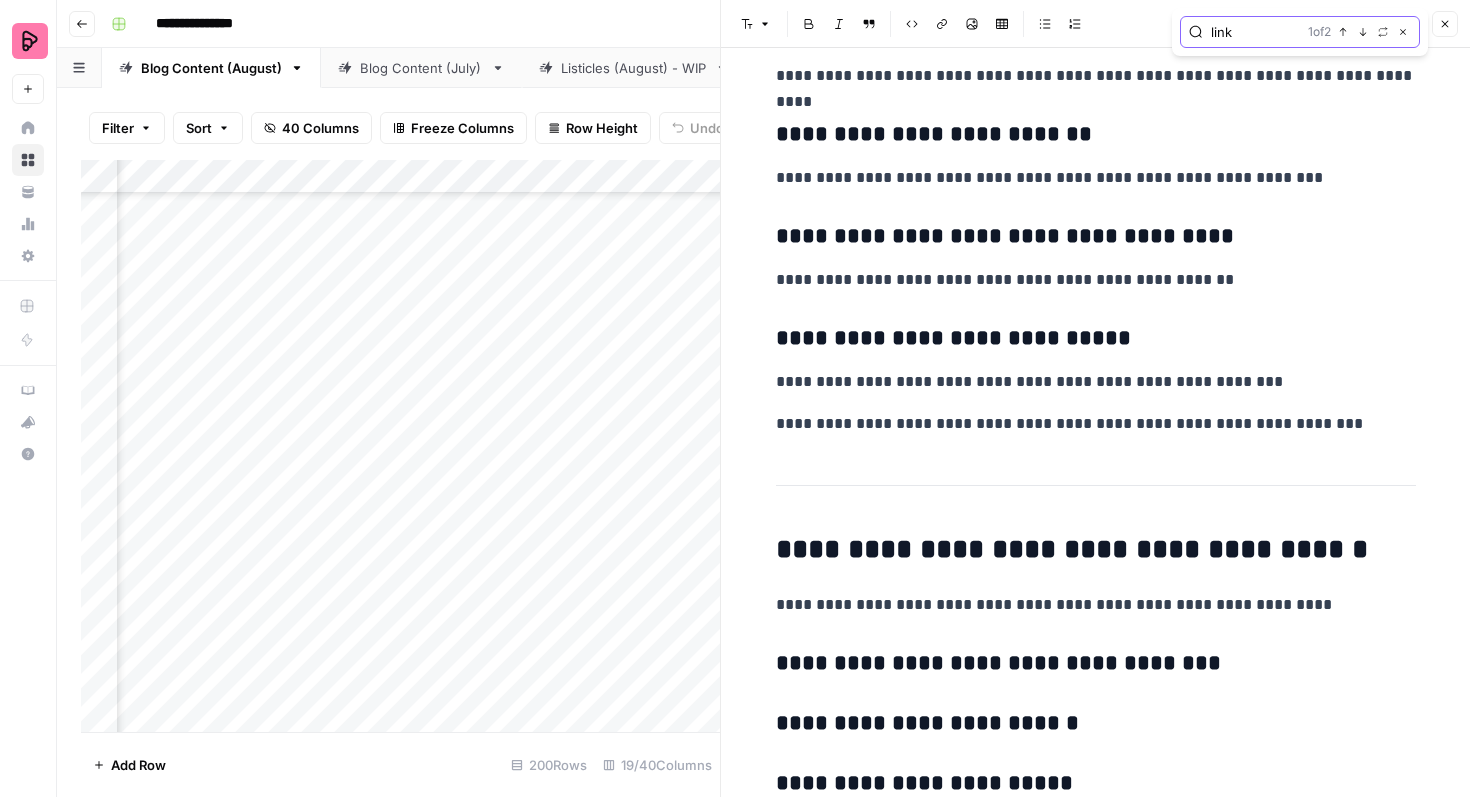 scroll, scrollTop: 2269, scrollLeft: 0, axis: vertical 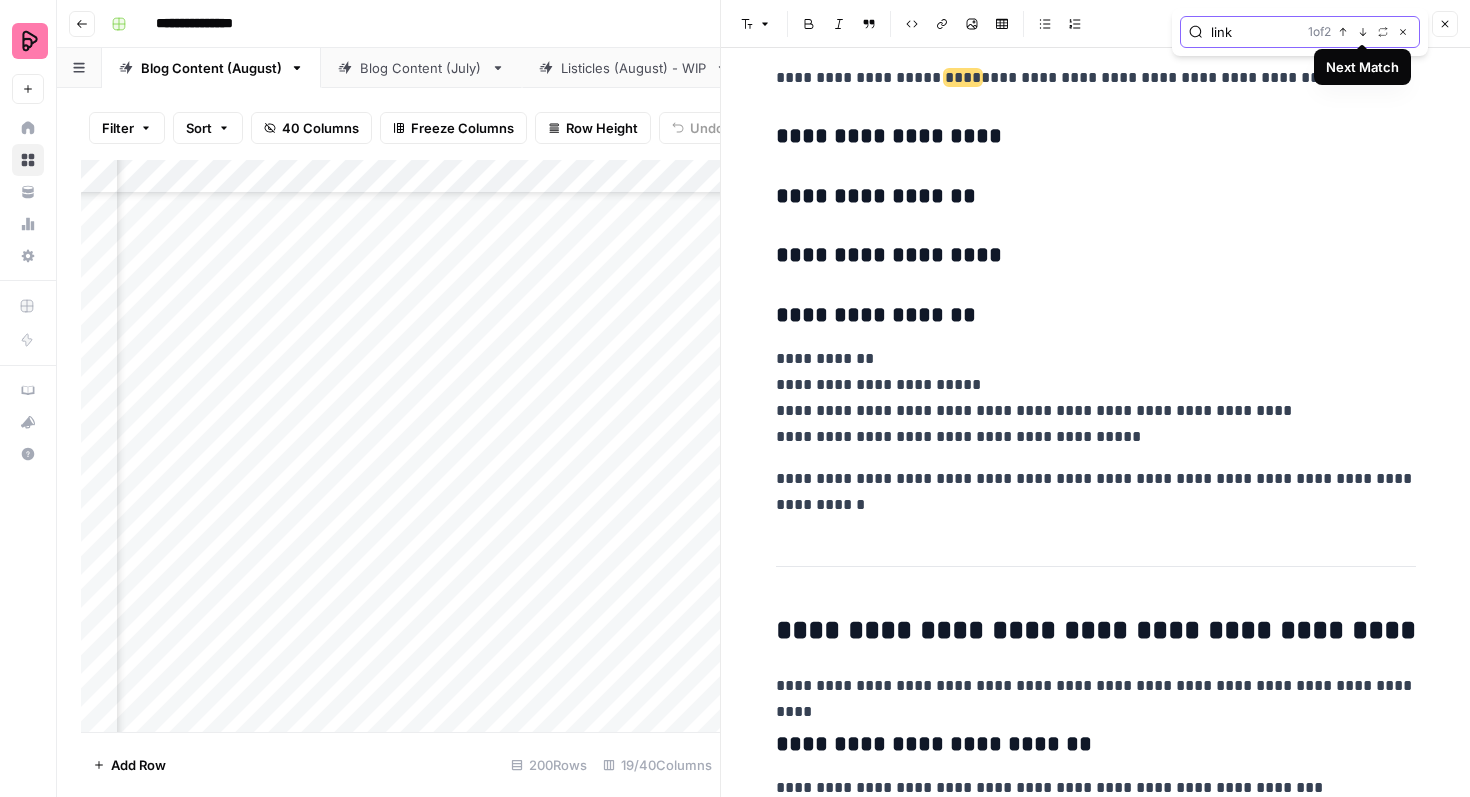 click on "link" at bounding box center (1255, 32) 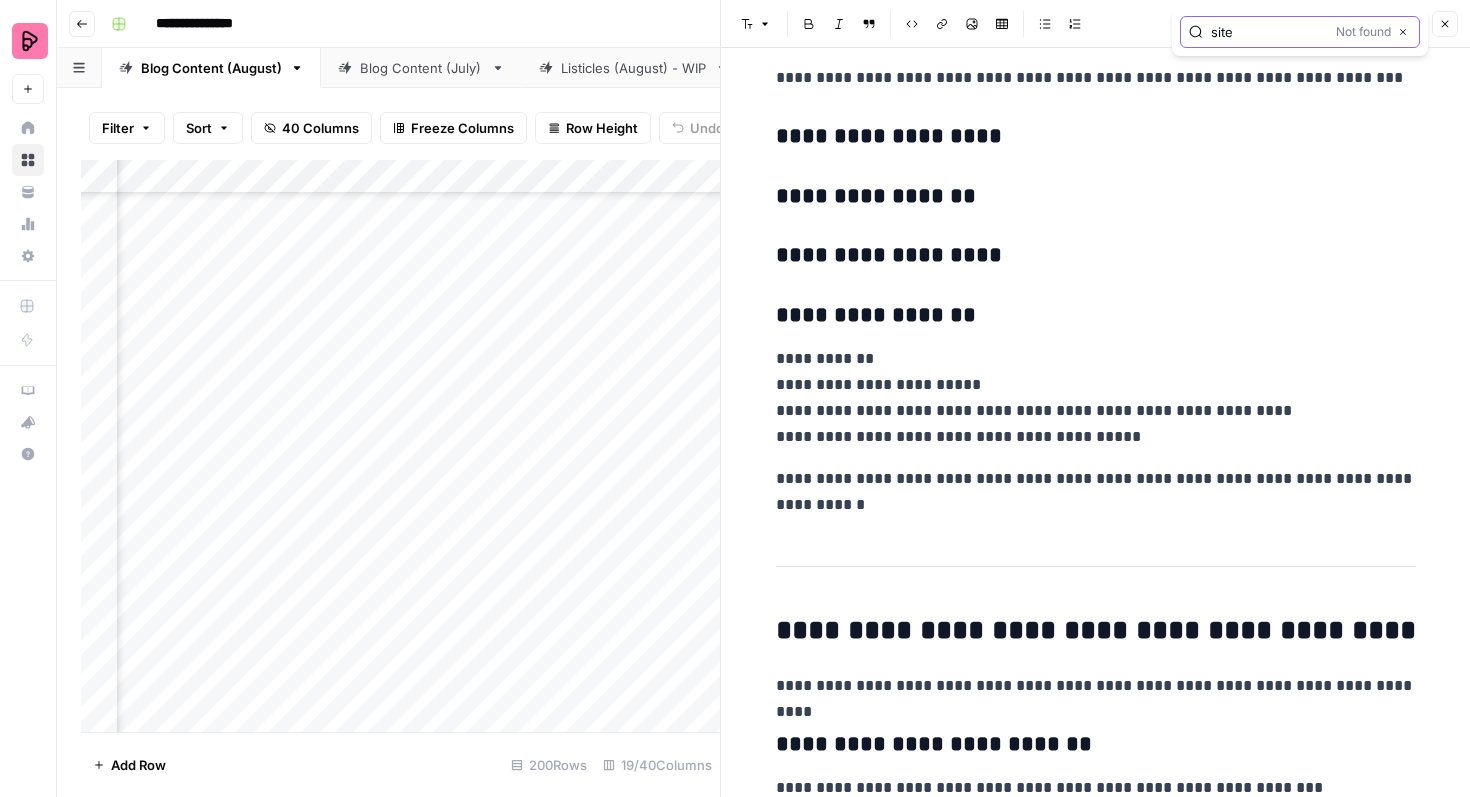 drag, startPoint x: 1275, startPoint y: 33, endPoint x: 1120, endPoint y: 33, distance: 155 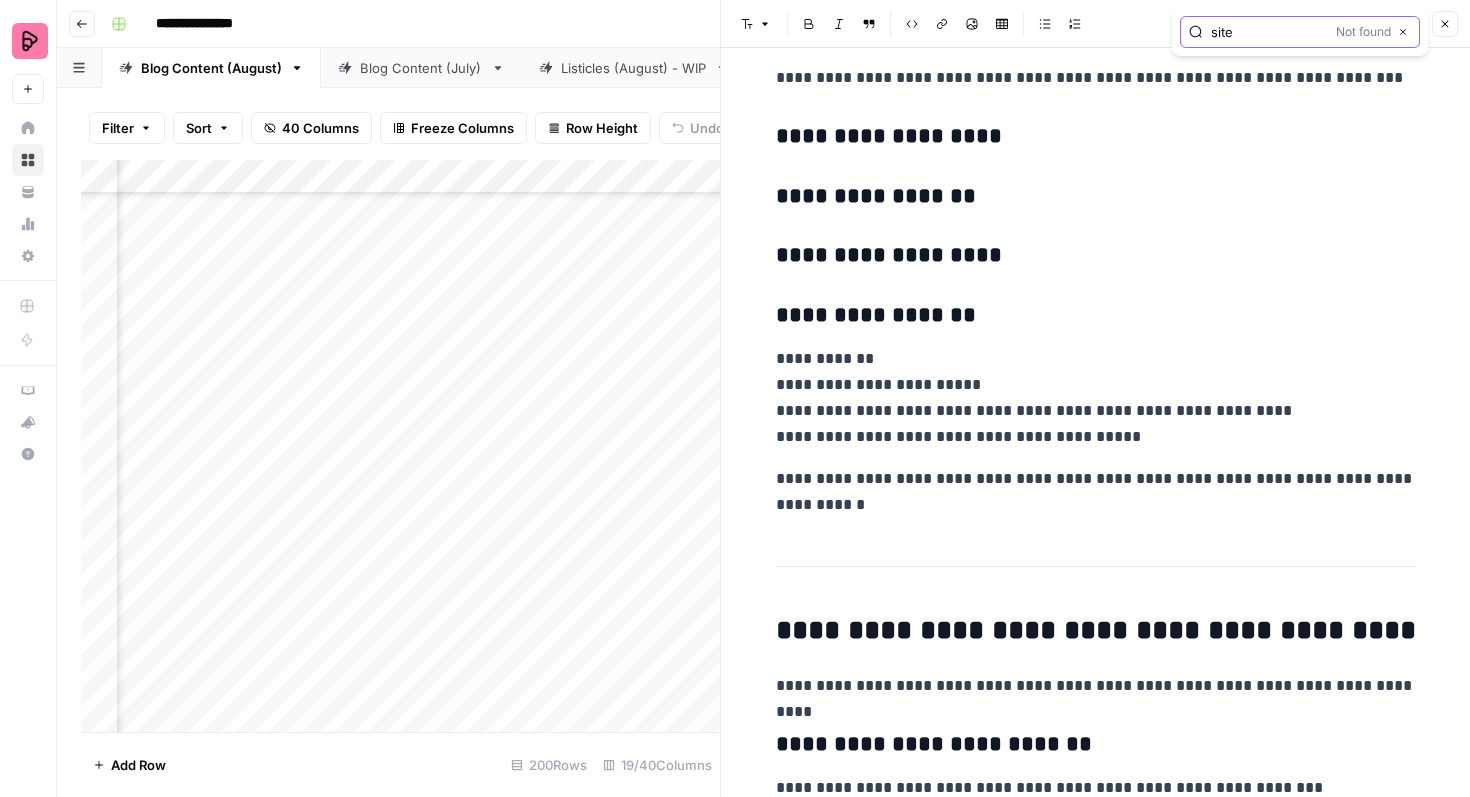 click on "Preply New Home Browse Your Data Usage Settings Recent Grids Nikki content interlinking test AI for non-English languages Lesson Insights Recent Workflows Keyword to outline Keyword to Outline V2 Localized Outline to Article AirOps Academy What's new? Help + Support Go back Blog Content (August) Blog Content (July) Listicles (August) - WIP Blog Content (May) Quality Framework Template Blog Content (April) Listicles Tutor feedback Add Sheet Filter Sort 40 Columns Freeze Columns Row Height Undo Redo Export CSV Import CSV Add Column Search Add Column Add Row 200 Rows 19/40 Columns Oops! Your window is too small AirOps is currently only supported on desktop devices. Please switch to access. Go Back site Not found Close Press space bar to start a drag. When dragging you can use the arrow keys to move the item around and escape to cancel. Some screen readers may require you to be in focus mode or to use your pass through key Font style" at bounding box center (735, 398) 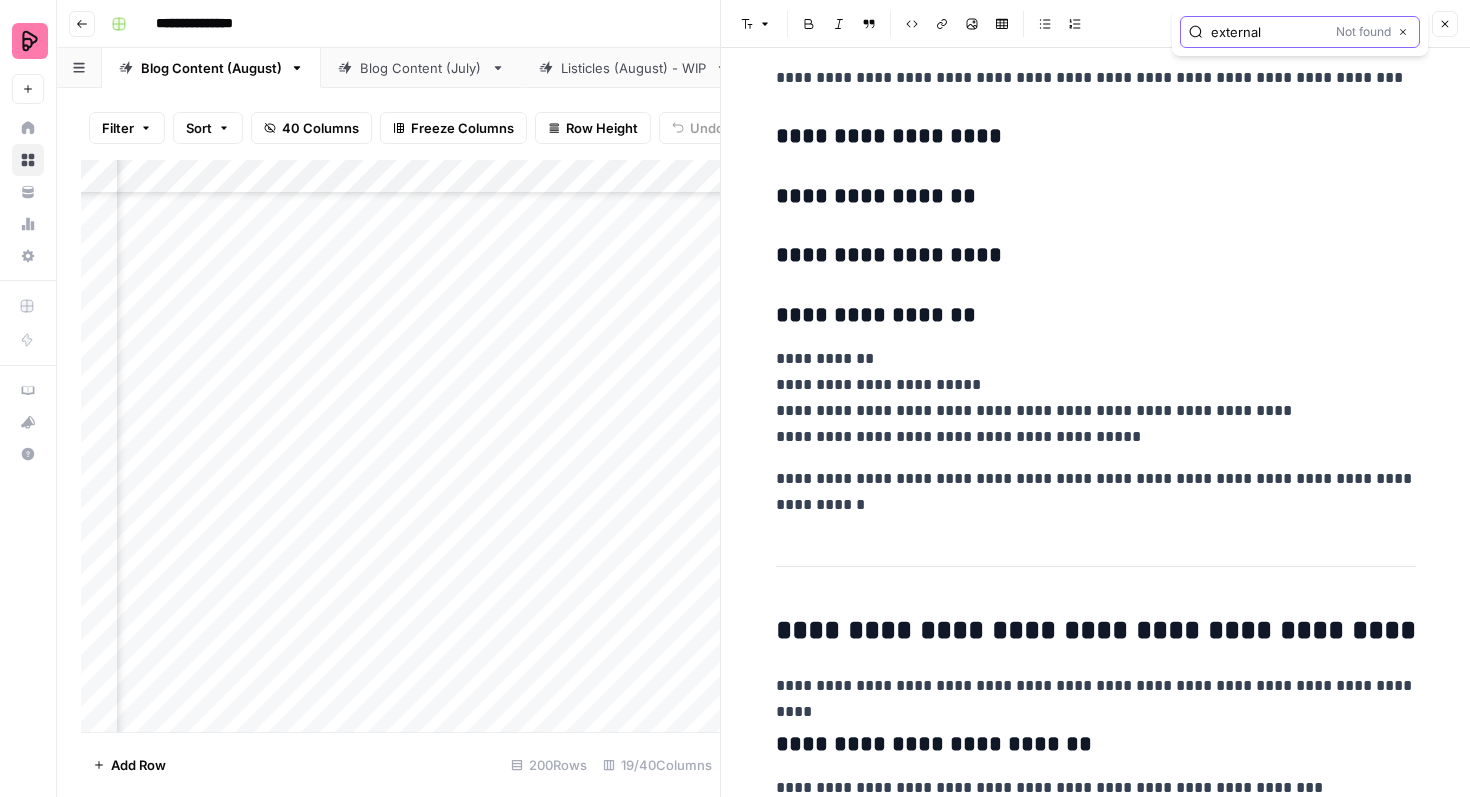 click on "external" at bounding box center (1269, 32) 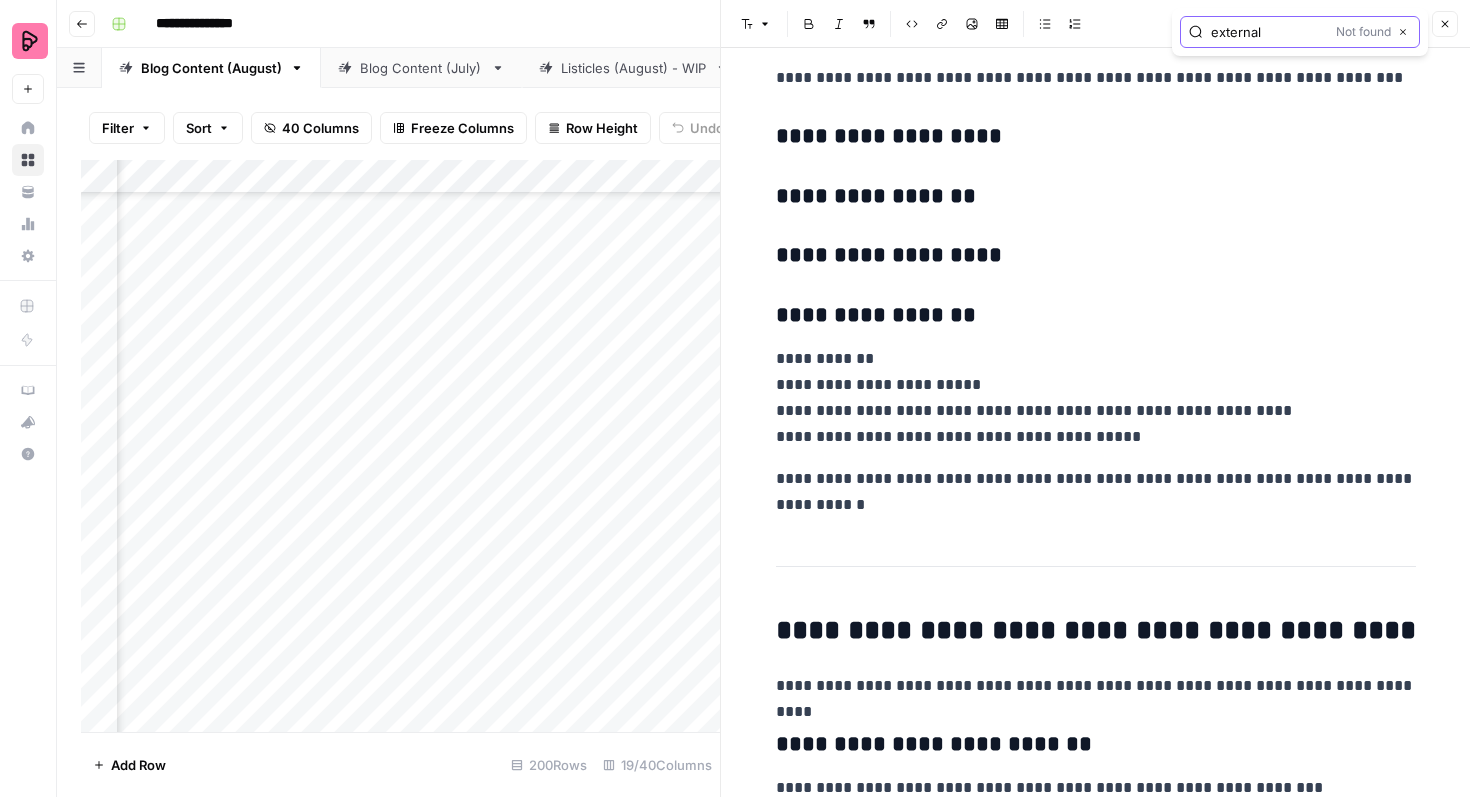 click on "external" at bounding box center [1269, 32] 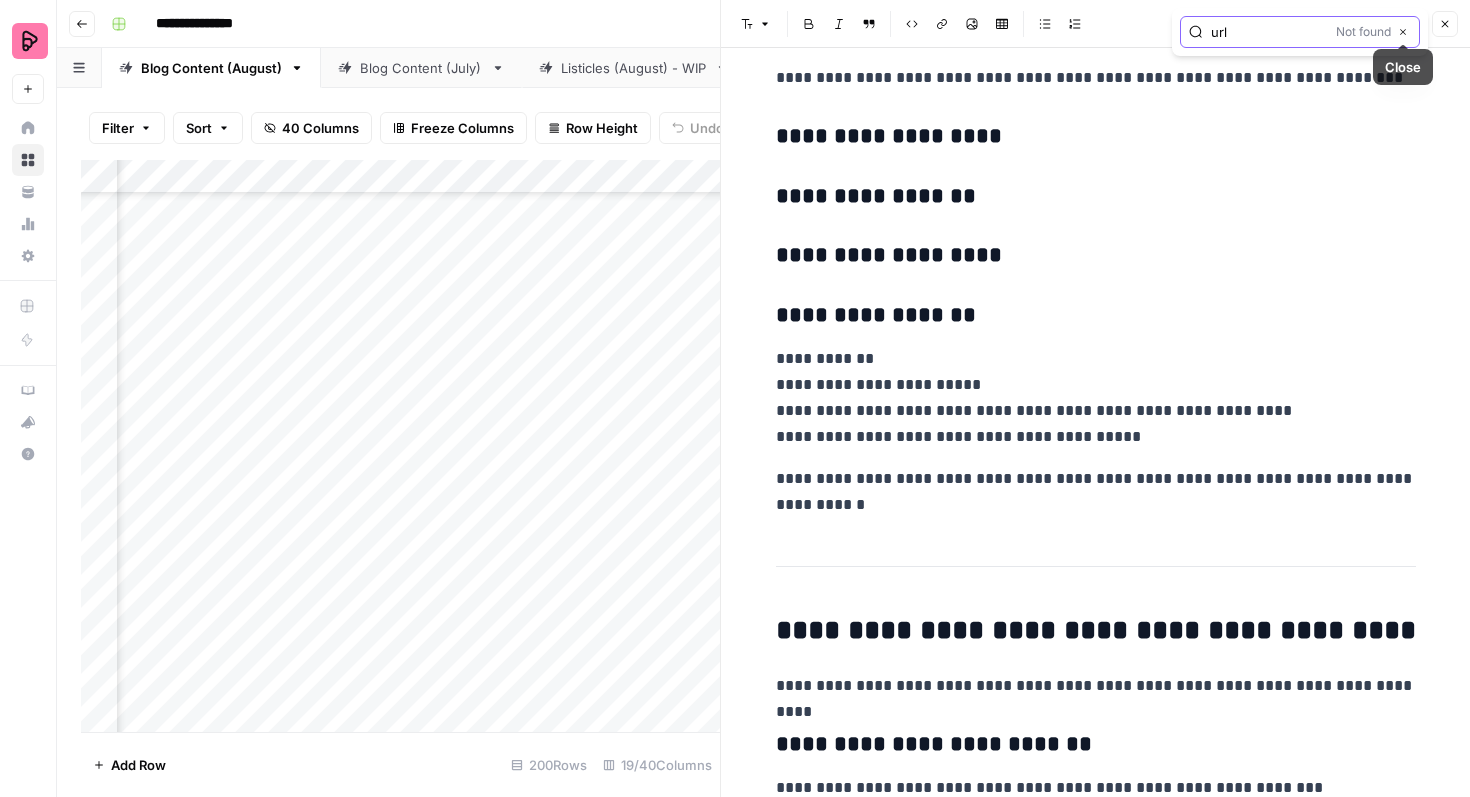 type on "url" 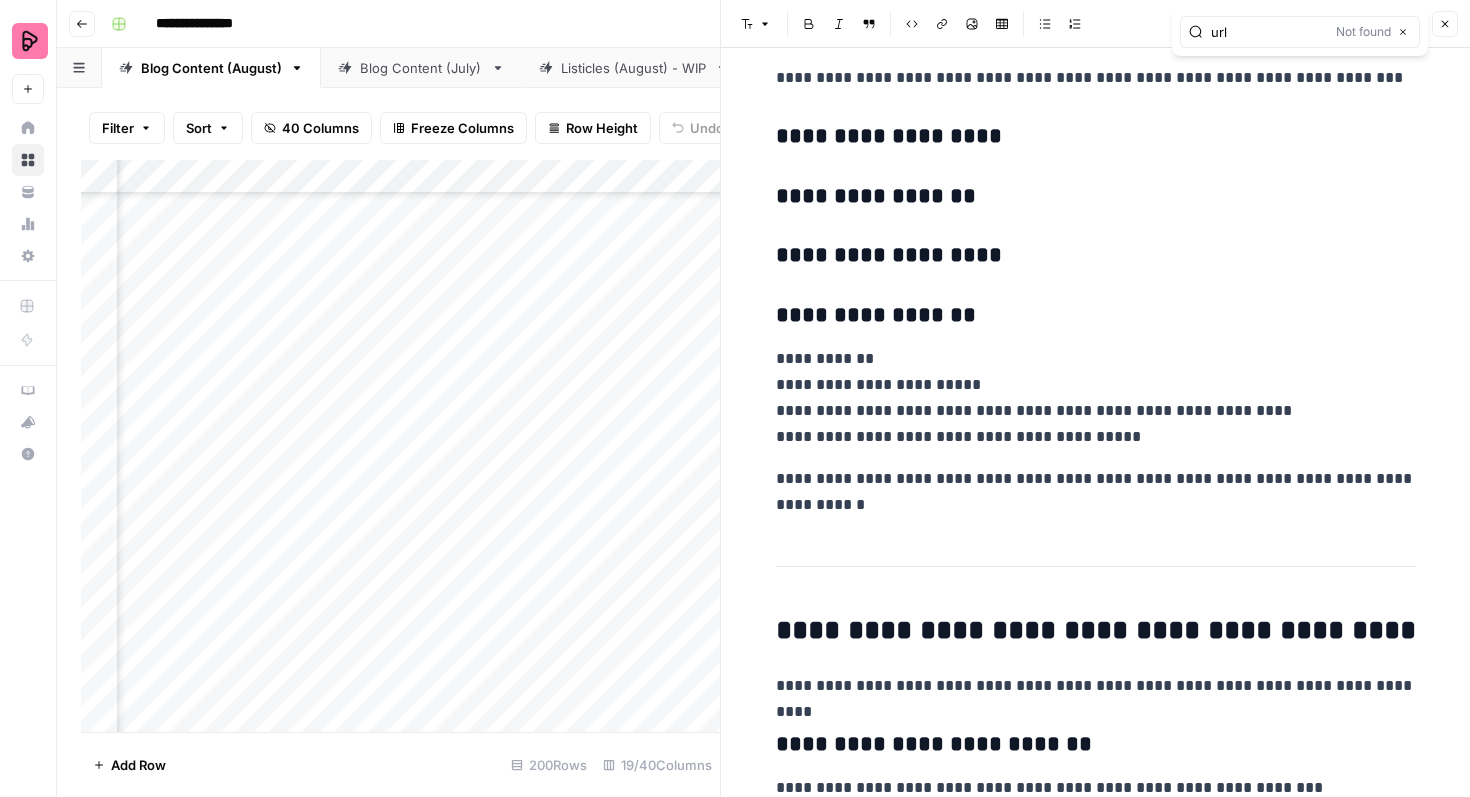 click 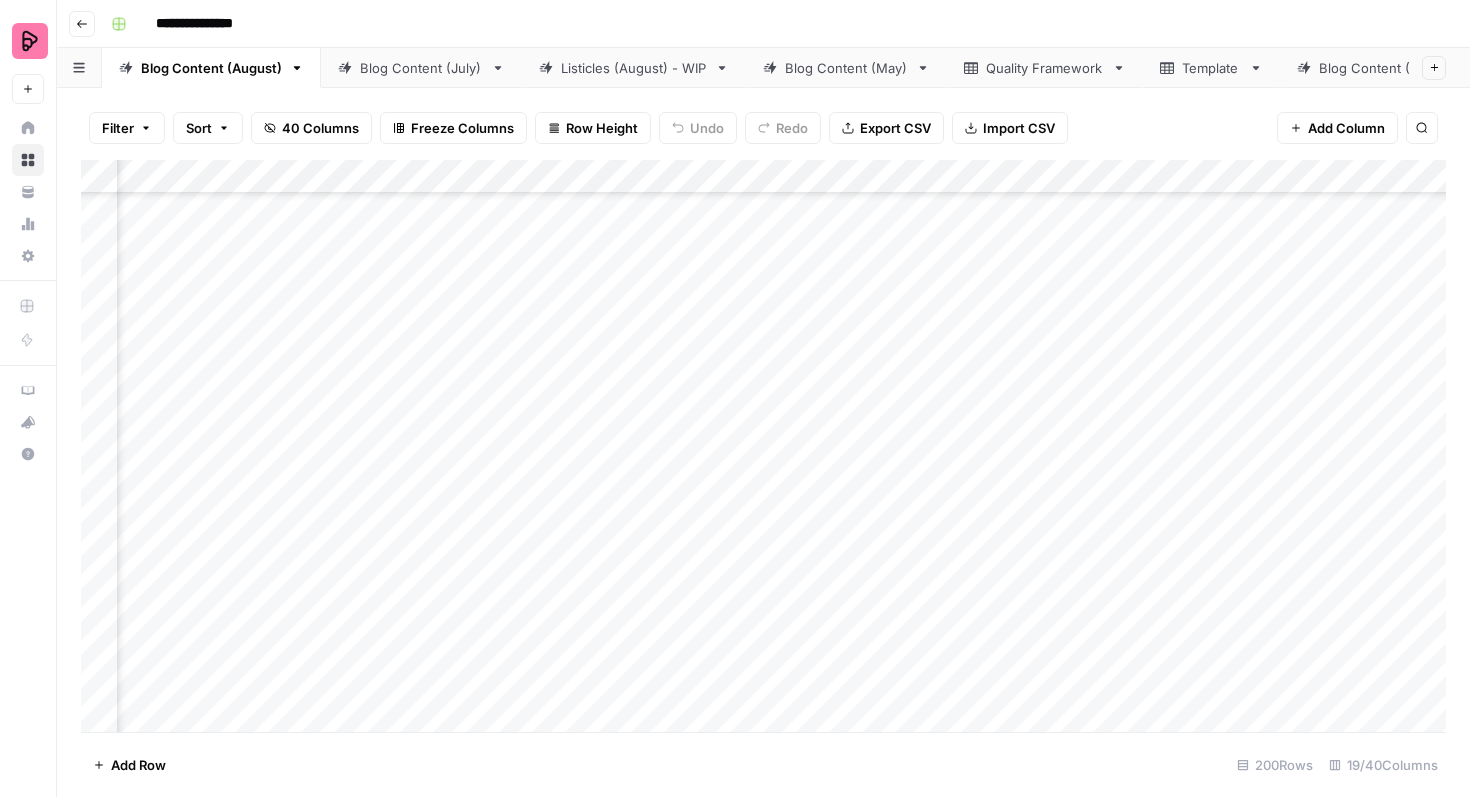 scroll, scrollTop: 683, scrollLeft: 174, axis: both 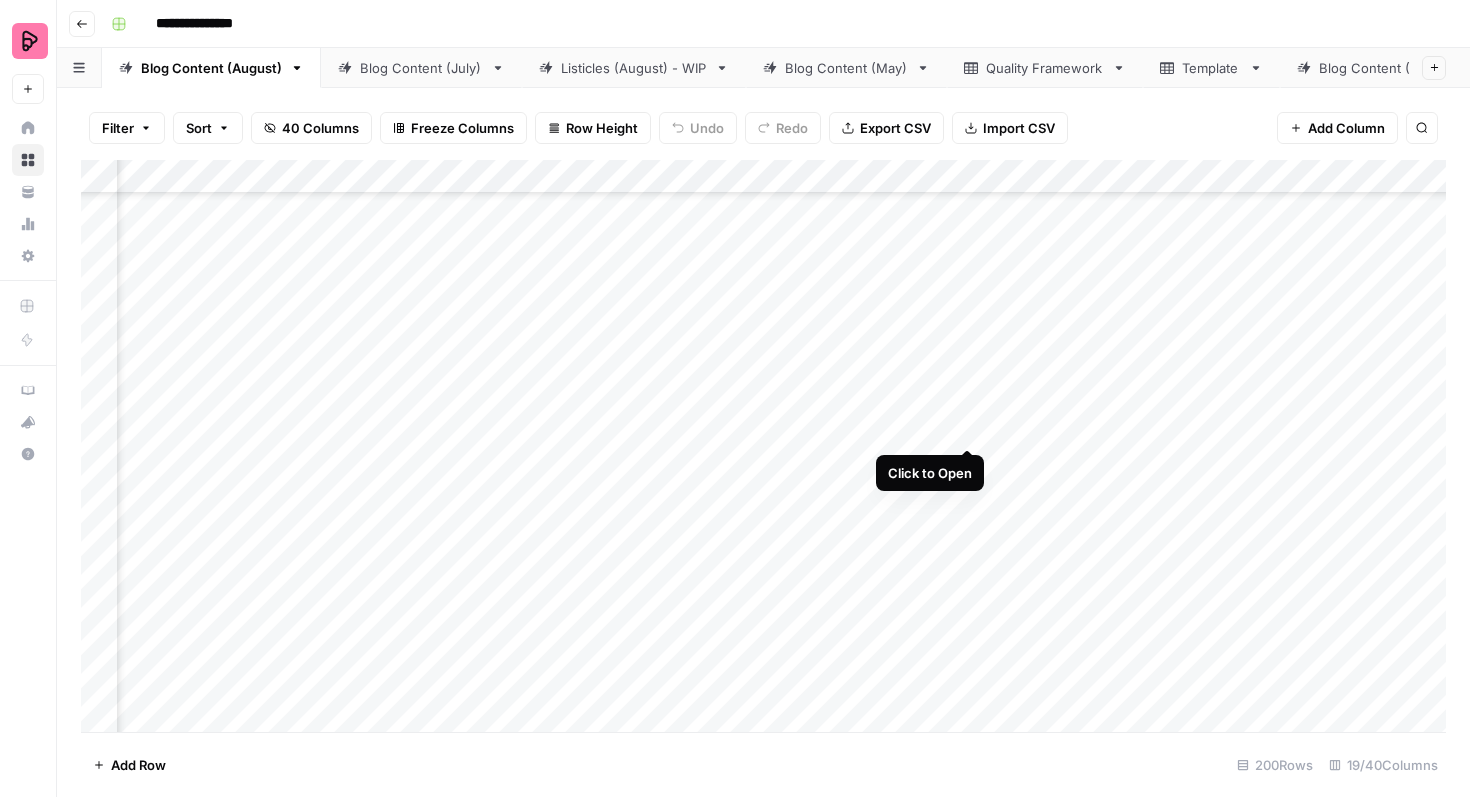 click on "Add Column" at bounding box center (763, 446) 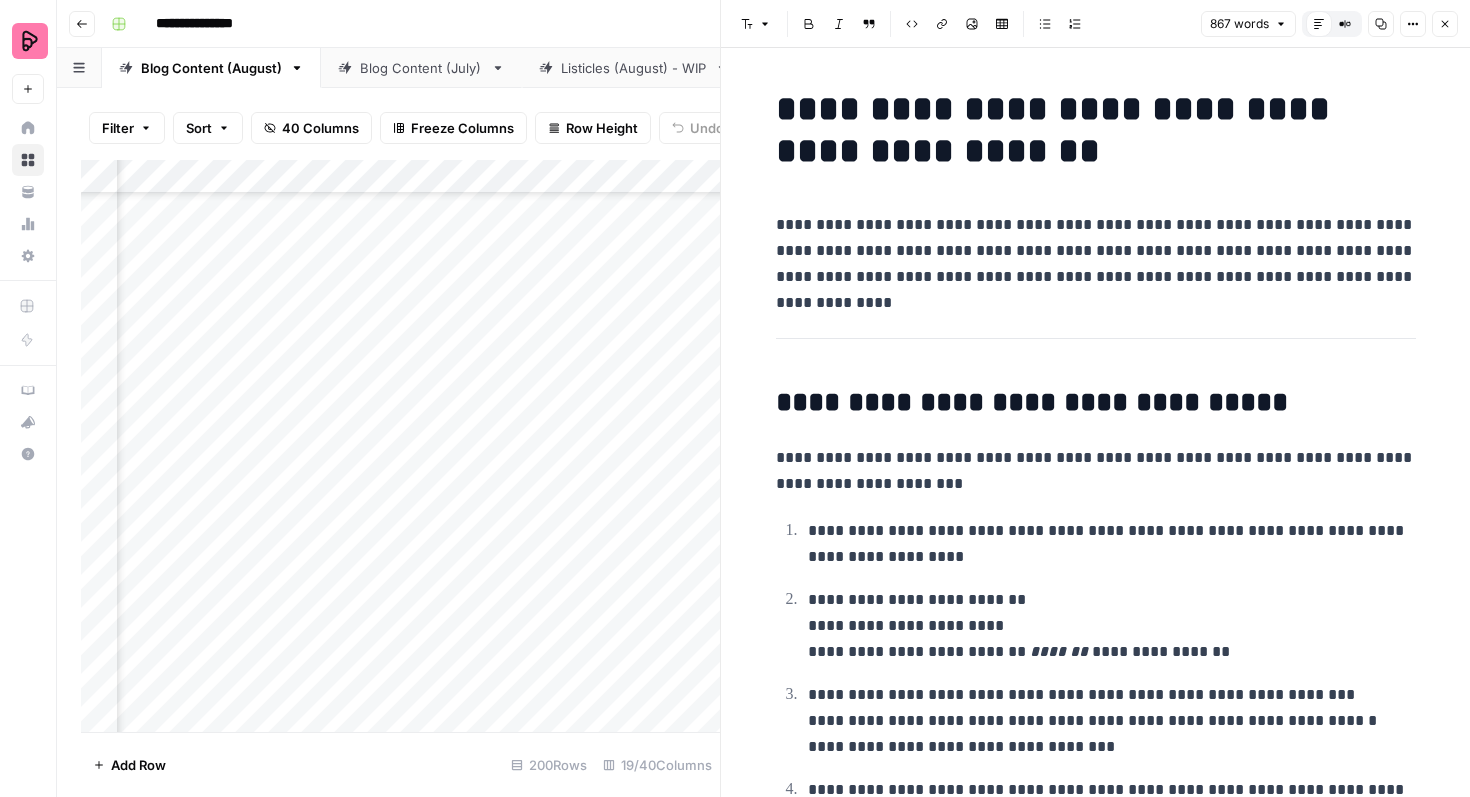 click on "**********" at bounding box center [1096, 251] 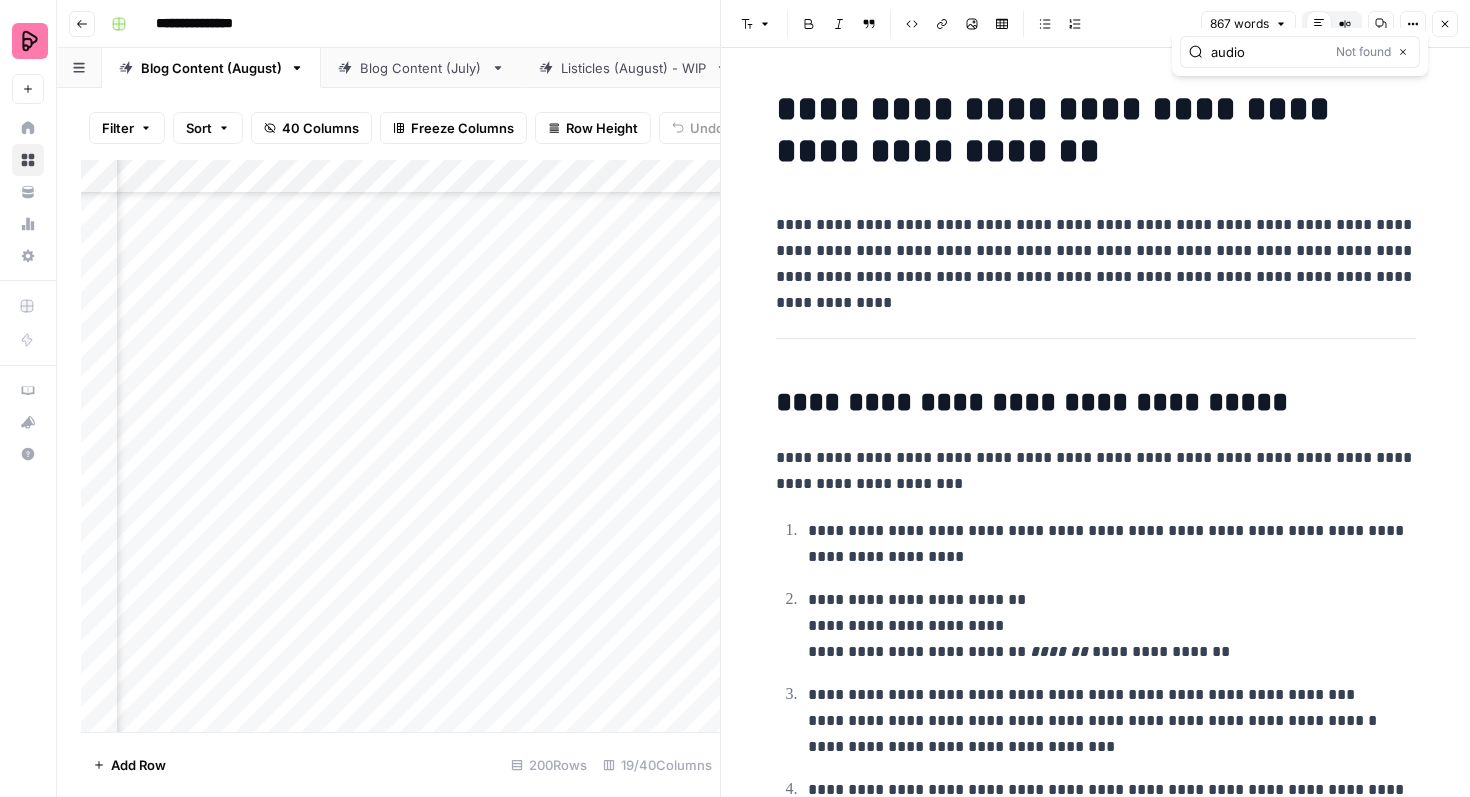 click on "audio" at bounding box center [1269, 52] 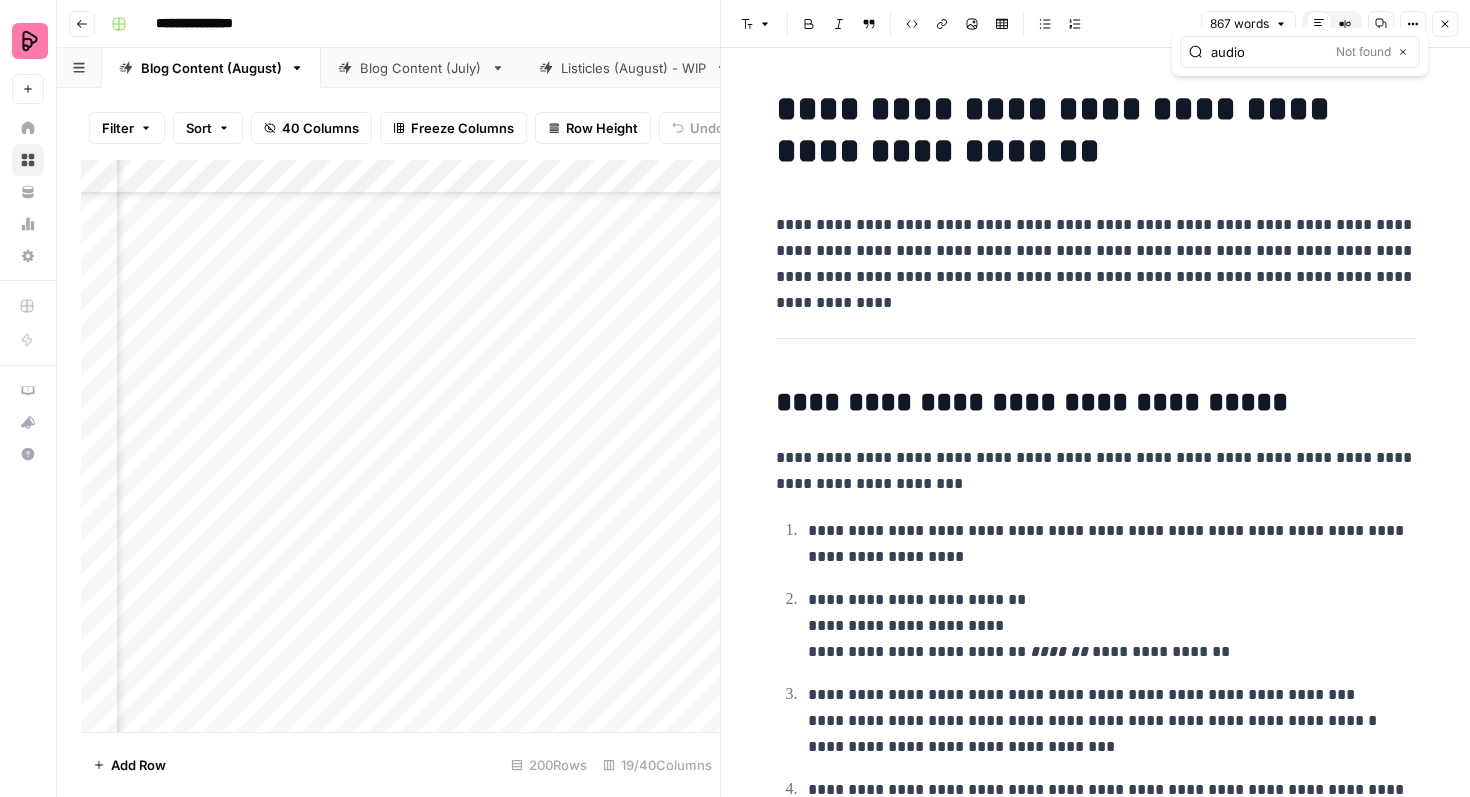 click on "audio" at bounding box center (1269, 52) 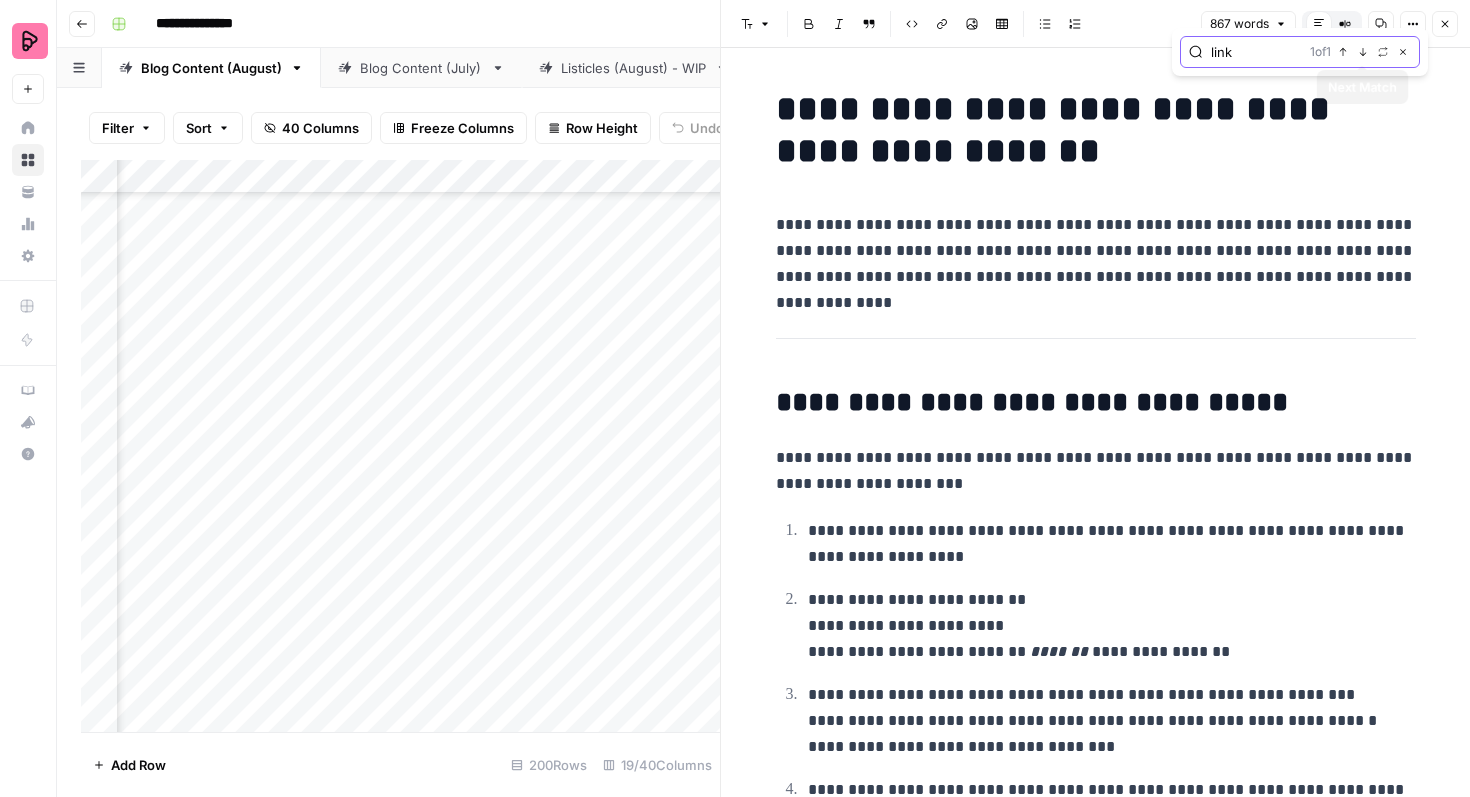 click on "Next Match" at bounding box center (1363, 52) 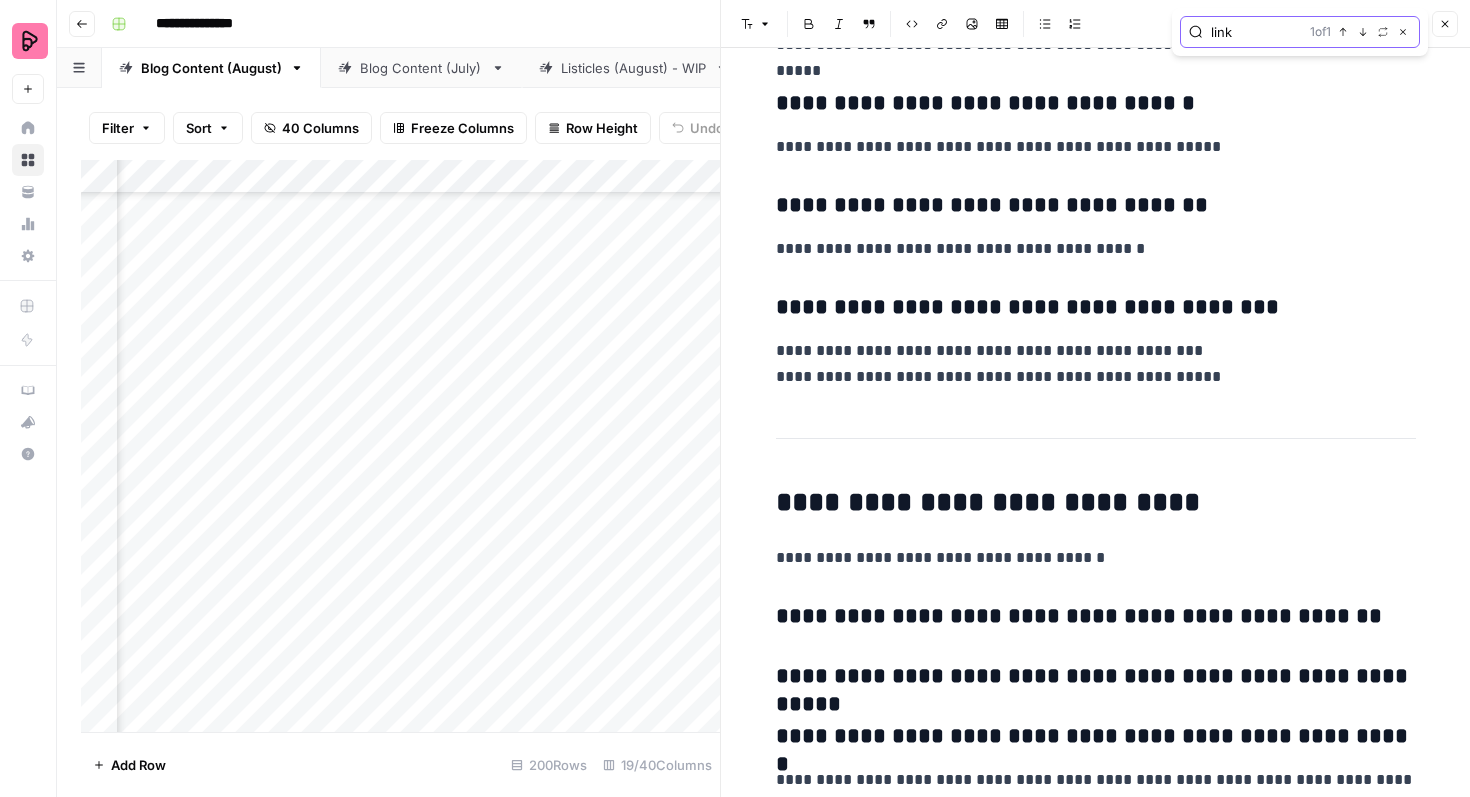 scroll, scrollTop: 4560, scrollLeft: 0, axis: vertical 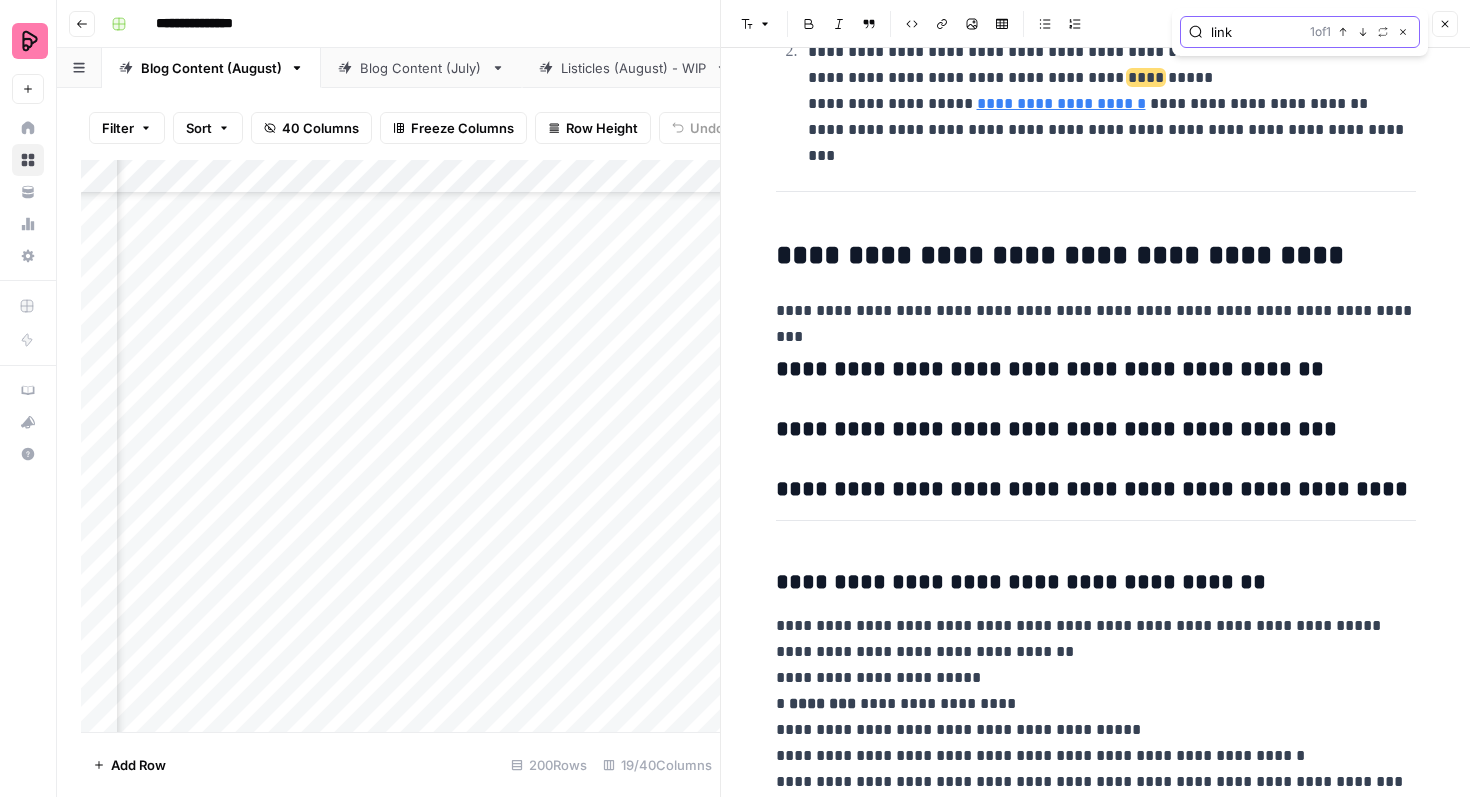 click on "link" at bounding box center (1256, 32) 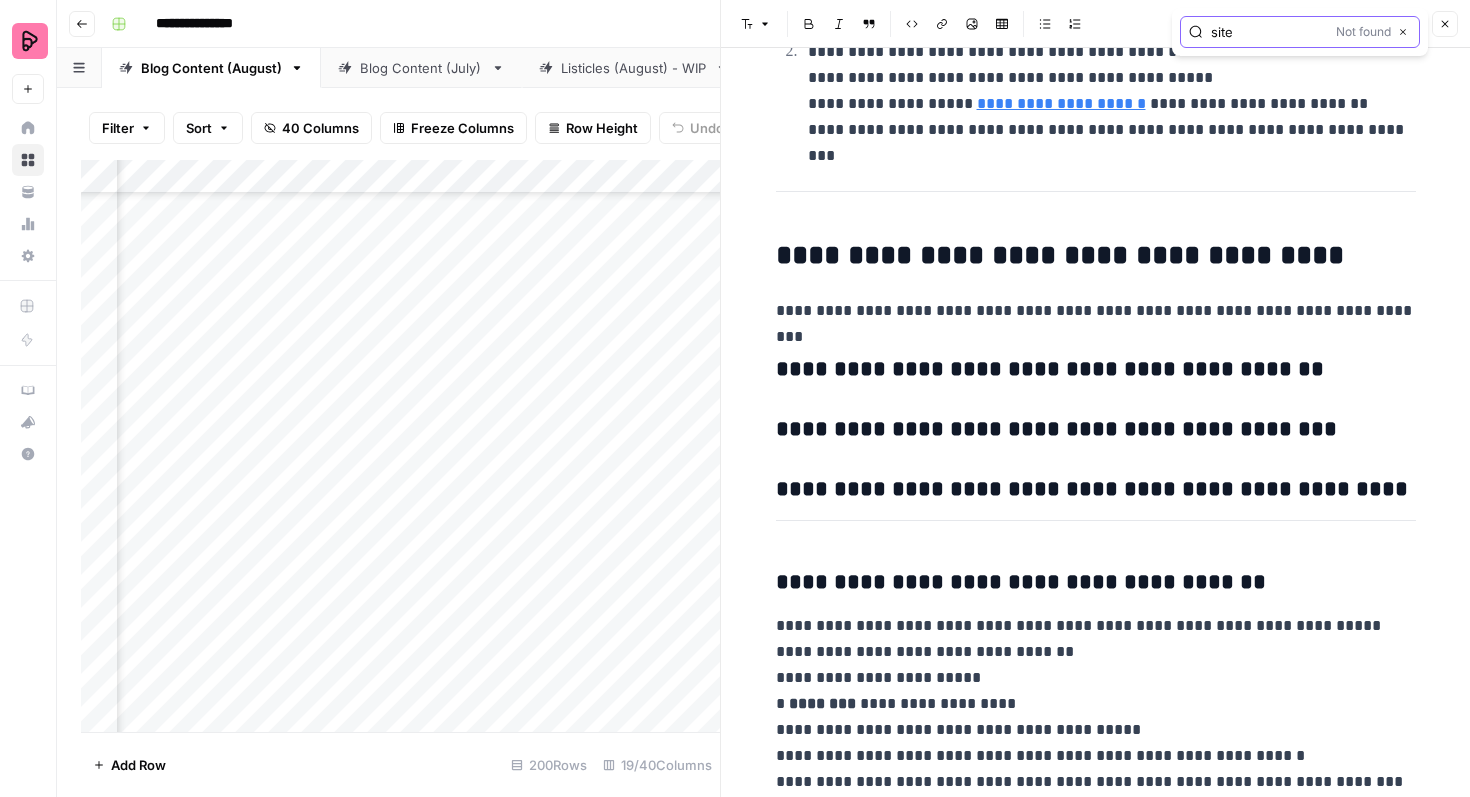 click on "site" at bounding box center (1269, 32) 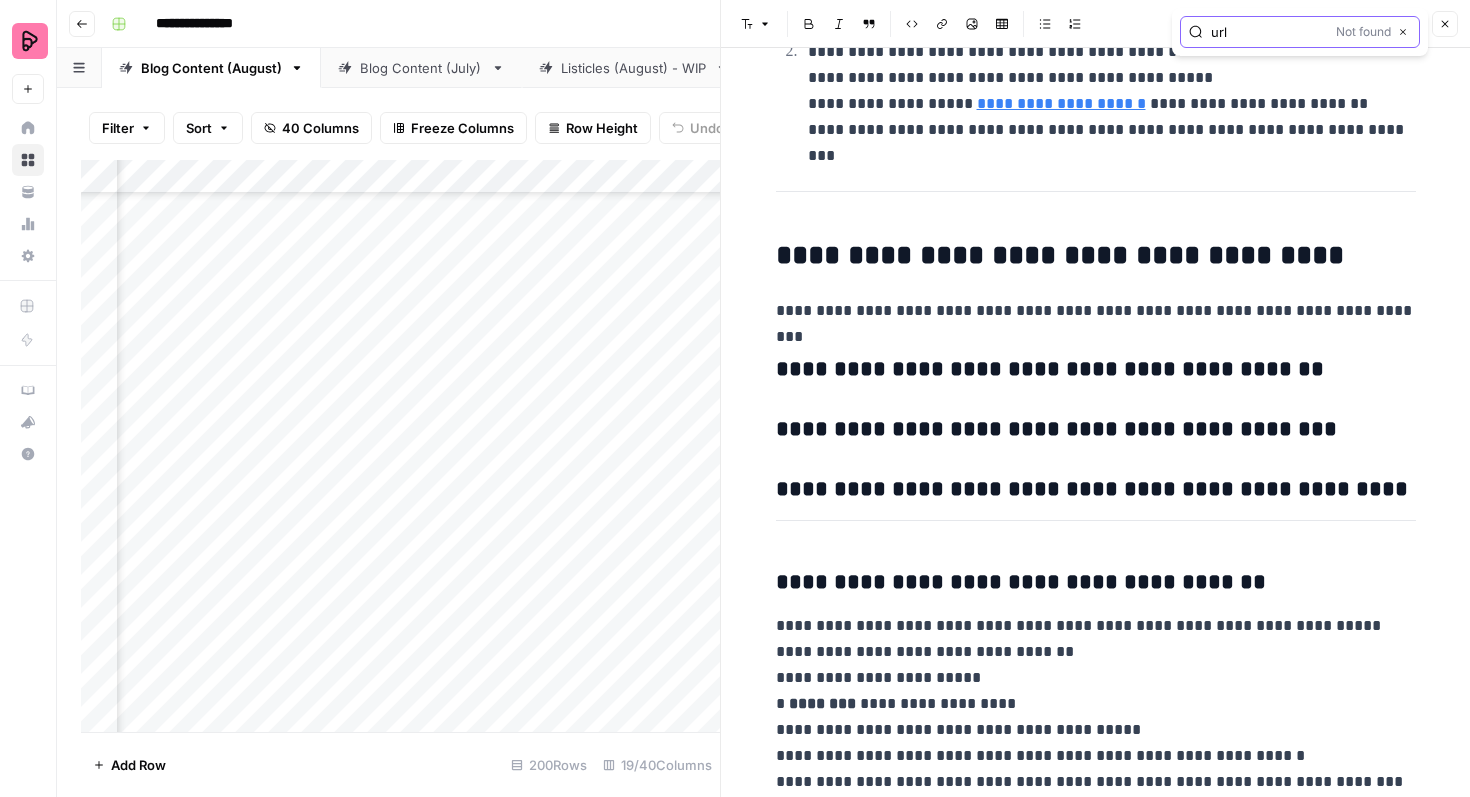 click on "url" at bounding box center [1269, 32] 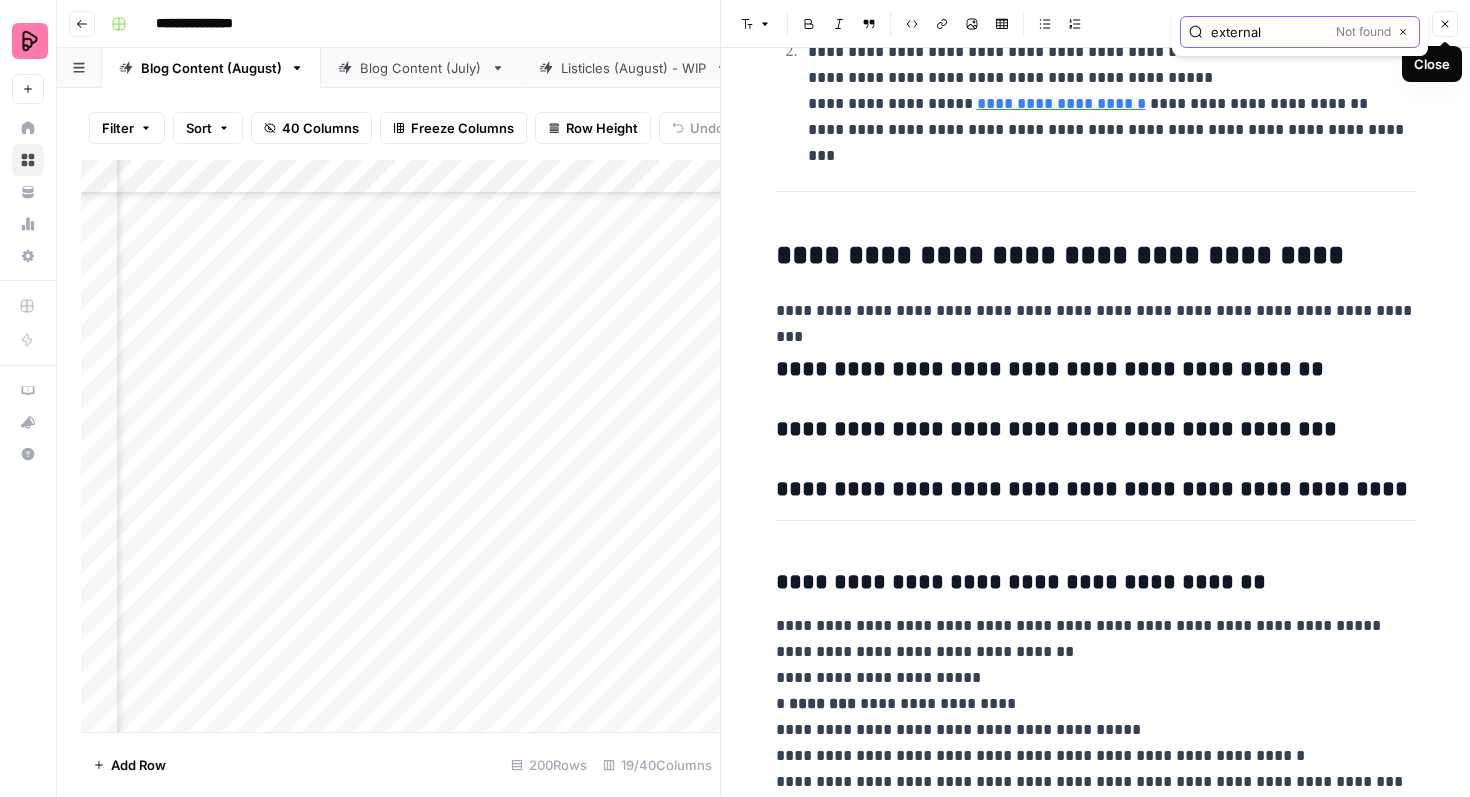 type on "external" 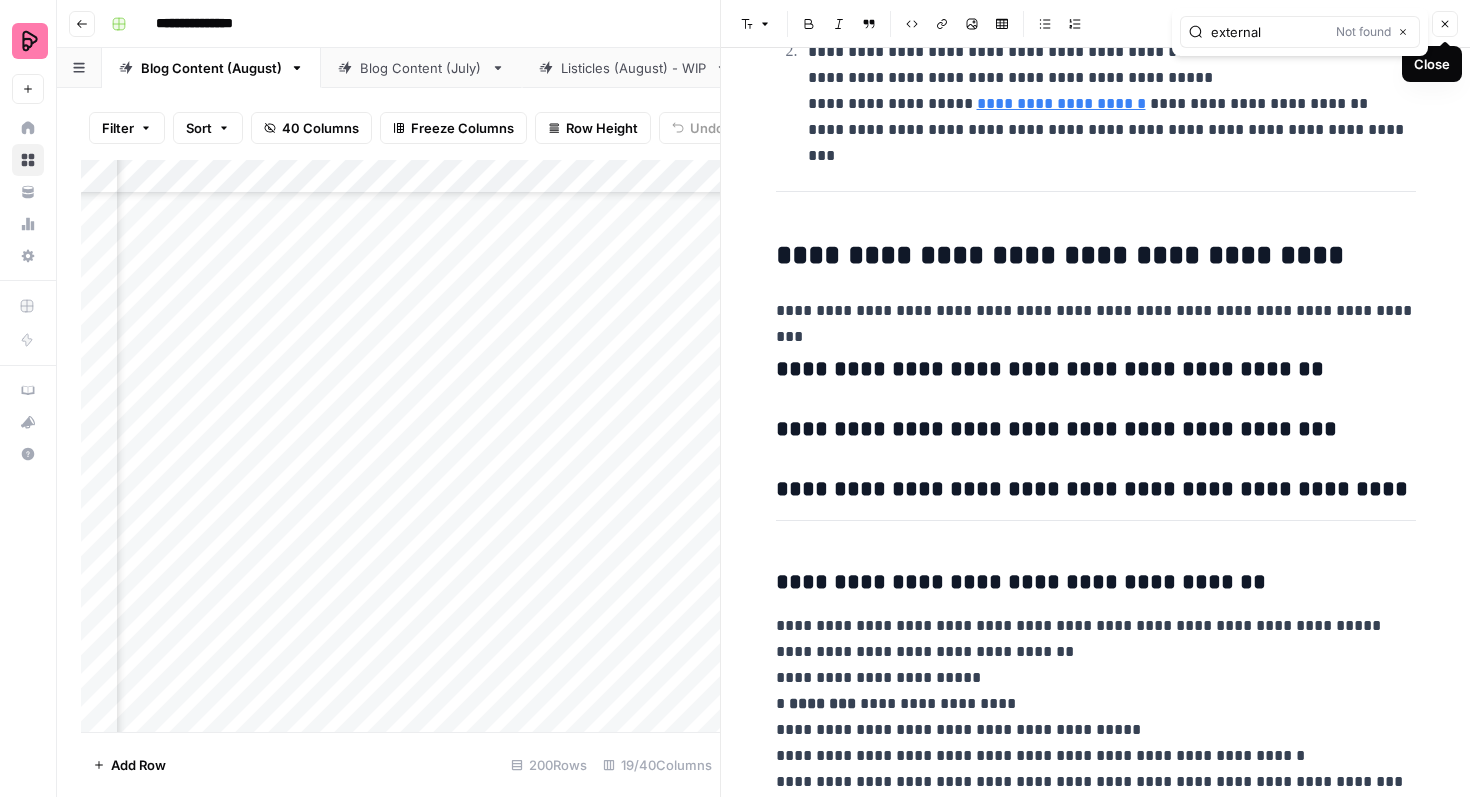 click 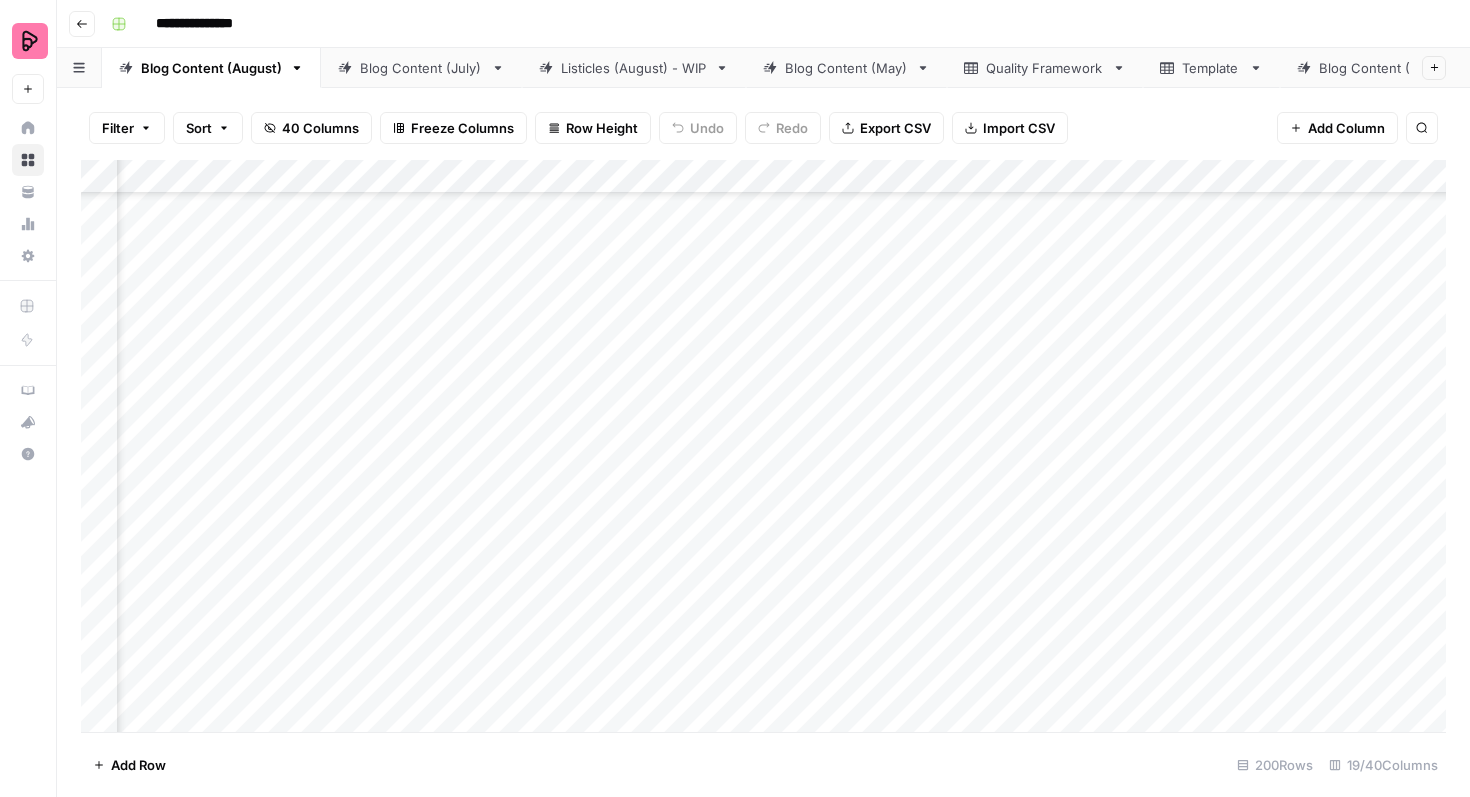 click on "Add Column" at bounding box center (763, 446) 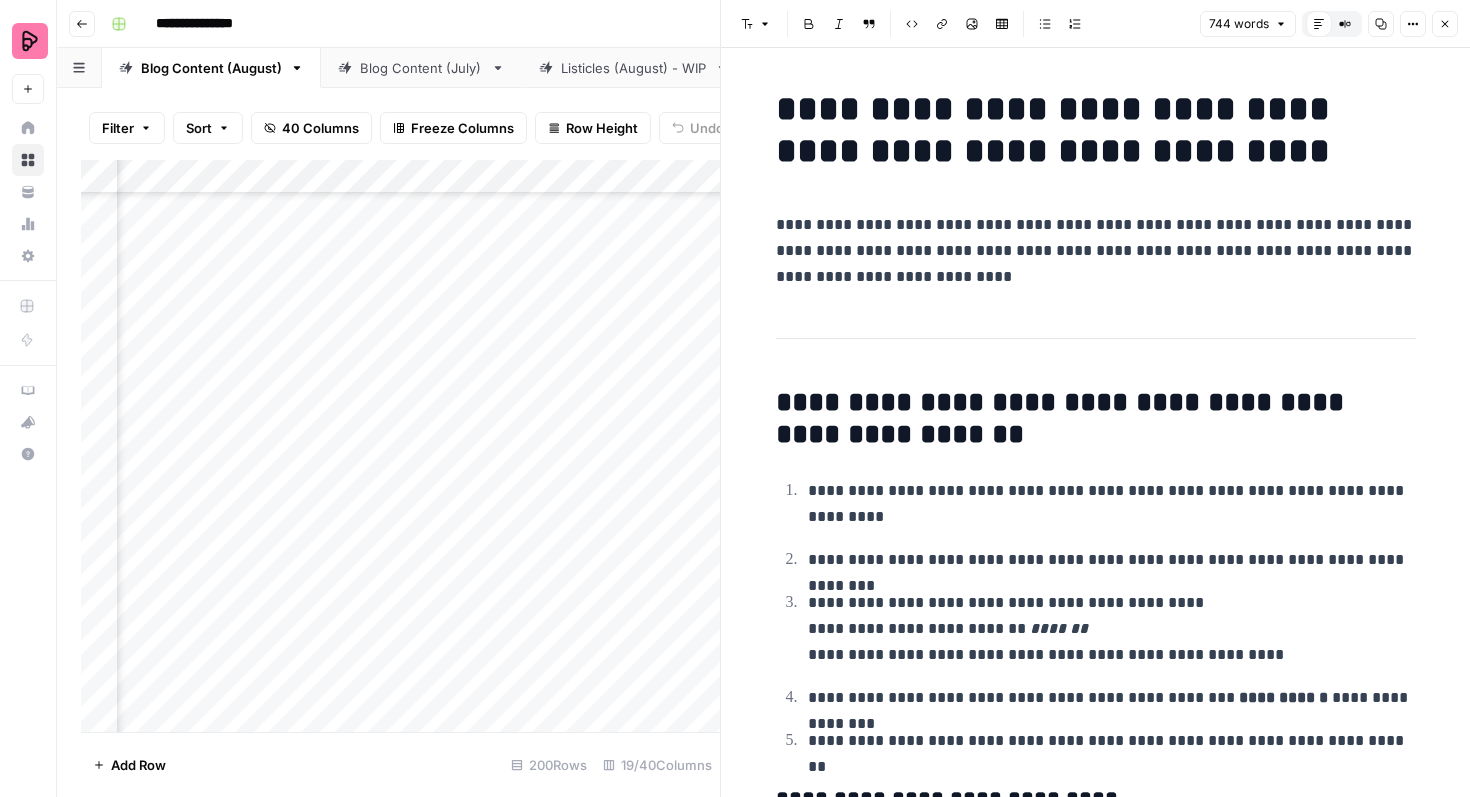 click on "**********" at bounding box center [1096, 130] 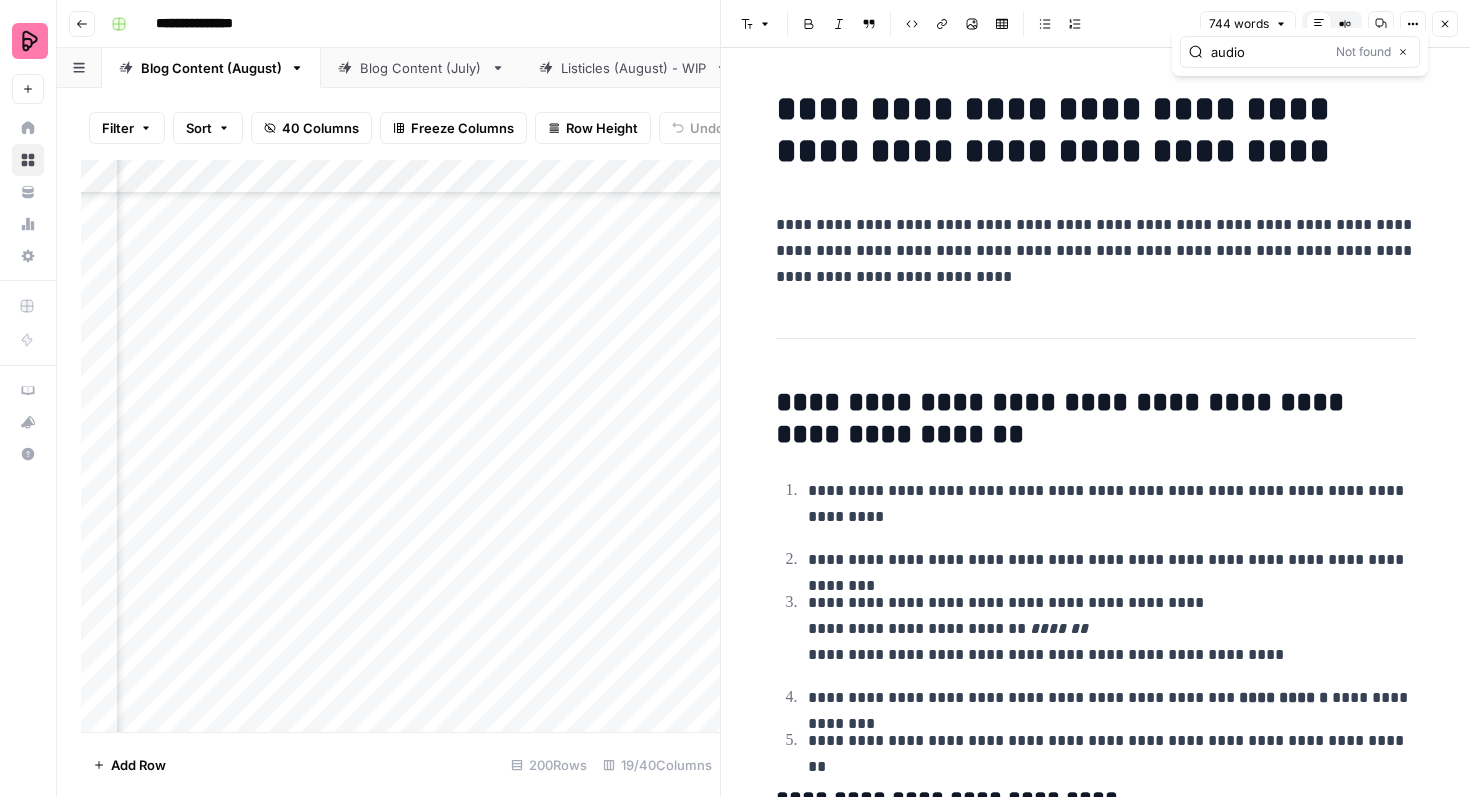 click on "audio" at bounding box center [1269, 52] 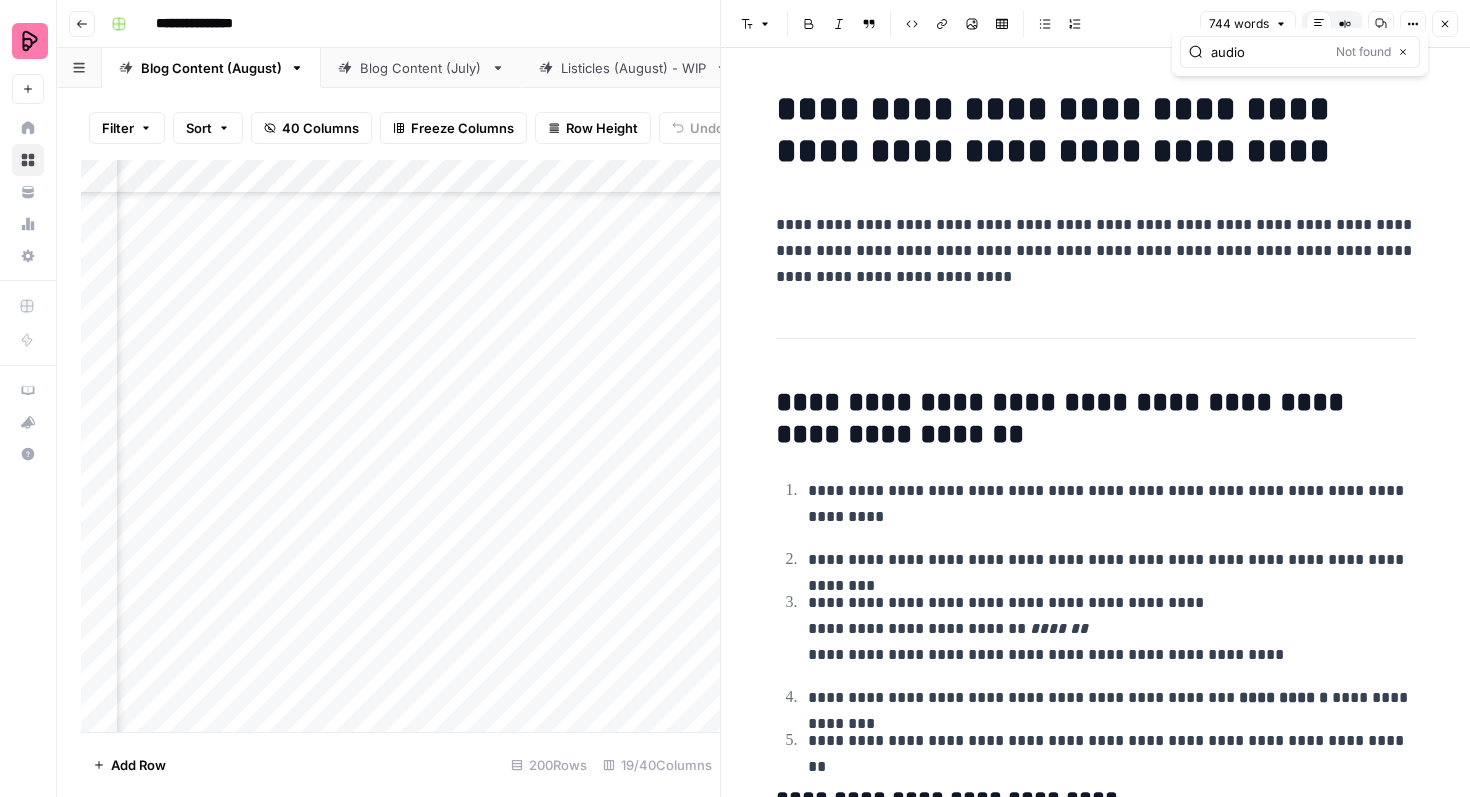 click on "audio" at bounding box center (1269, 52) 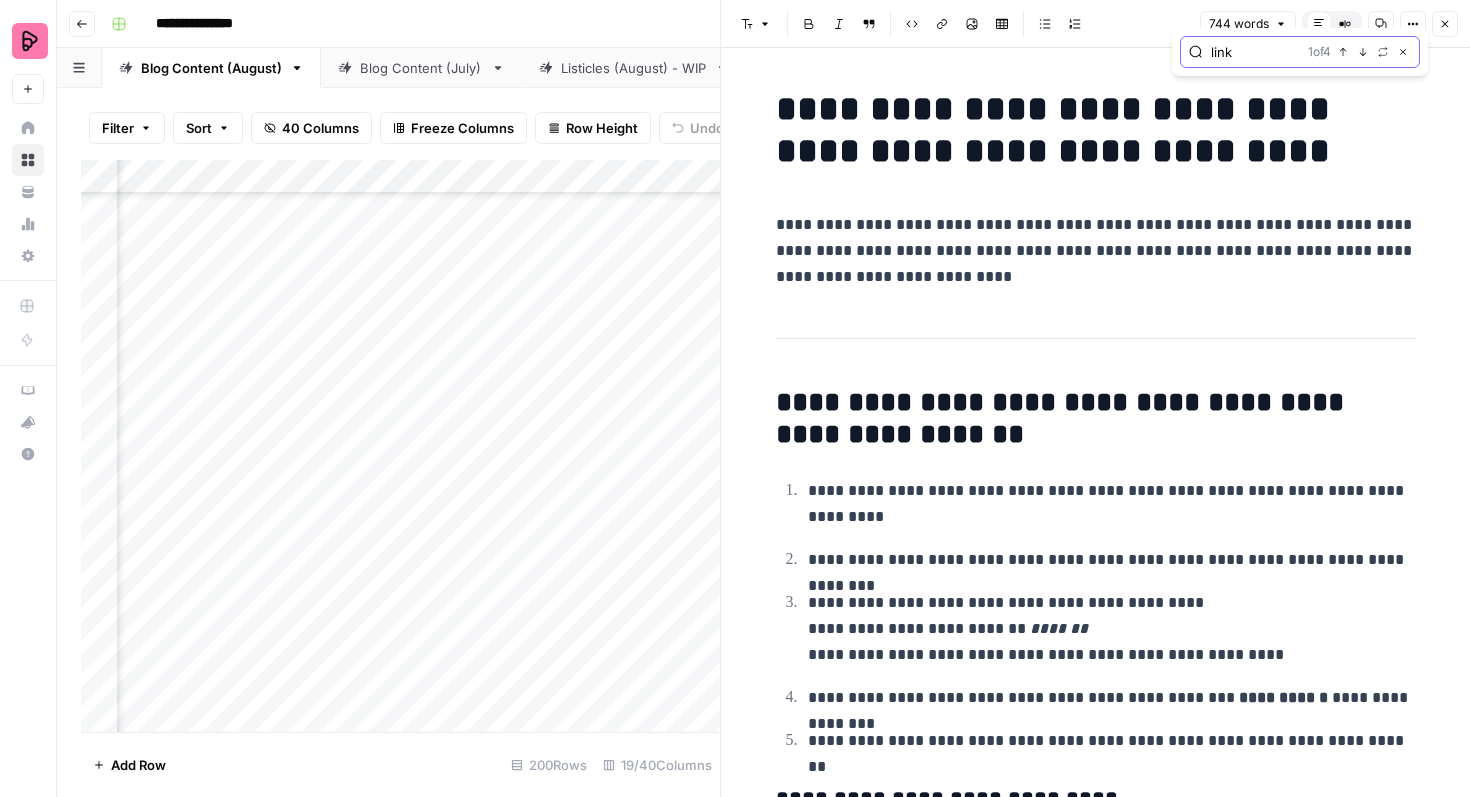 click 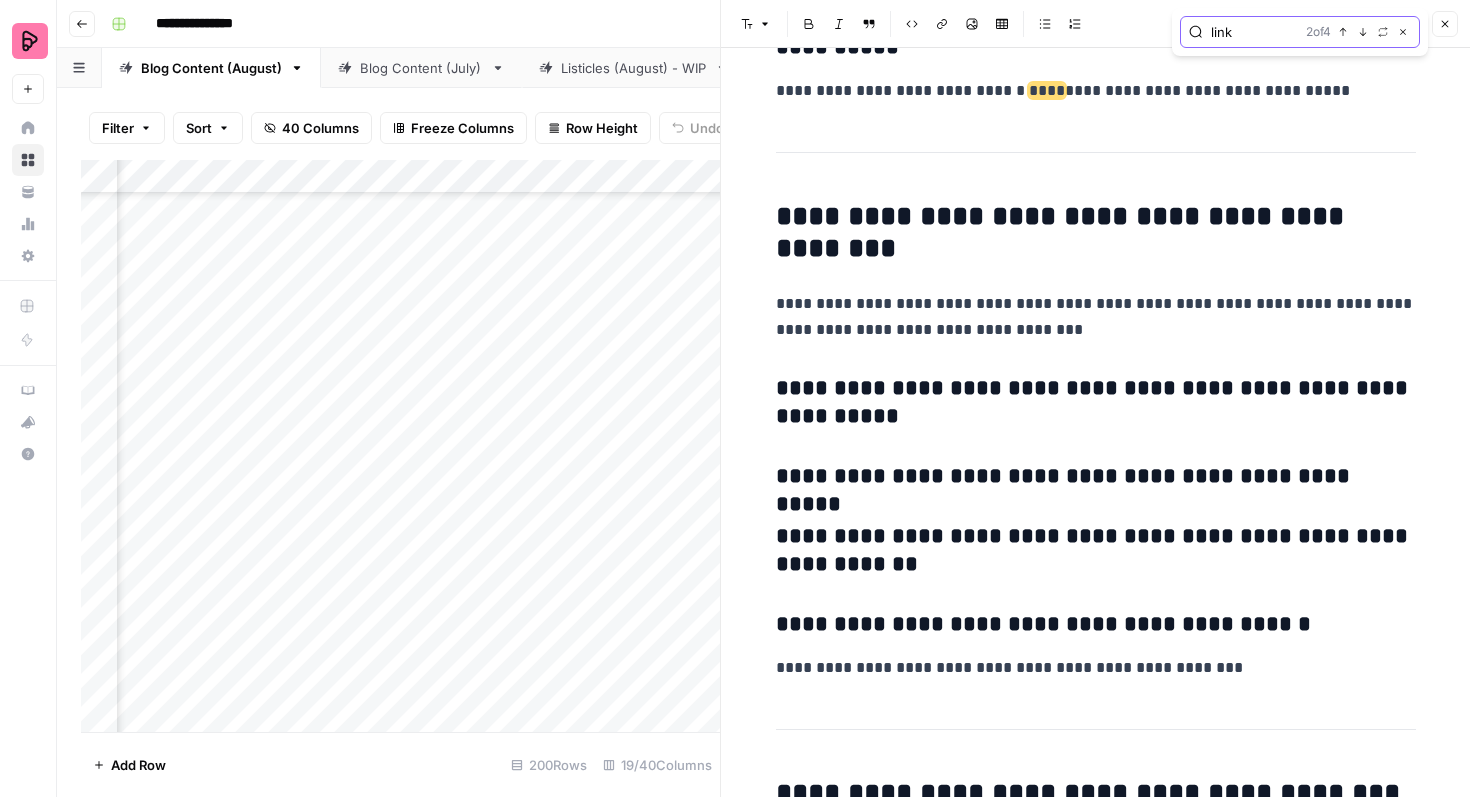 scroll, scrollTop: 2838, scrollLeft: 0, axis: vertical 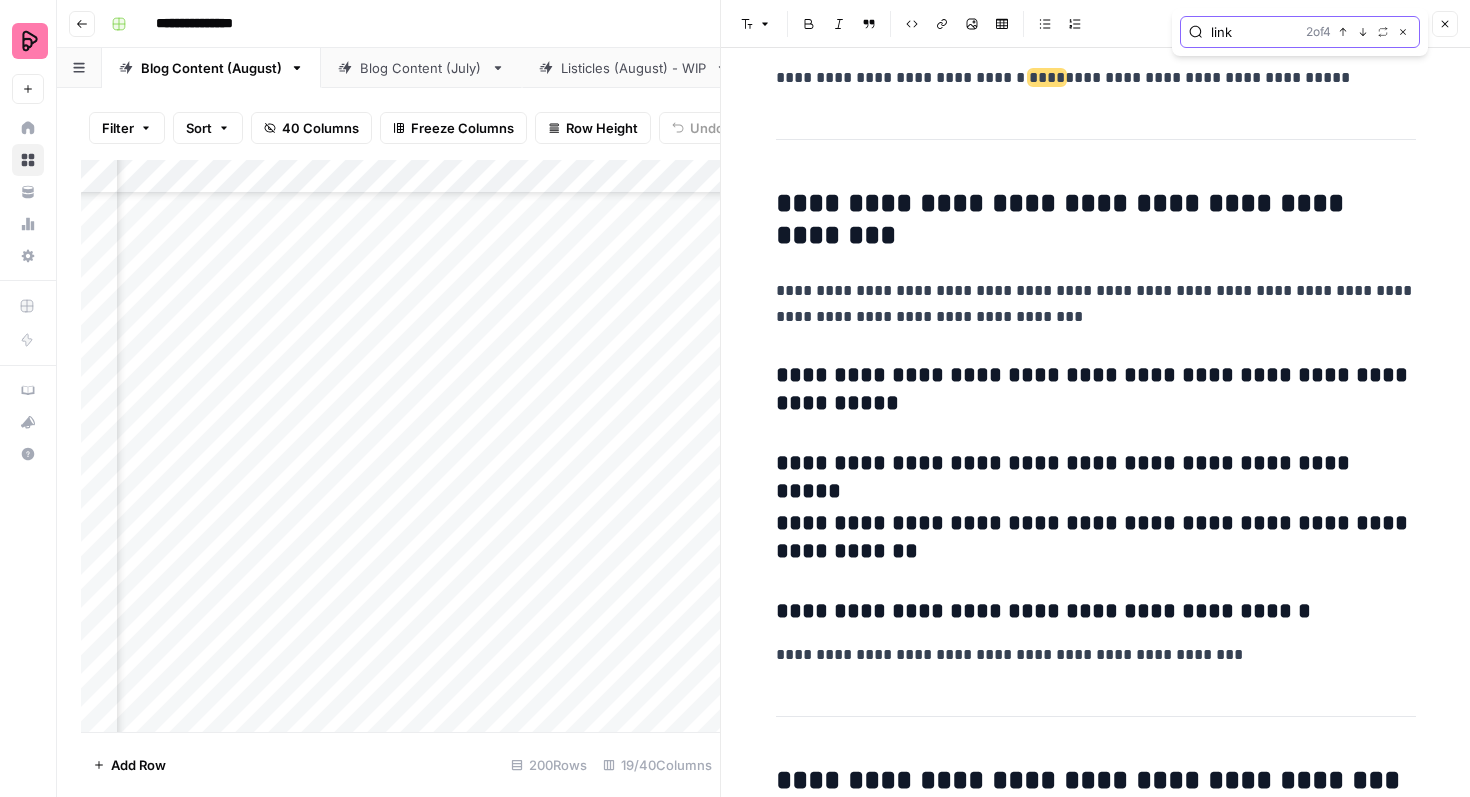 click 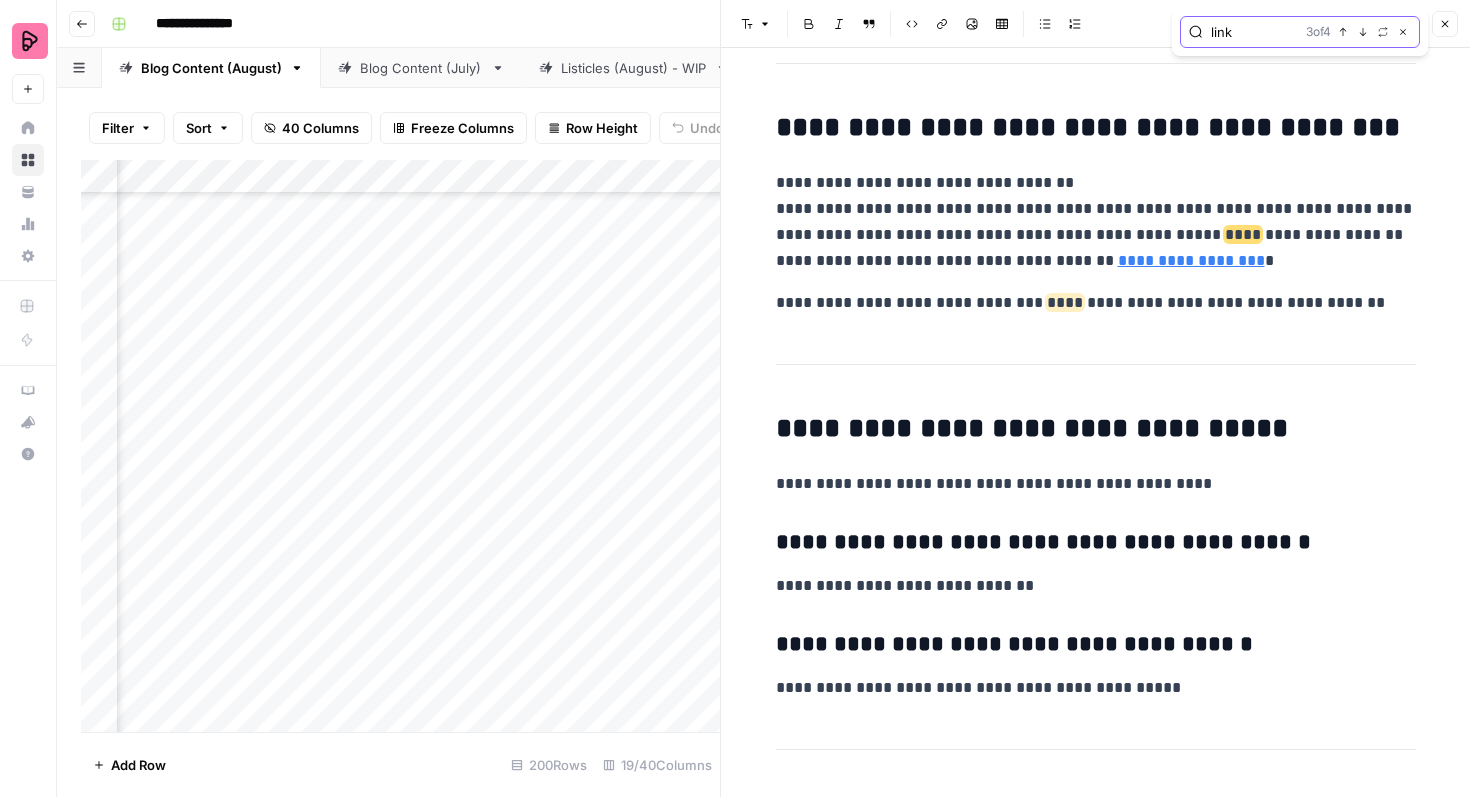 scroll, scrollTop: 3648, scrollLeft: 0, axis: vertical 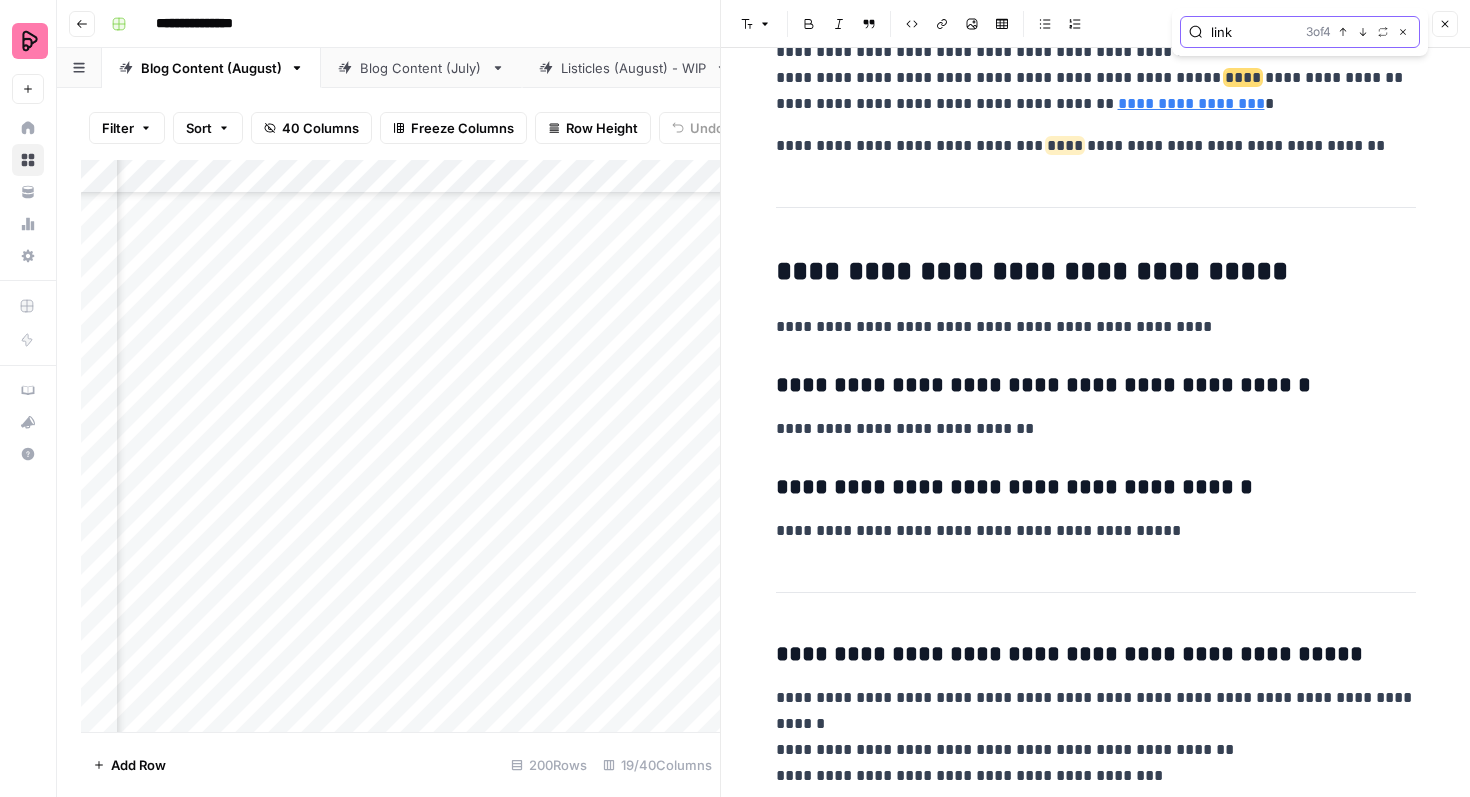 click 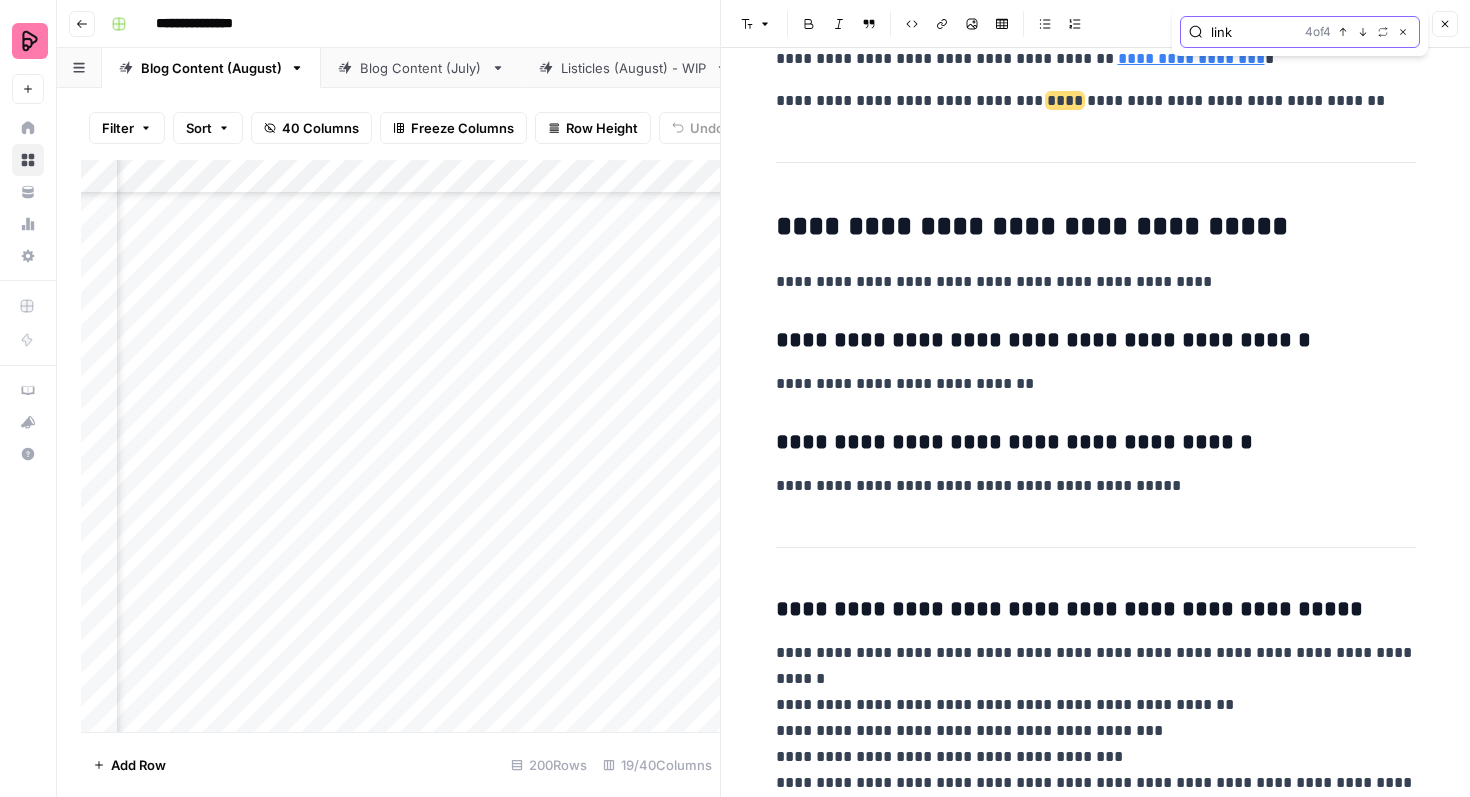 scroll, scrollTop: 3716, scrollLeft: 0, axis: vertical 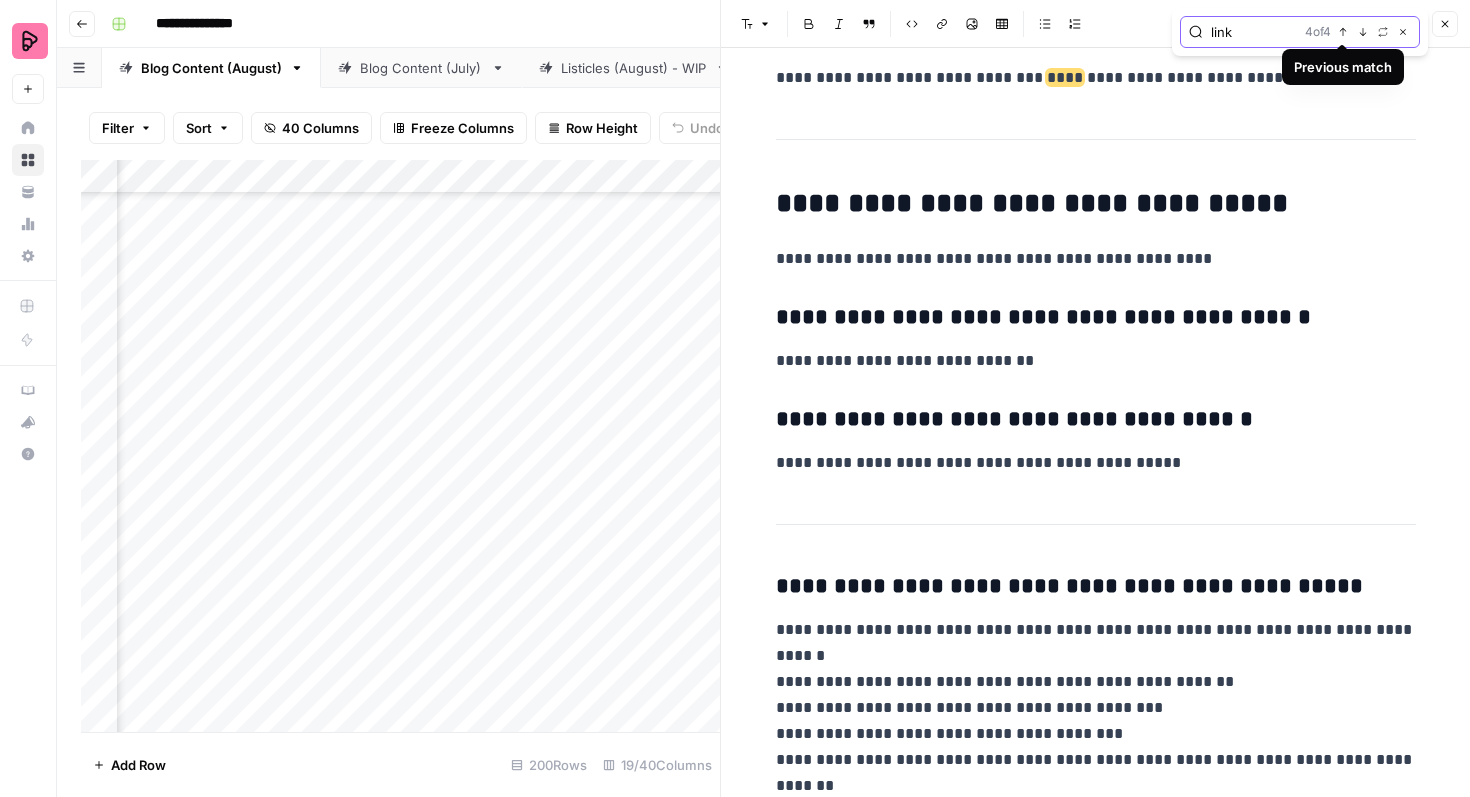 click 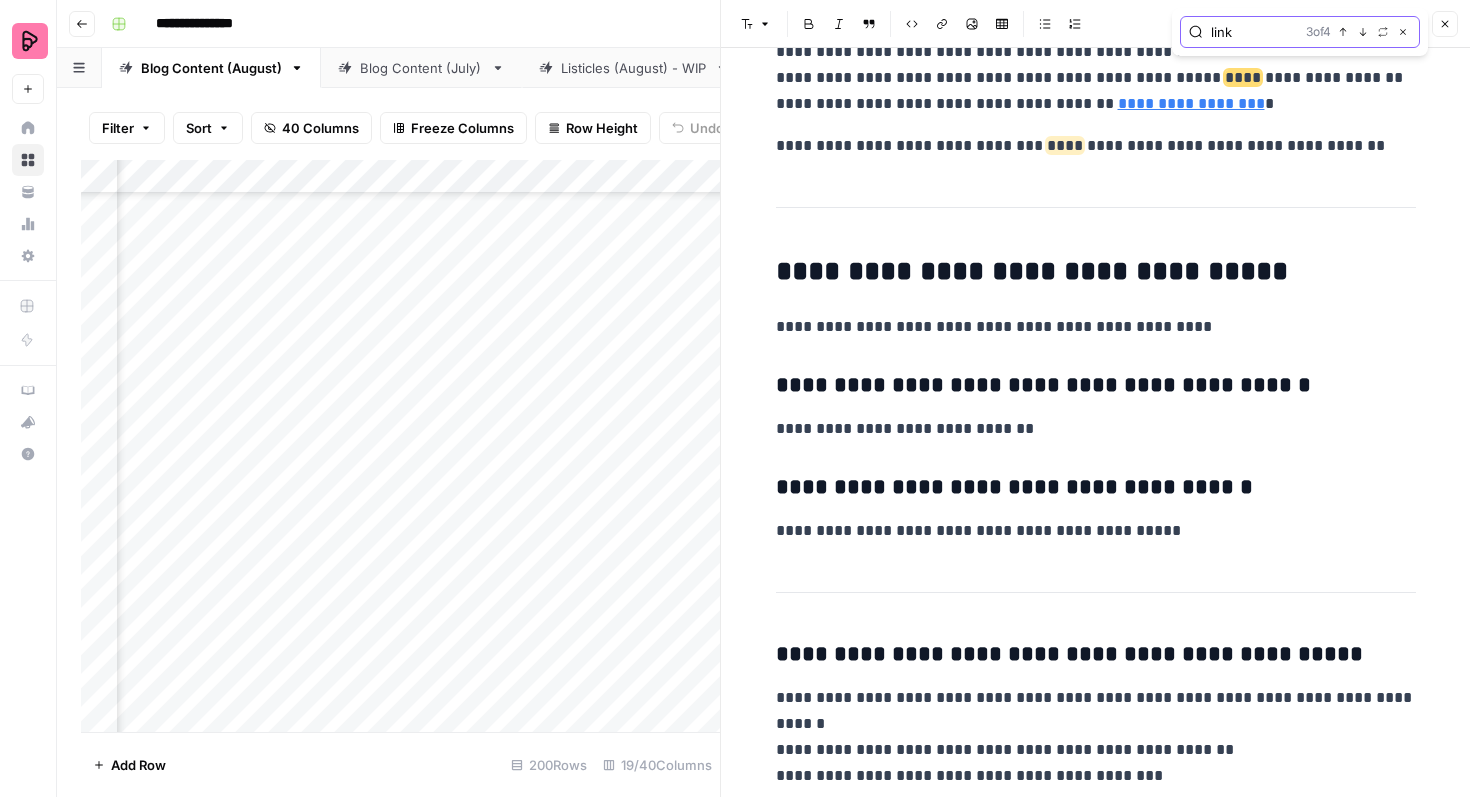 click 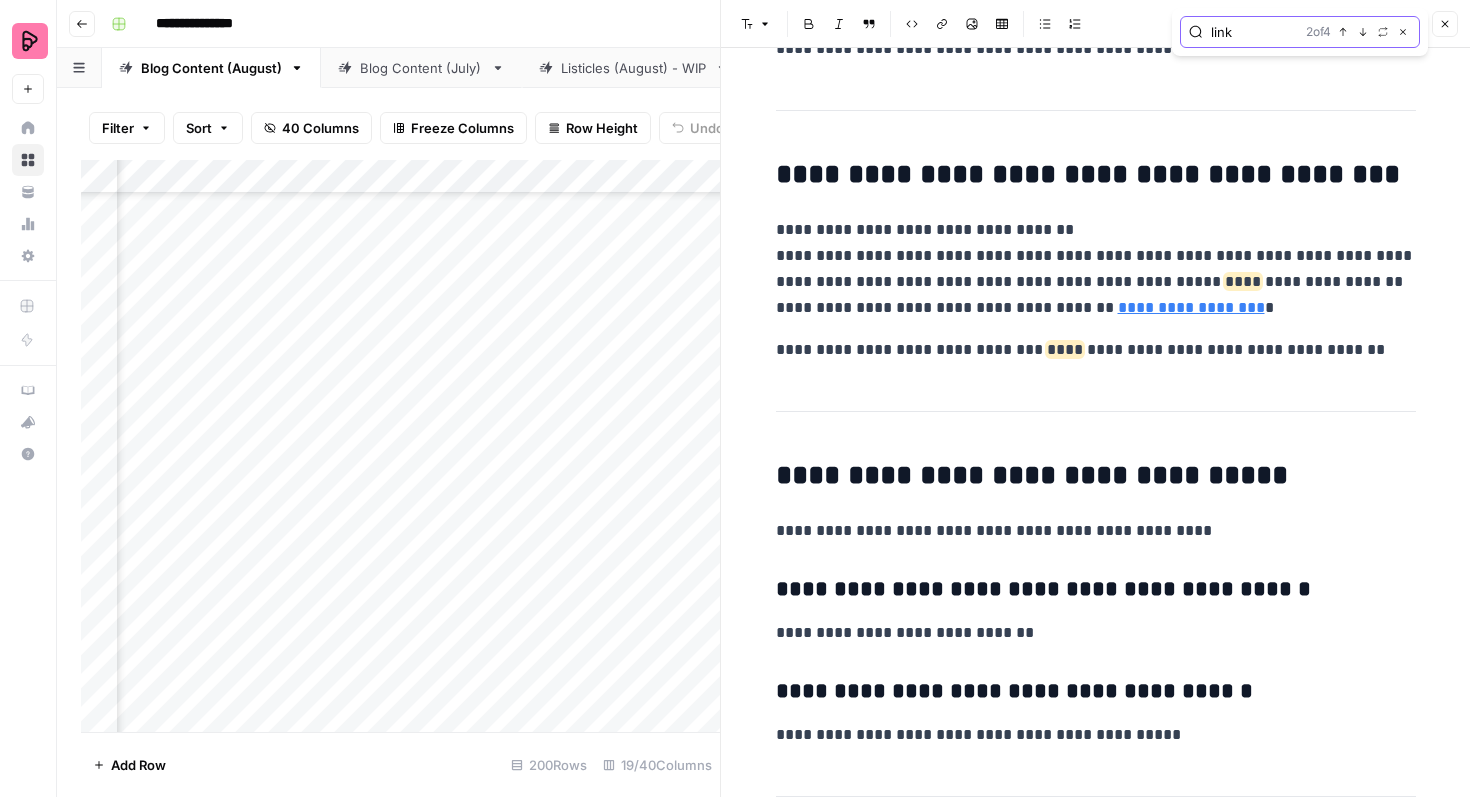 click 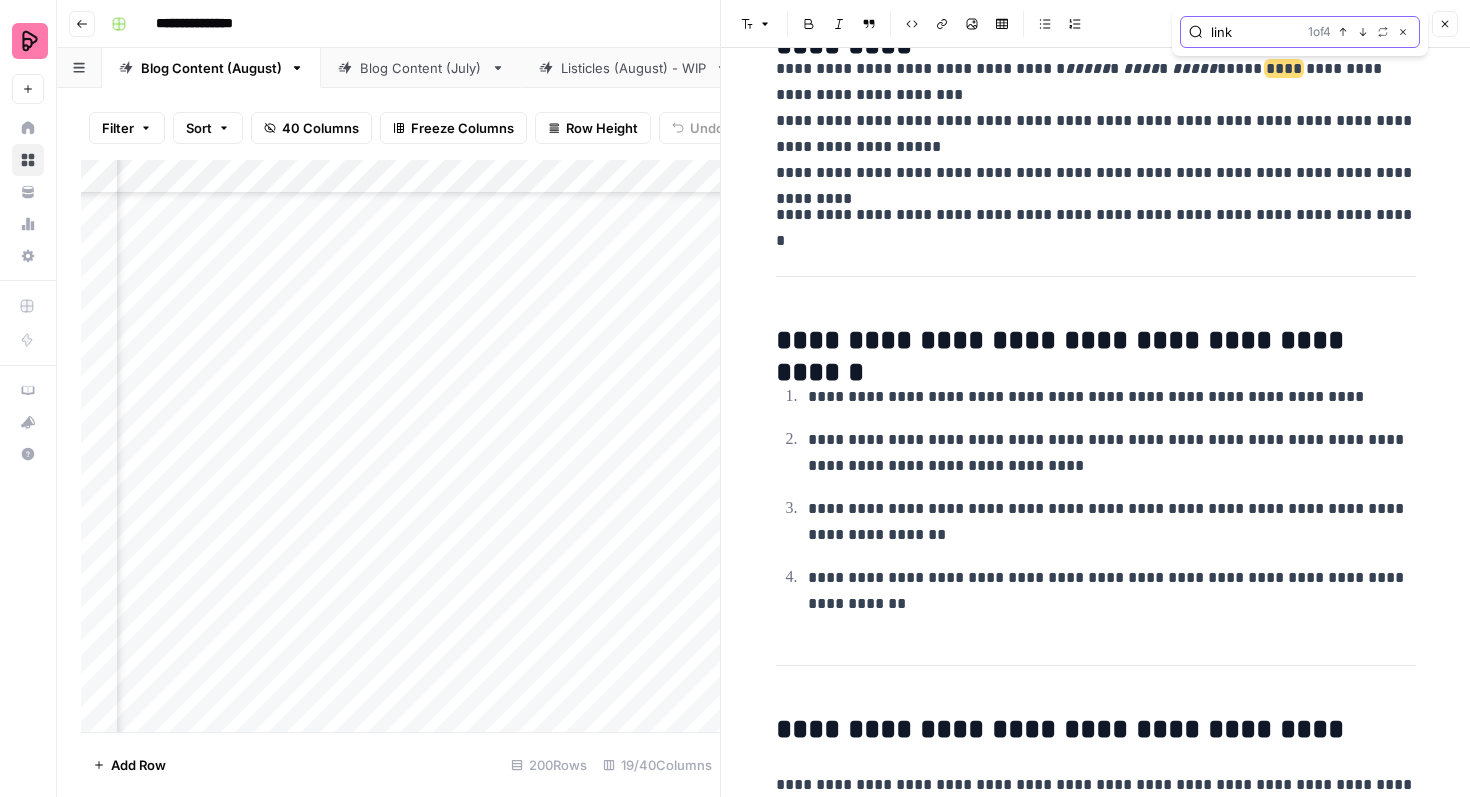 scroll, scrollTop: 1074, scrollLeft: 0, axis: vertical 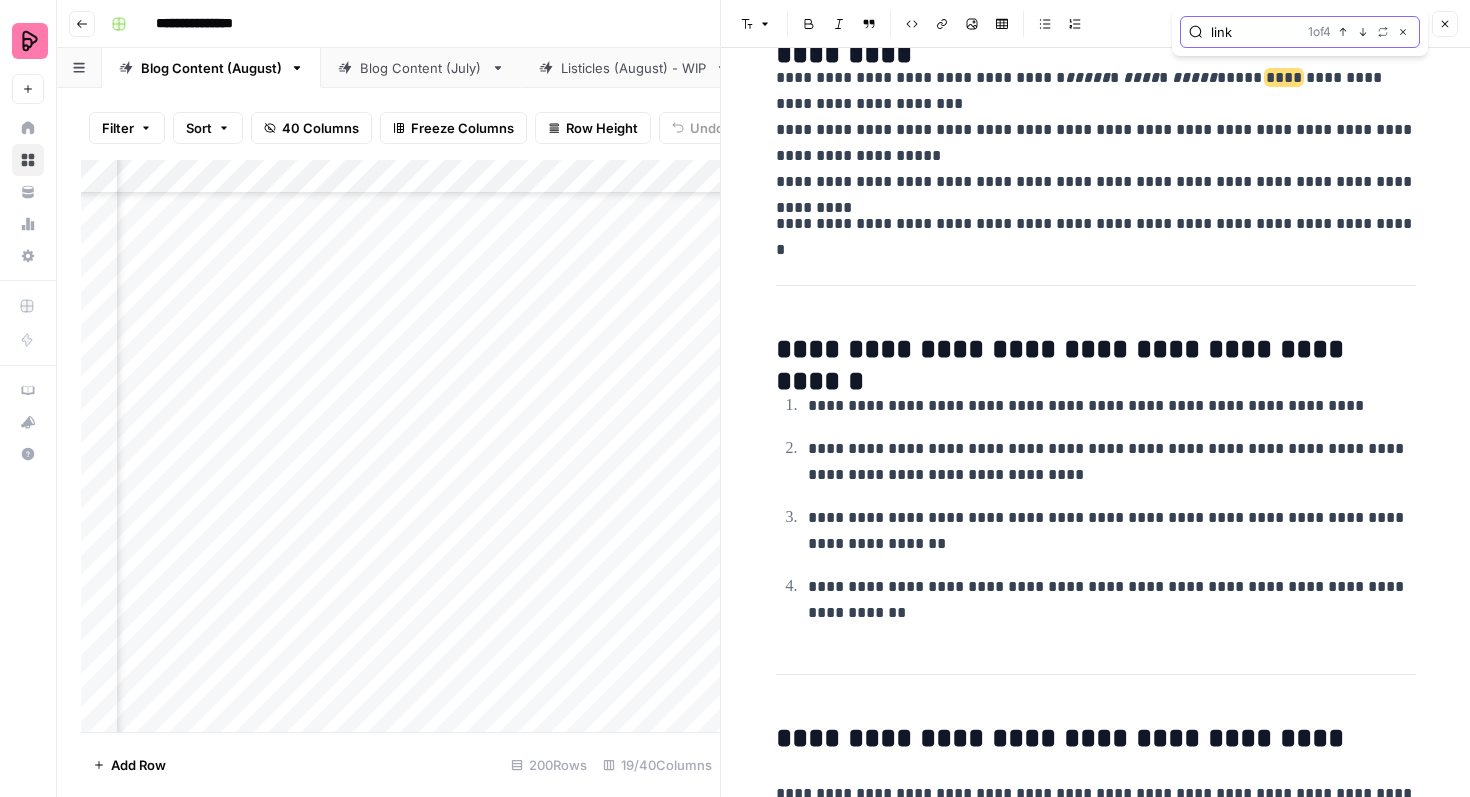 click on "link" at bounding box center (1255, 32) 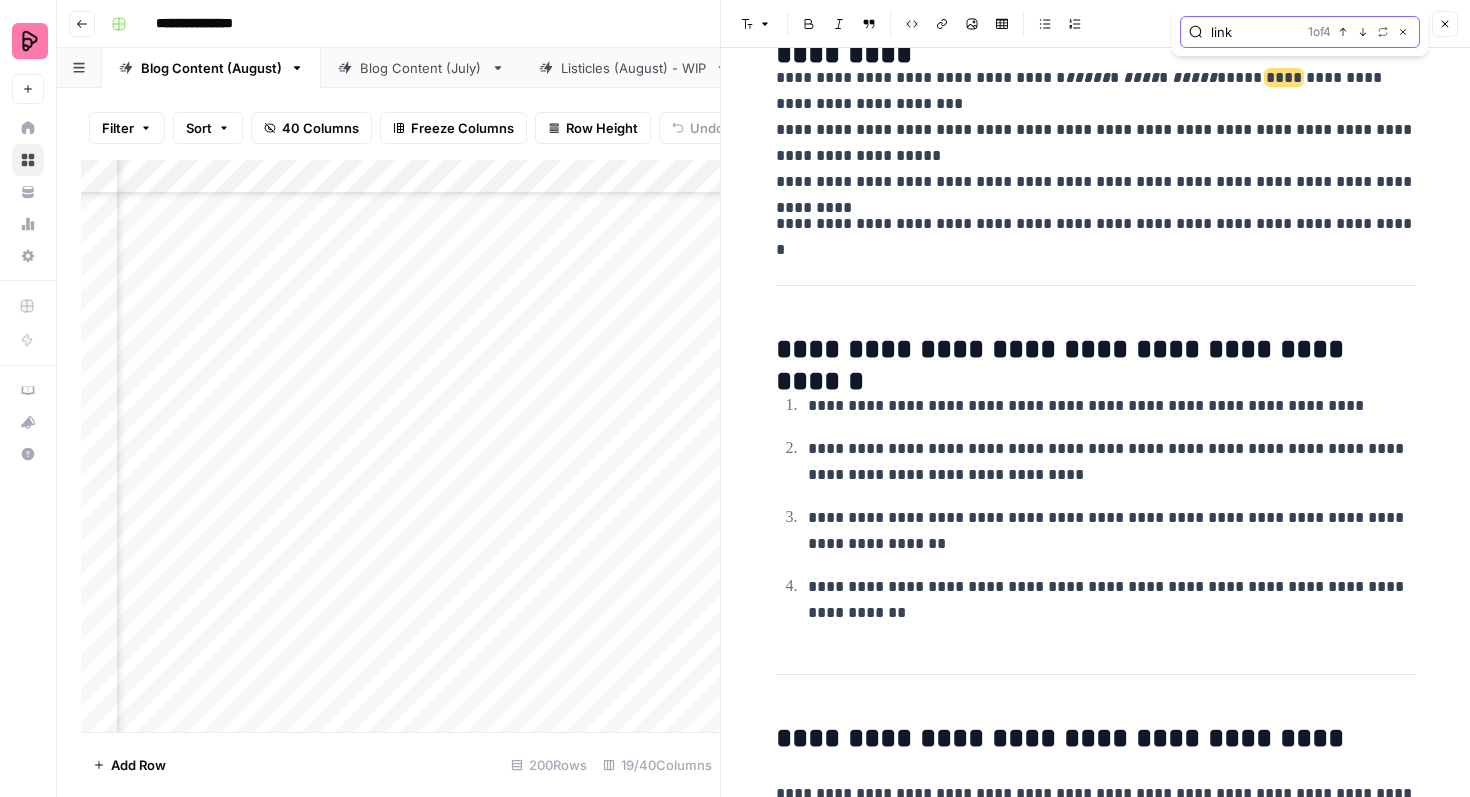 click on "link" at bounding box center [1255, 32] 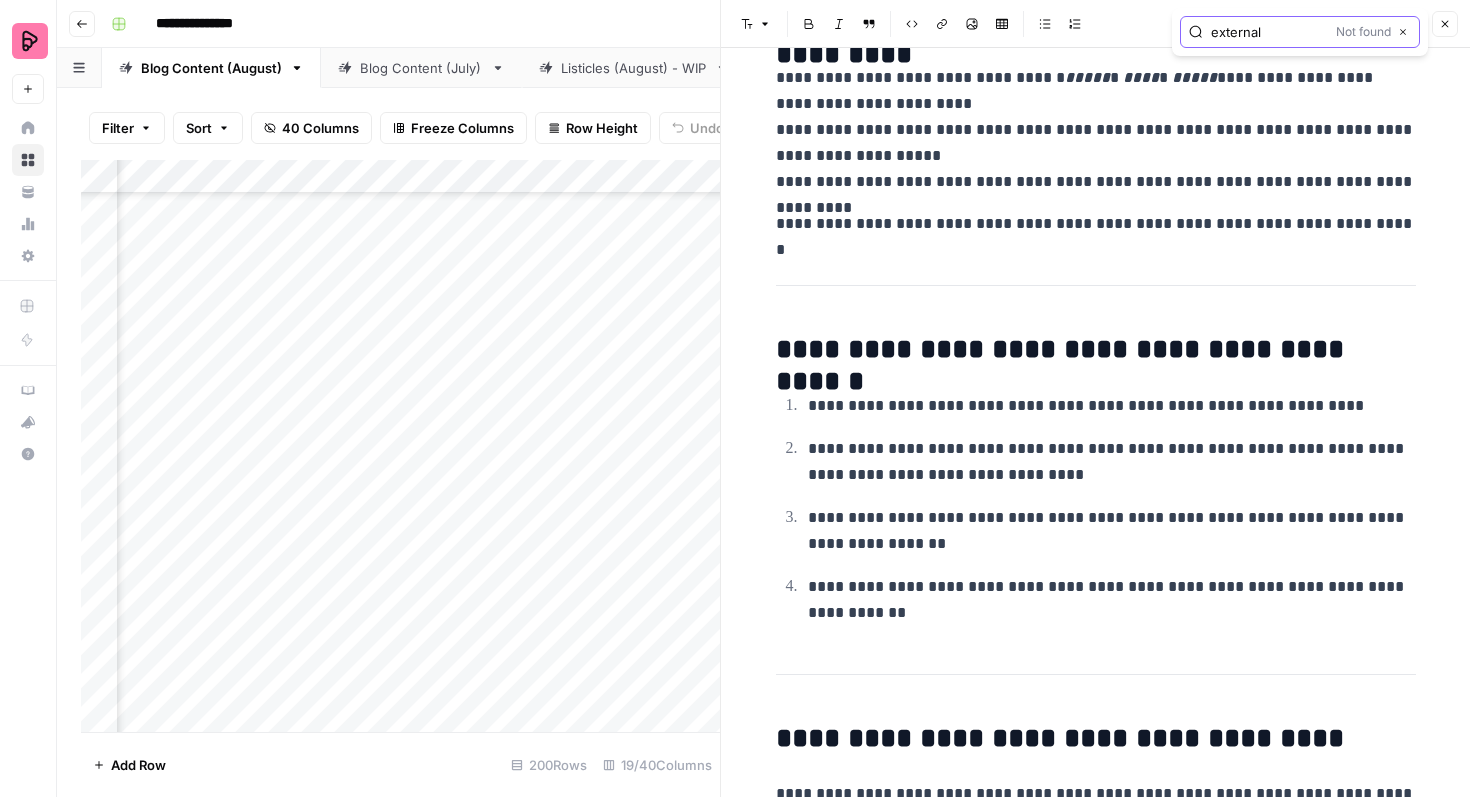 click on "external" at bounding box center [1269, 32] 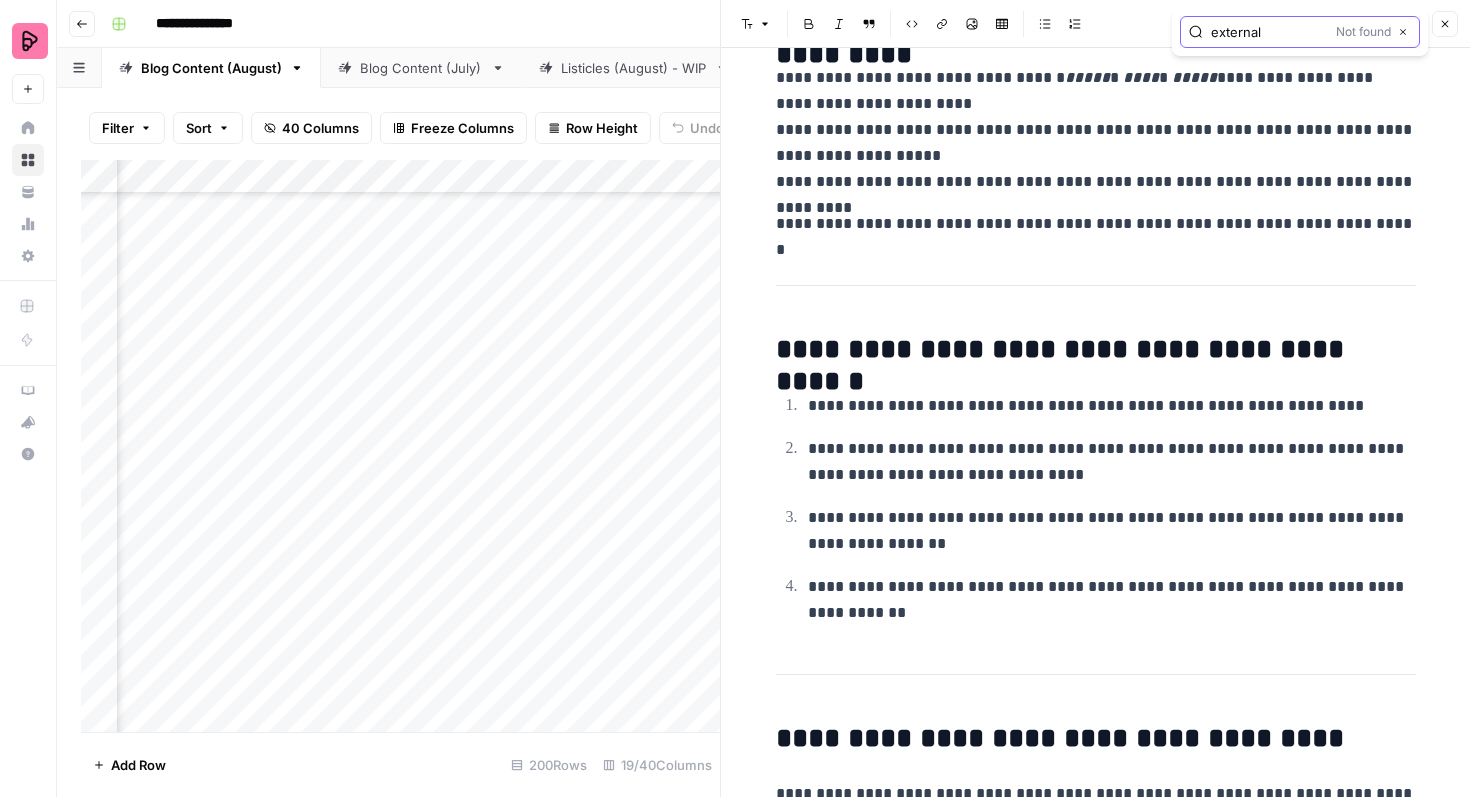 click on "external" at bounding box center [1269, 32] 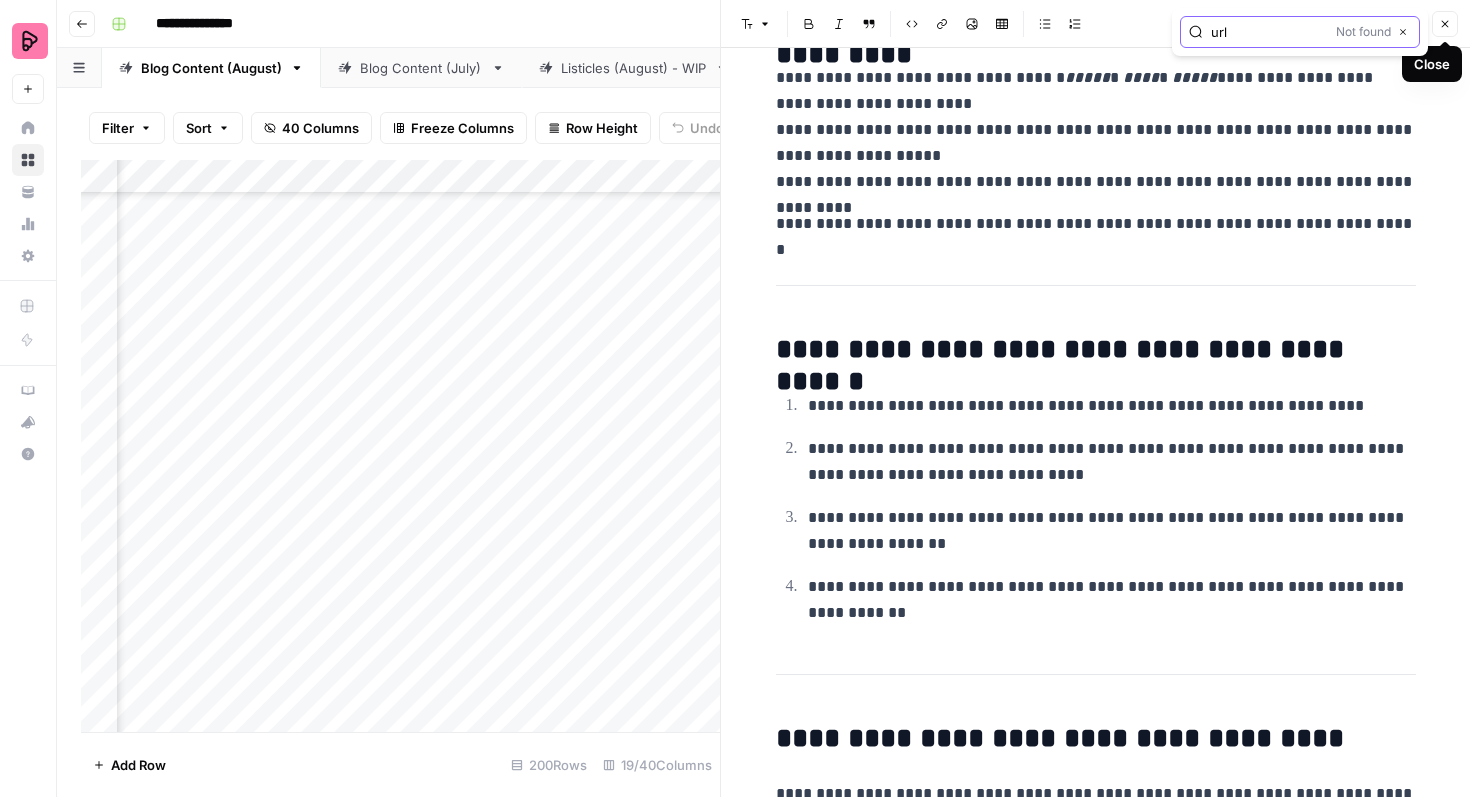 type on "url" 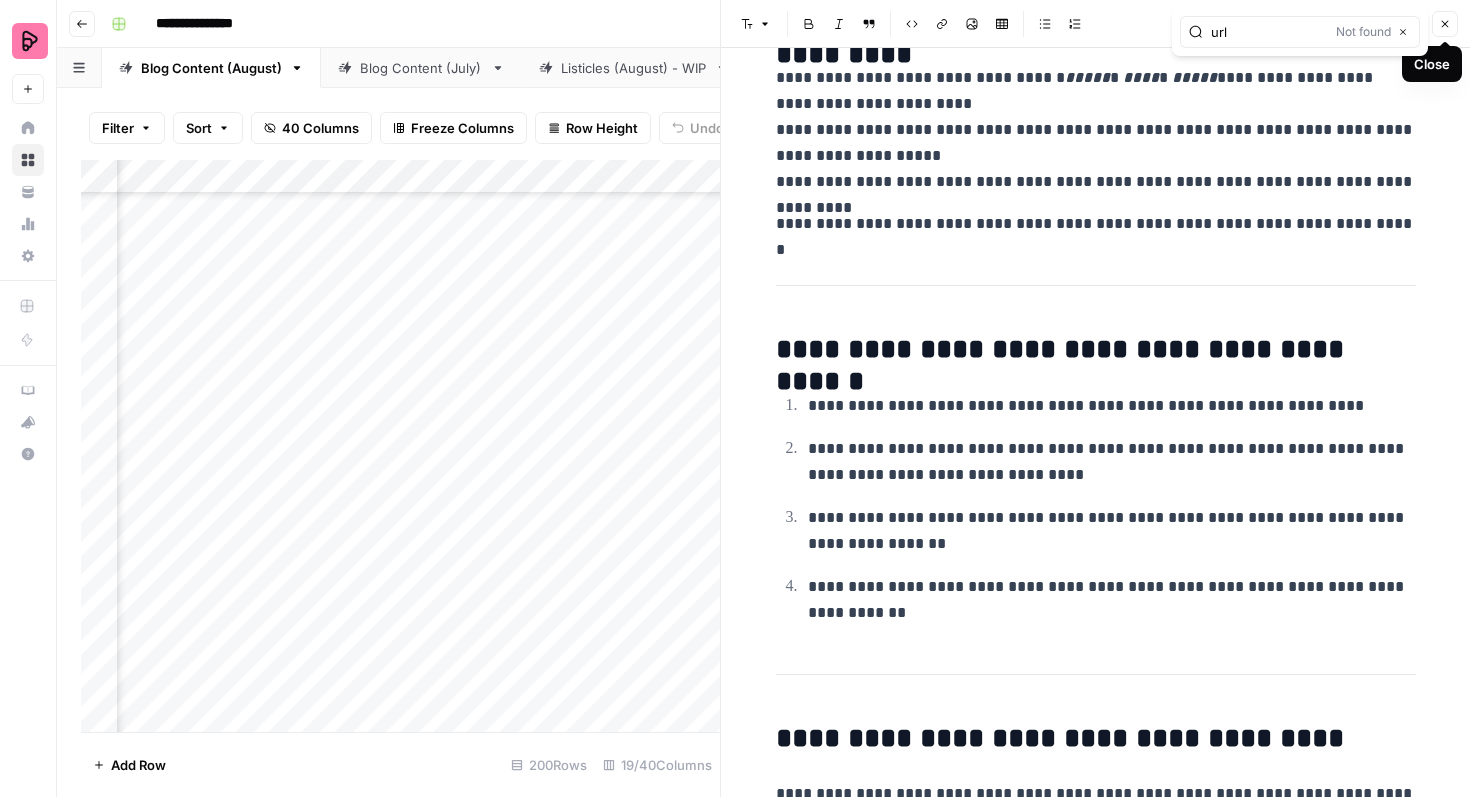 click 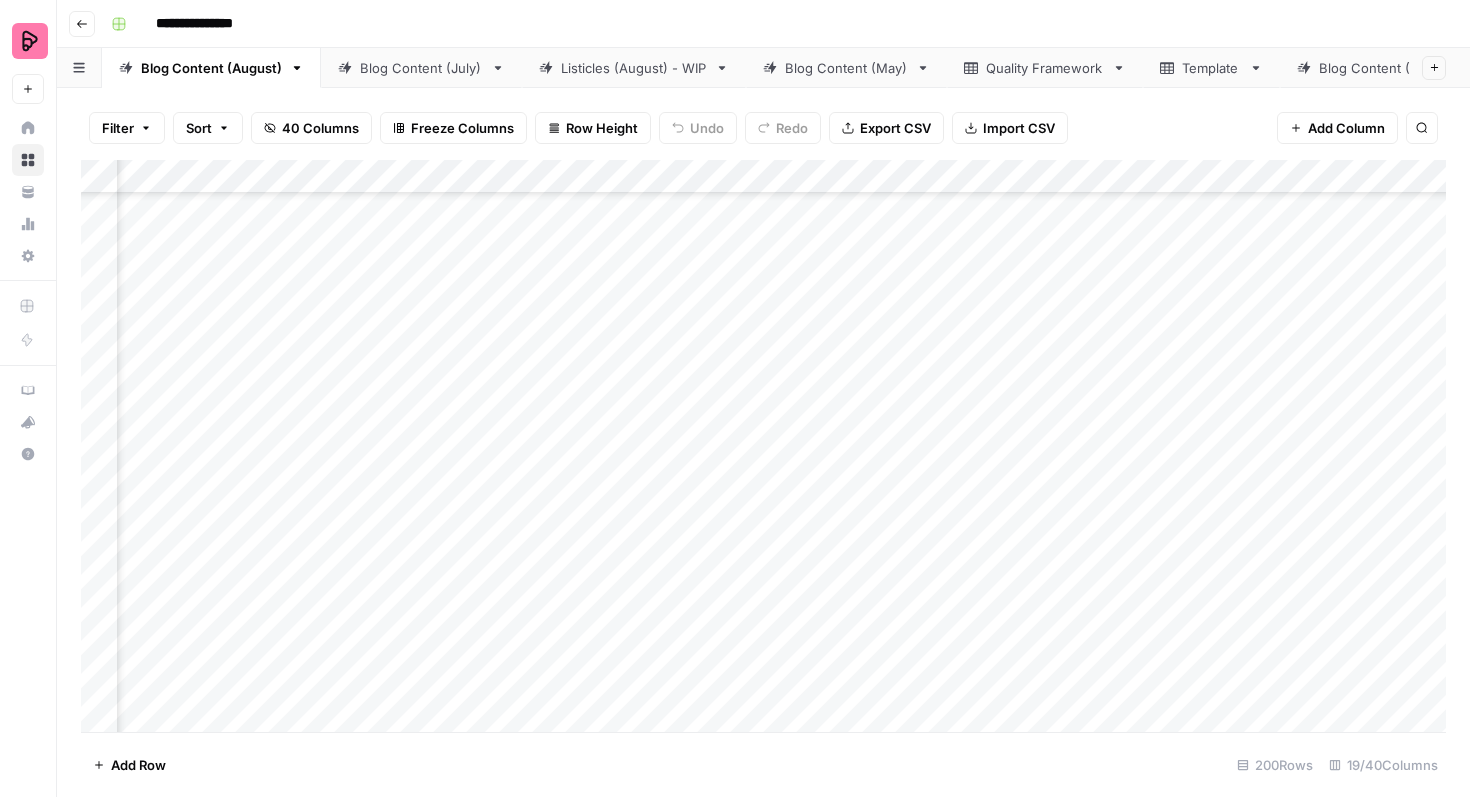click on "Add Column" at bounding box center (763, 446) 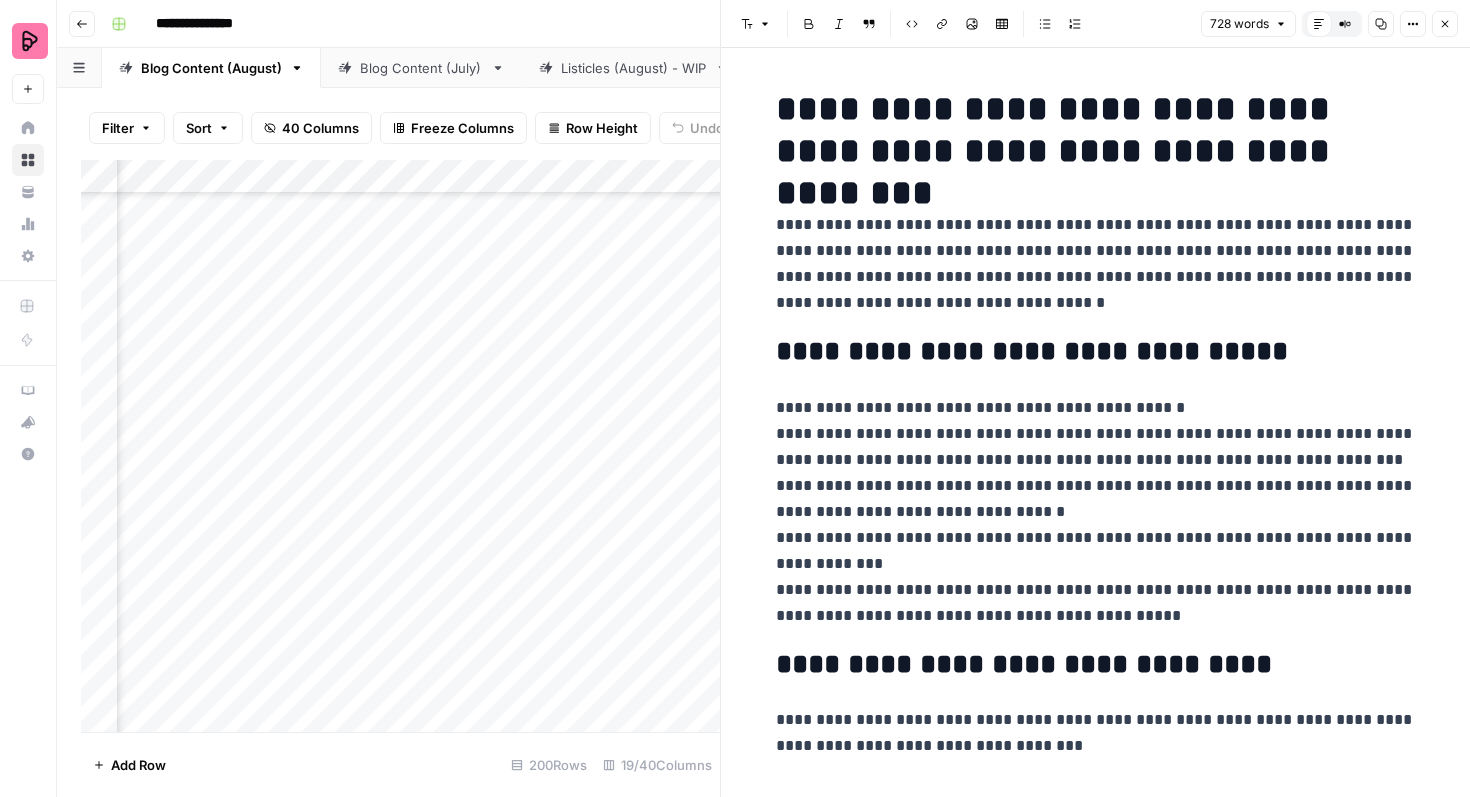 click on "**********" at bounding box center [1096, 264] 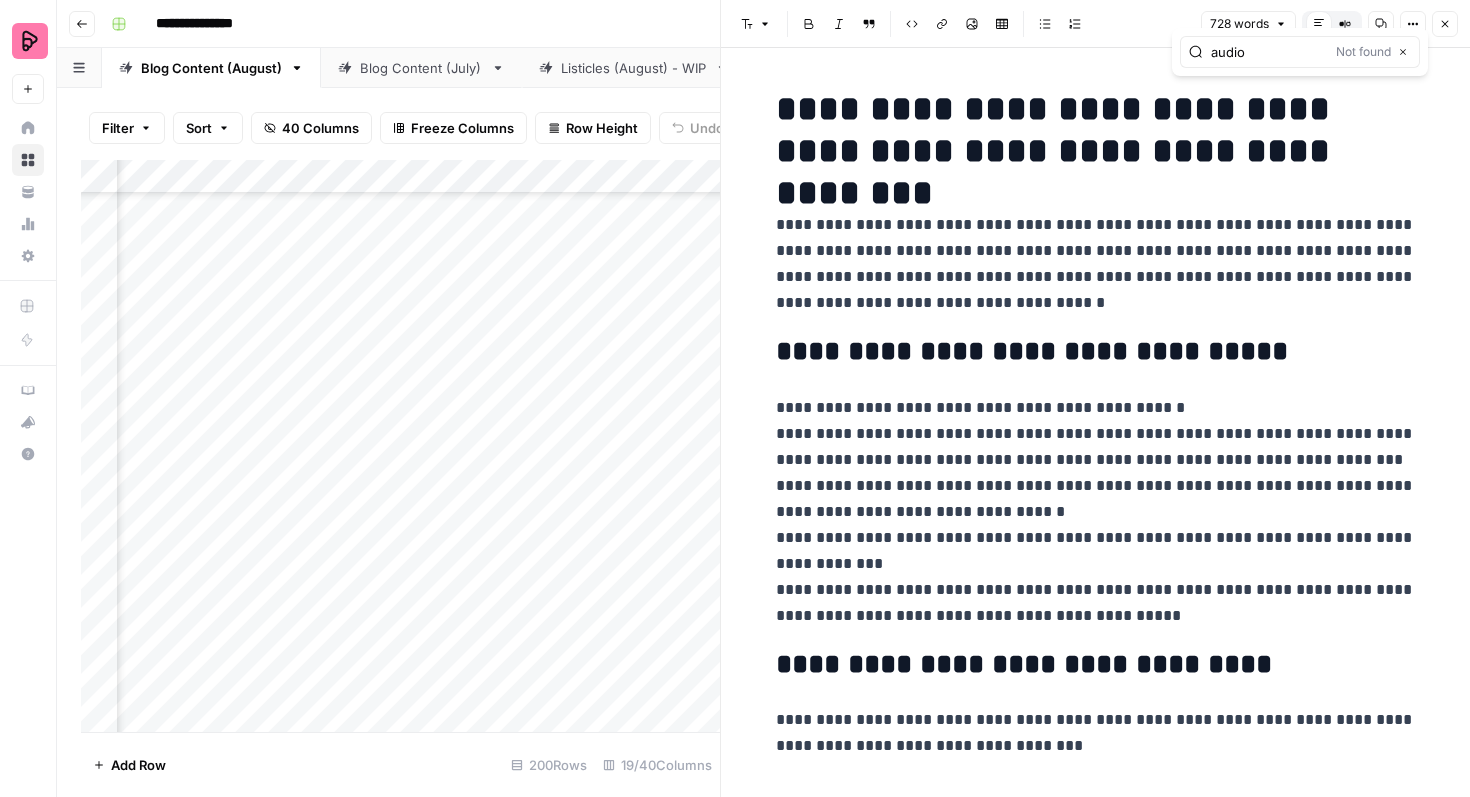 click on "audio" at bounding box center (1269, 52) 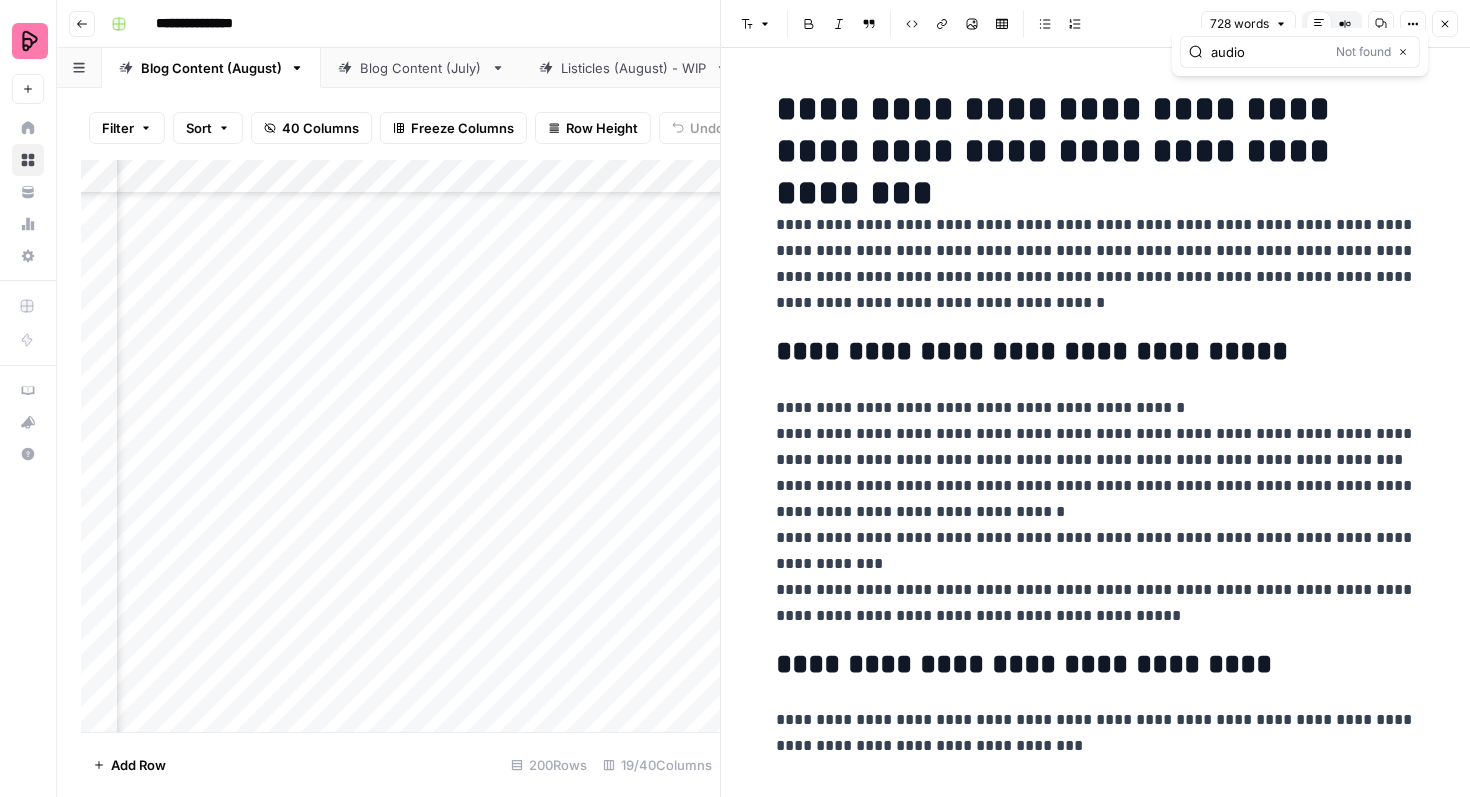click on "audio" at bounding box center [1269, 52] 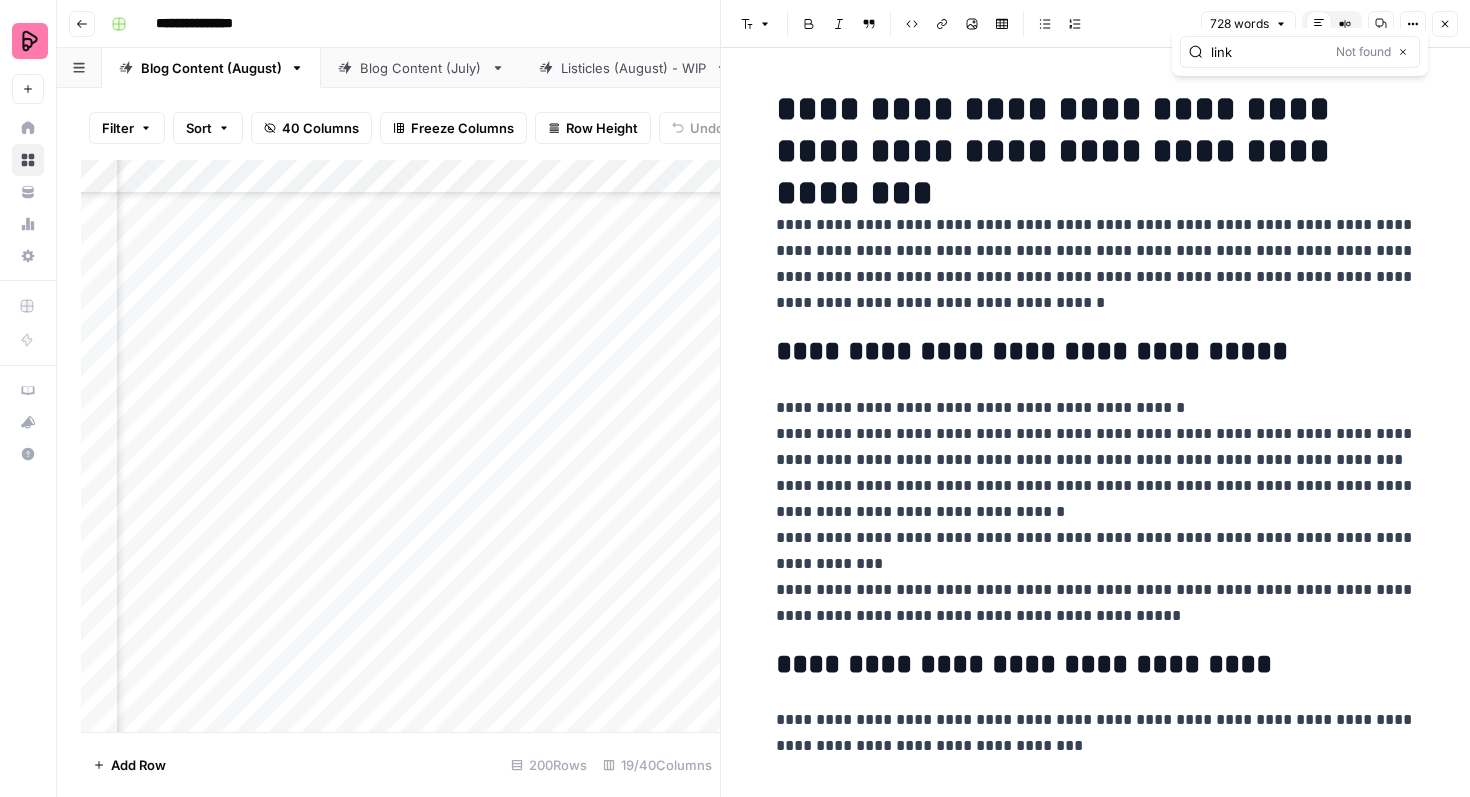 click on "link" at bounding box center (1269, 52) 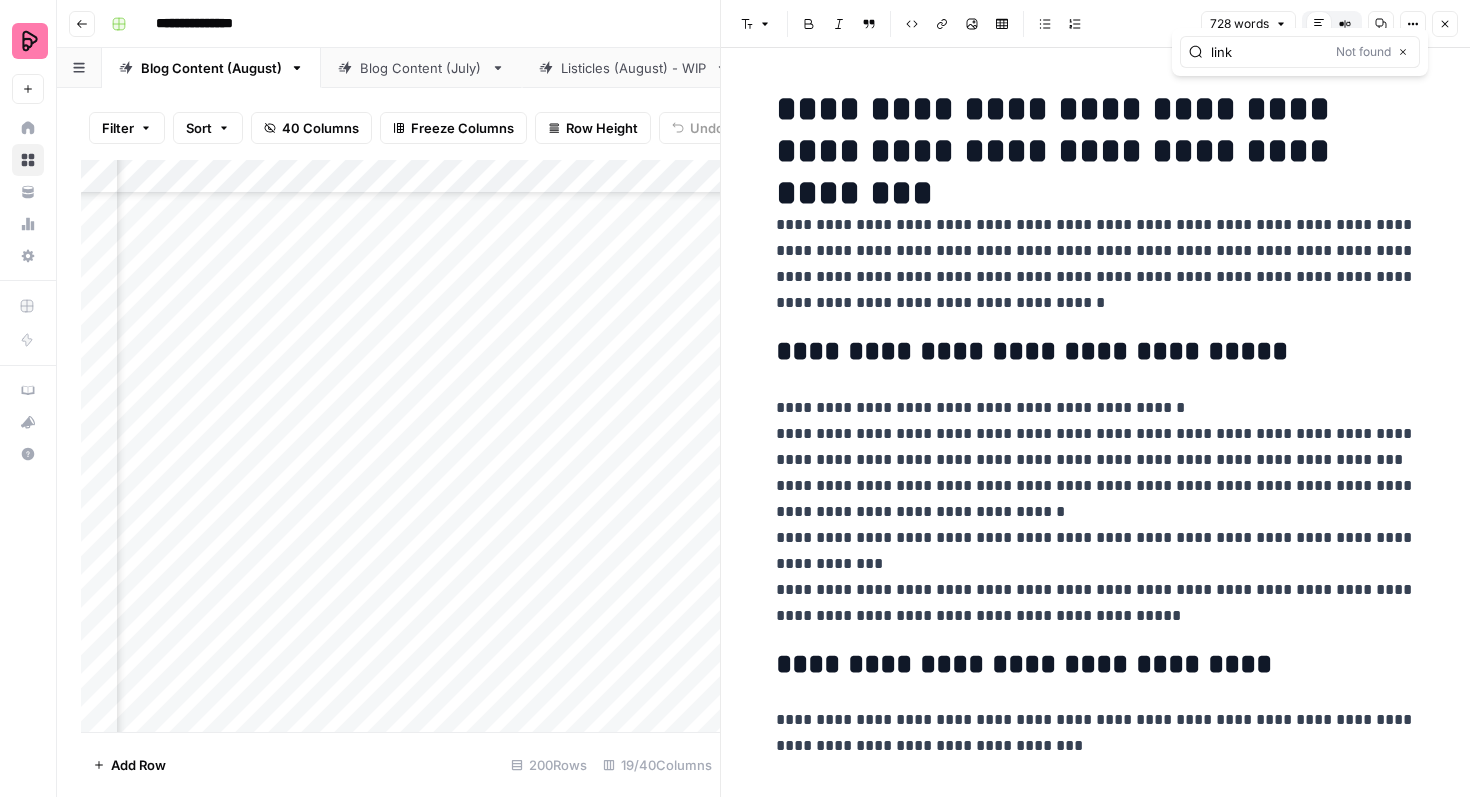 click on "link" at bounding box center (1269, 52) 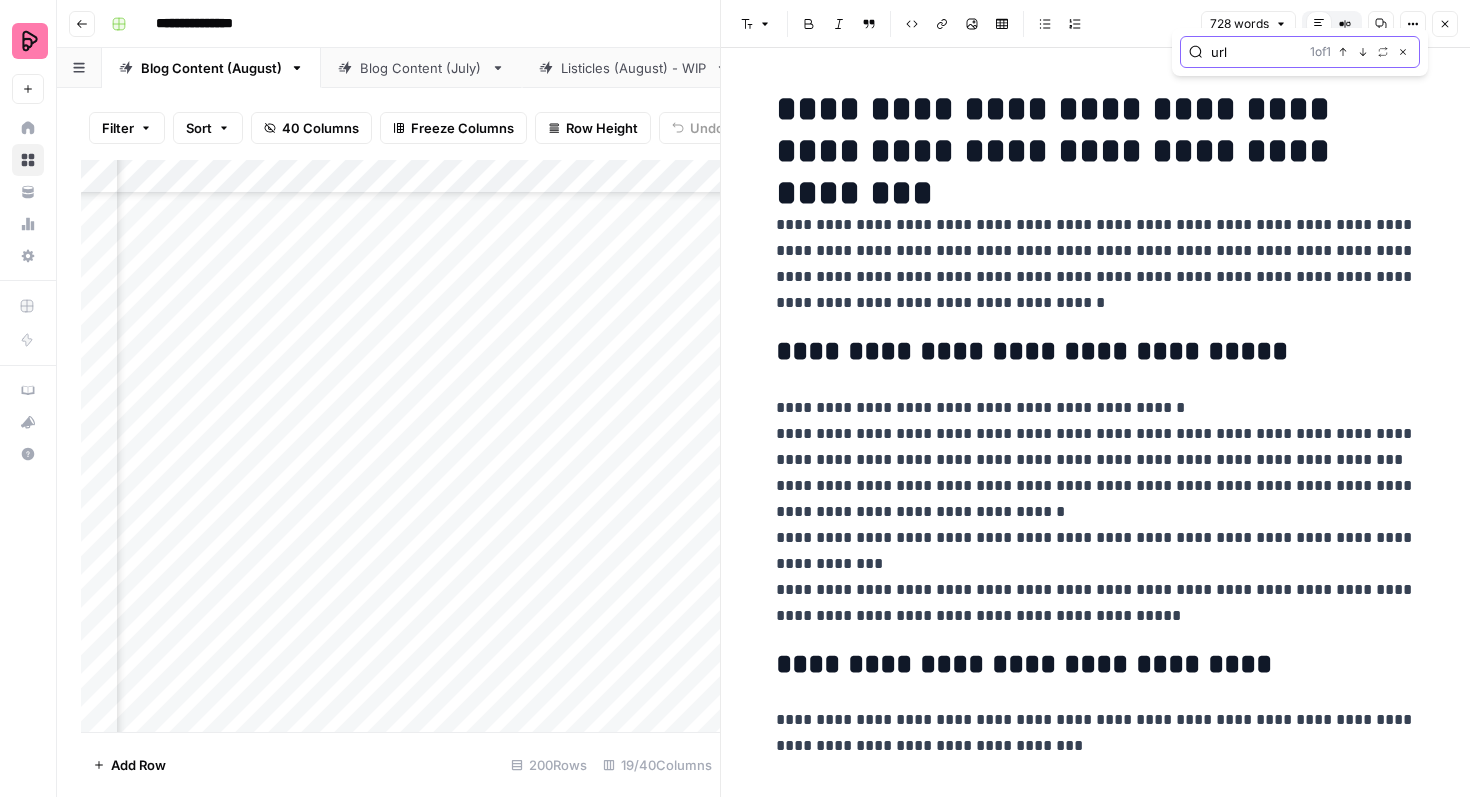 click 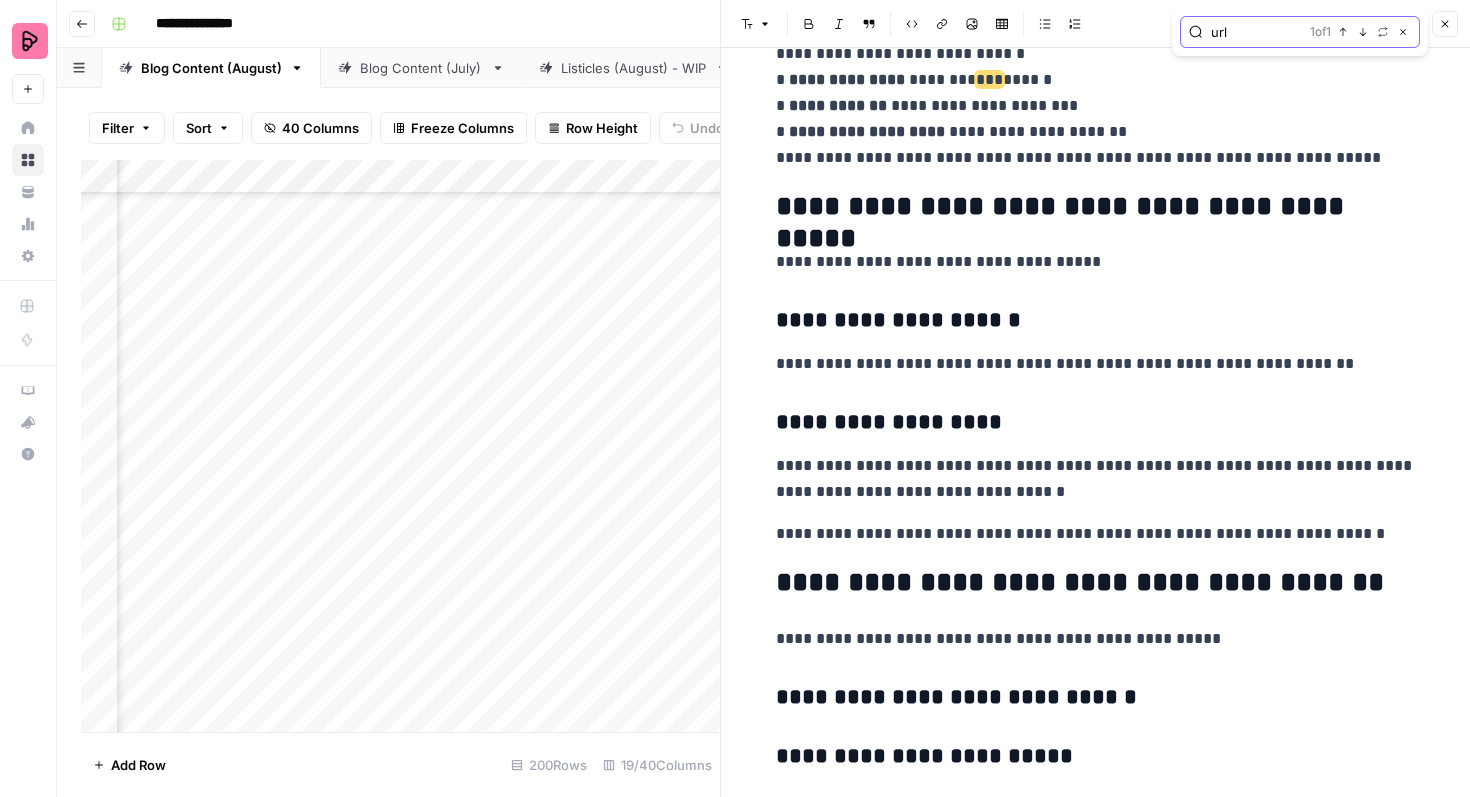 scroll, scrollTop: 1673, scrollLeft: 0, axis: vertical 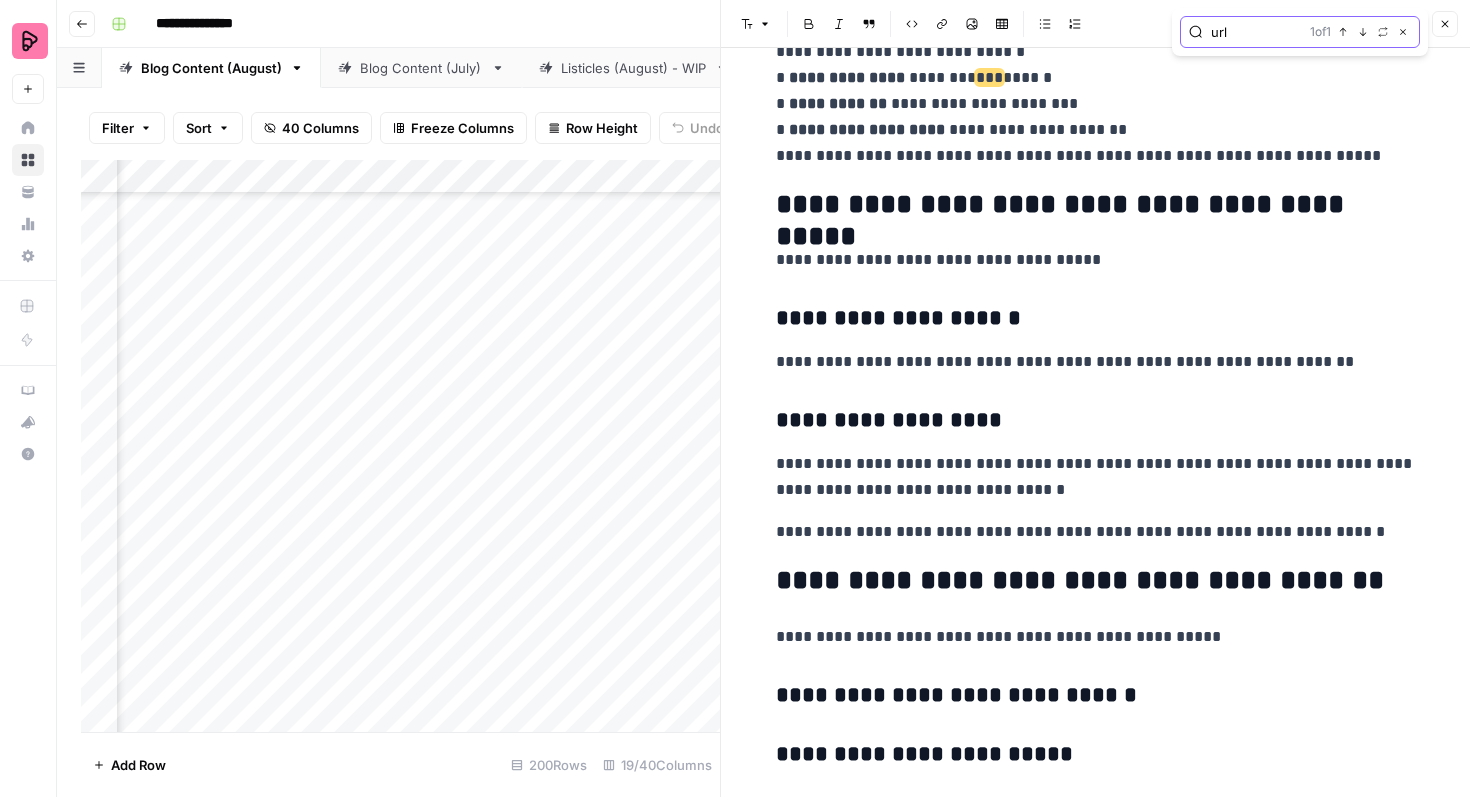 click on "url" at bounding box center (1256, 32) 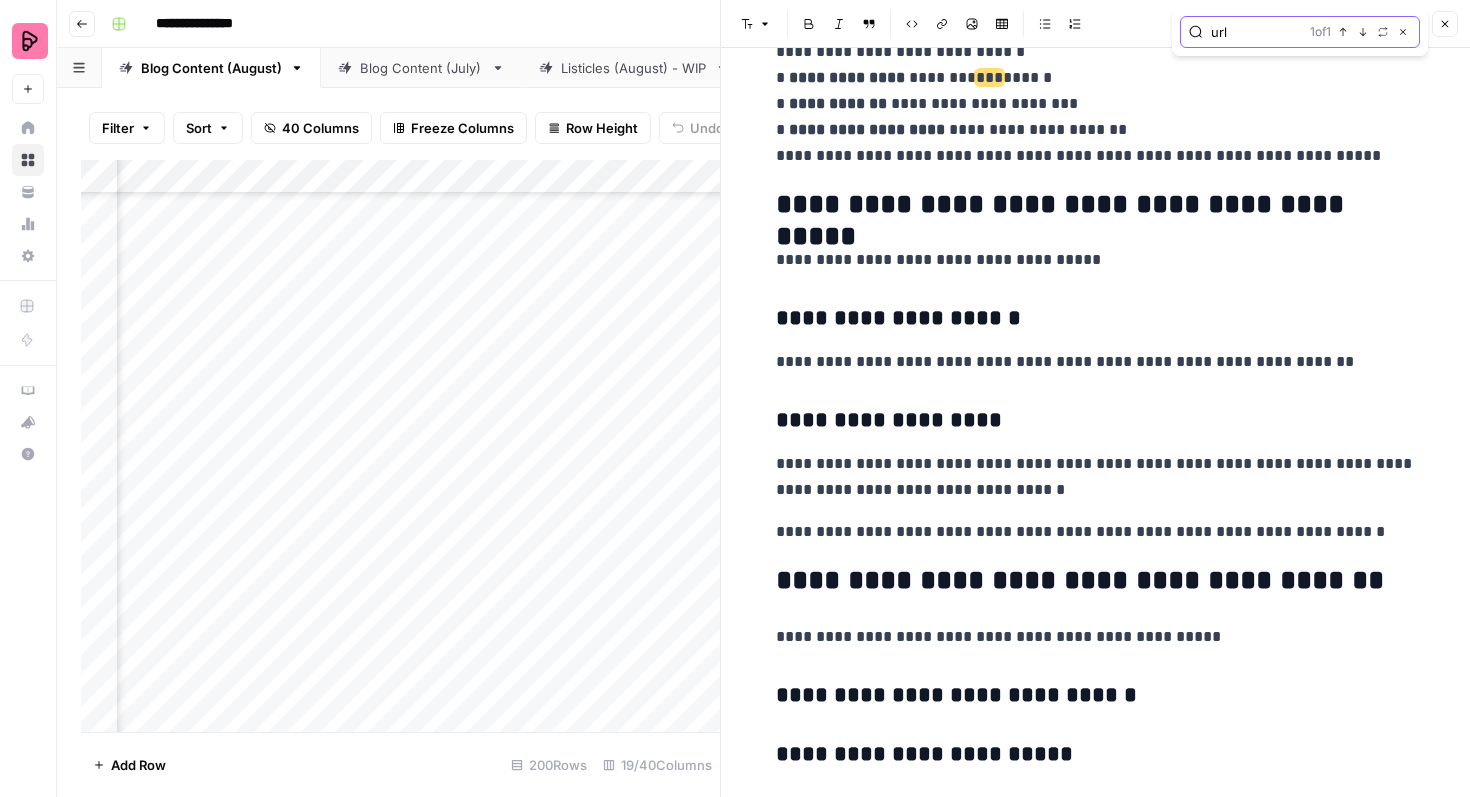 click on "url" at bounding box center (1256, 32) 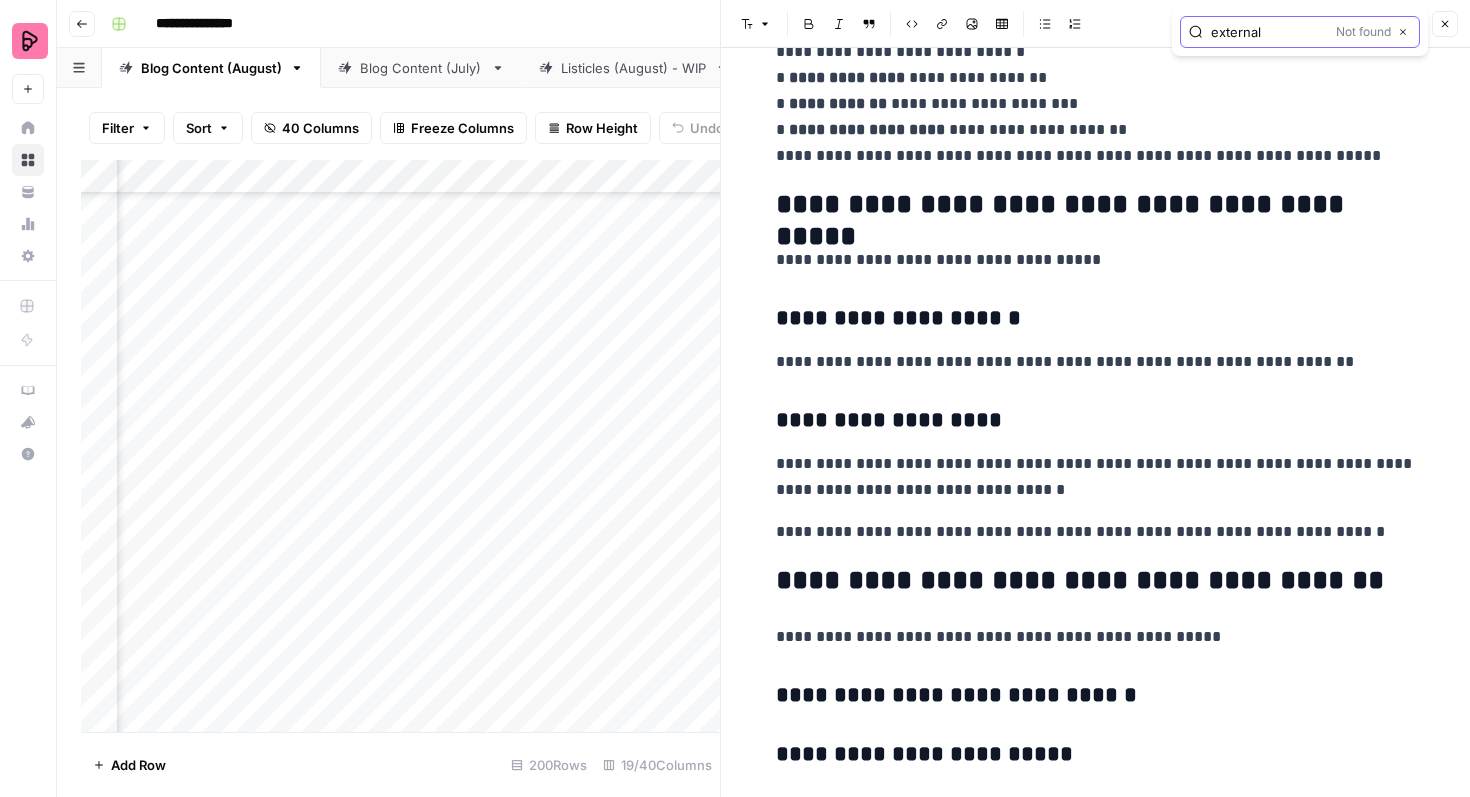 click on "external" at bounding box center (1269, 32) 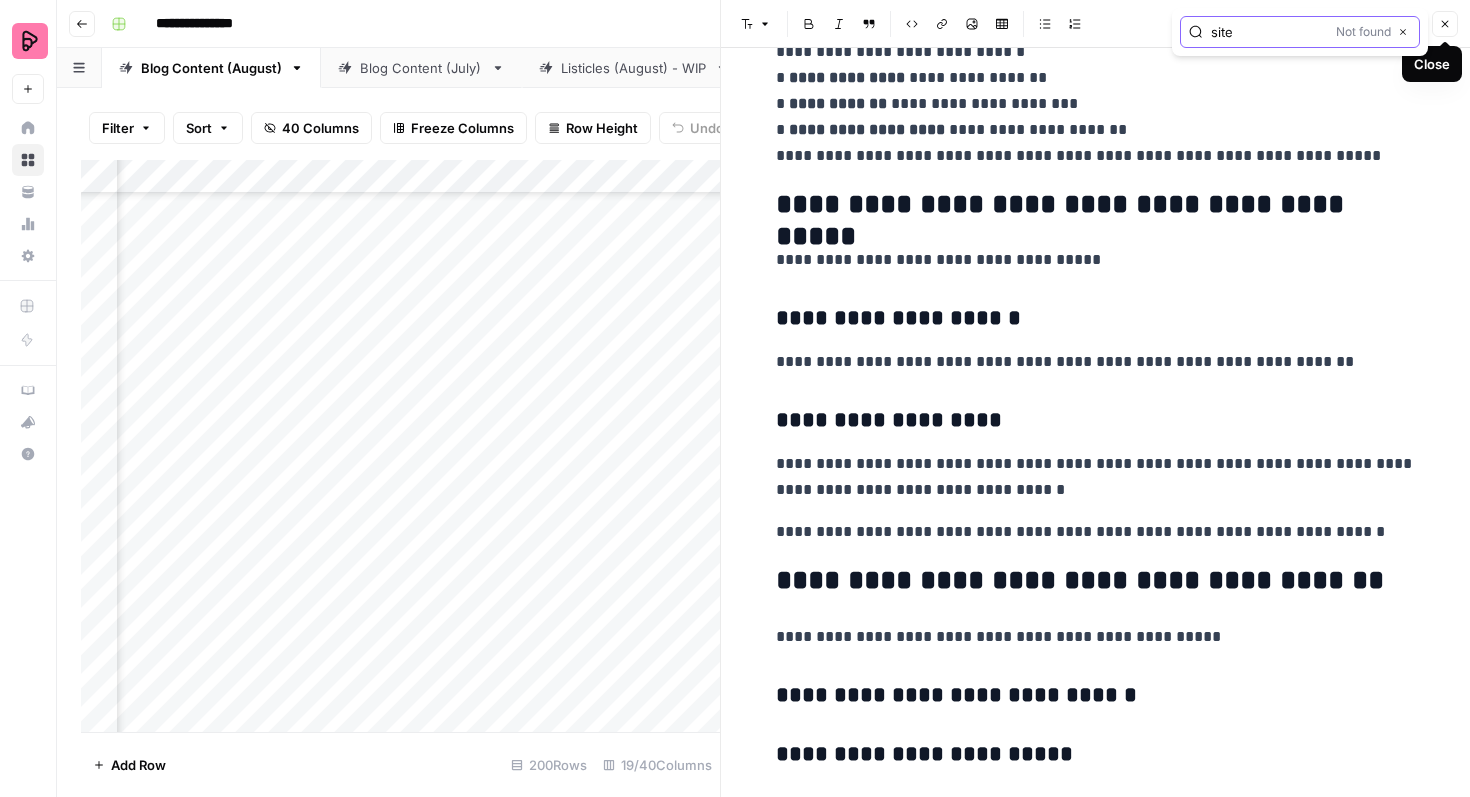 type on "site" 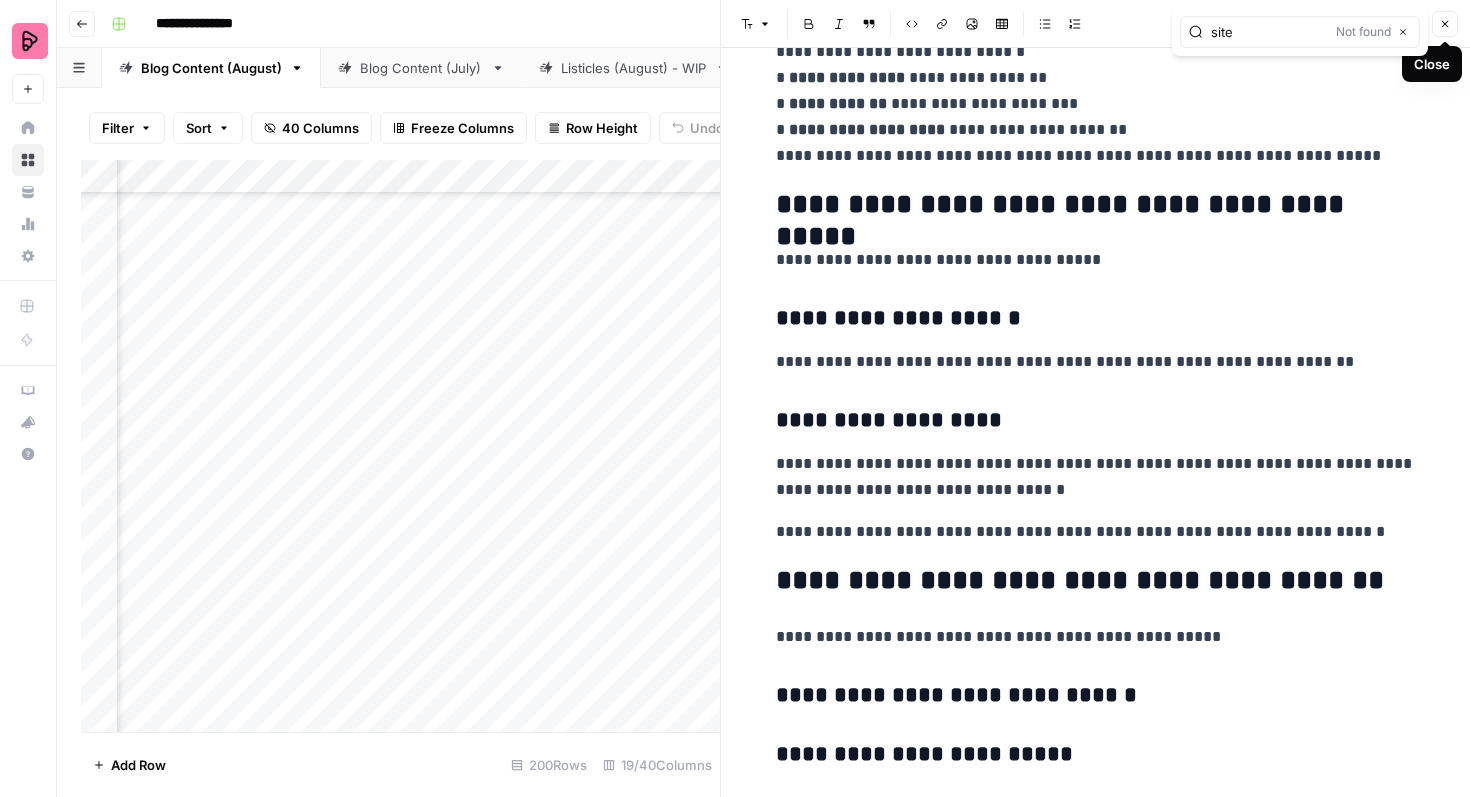 click 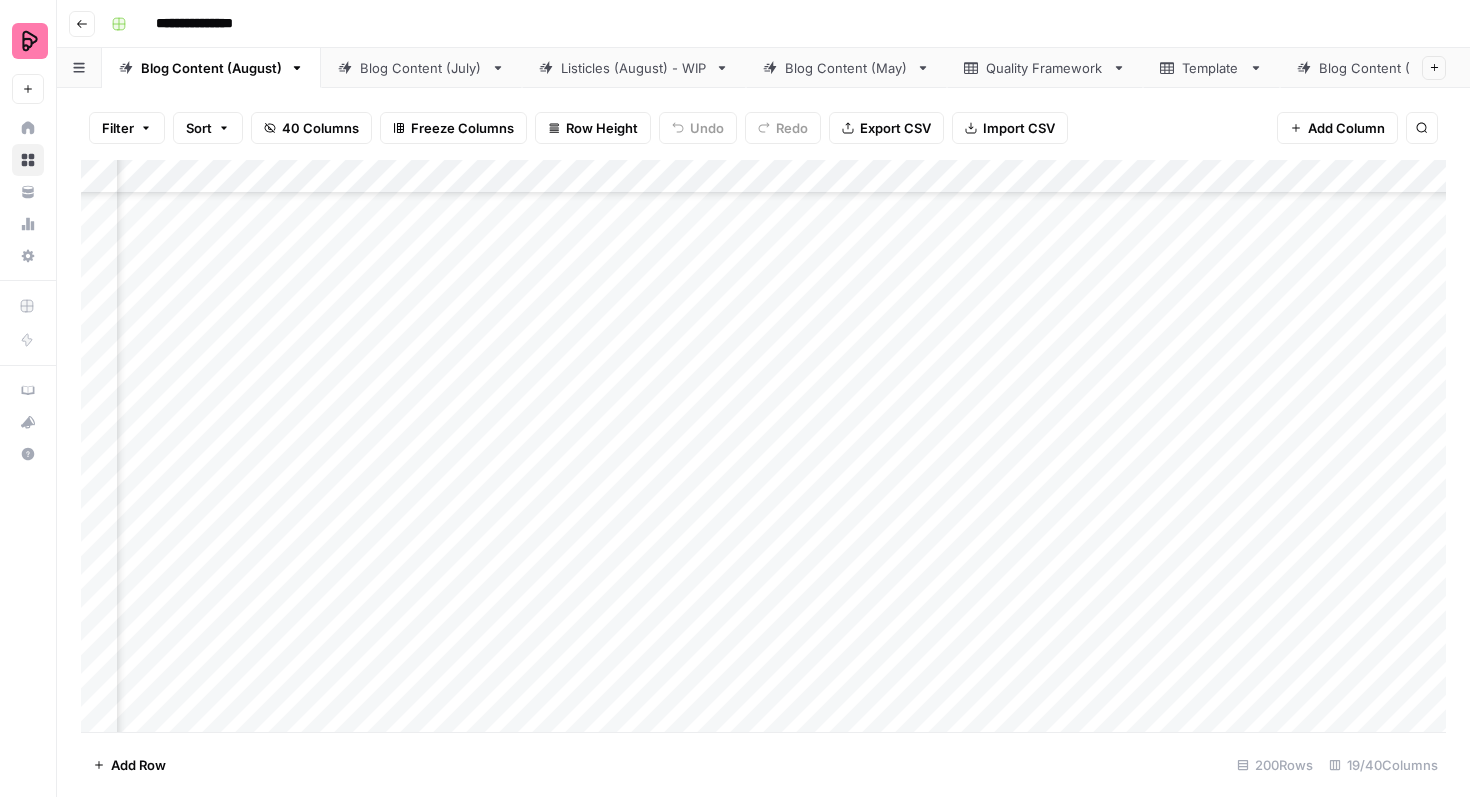 scroll, scrollTop: 1009, scrollLeft: 174, axis: both 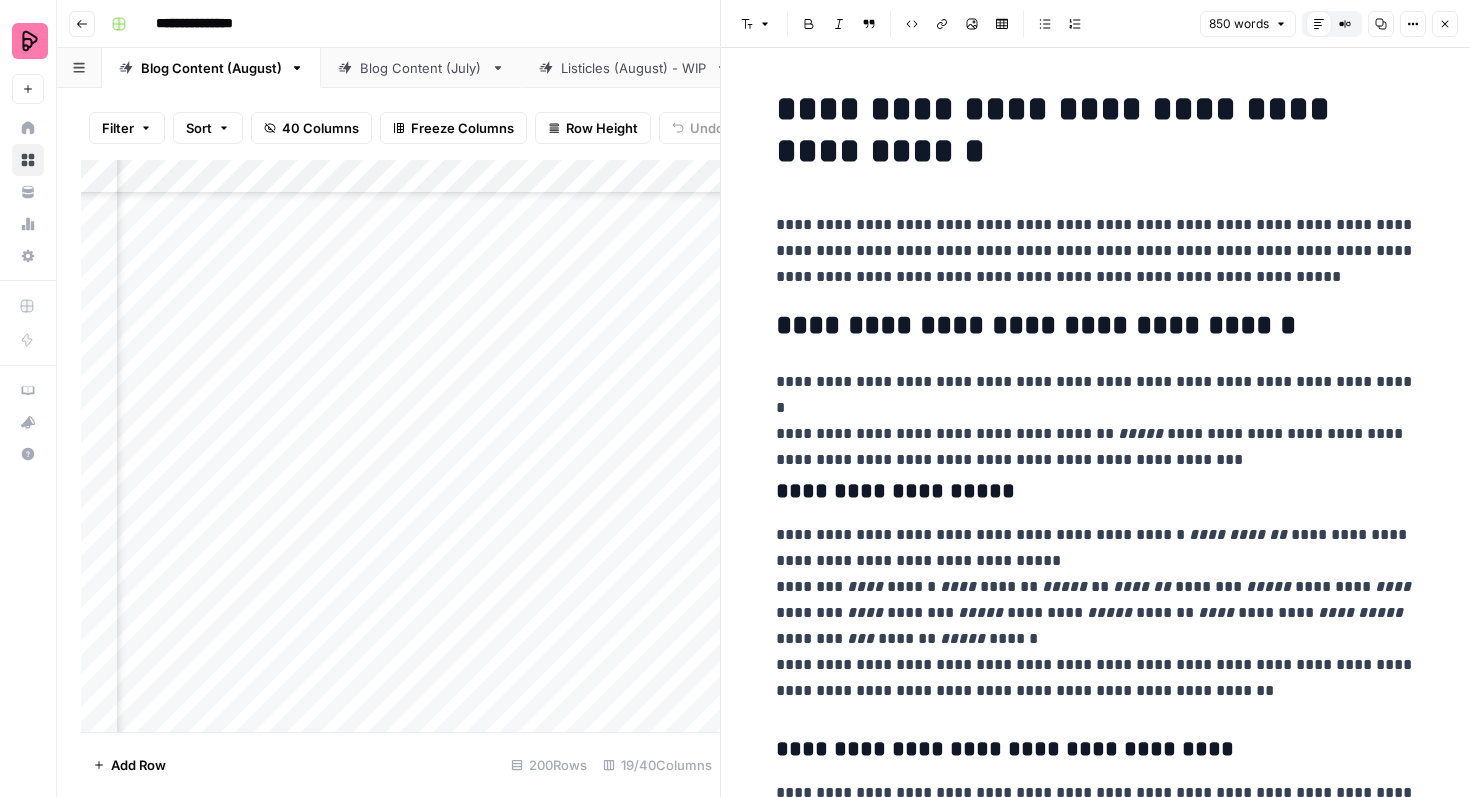 click on "**********" at bounding box center [1096, 251] 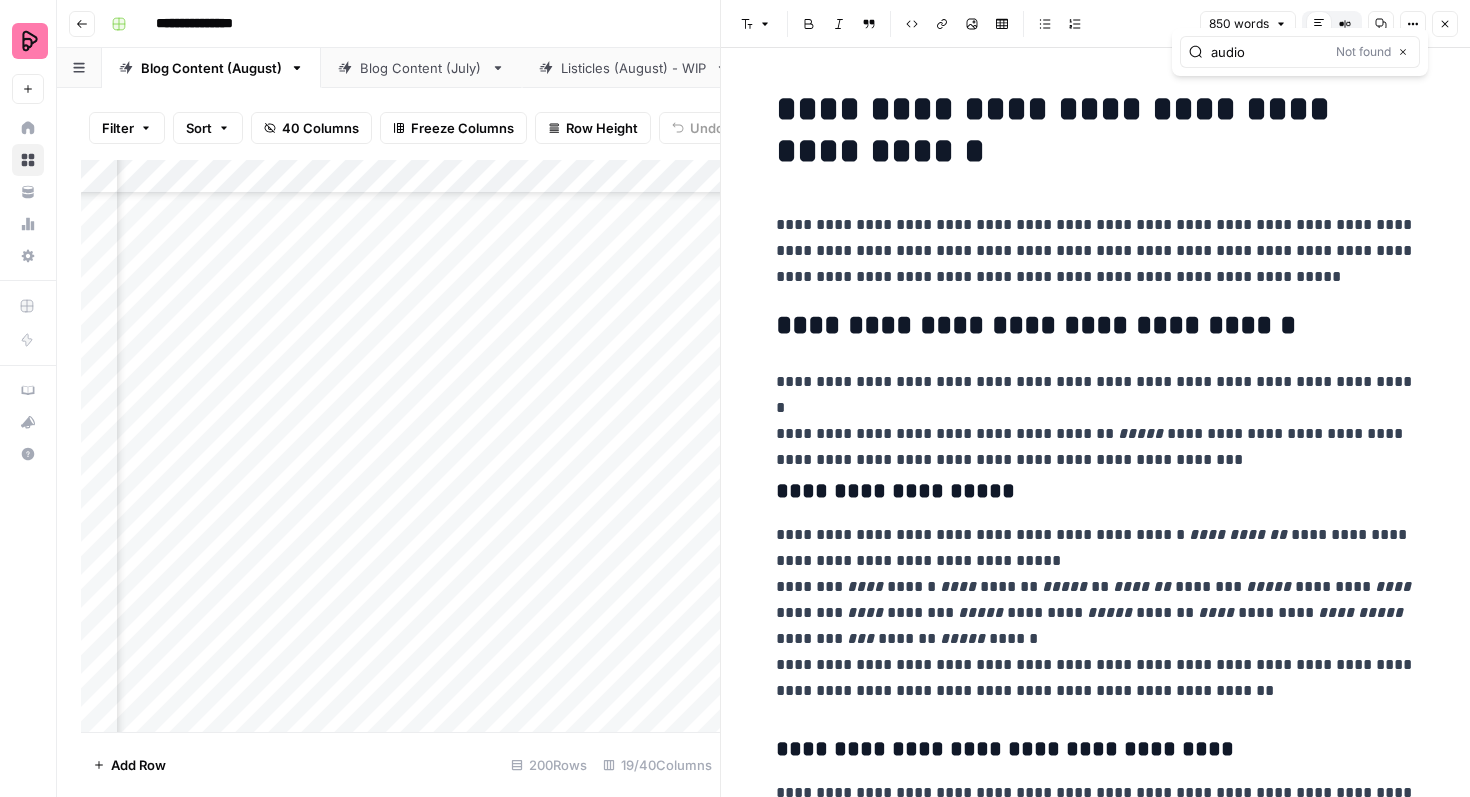 click on "audio" at bounding box center (1269, 52) 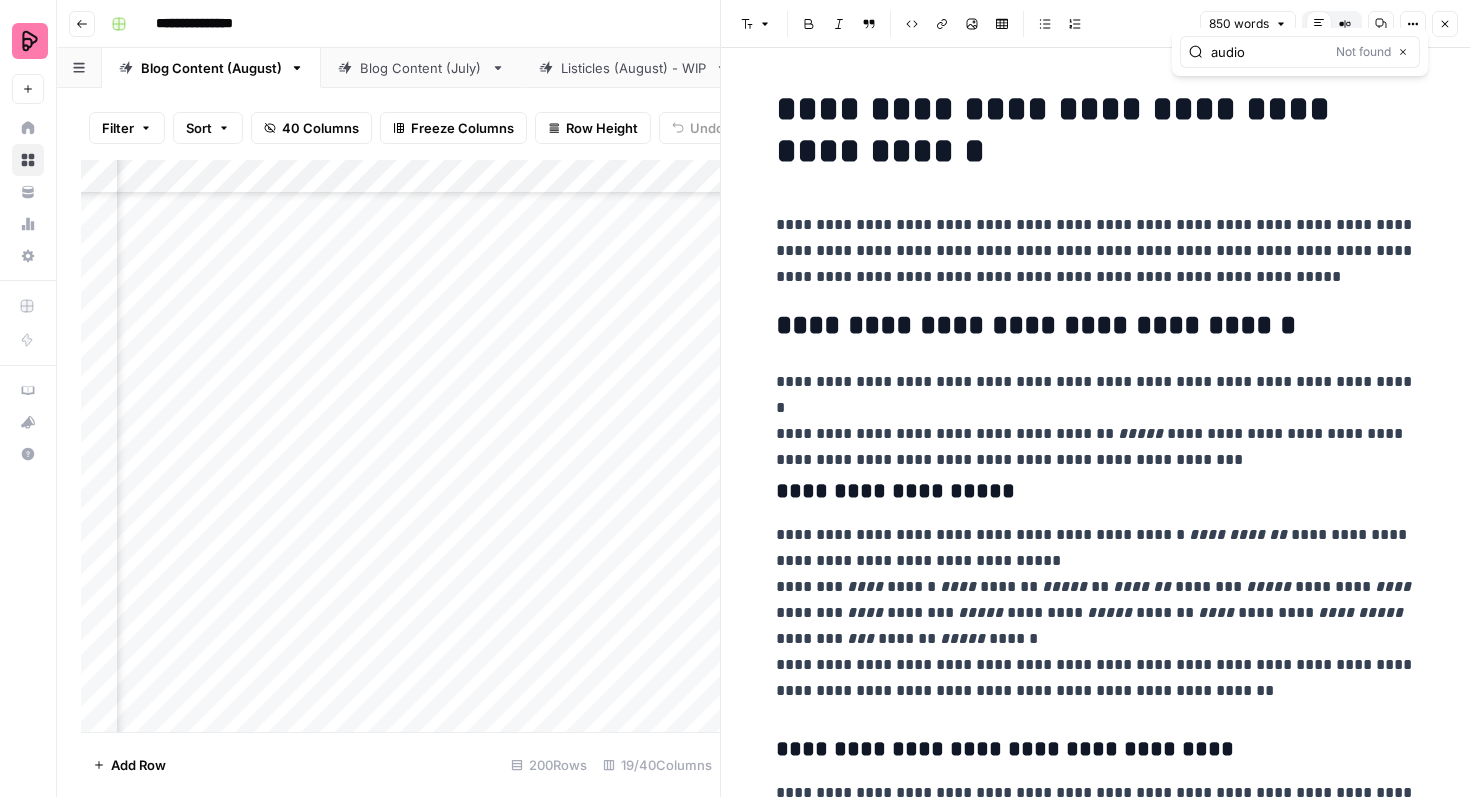 click on "audio" at bounding box center (1269, 52) 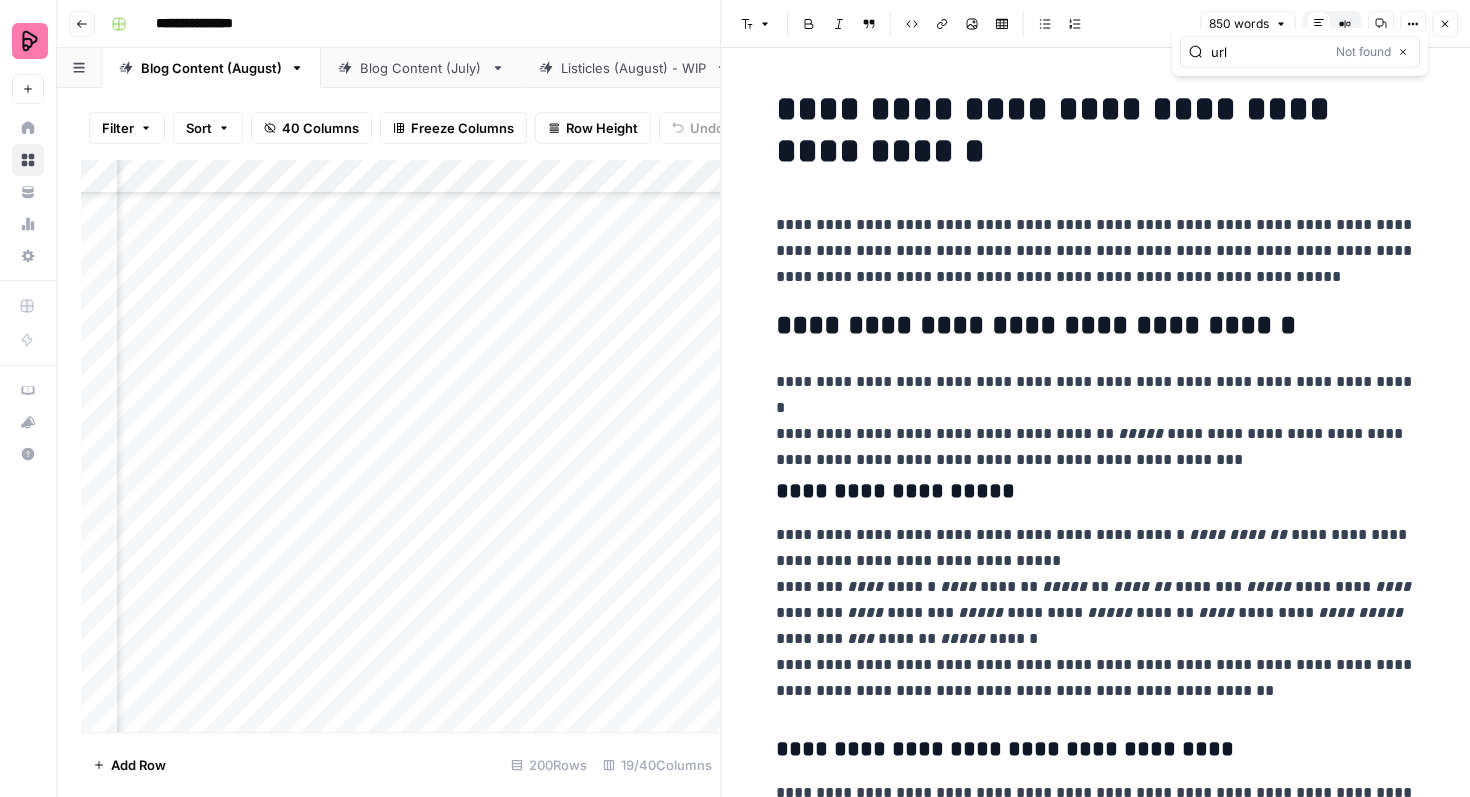 click on "url" at bounding box center (1269, 52) 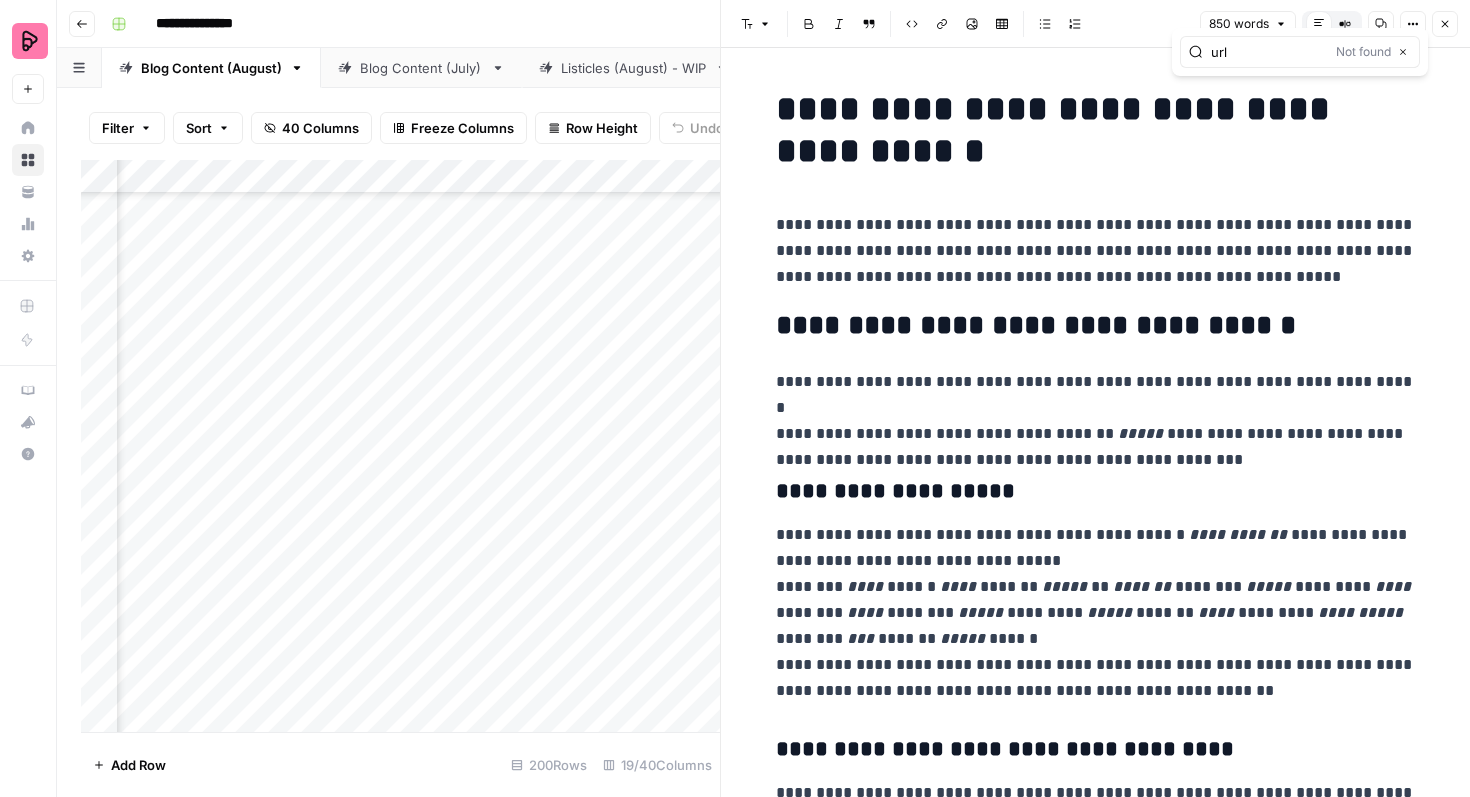 click on "url" at bounding box center [1269, 52] 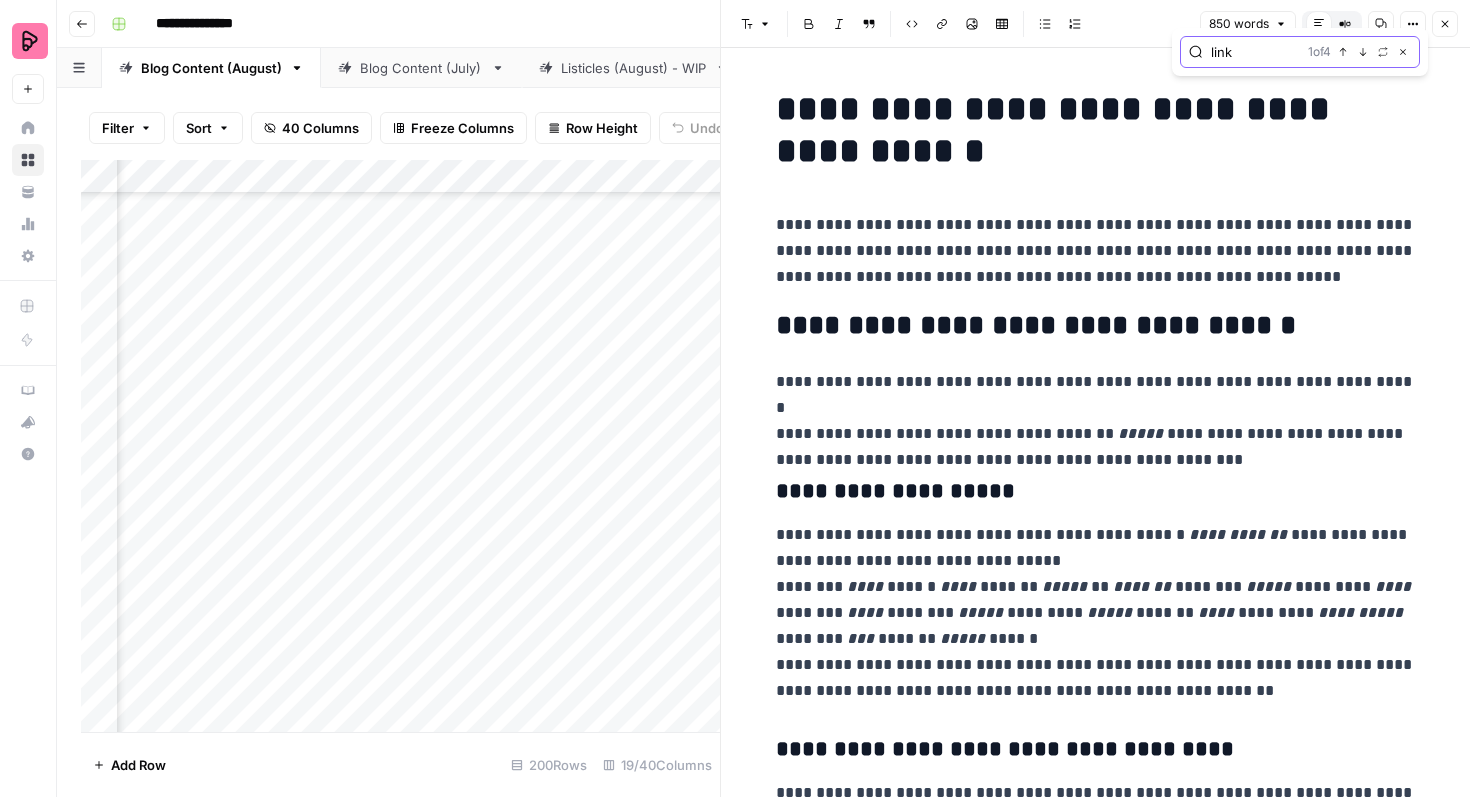 click 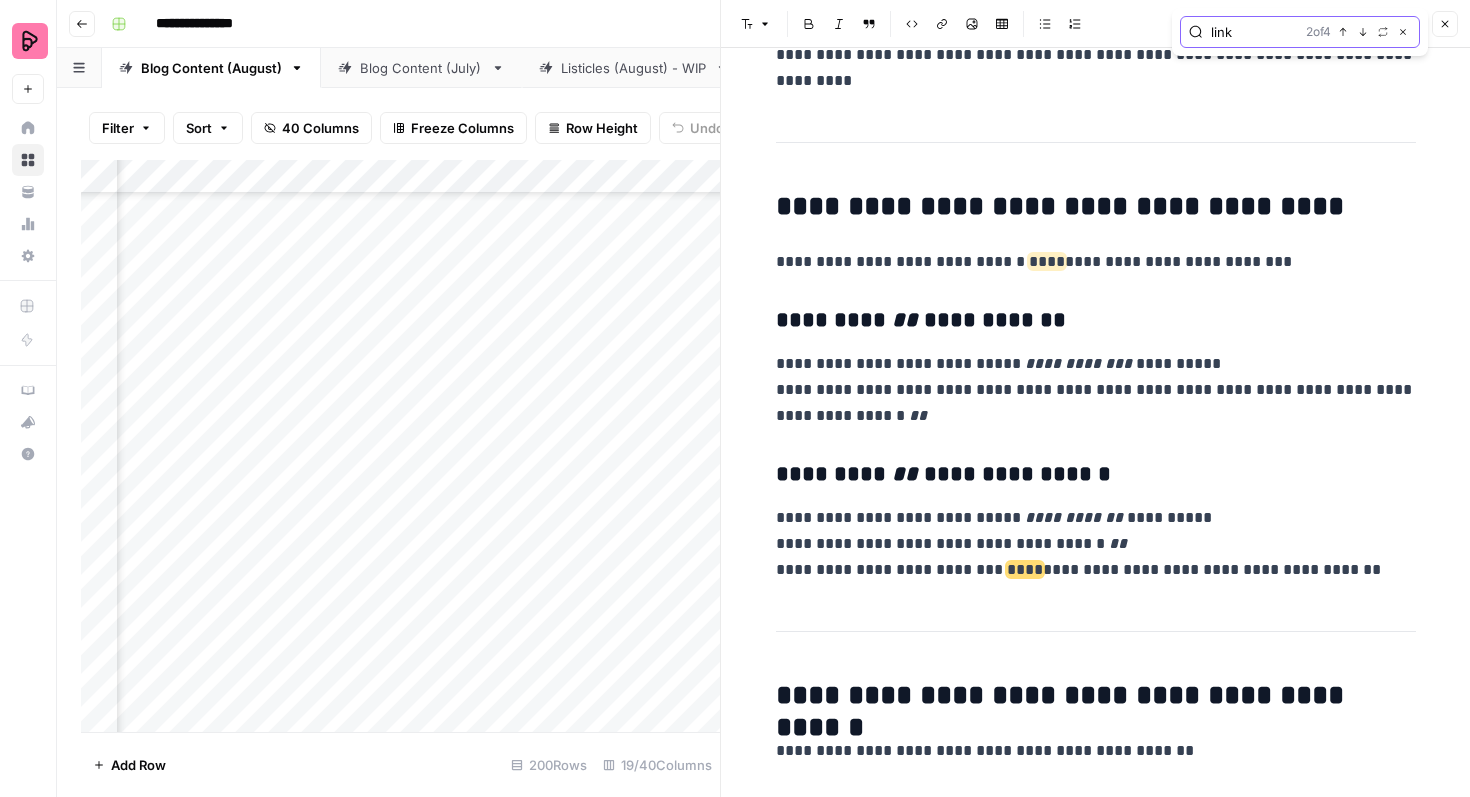 scroll, scrollTop: 2122, scrollLeft: 0, axis: vertical 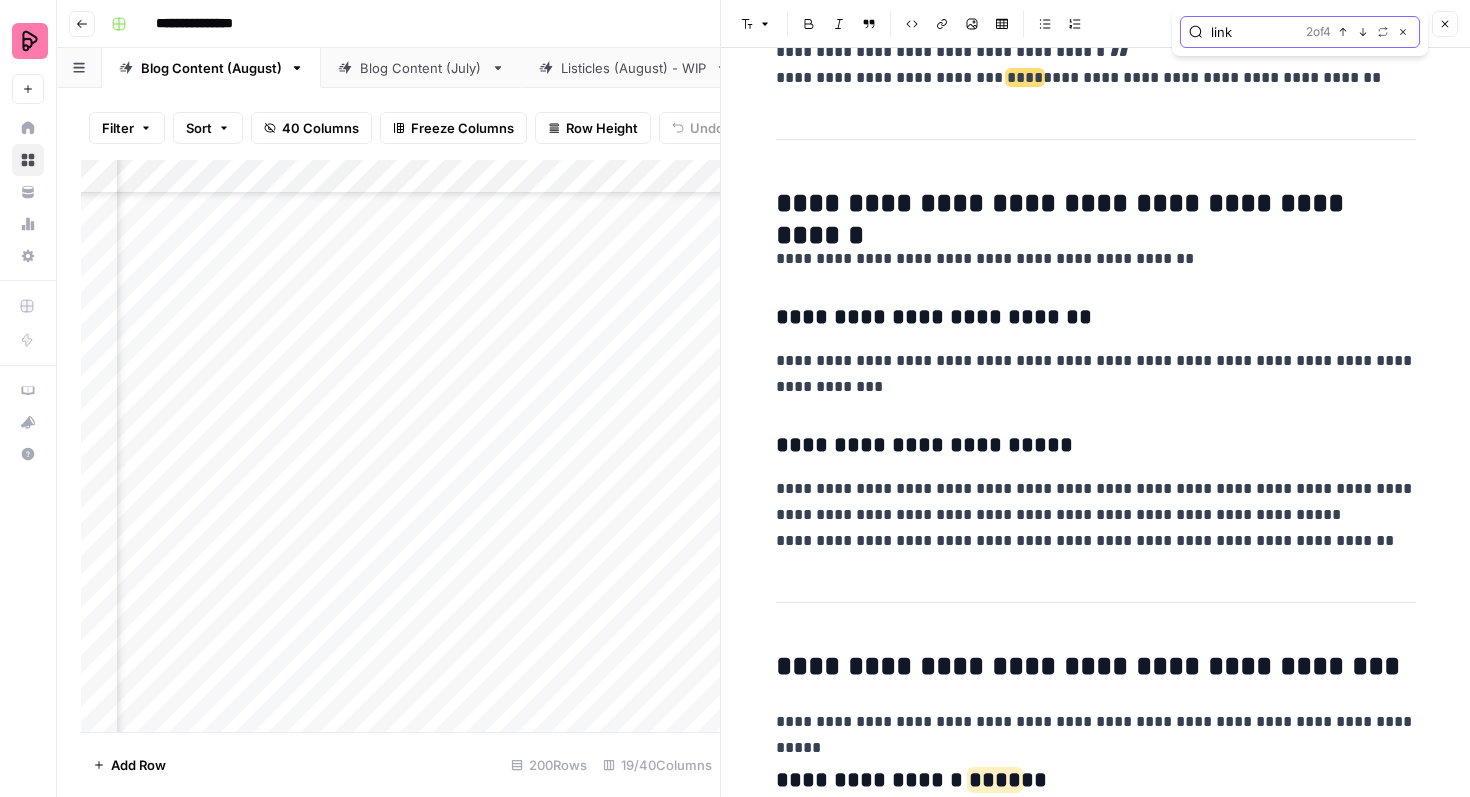 click on "Next Match" at bounding box center [1363, 32] 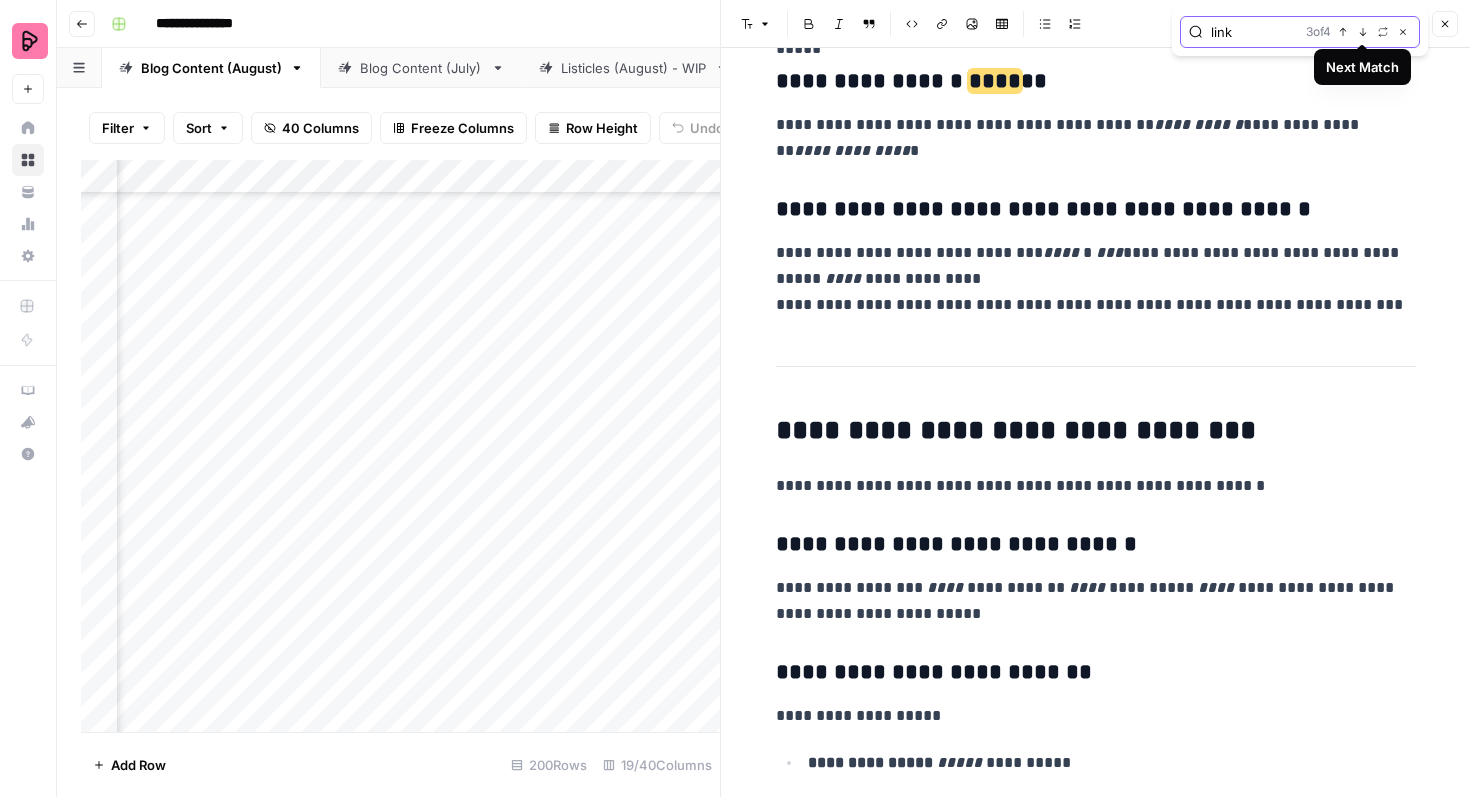 click 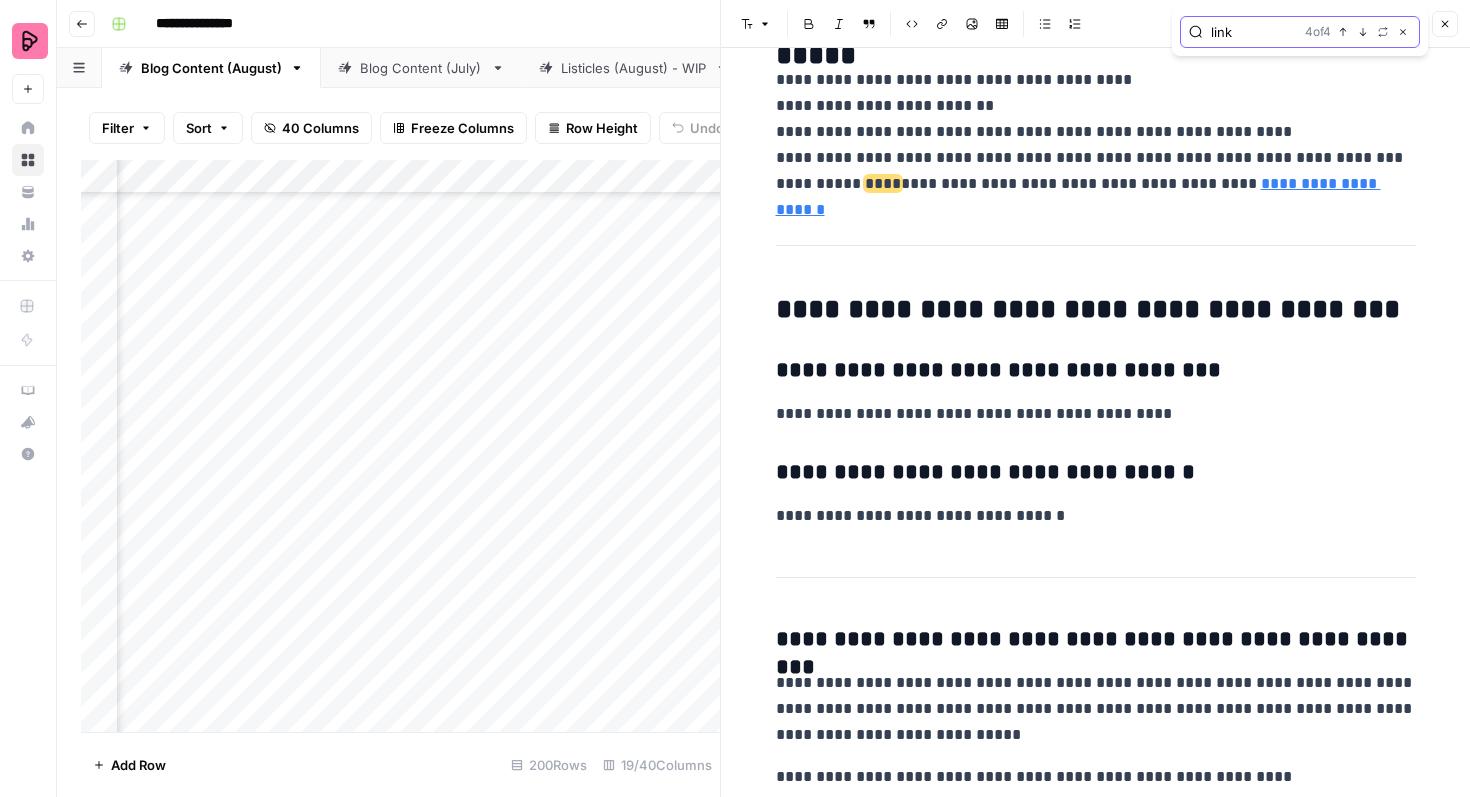 scroll, scrollTop: 4261, scrollLeft: 0, axis: vertical 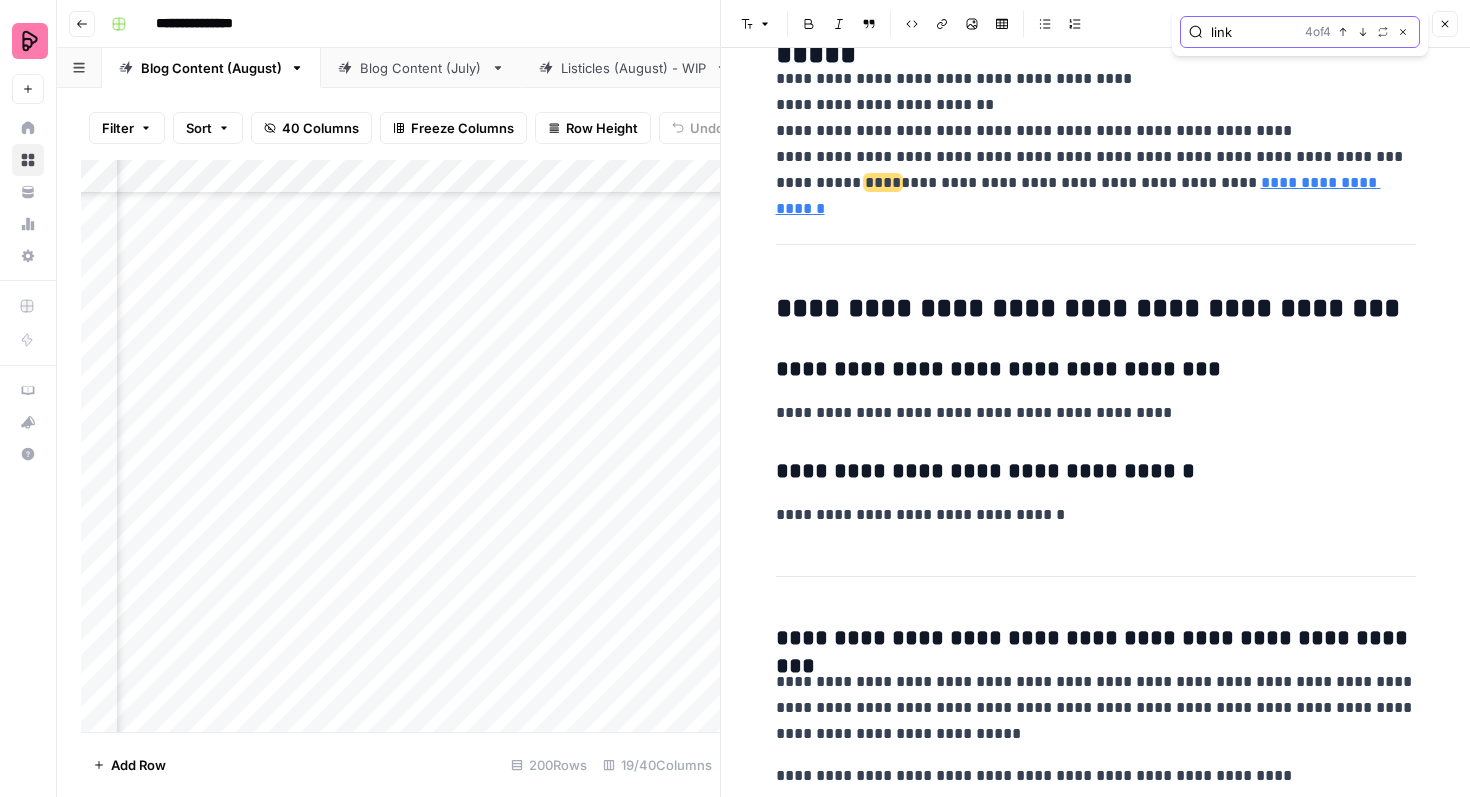 click 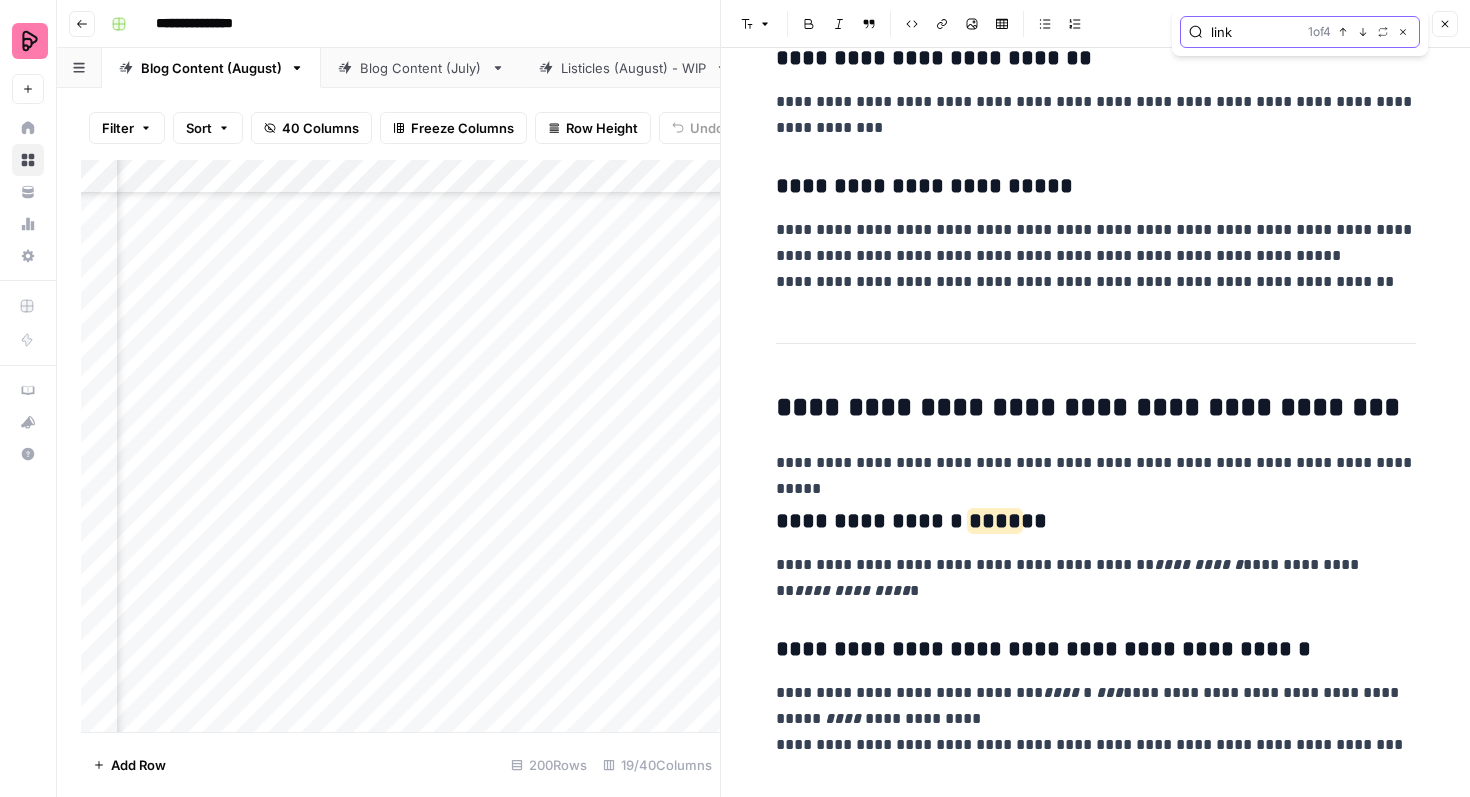 scroll, scrollTop: 1814, scrollLeft: 0, axis: vertical 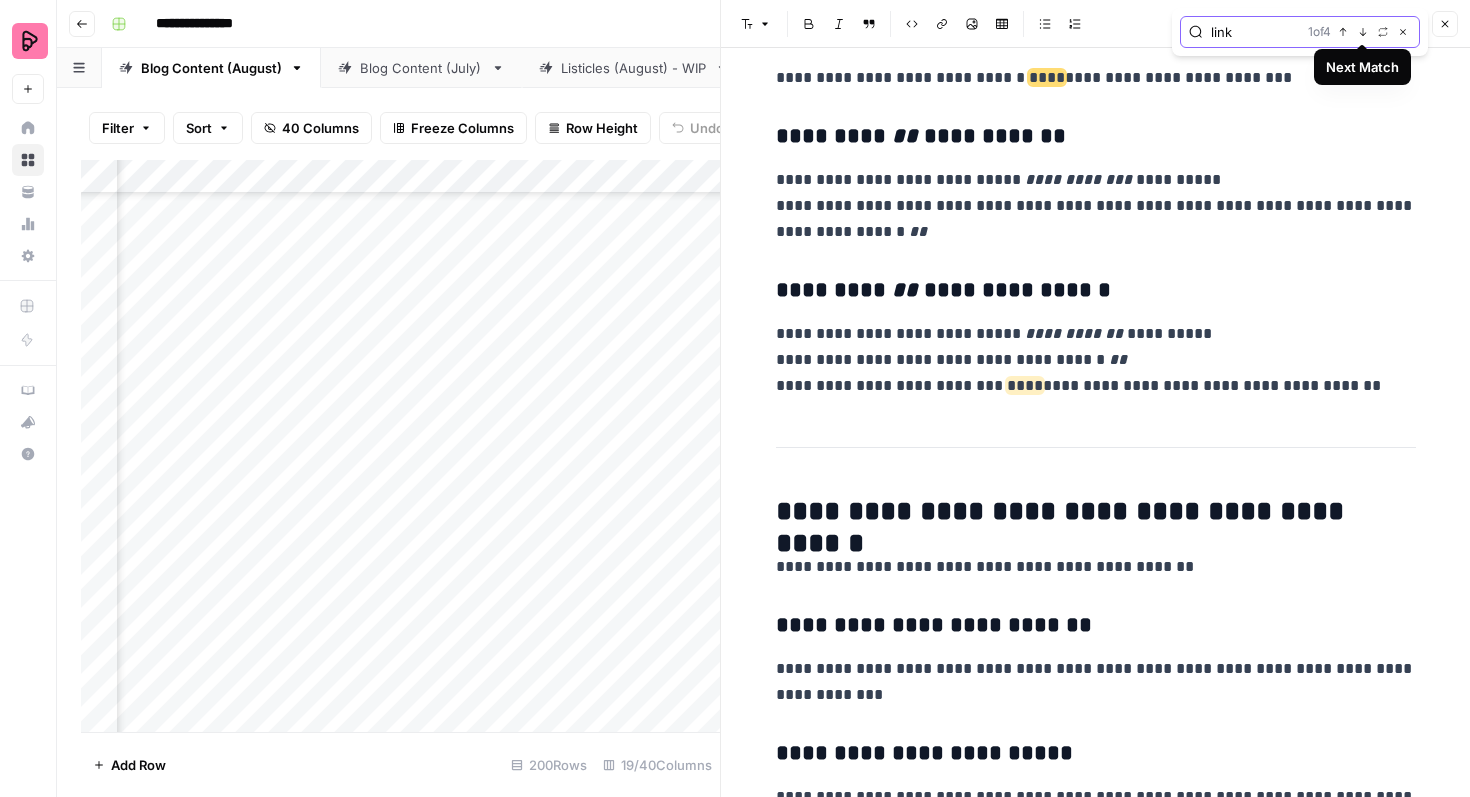 click on "link" at bounding box center [1255, 32] 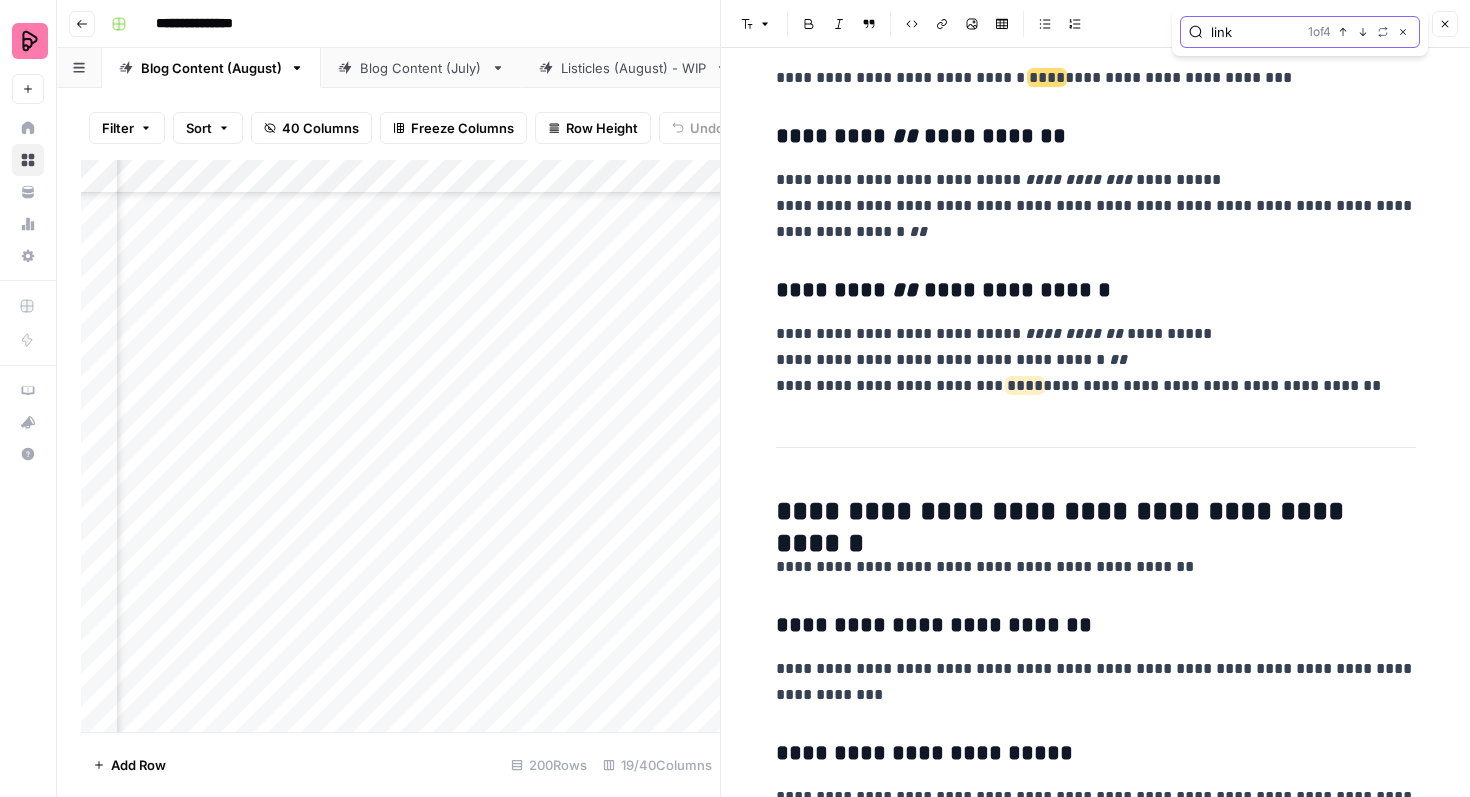 click on "link" at bounding box center [1255, 32] 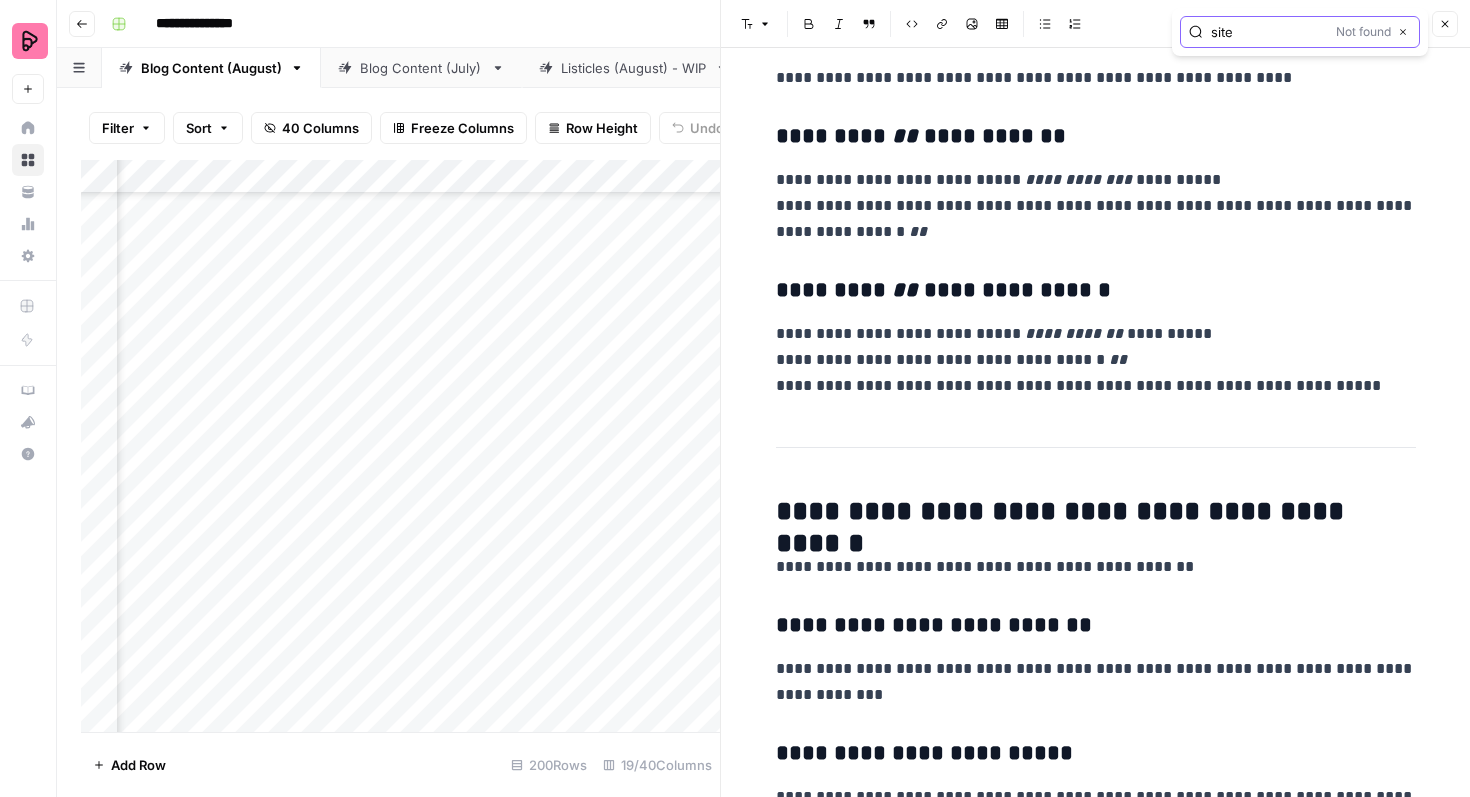 click on "site" at bounding box center [1269, 32] 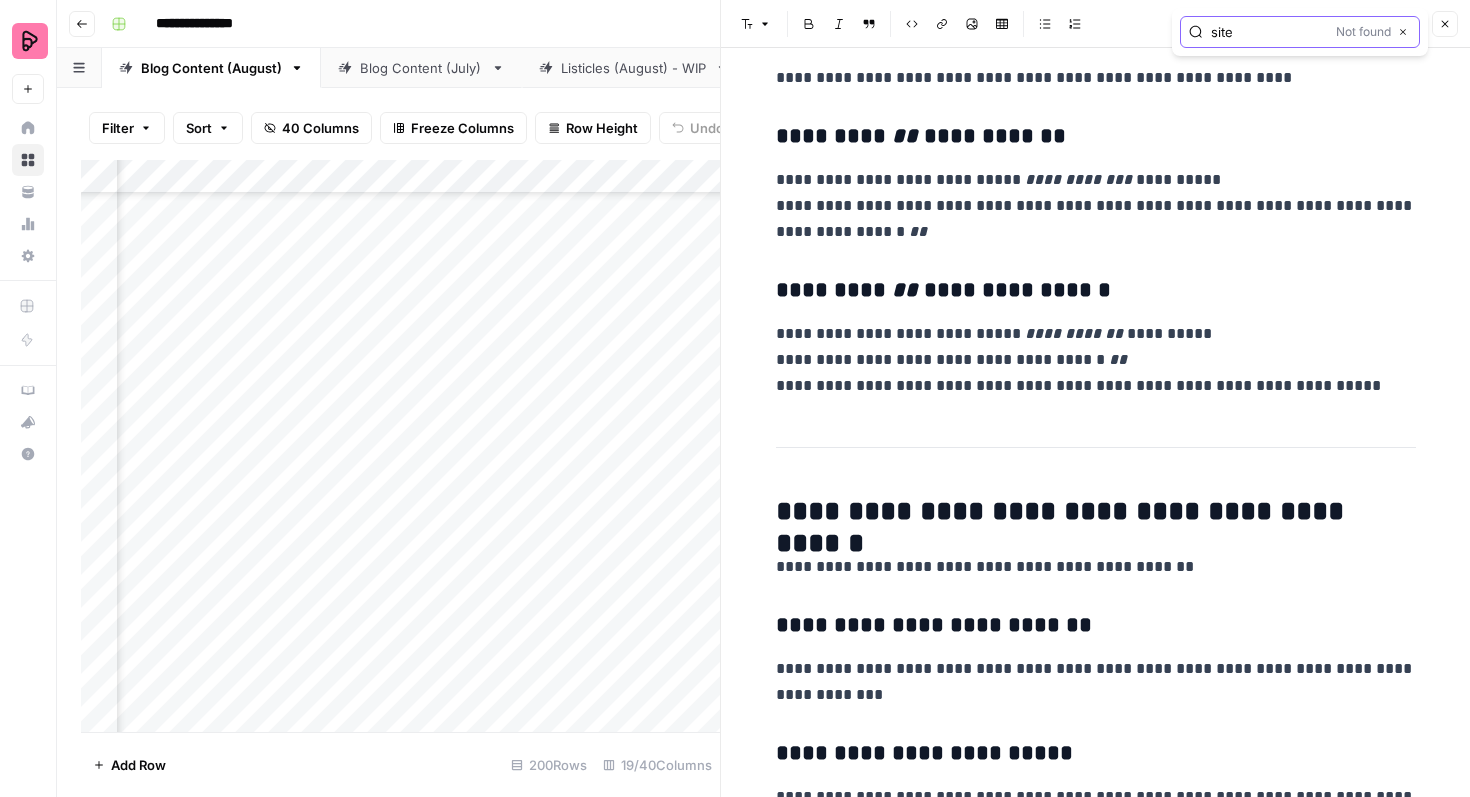 click on "site" at bounding box center [1269, 32] 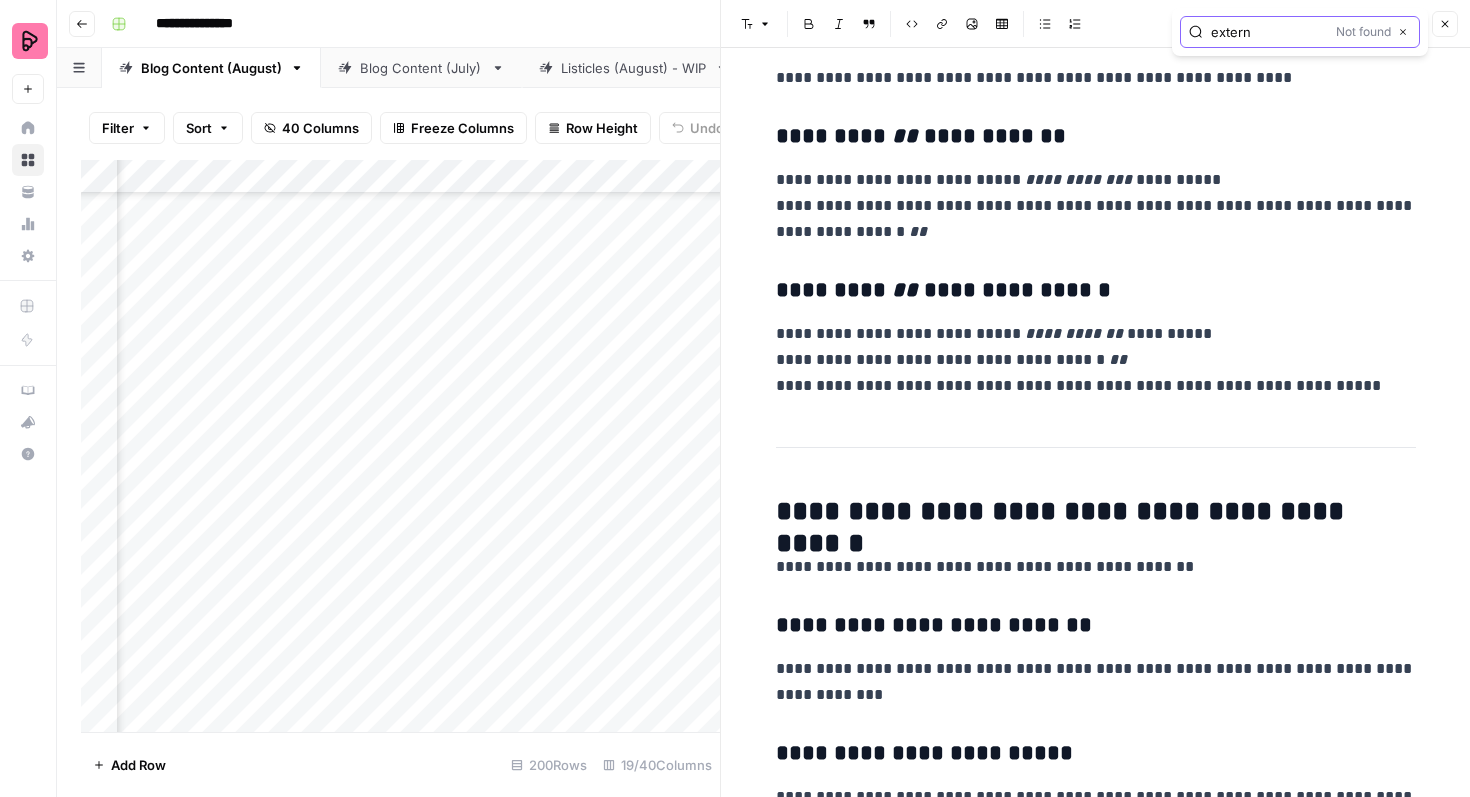 type on "extern" 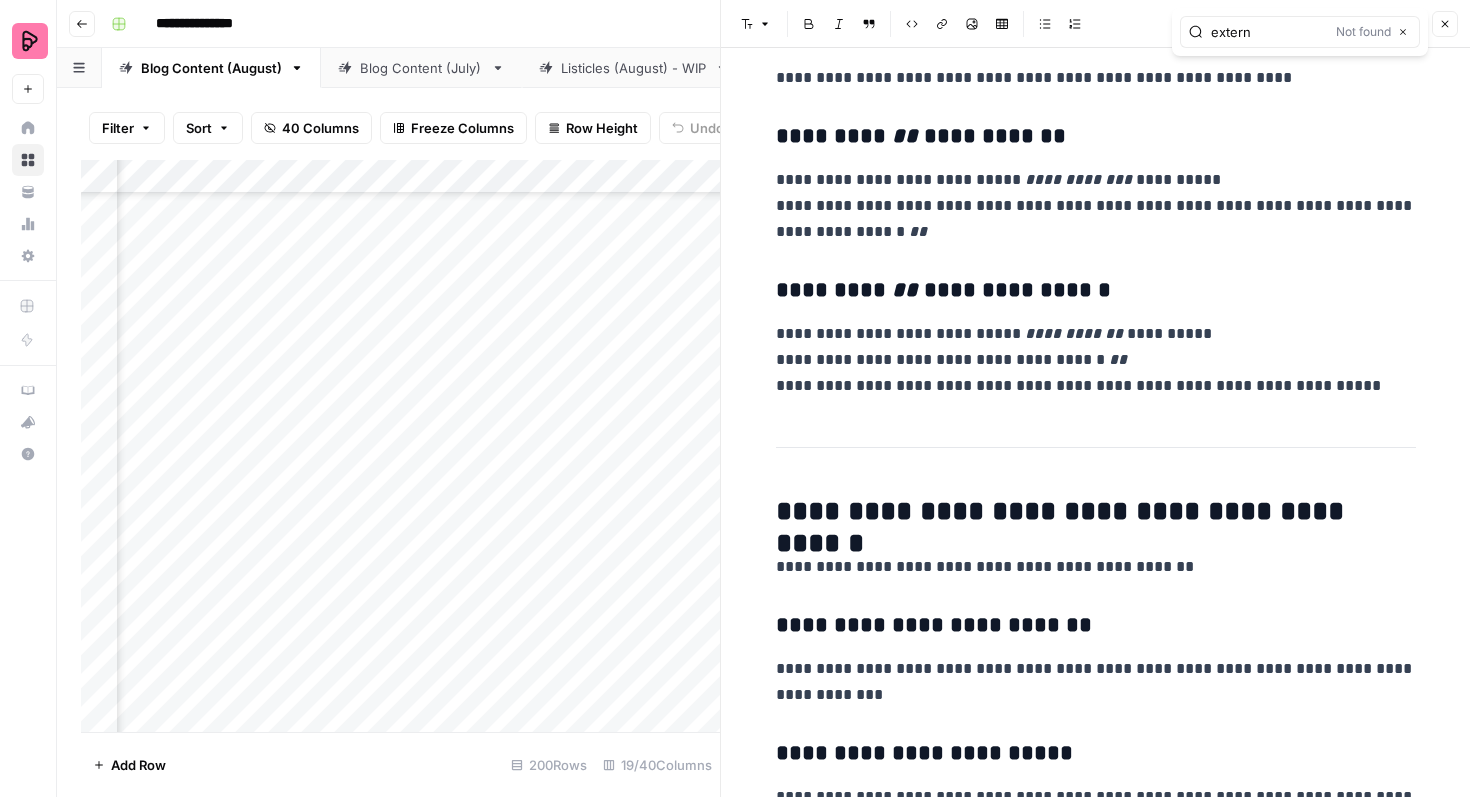 click 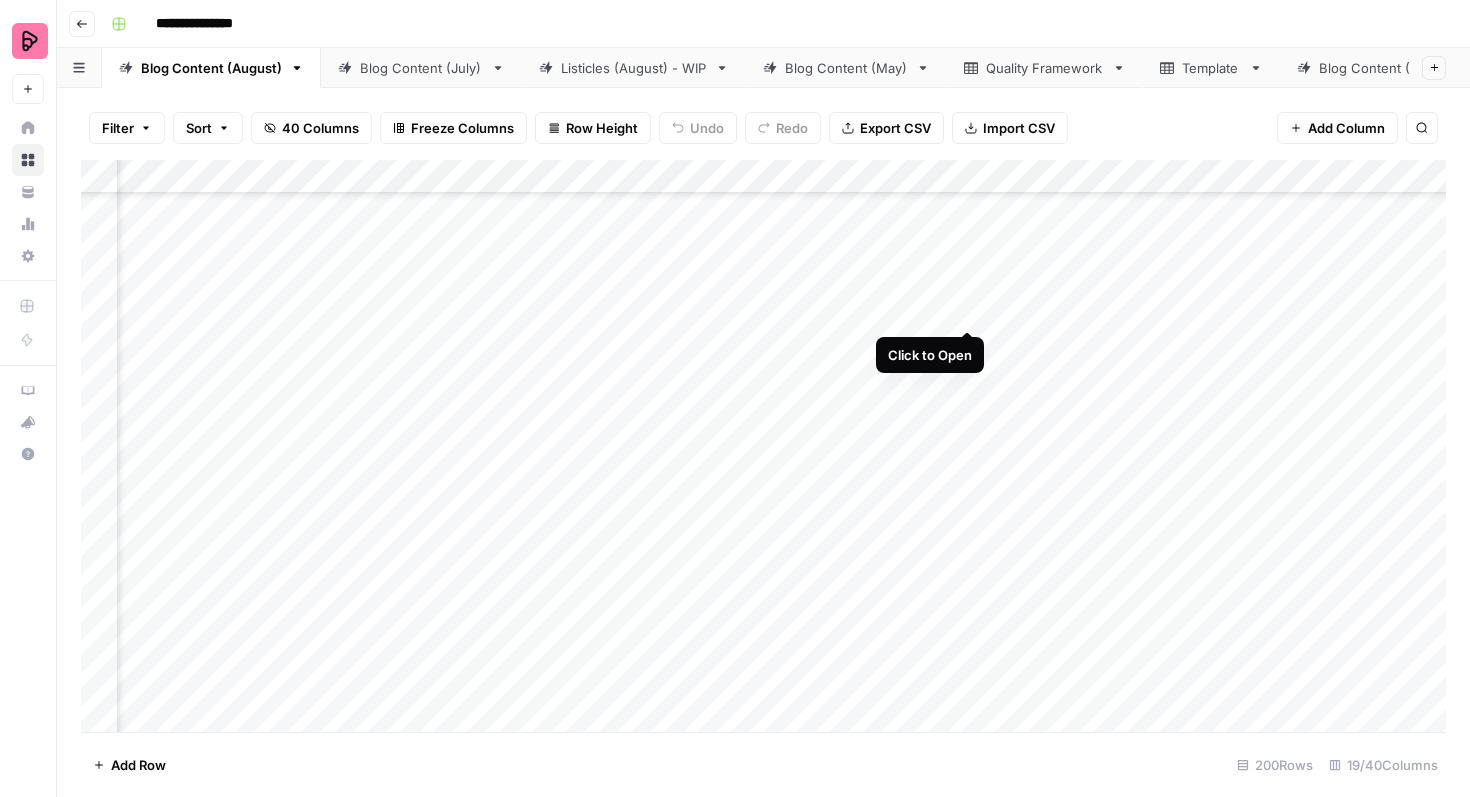 click on "Add Column" at bounding box center [763, 446] 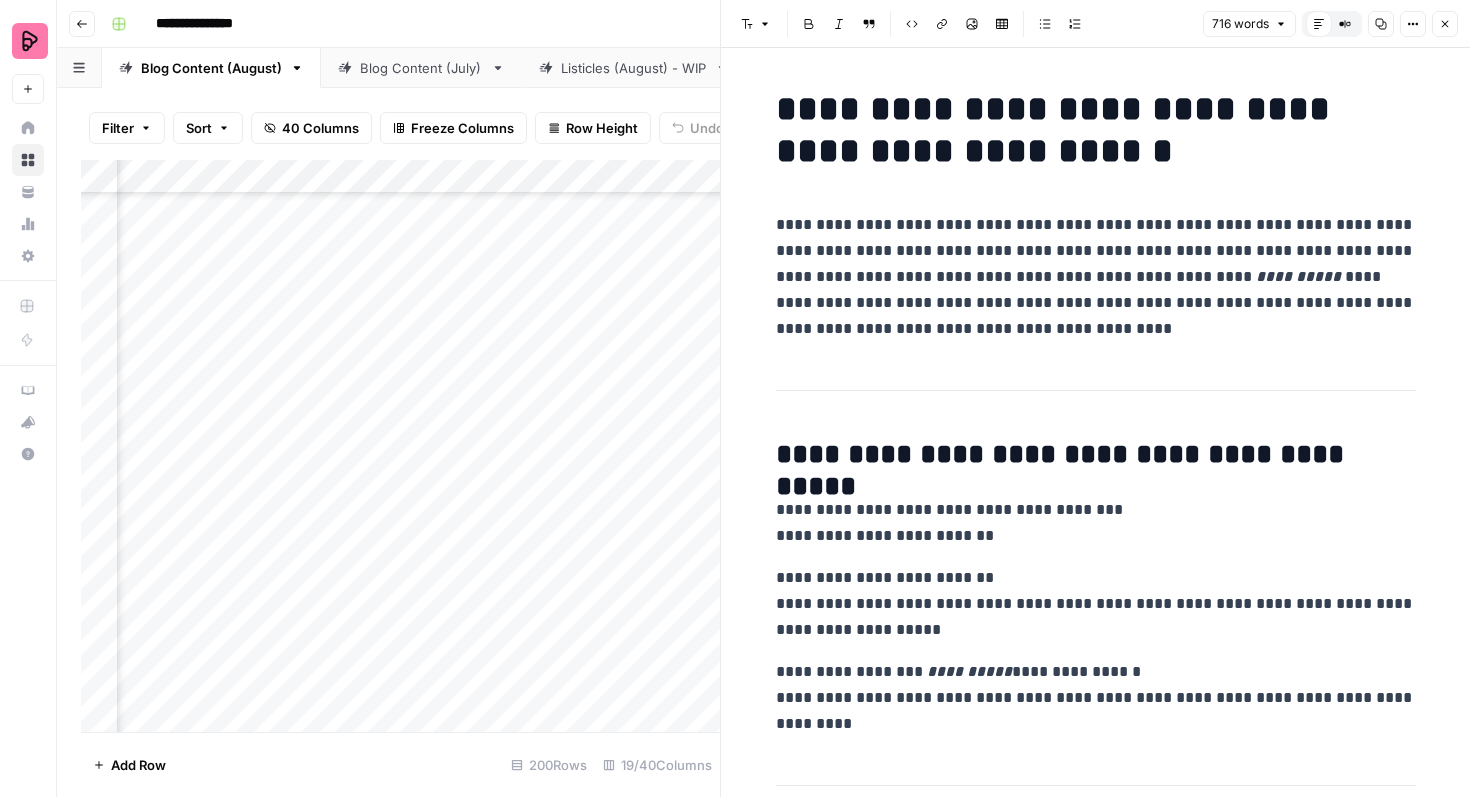 click on "**********" at bounding box center (1096, 277) 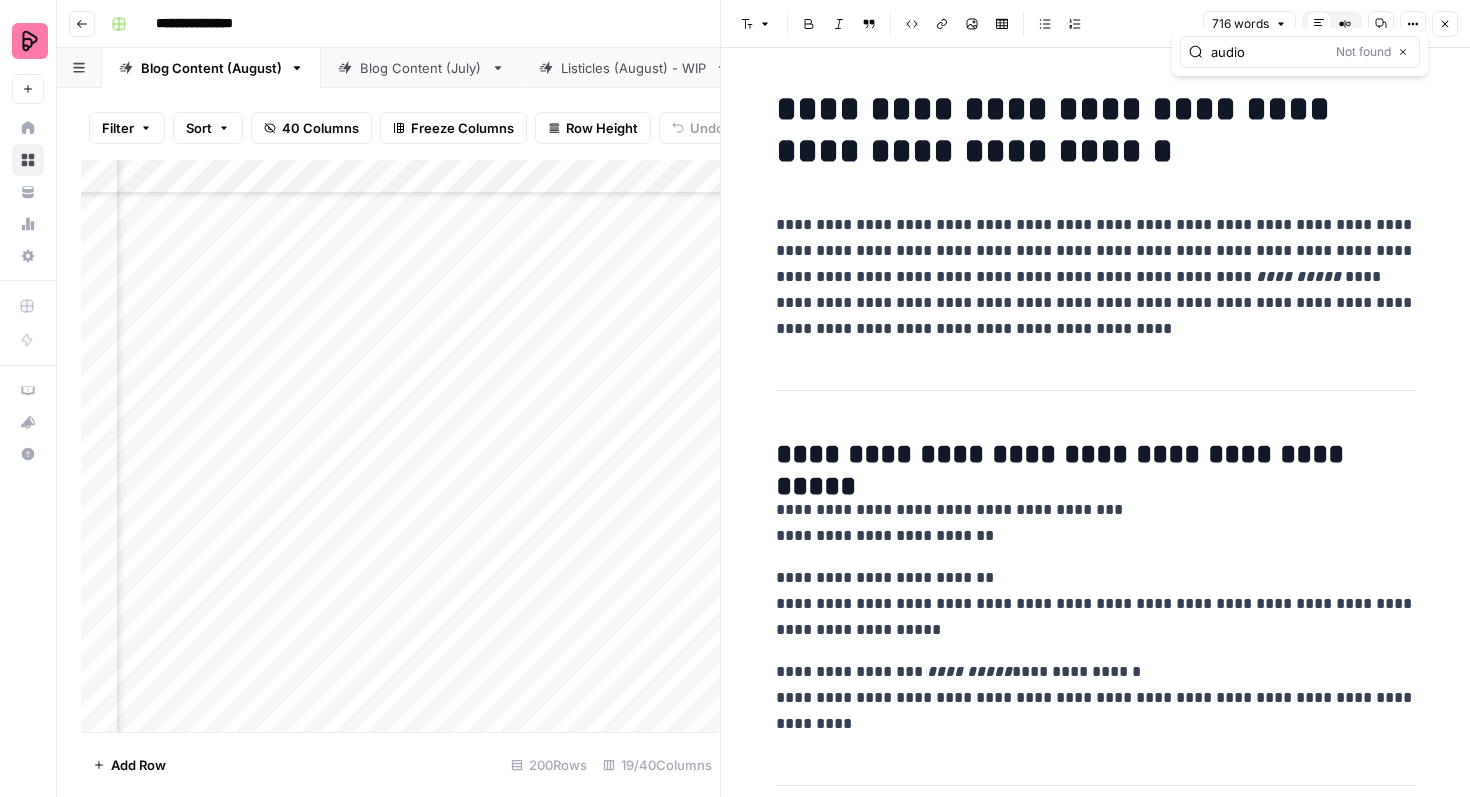 click on "audio" at bounding box center (1269, 52) 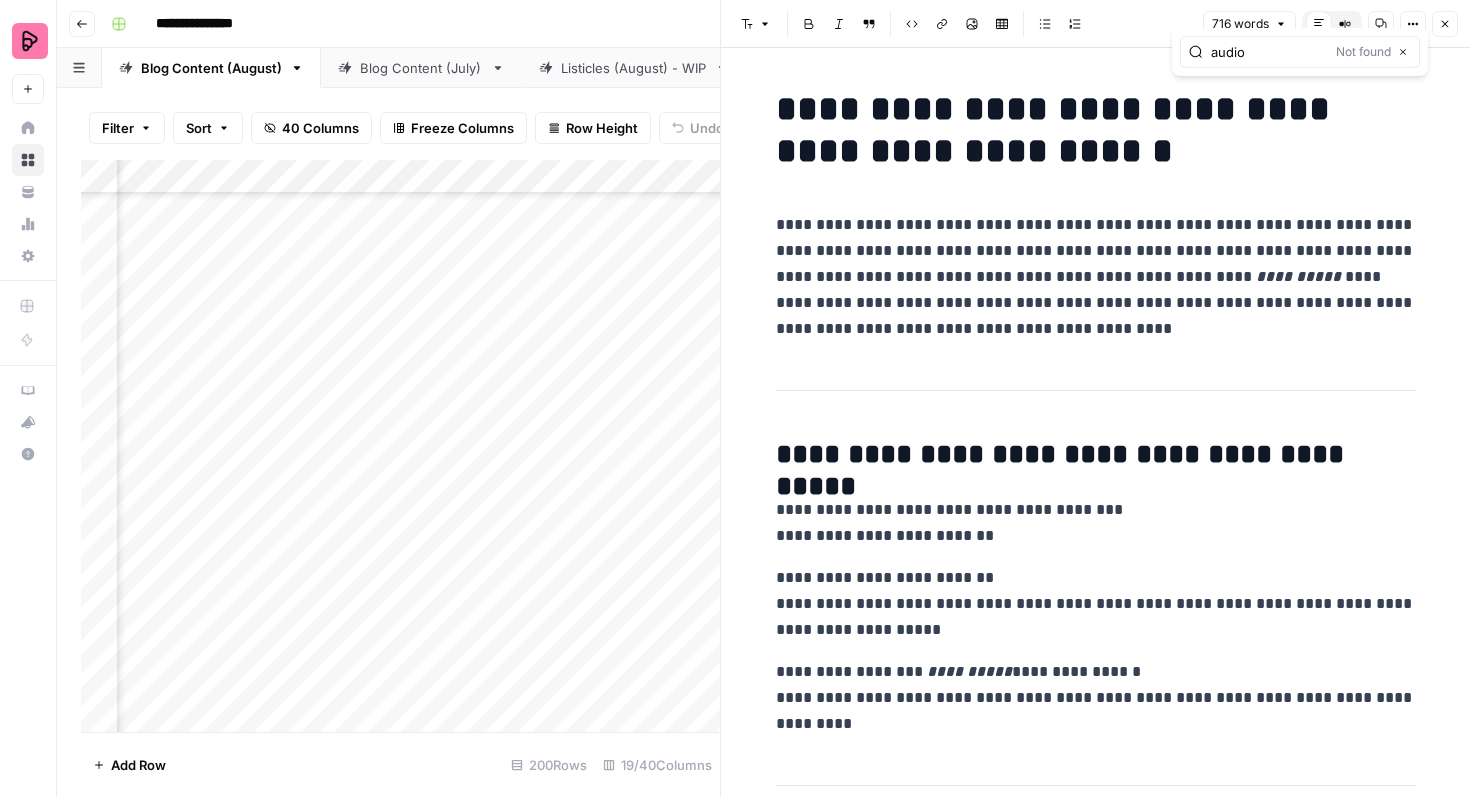 click on "audio" at bounding box center (1269, 52) 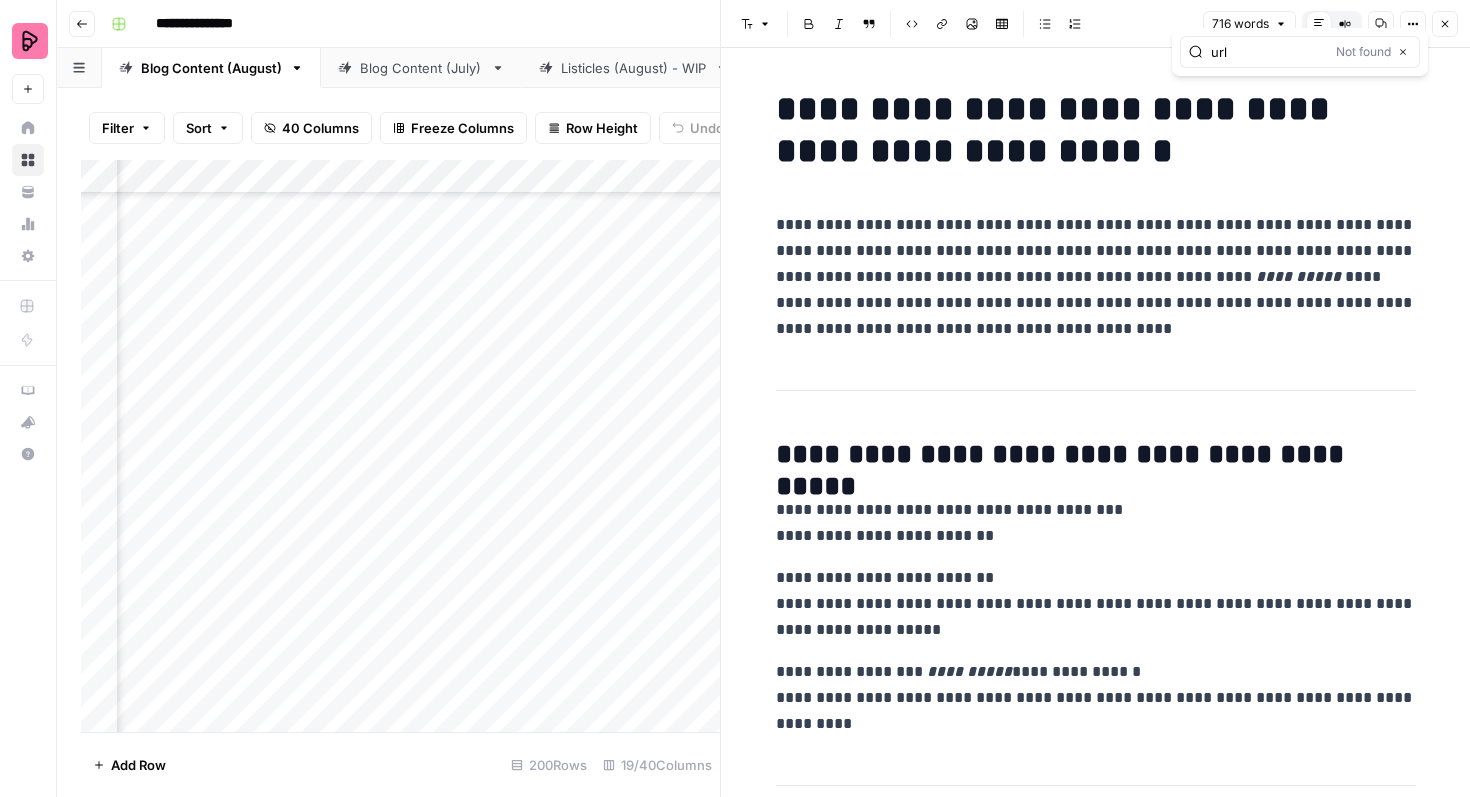 click on "url" at bounding box center (1269, 52) 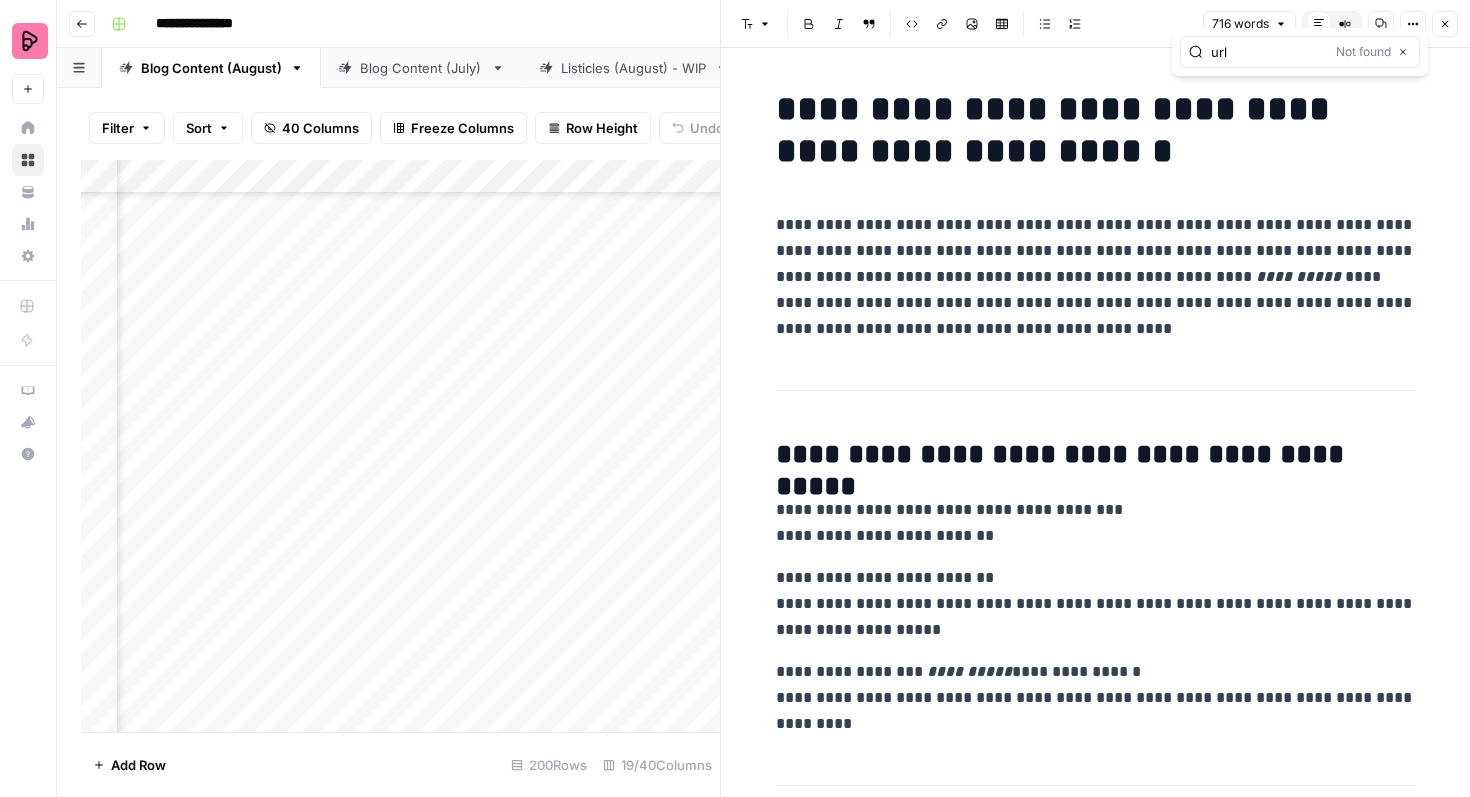 click on "url" at bounding box center (1269, 52) 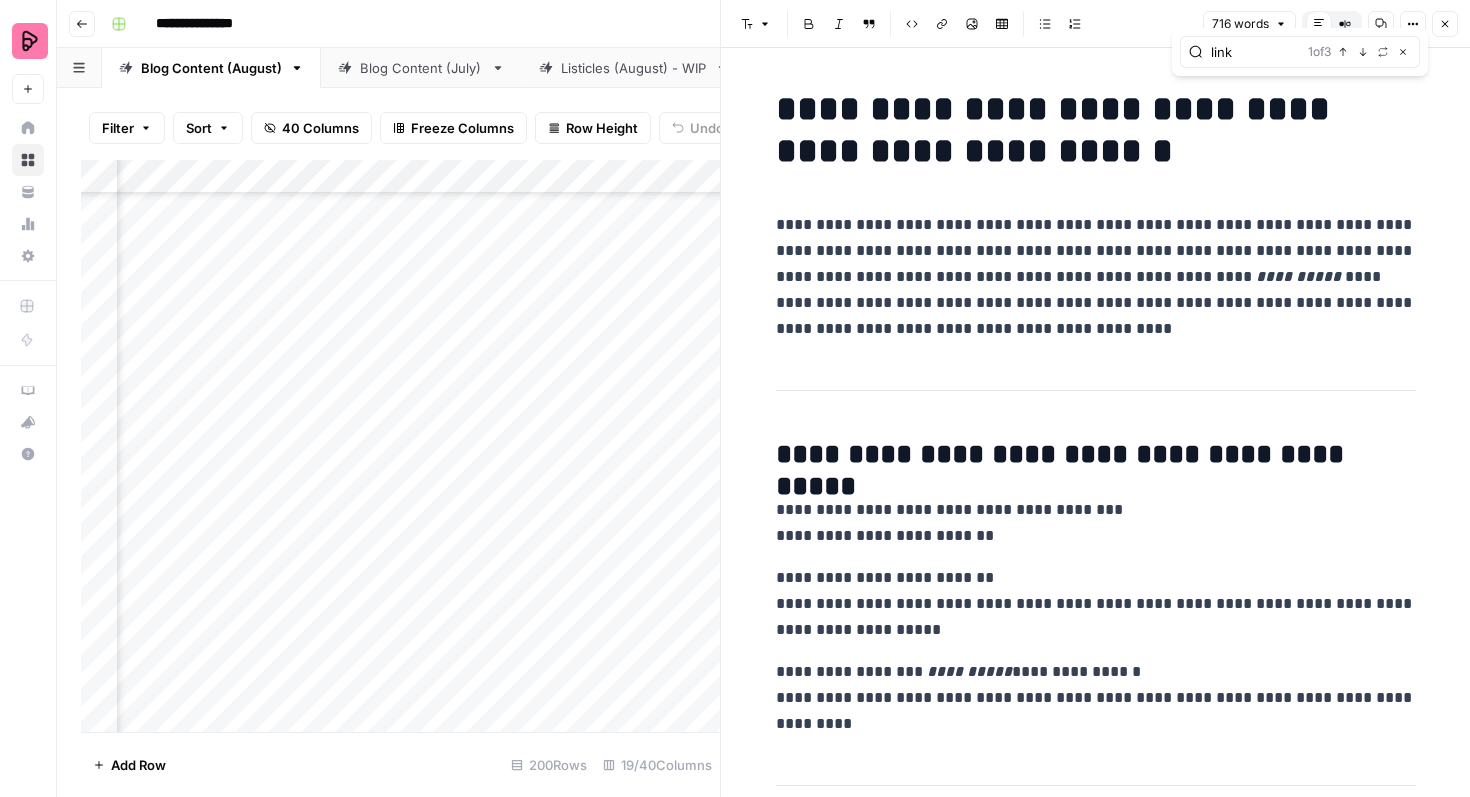 type on "link" 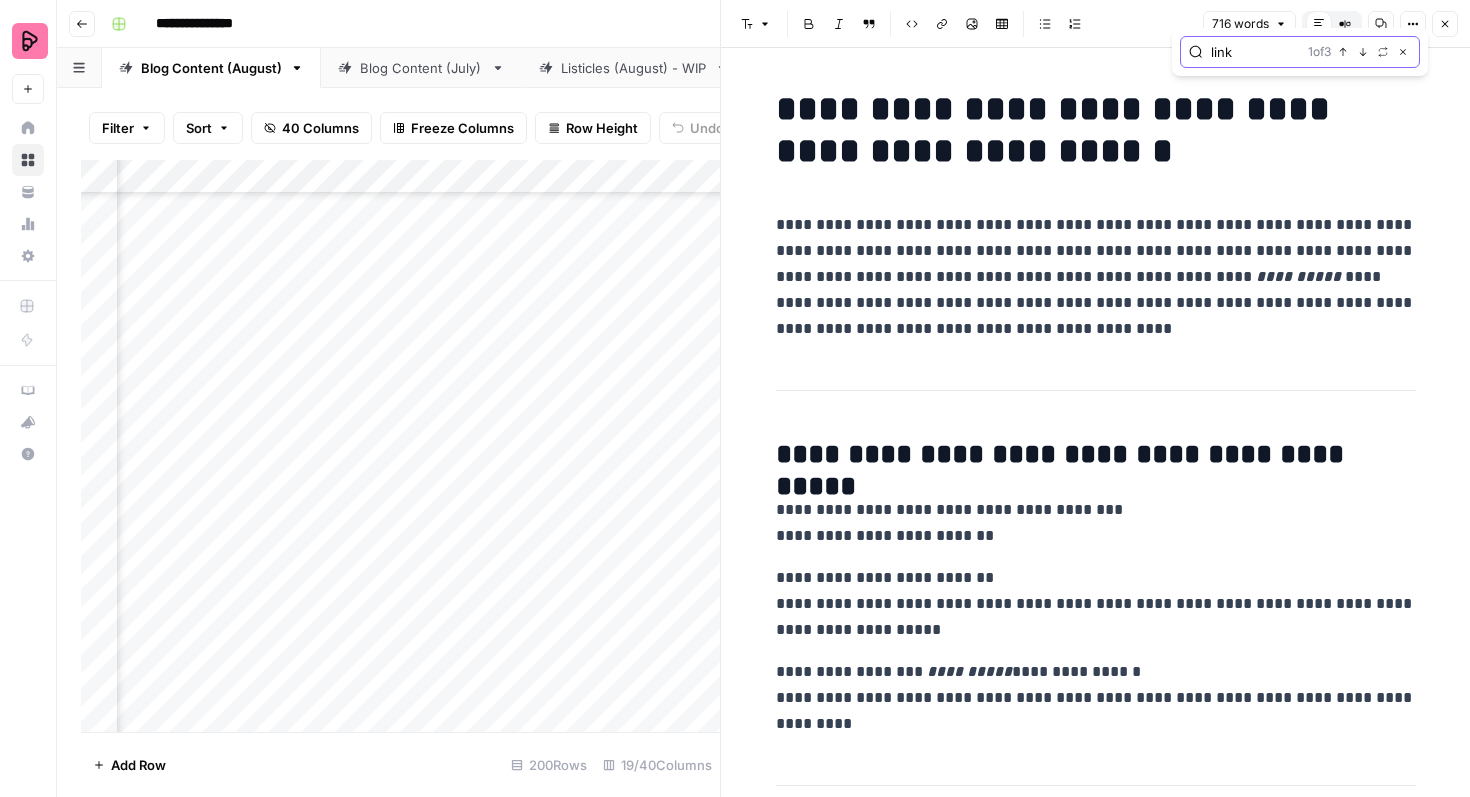 click 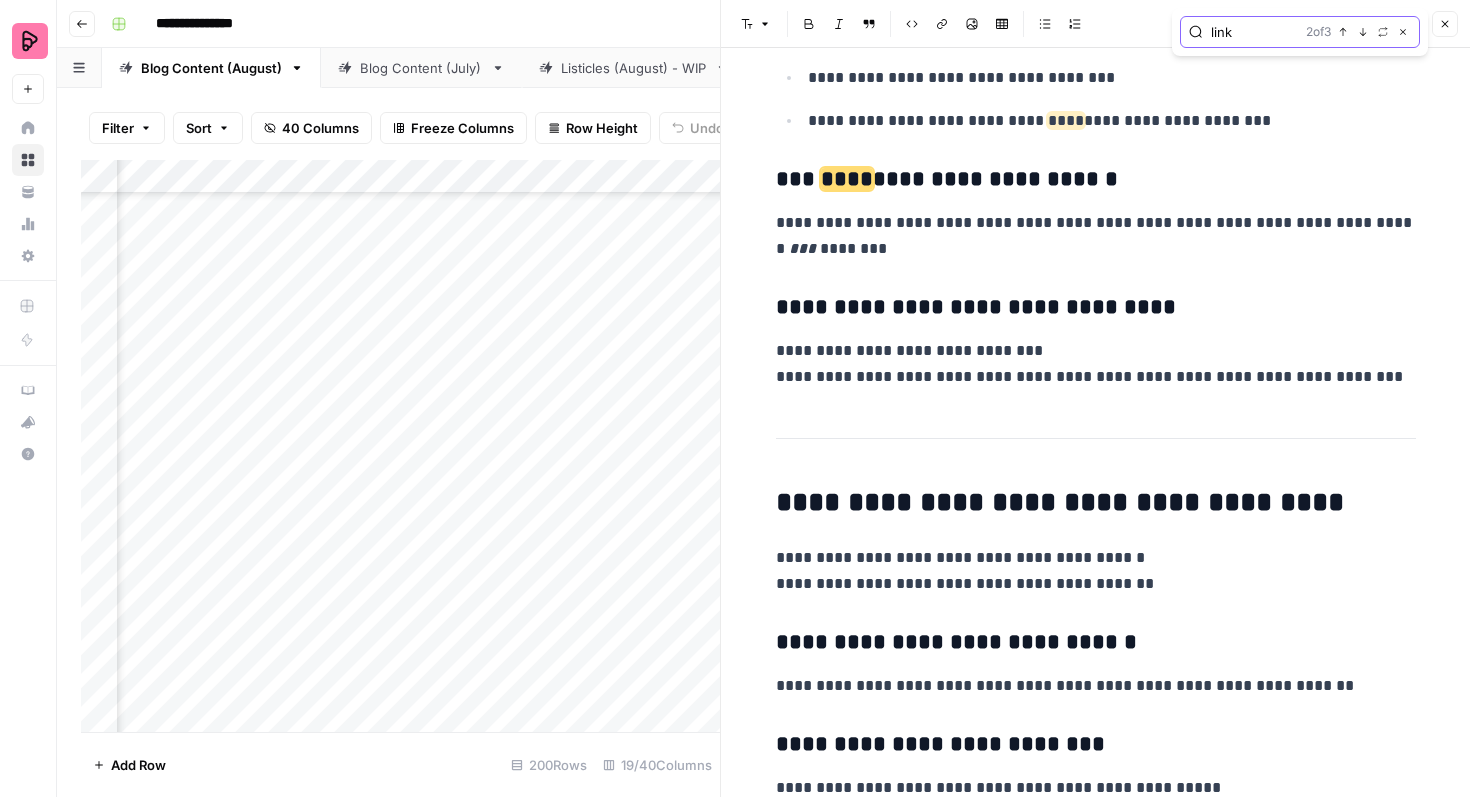 scroll, scrollTop: 1741, scrollLeft: 0, axis: vertical 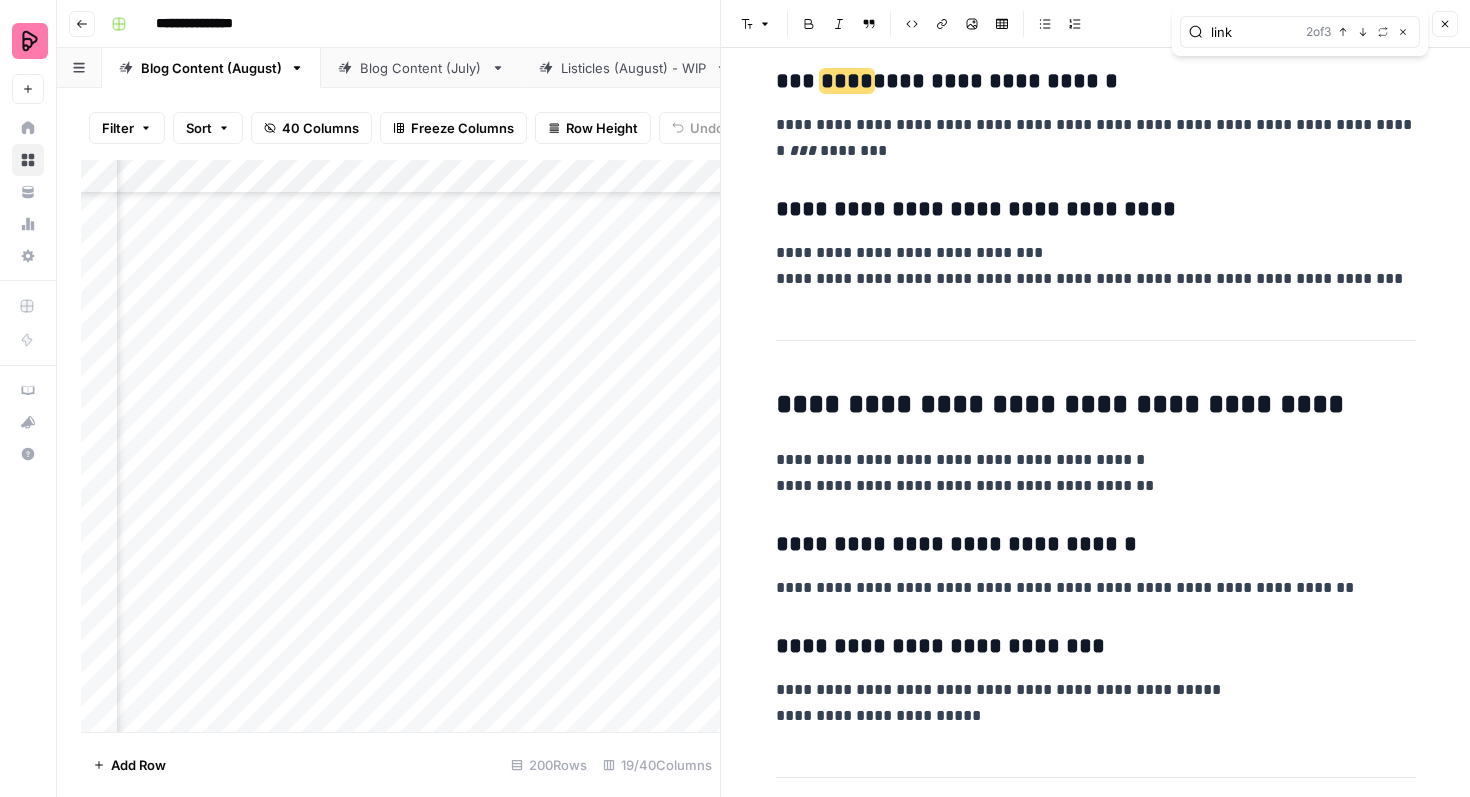 click on "link 2 of 3 Previous match Next Match Replace Close" at bounding box center [1300, 32] 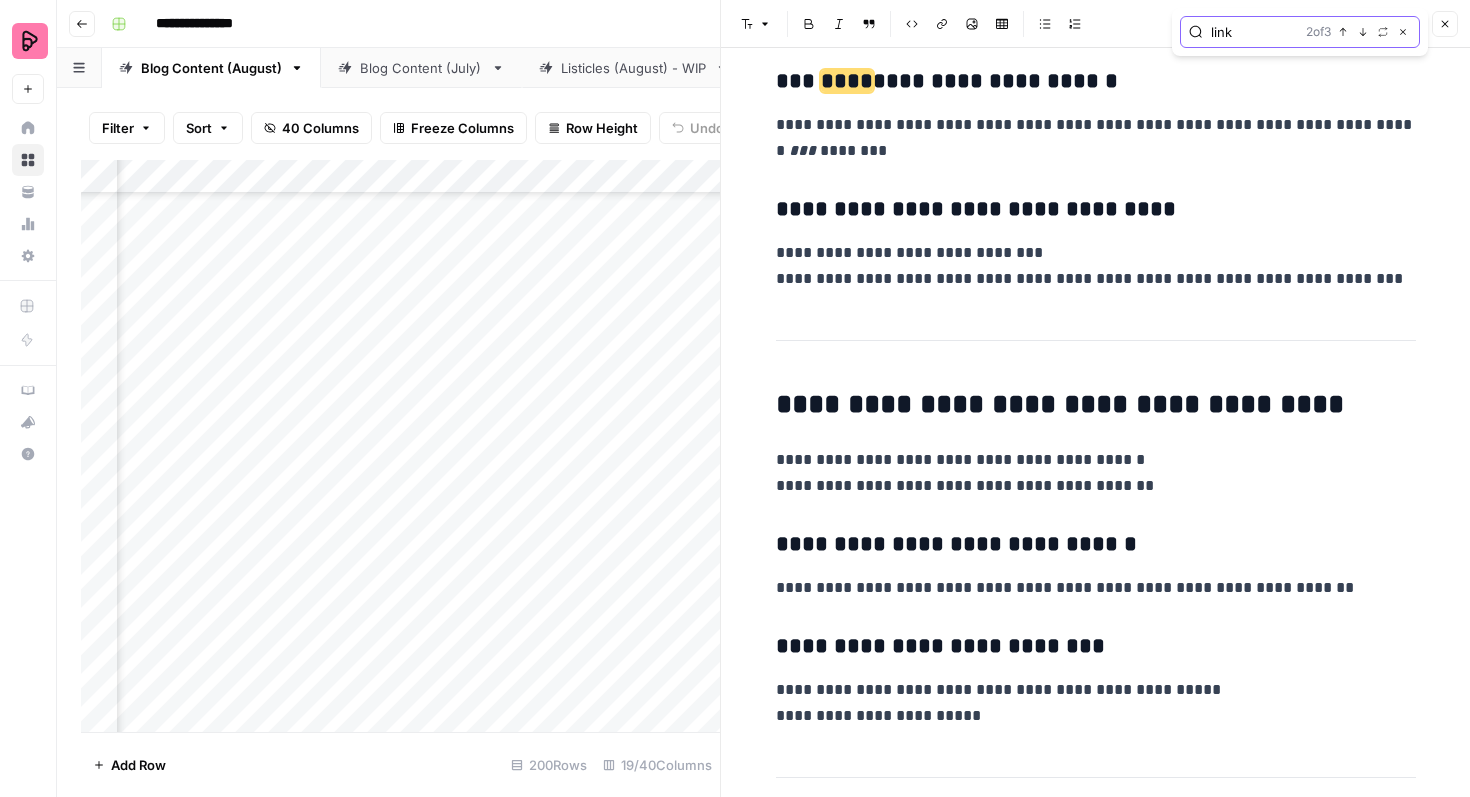click 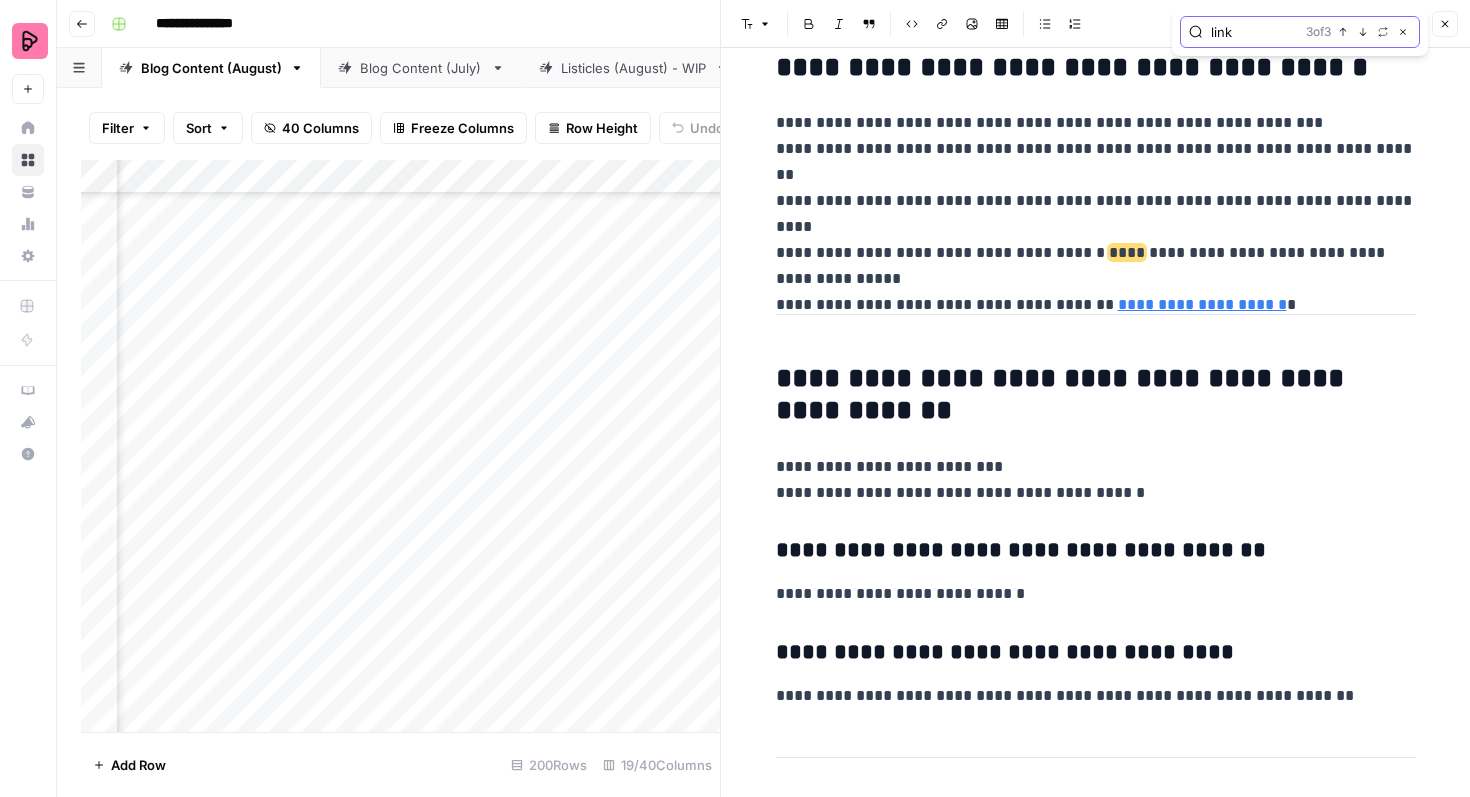 scroll, scrollTop: 3930, scrollLeft: 0, axis: vertical 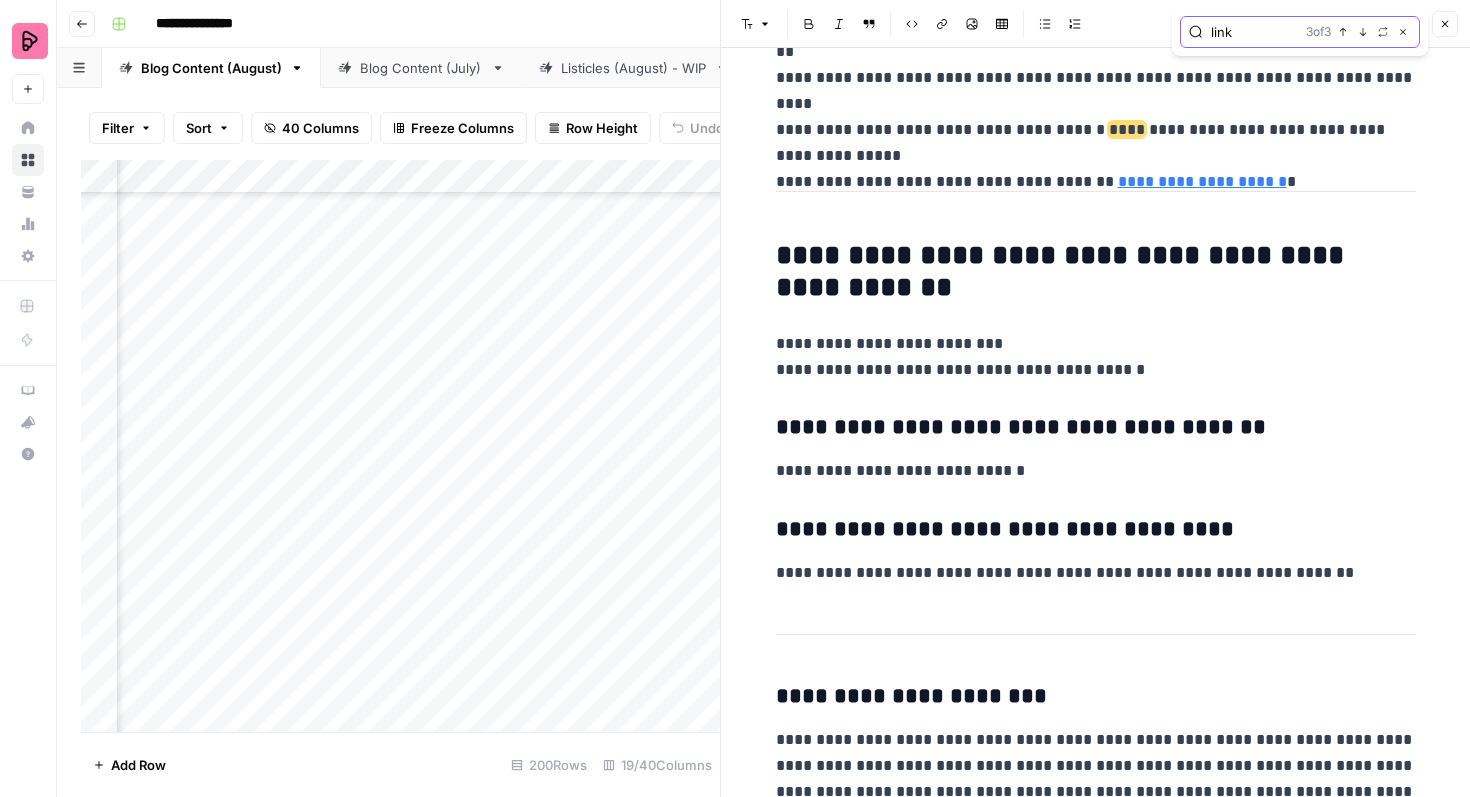 click 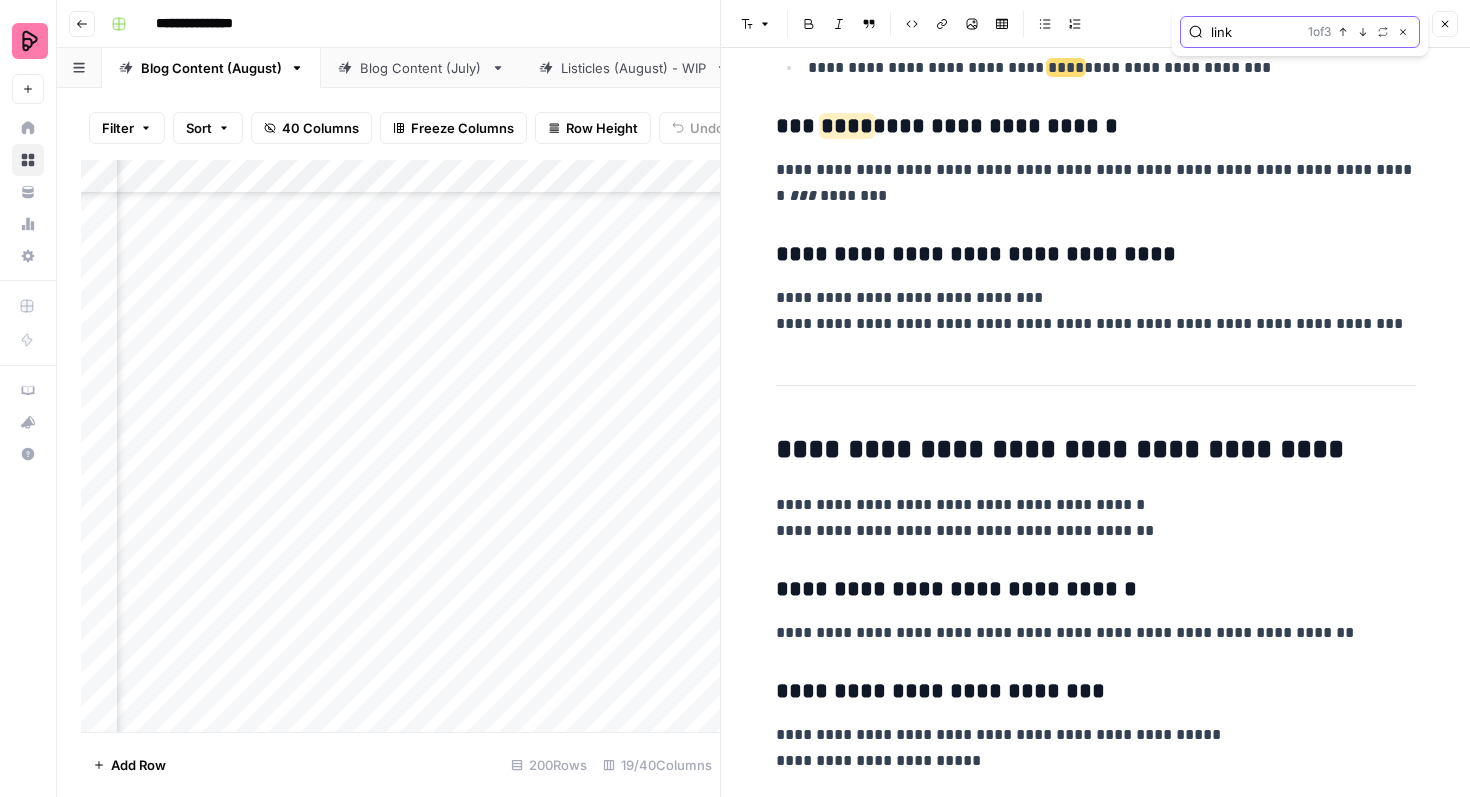 scroll, scrollTop: 1686, scrollLeft: 0, axis: vertical 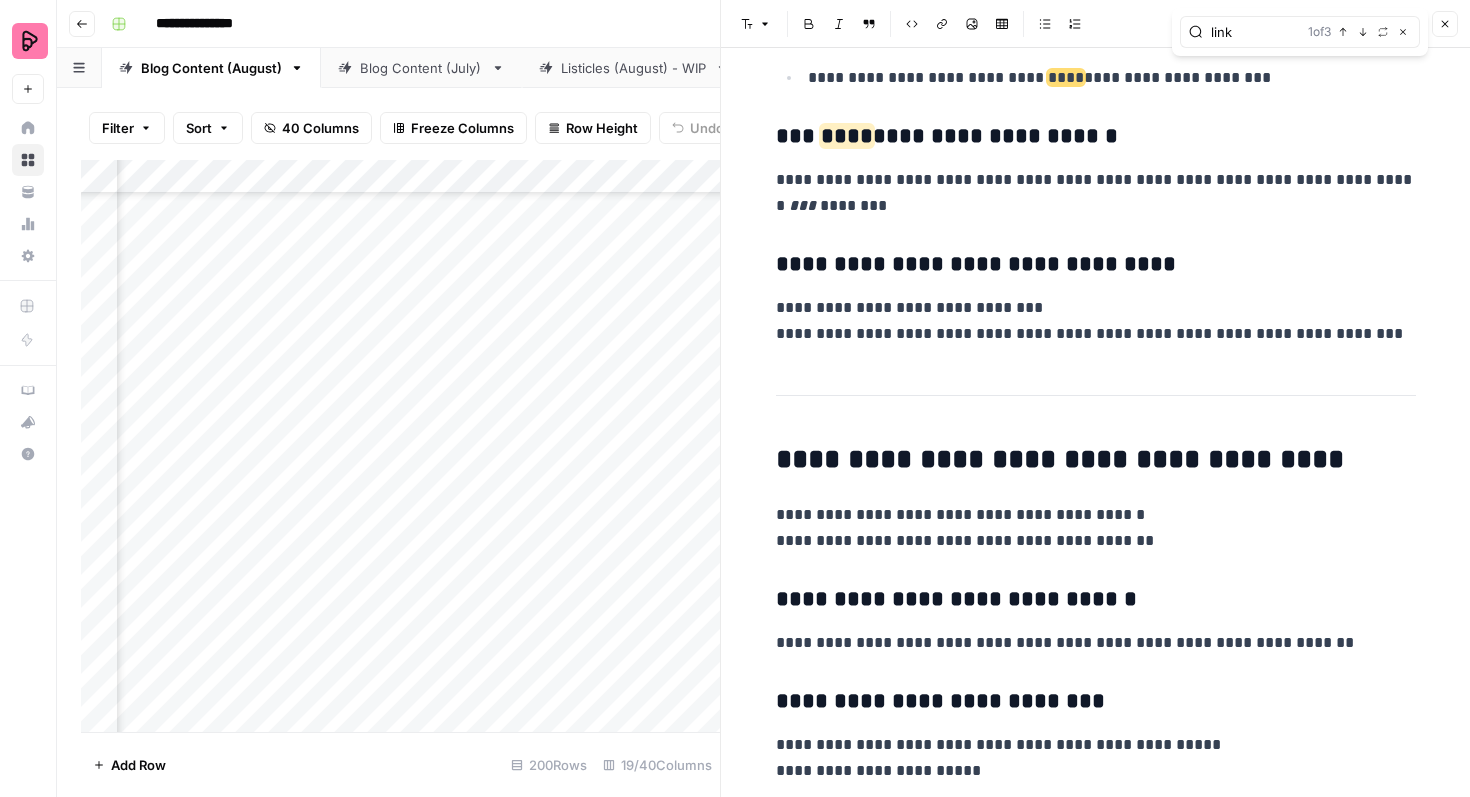 click 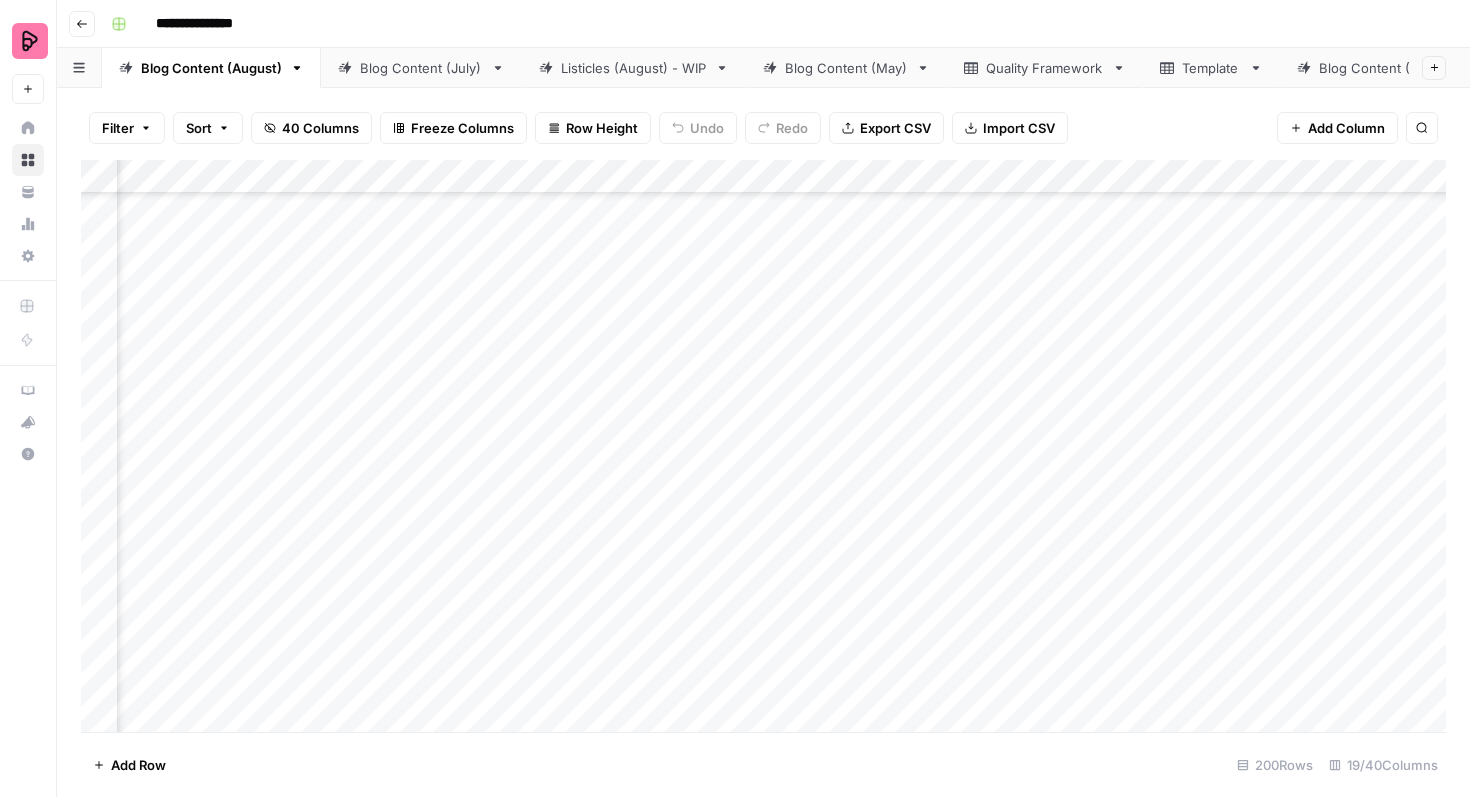 click on "Add Column" at bounding box center (763, 446) 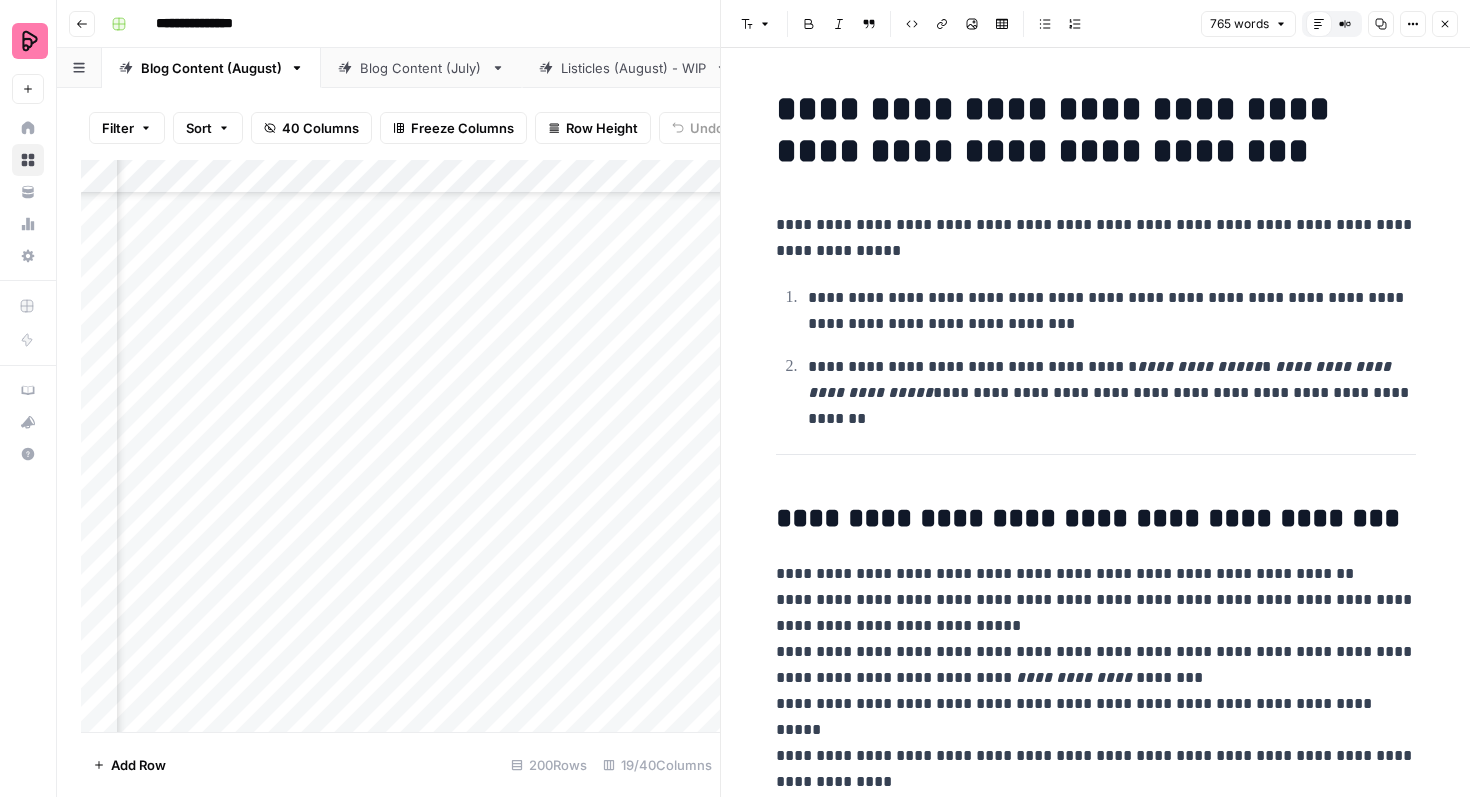 click on "**********" at bounding box center (1096, 238) 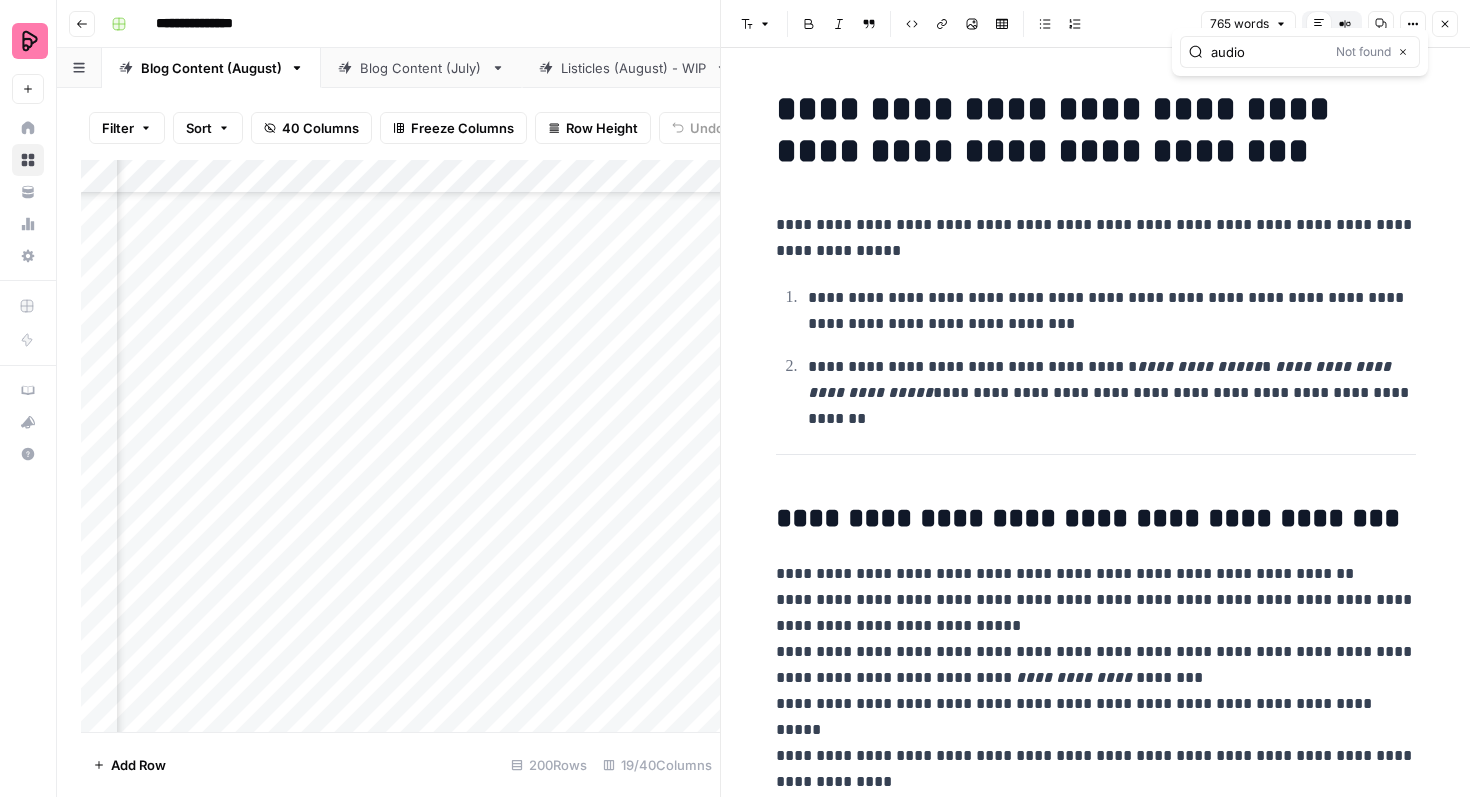 click on "audio" at bounding box center (1269, 52) 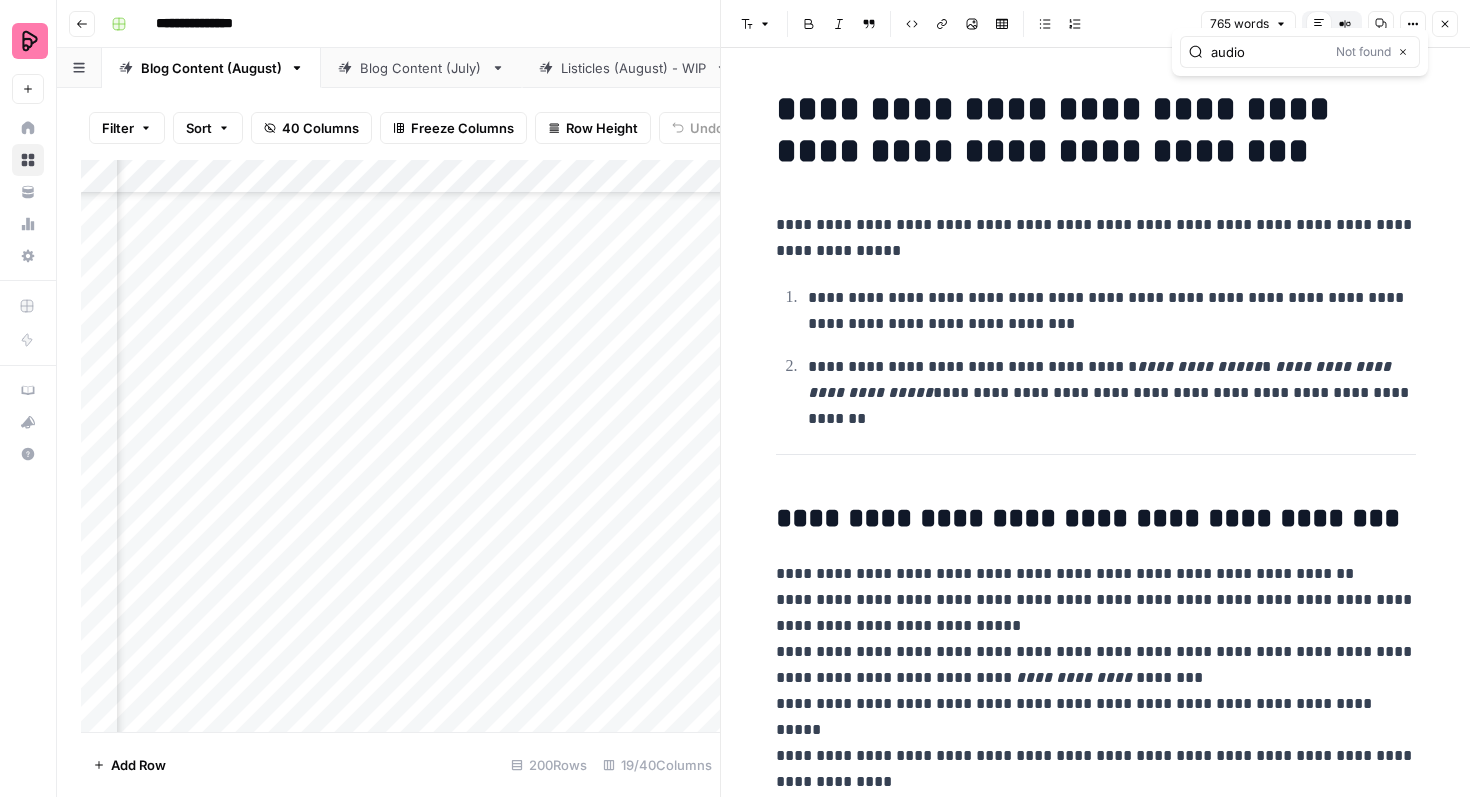 click on "audio" at bounding box center (1269, 52) 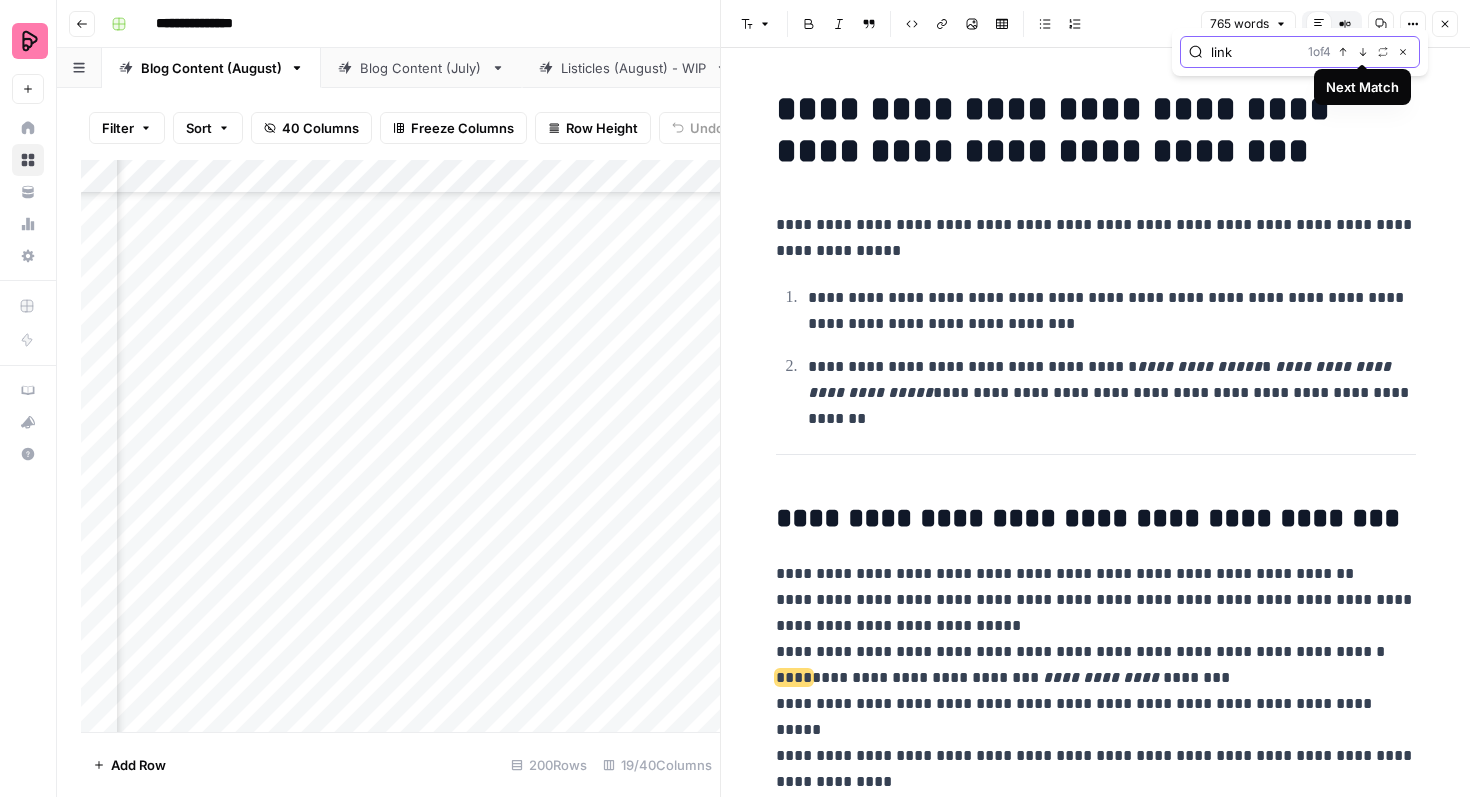 click 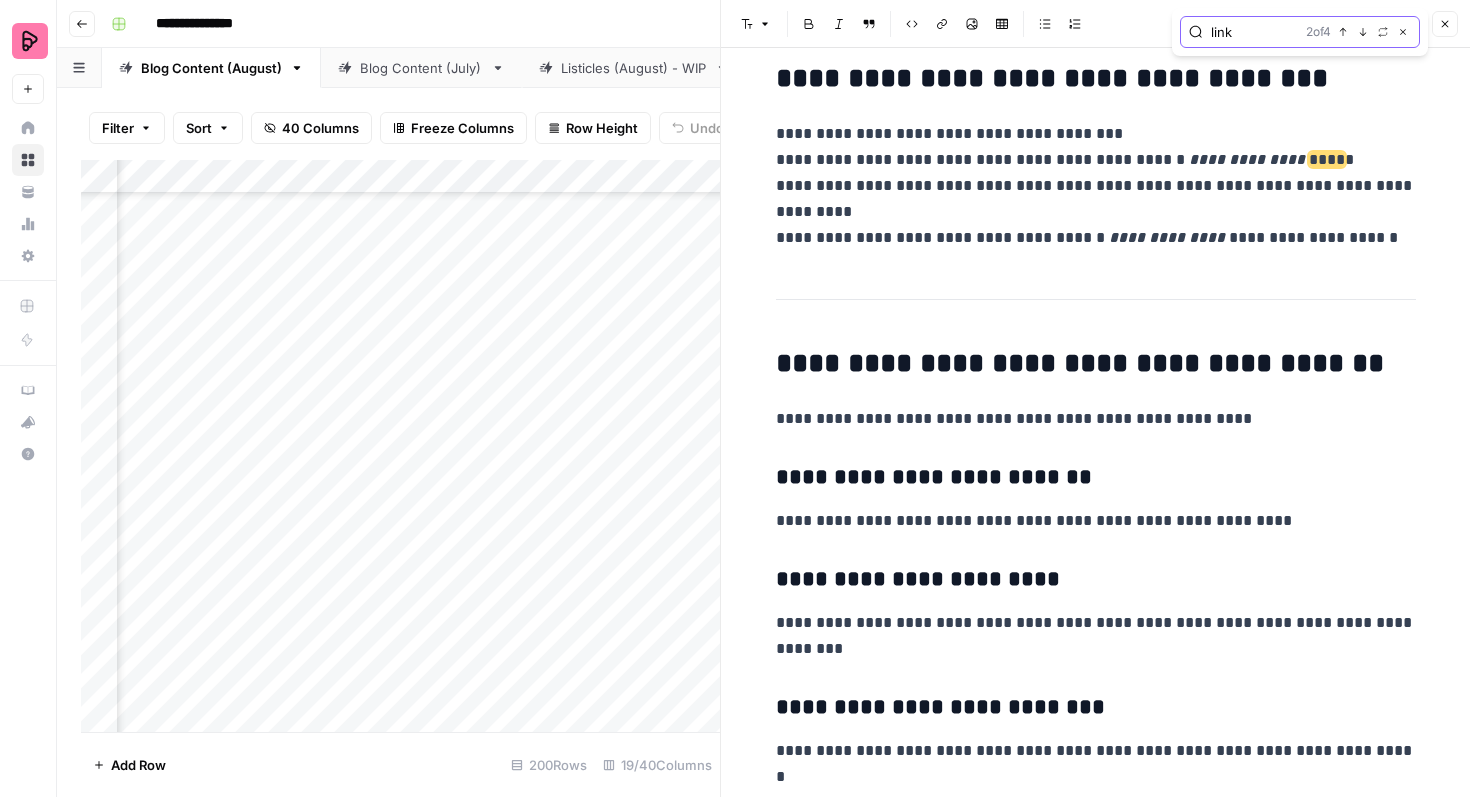 scroll, scrollTop: 1463, scrollLeft: 0, axis: vertical 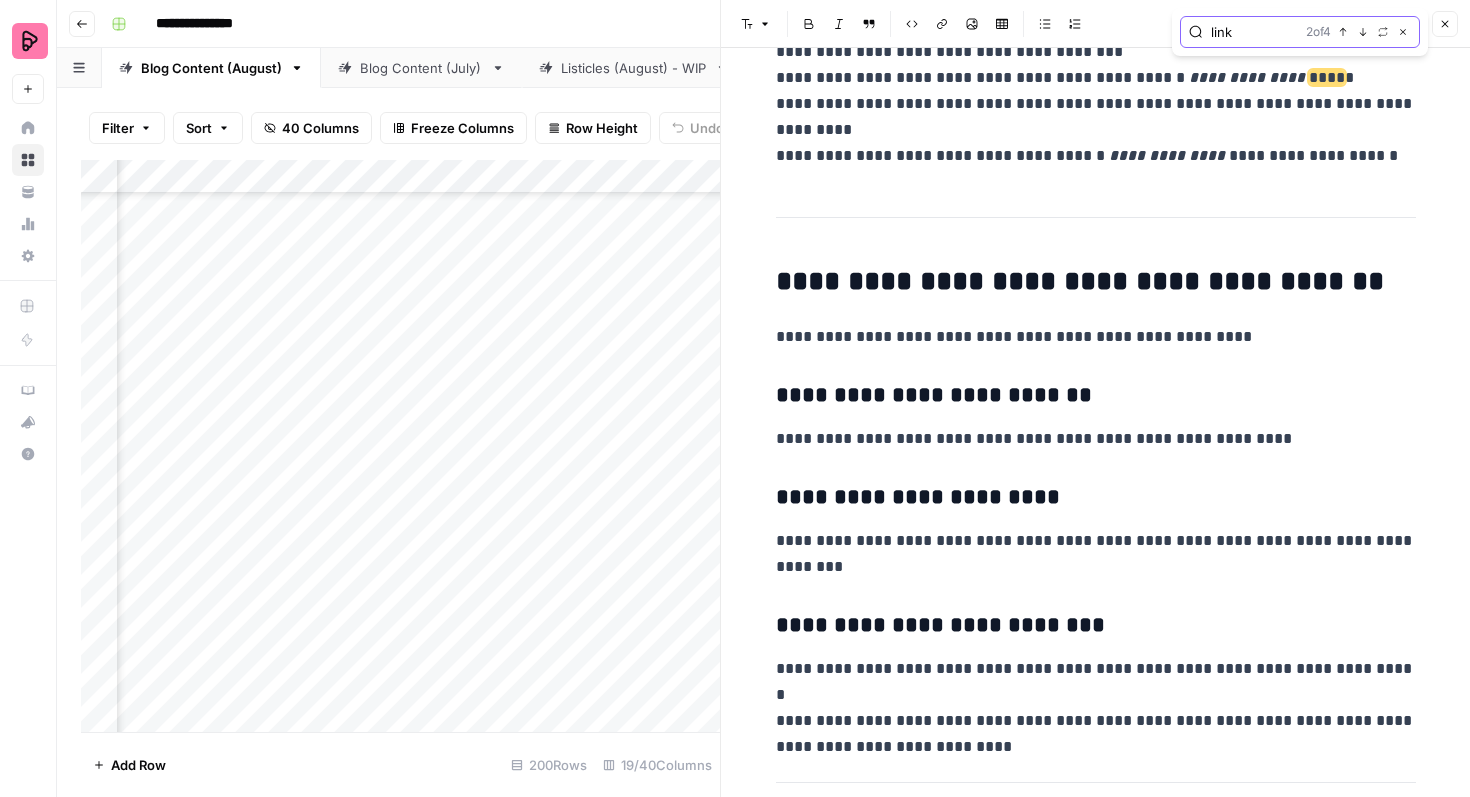 click 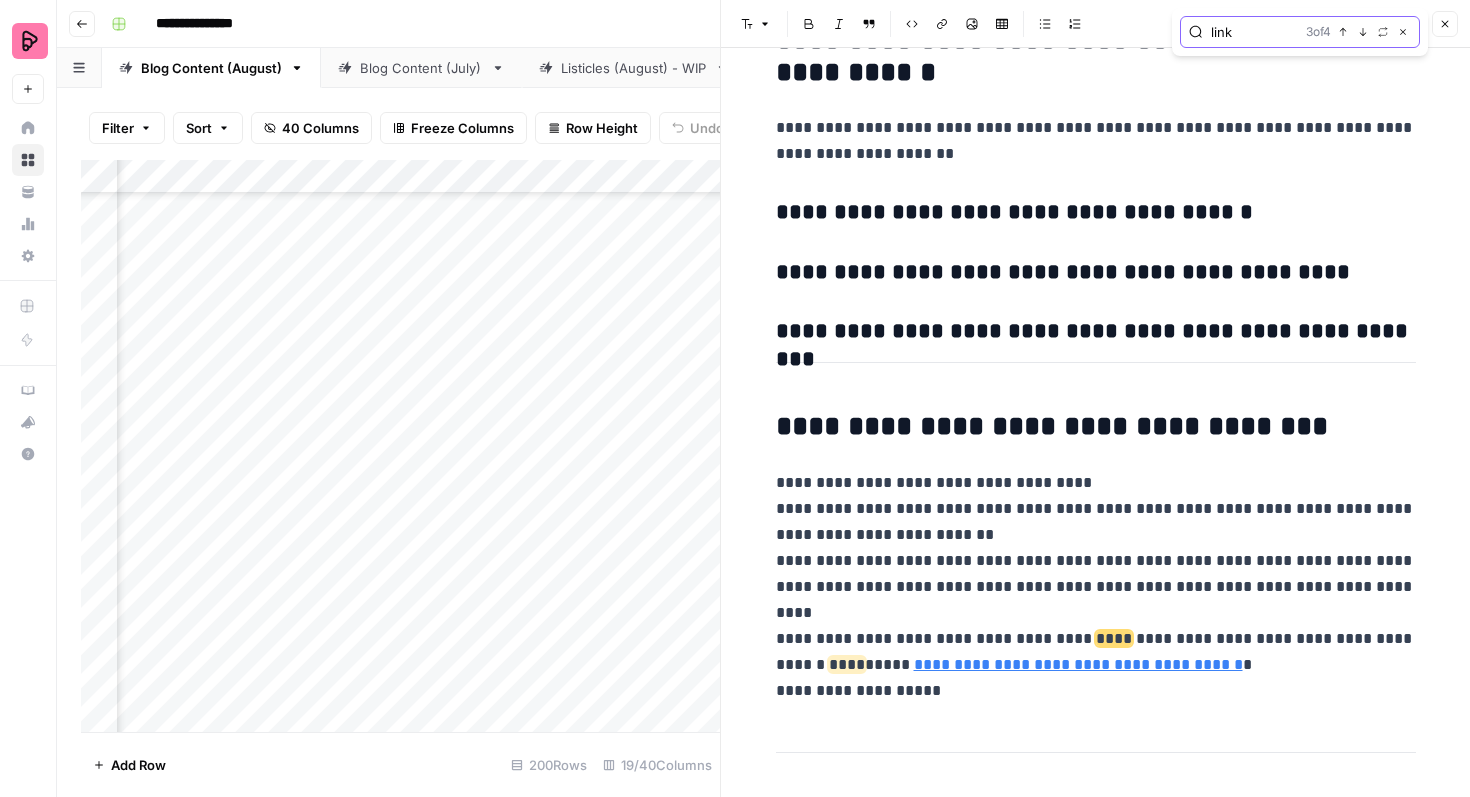 scroll, scrollTop: 3884, scrollLeft: 0, axis: vertical 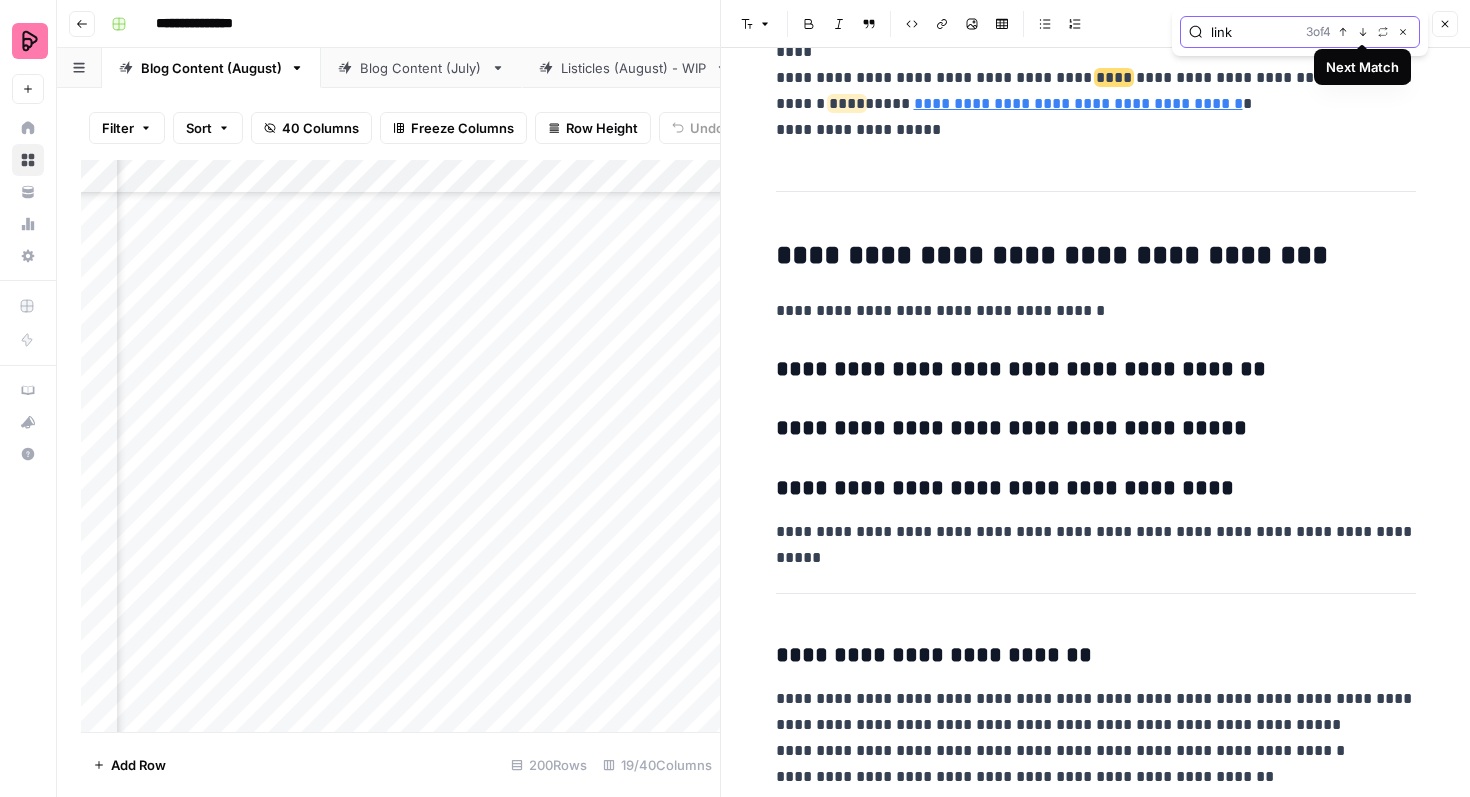 click 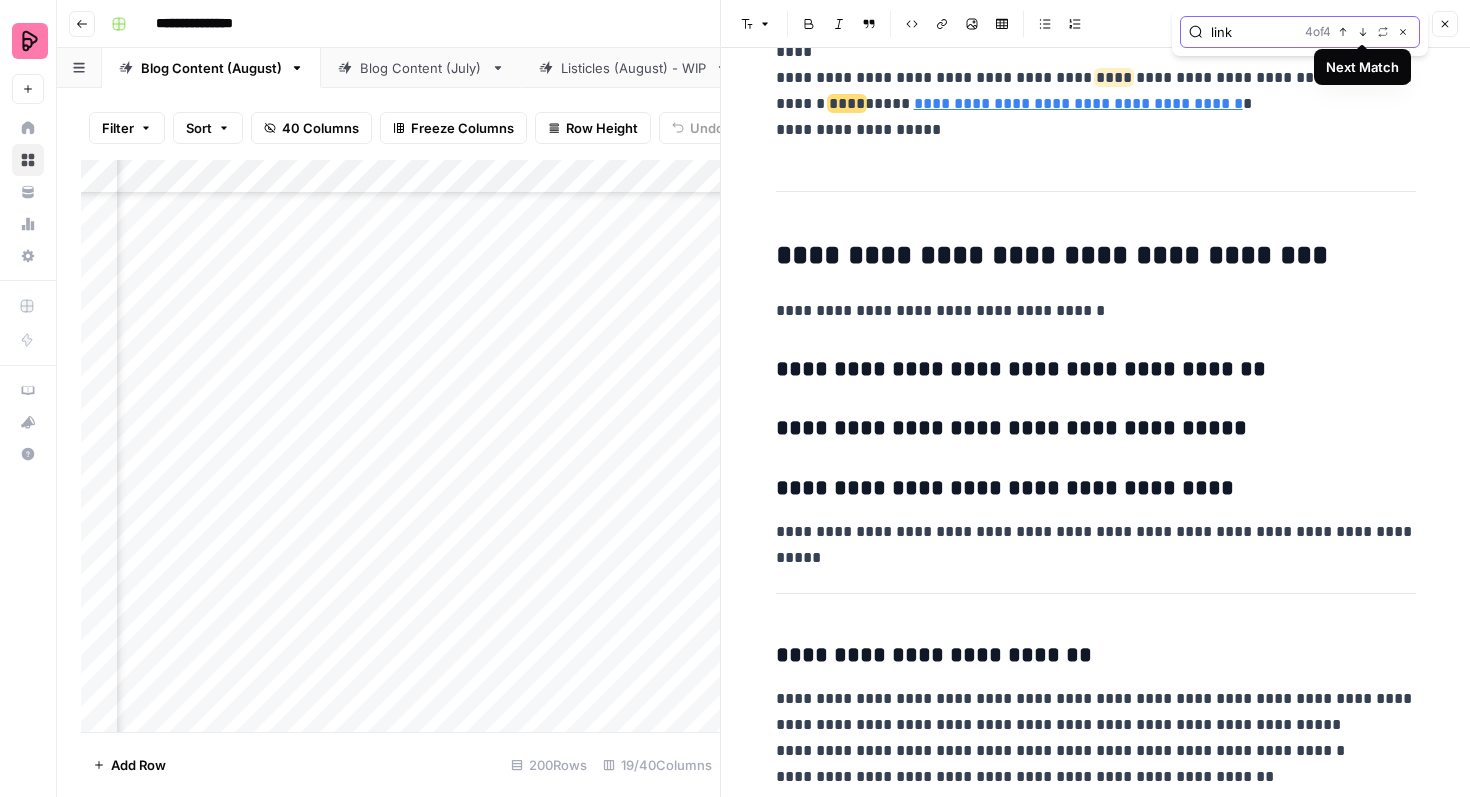 scroll, scrollTop: 3910, scrollLeft: 0, axis: vertical 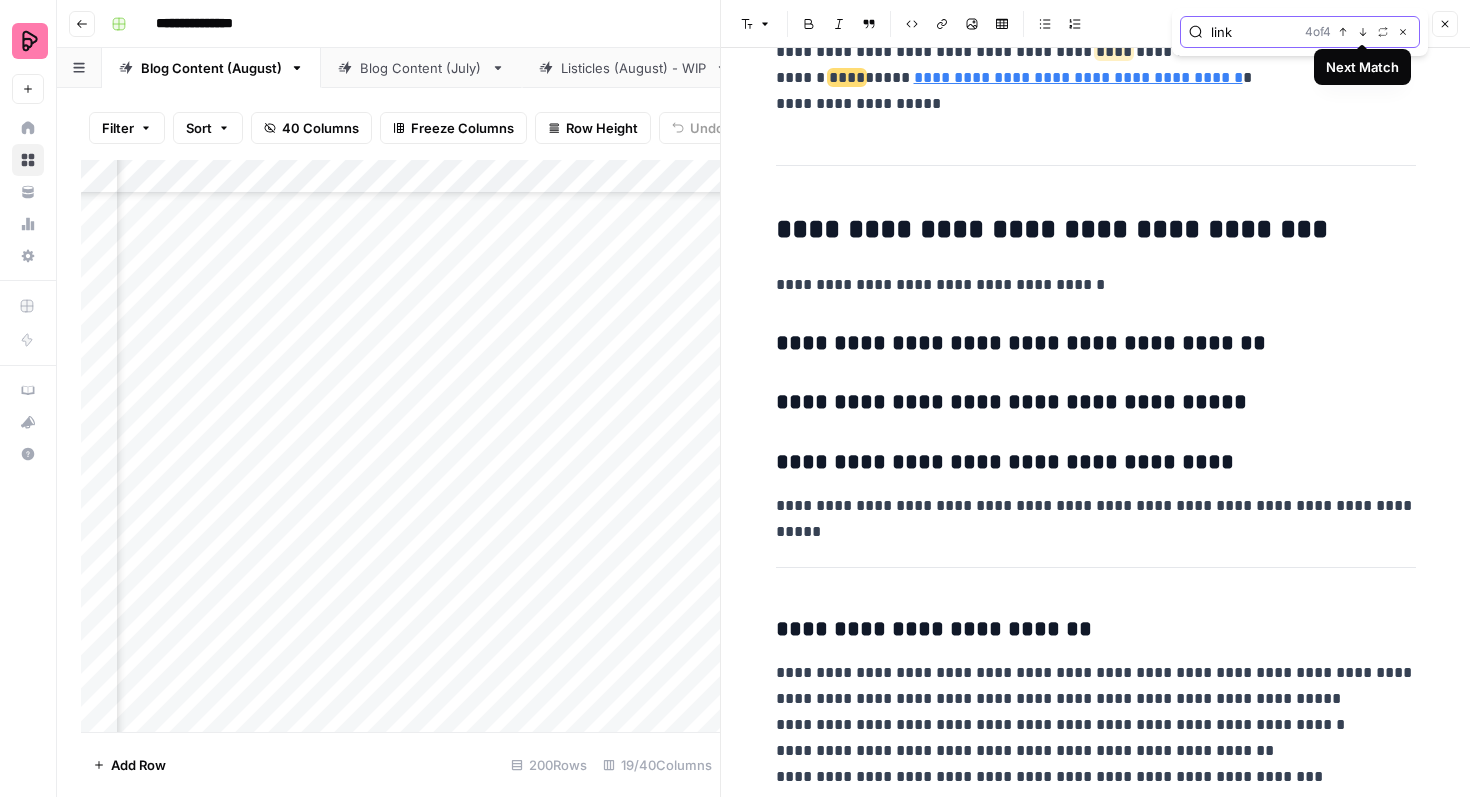 click on "link" at bounding box center (1254, 32) 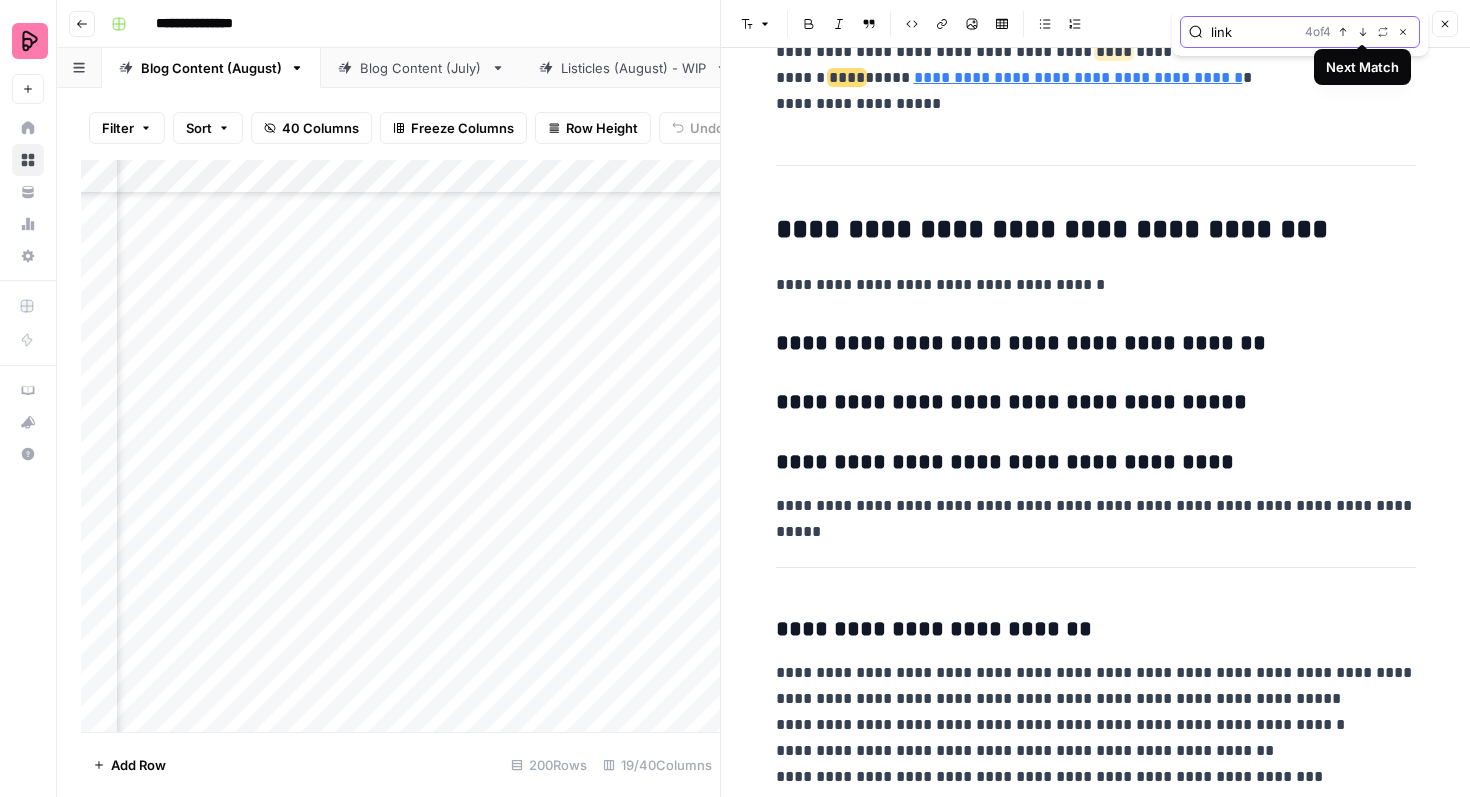 click on "link" at bounding box center [1254, 32] 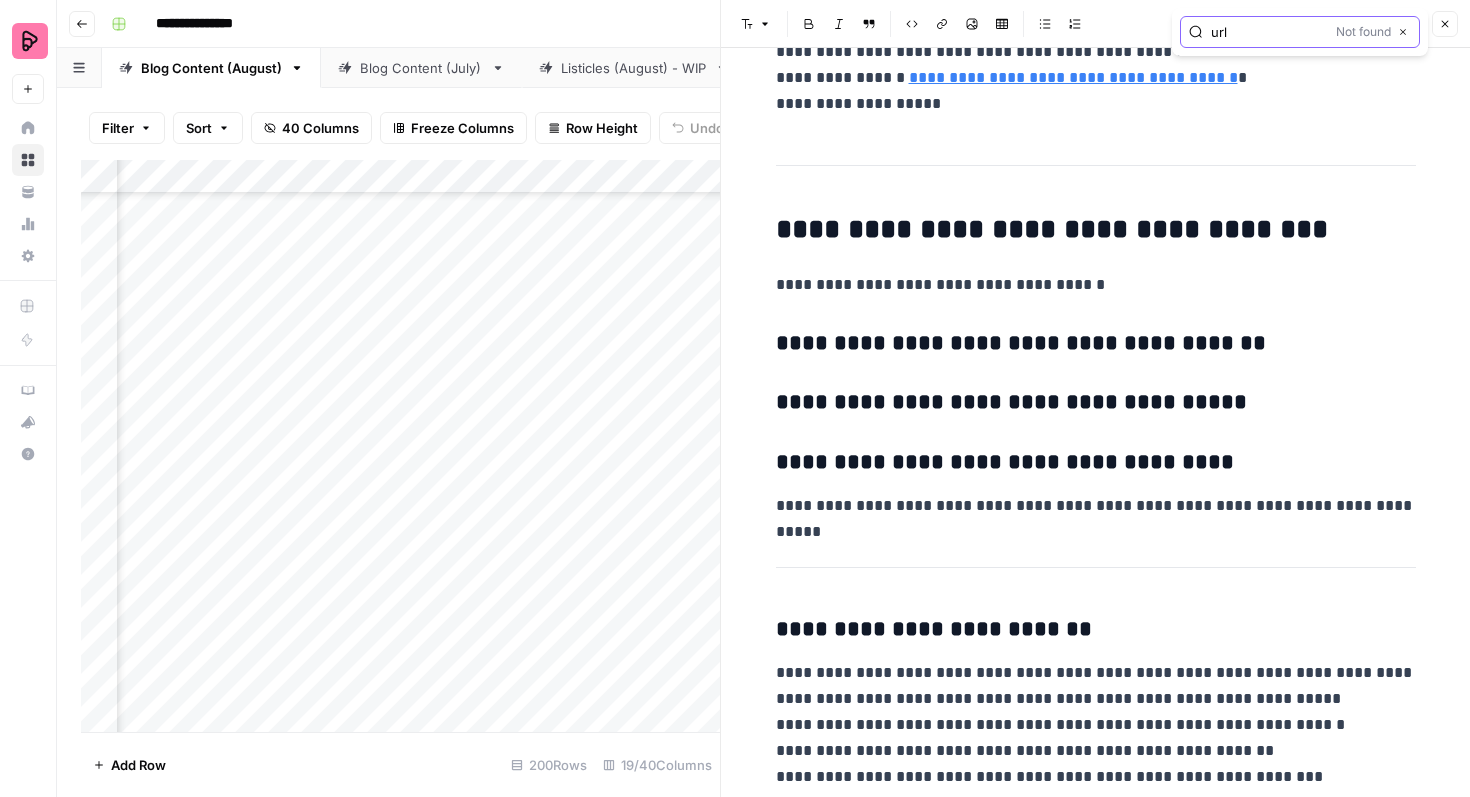 type on "url" 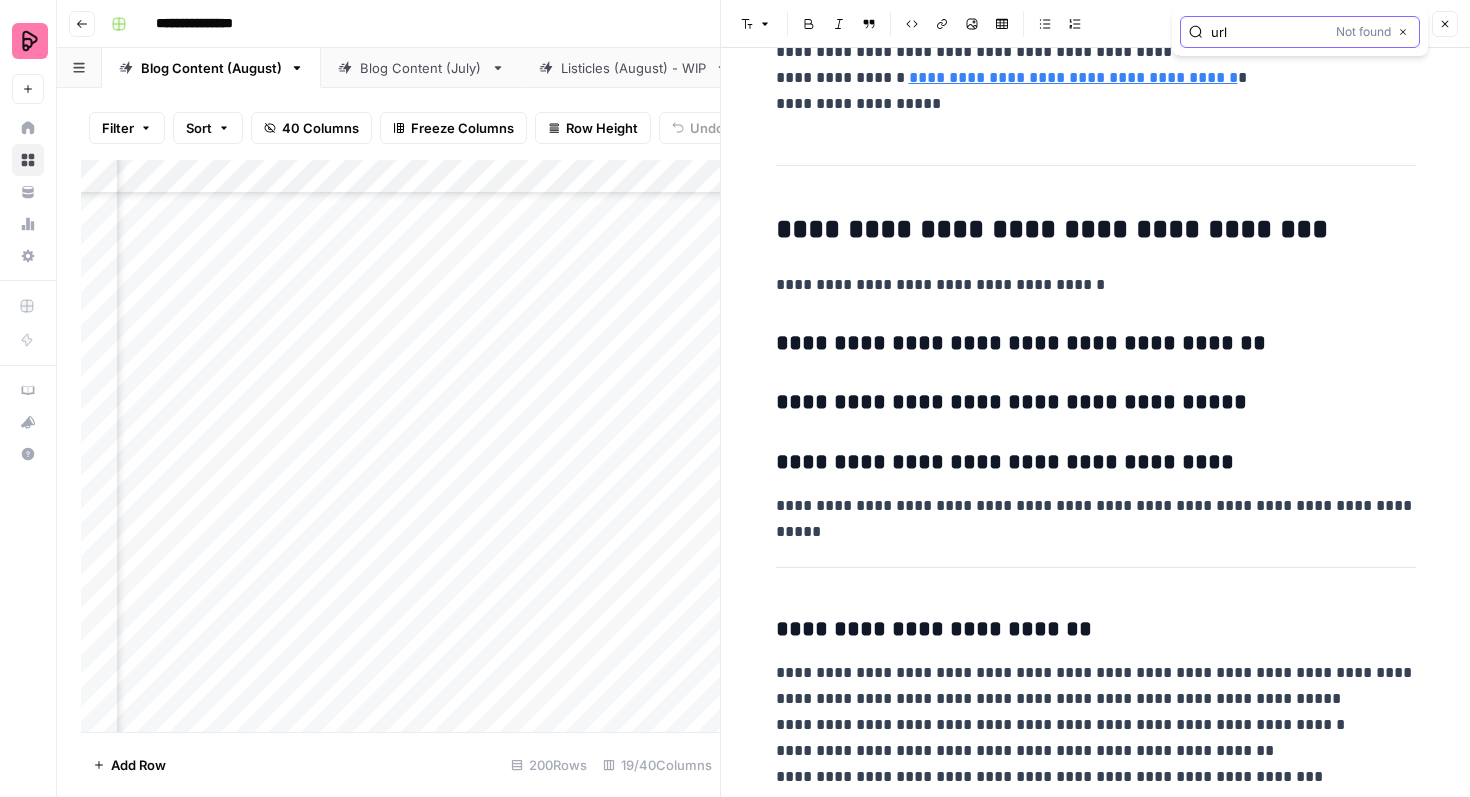 click 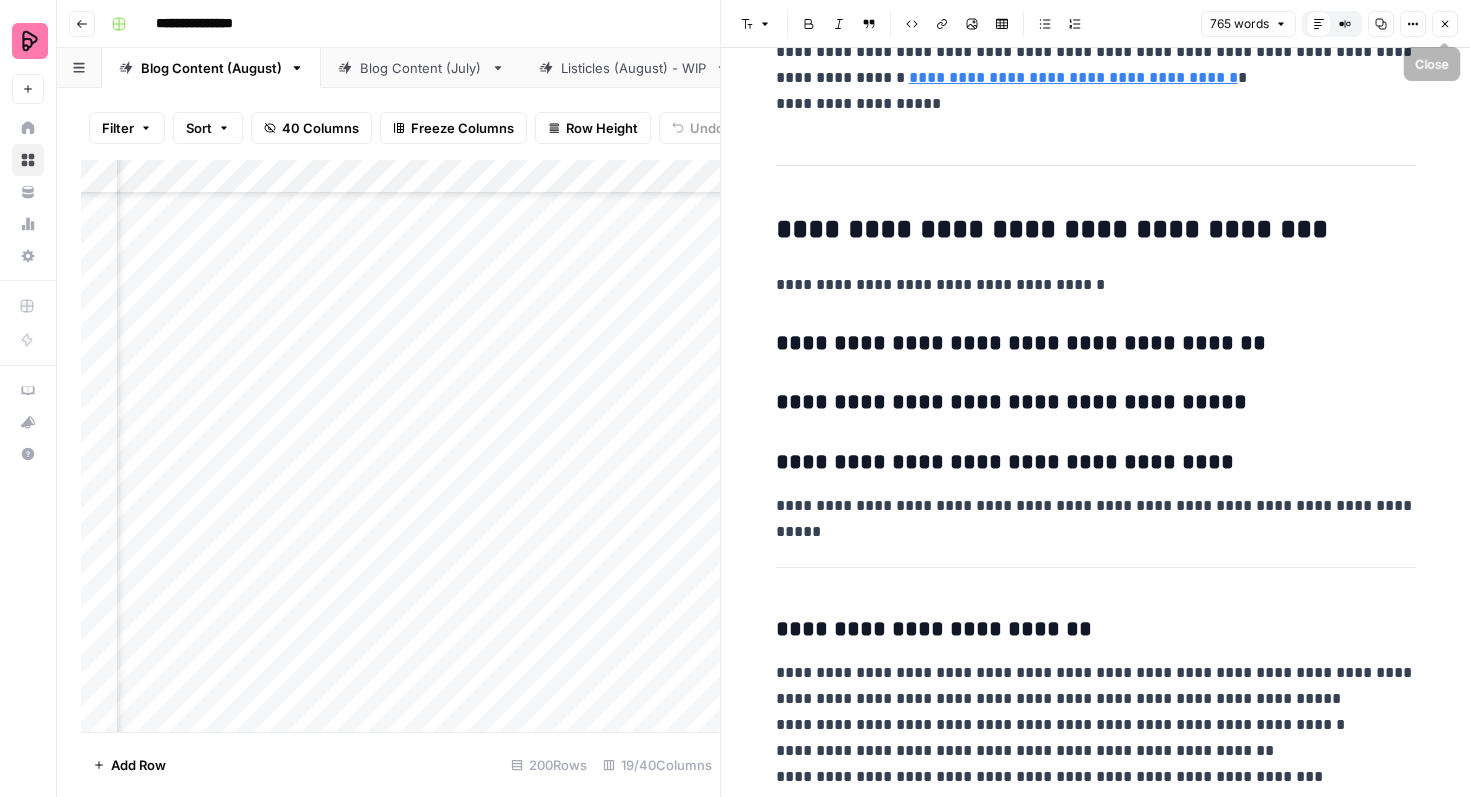 click 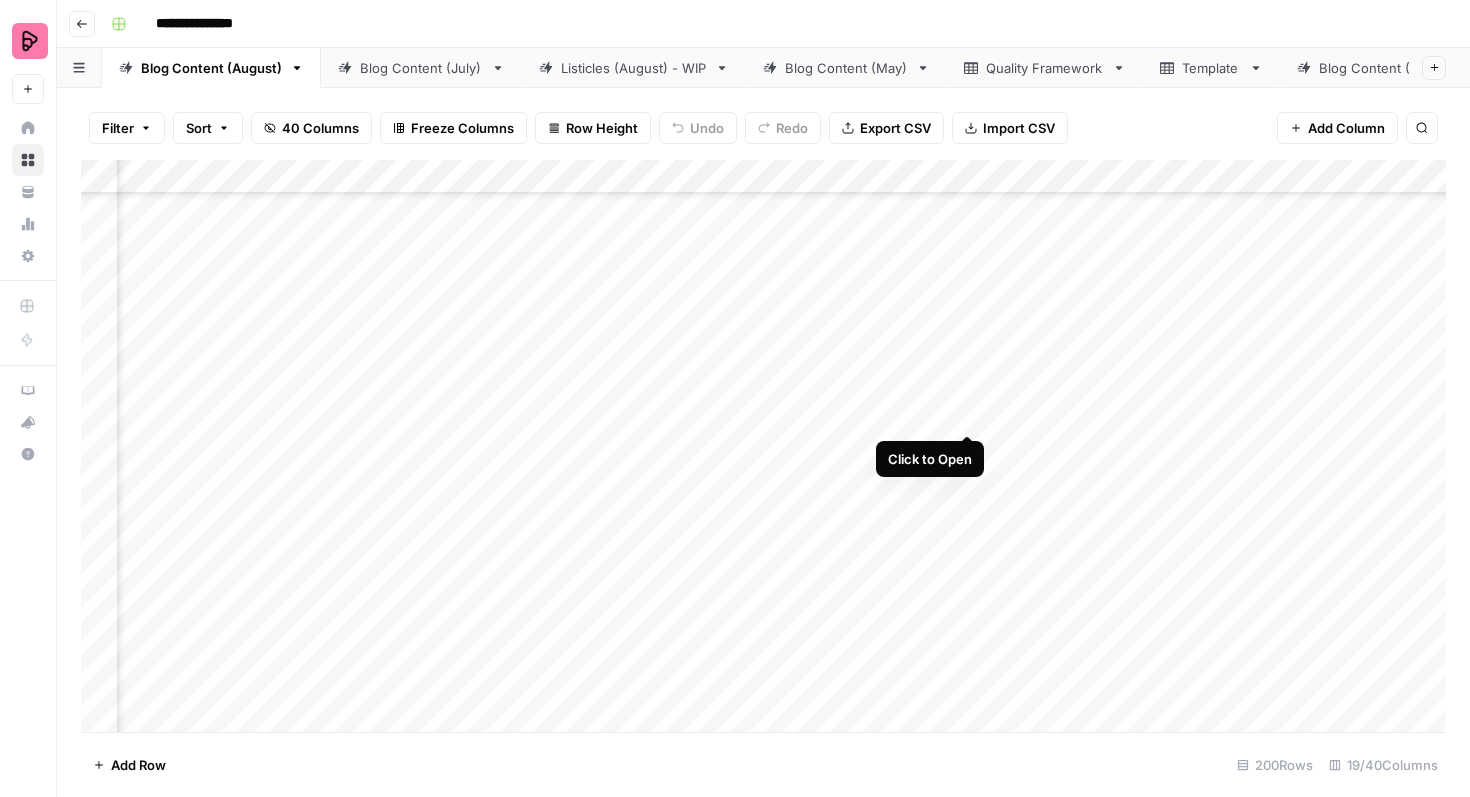 click on "Add Column" at bounding box center [763, 446] 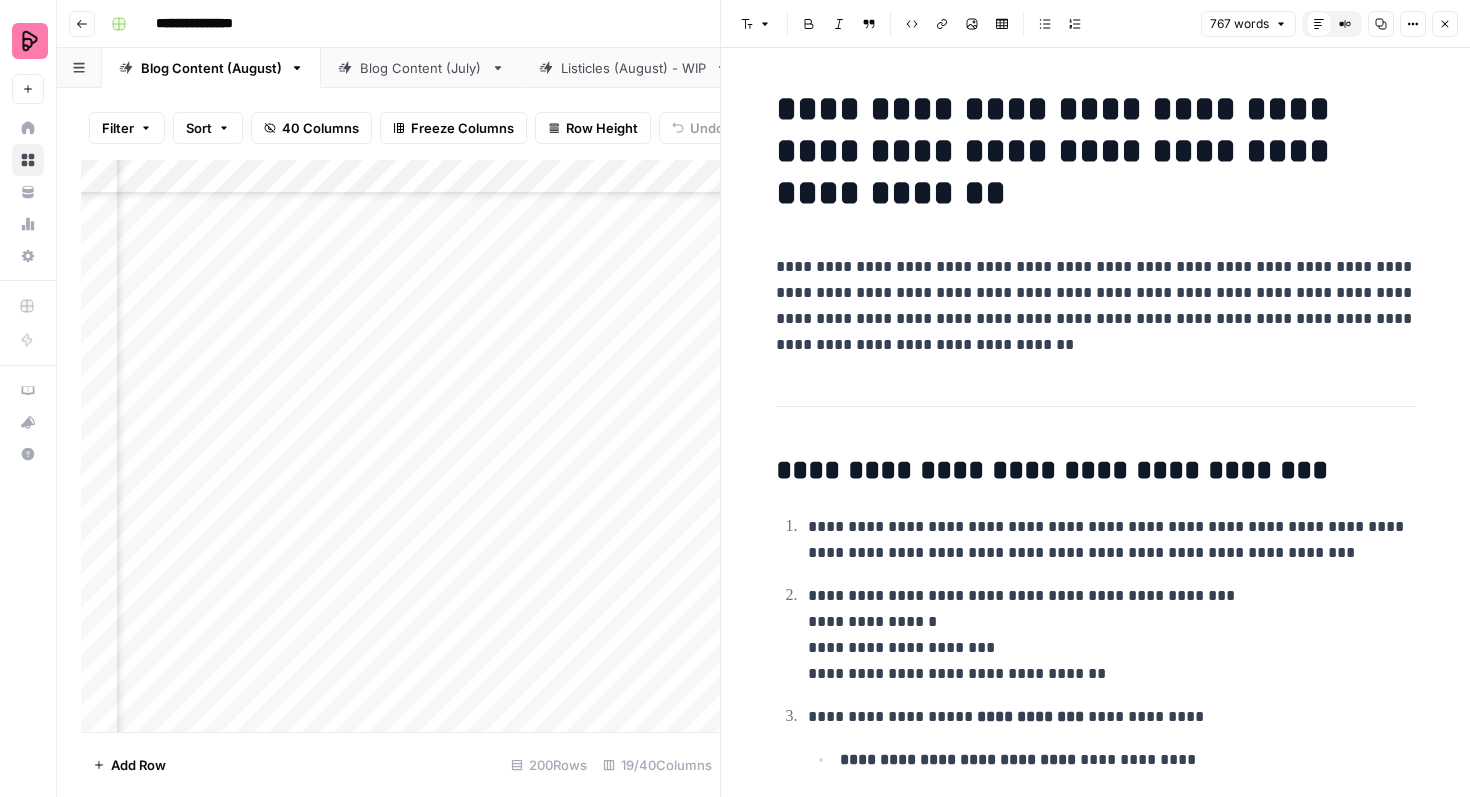 click on "**********" at bounding box center [1096, 306] 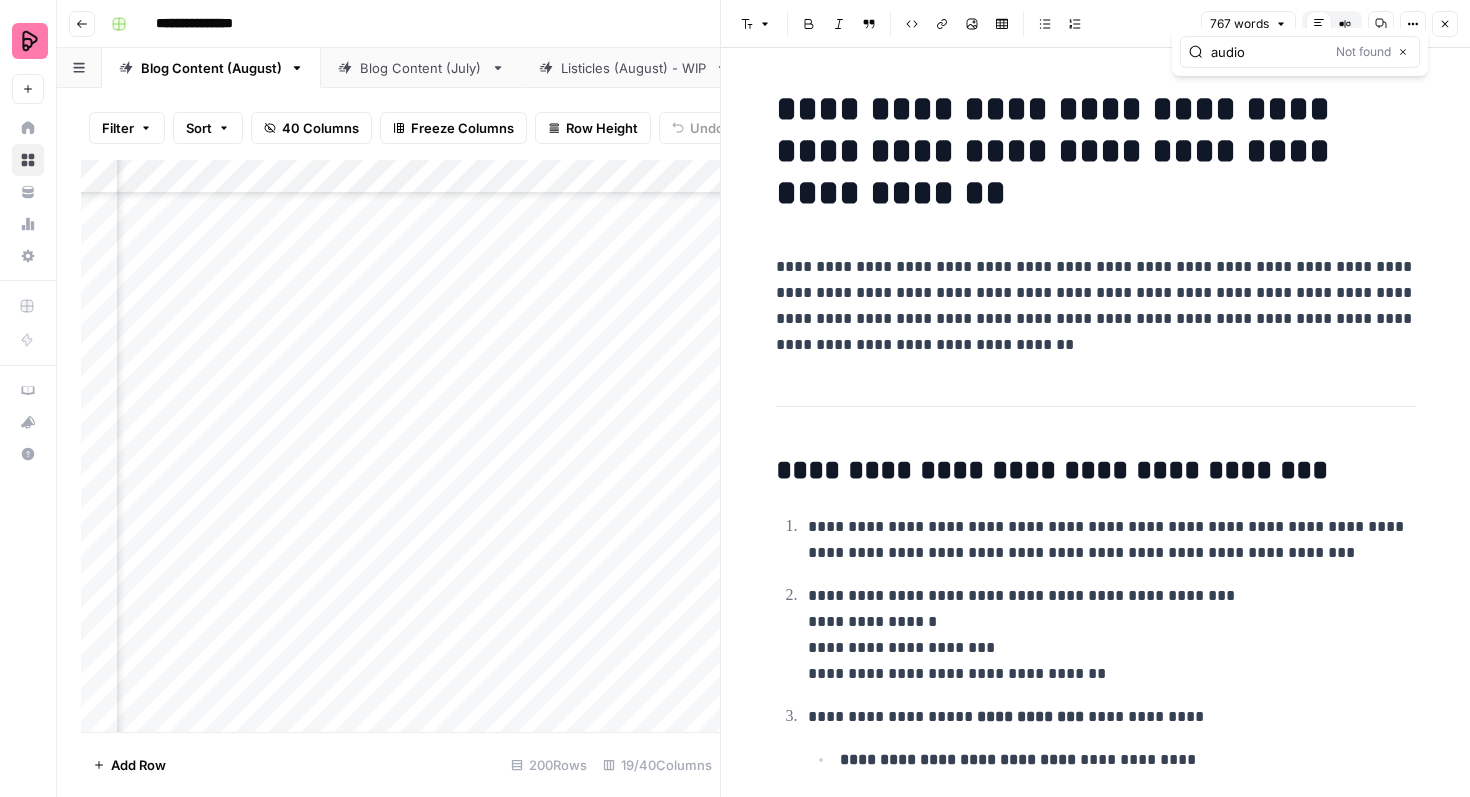 click on "audio Not found Close" at bounding box center [1300, 52] 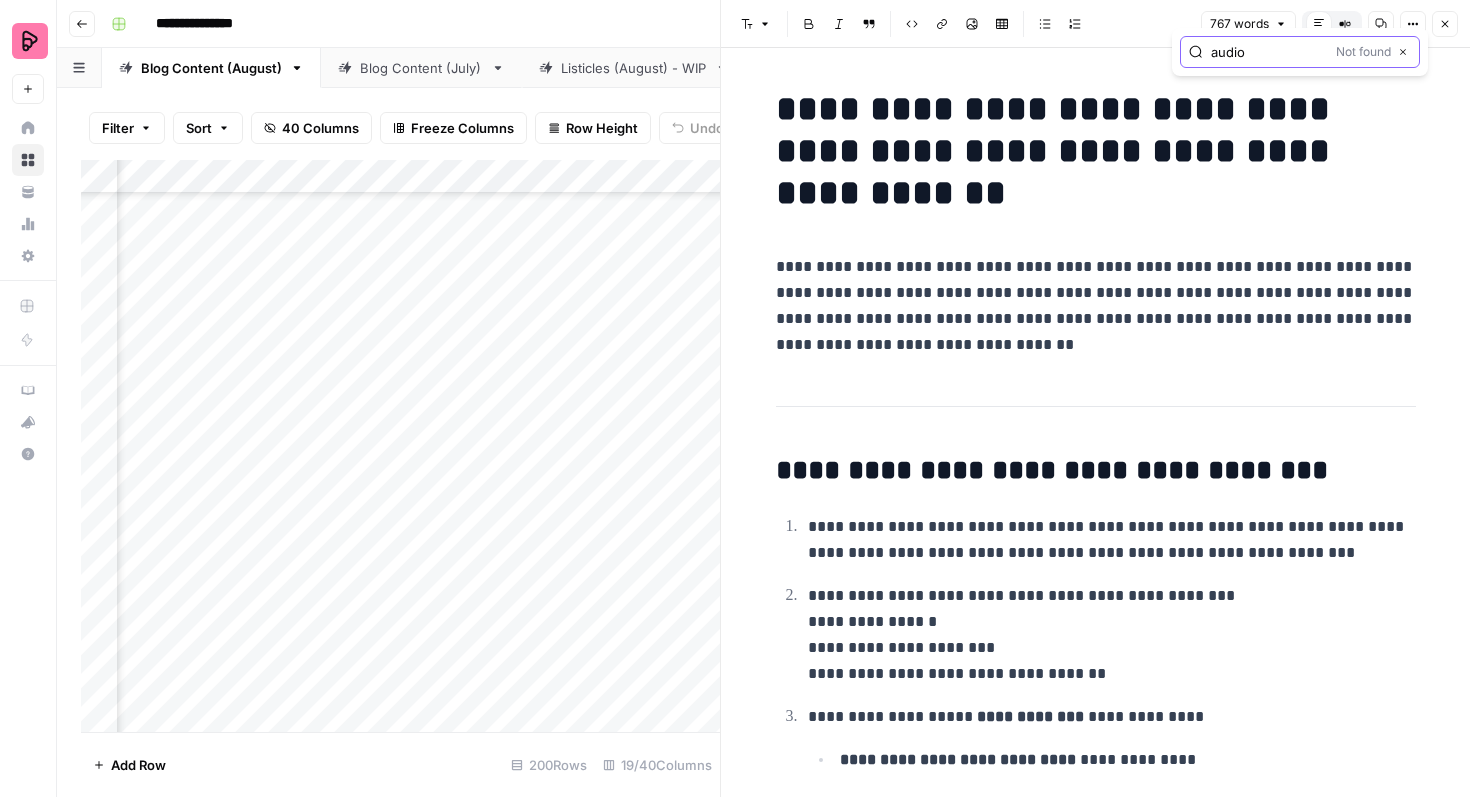 click on "audio" at bounding box center [1269, 52] 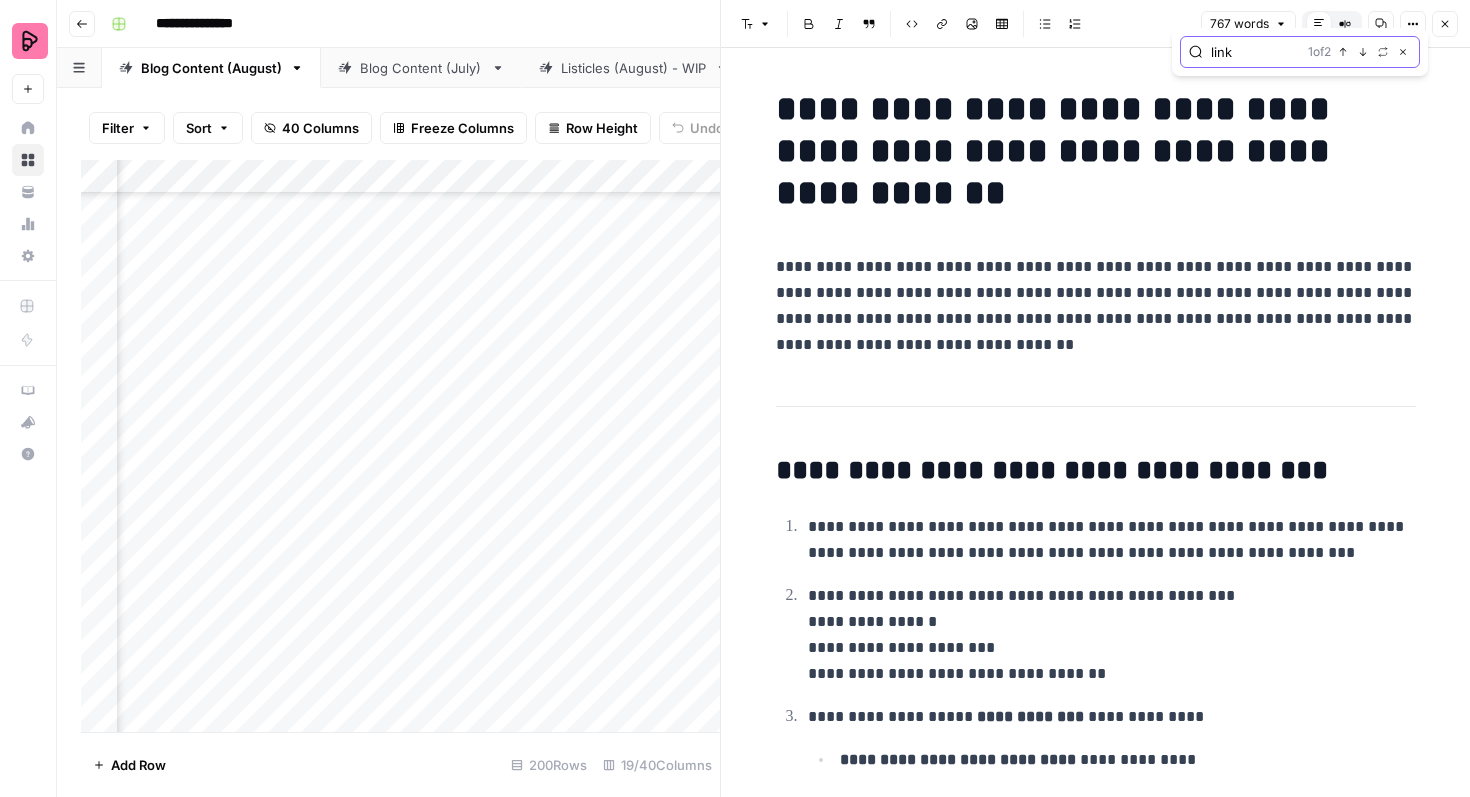 click 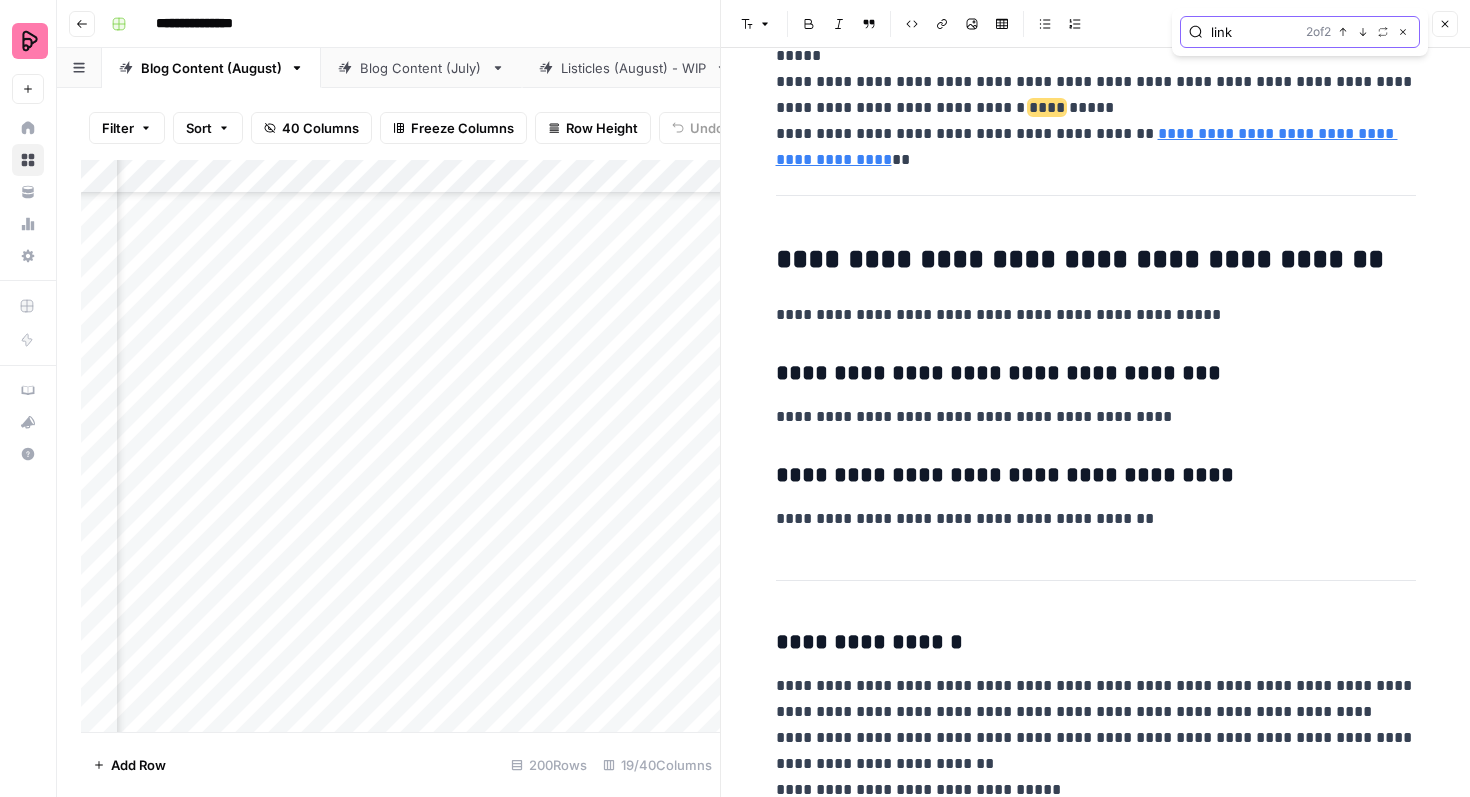 scroll, scrollTop: 4030, scrollLeft: 0, axis: vertical 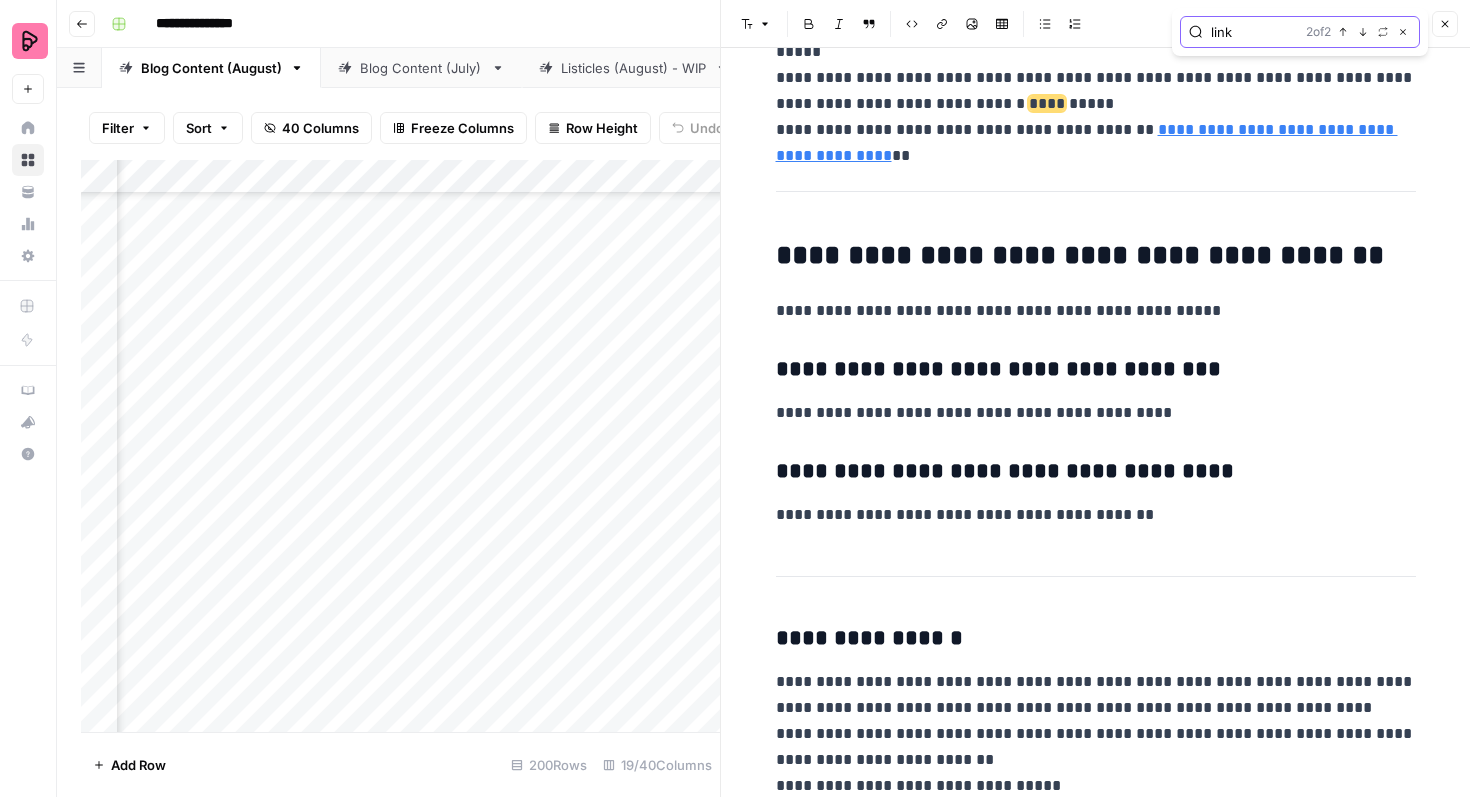 click 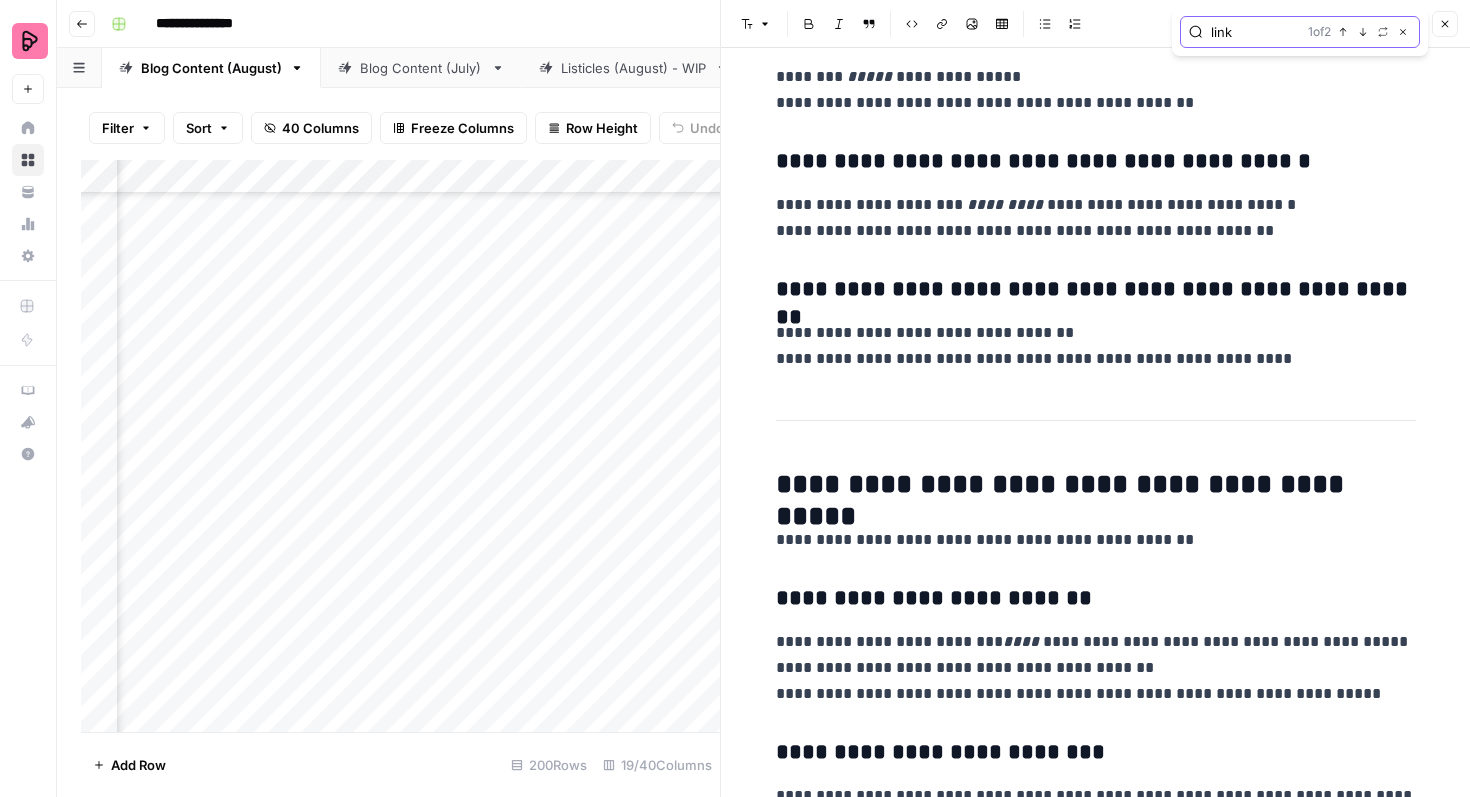 scroll, scrollTop: 1729, scrollLeft: 0, axis: vertical 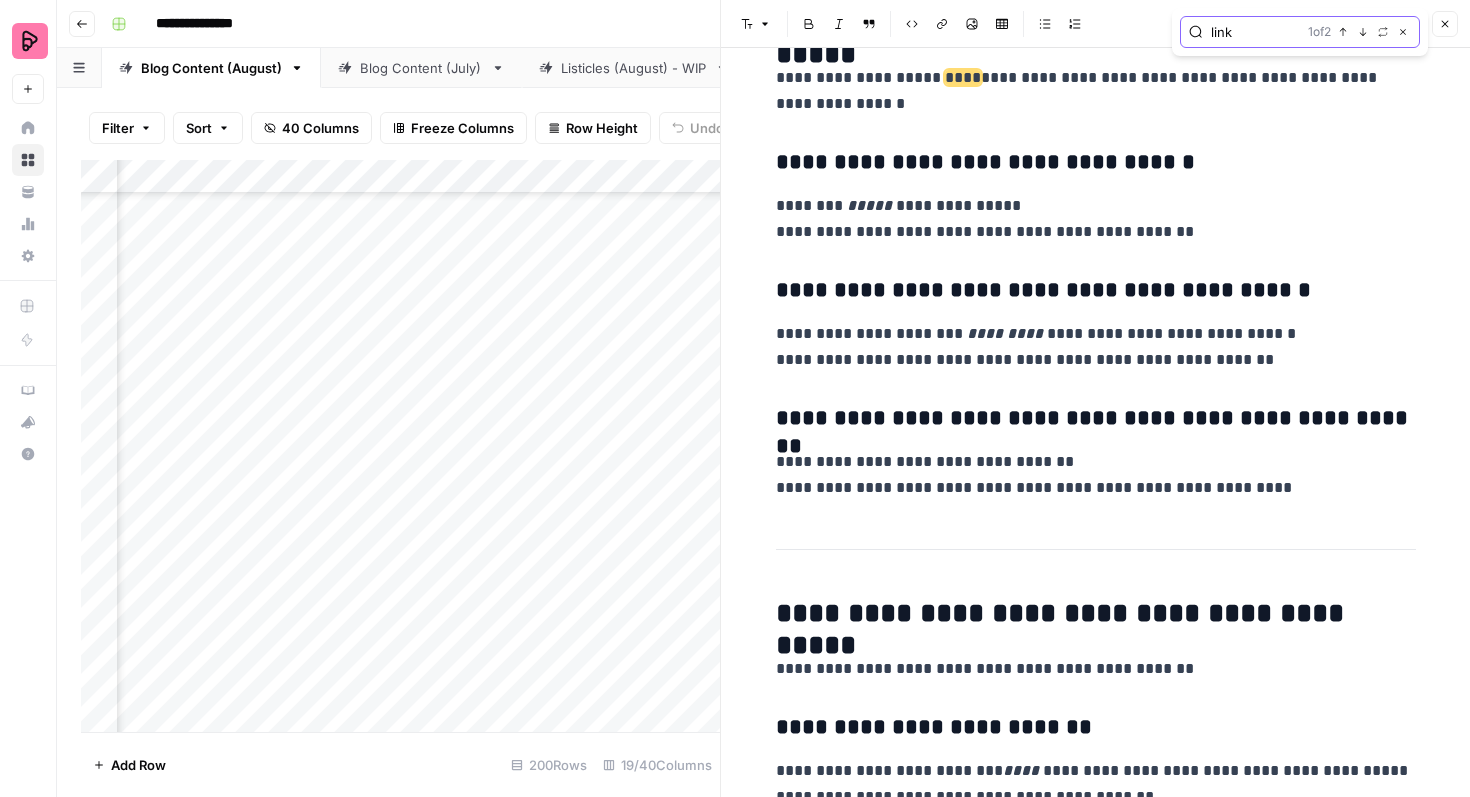 click on "link" at bounding box center (1255, 32) 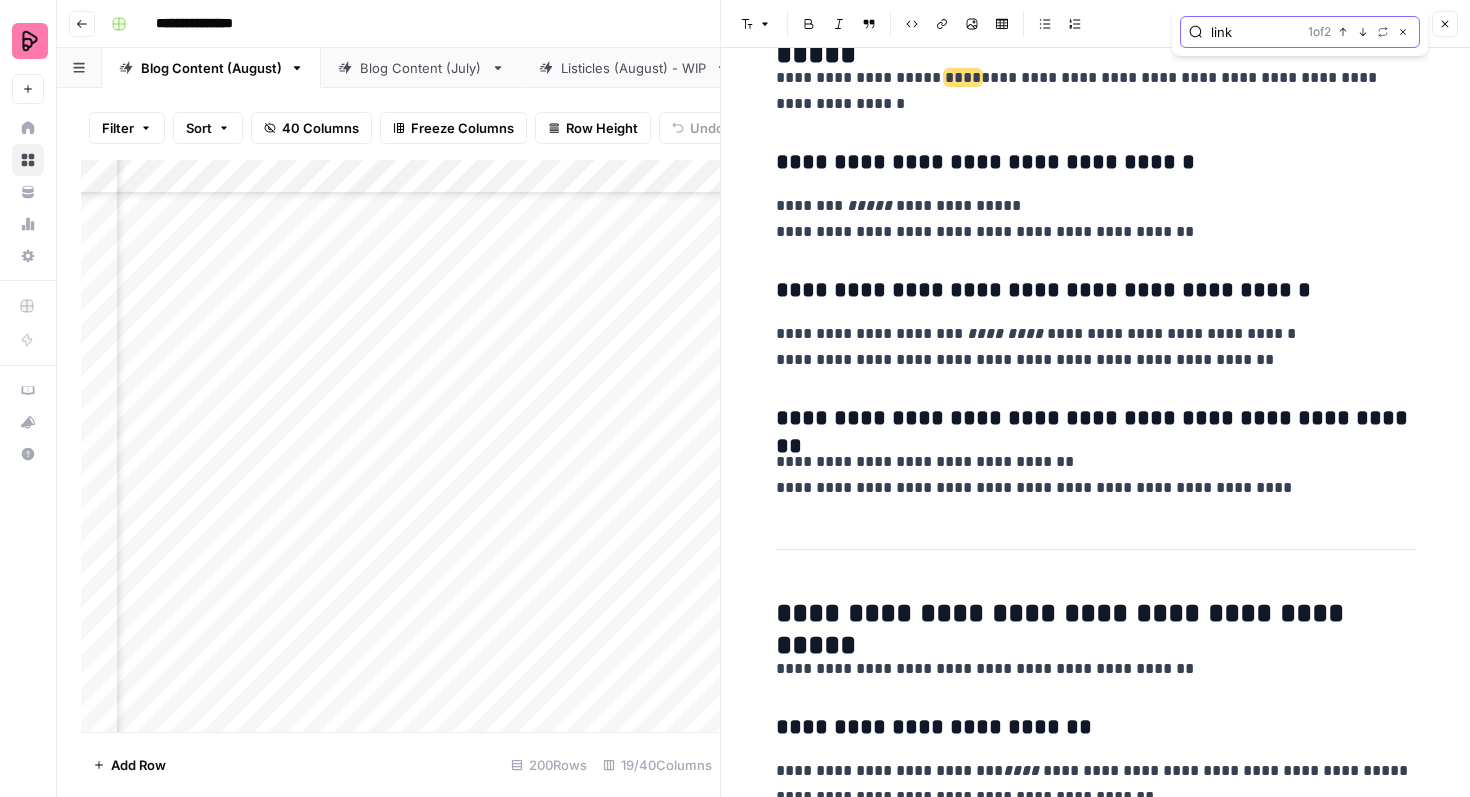 click on "link" at bounding box center [1255, 32] 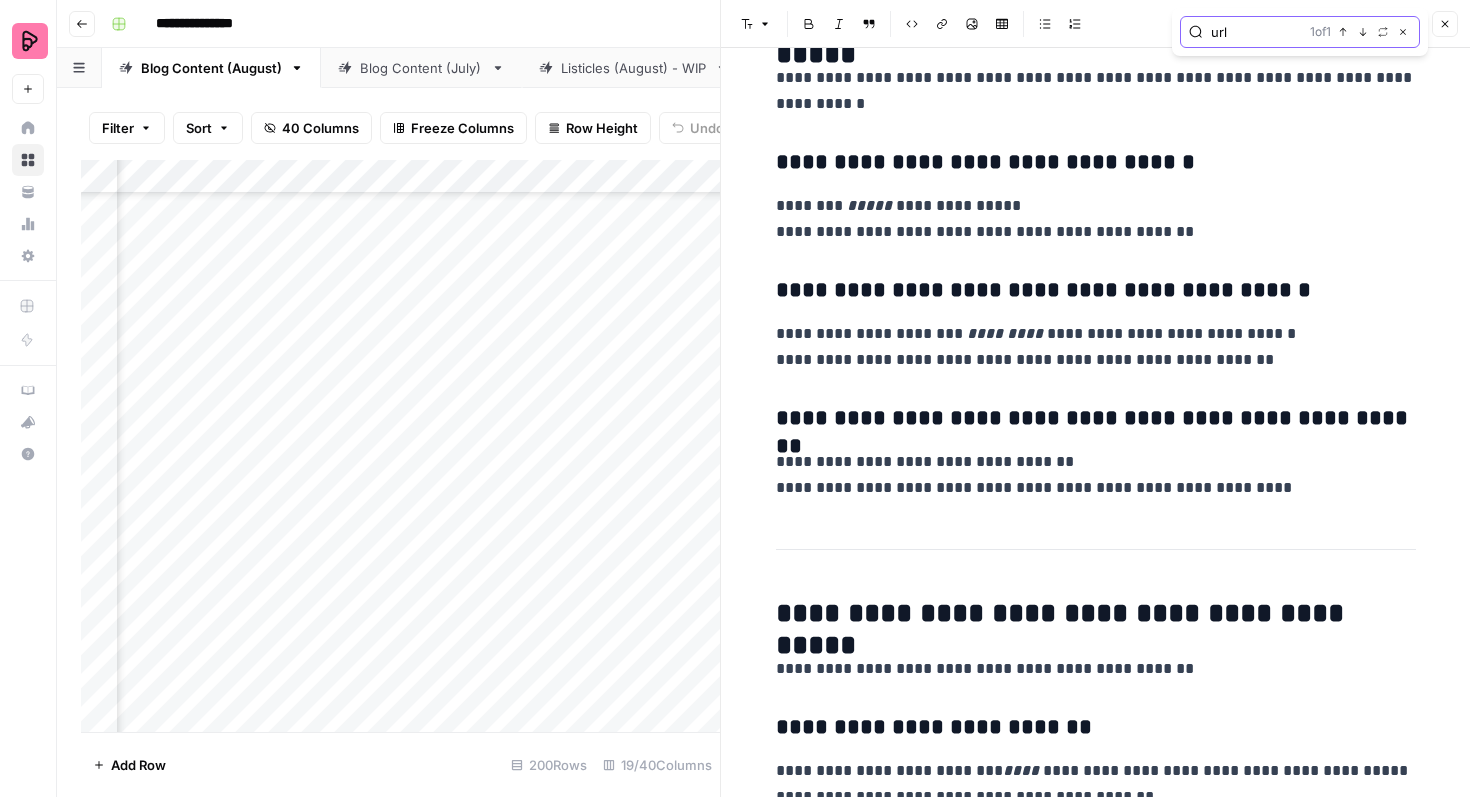 type on "url" 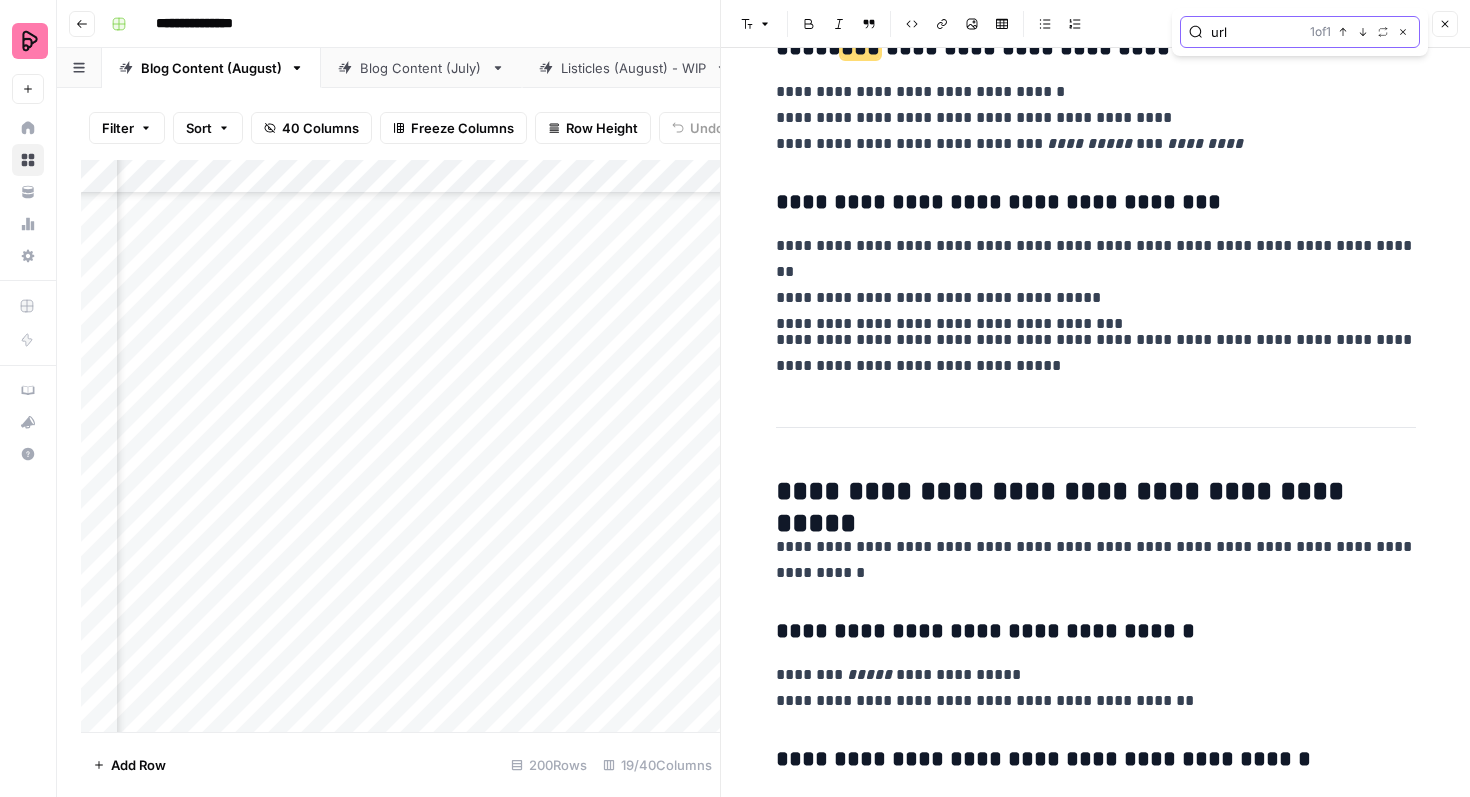 scroll, scrollTop: 1227, scrollLeft: 0, axis: vertical 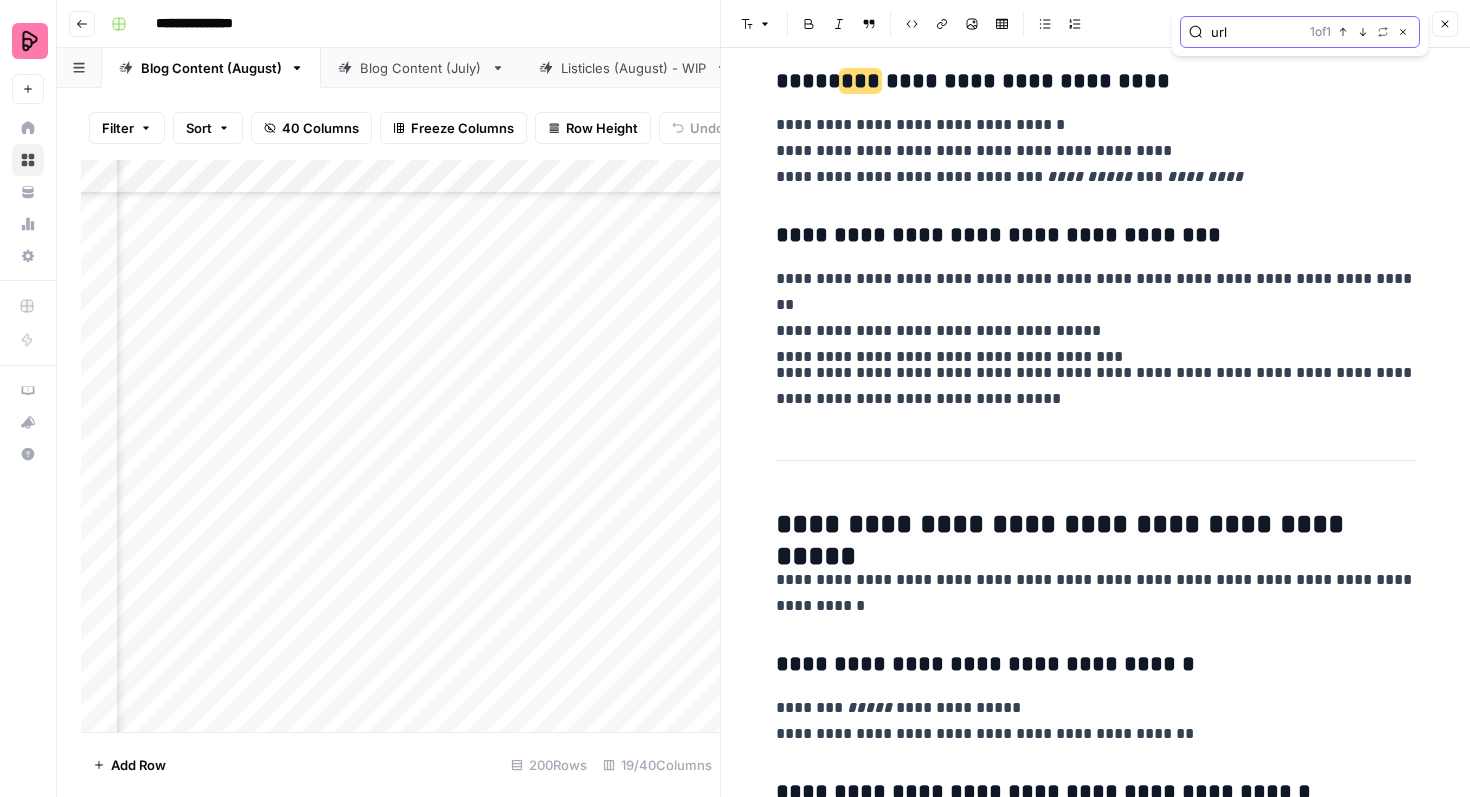 click on "Close" at bounding box center [1403, 32] 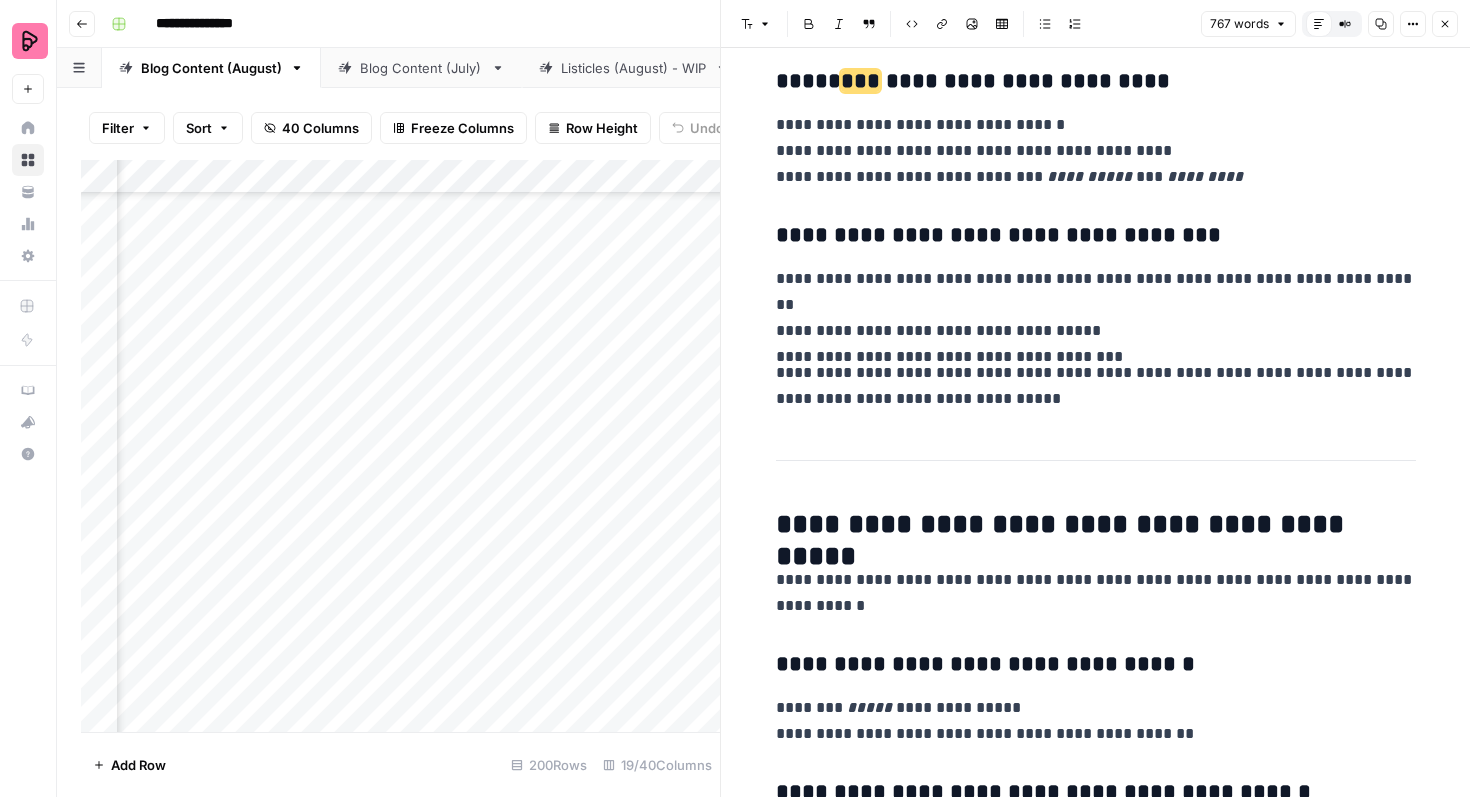 click on "Close" at bounding box center [1445, 24] 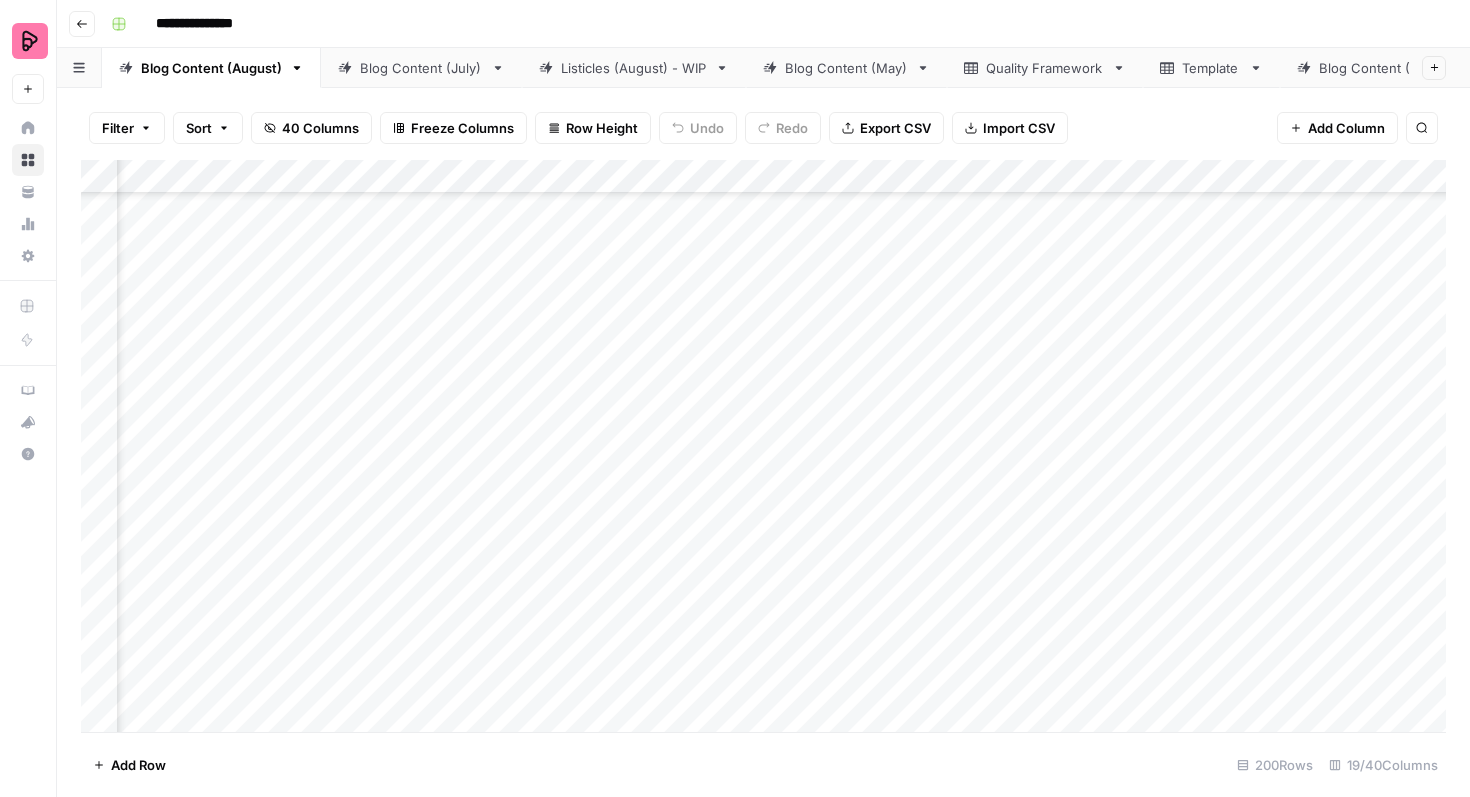 click on "Add Column" at bounding box center (763, 446) 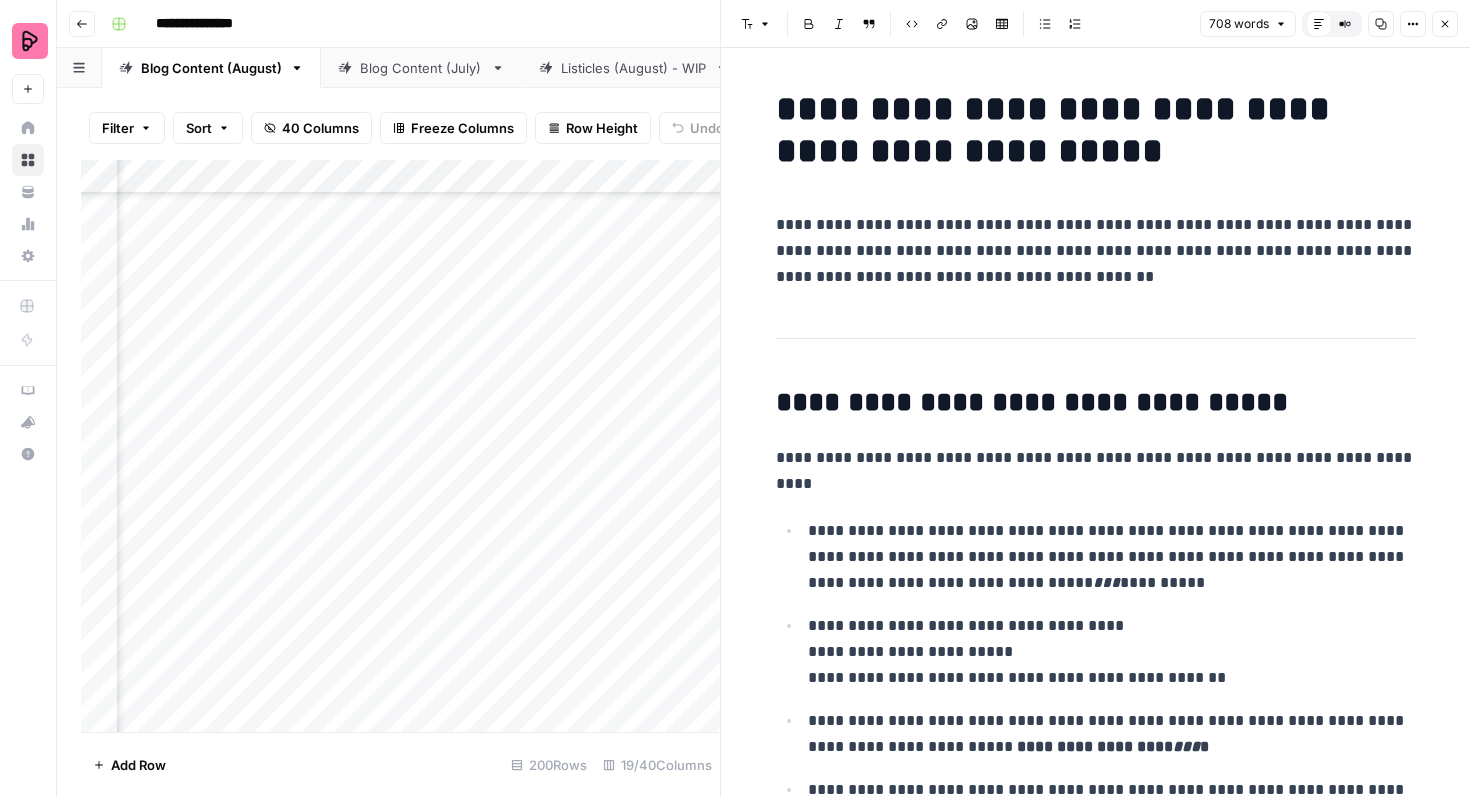 click on "**********" at bounding box center (1096, 251) 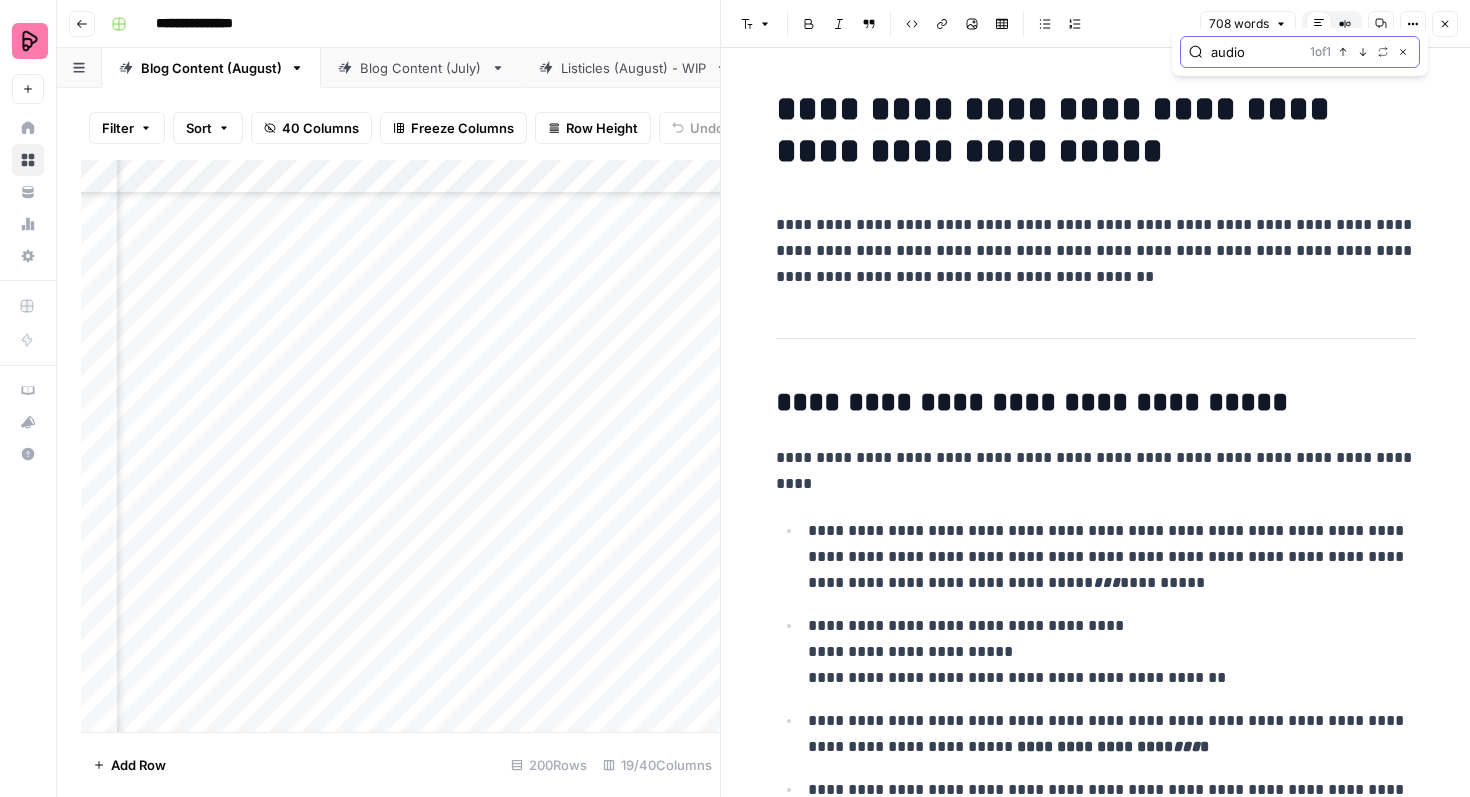 click 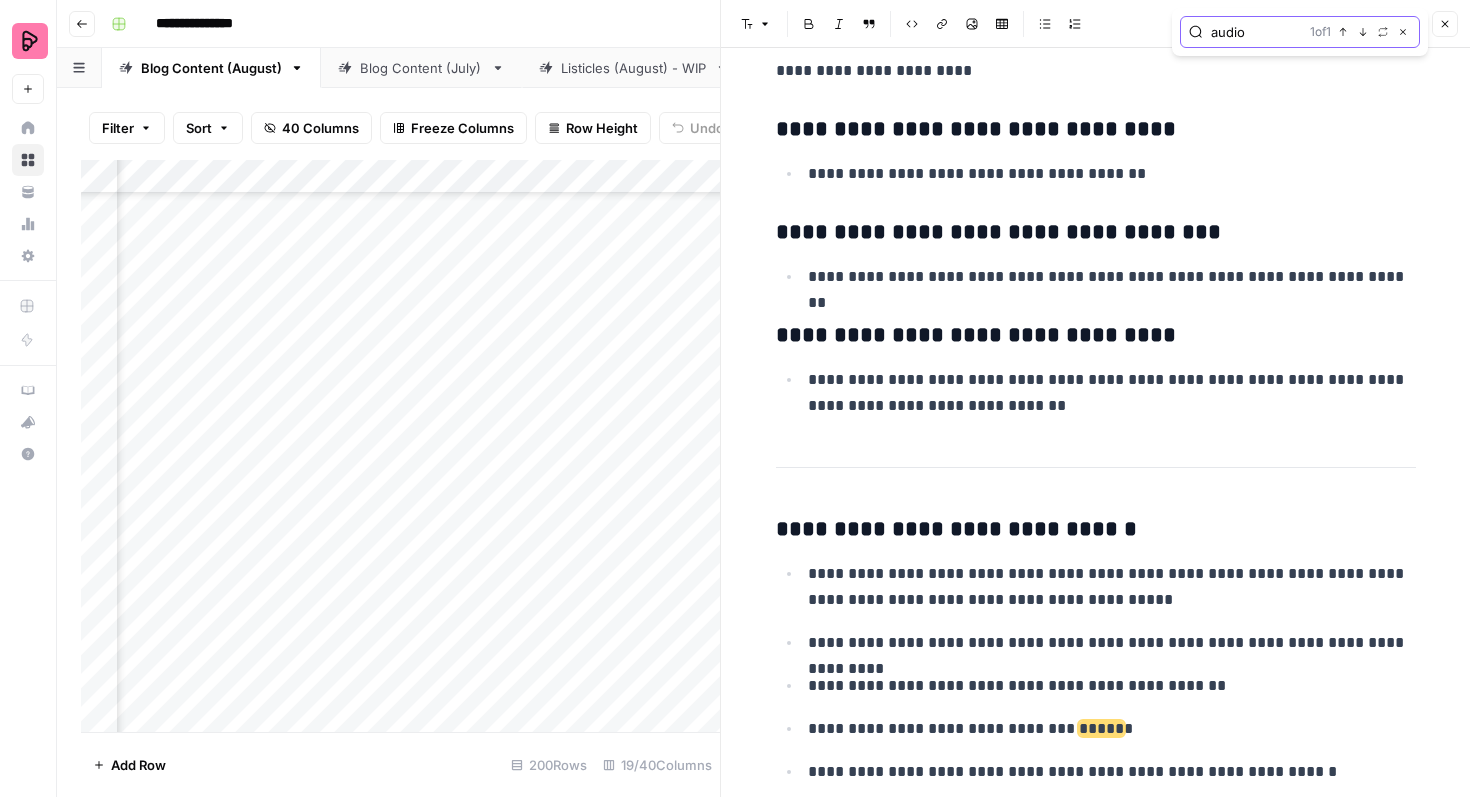 scroll, scrollTop: 3964, scrollLeft: 0, axis: vertical 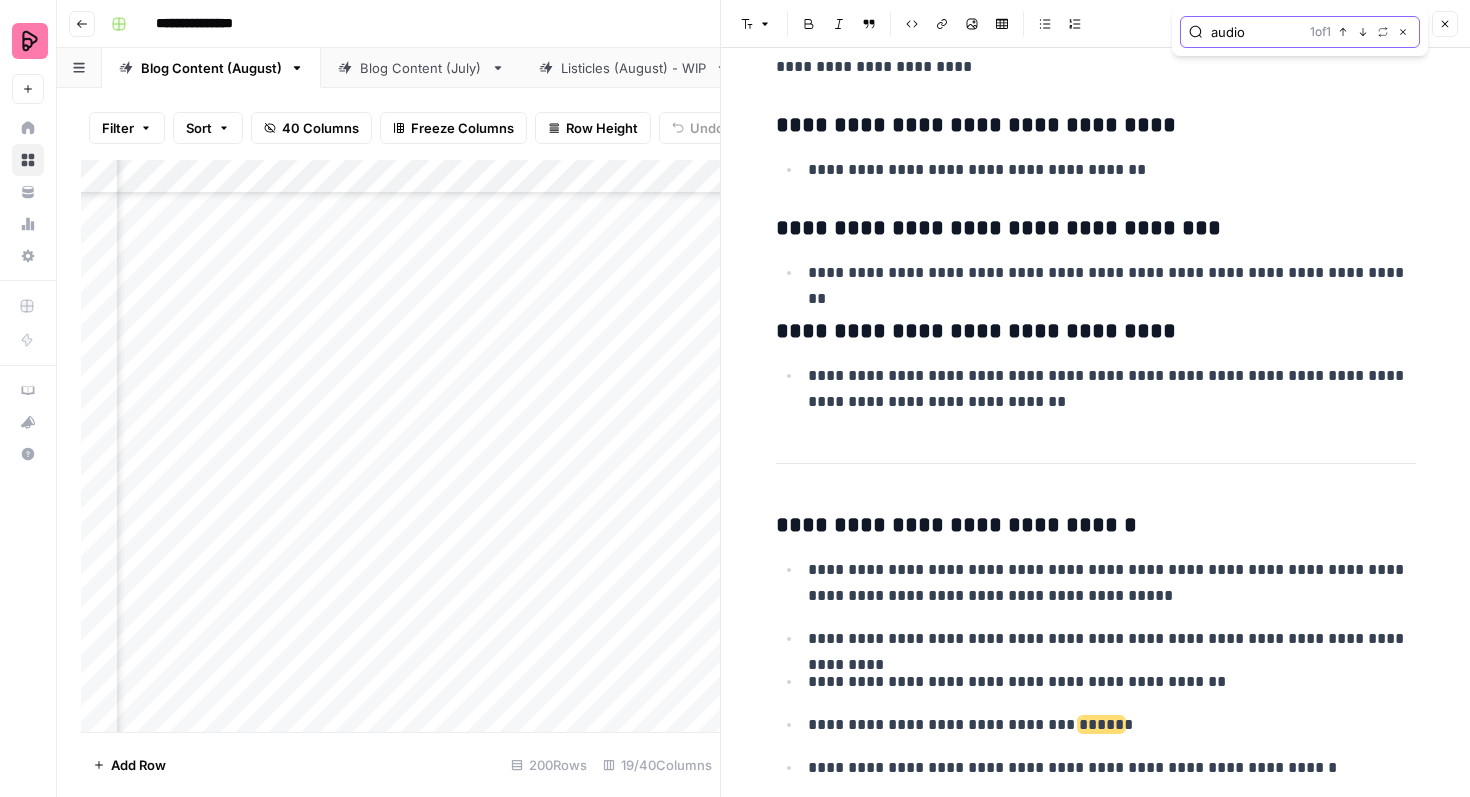 click on "audio" at bounding box center (1256, 32) 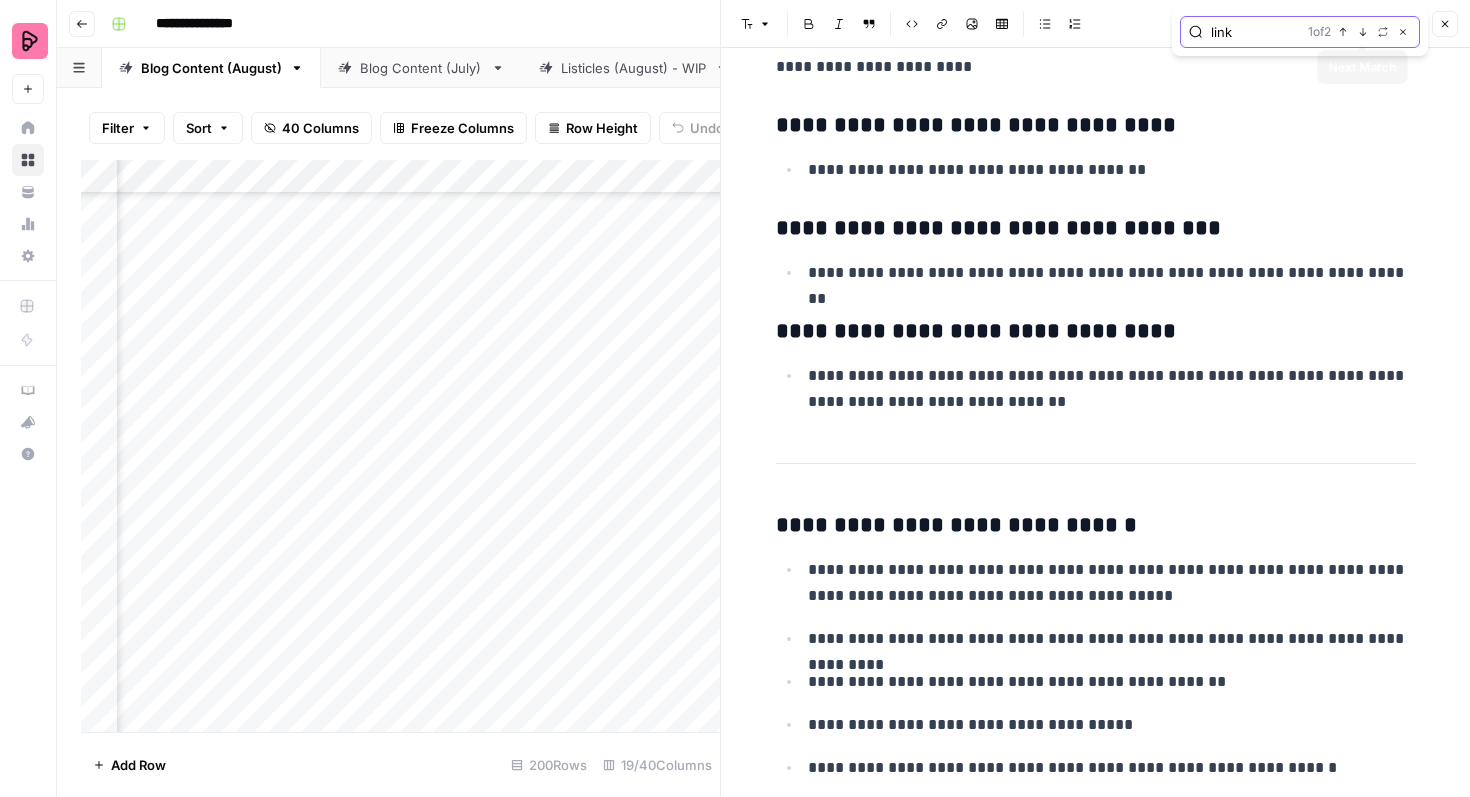 click on "Next Match" at bounding box center (1363, 32) 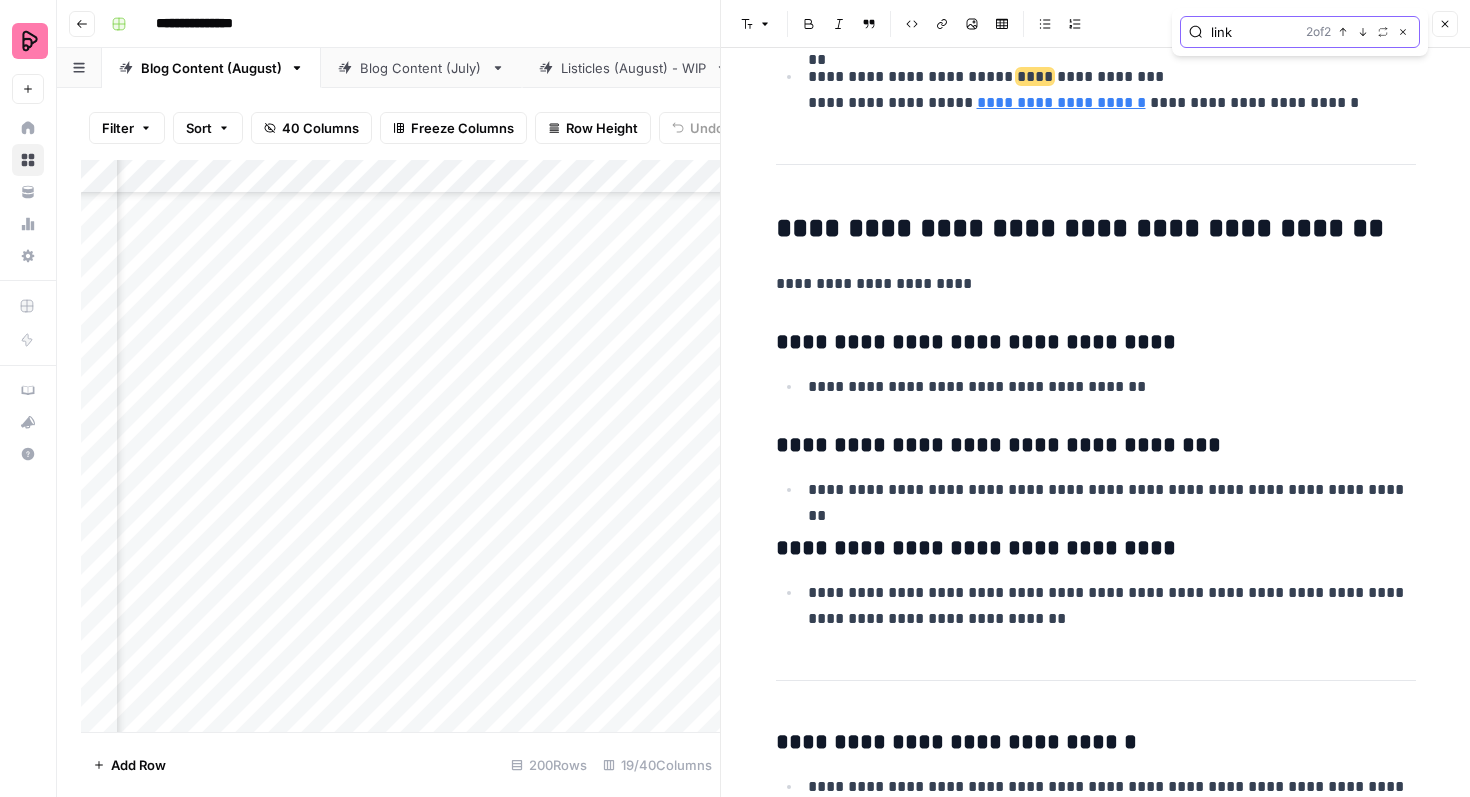 scroll, scrollTop: 3746, scrollLeft: 0, axis: vertical 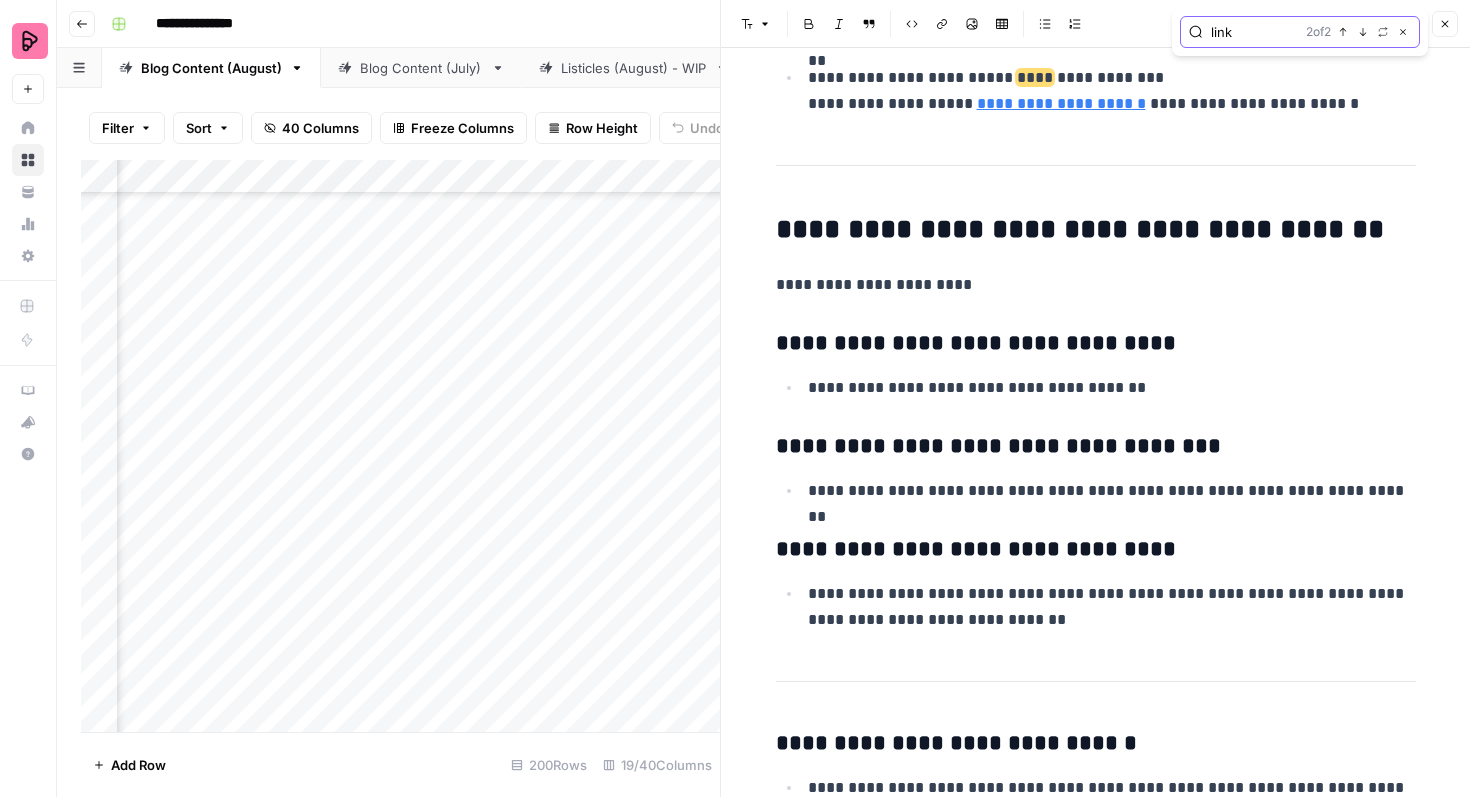 click on "Next Match" at bounding box center (1363, 32) 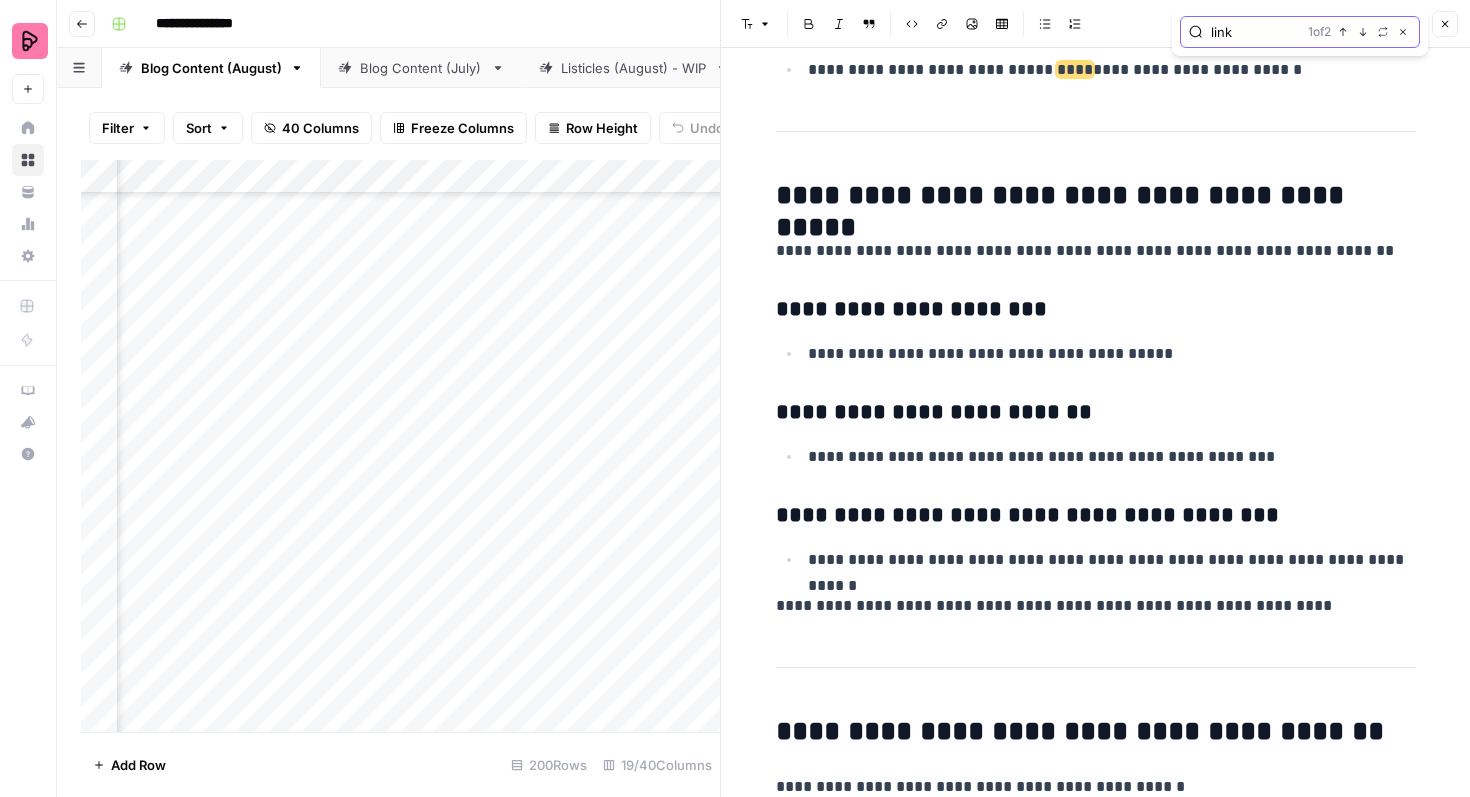 scroll, scrollTop: 1851, scrollLeft: 0, axis: vertical 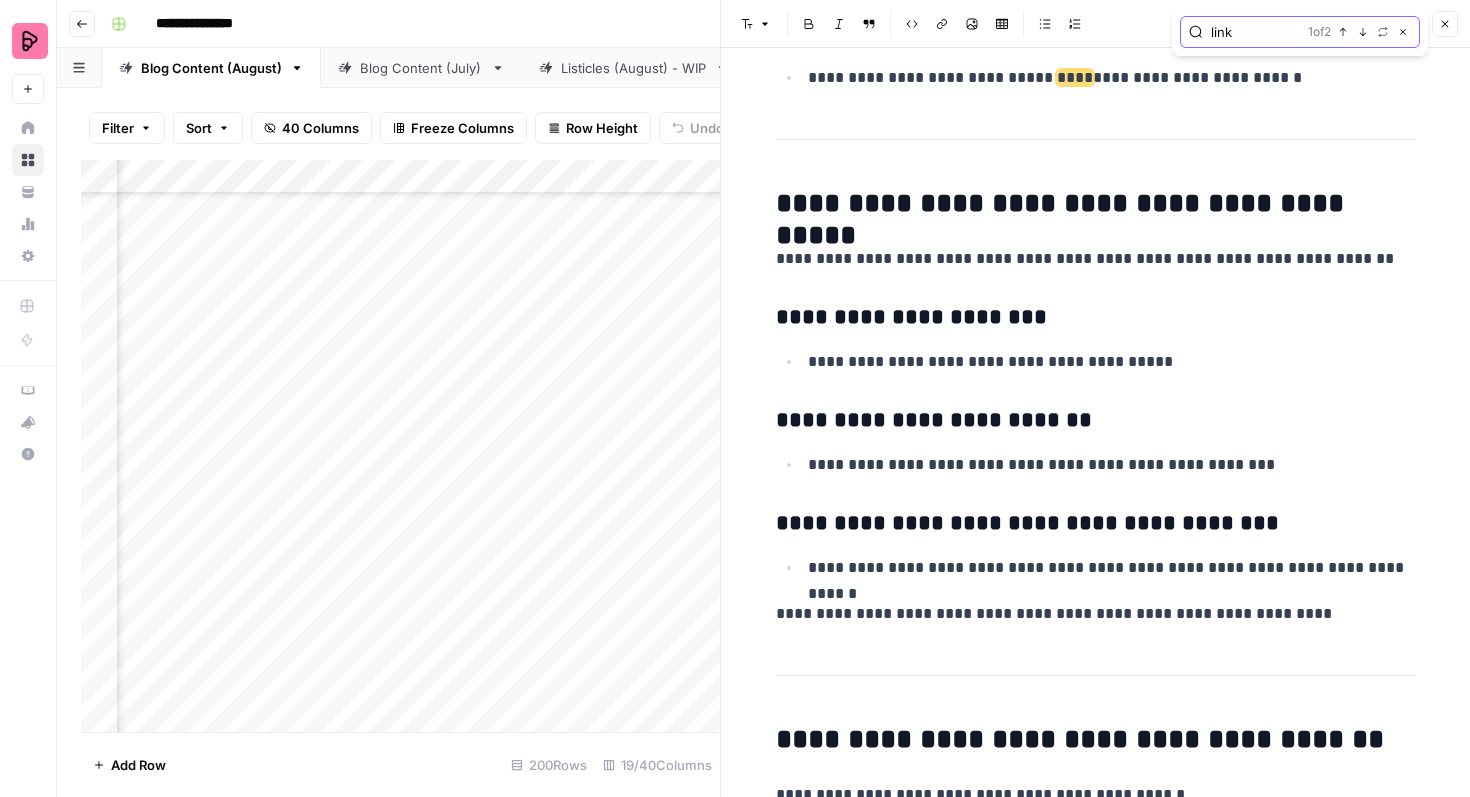 click on "link" at bounding box center (1255, 32) 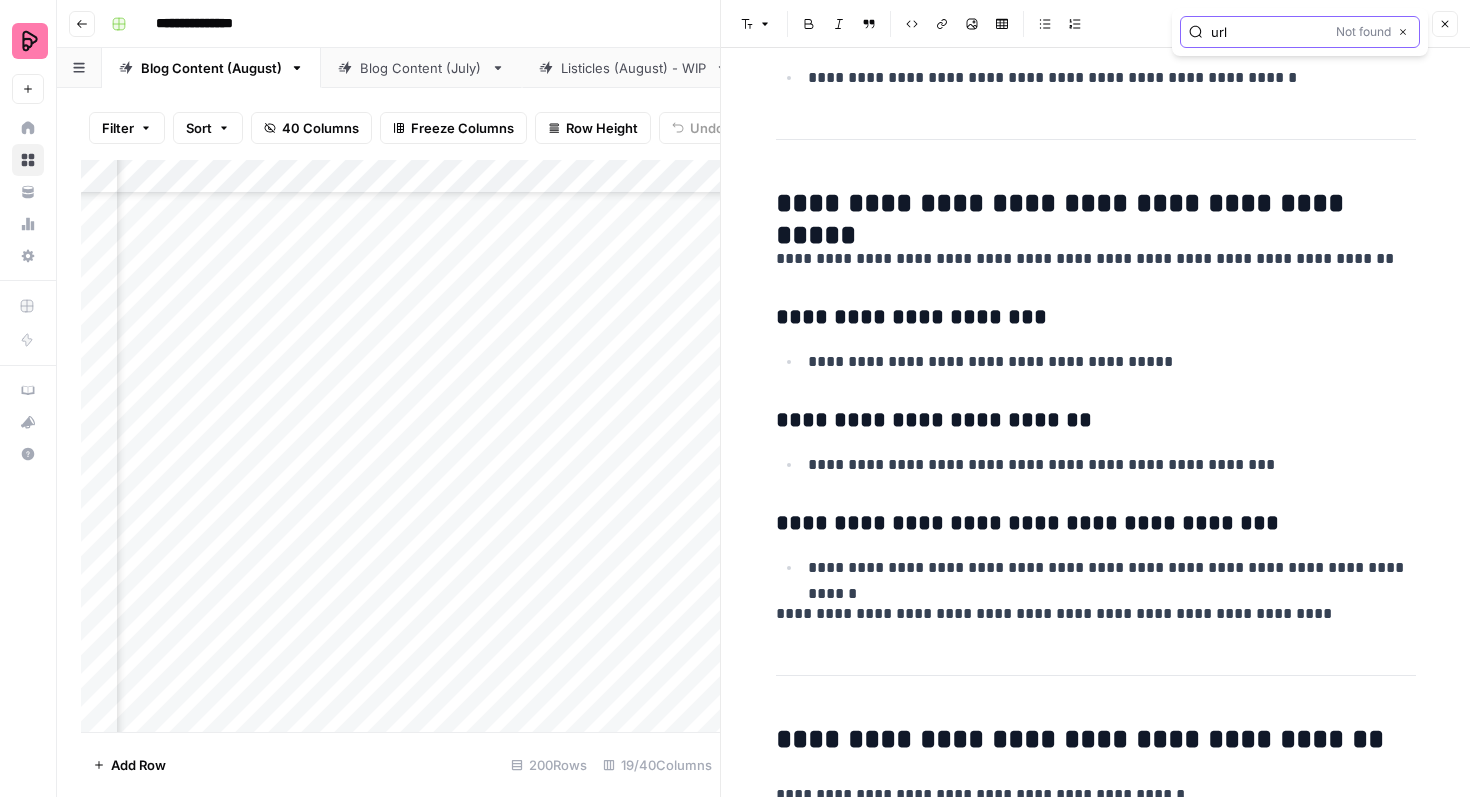 click on "url" at bounding box center [1269, 32] 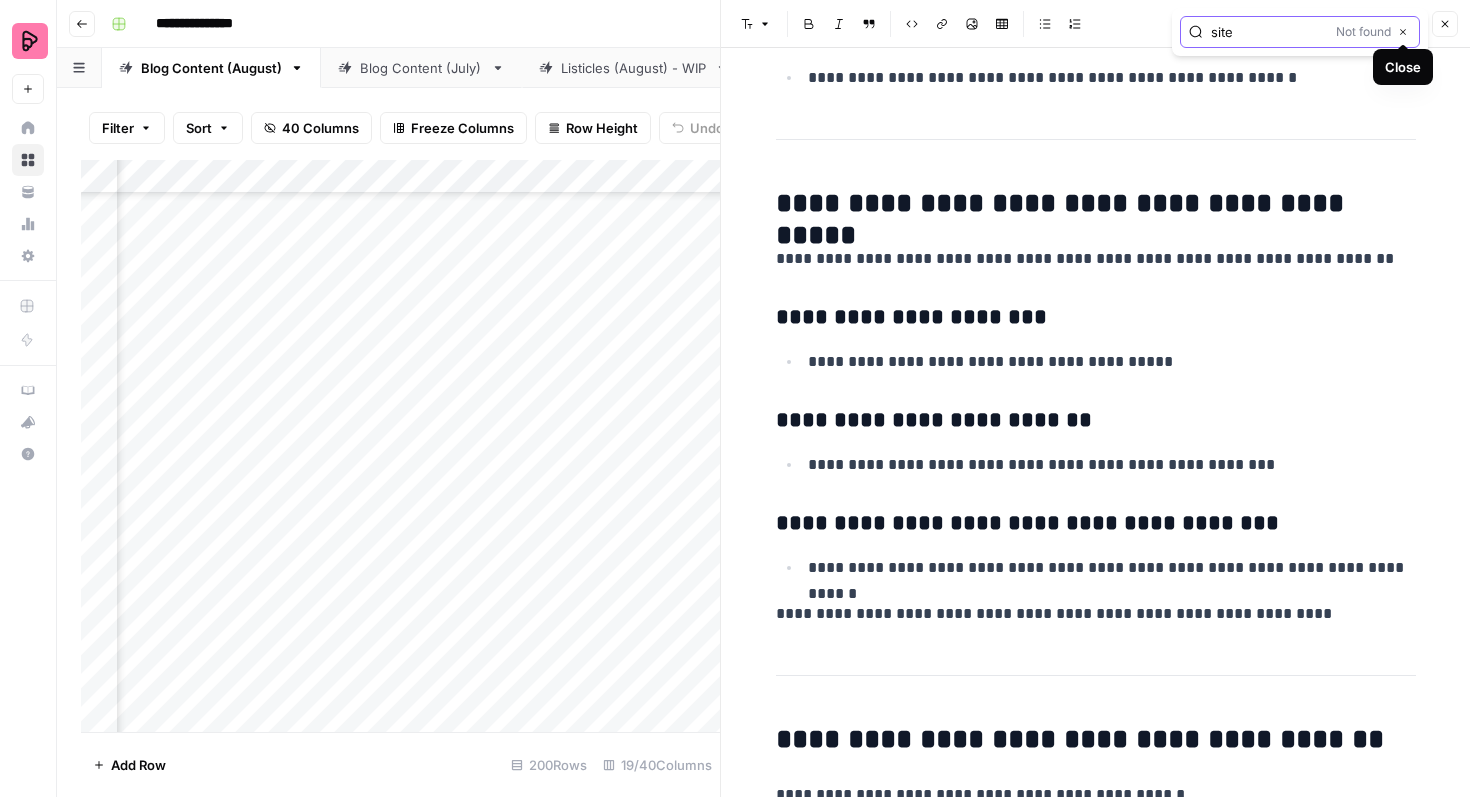 type on "site" 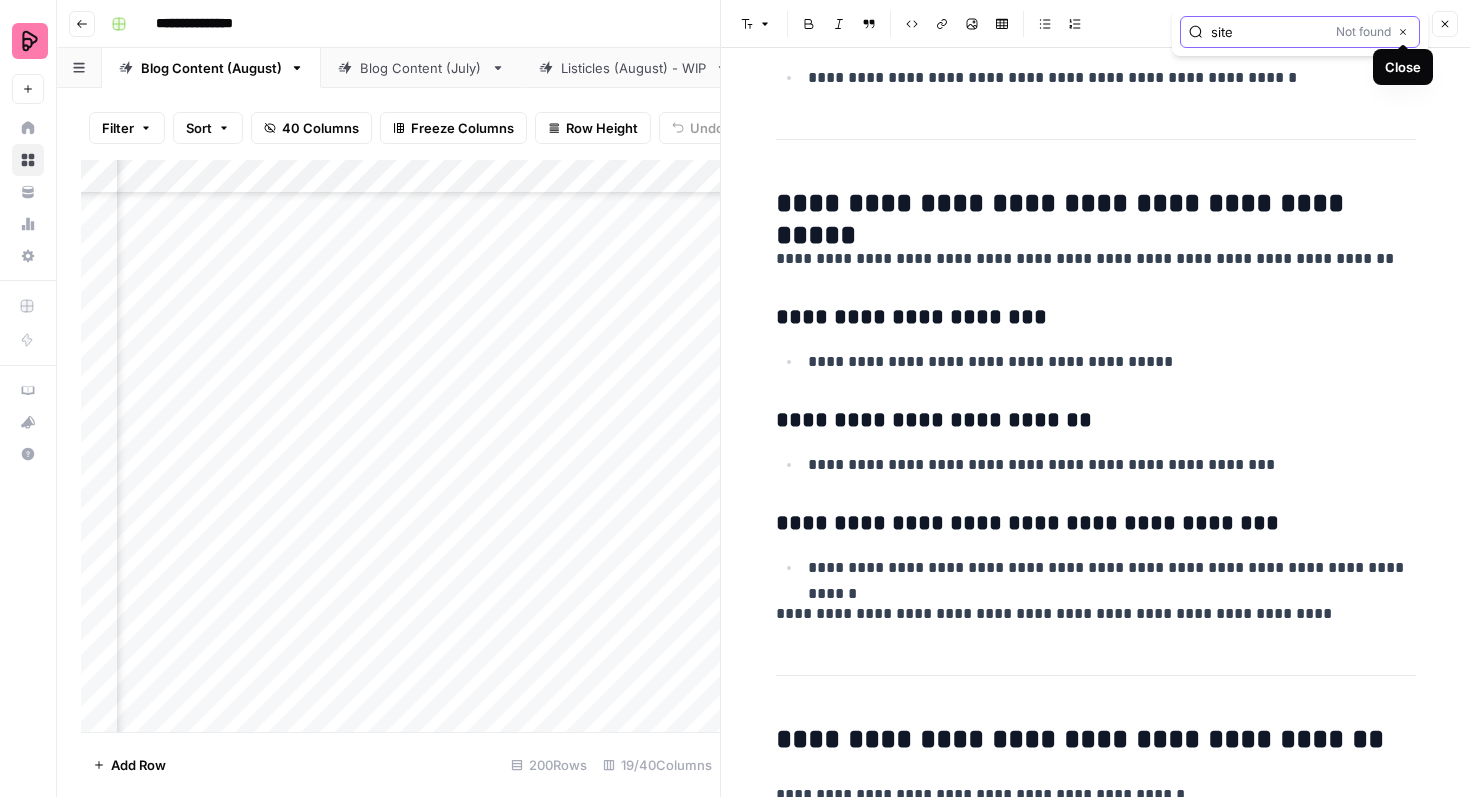 click 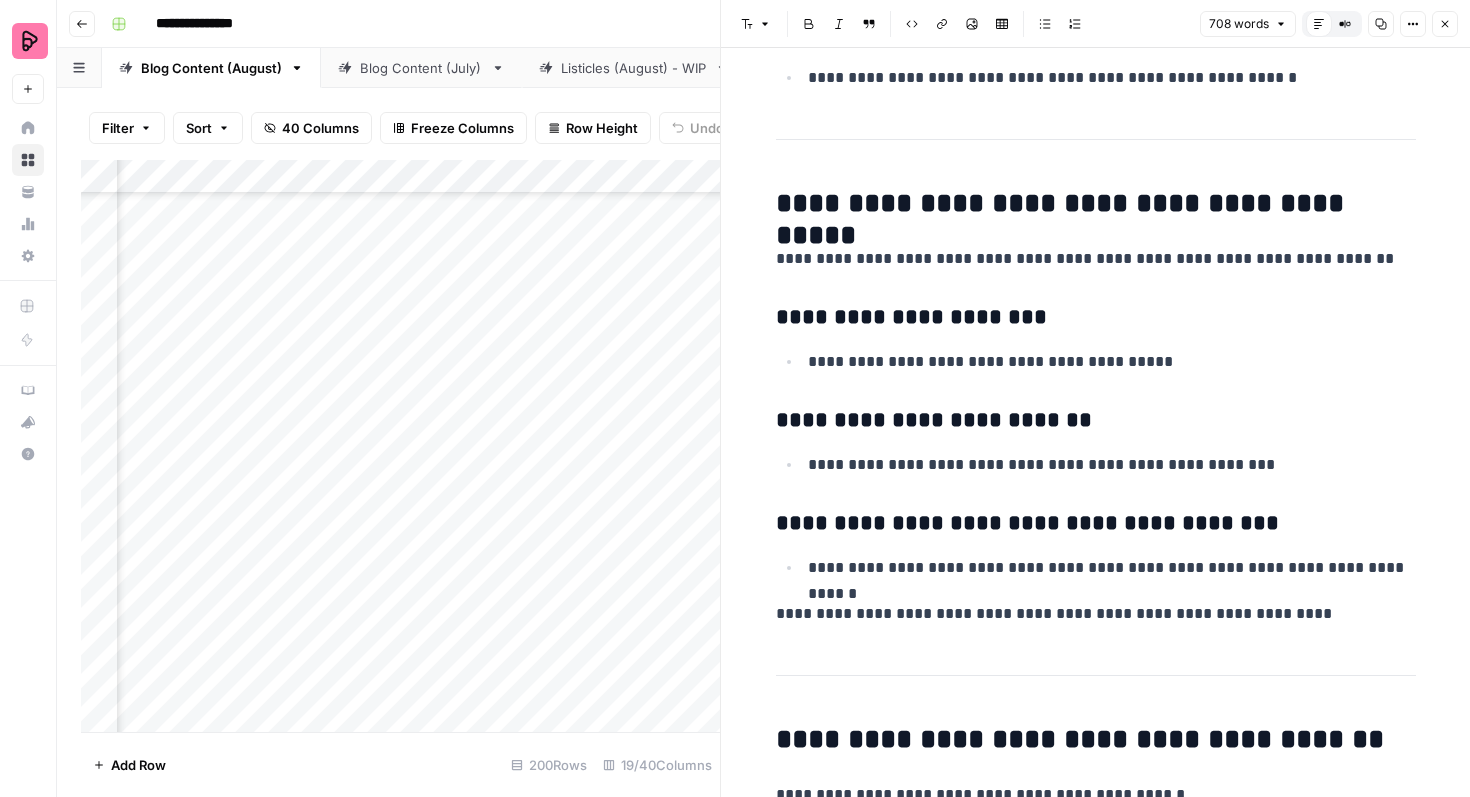 click on "Close" at bounding box center [1445, 24] 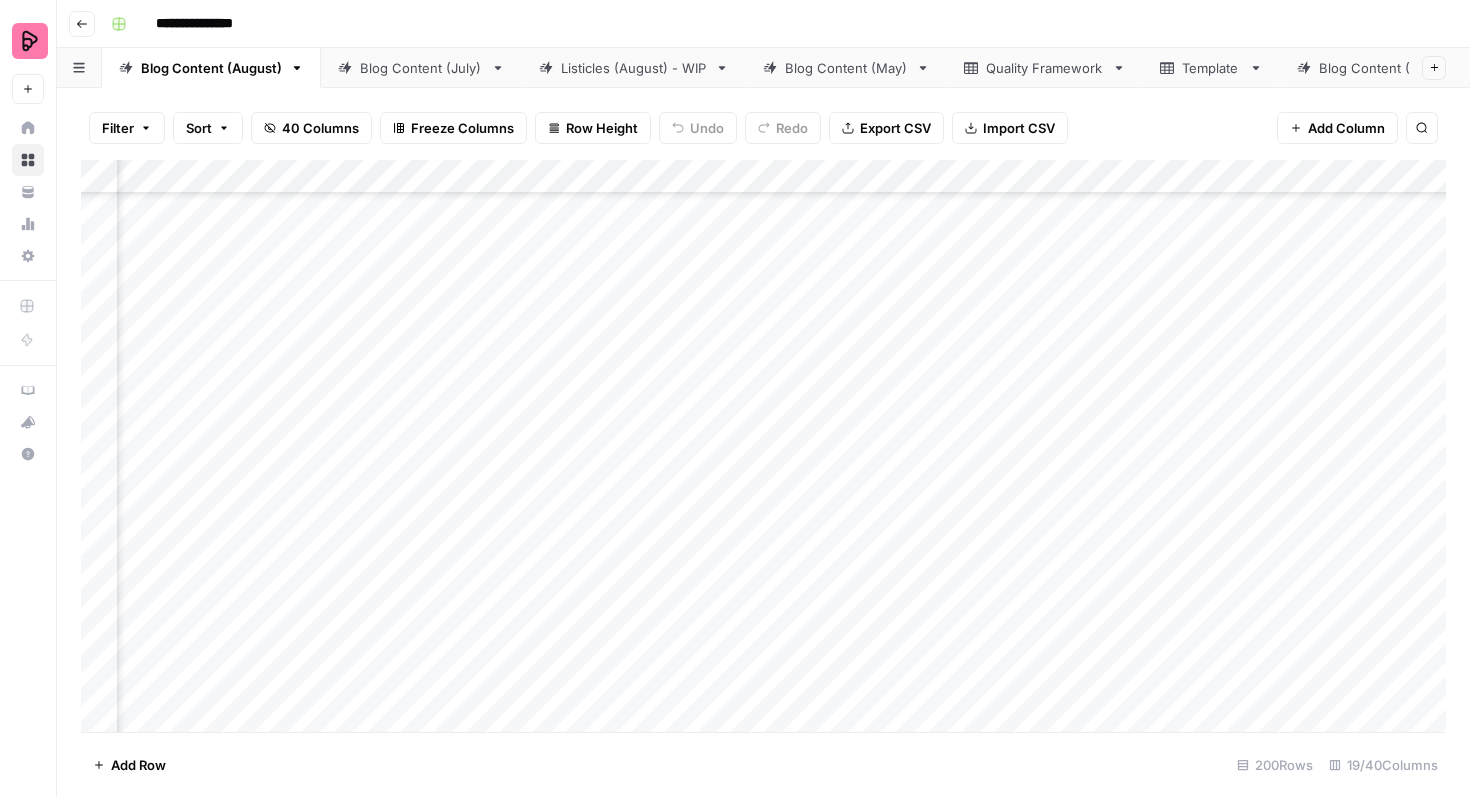 click on "Add Column" at bounding box center [763, 446] 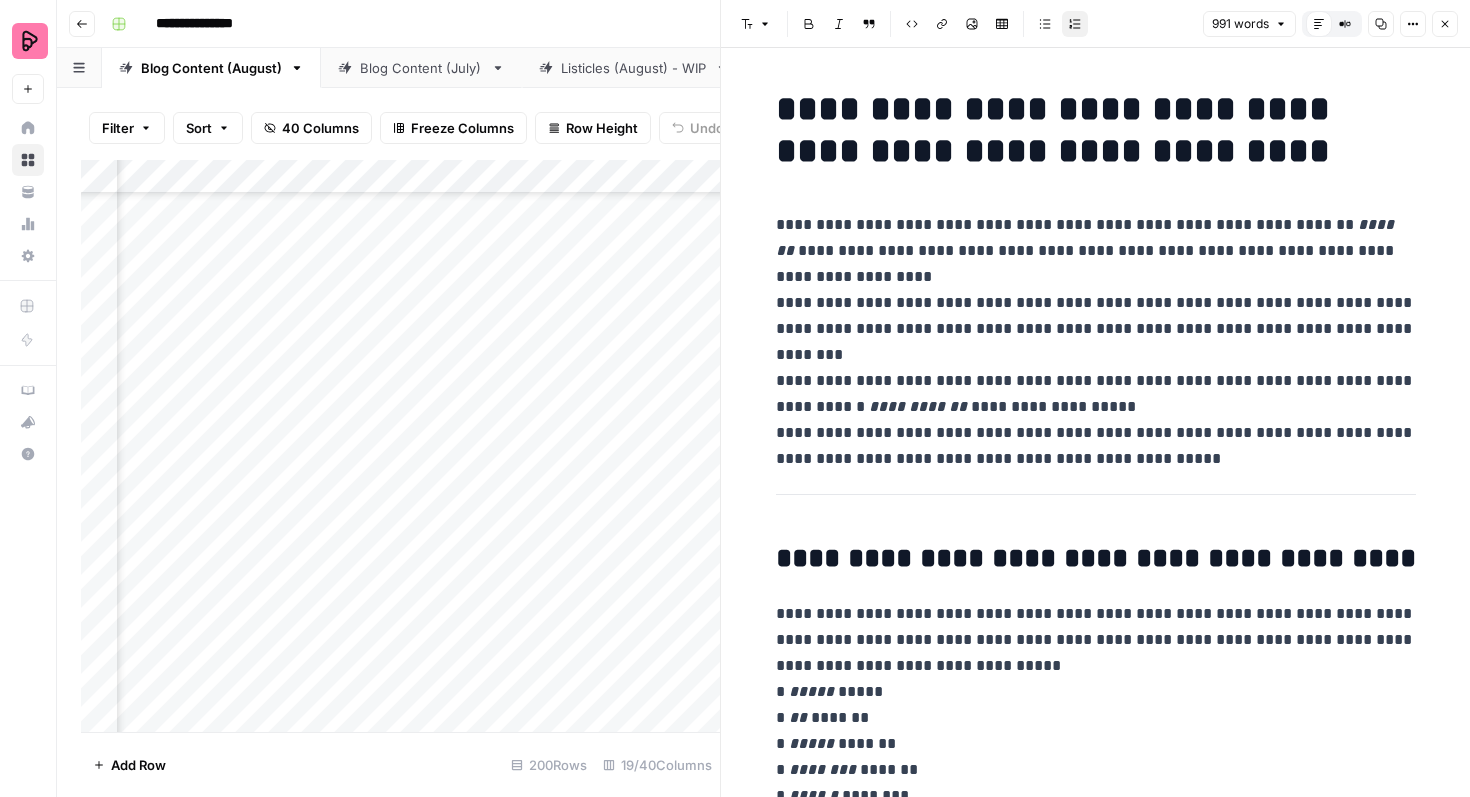 click on "**********" at bounding box center [1096, 329] 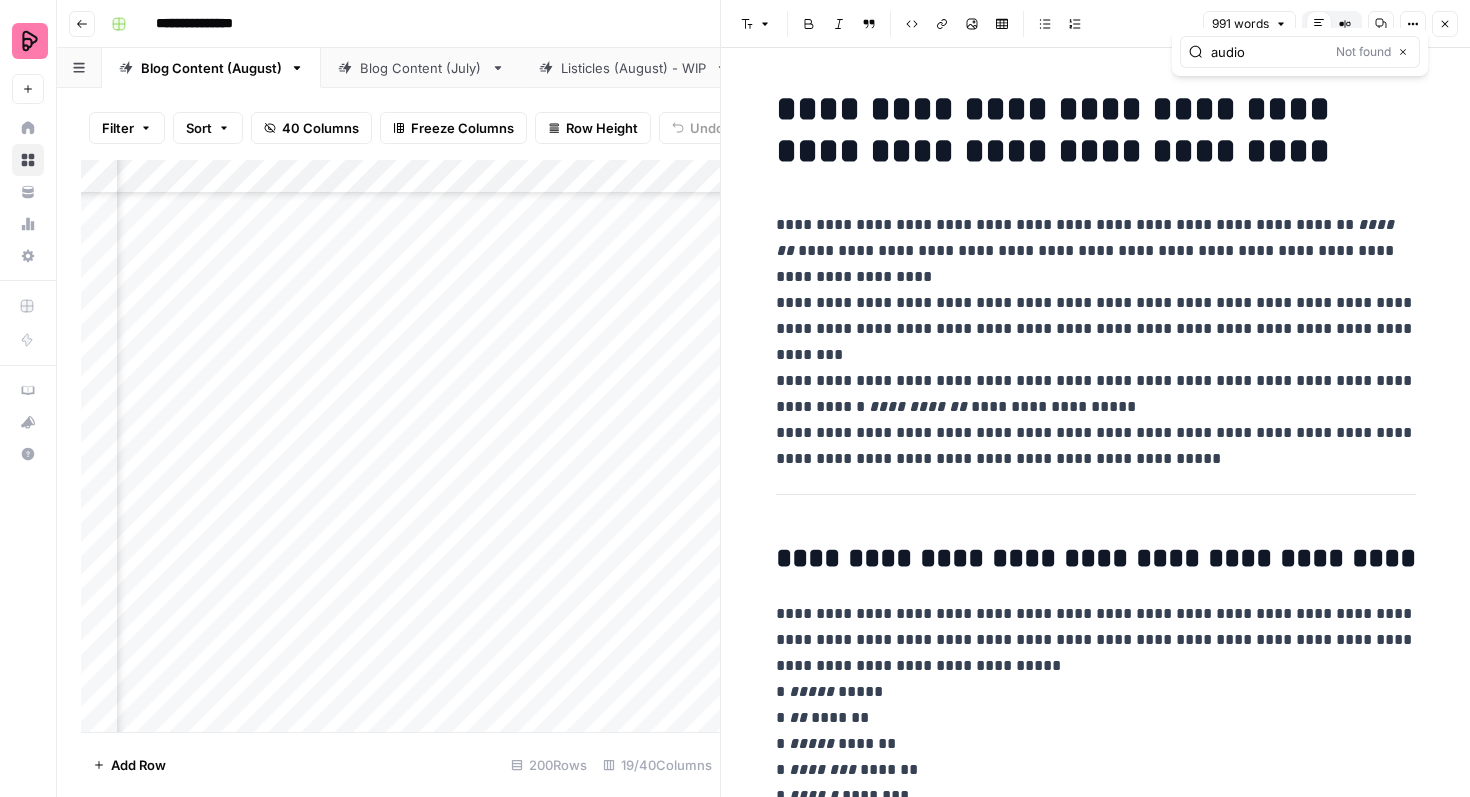 click on "audio" at bounding box center [1269, 52] 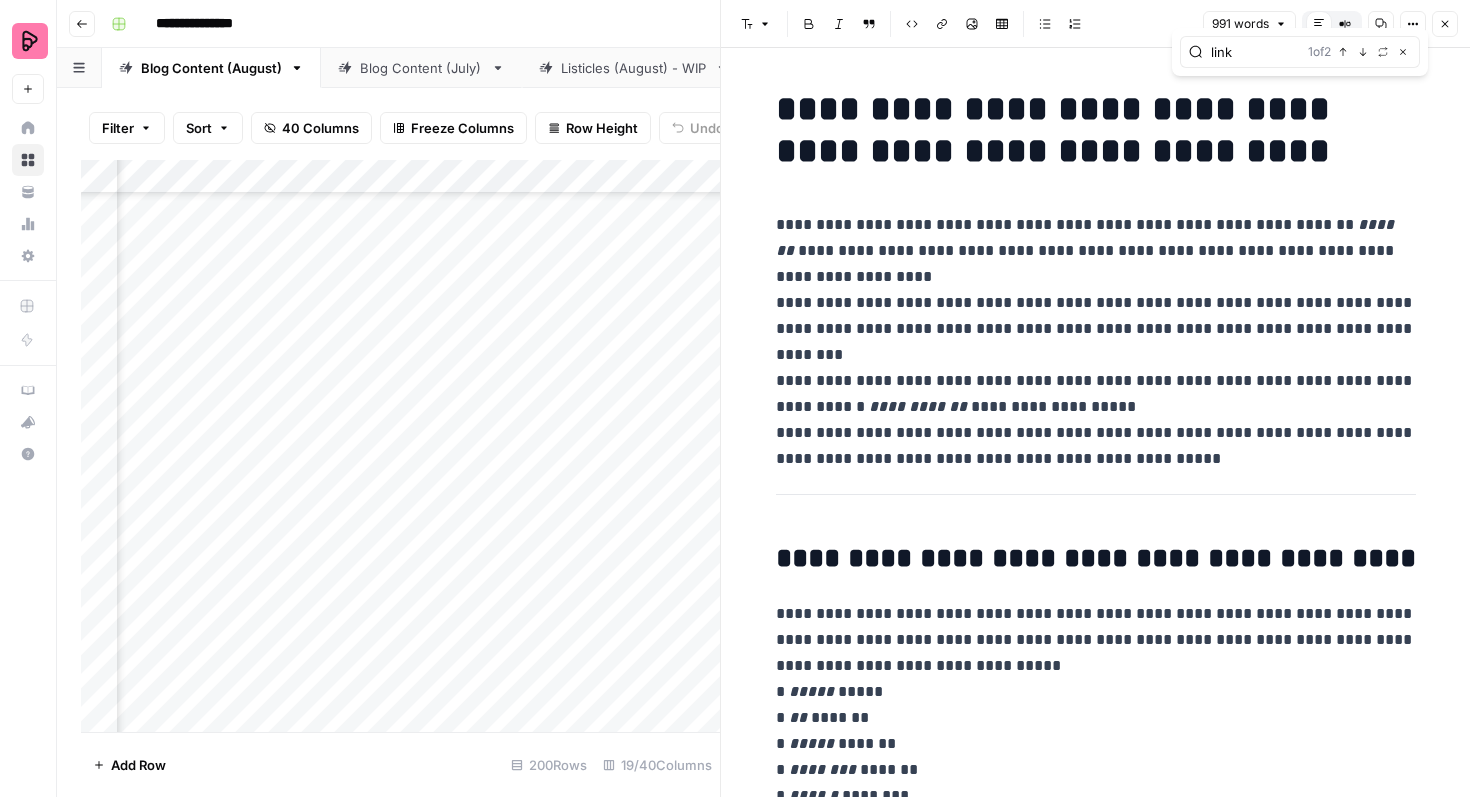 type on "link" 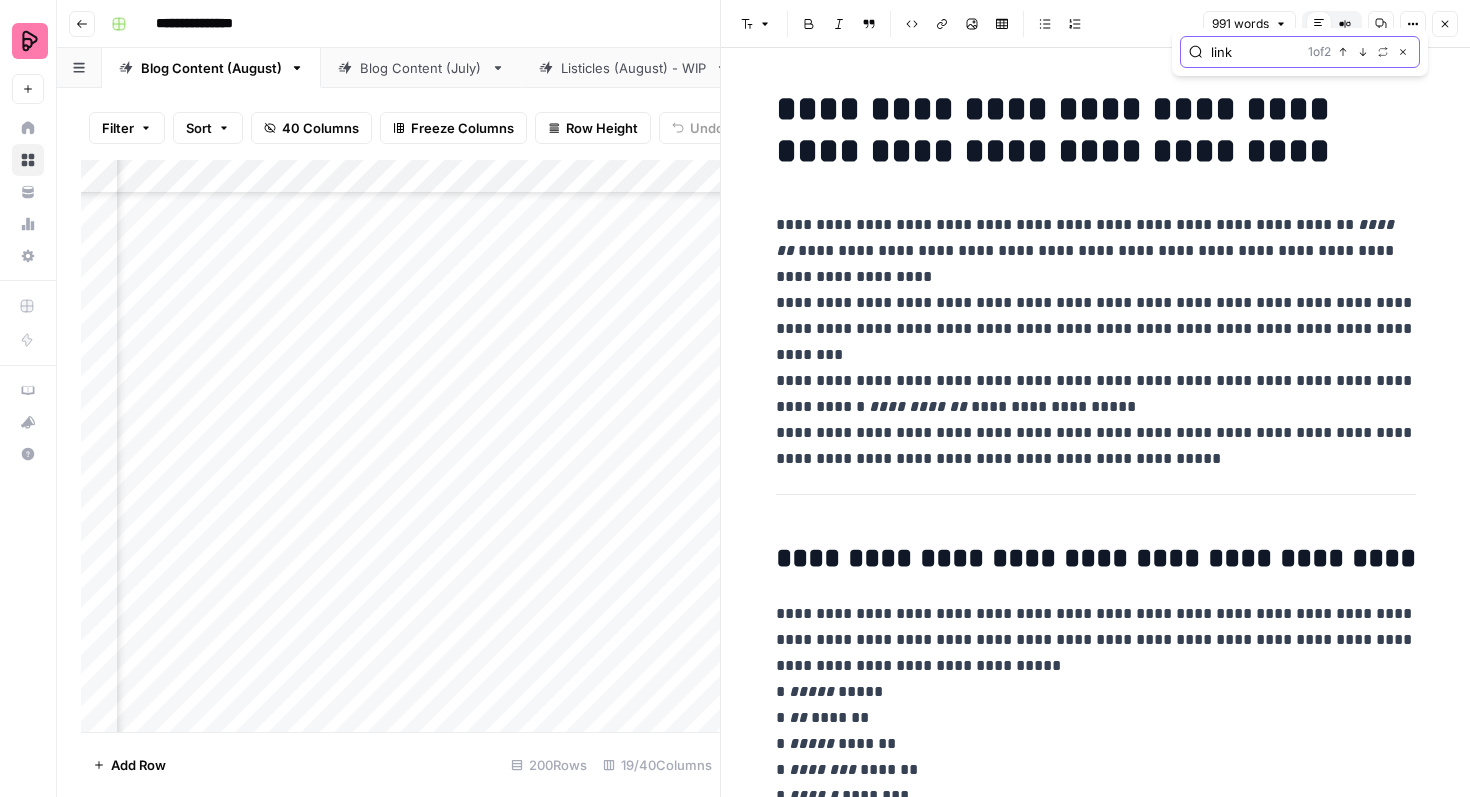 click 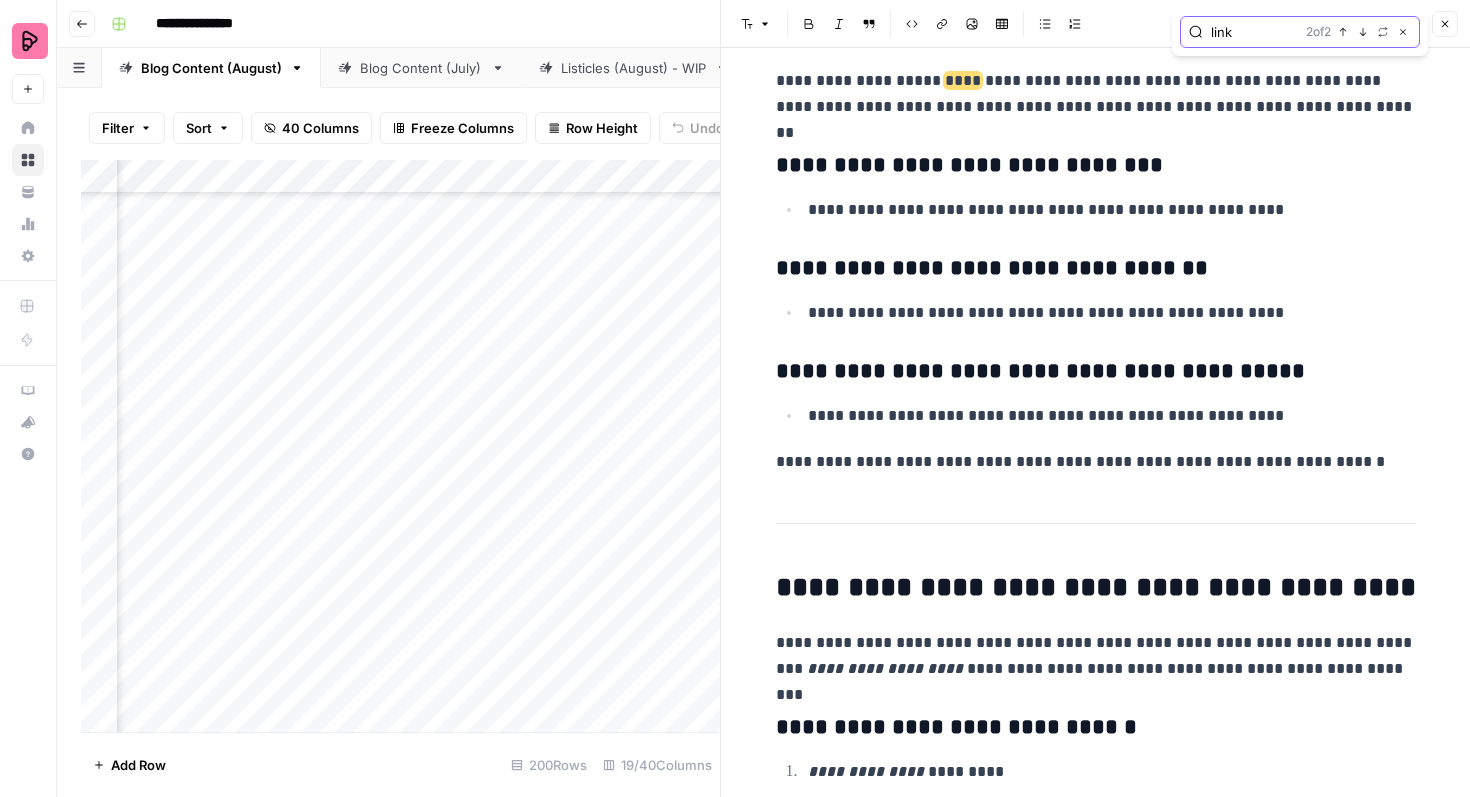 scroll, scrollTop: 2560, scrollLeft: 0, axis: vertical 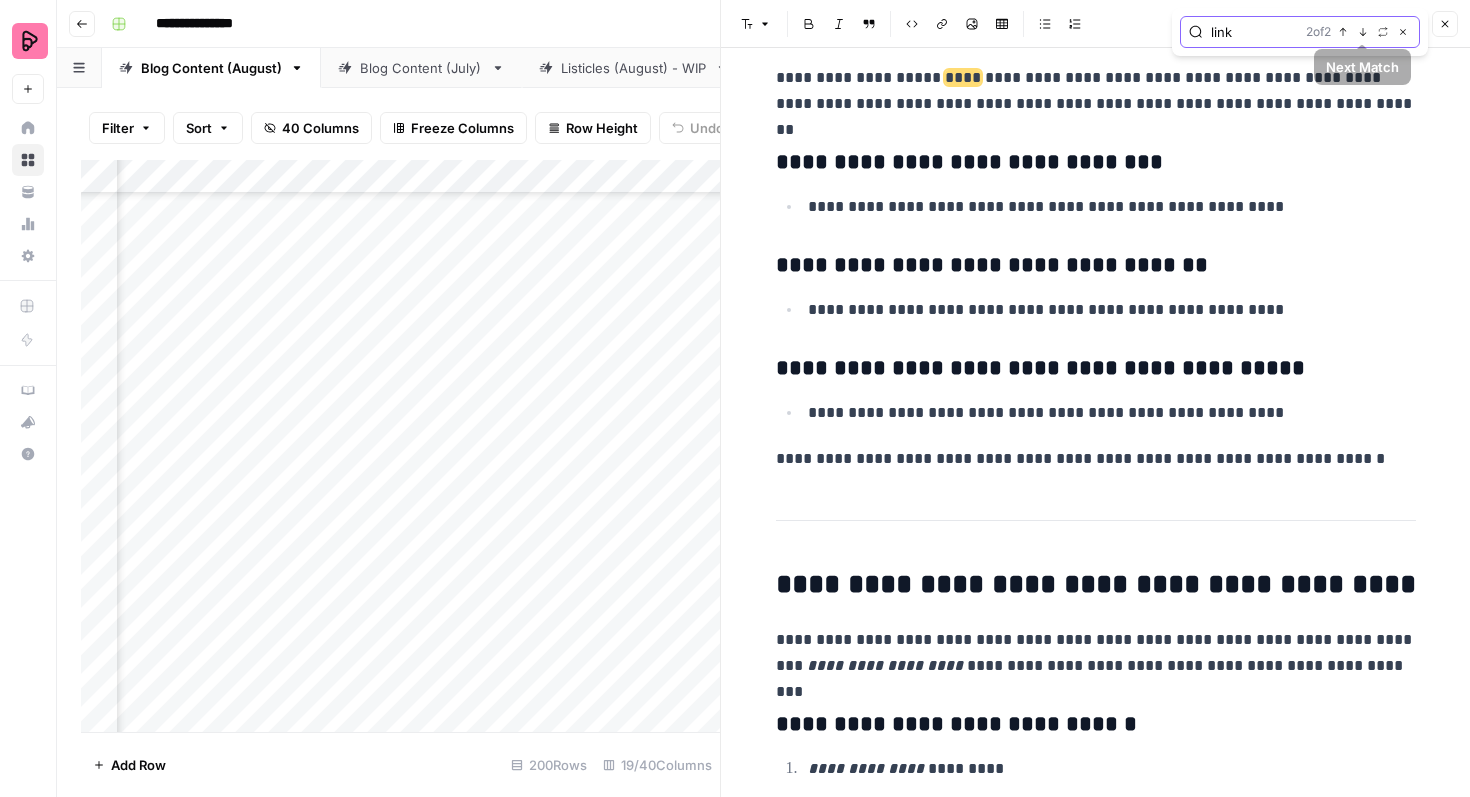 click 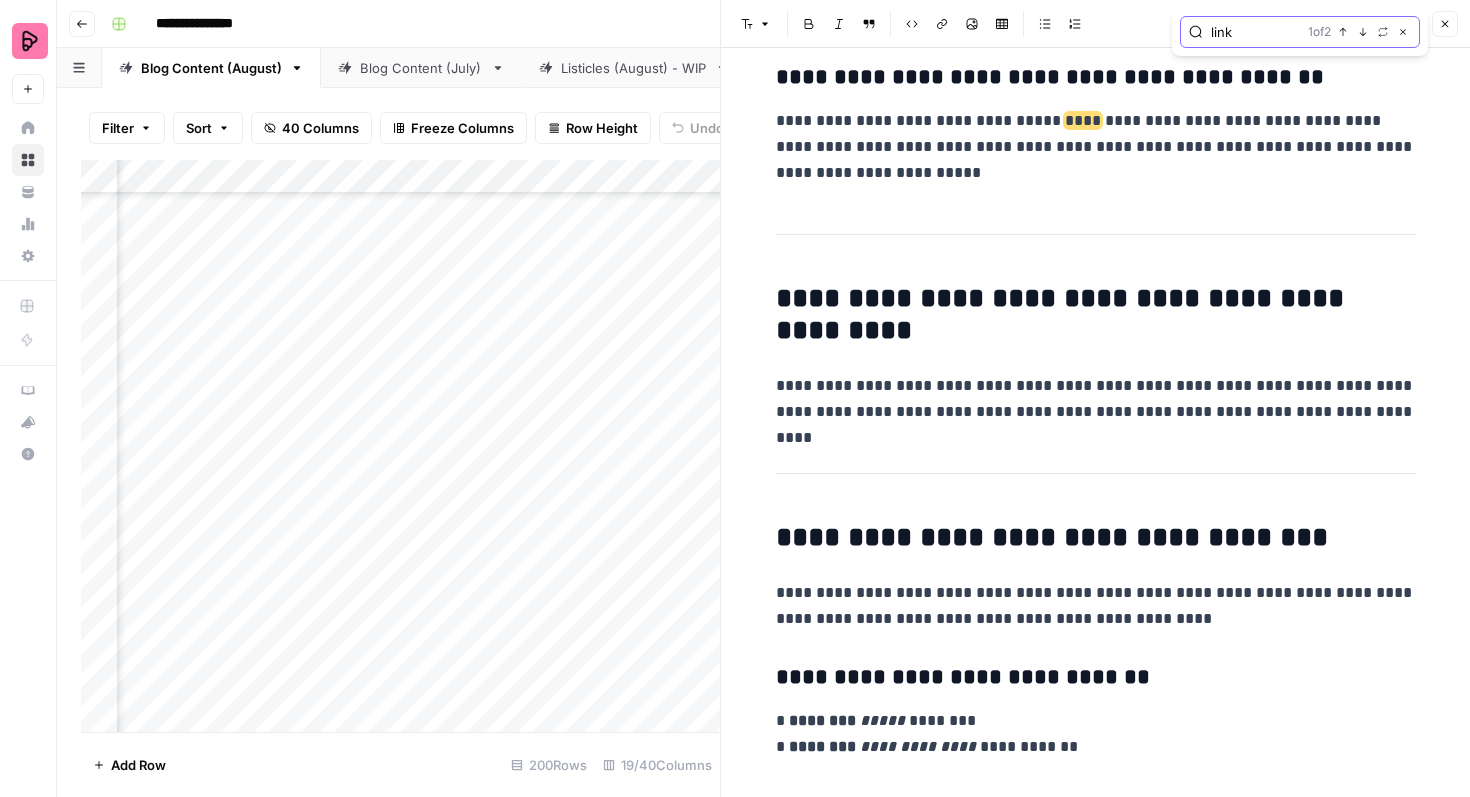 scroll, scrollTop: 1410, scrollLeft: 0, axis: vertical 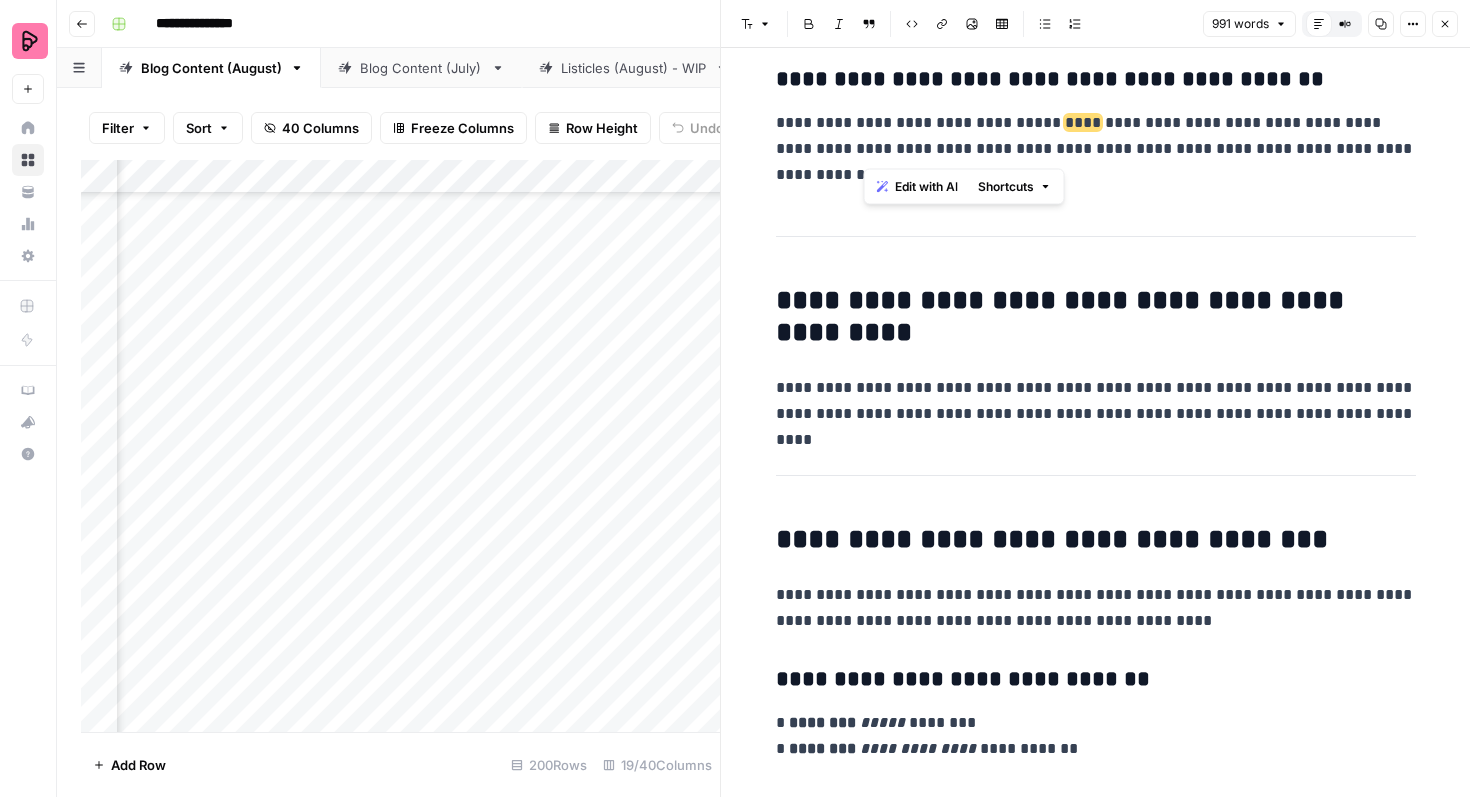 drag, startPoint x: 1393, startPoint y: 114, endPoint x: 860, endPoint y: 144, distance: 533.8436 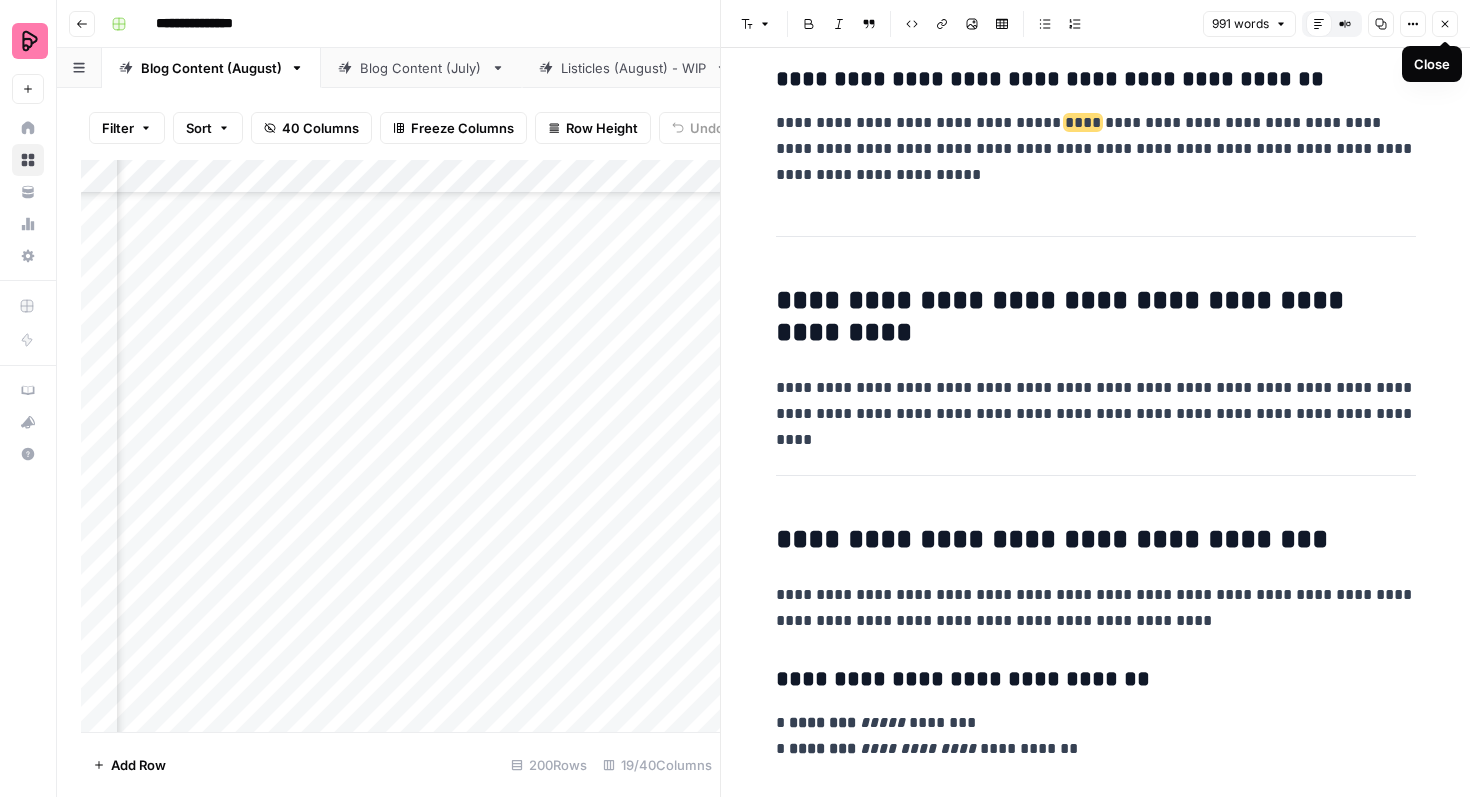 click 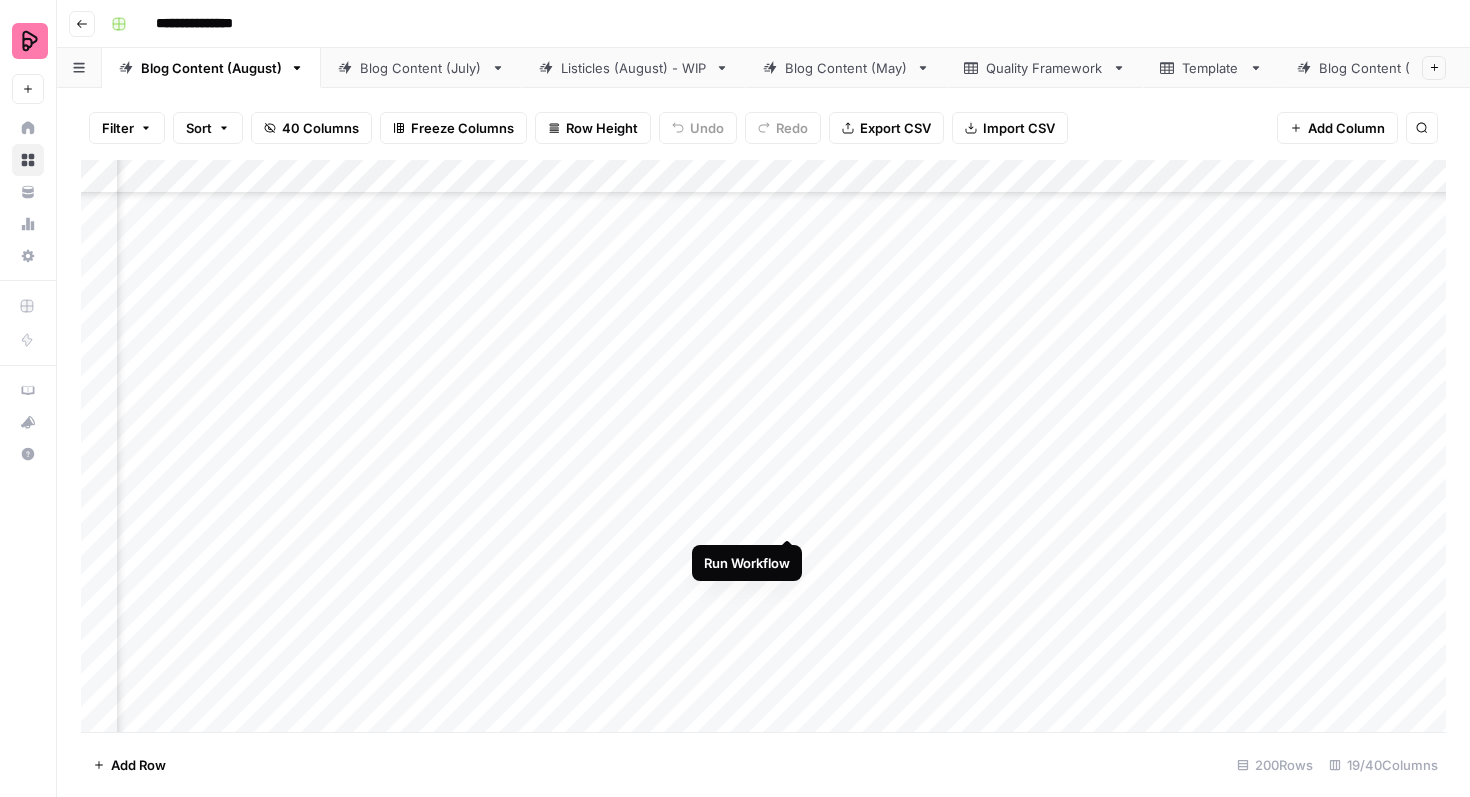 click on "Add Column" at bounding box center (763, 446) 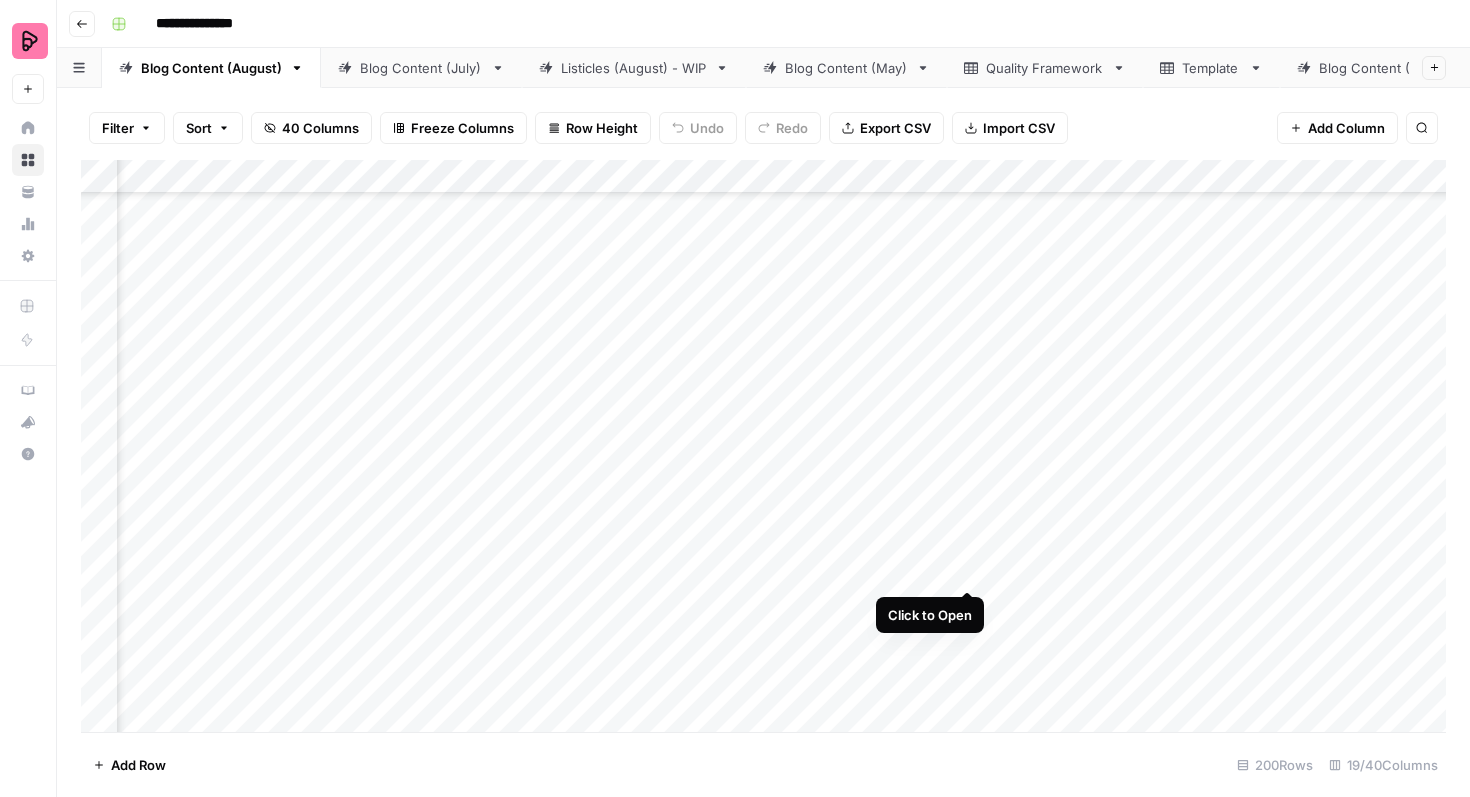 click on "Add Column" at bounding box center (763, 446) 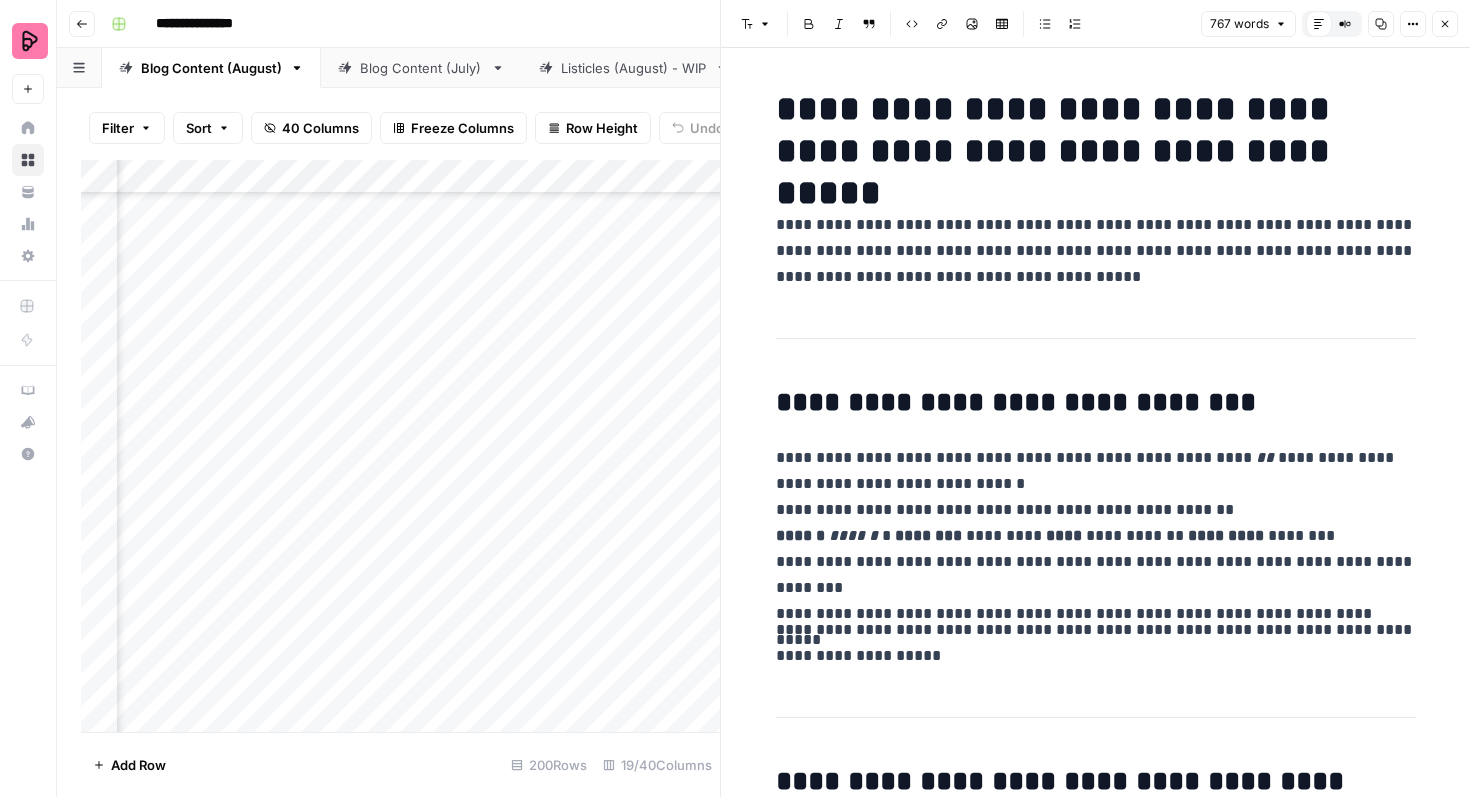 click on "**********" at bounding box center [1096, 251] 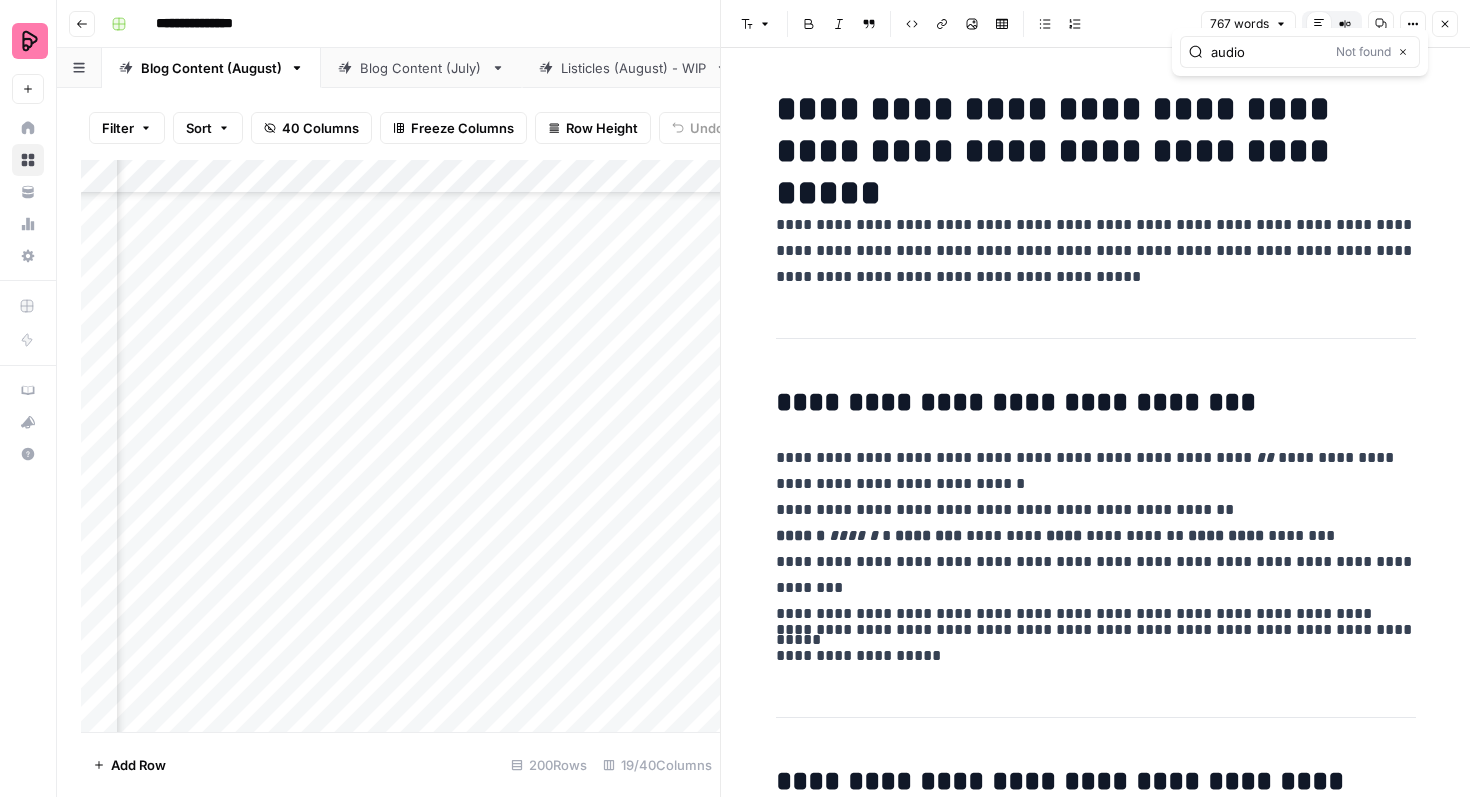 click on "audio" at bounding box center [1269, 52] 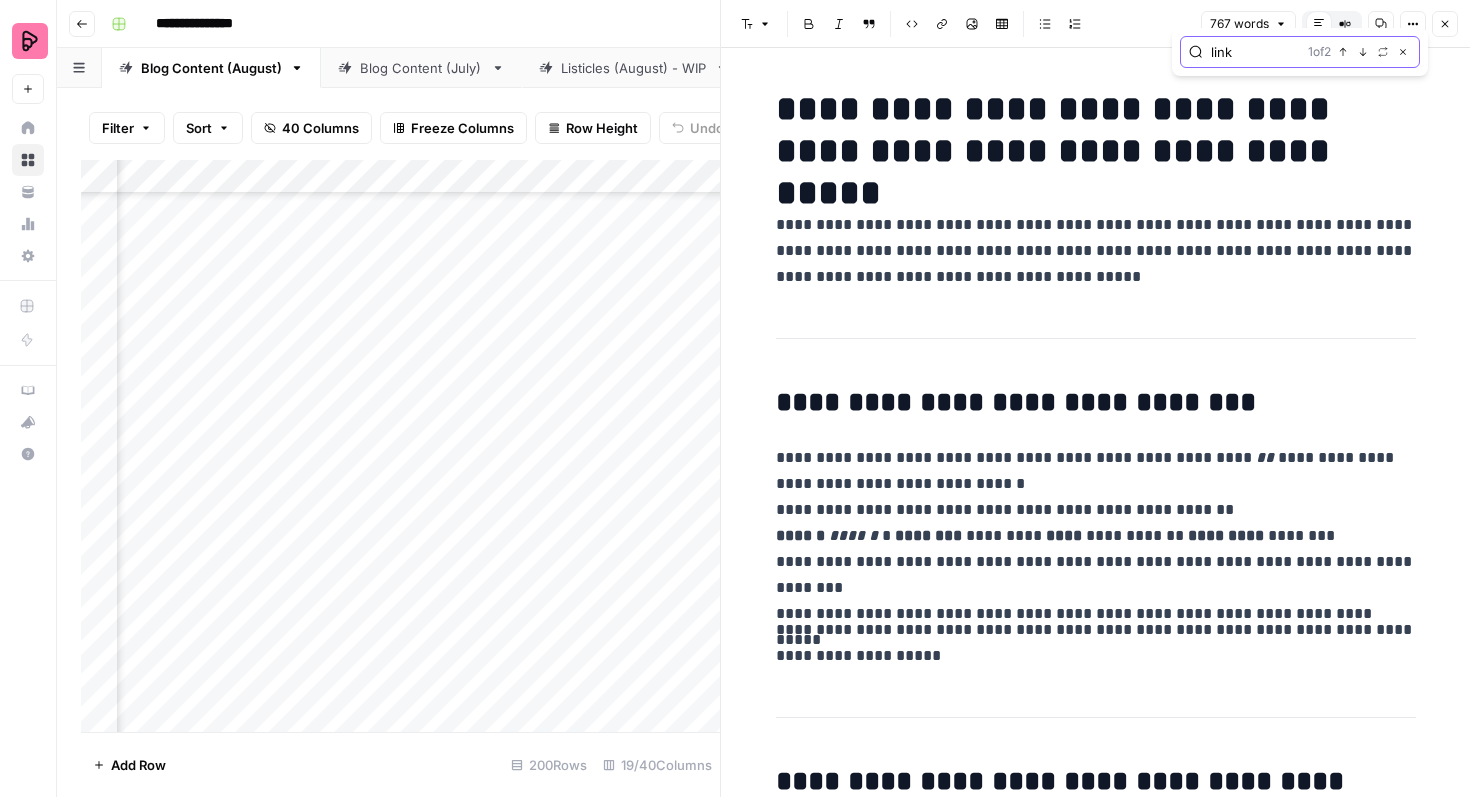 click on "Next Match" at bounding box center [1363, 52] 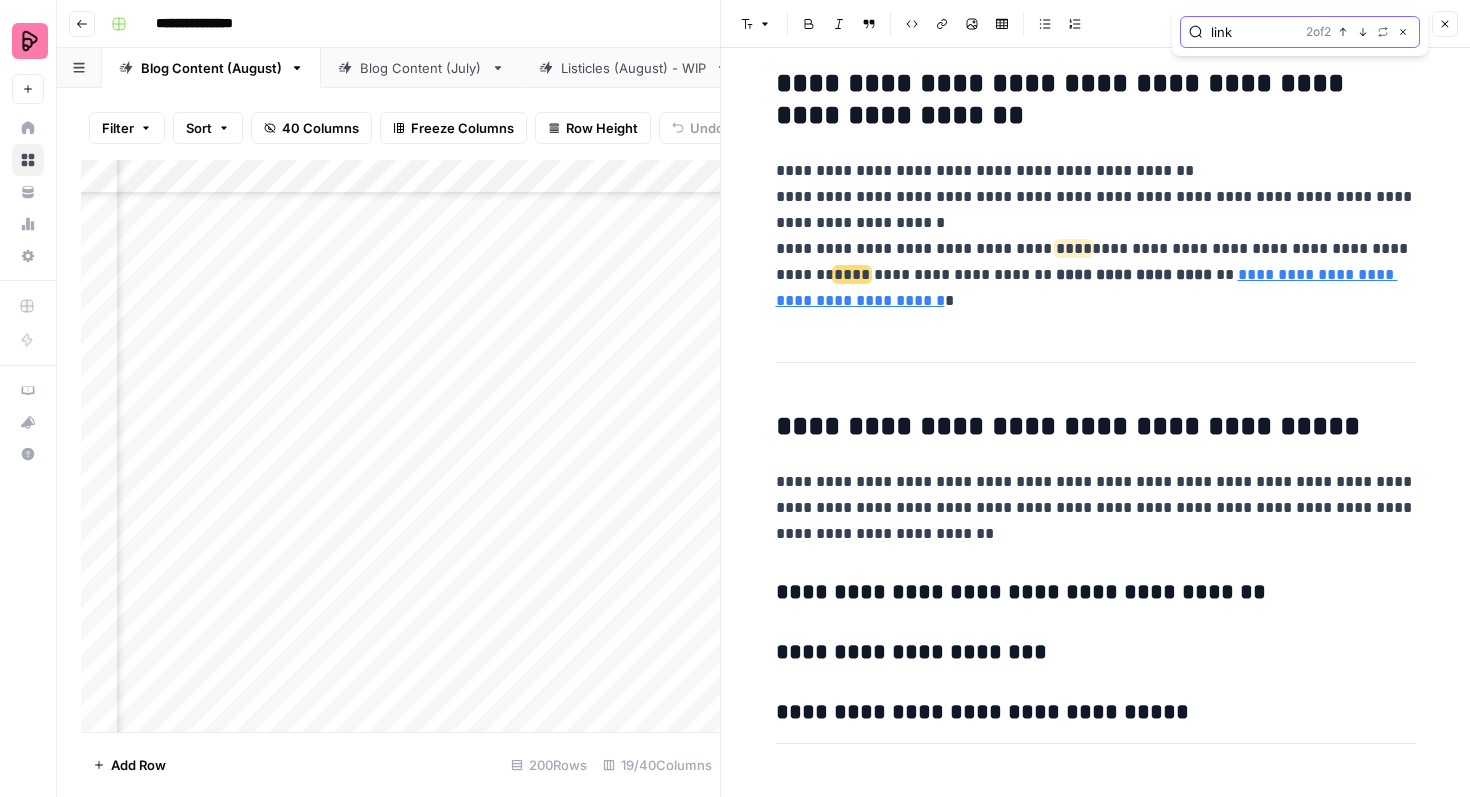 scroll, scrollTop: 3519, scrollLeft: 0, axis: vertical 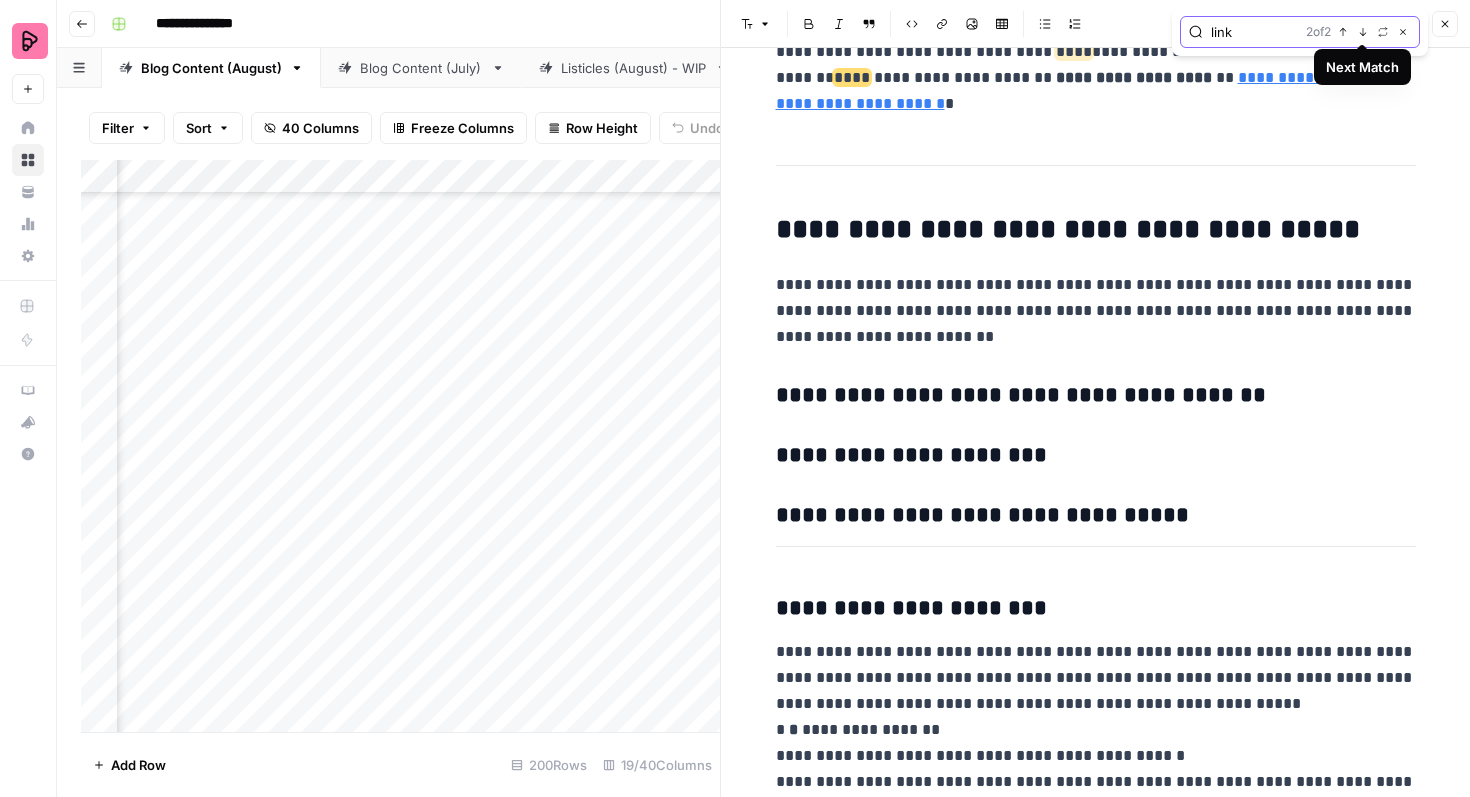 click on "Next Match" at bounding box center [1363, 32] 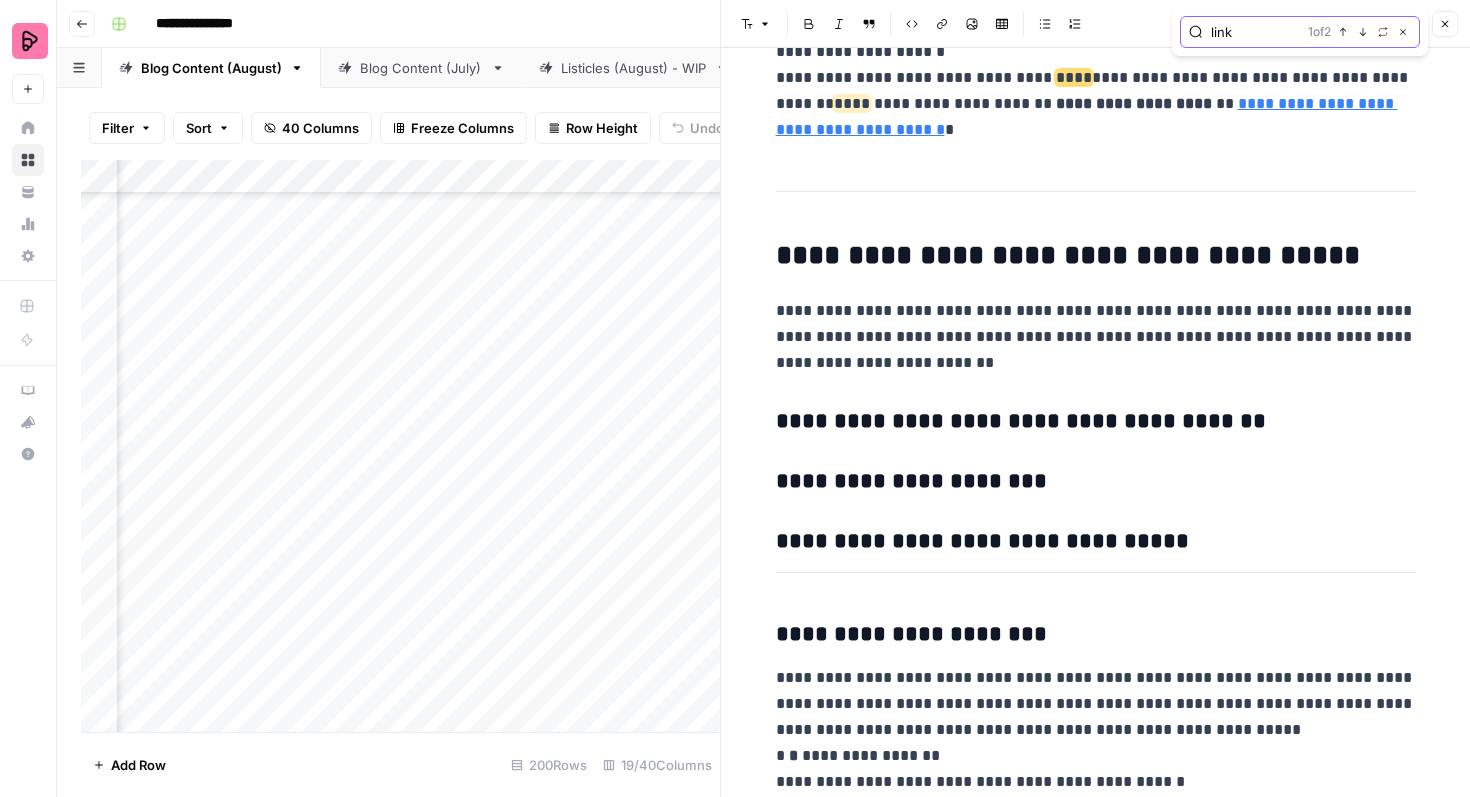 click on "link" at bounding box center [1255, 32] 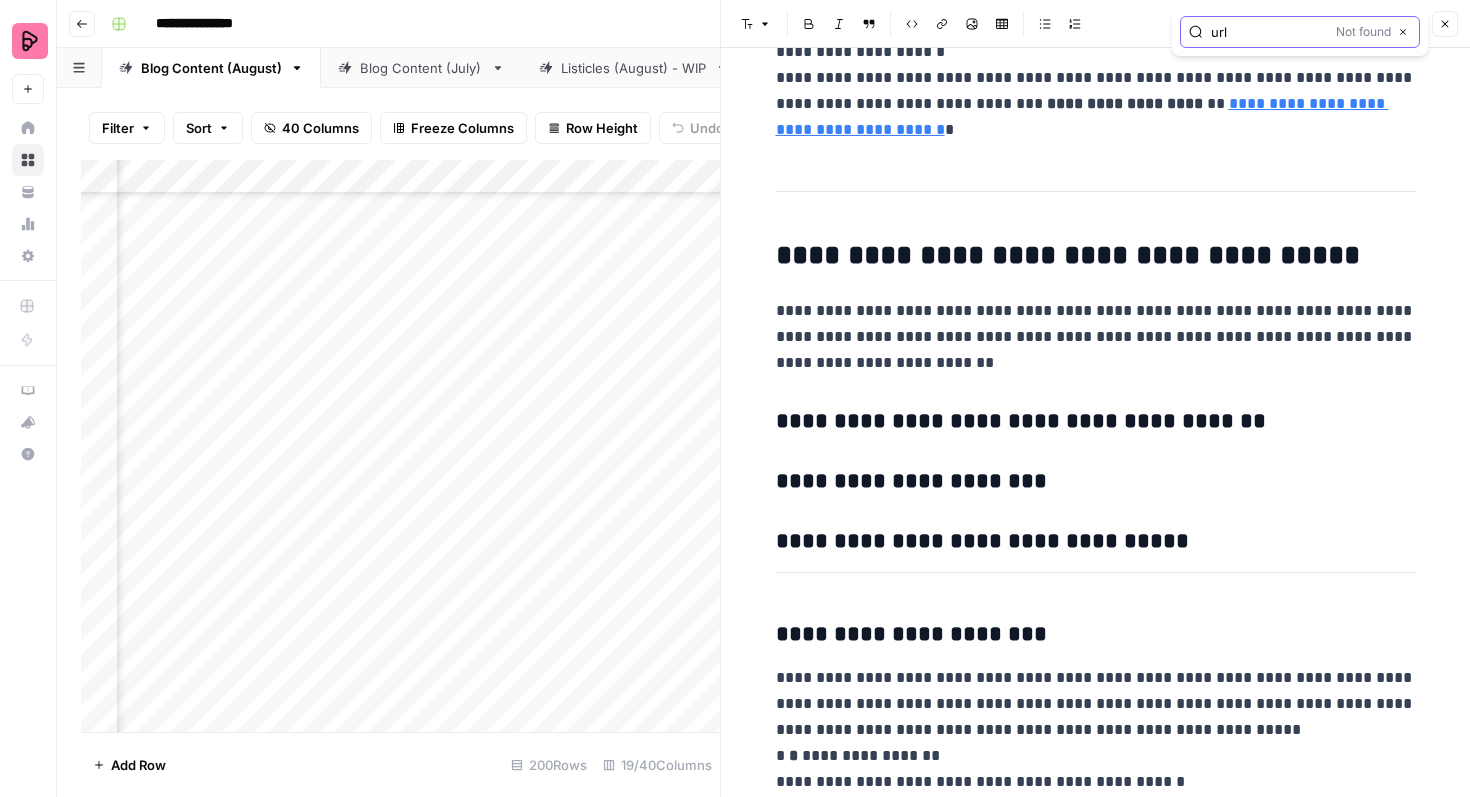 click on "url" at bounding box center (1269, 32) 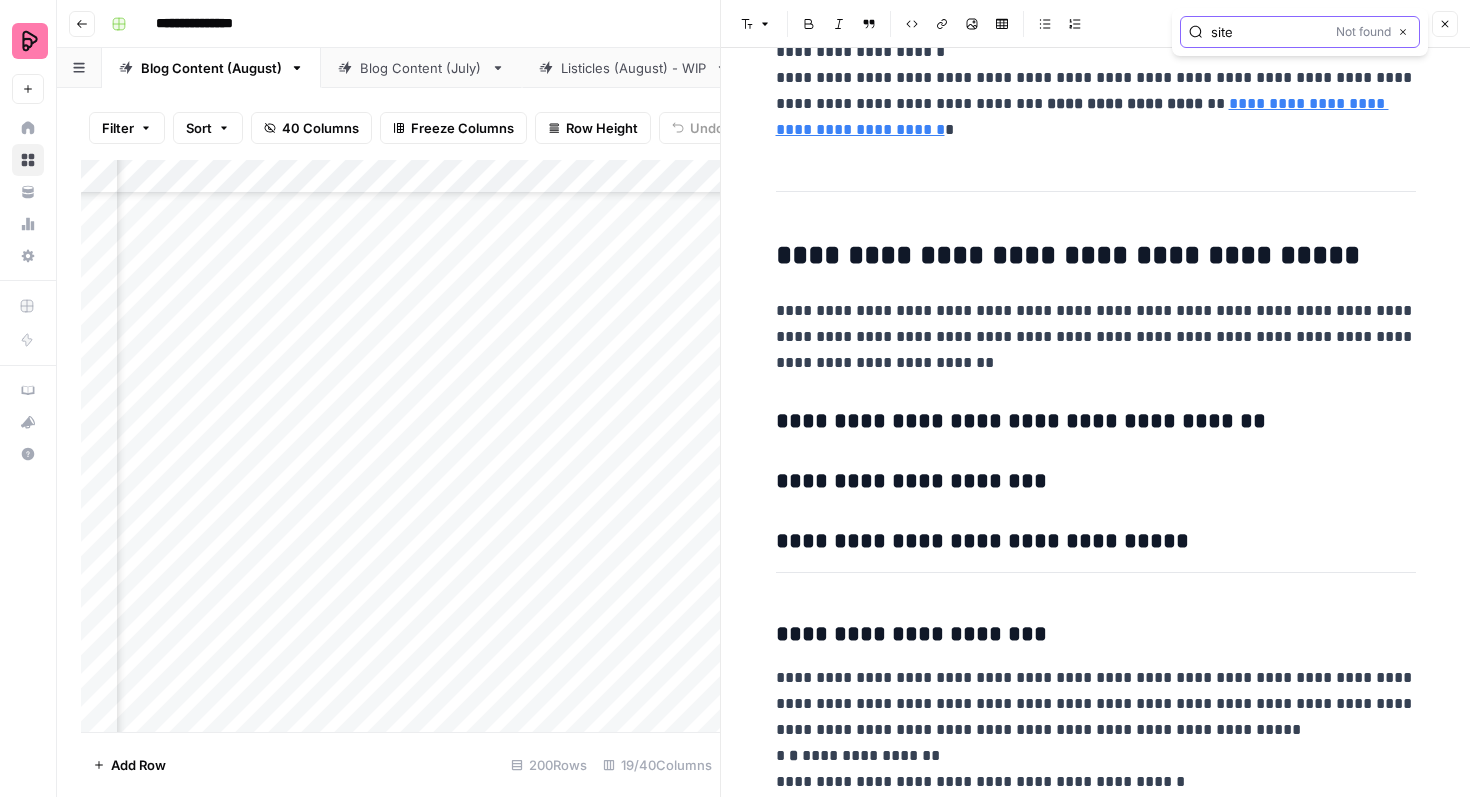 click on "site" at bounding box center (1269, 32) 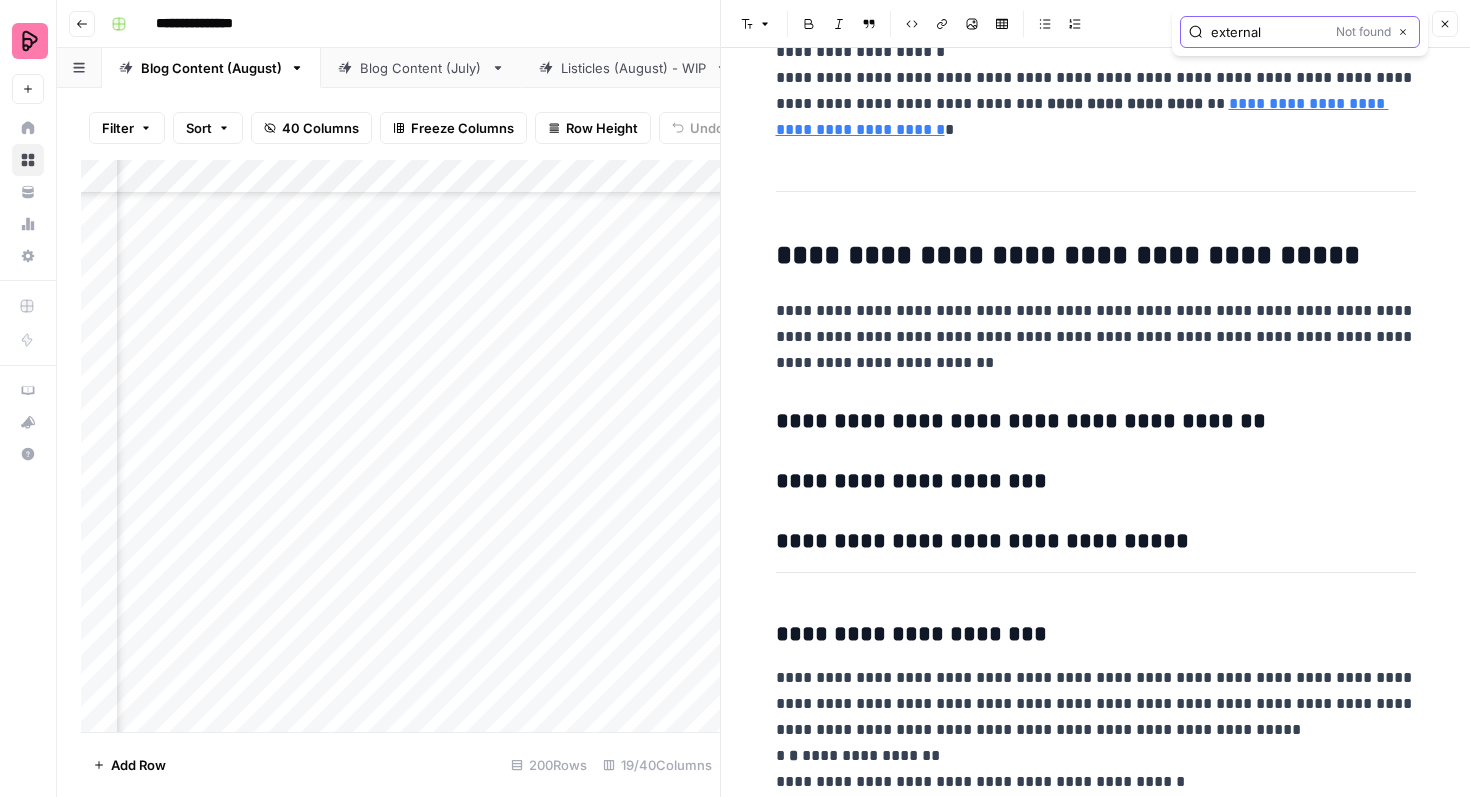 type on "external" 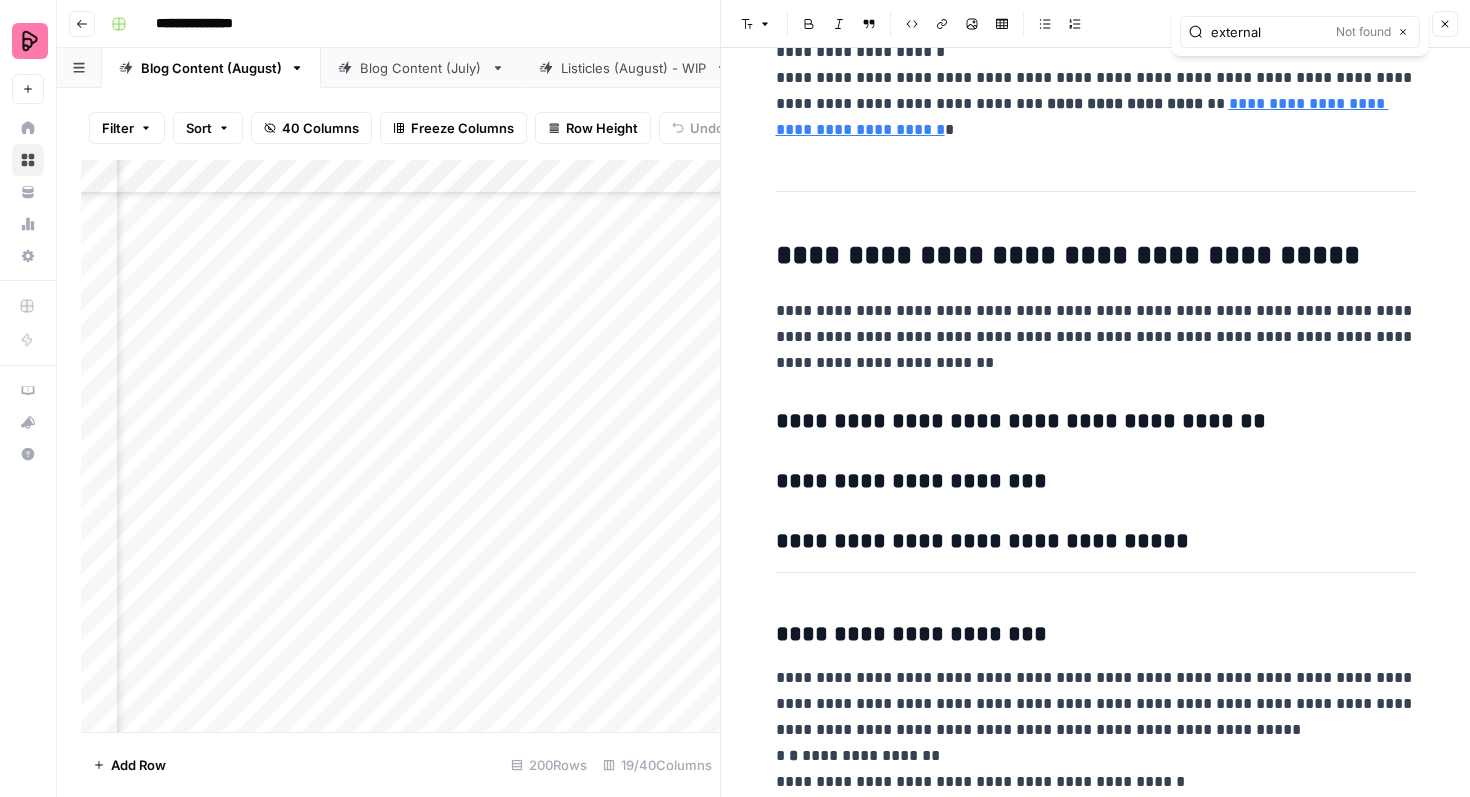 click 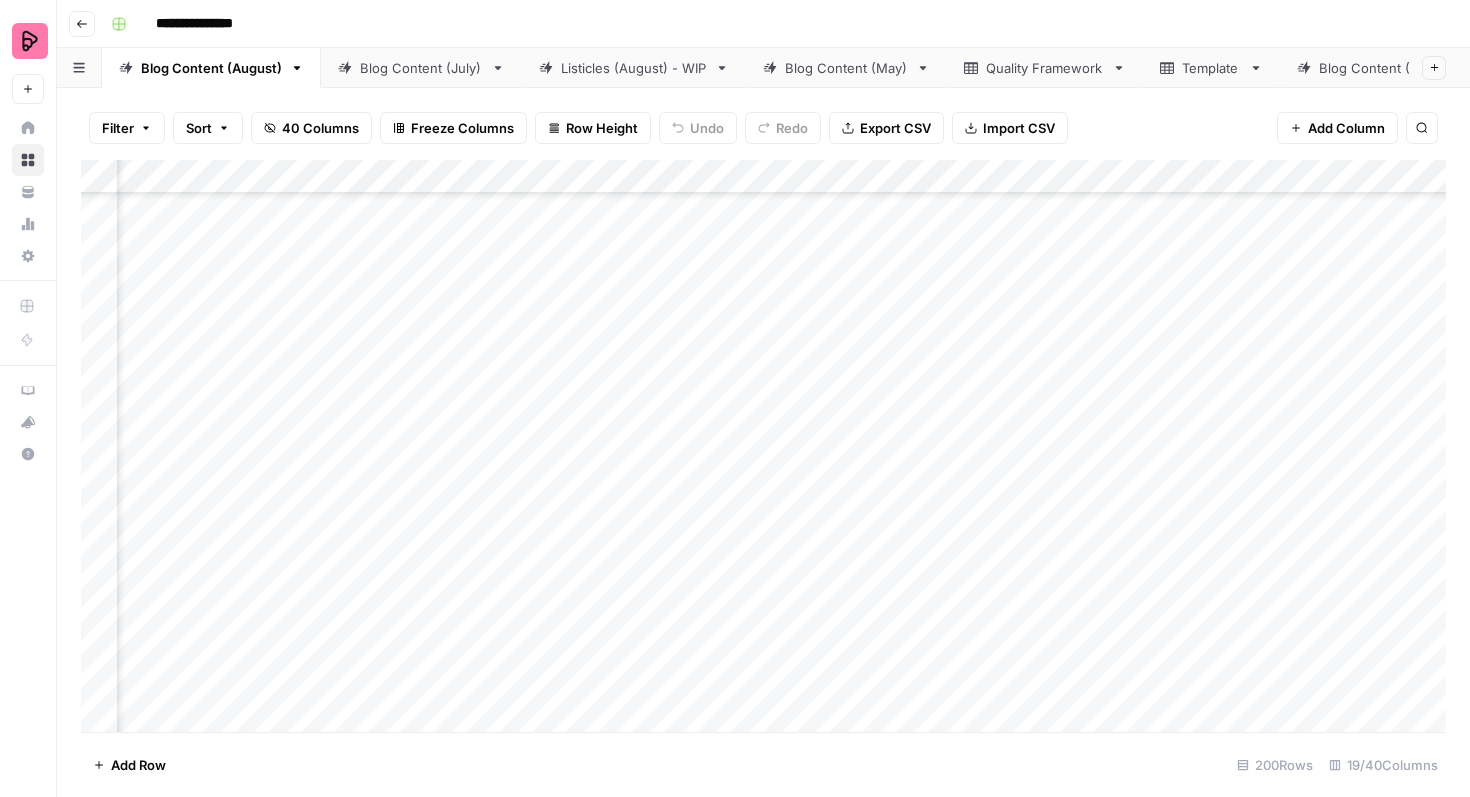 scroll, scrollTop: 1314, scrollLeft: 174, axis: both 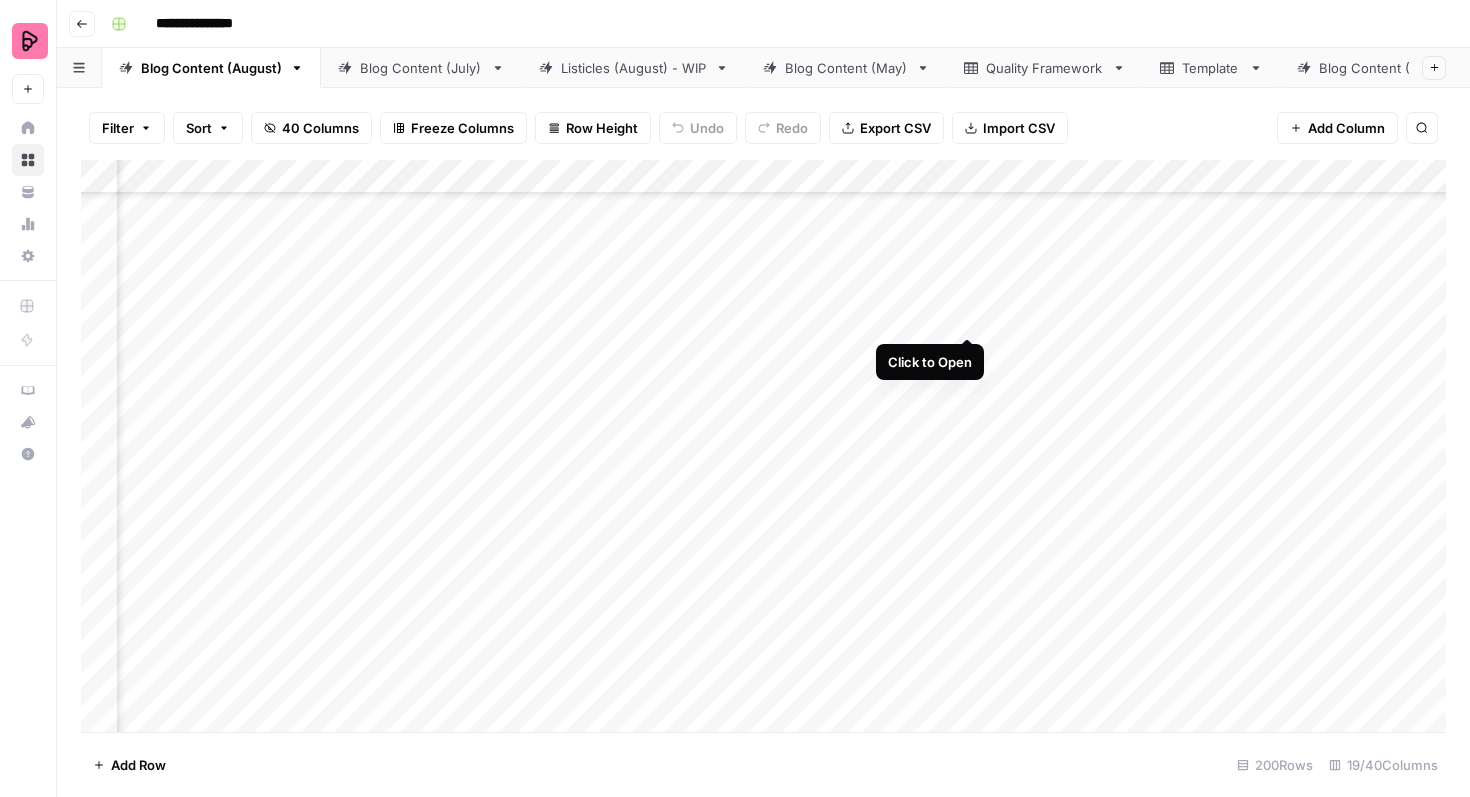 click on "Add Column" at bounding box center [763, 446] 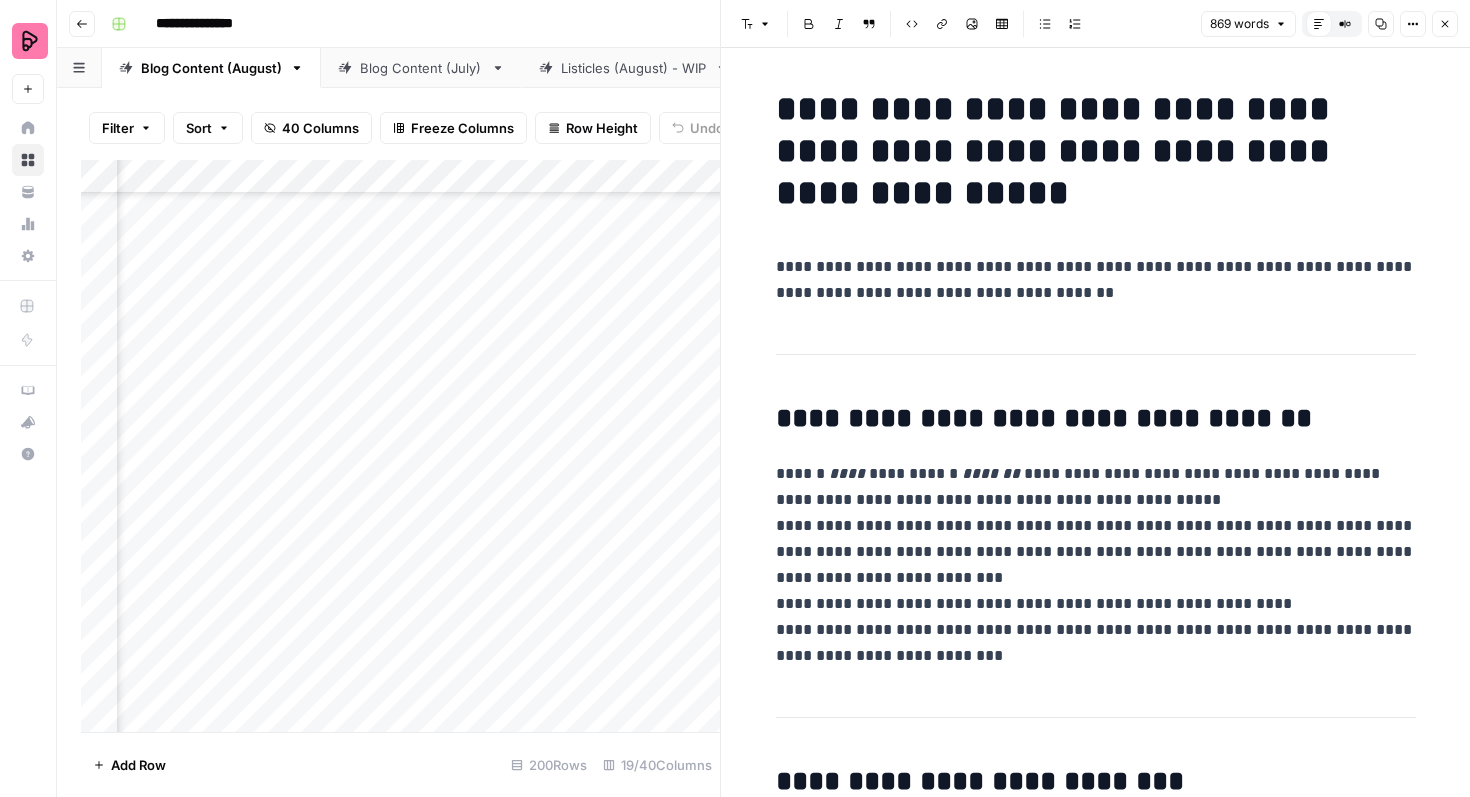 click on "**********" at bounding box center (1096, 280) 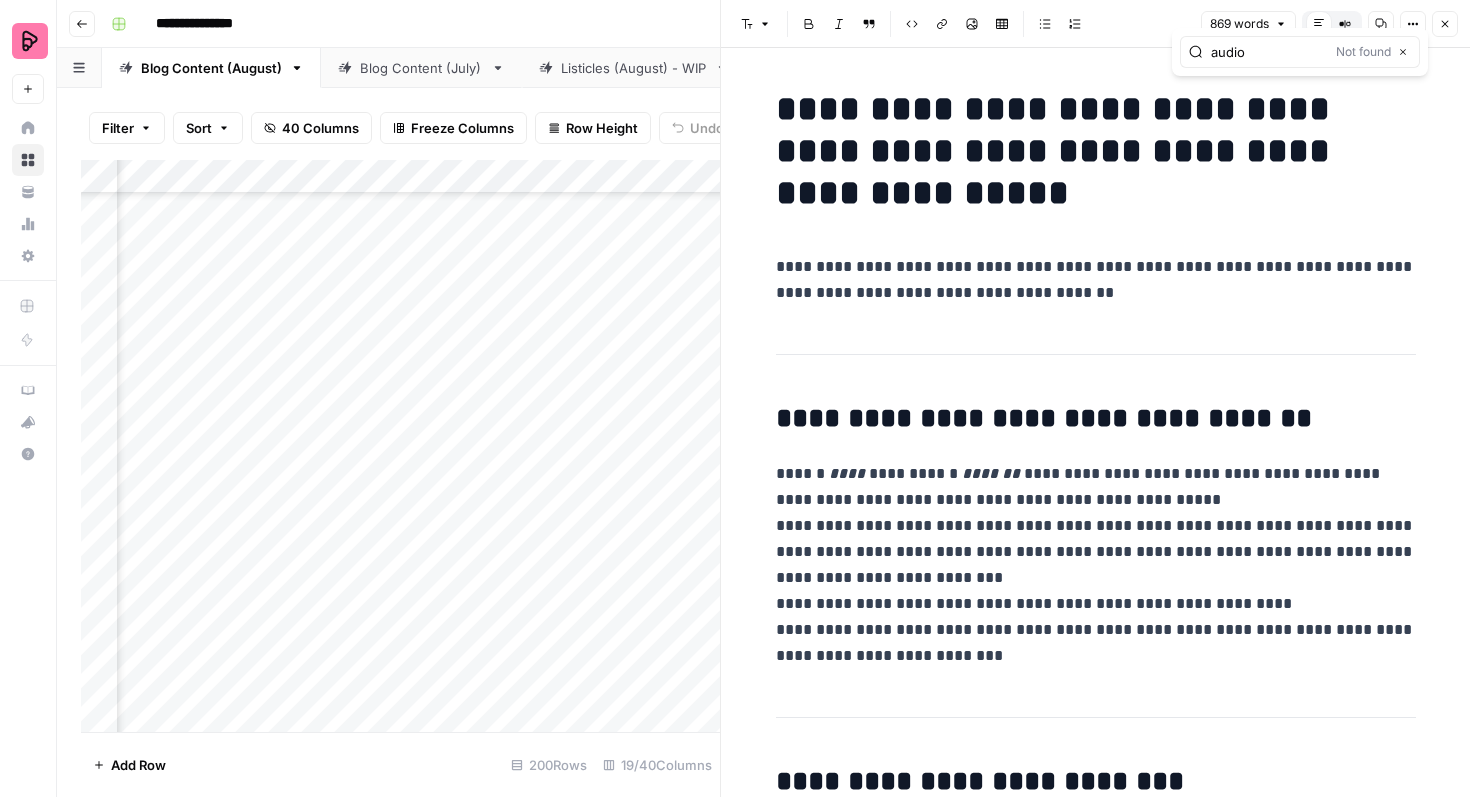 click on "audio" at bounding box center [1269, 52] 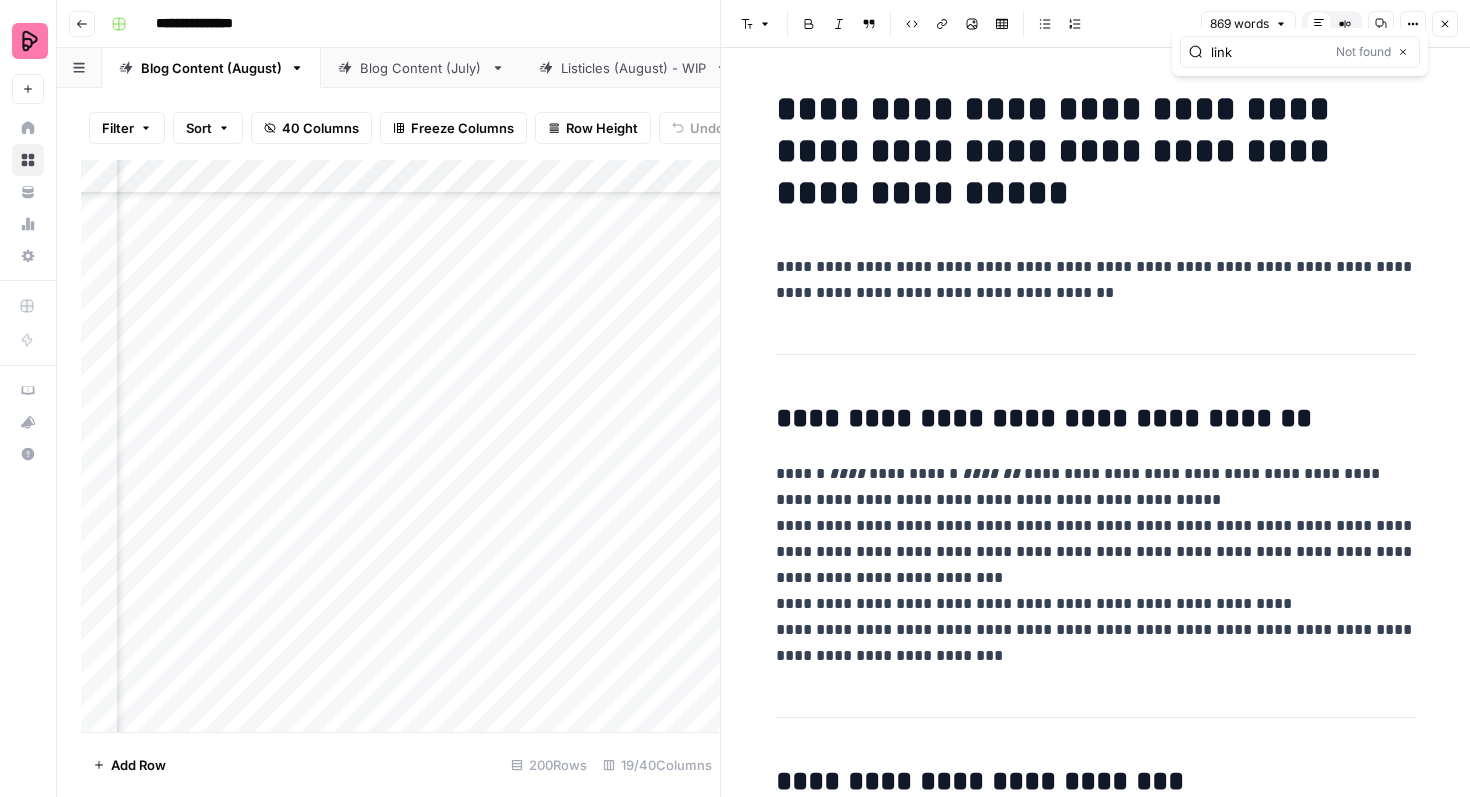 click on "link" at bounding box center [1269, 52] 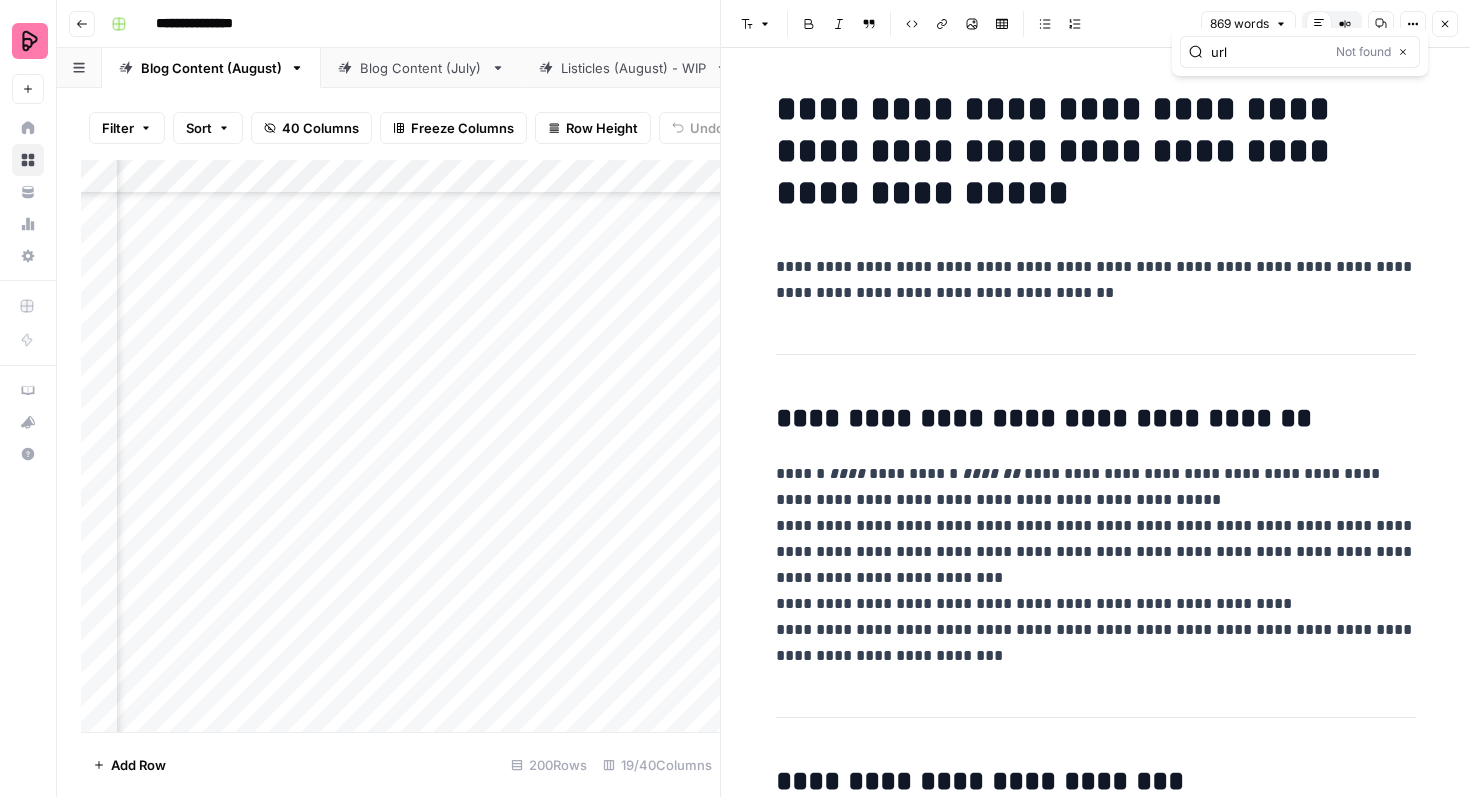 click on "url" at bounding box center [1269, 52] 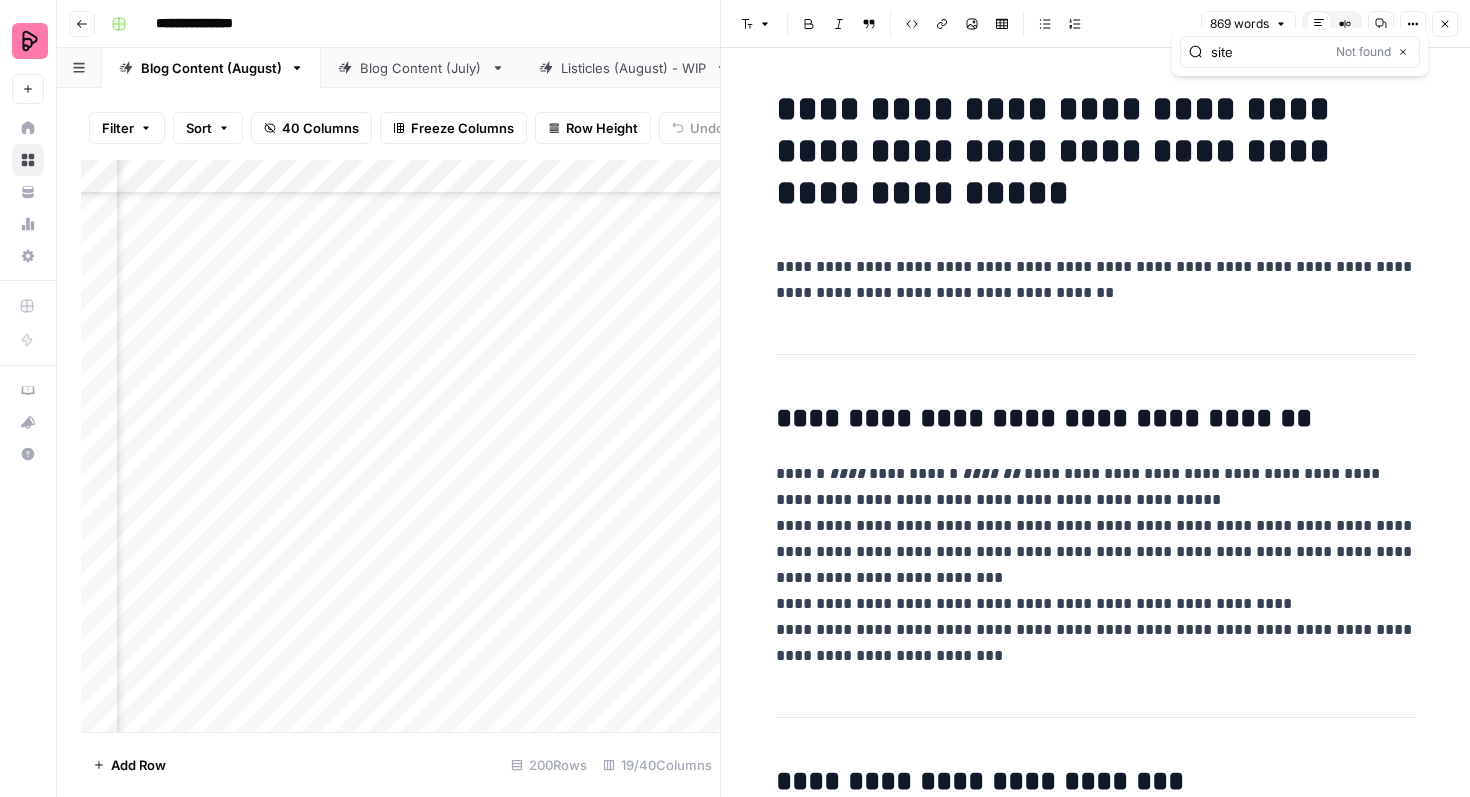 type on "site" 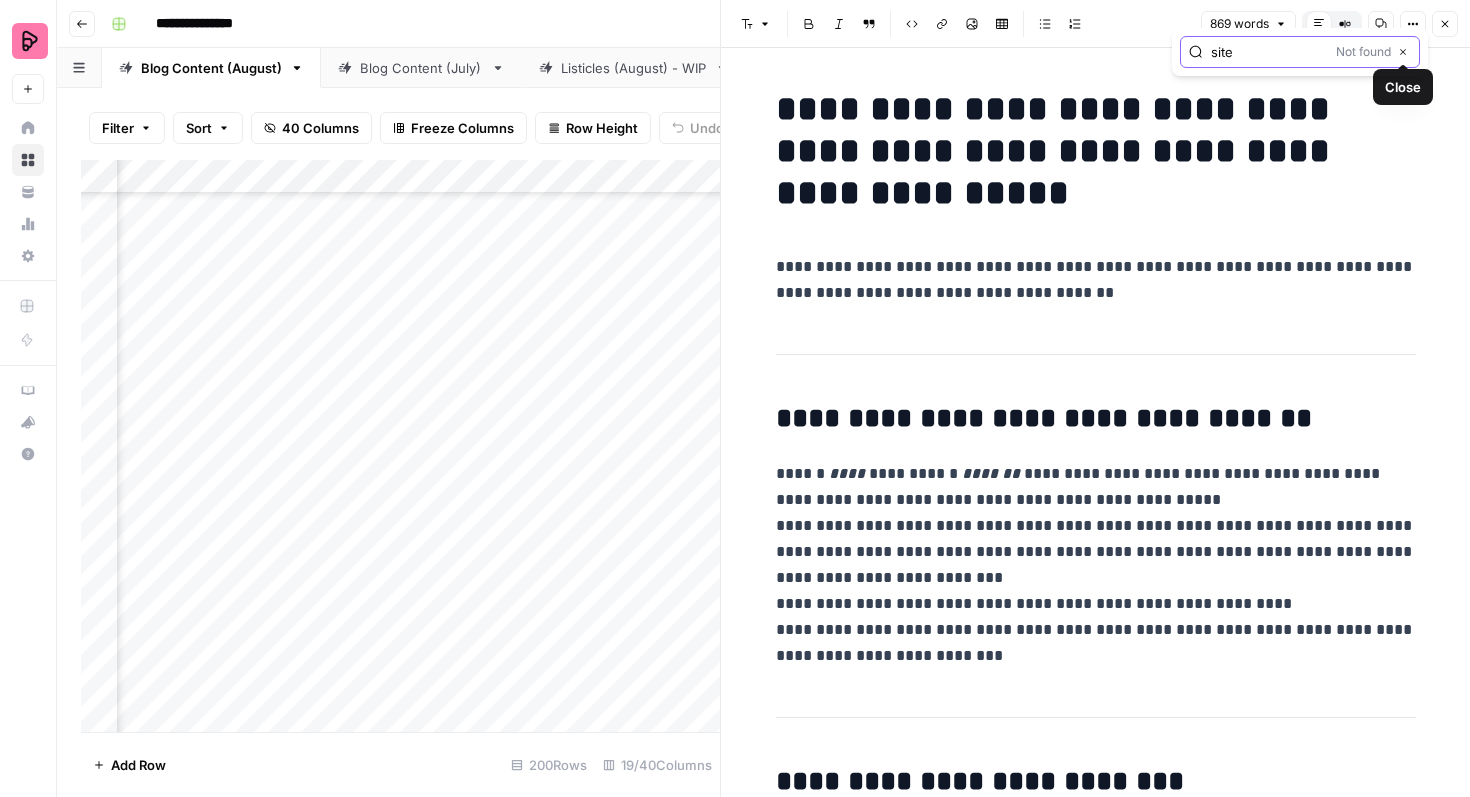 click 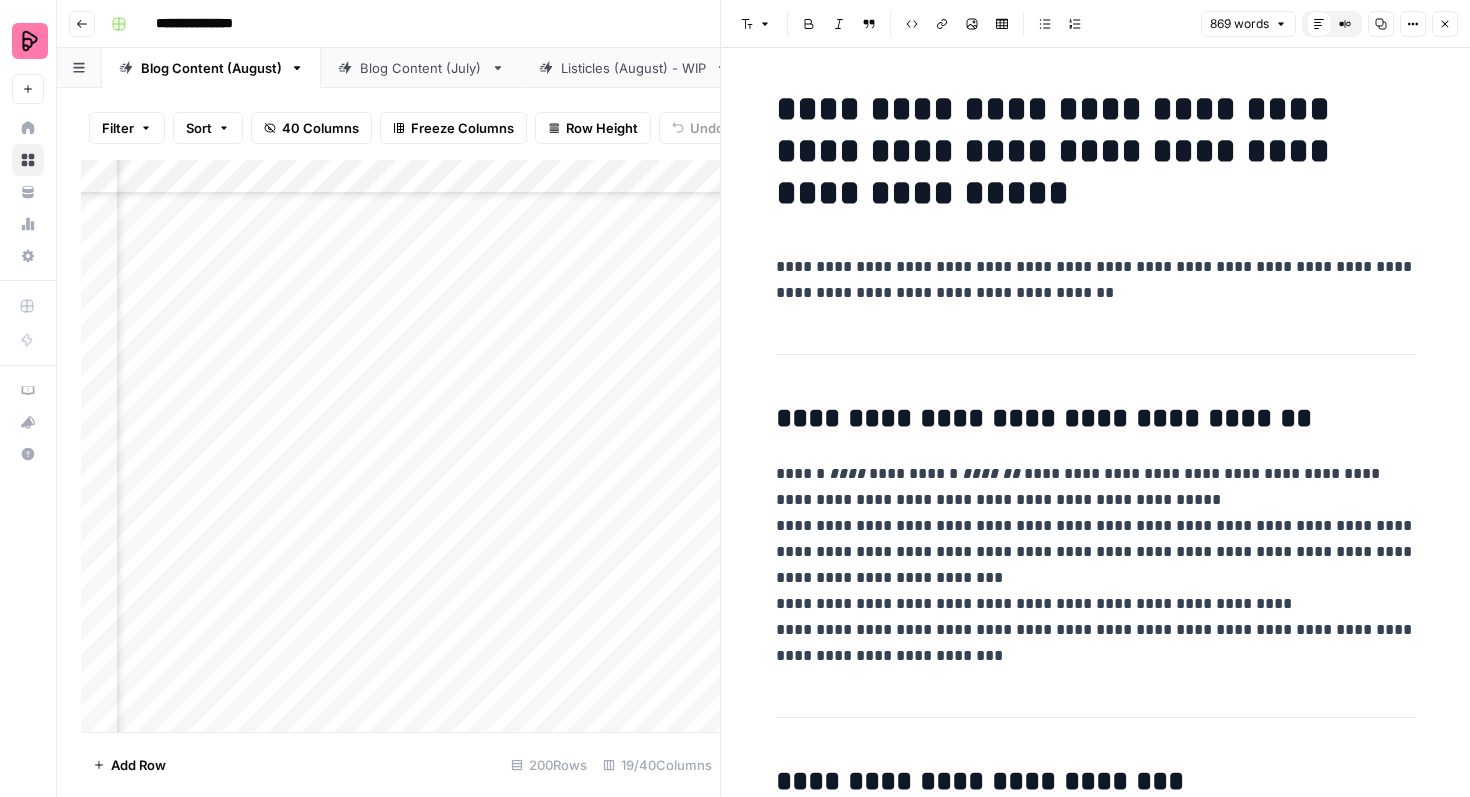 click 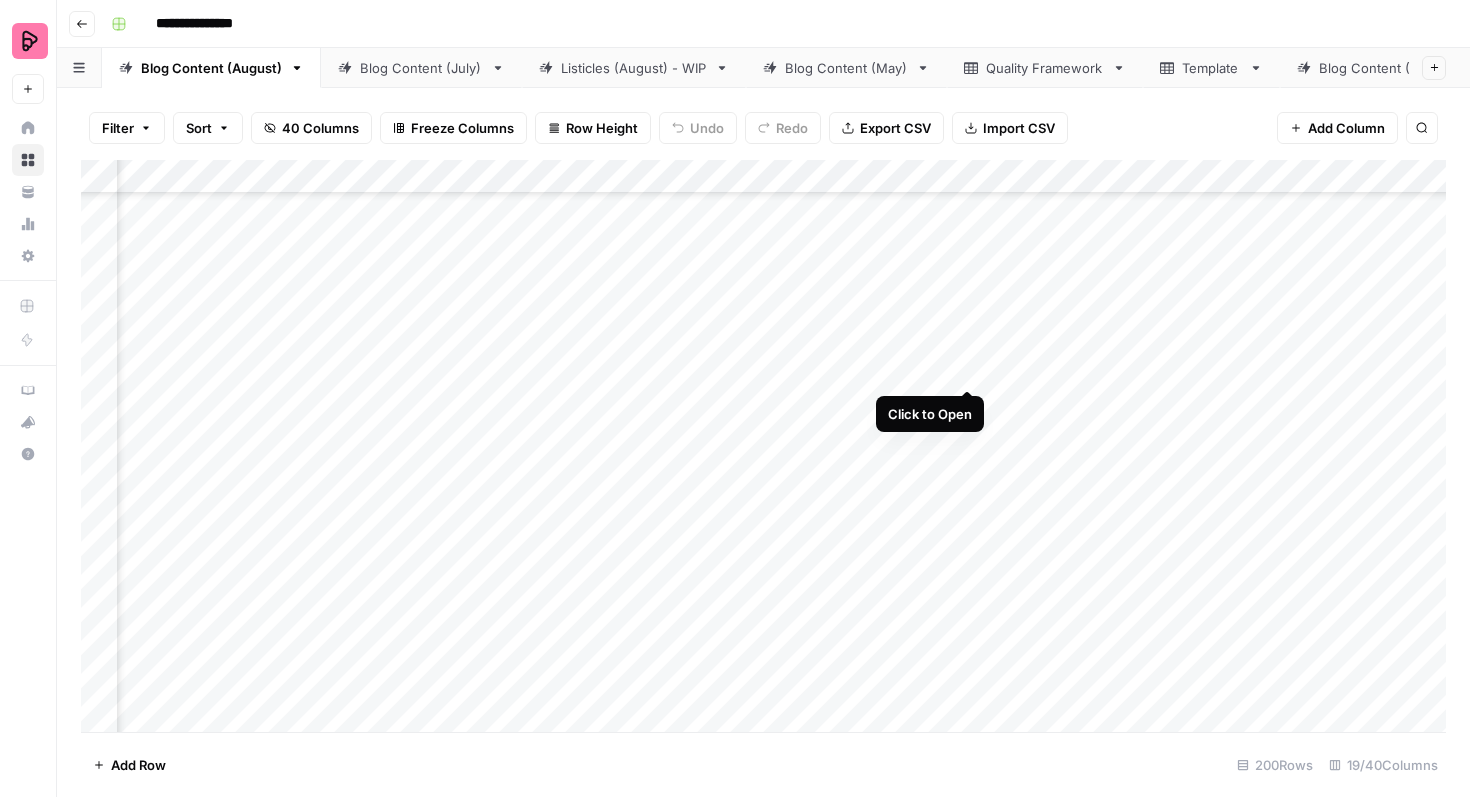 click on "Add Column" at bounding box center [763, 446] 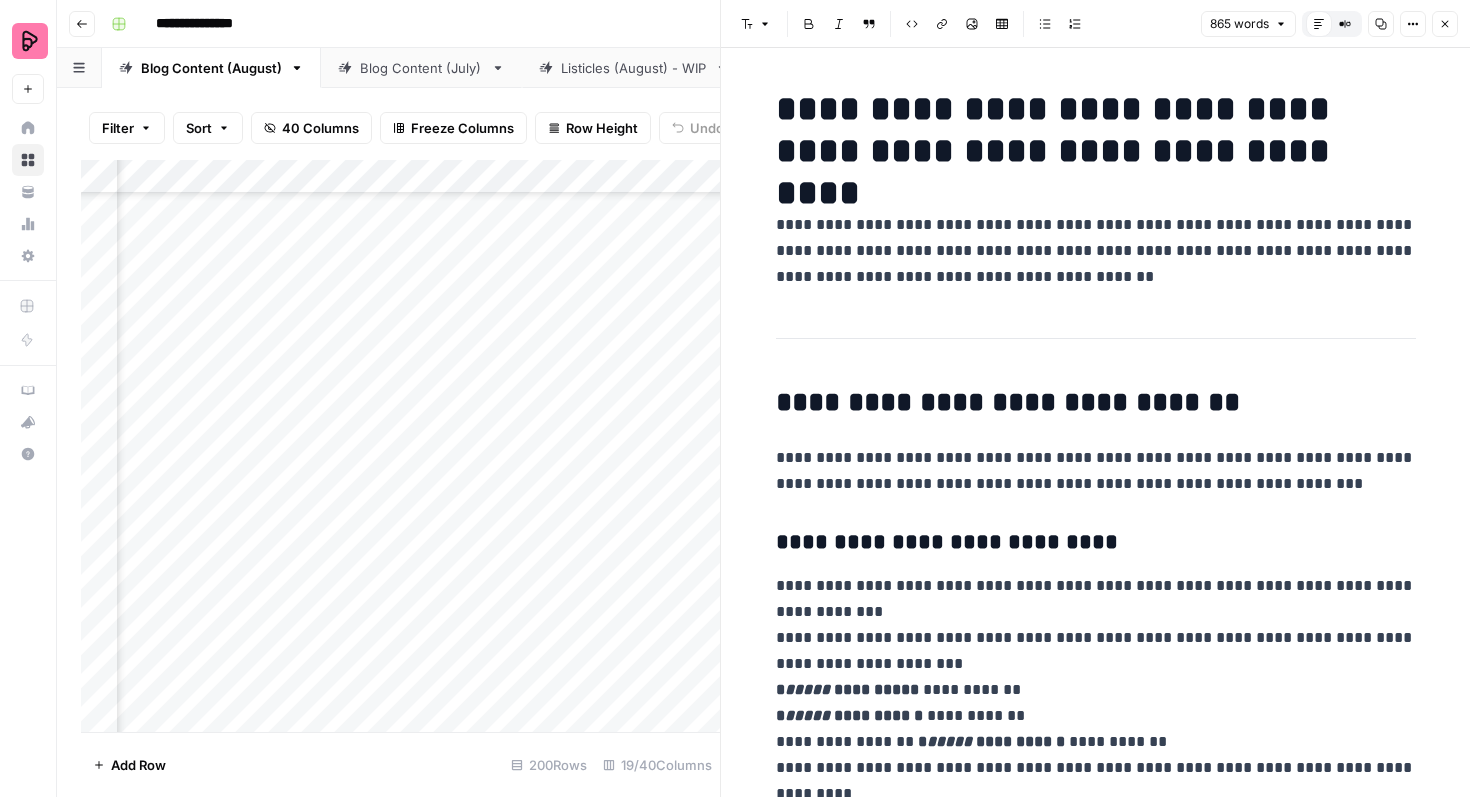 click on "**********" at bounding box center [1096, 251] 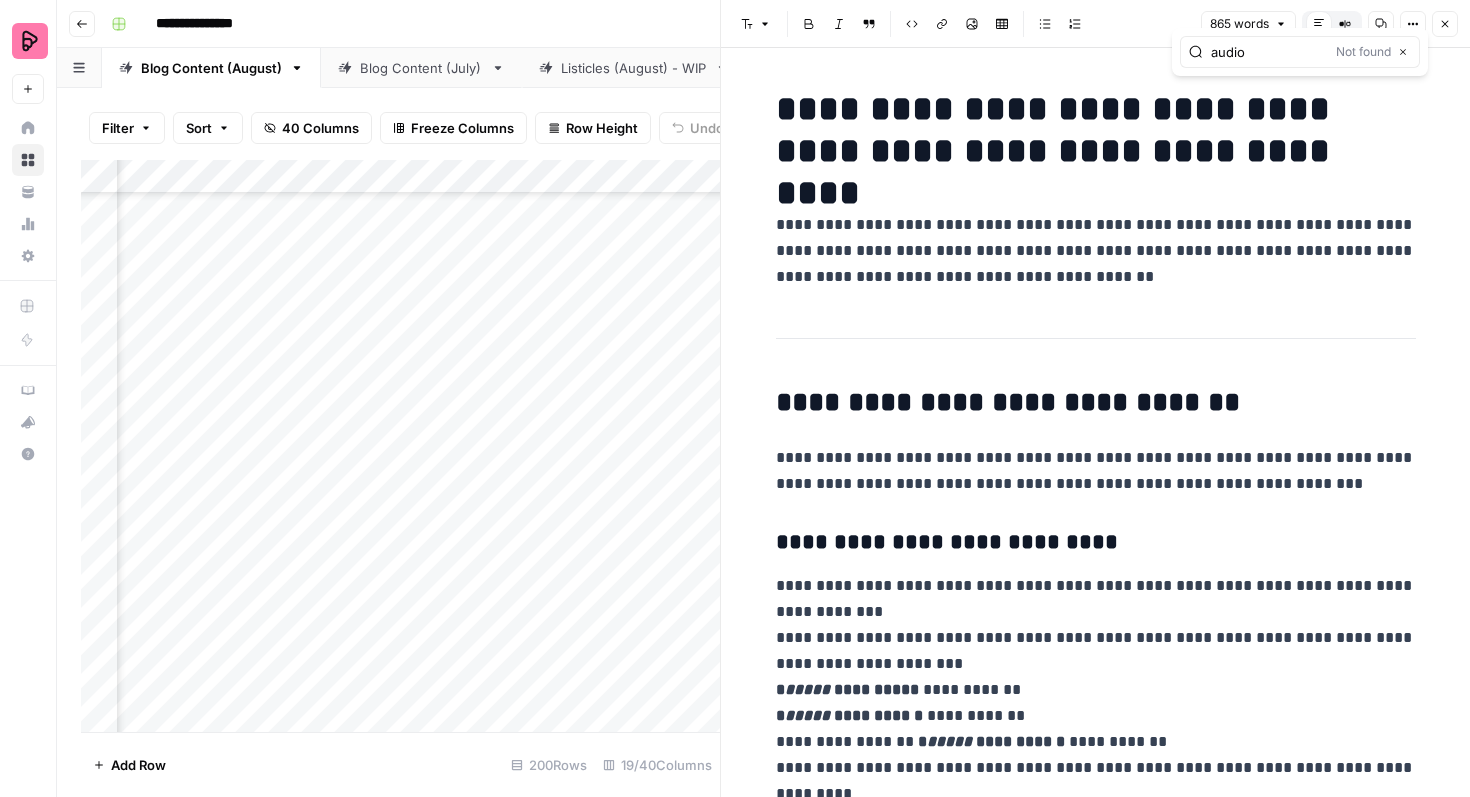 click on "audio" at bounding box center [1269, 52] 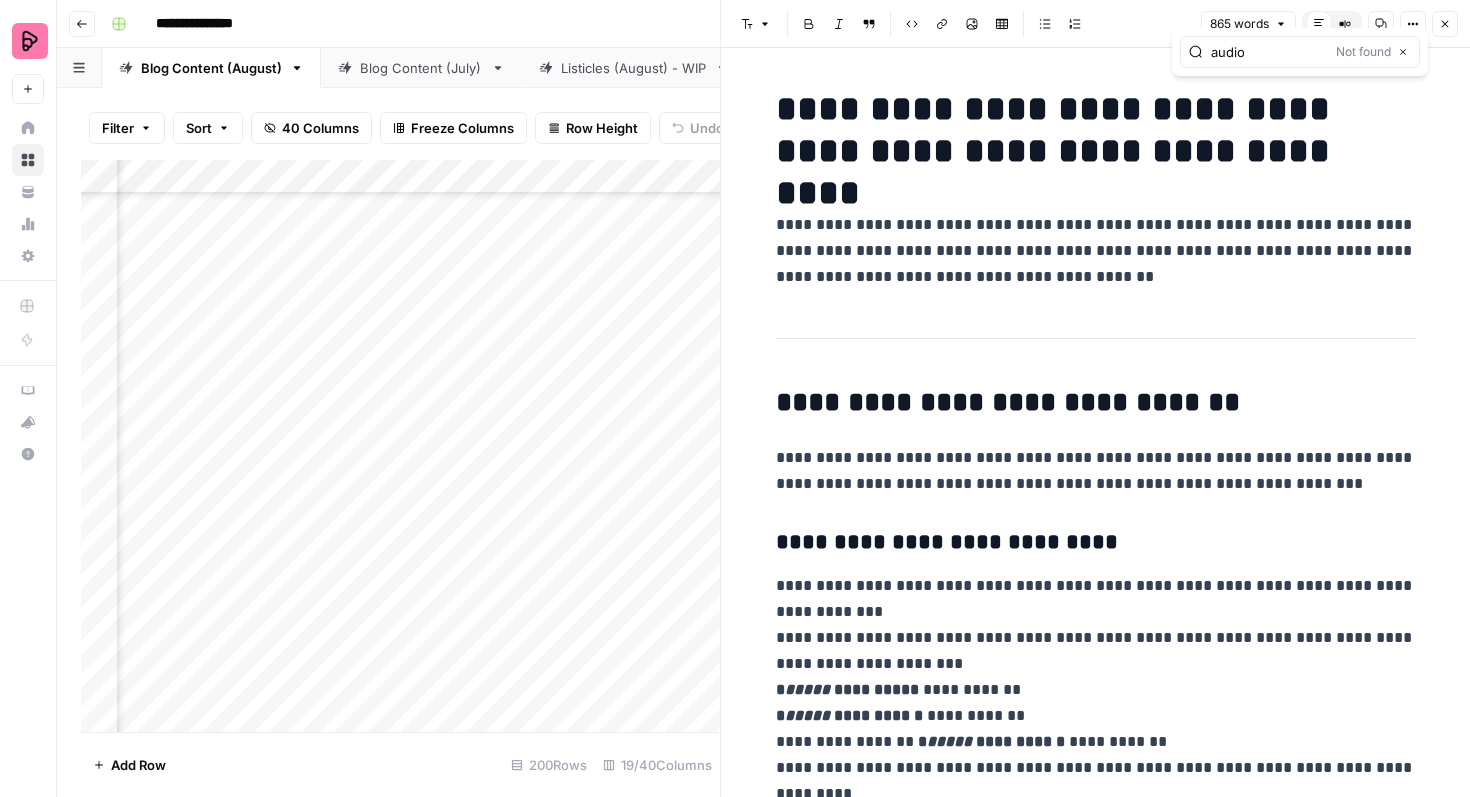 click on "audio" at bounding box center [1269, 52] 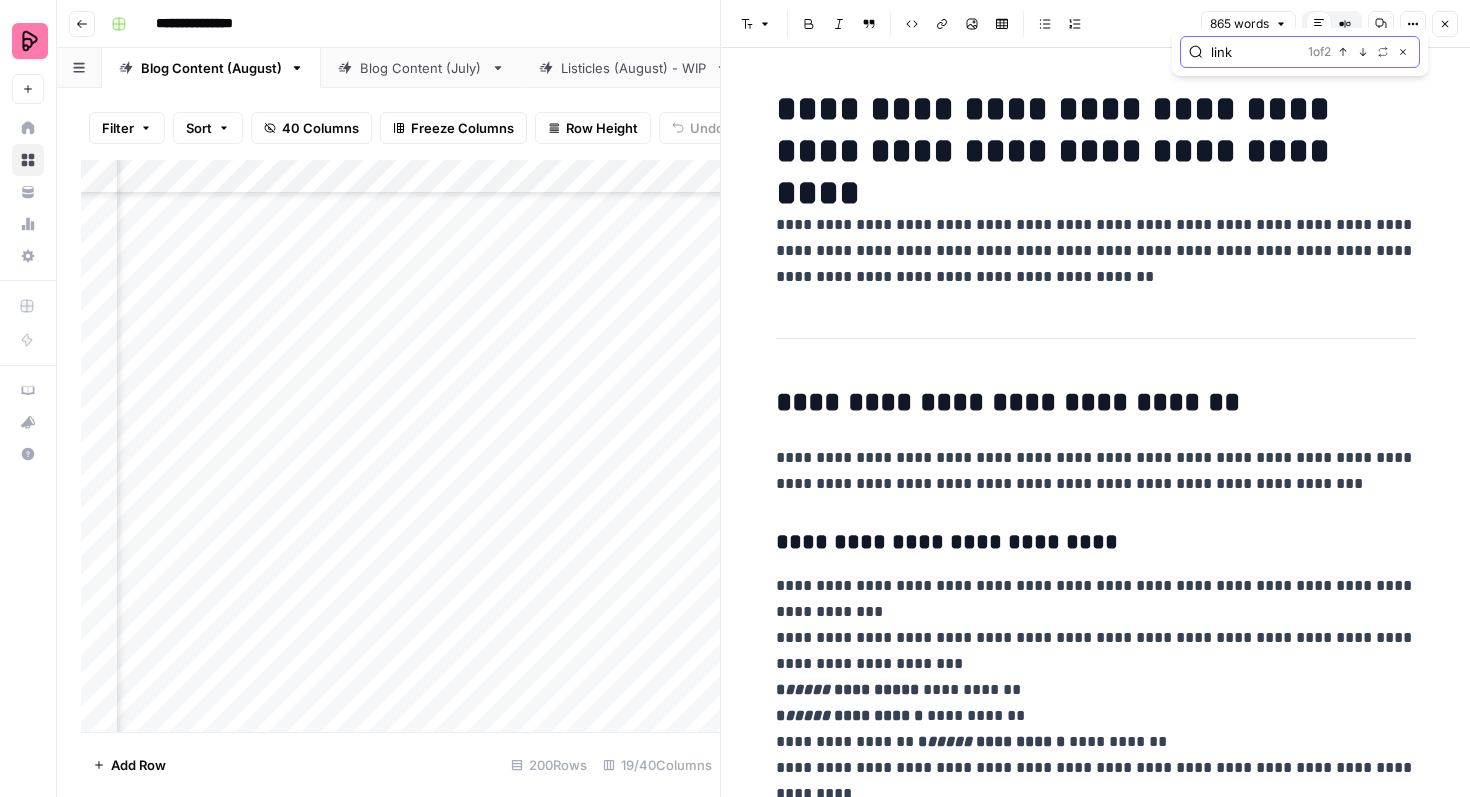 click 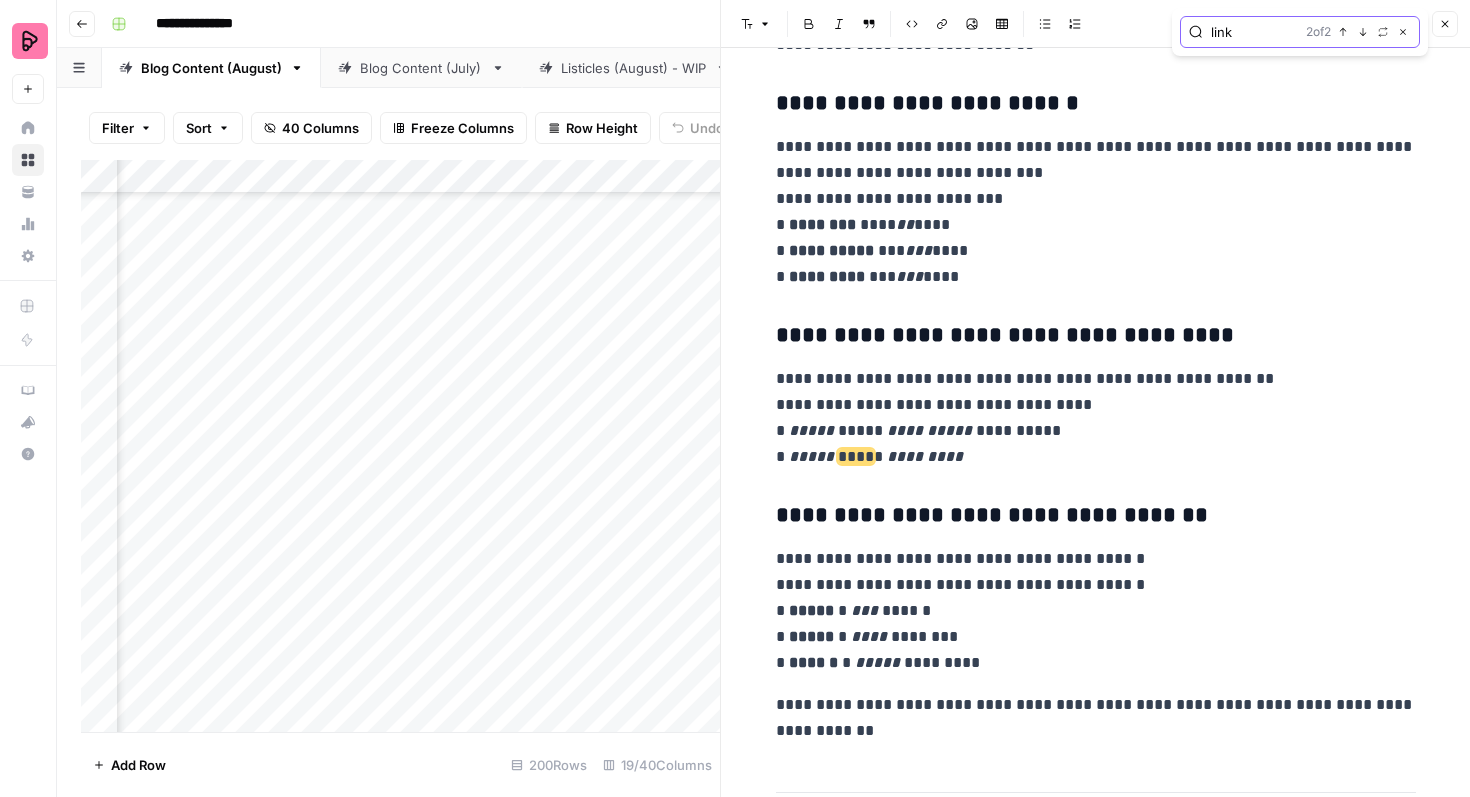scroll, scrollTop: 1635, scrollLeft: 0, axis: vertical 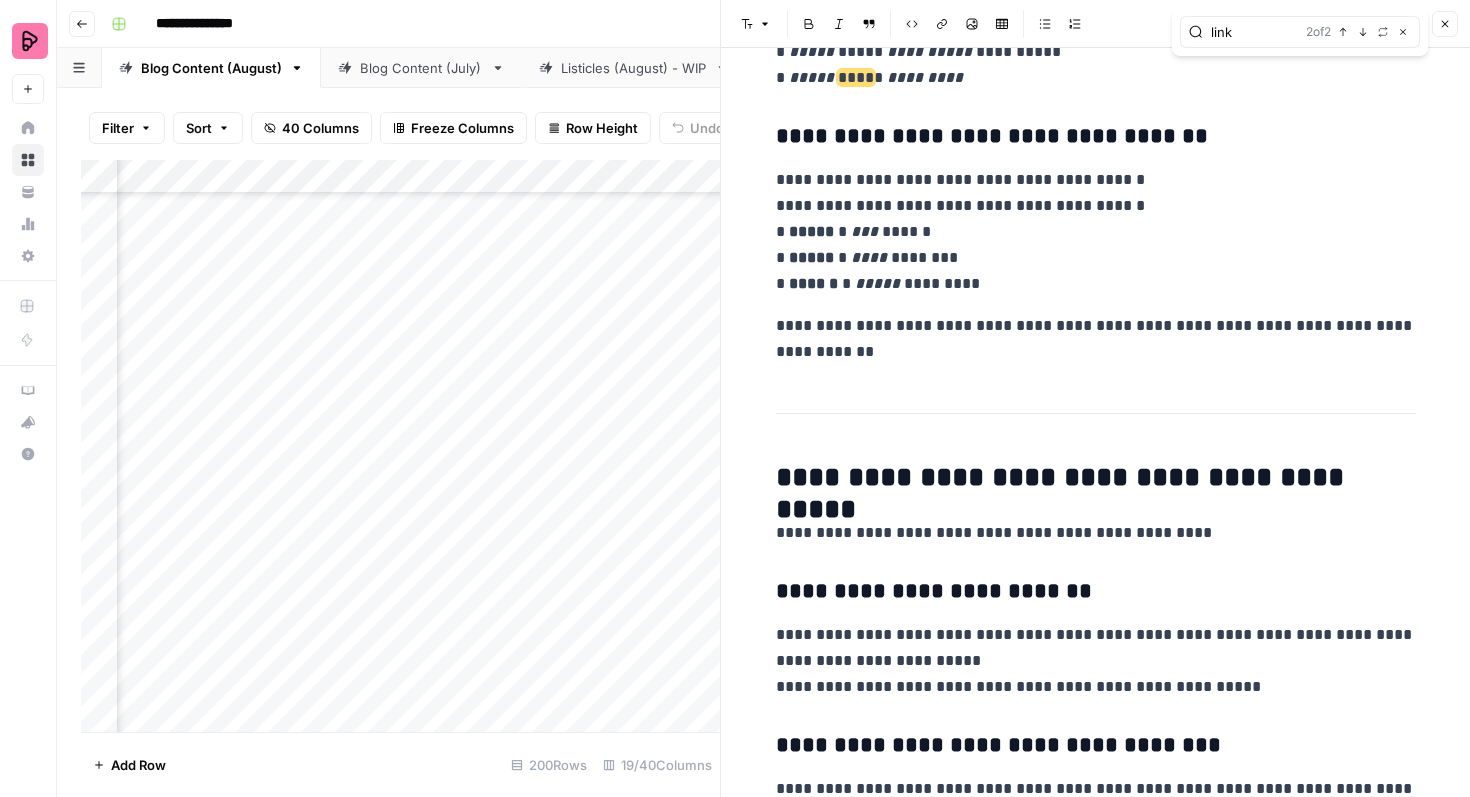 click on "link 2  of  2 Previous match Next Match Replace Close" at bounding box center [1300, 32] 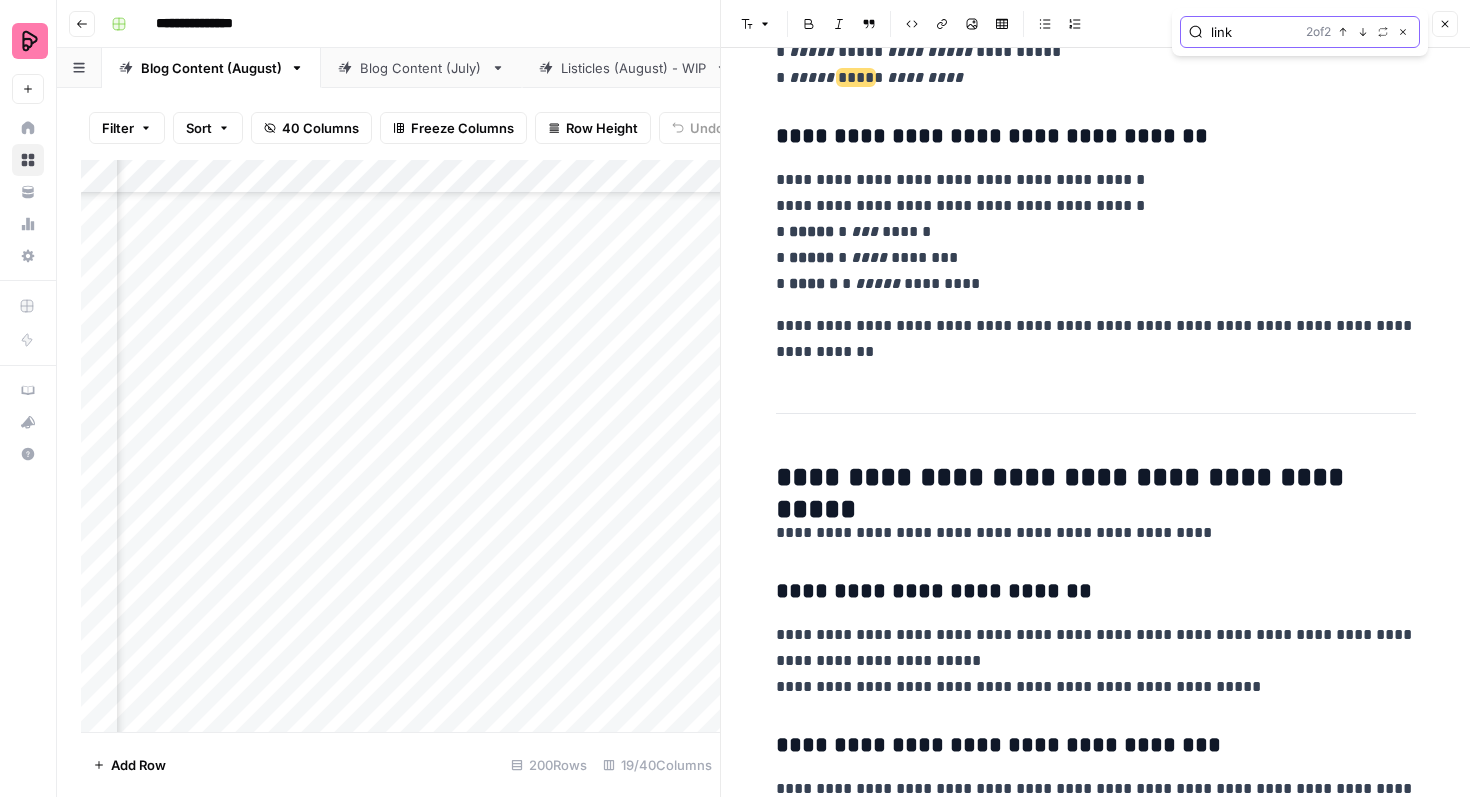 click on "Previous match" at bounding box center (1343, 32) 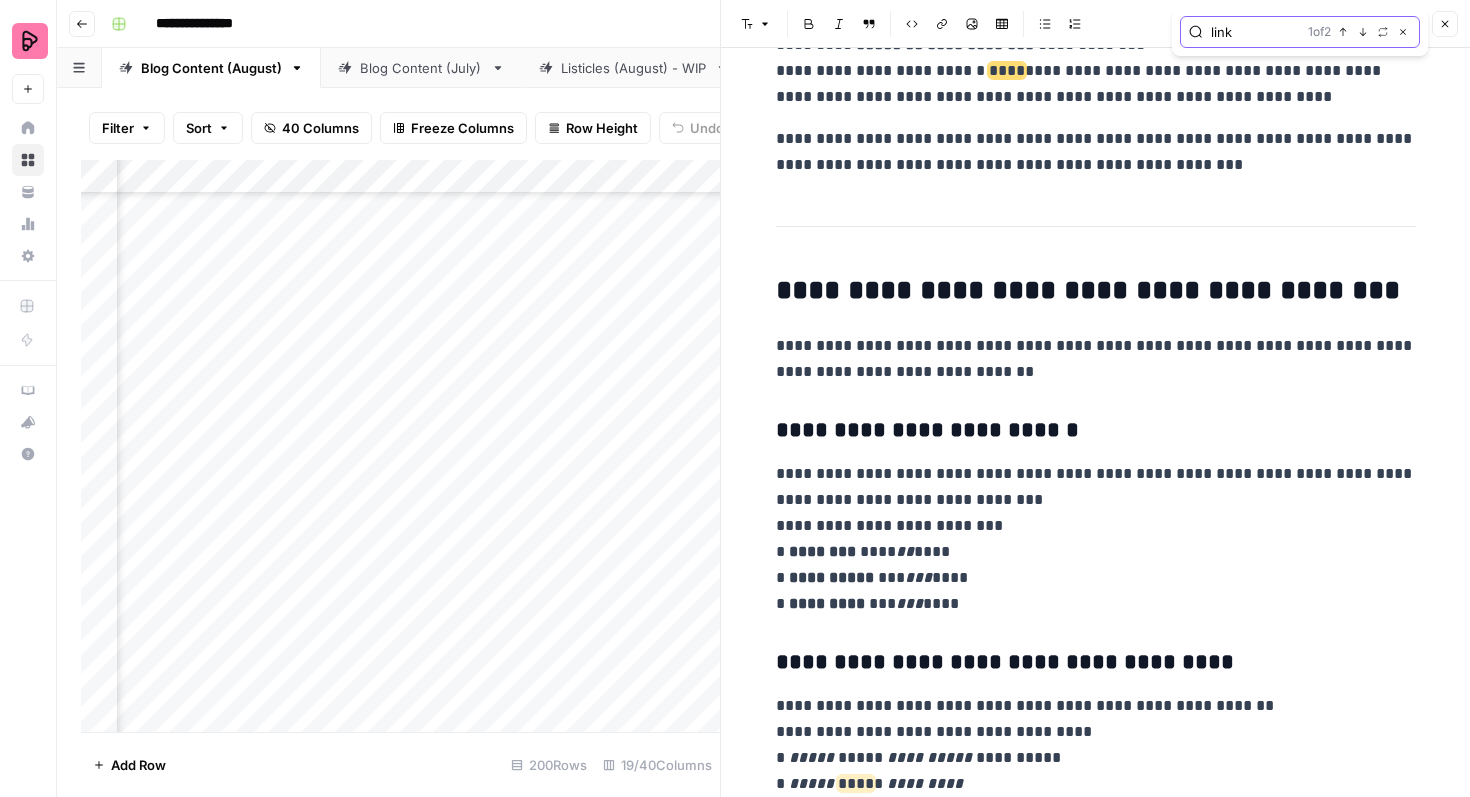 scroll, scrollTop: 922, scrollLeft: 0, axis: vertical 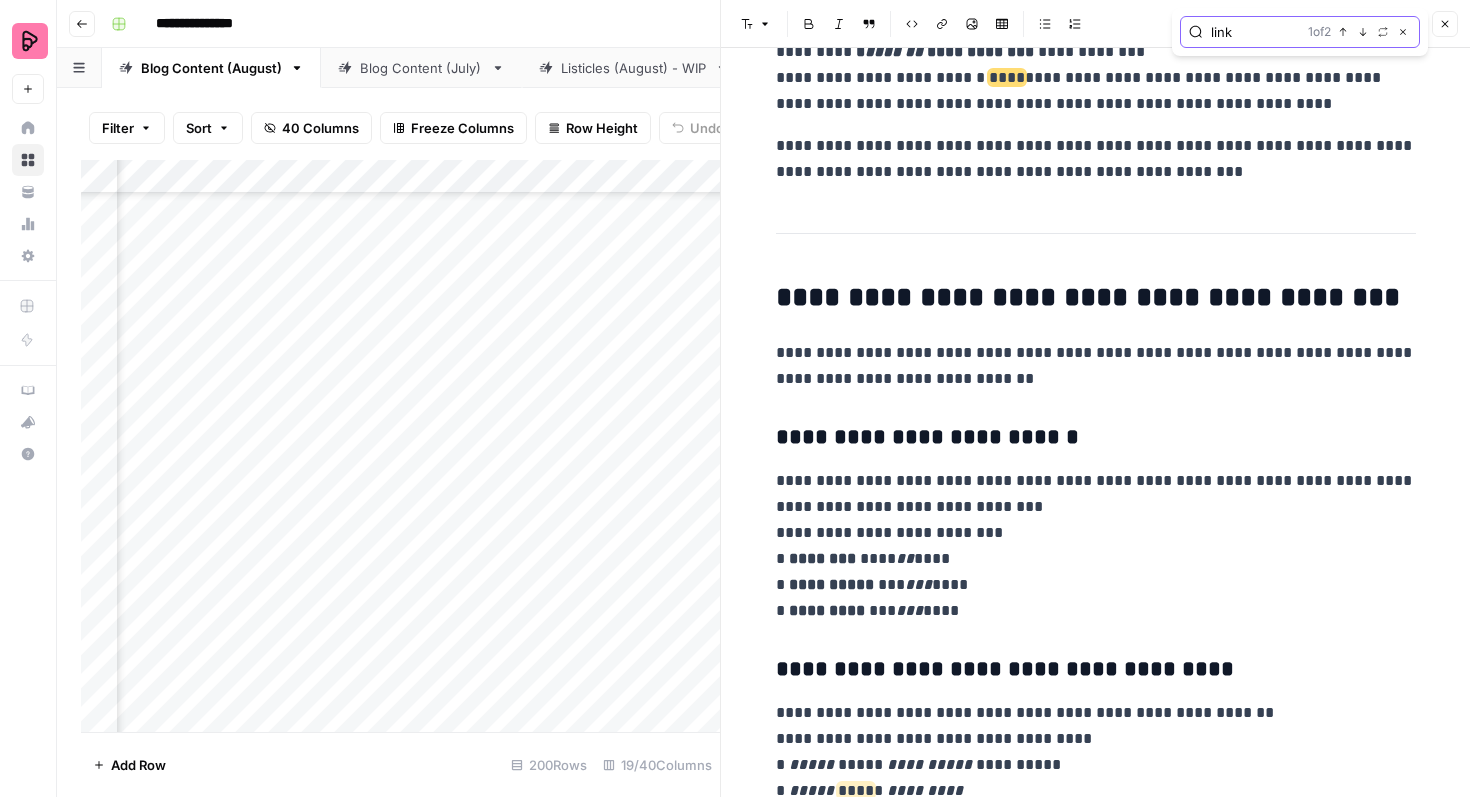 click on "link" at bounding box center [1255, 32] 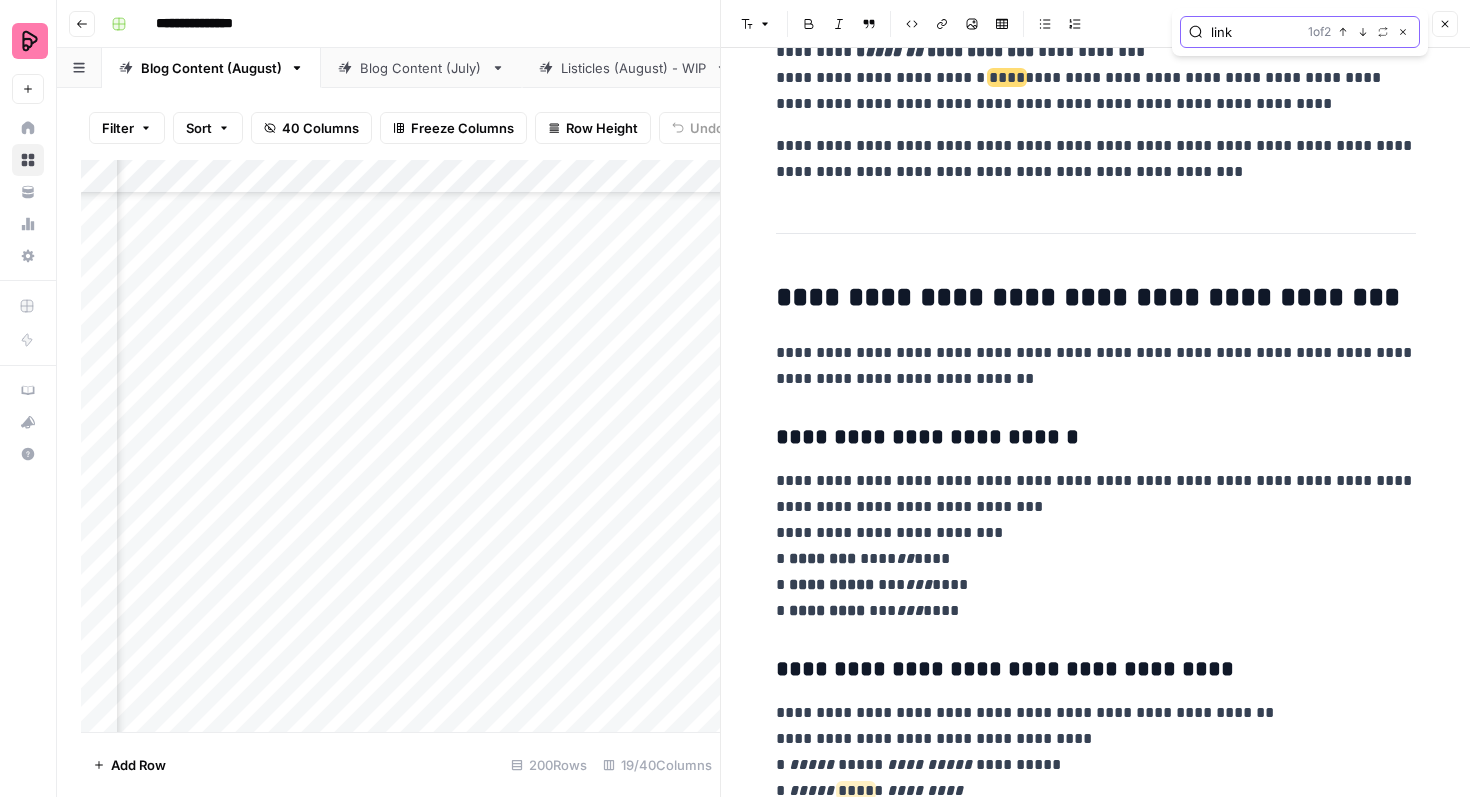 click on "link" at bounding box center [1255, 32] 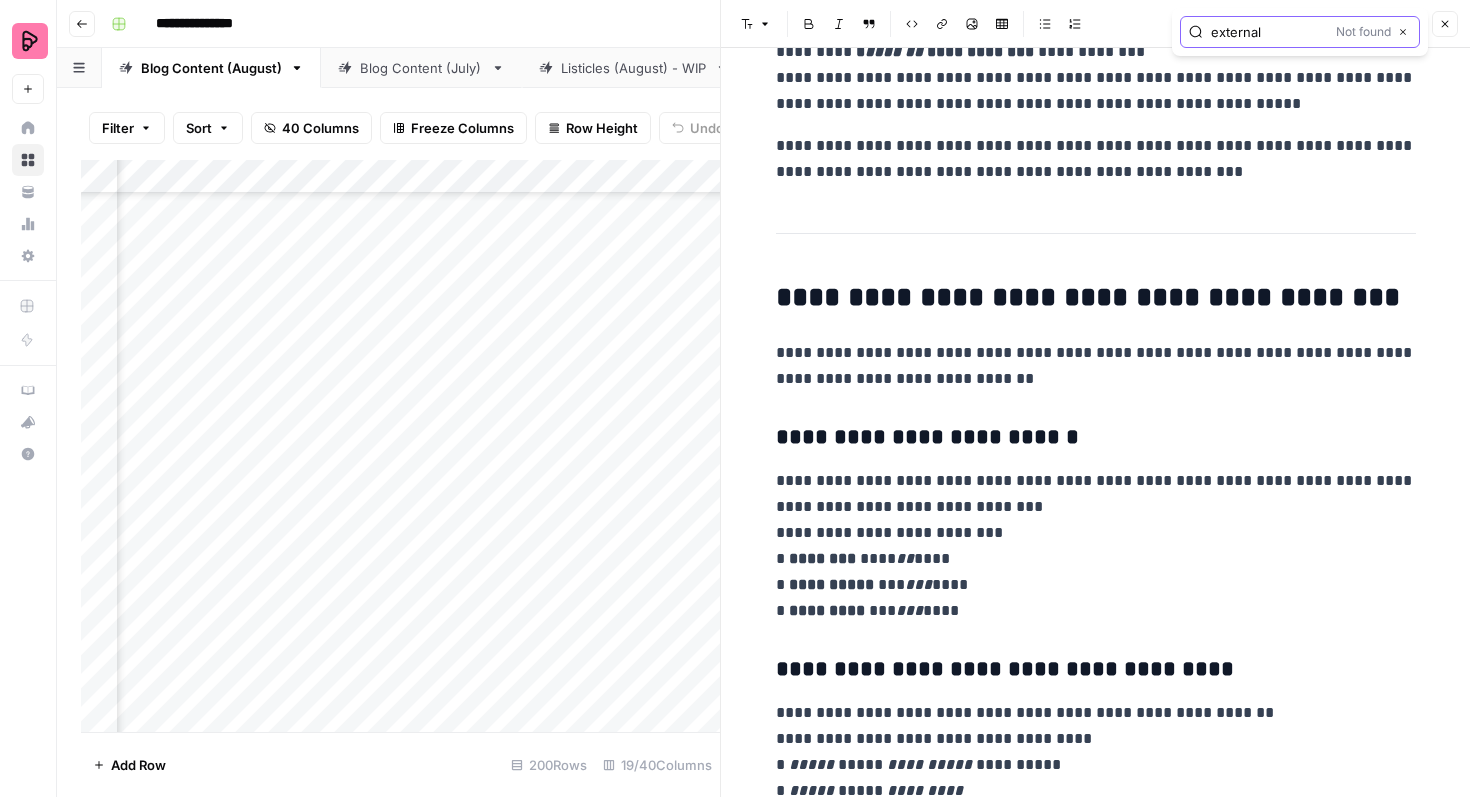 type on "external" 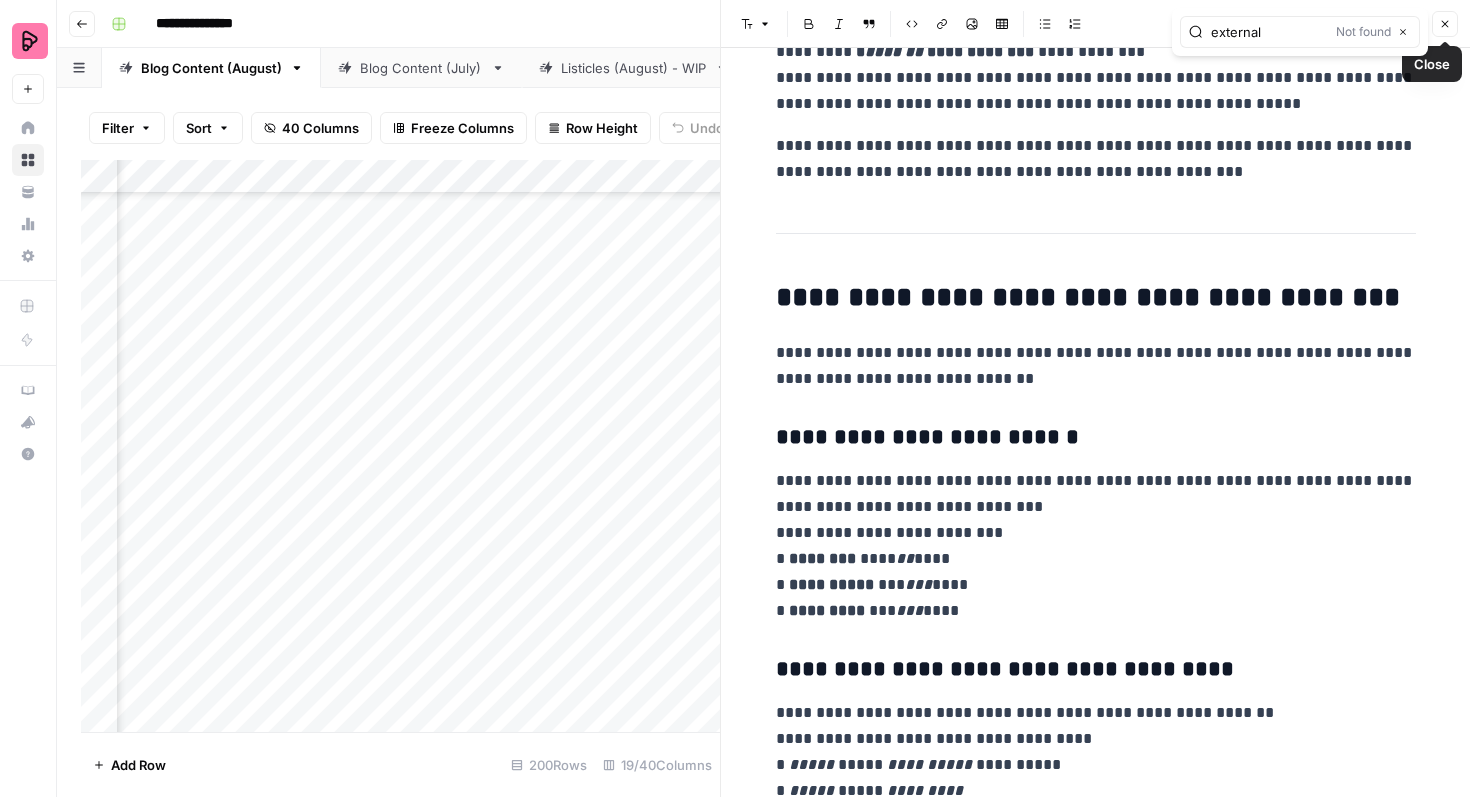 click 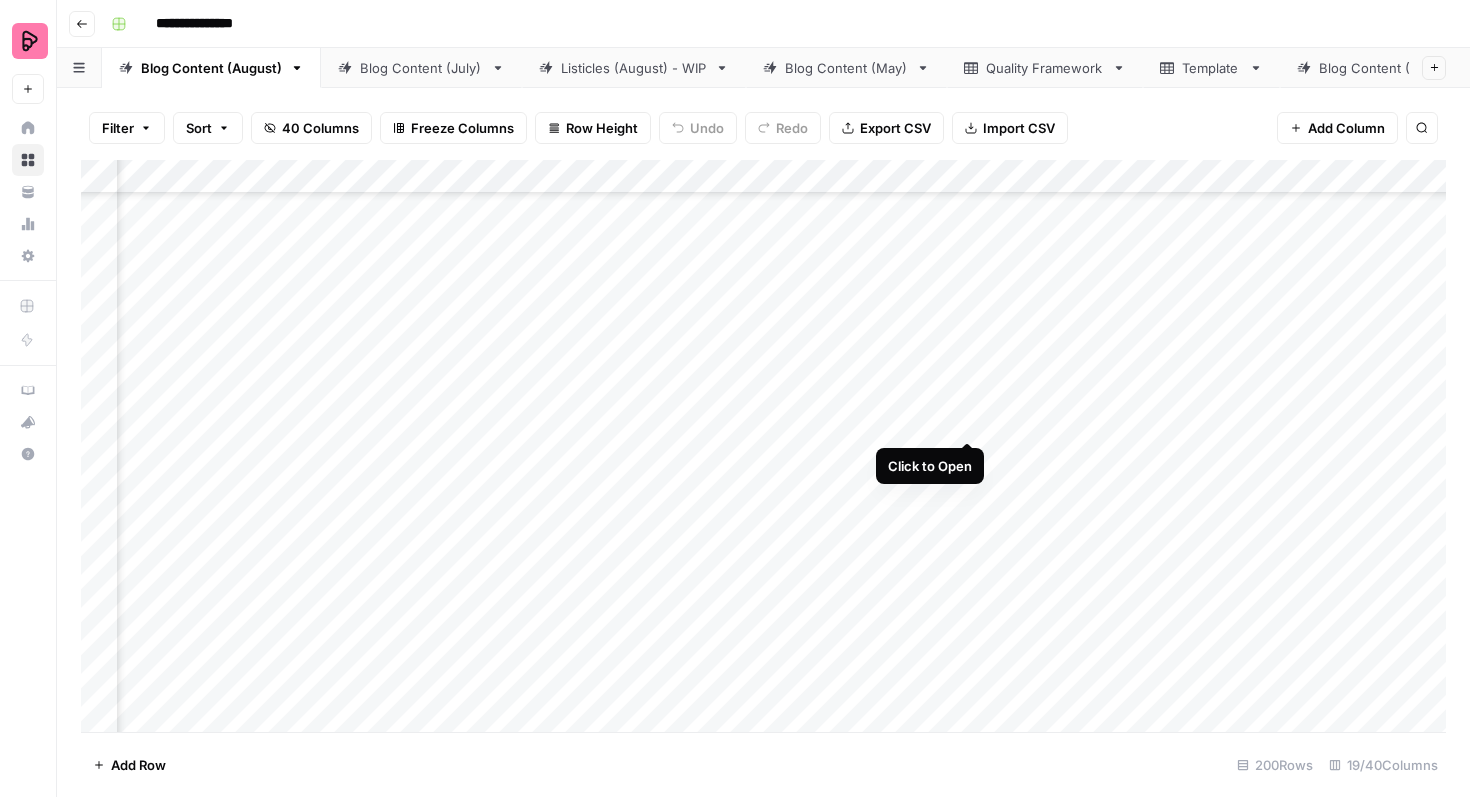 click on "Add Column" at bounding box center (763, 446) 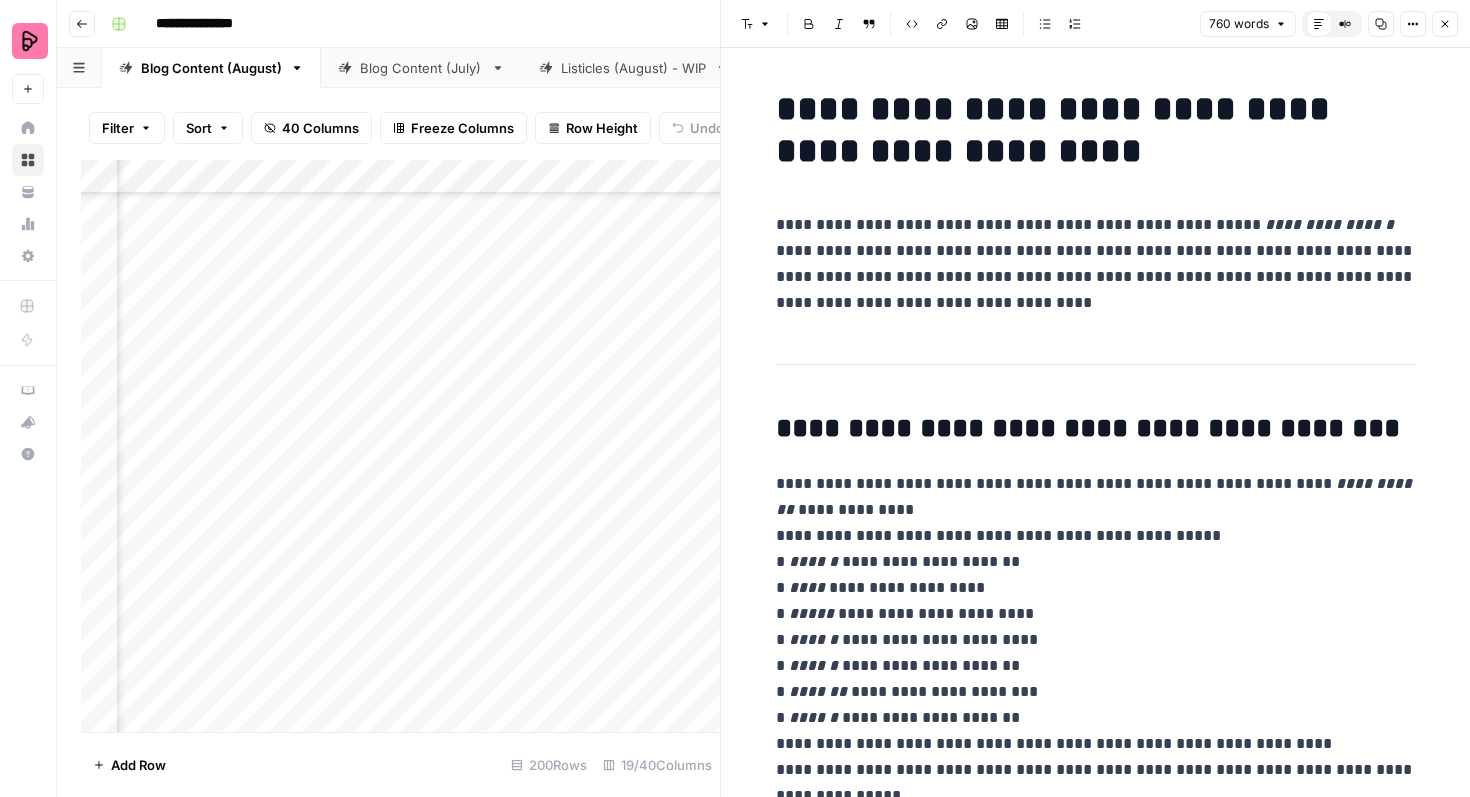 click on "**********" at bounding box center (1096, 2682) 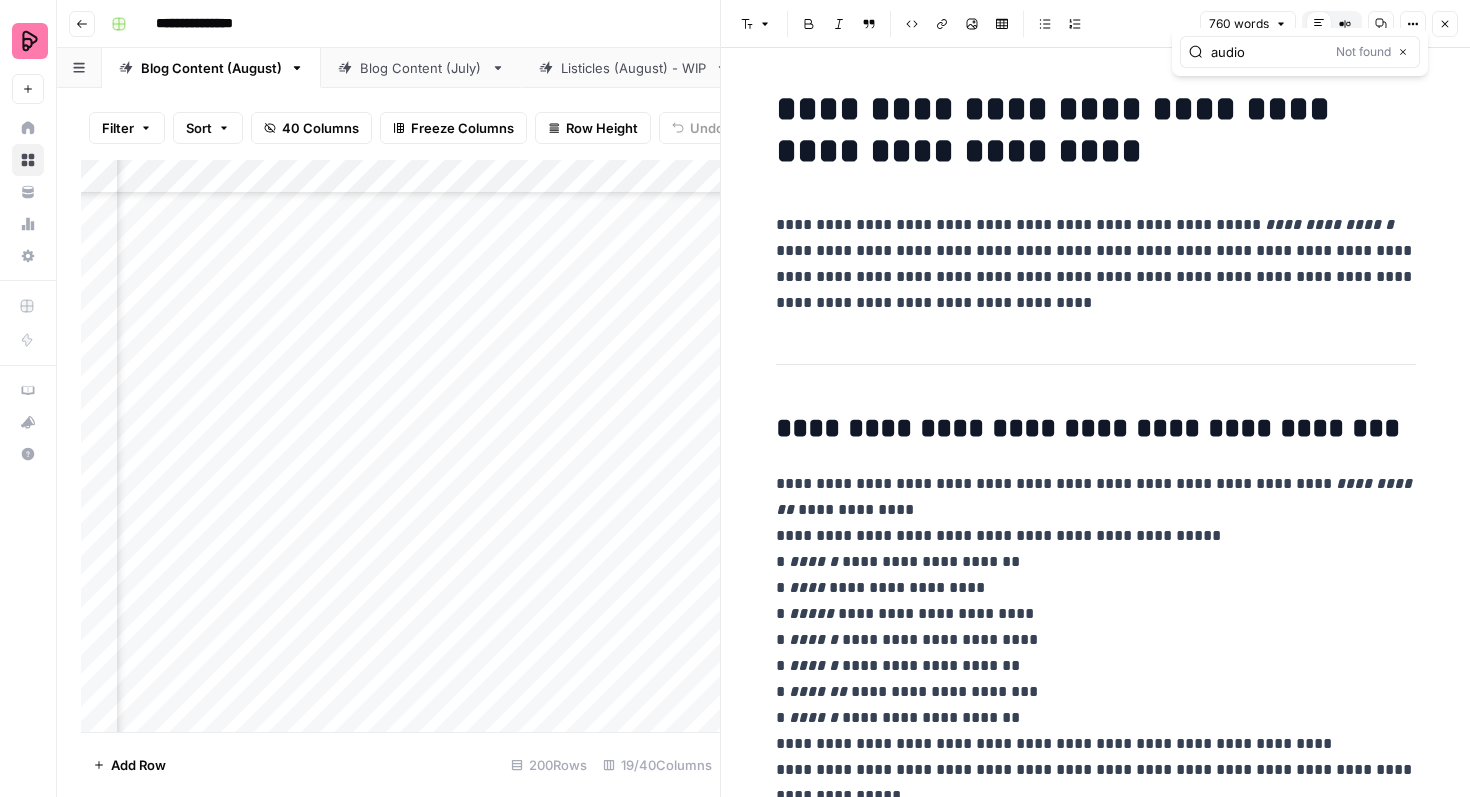 click on "audio" at bounding box center (1269, 52) 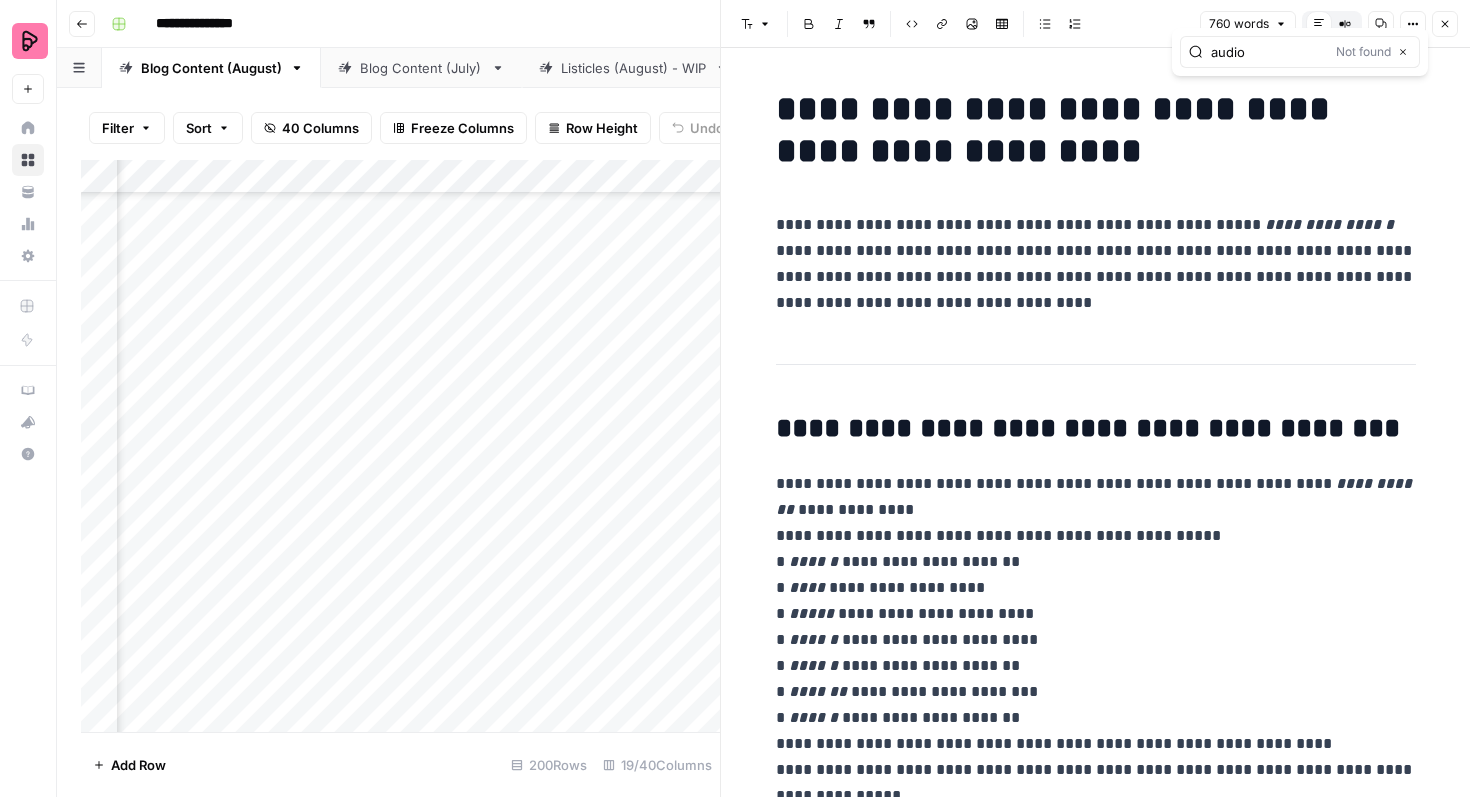 click on "audio" at bounding box center (1269, 52) 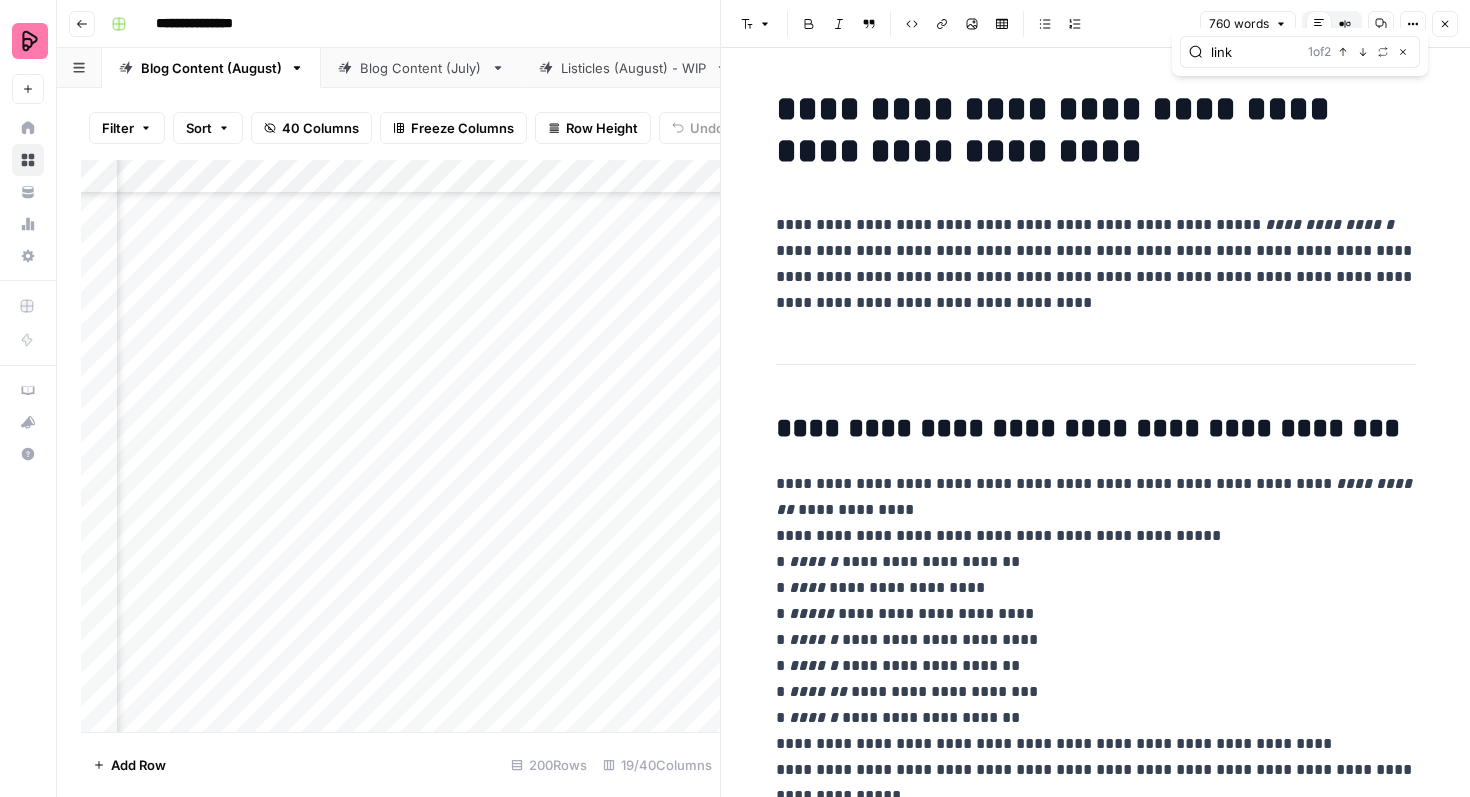 type on "link" 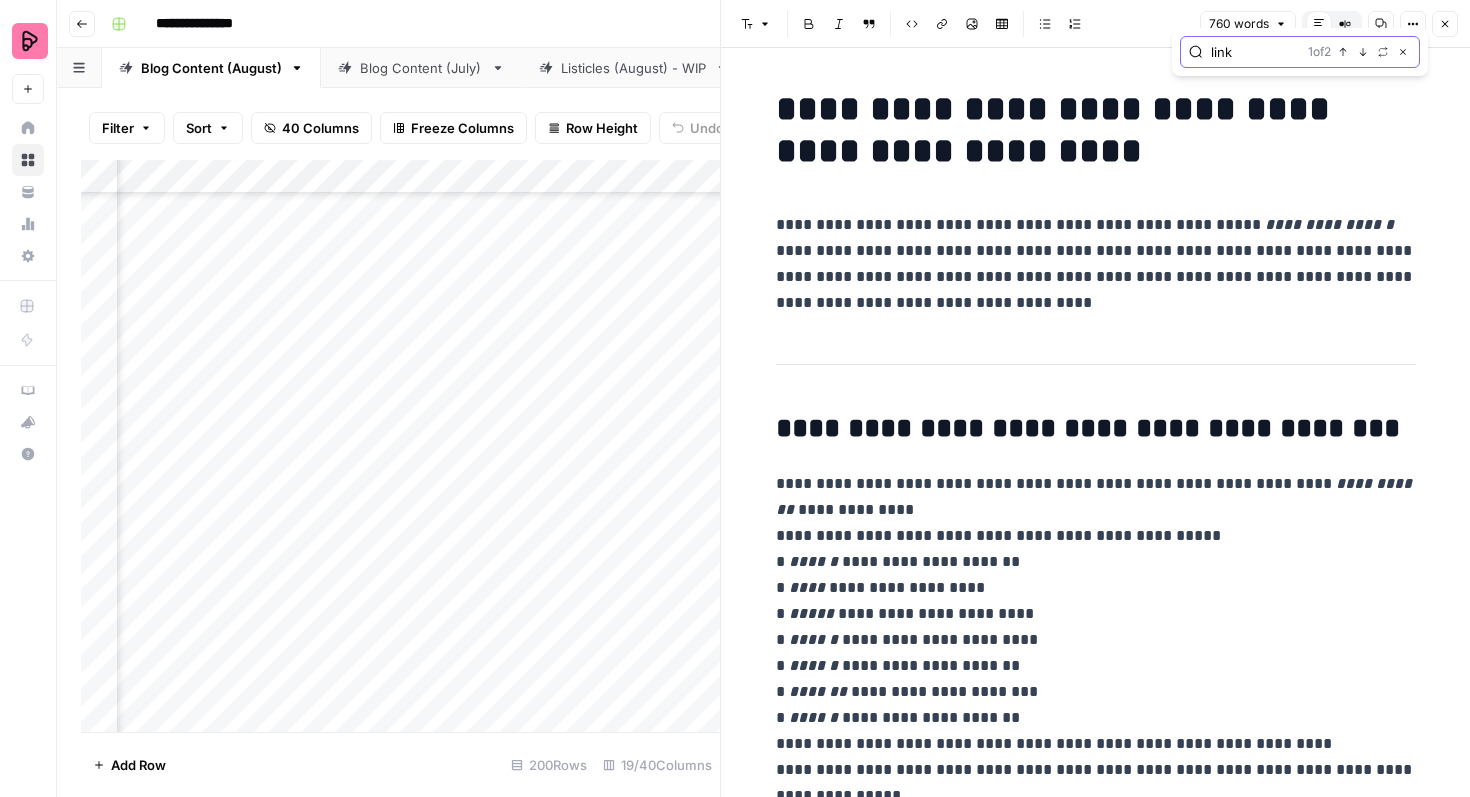 click 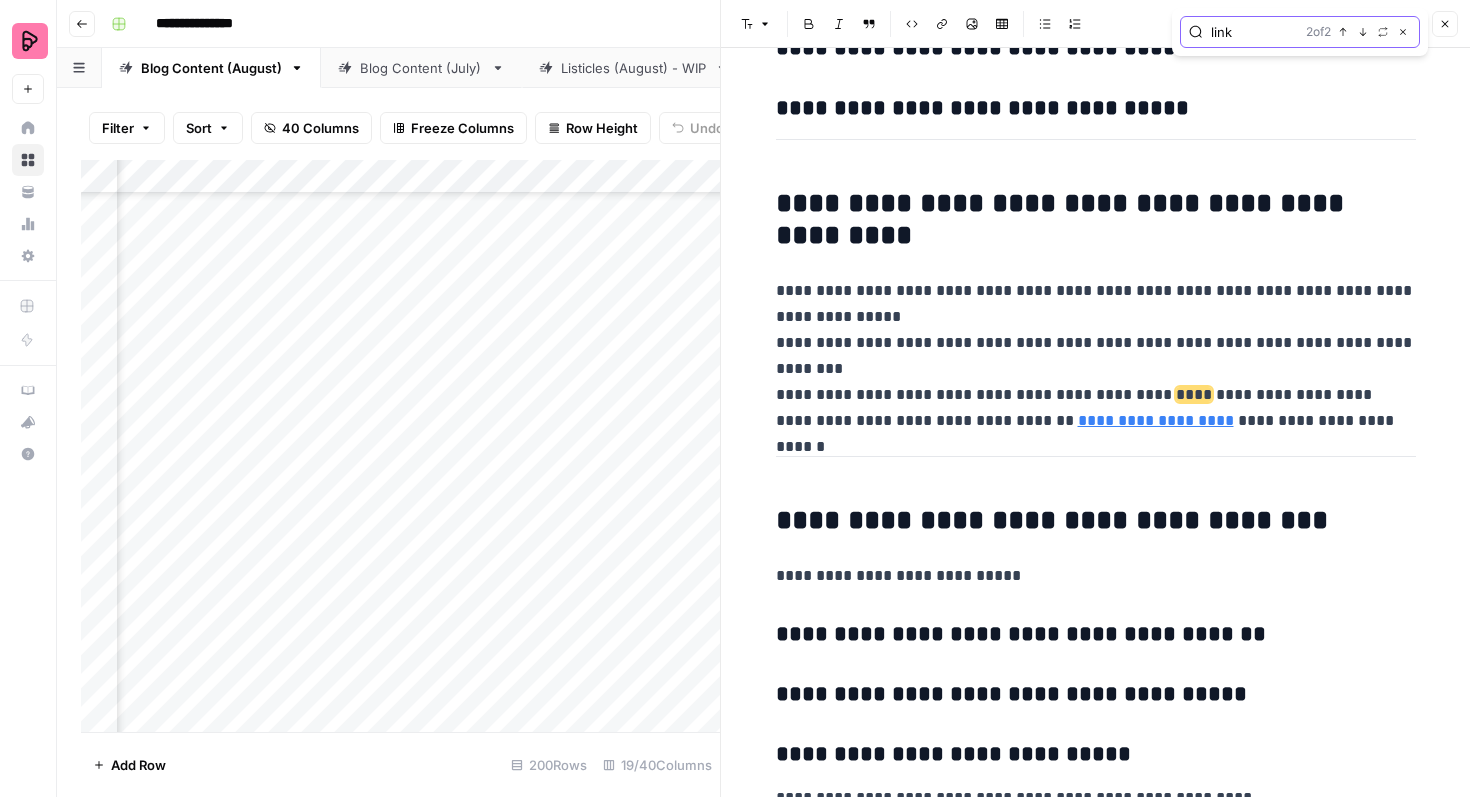 scroll, scrollTop: 3939, scrollLeft: 0, axis: vertical 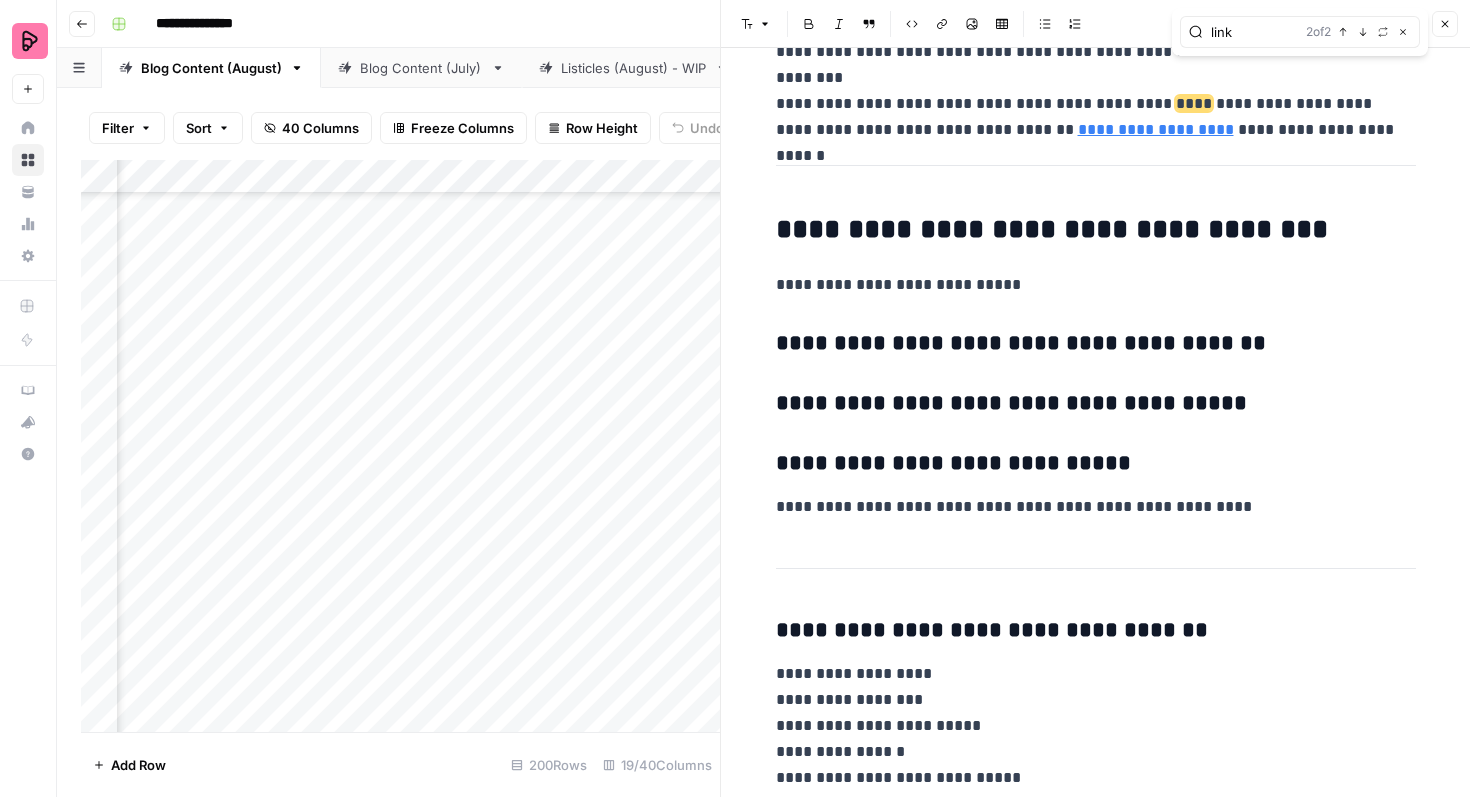 click on "[NUMBER]  of  [NUMBER] Previous match Next Match Replace Close" at bounding box center [1358, 32] 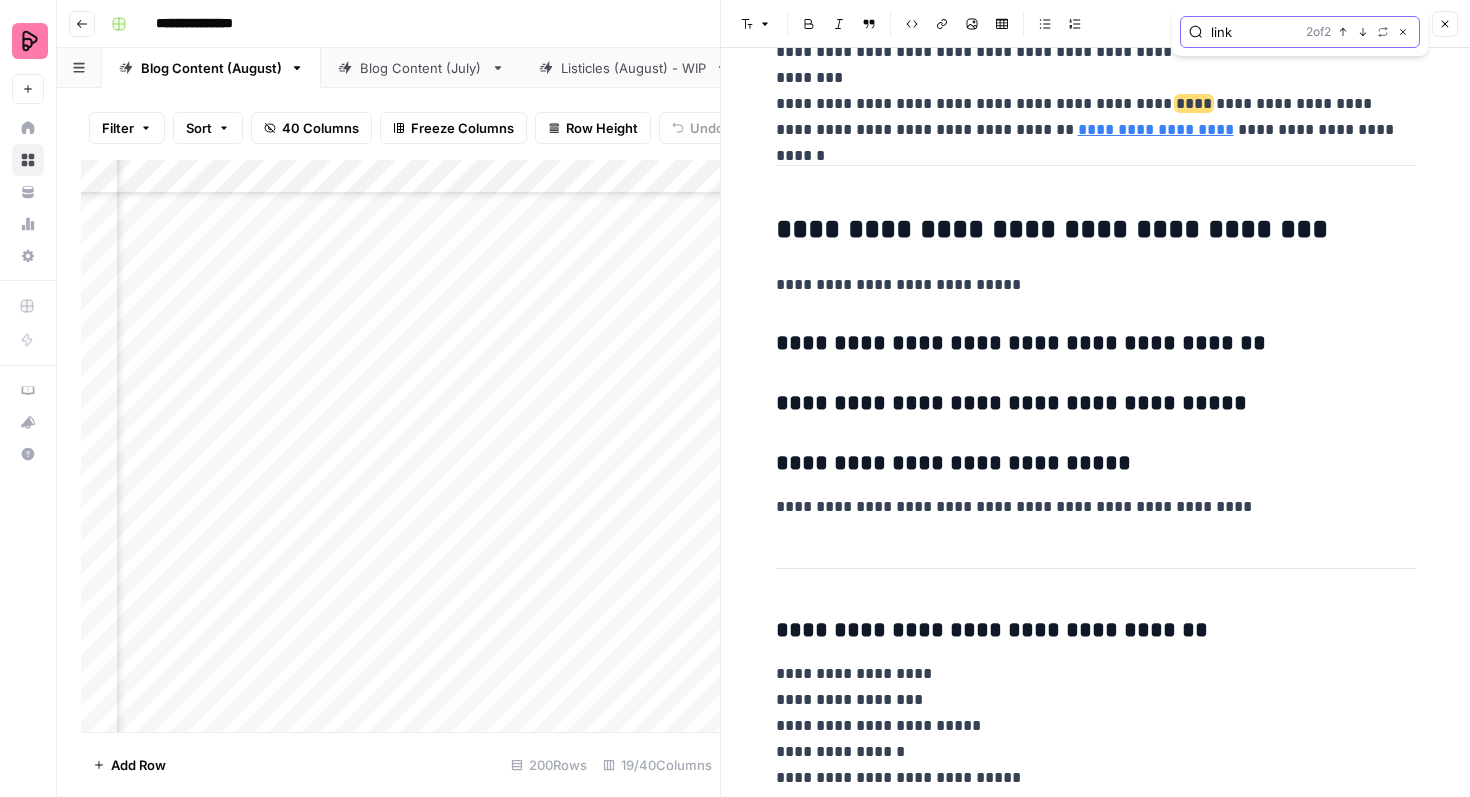 click 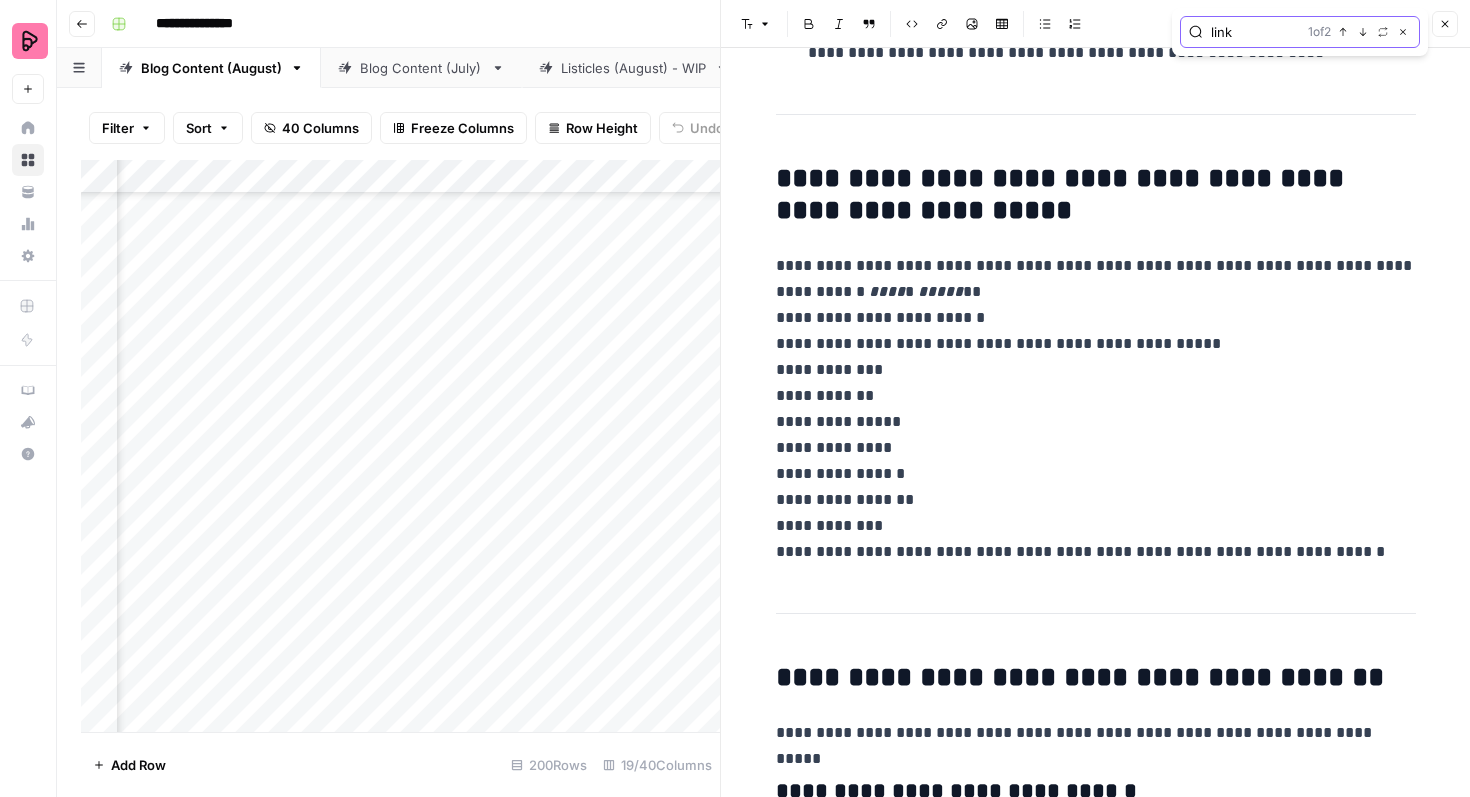 scroll, scrollTop: 1030, scrollLeft: 0, axis: vertical 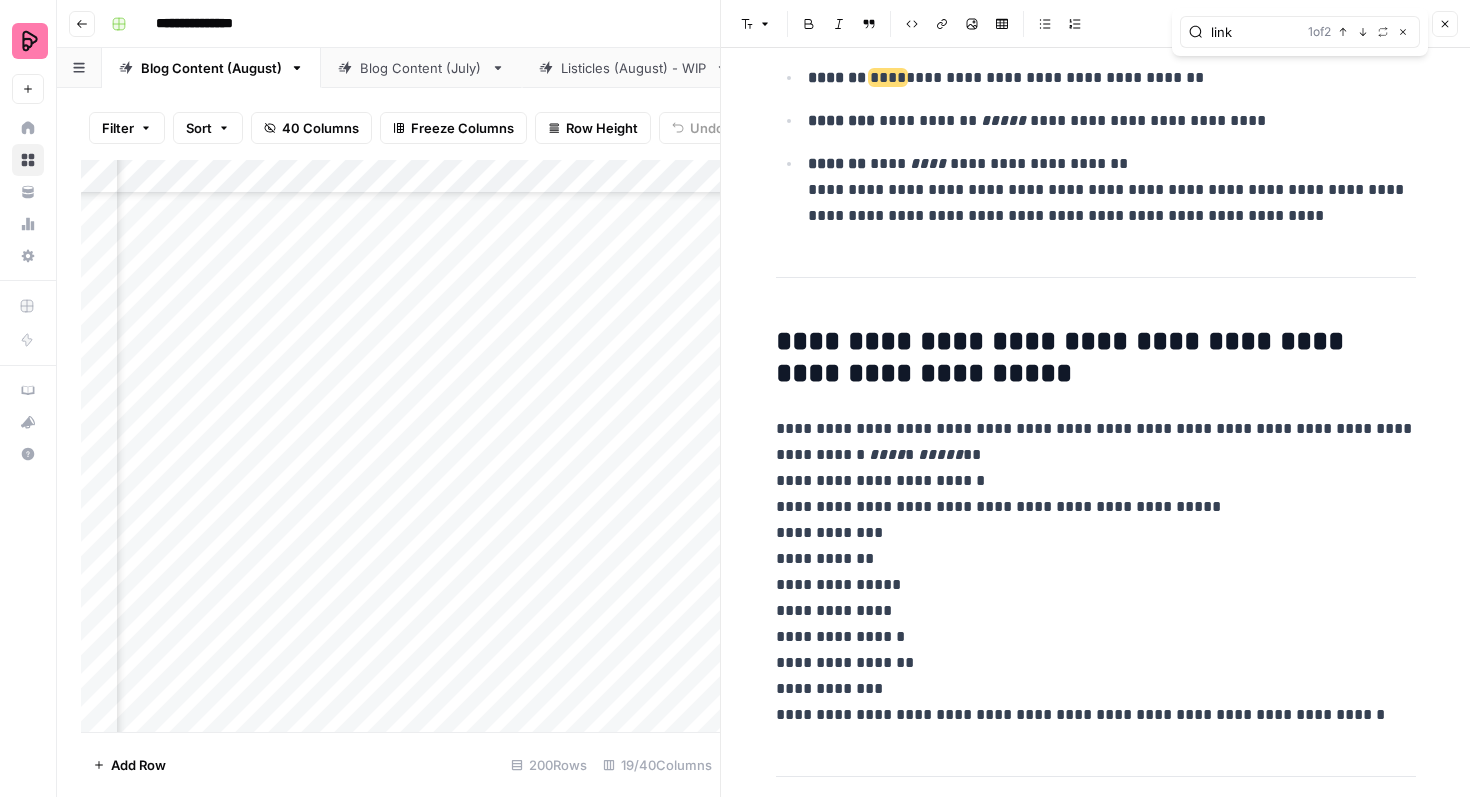 click 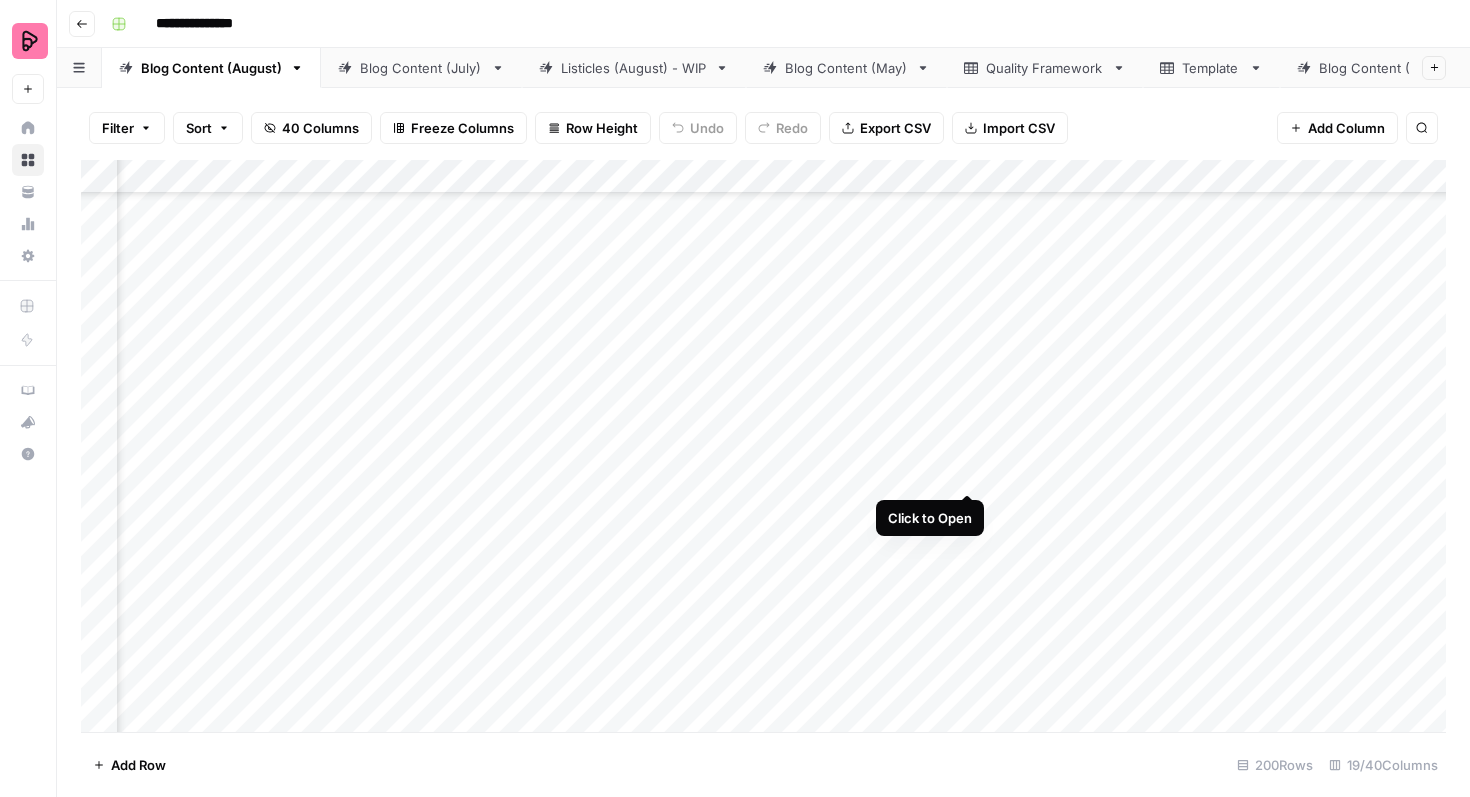 click on "Add Column" at bounding box center (763, 446) 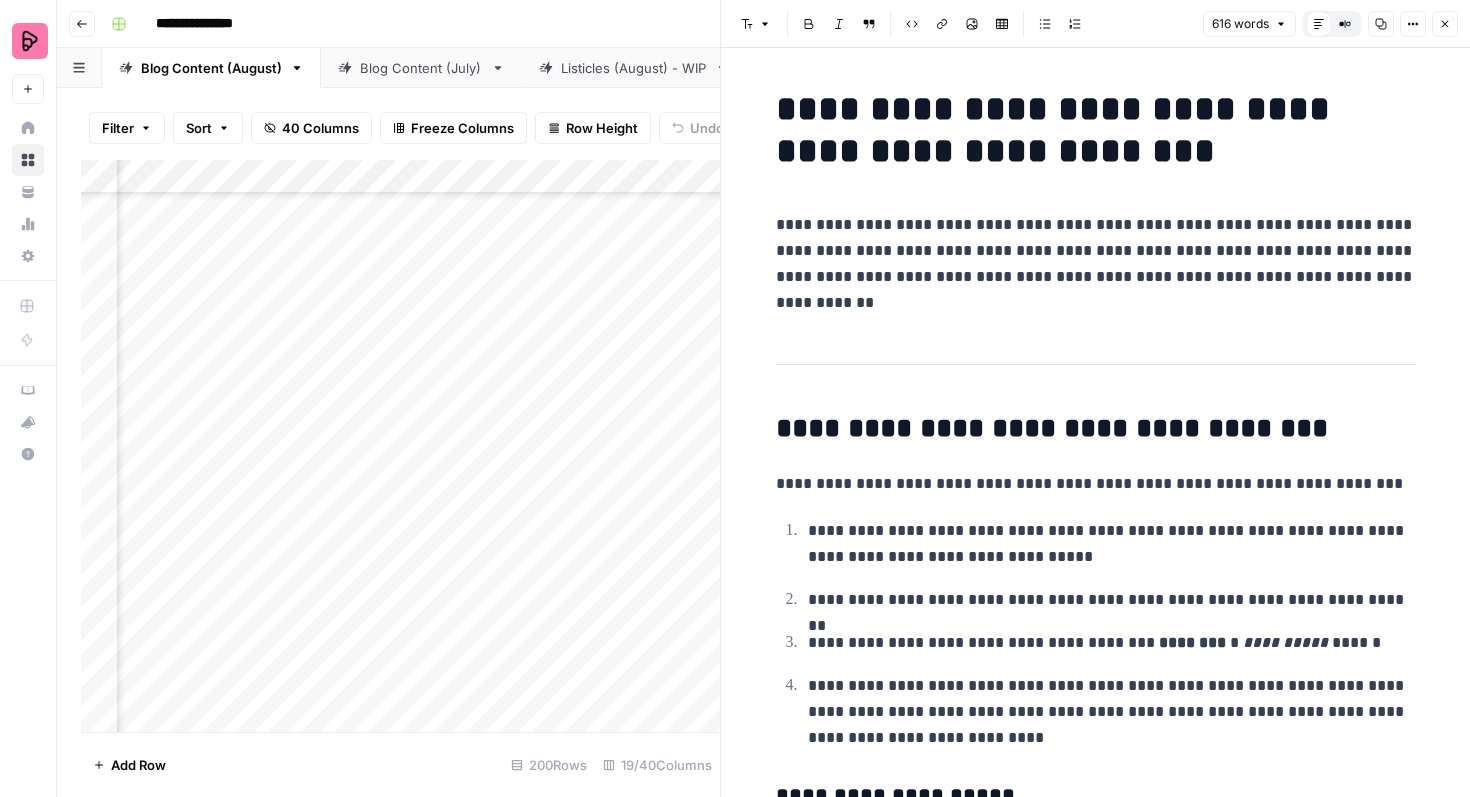 click on "**********" at bounding box center (1096, 264) 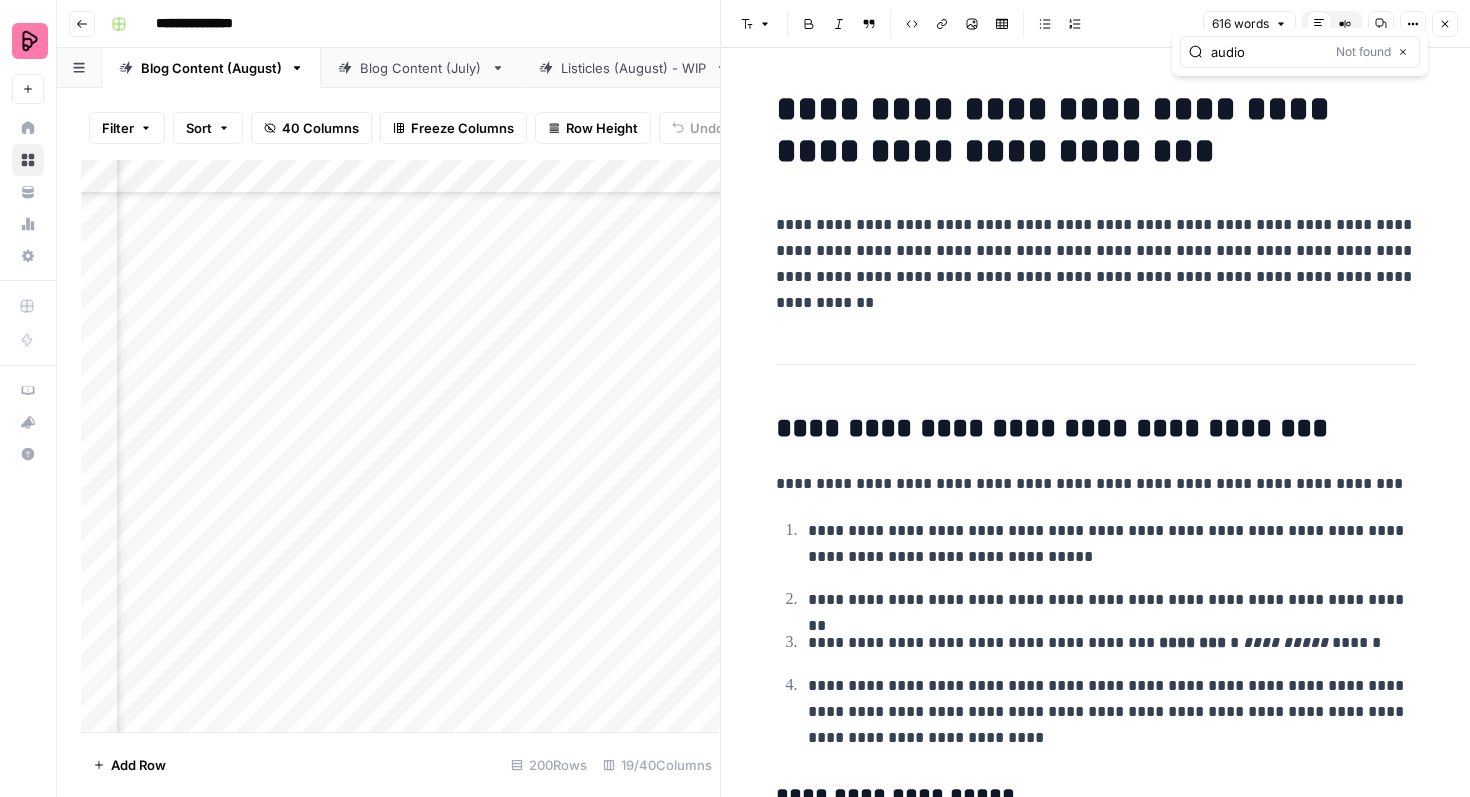 click on "audio" at bounding box center (1269, 52) 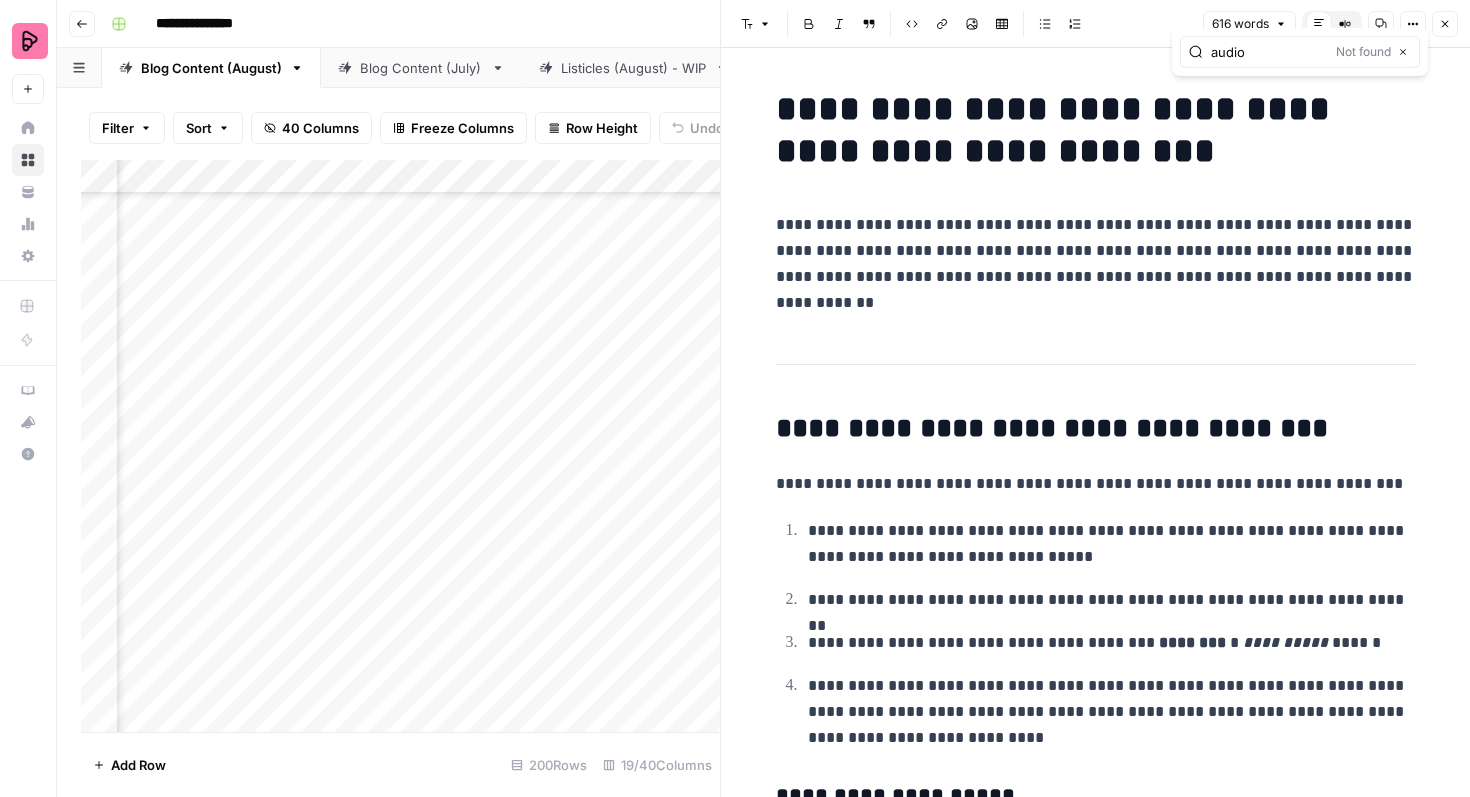 click on "audio" at bounding box center [1269, 52] 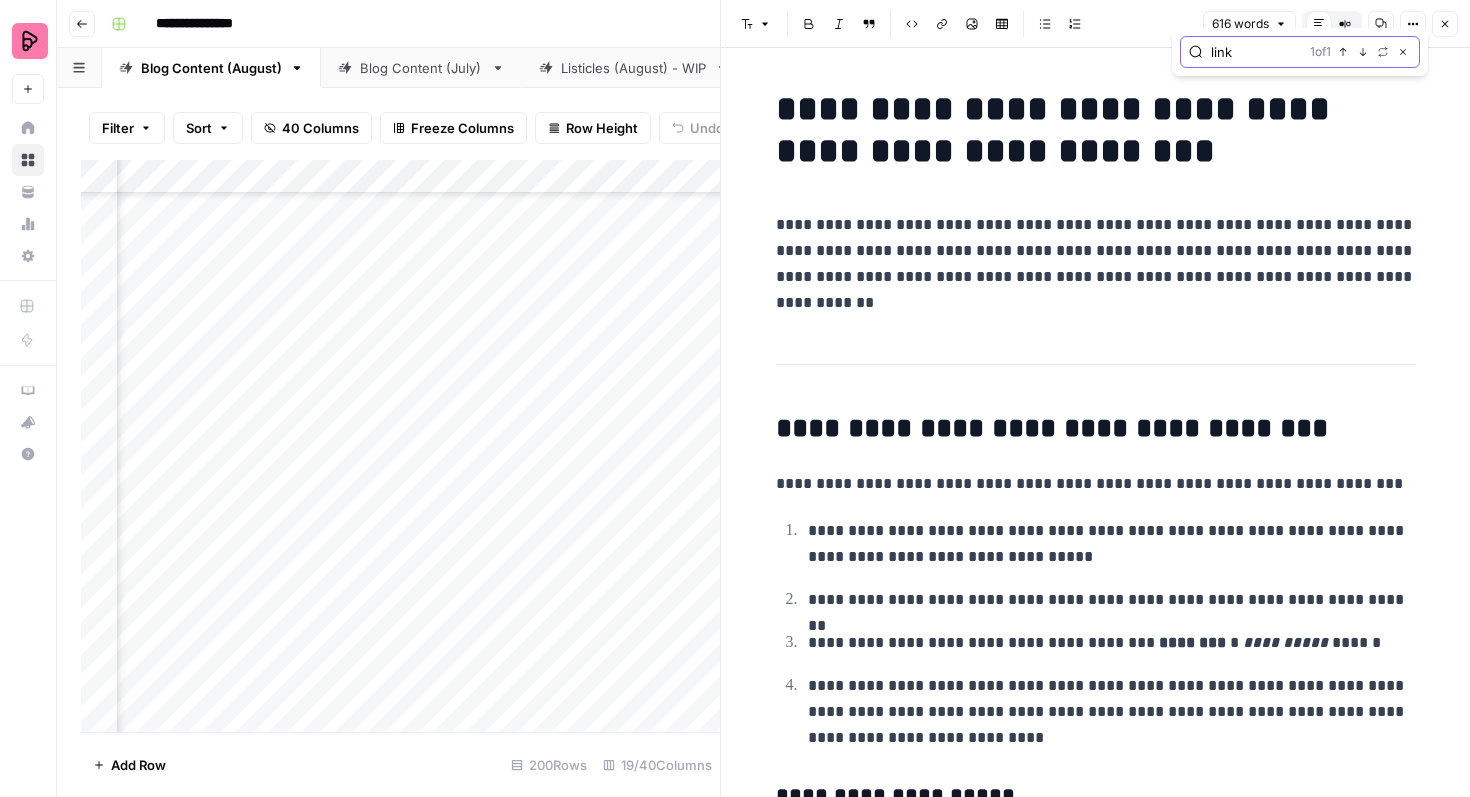 click 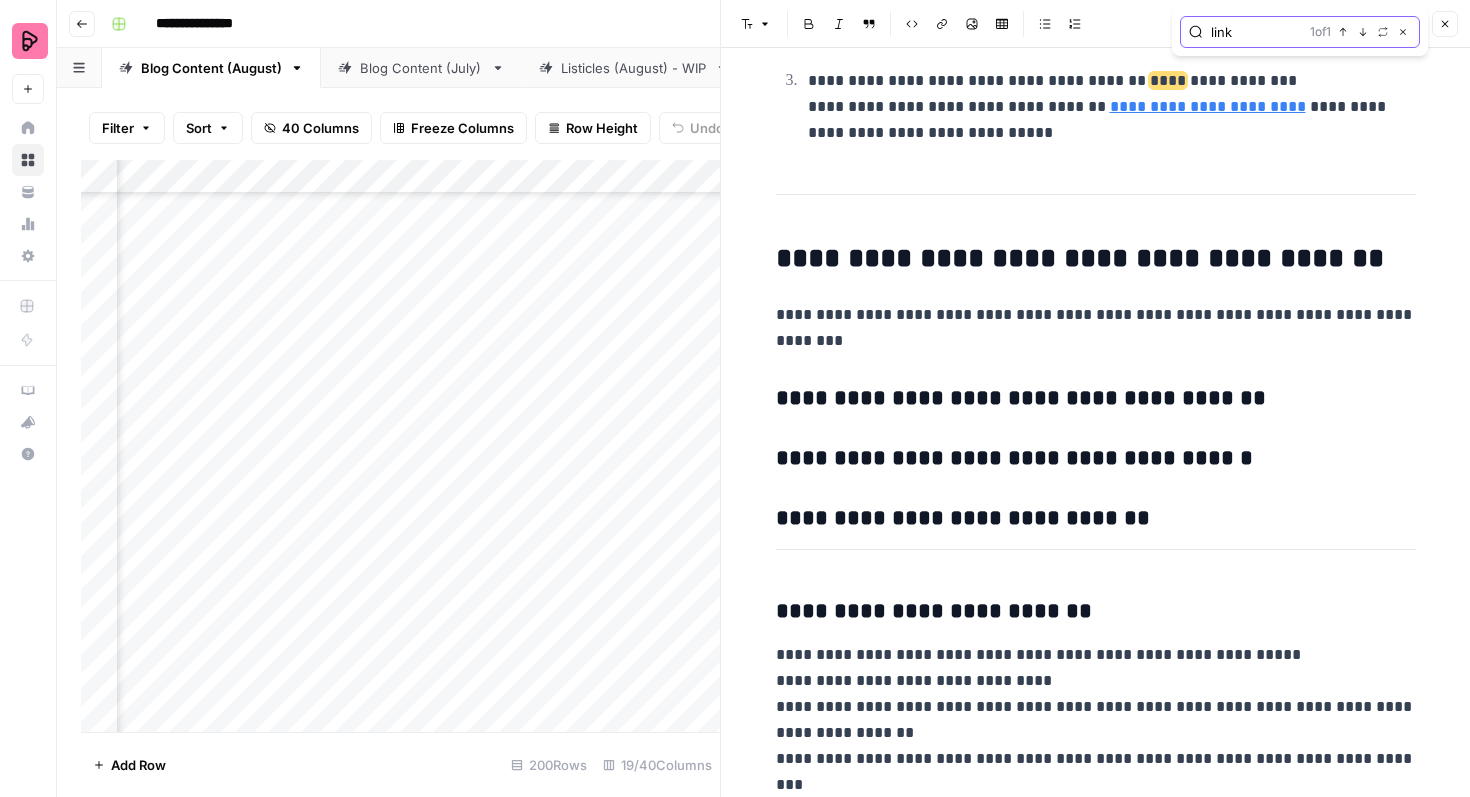 scroll, scrollTop: 3811, scrollLeft: 0, axis: vertical 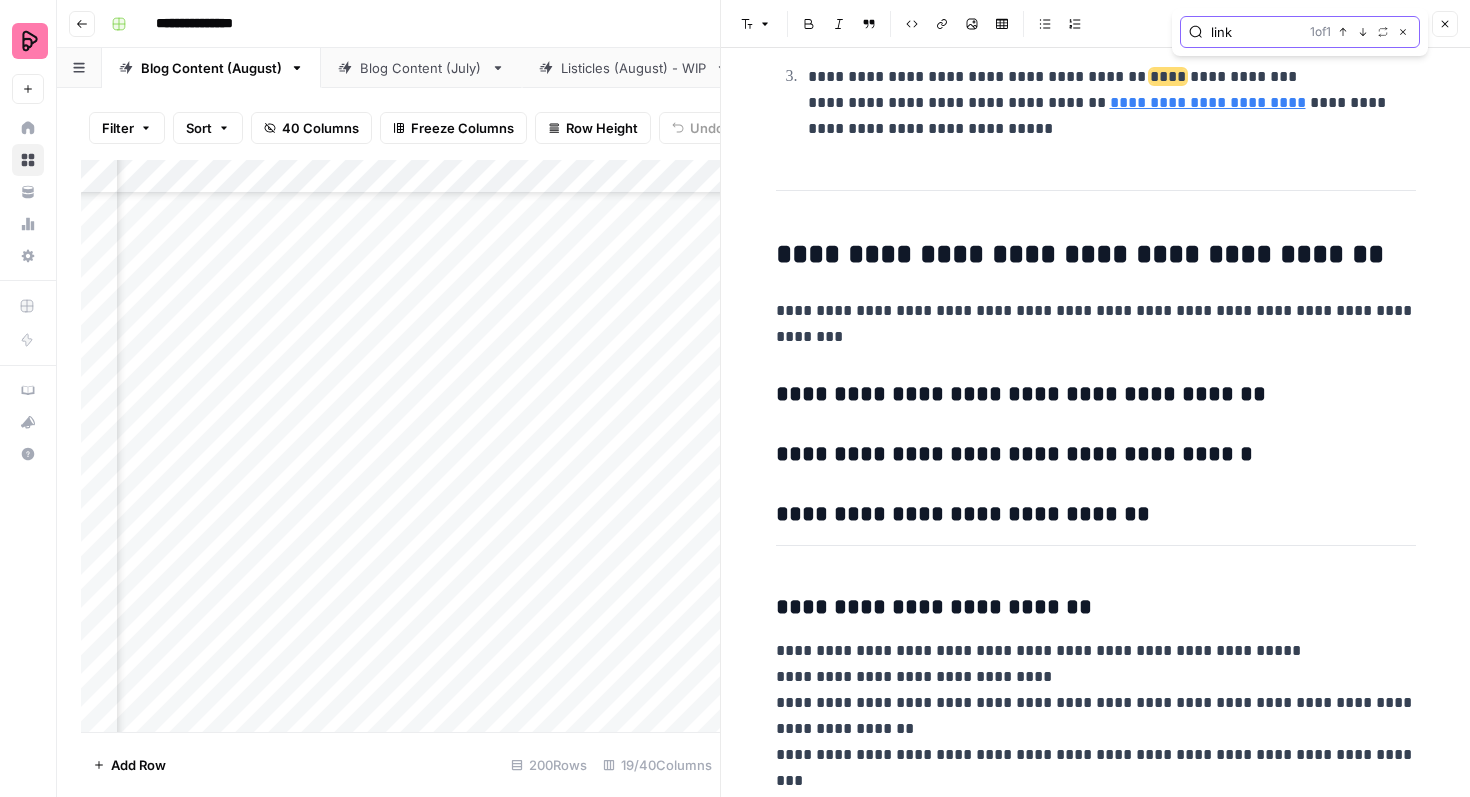 click on "link" at bounding box center (1256, 32) 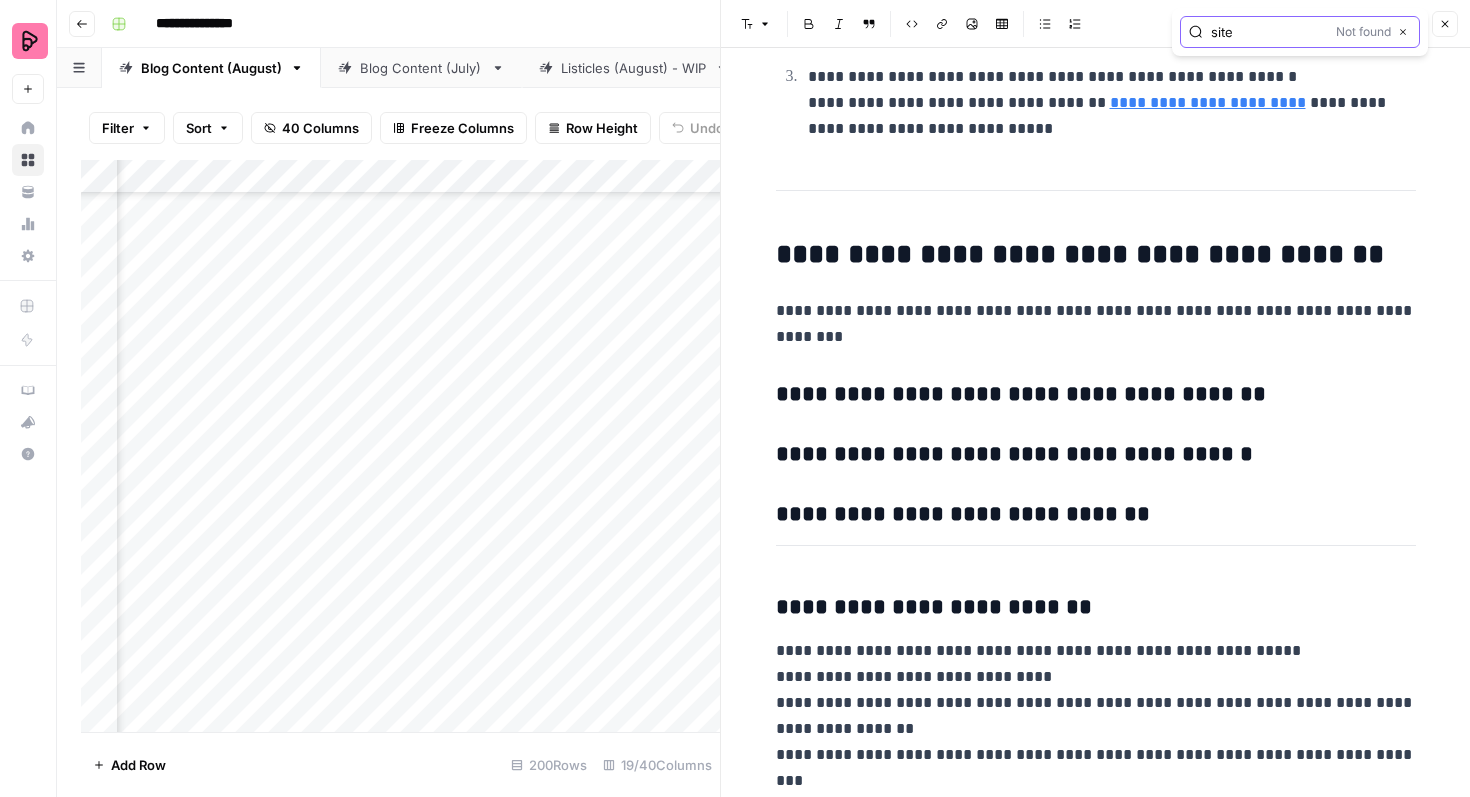 click on "site" at bounding box center (1269, 32) 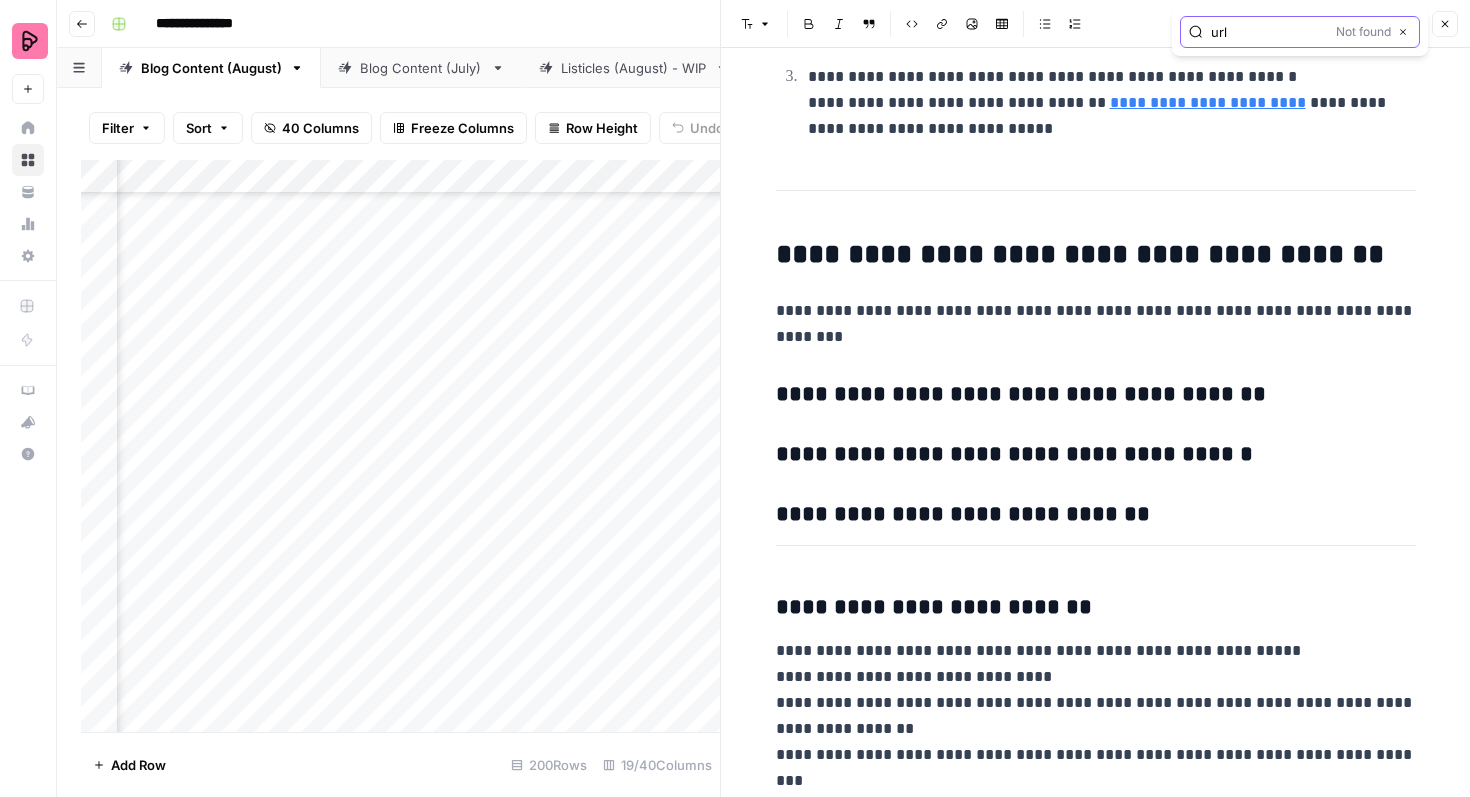 type on "url" 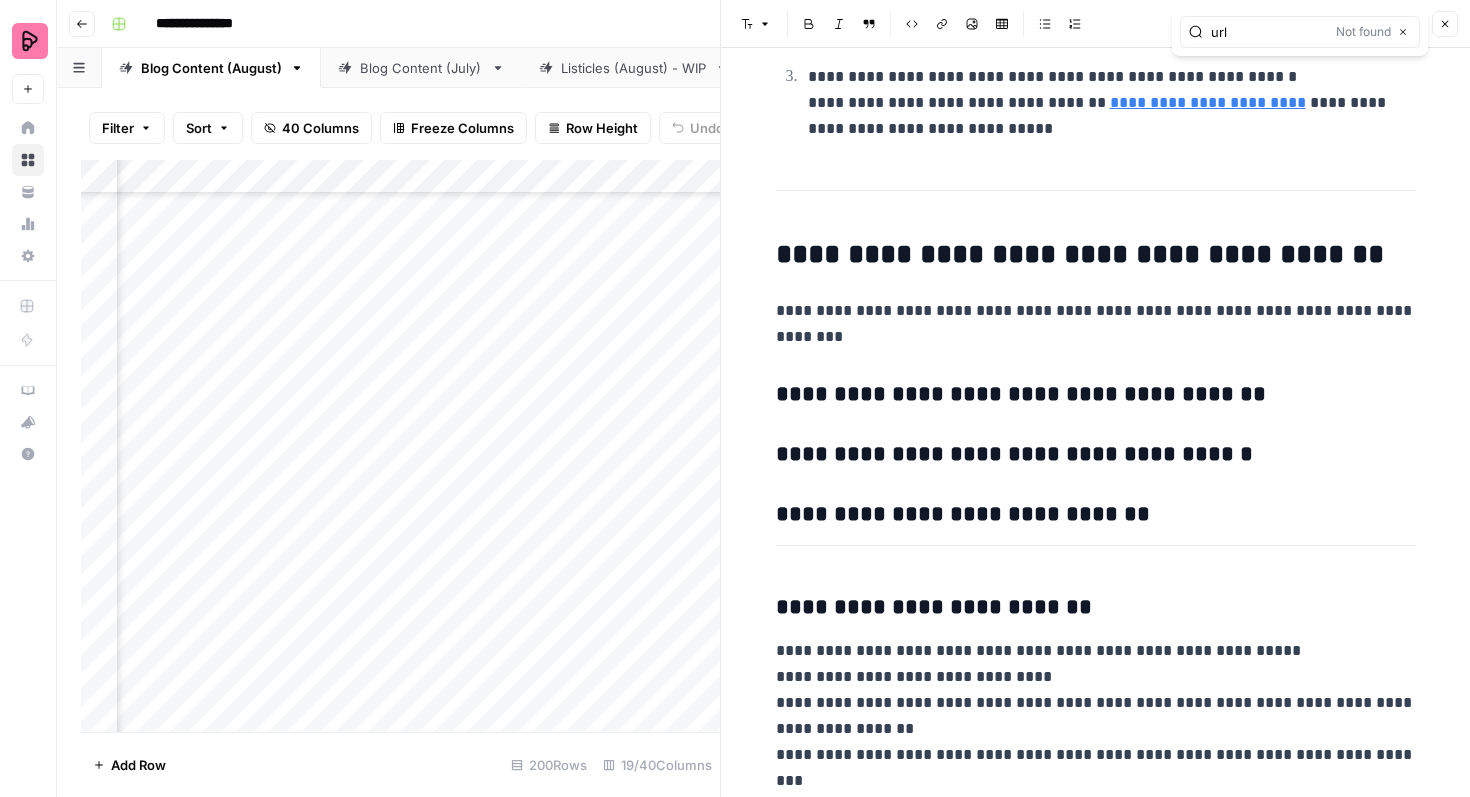 click 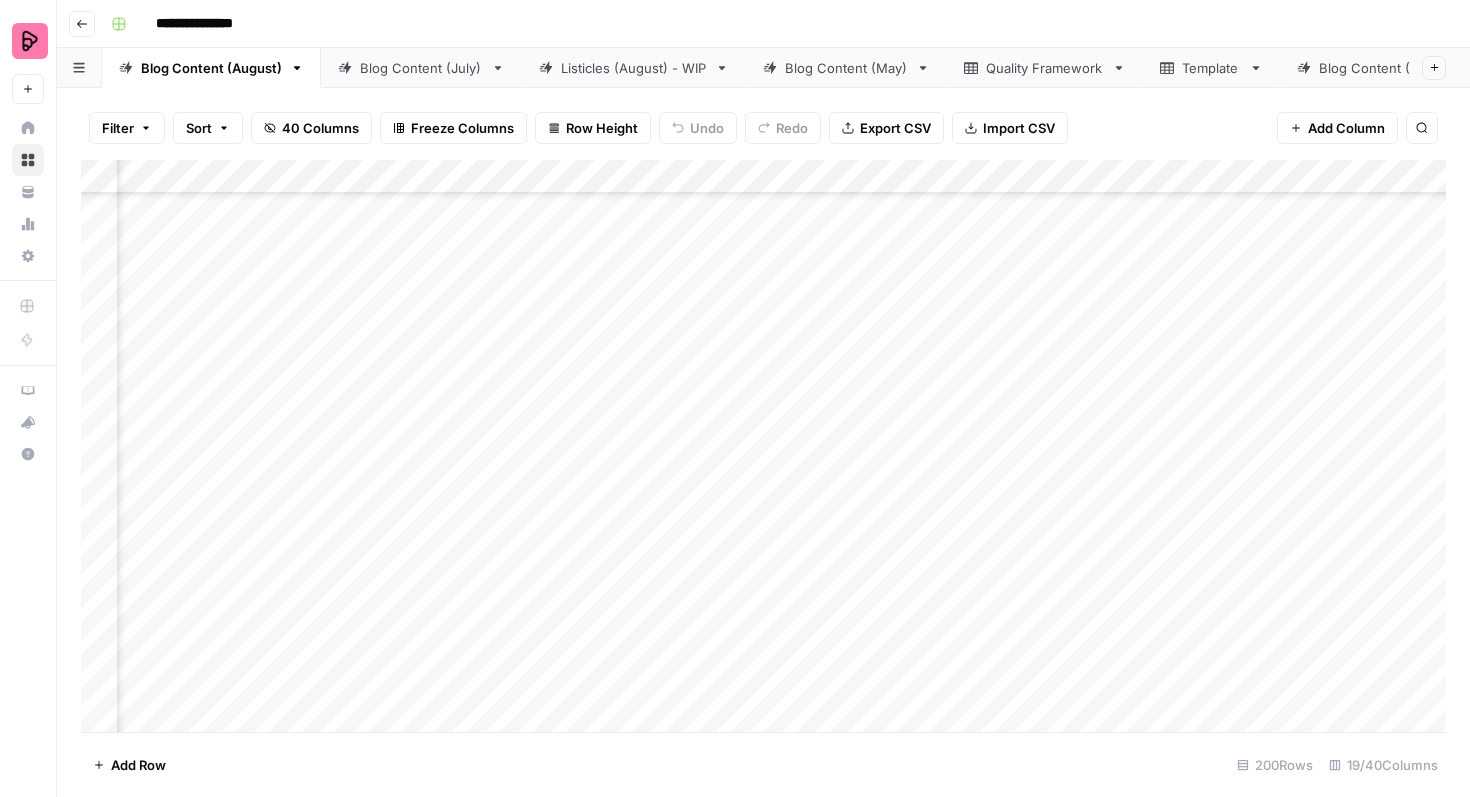 scroll, scrollTop: 1565, scrollLeft: 174, axis: both 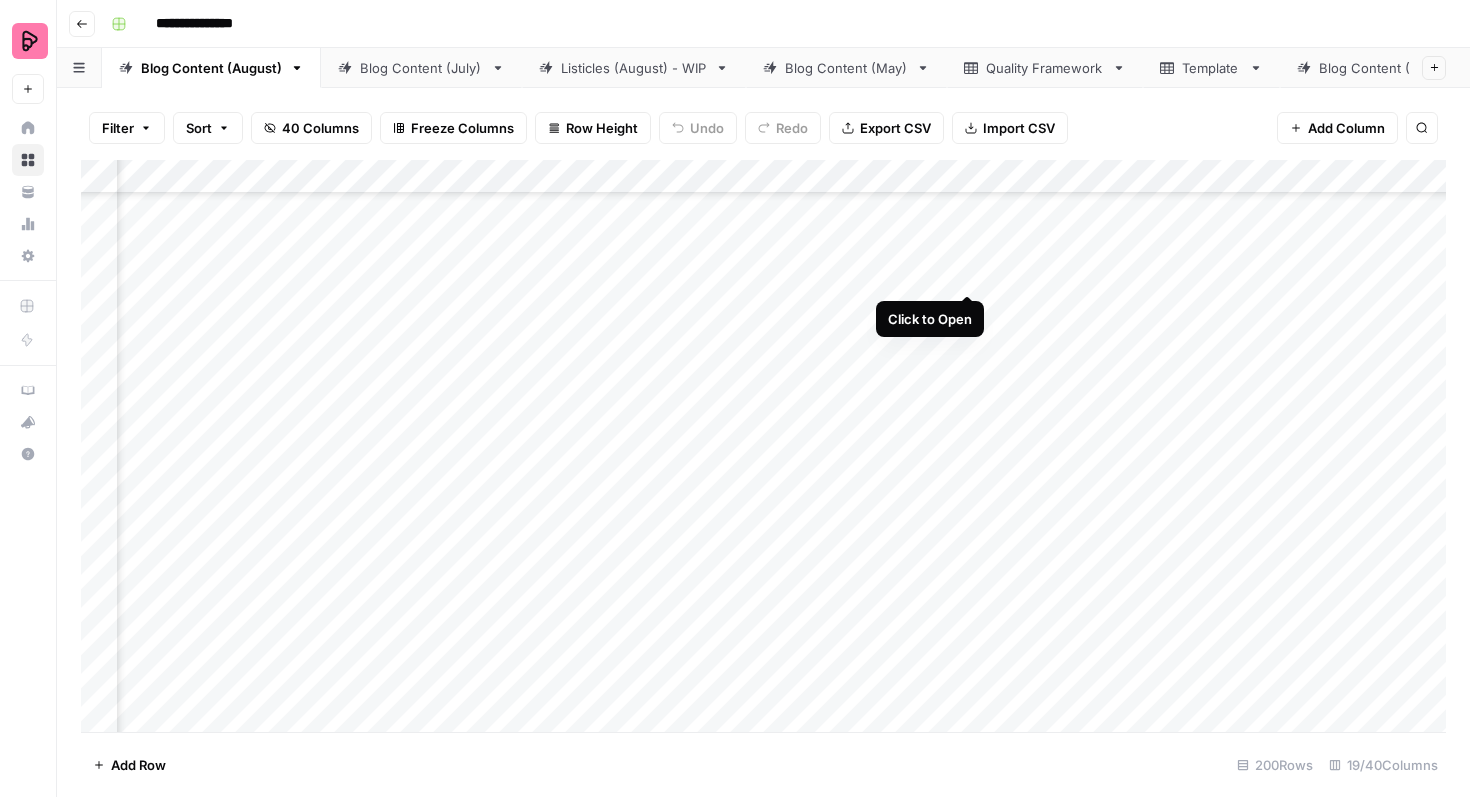 click on "Add Column" at bounding box center [763, 446] 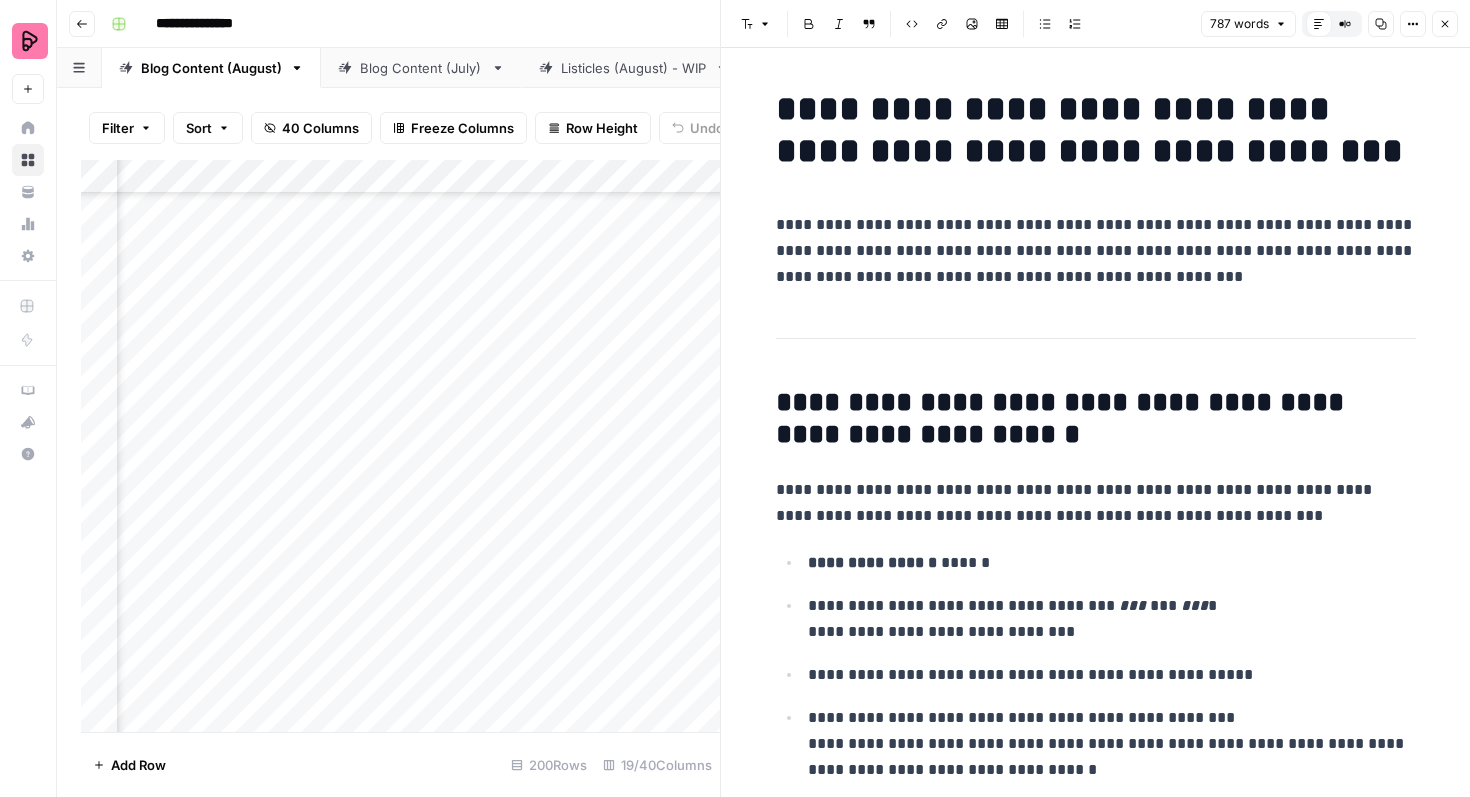 click on "**********" at bounding box center (1096, 251) 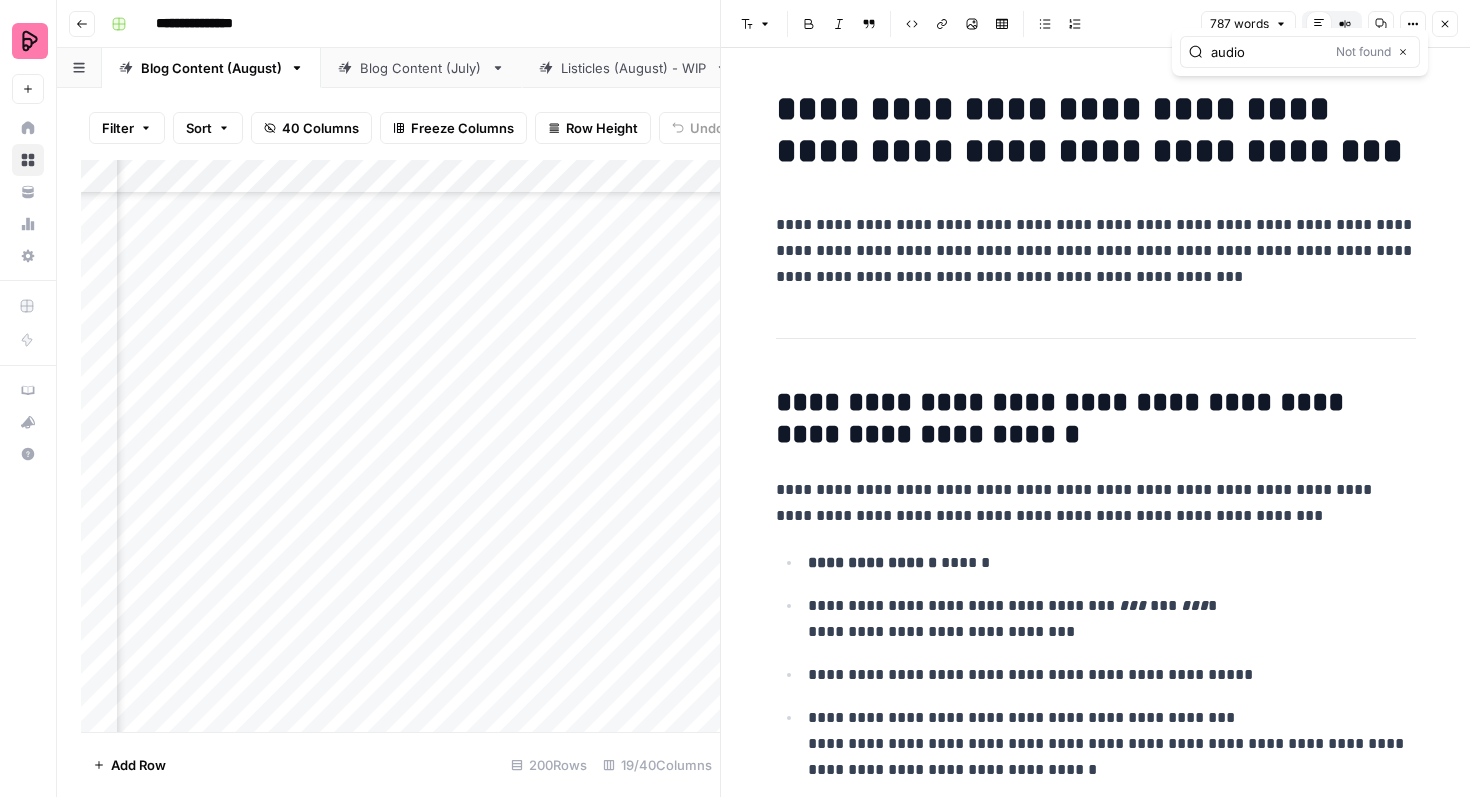 click on "audio" at bounding box center [1269, 52] 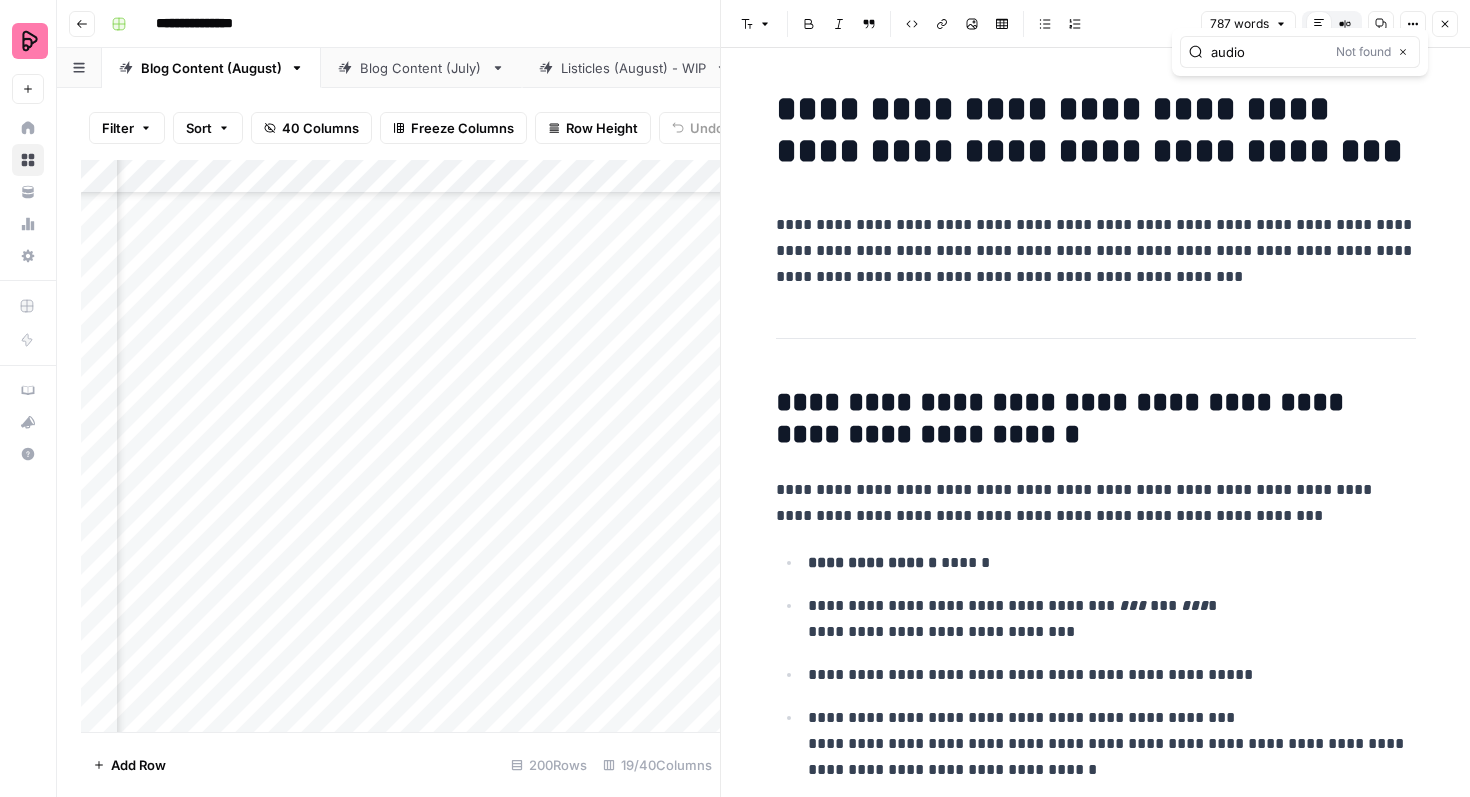 click on "audio" at bounding box center [1269, 52] 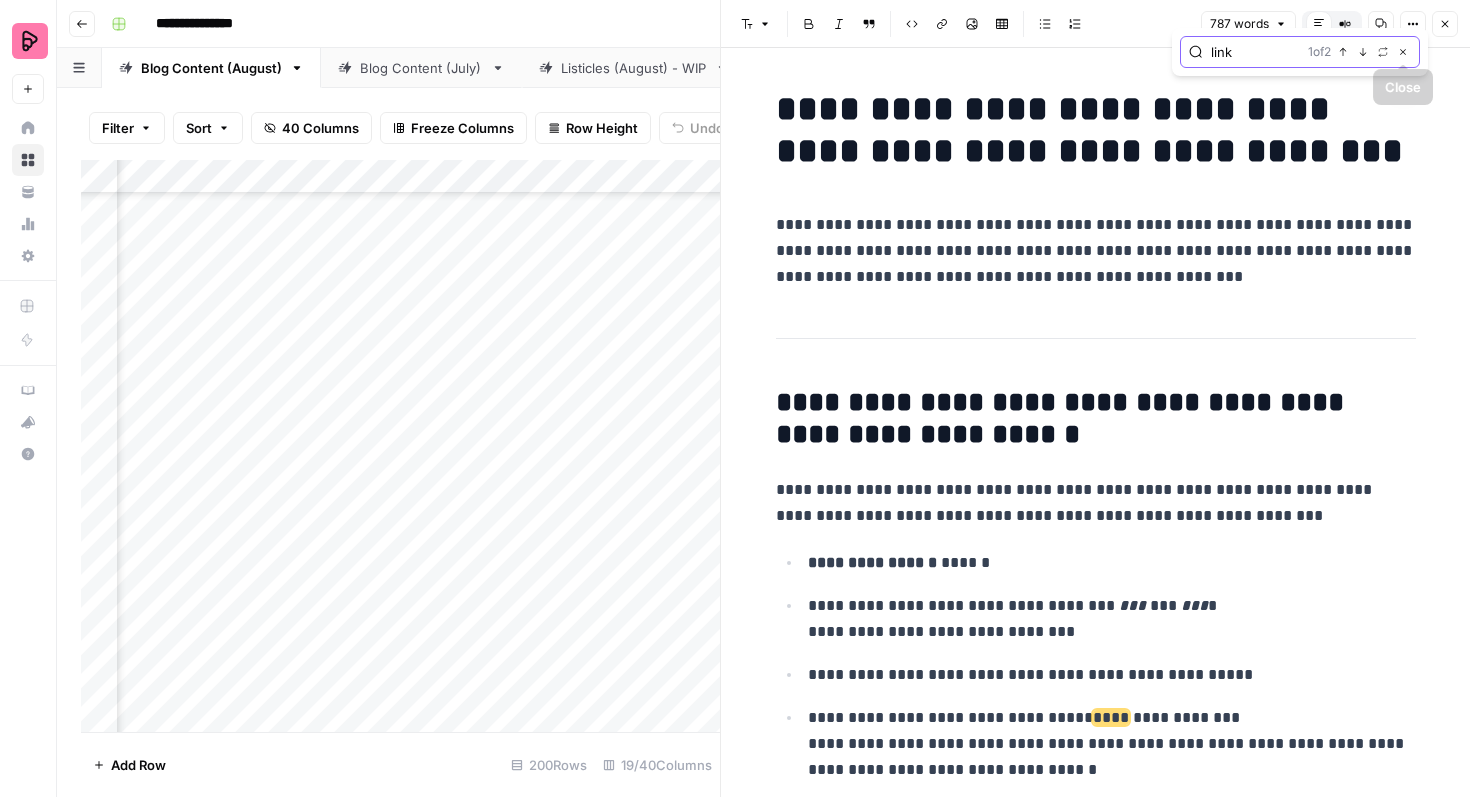 click 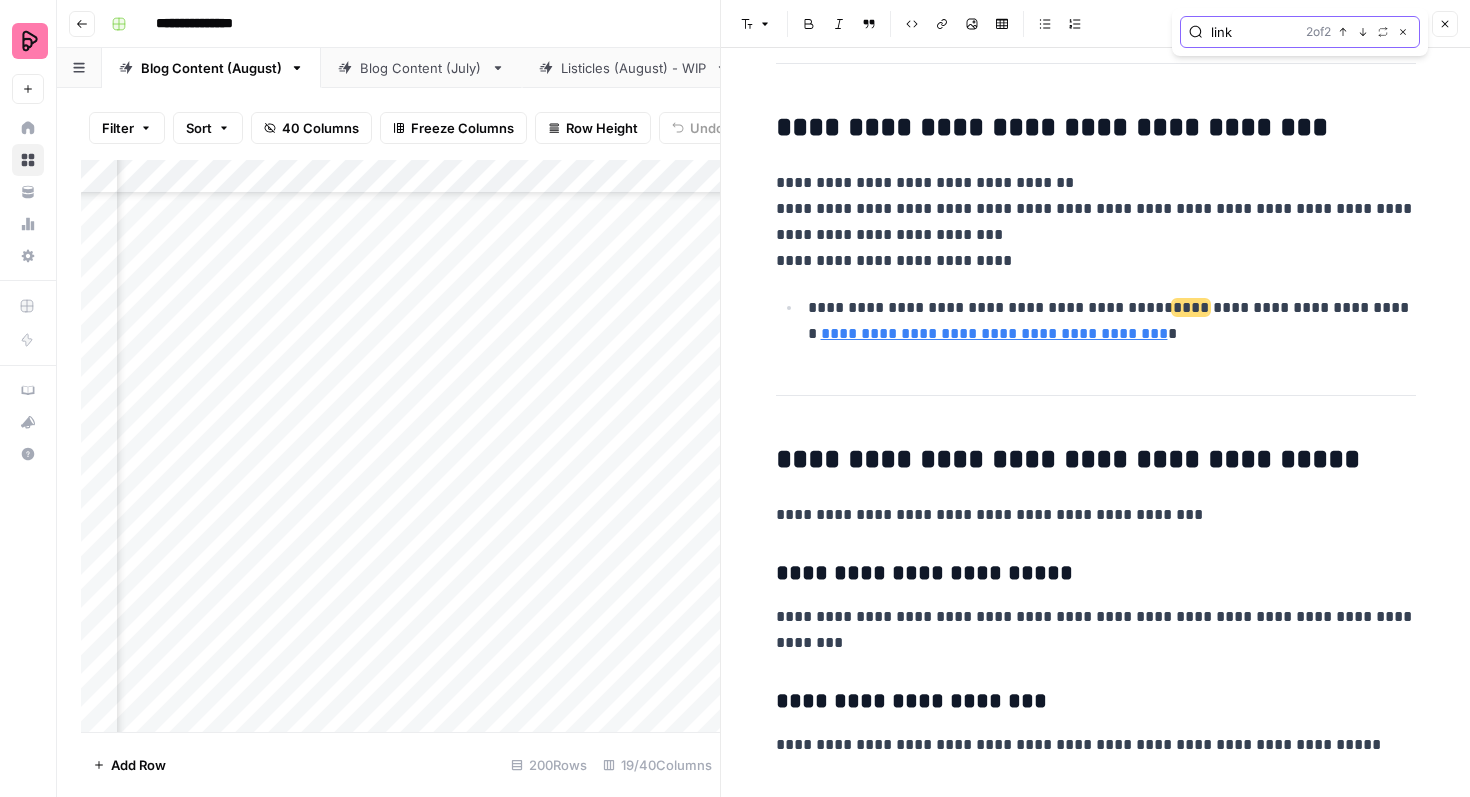 scroll, scrollTop: 4103, scrollLeft: 0, axis: vertical 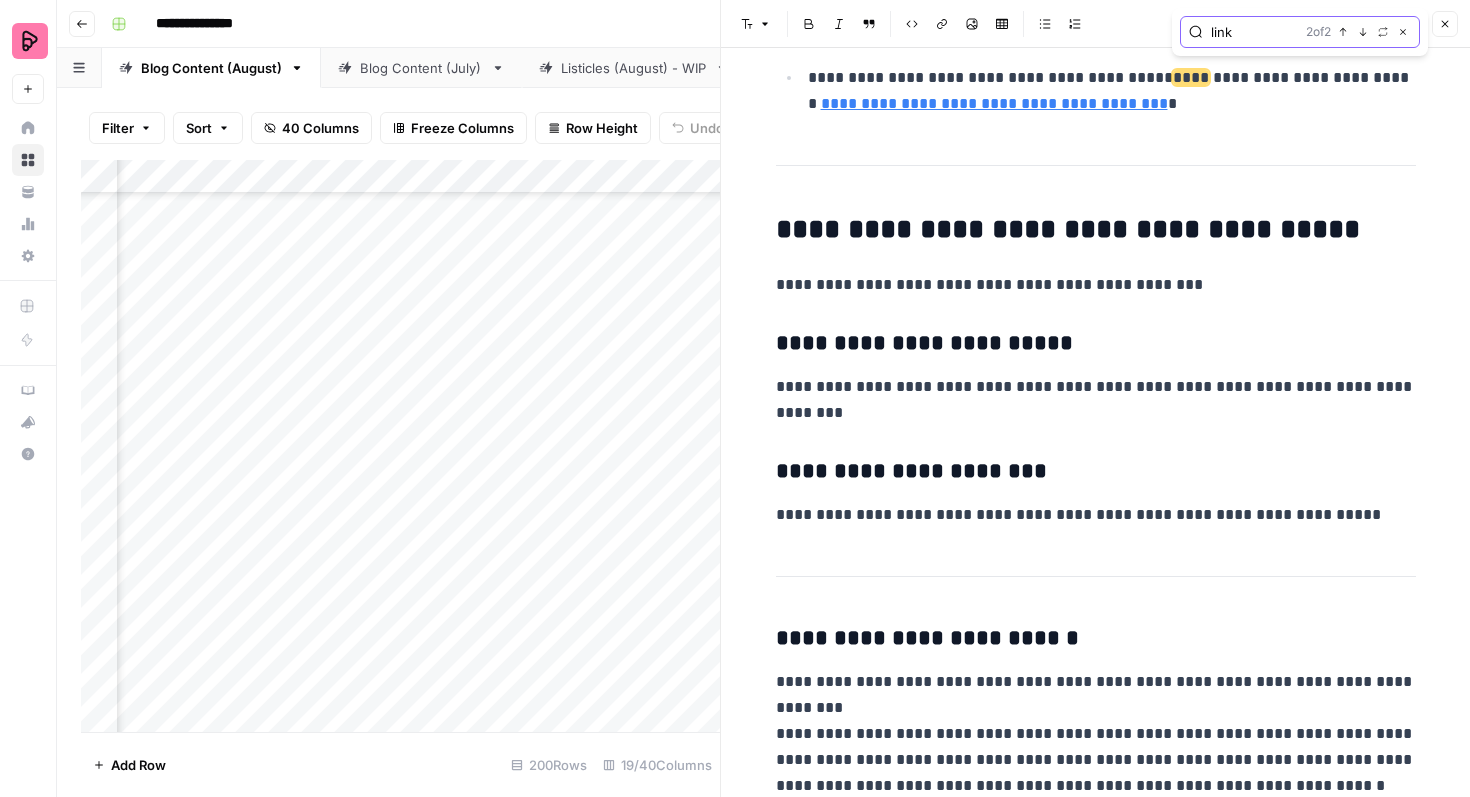 click 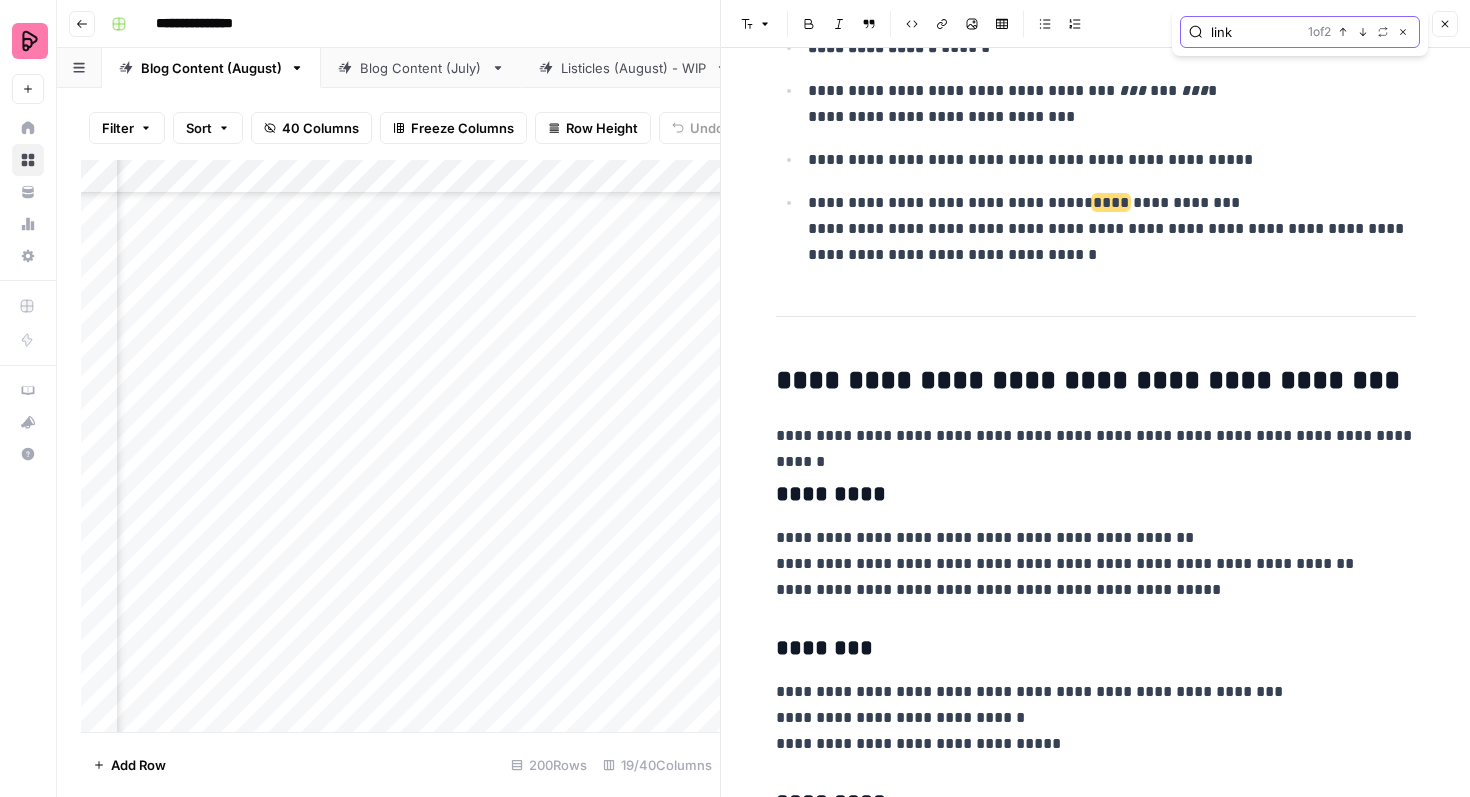scroll, scrollTop: 510, scrollLeft: 0, axis: vertical 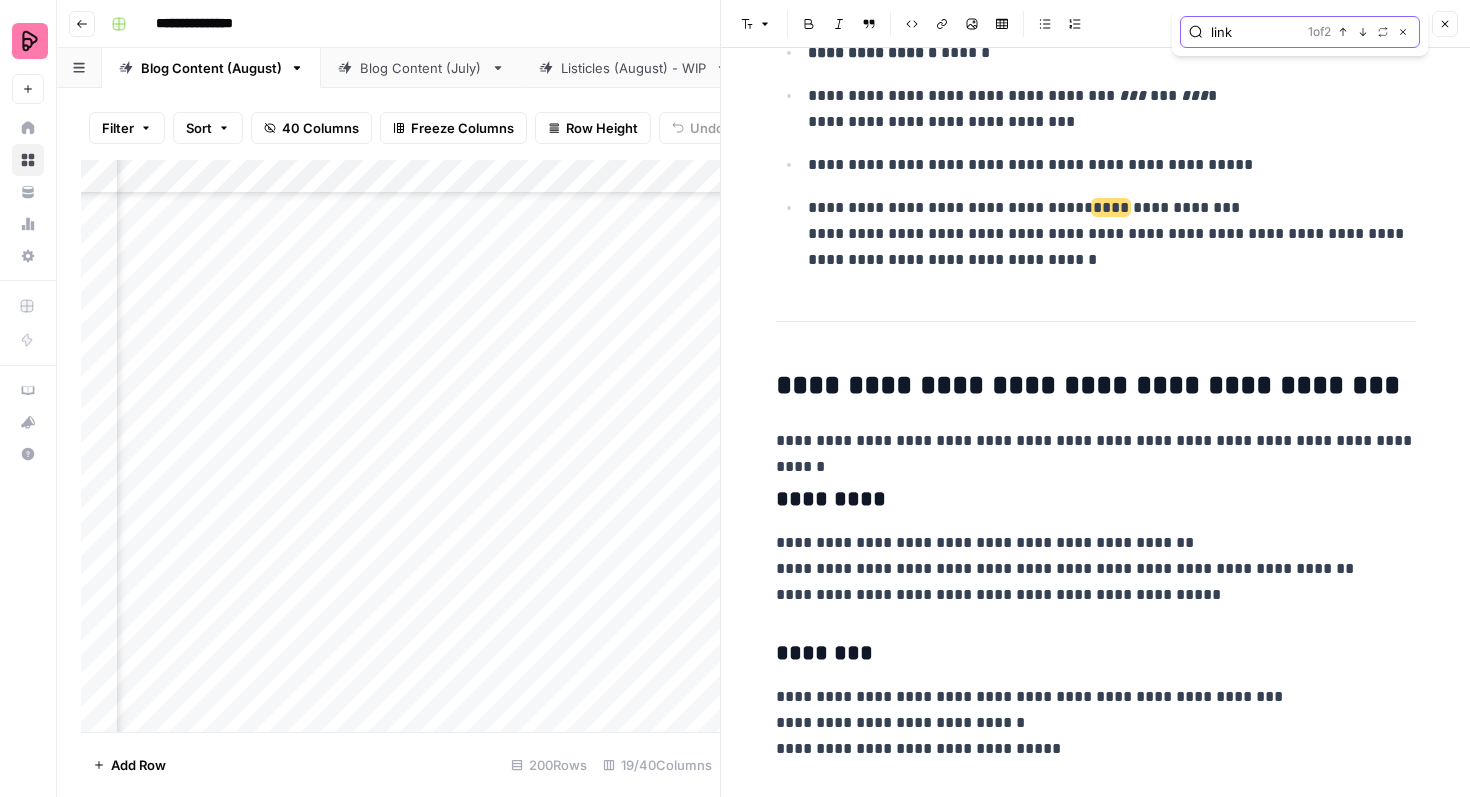 click on "link" at bounding box center [1255, 32] 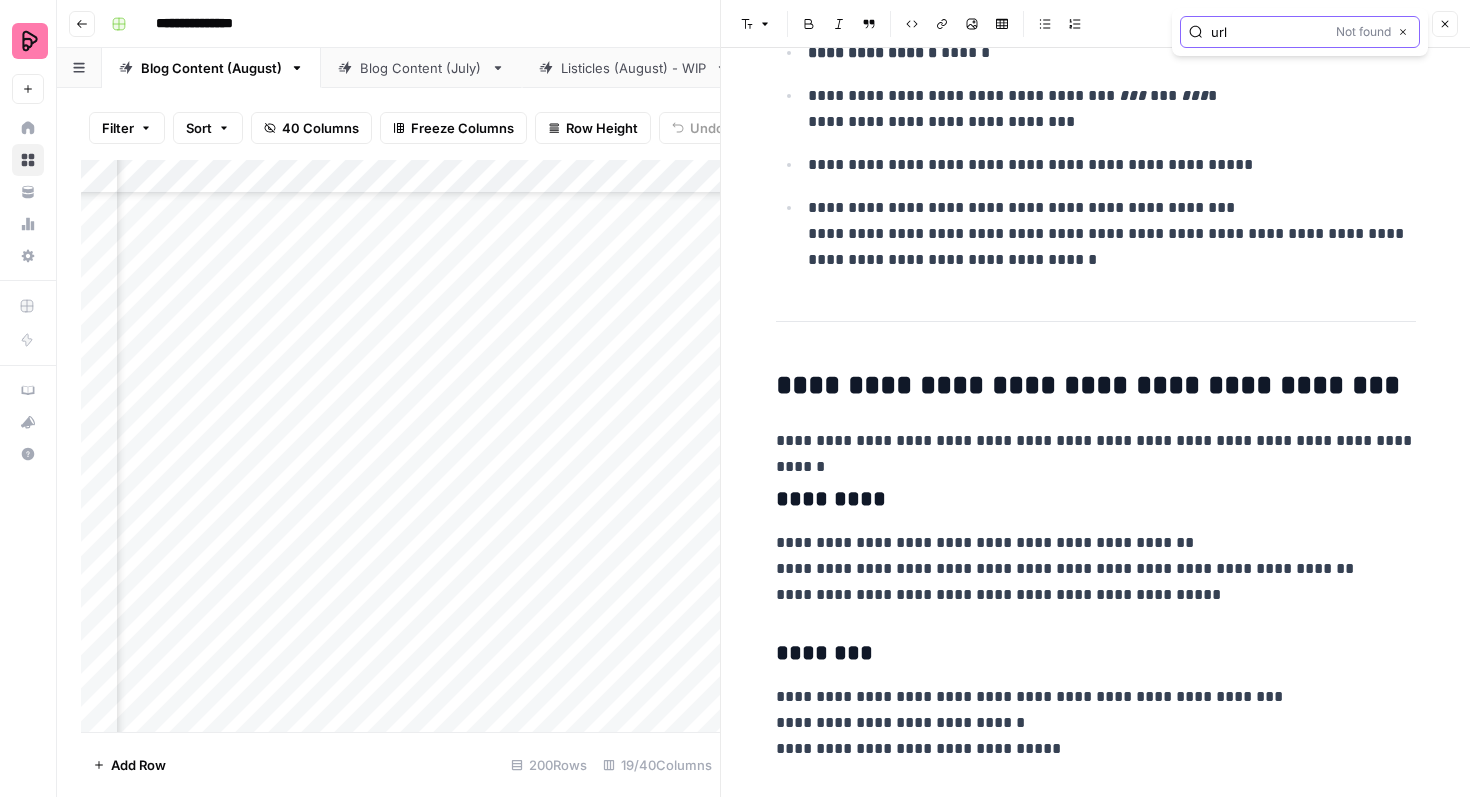 click on "url" at bounding box center (1269, 32) 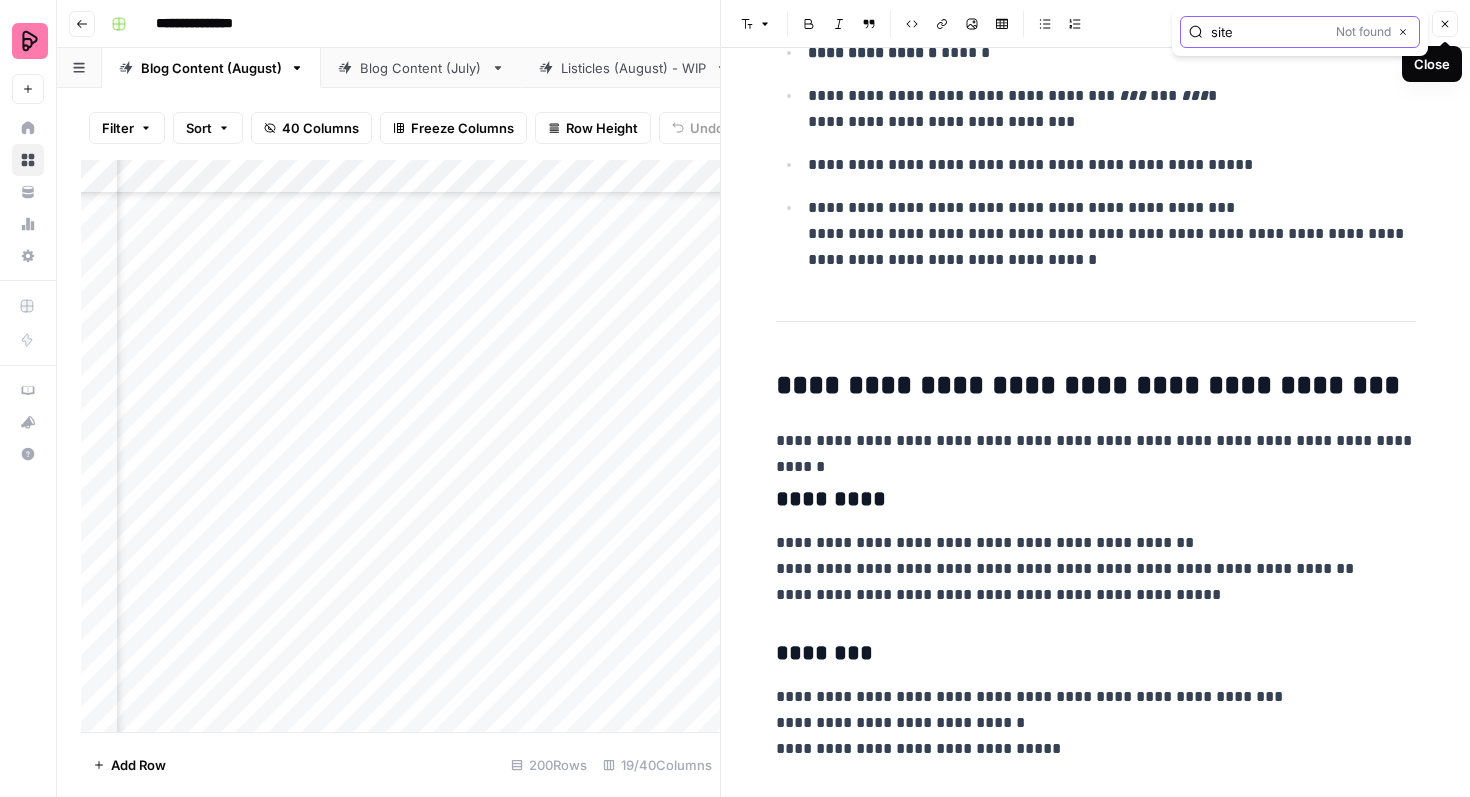 type on "site" 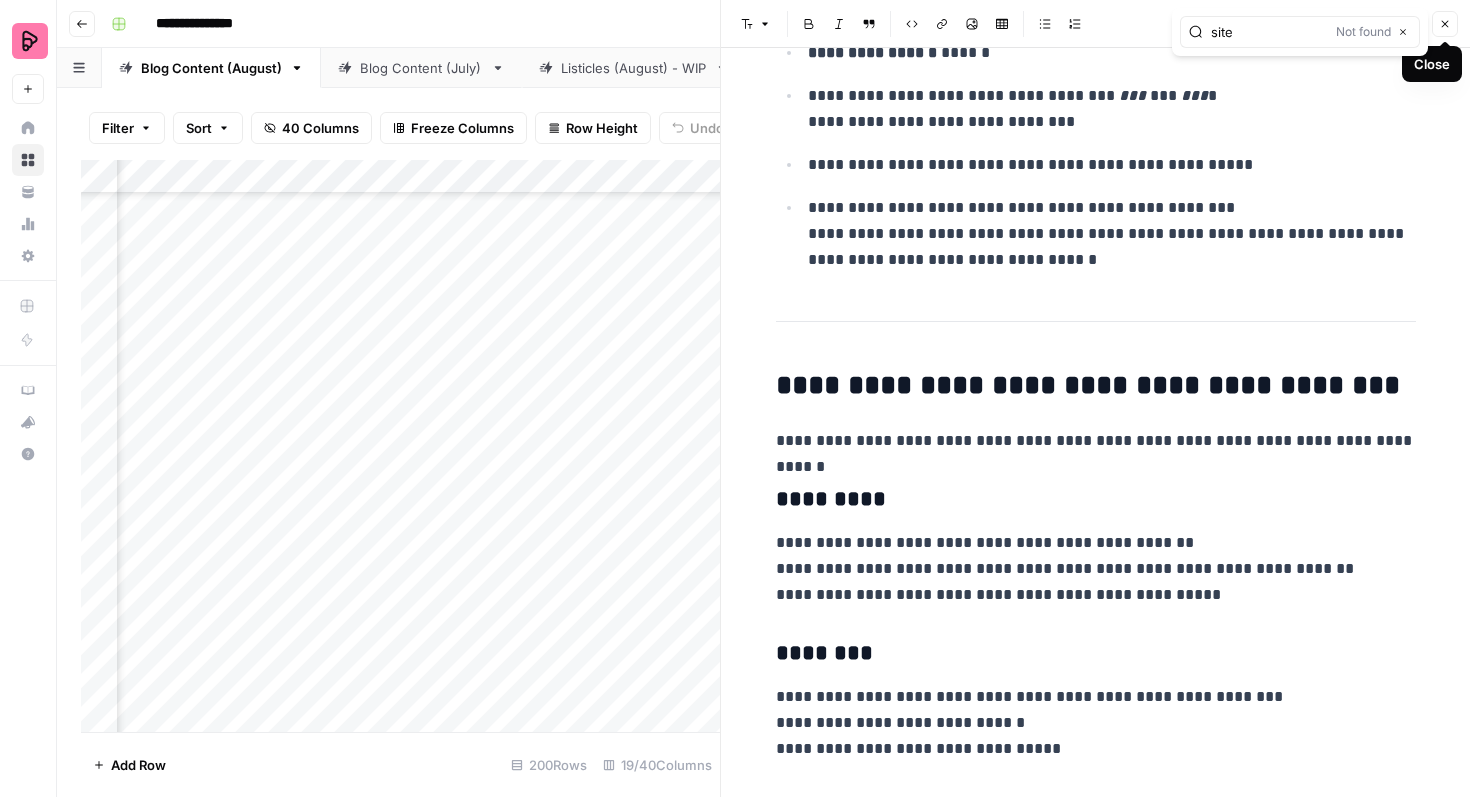 click 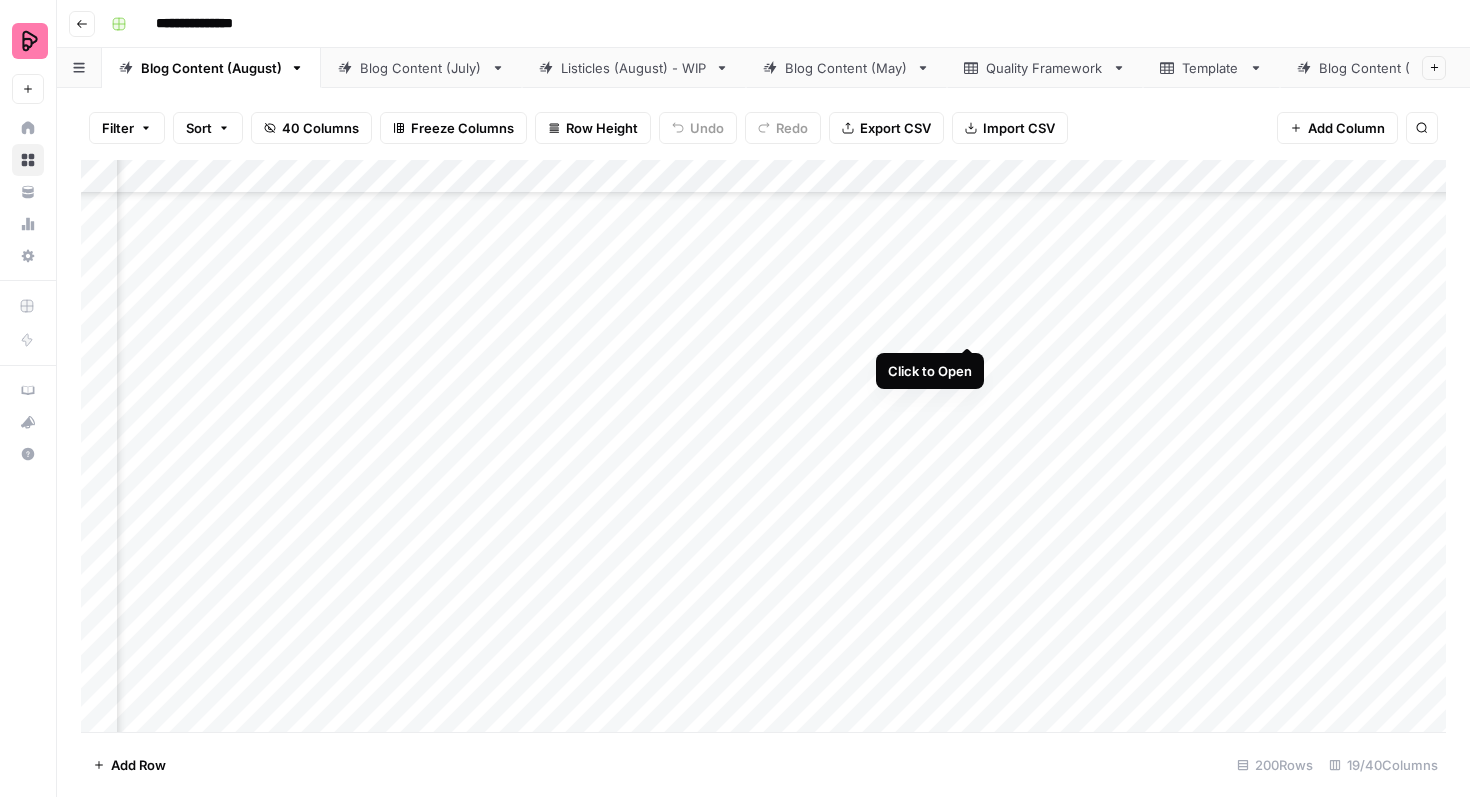 click on "Add Column" at bounding box center (763, 446) 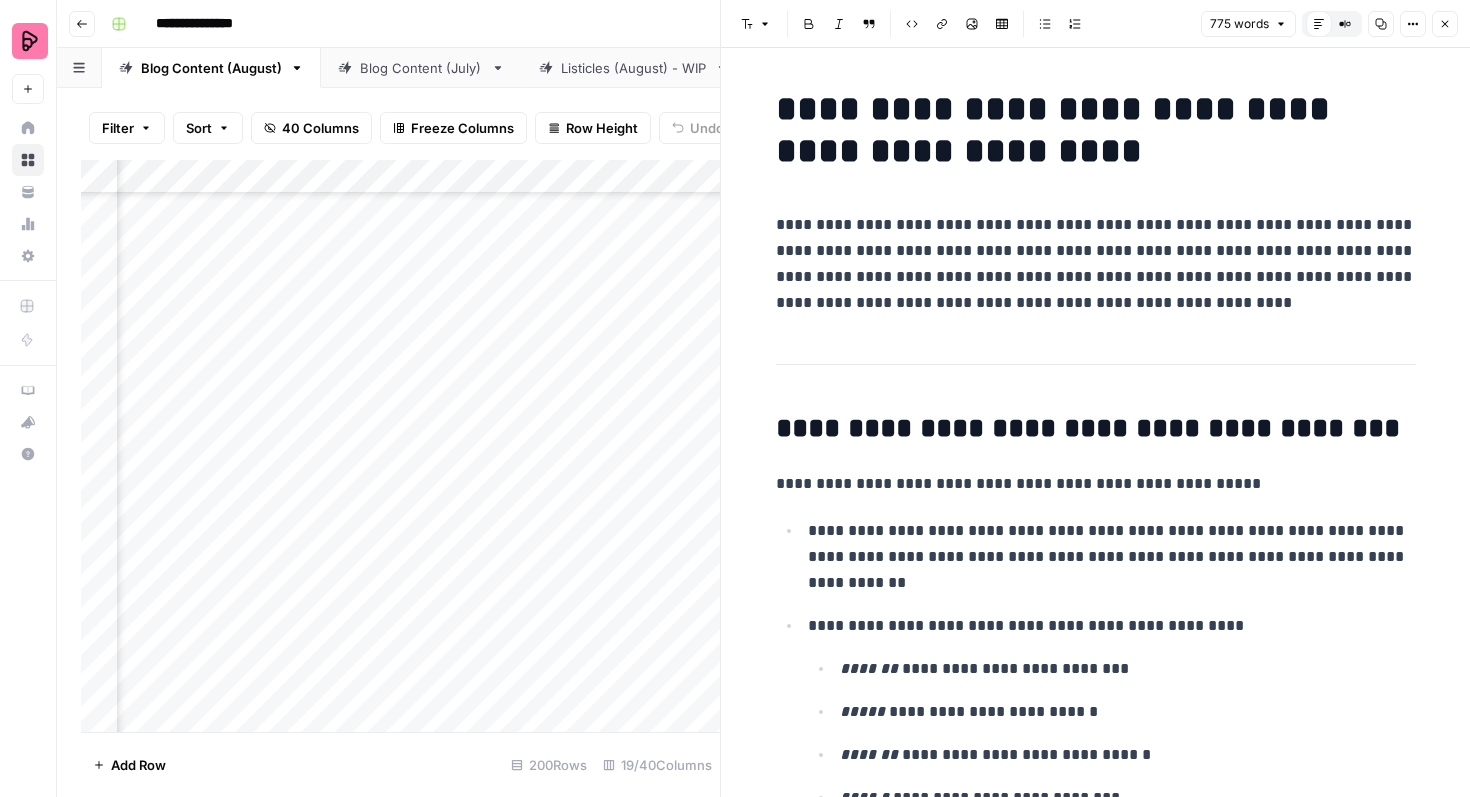 click on "**********" at bounding box center [1096, 264] 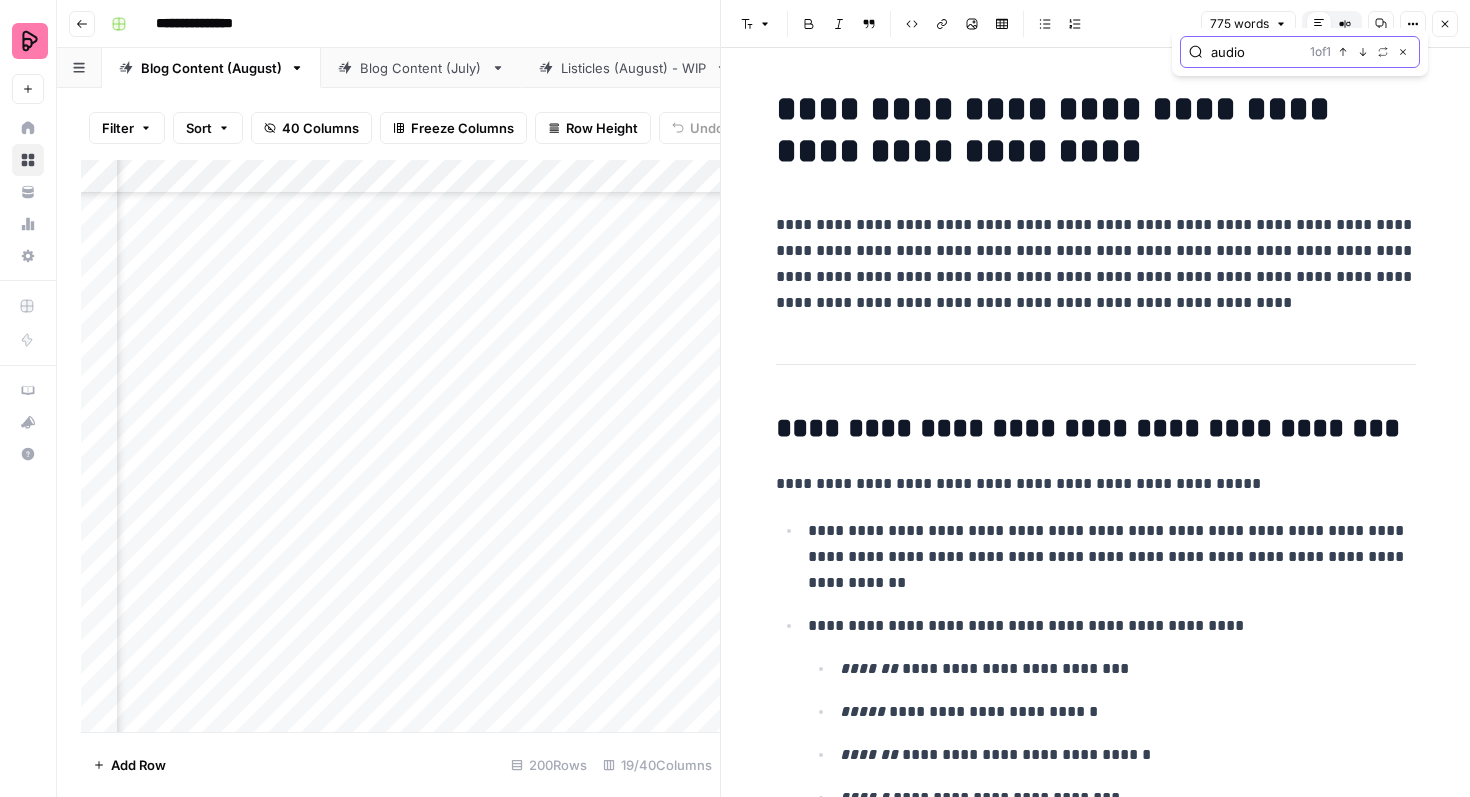 click on "Next Match" at bounding box center (1367, 52) 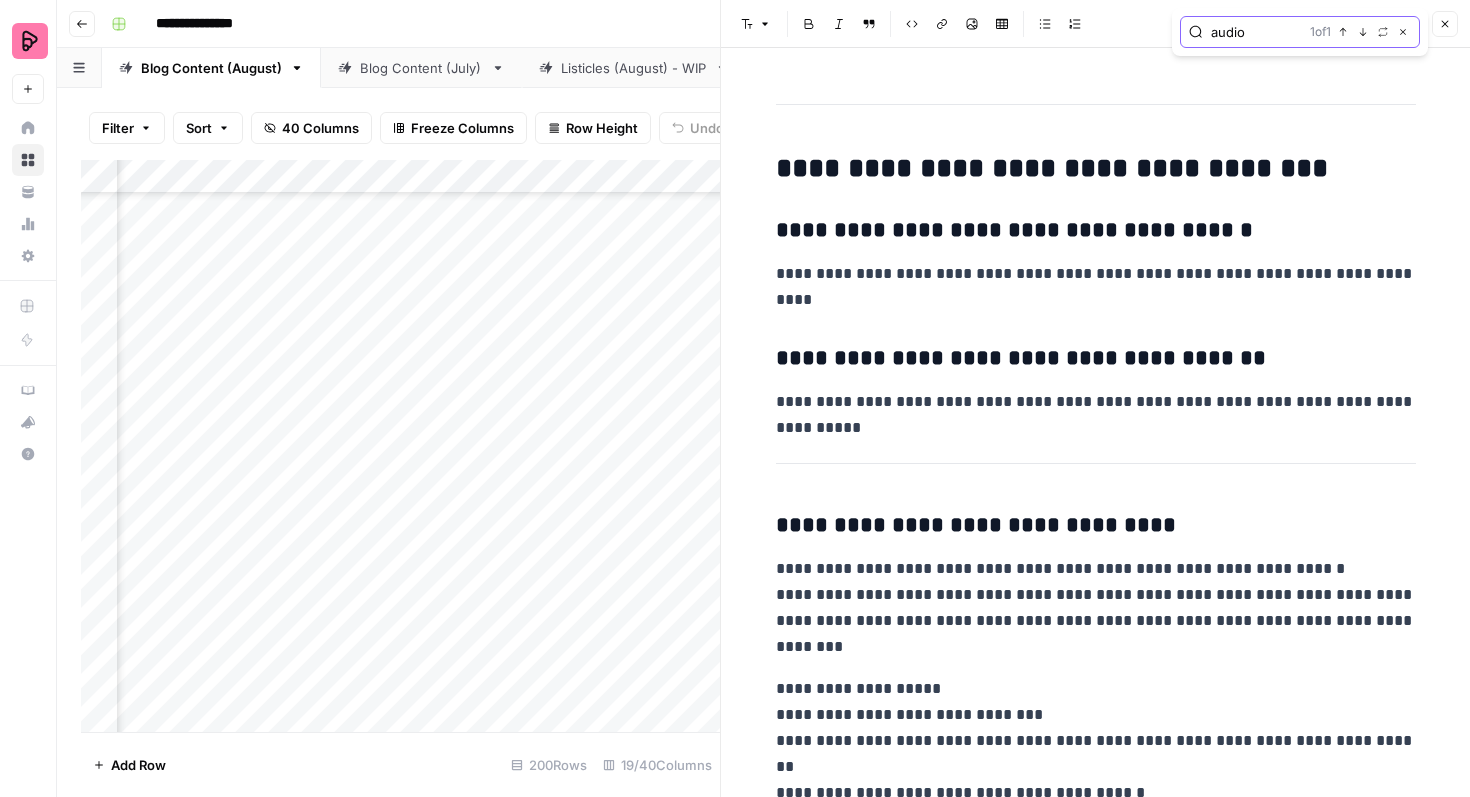 scroll, scrollTop: 4274, scrollLeft: 0, axis: vertical 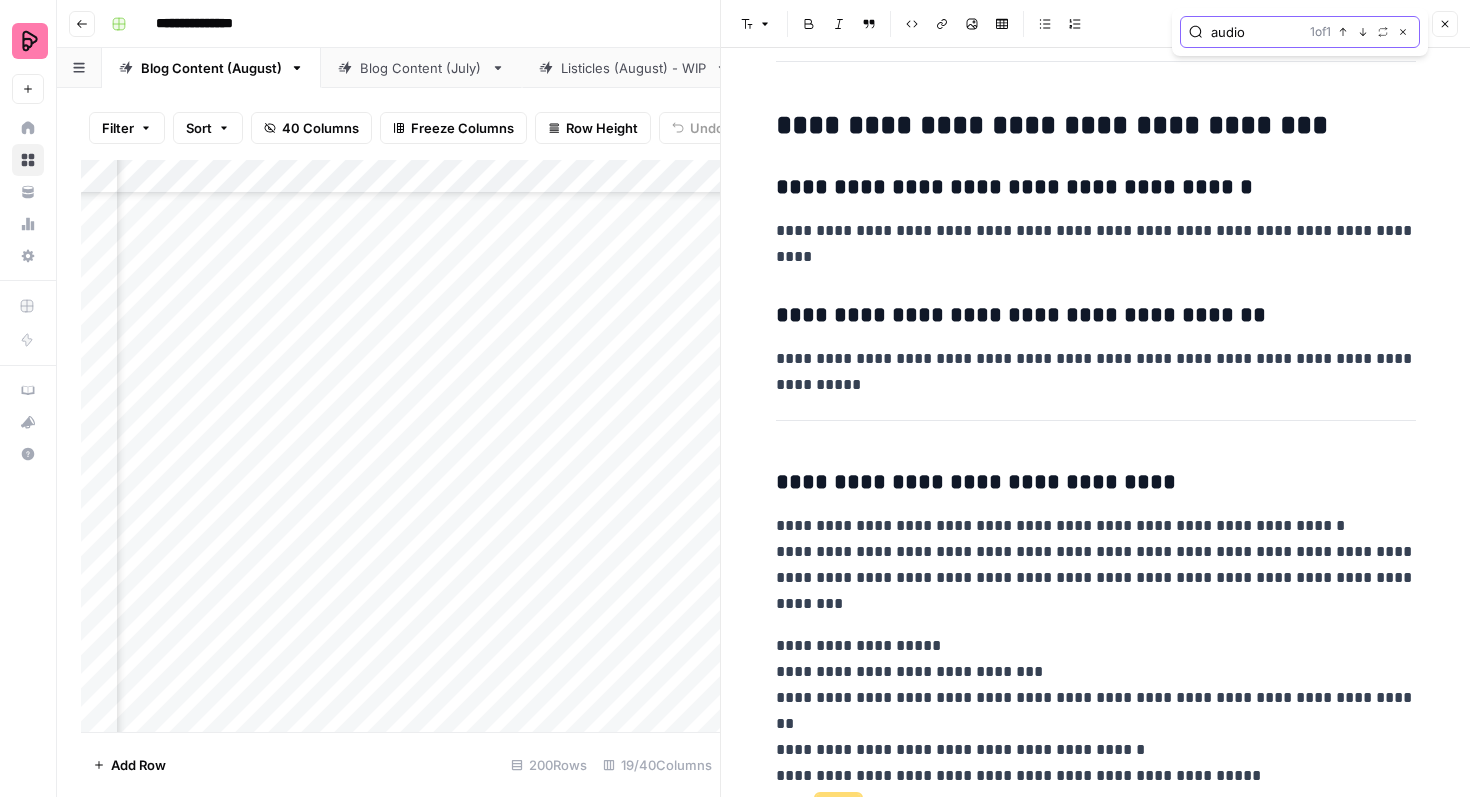 click on "audio" at bounding box center [1256, 32] 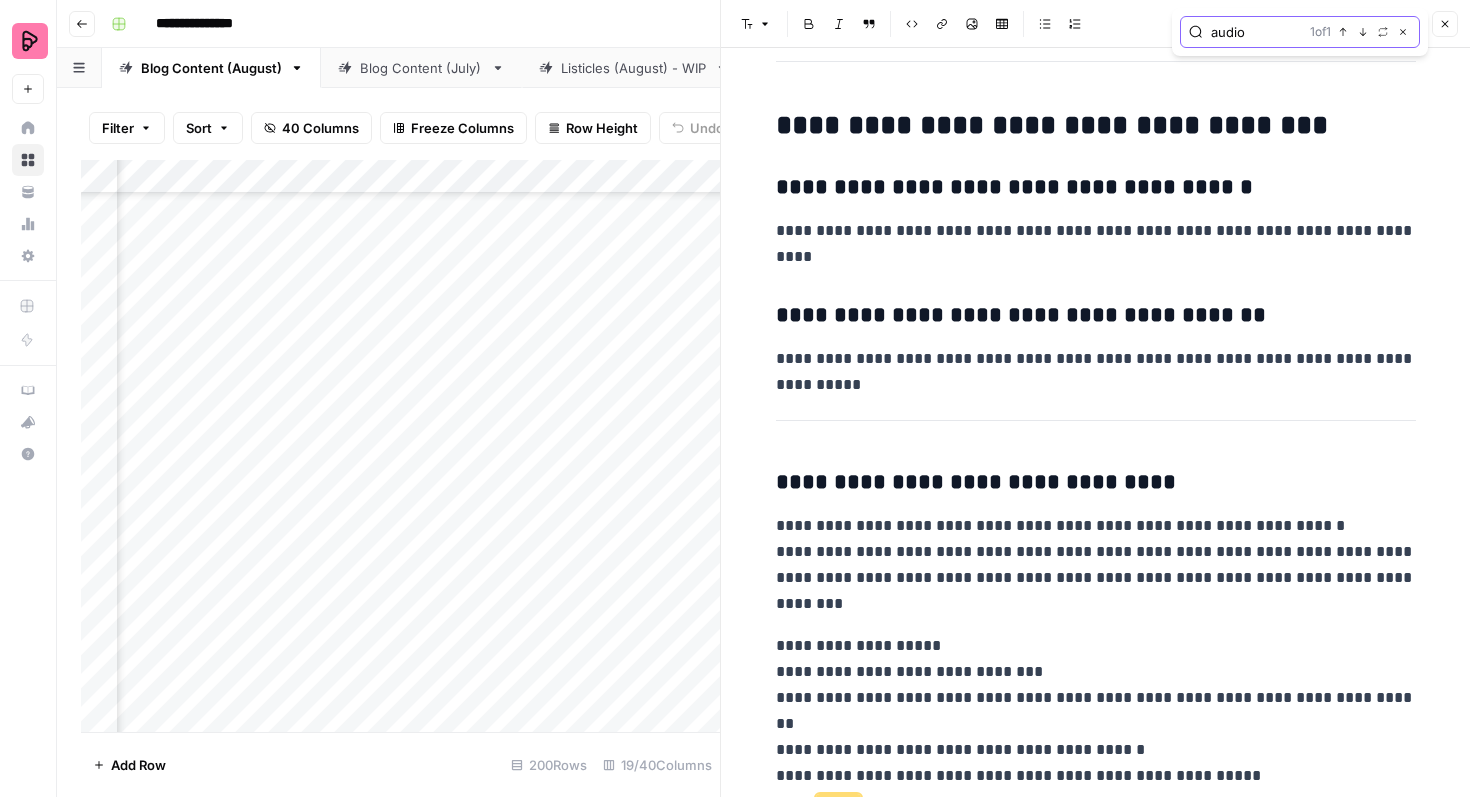 click on "audio" at bounding box center [1256, 32] 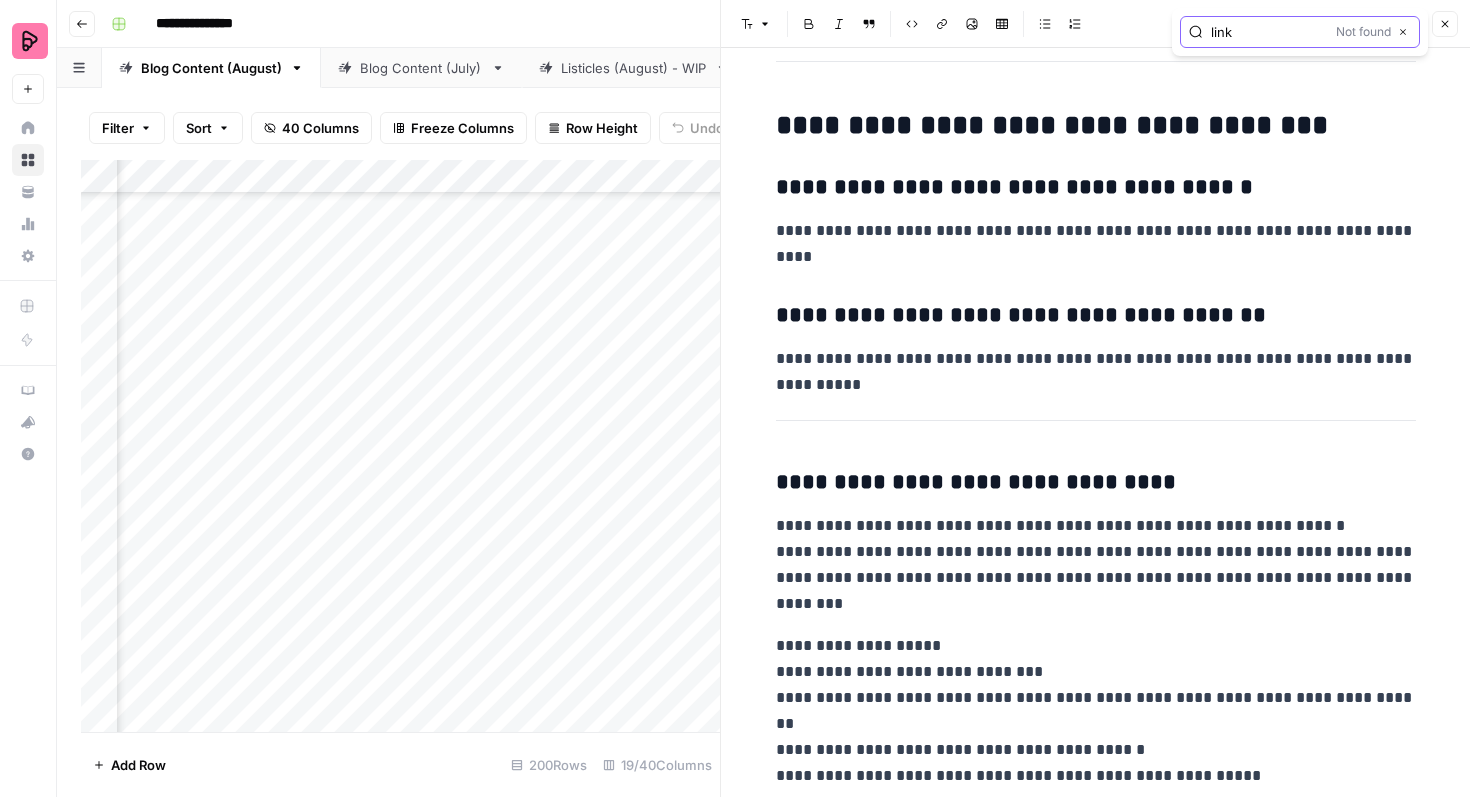click on "link" at bounding box center (1269, 32) 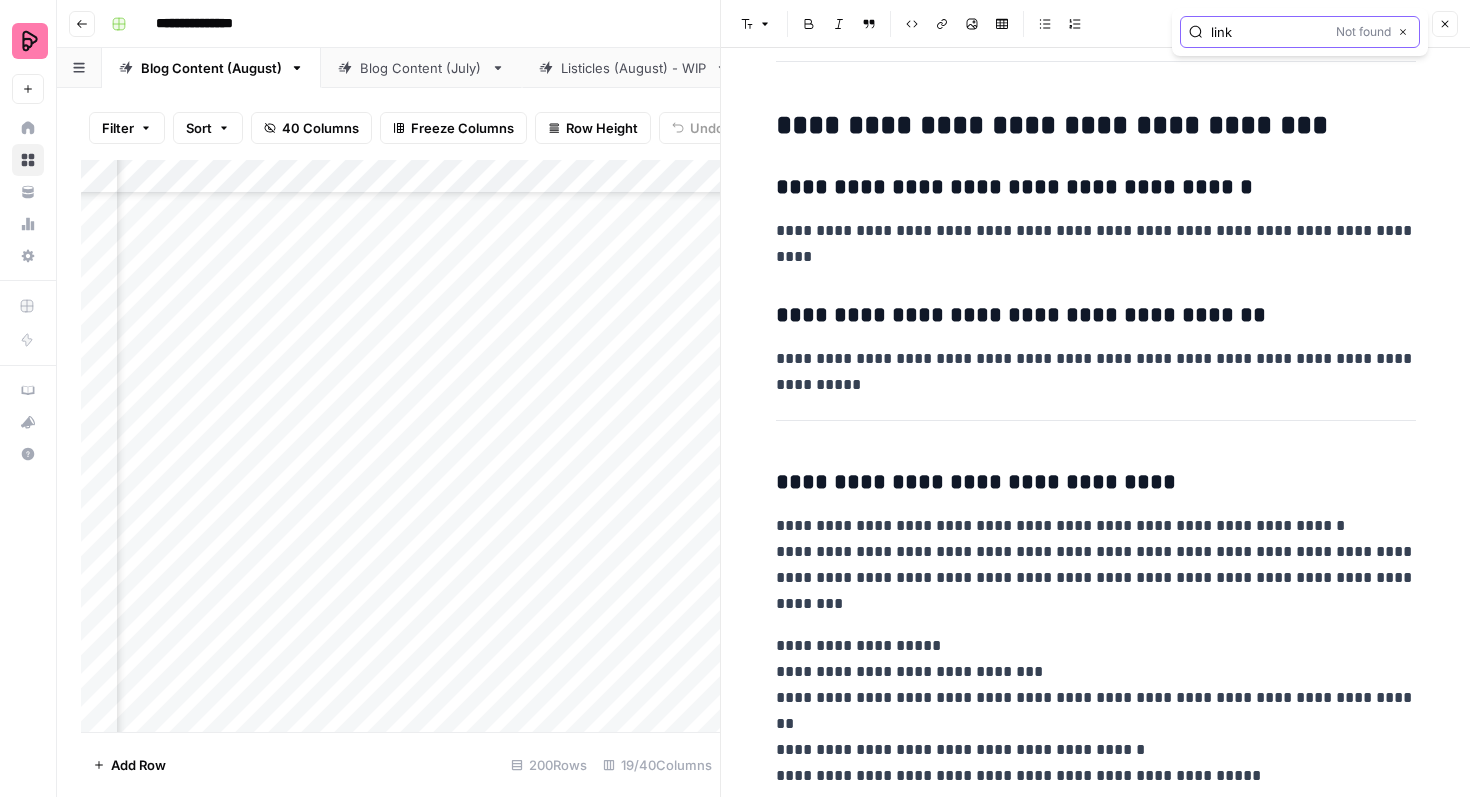 click on "link" at bounding box center [1269, 32] 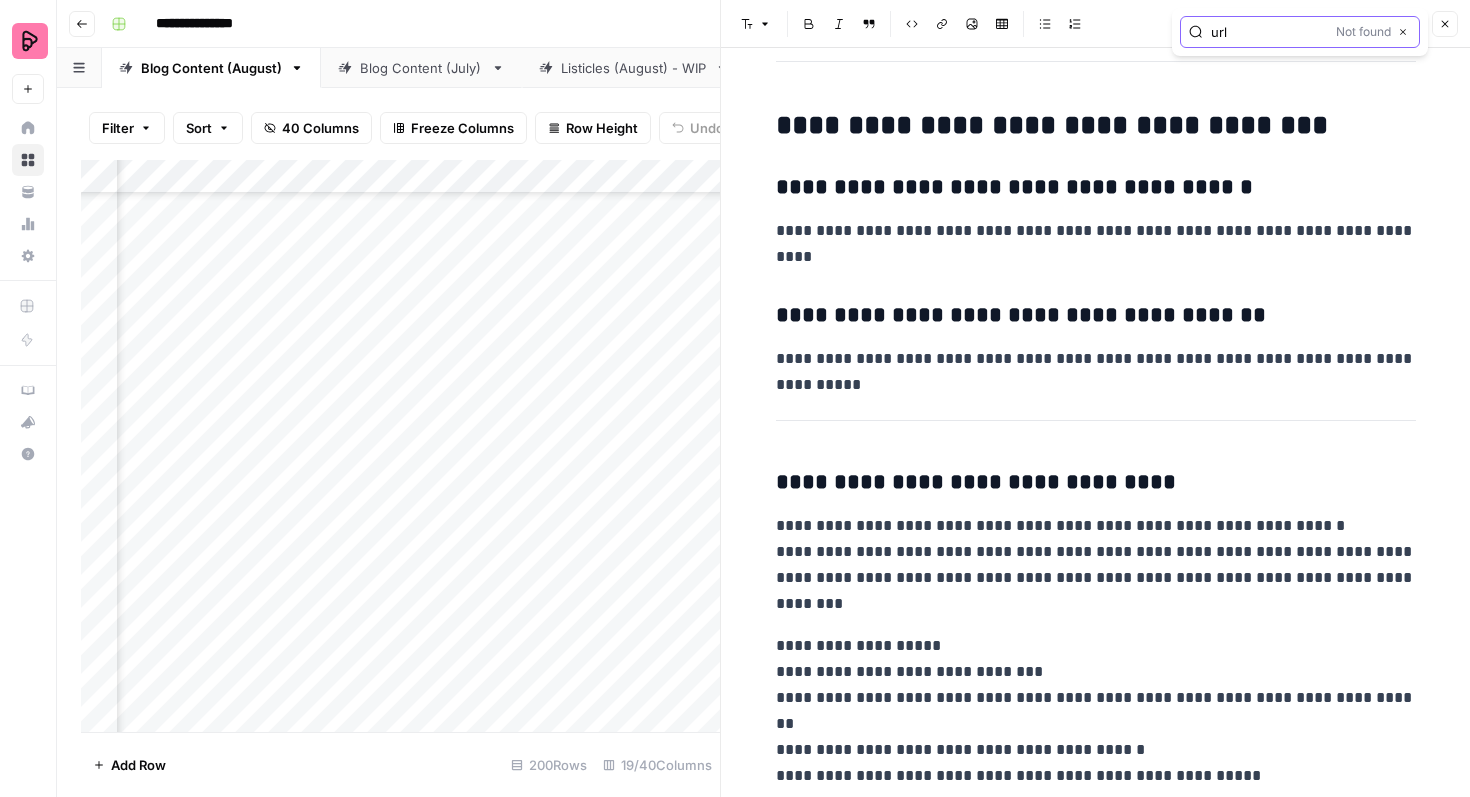 click on "url" at bounding box center [1269, 32] 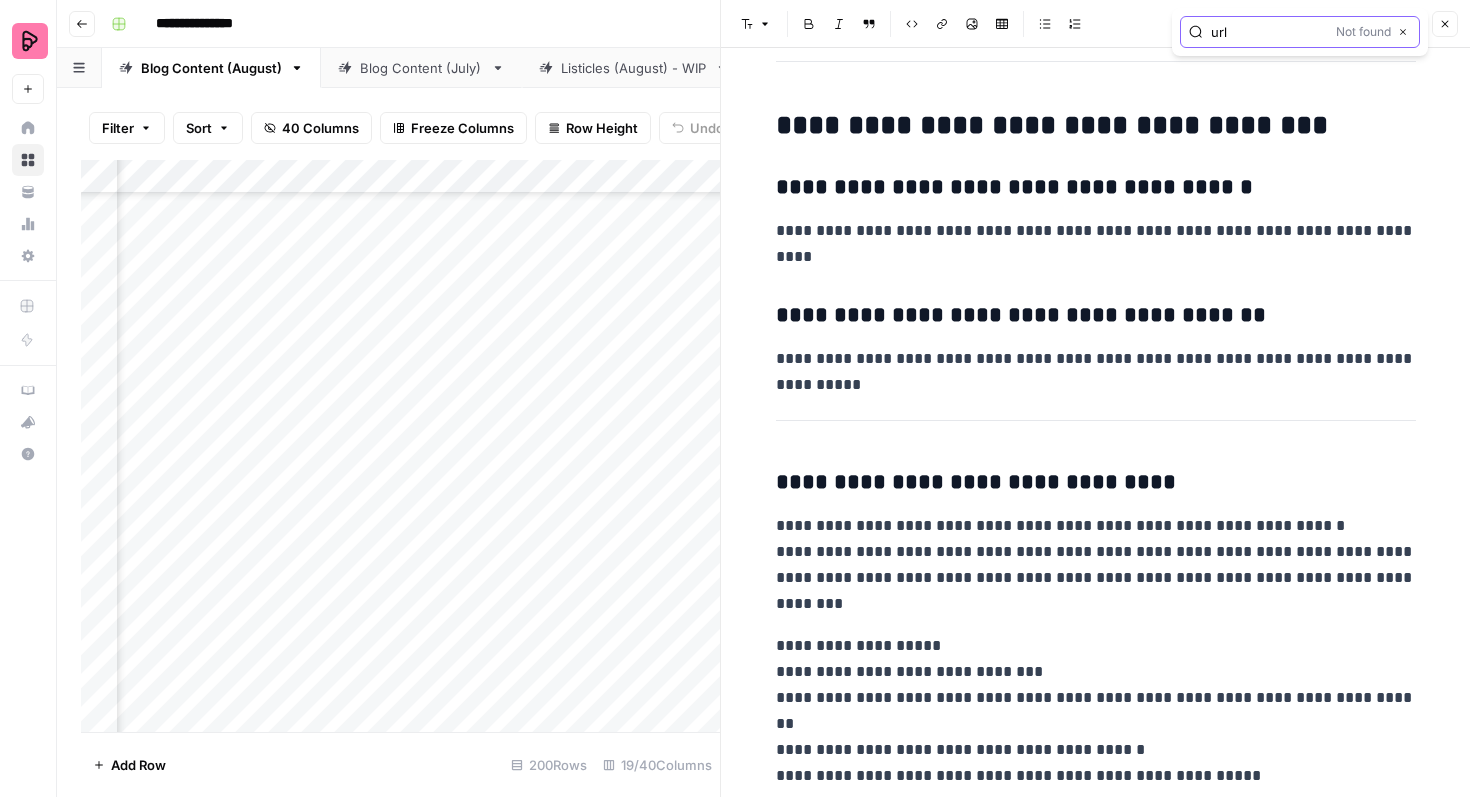 click on "url" at bounding box center (1269, 32) 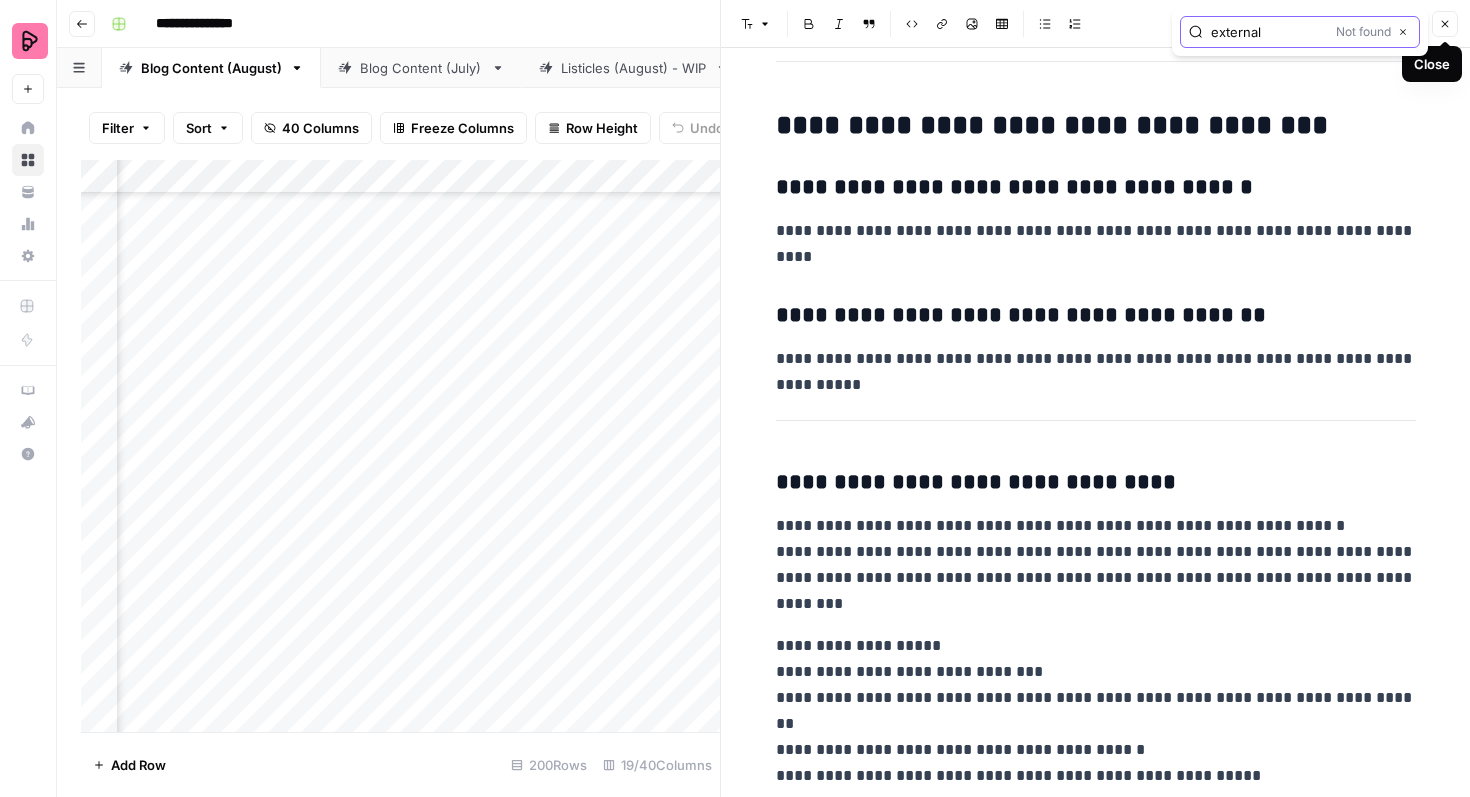 type on "external" 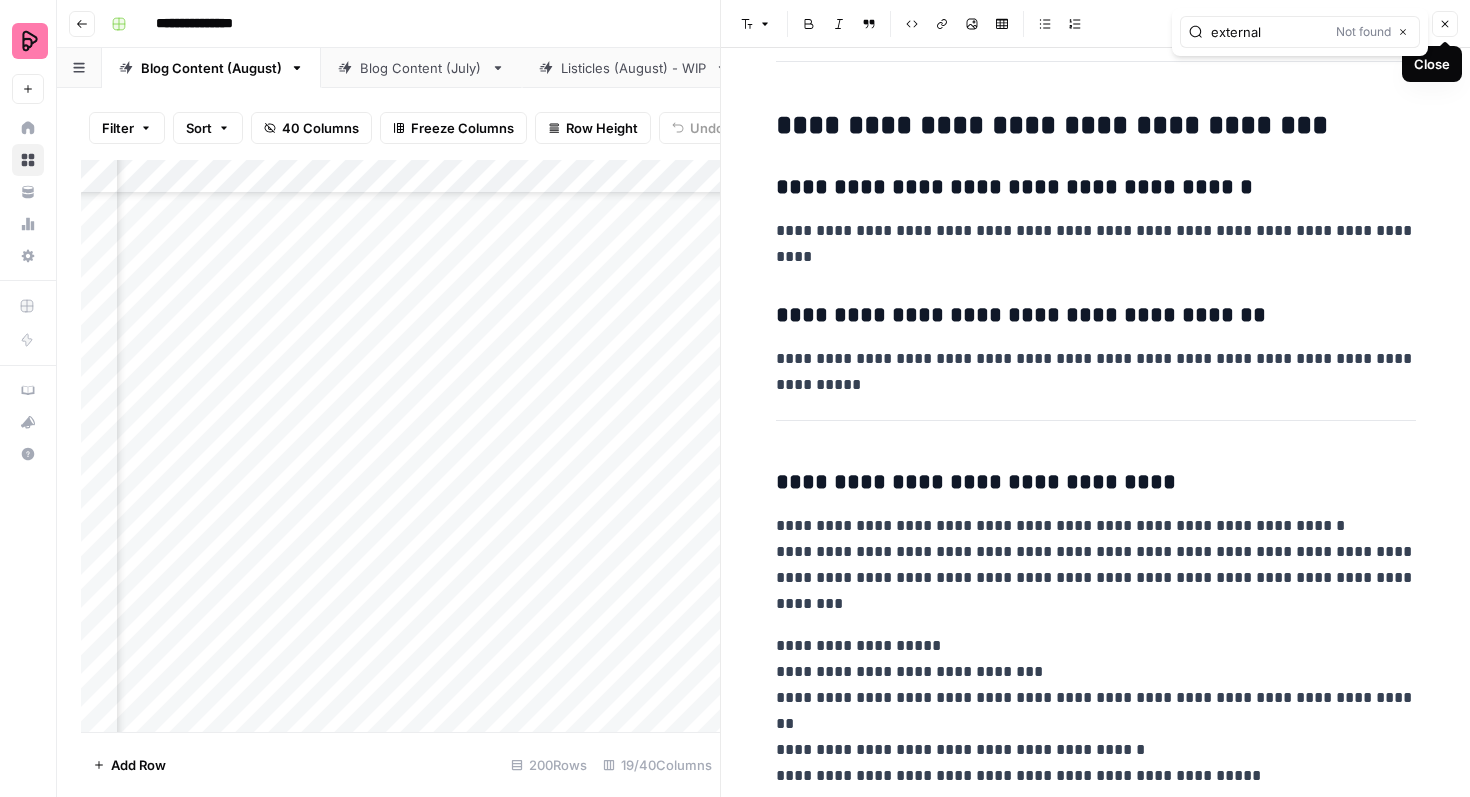 click 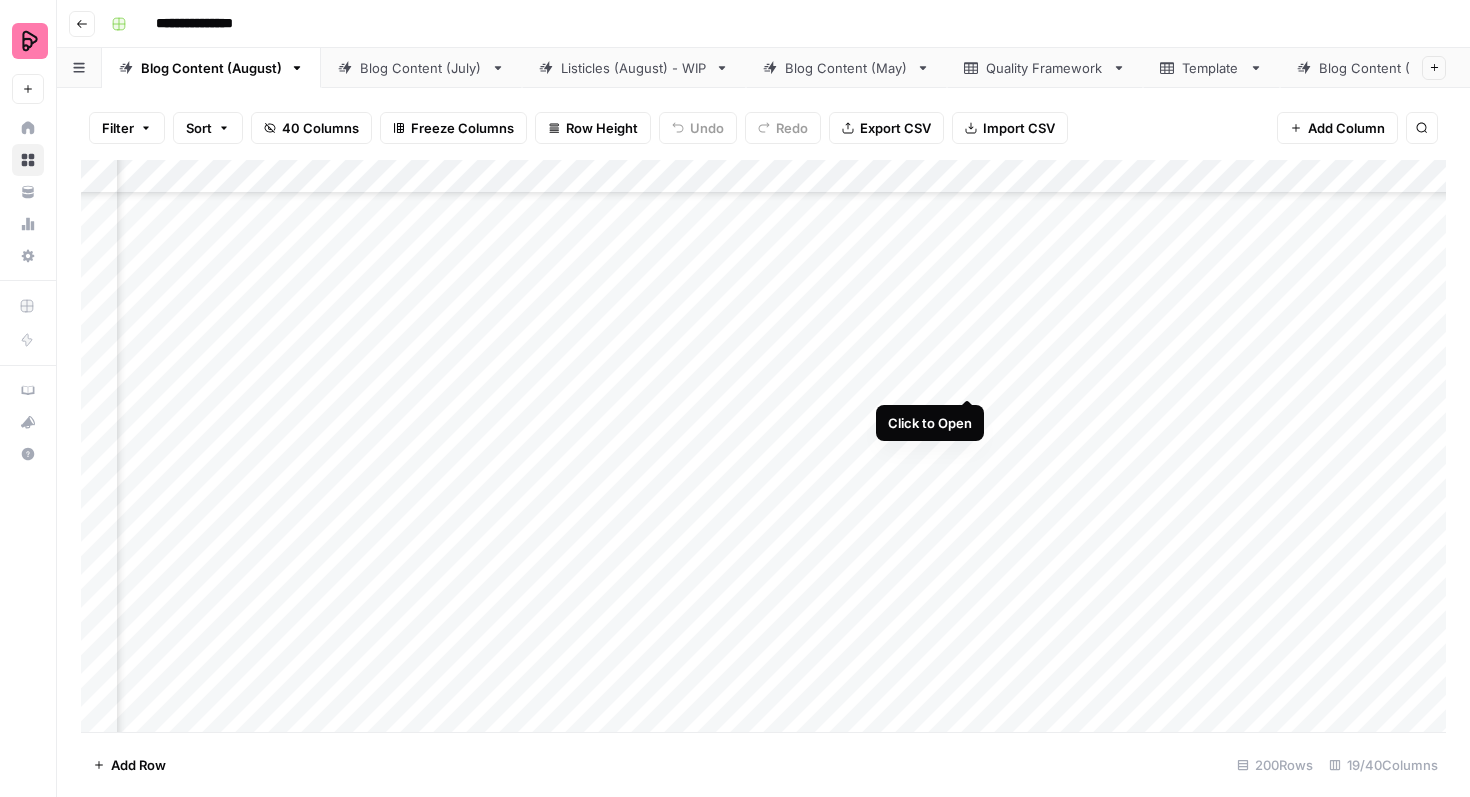 click on "Add Column" at bounding box center [763, 446] 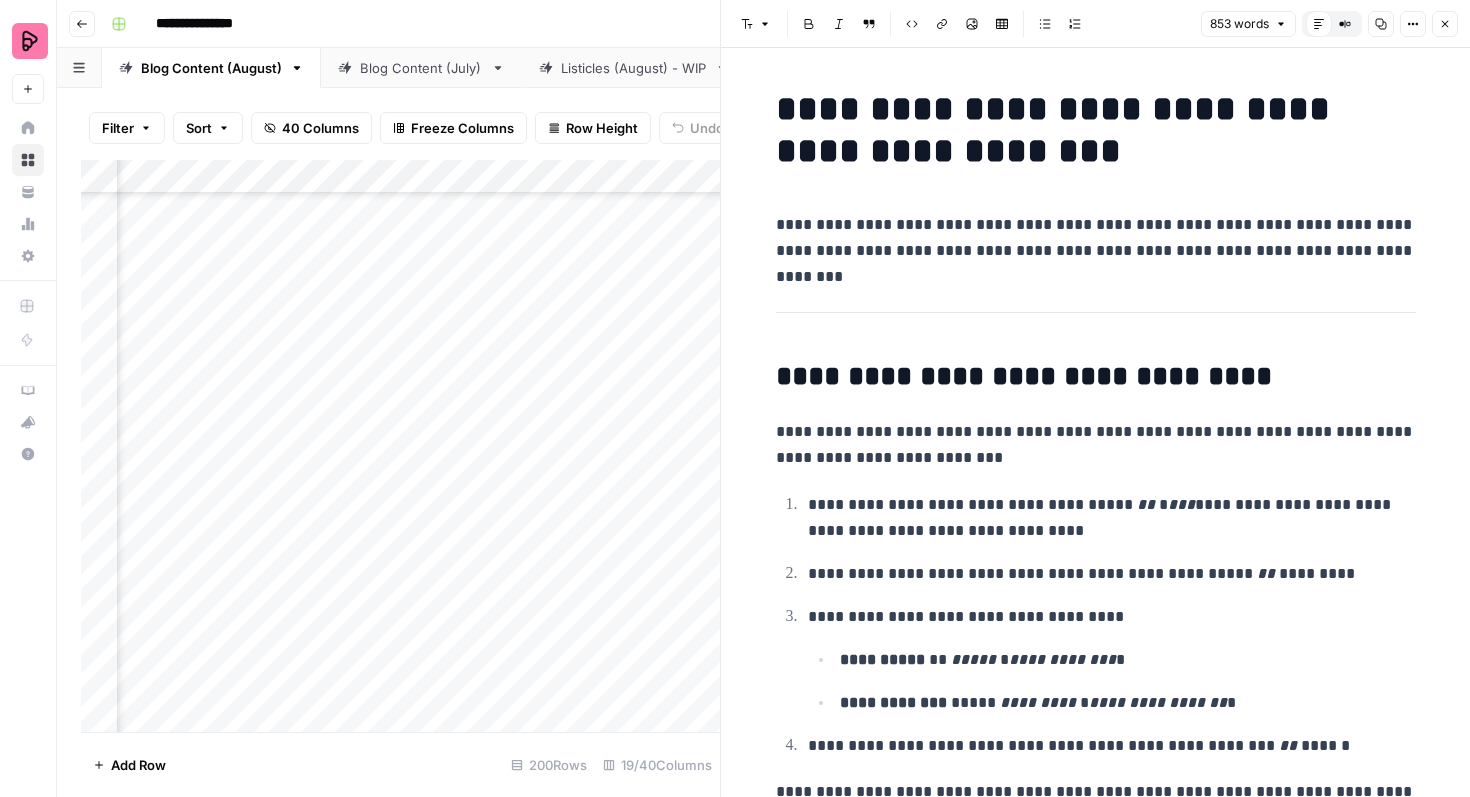 click on "**********" at bounding box center (1096, 238) 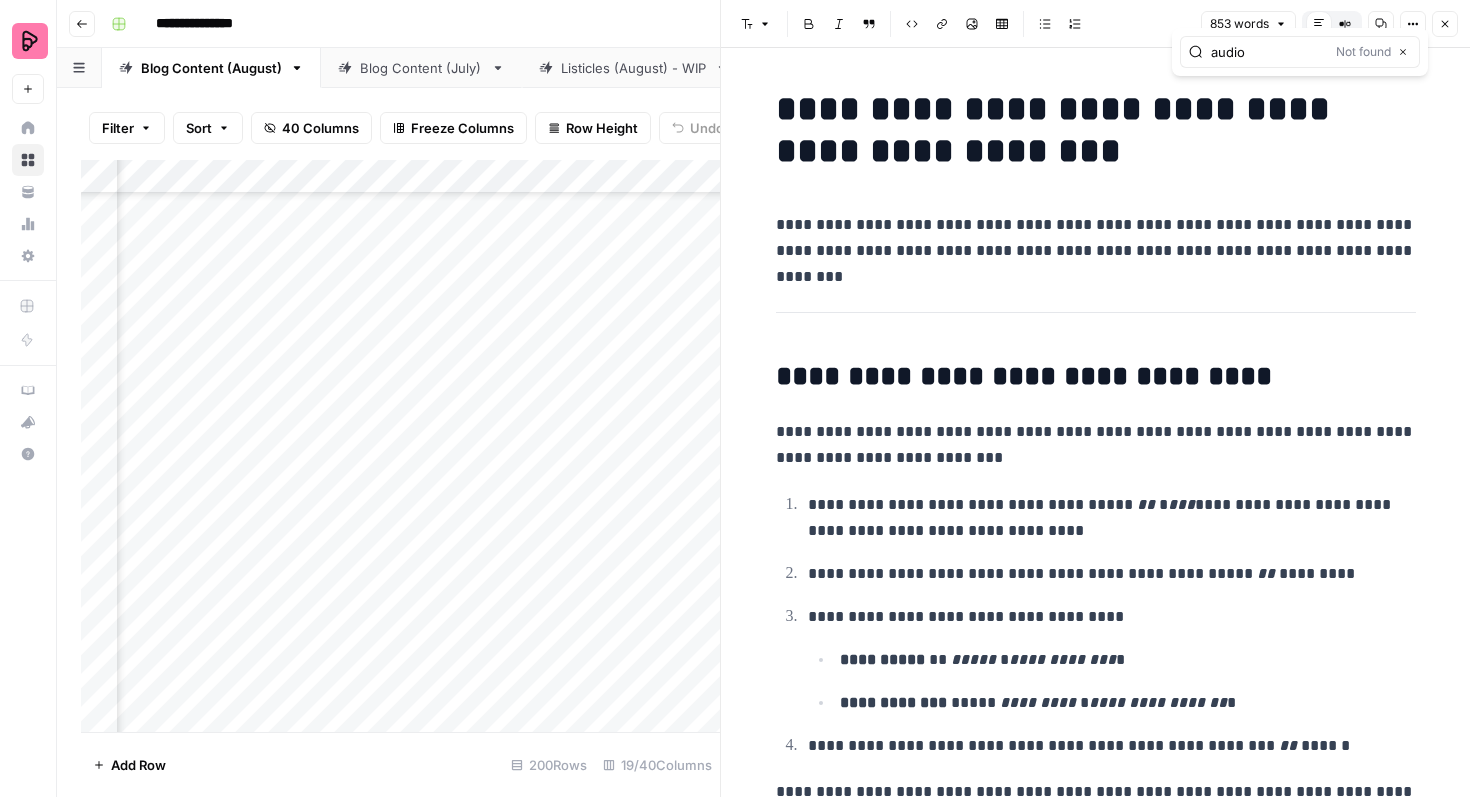 click on "audio" at bounding box center [1269, 52] 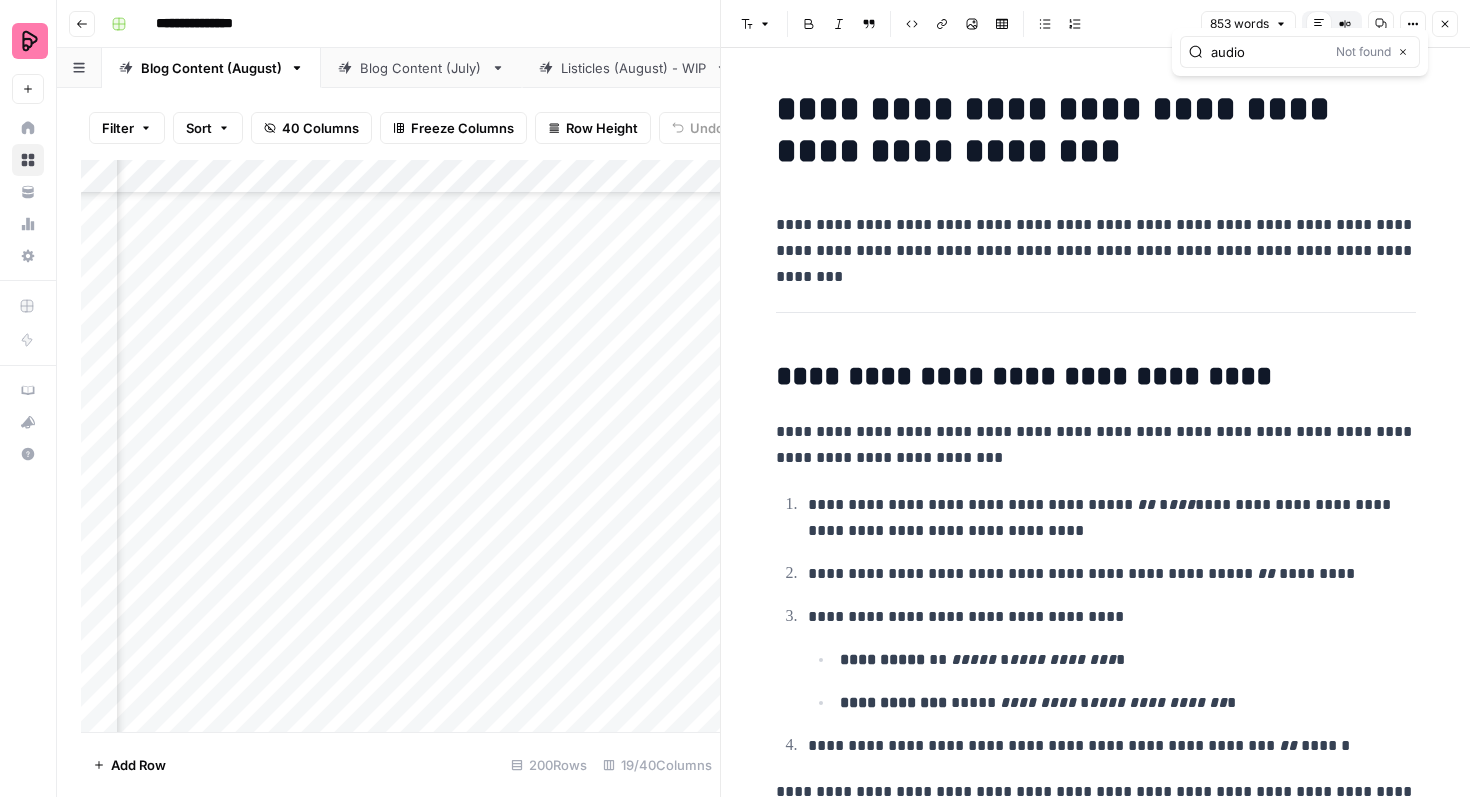 click on "audio" at bounding box center (1269, 52) 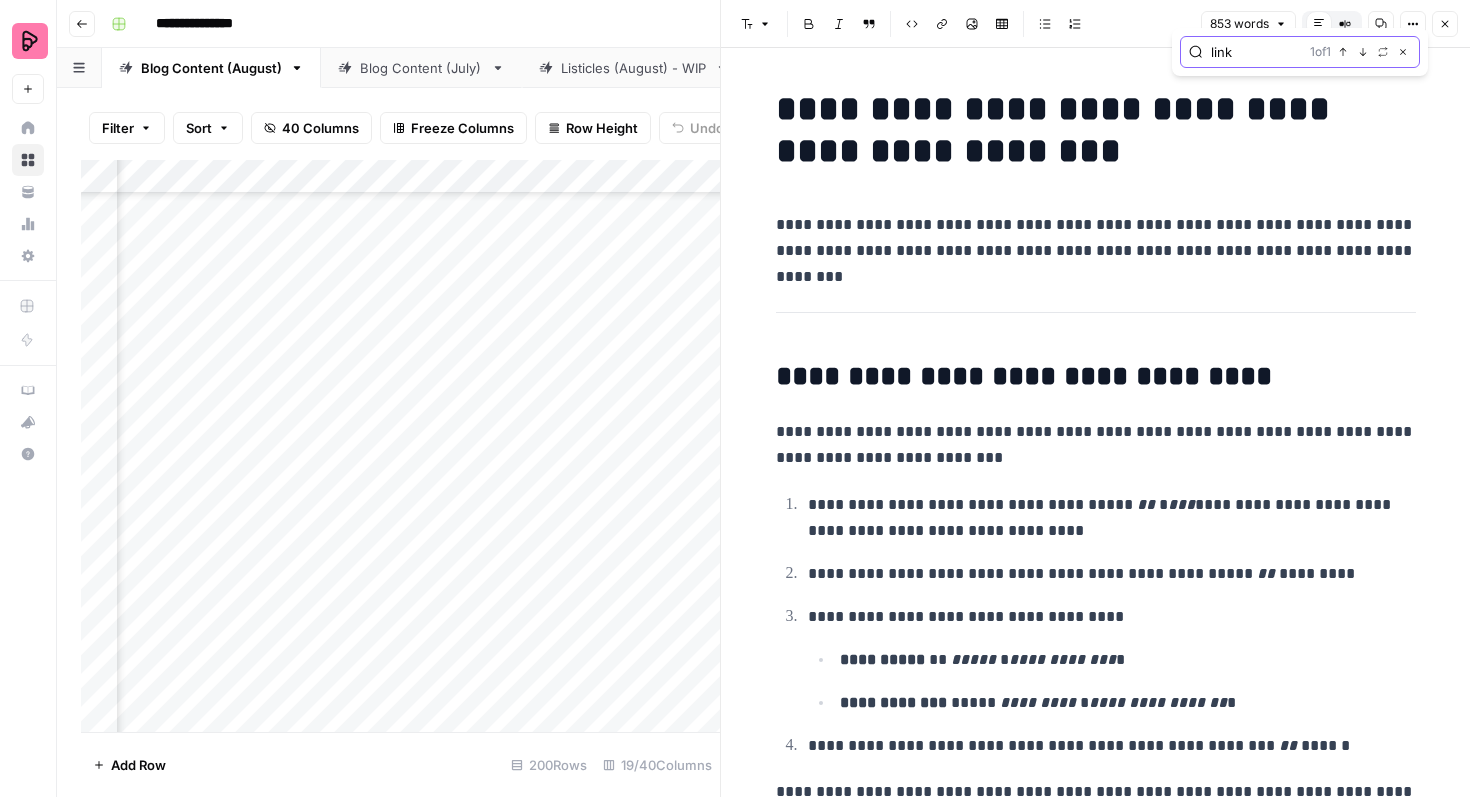click on "Next Match" at bounding box center (1363, 52) 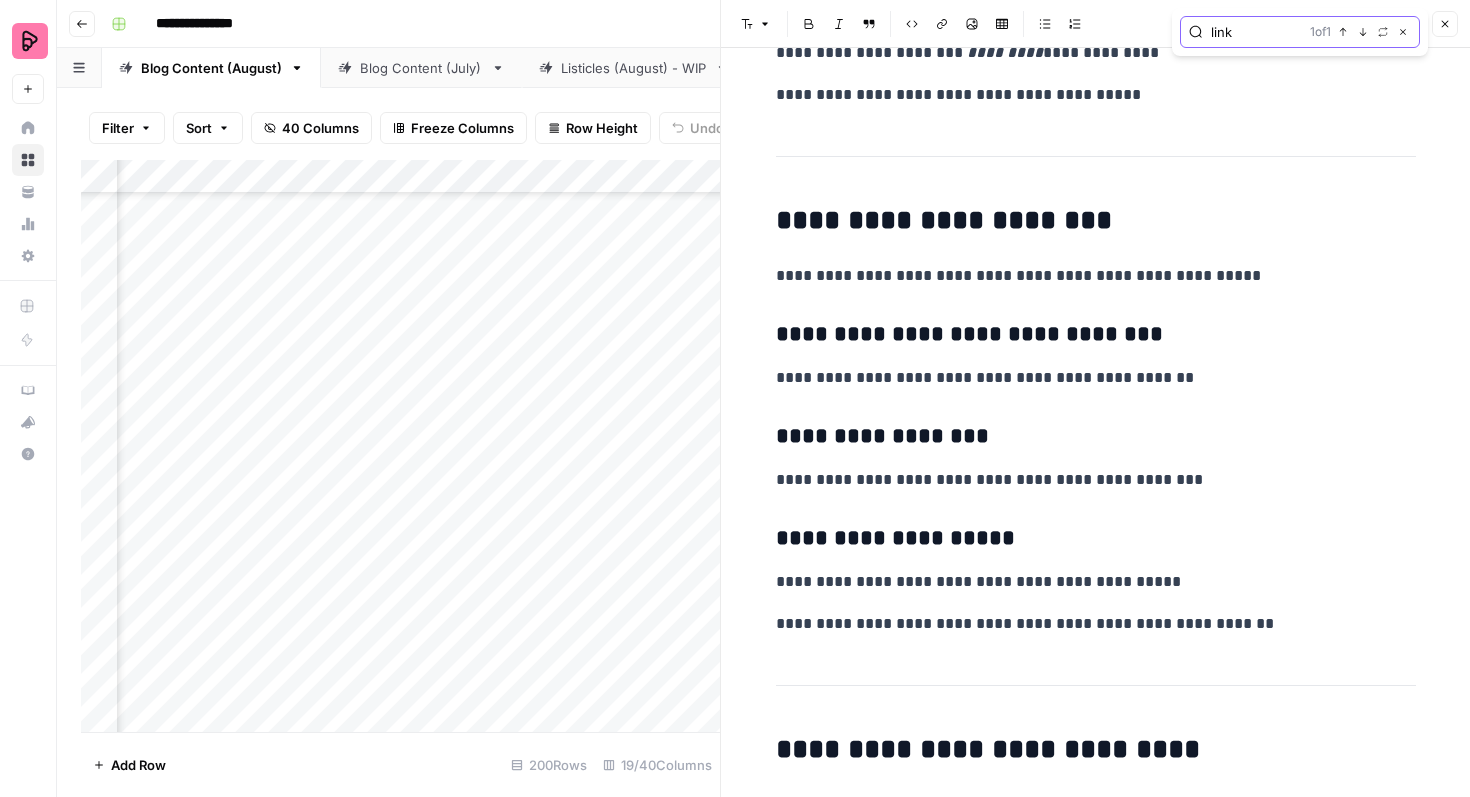 scroll, scrollTop: 5687, scrollLeft: 0, axis: vertical 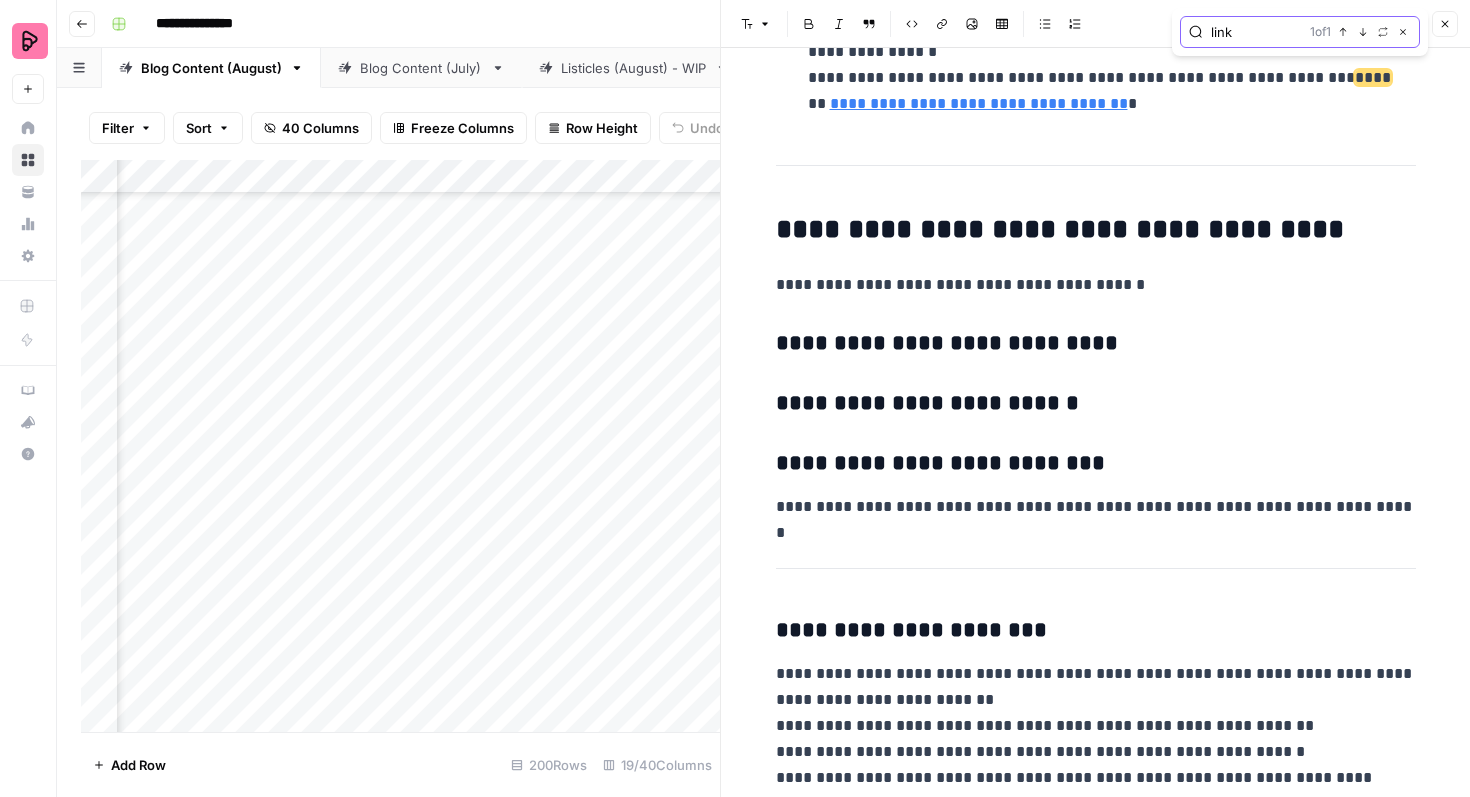 click on "link" at bounding box center [1256, 32] 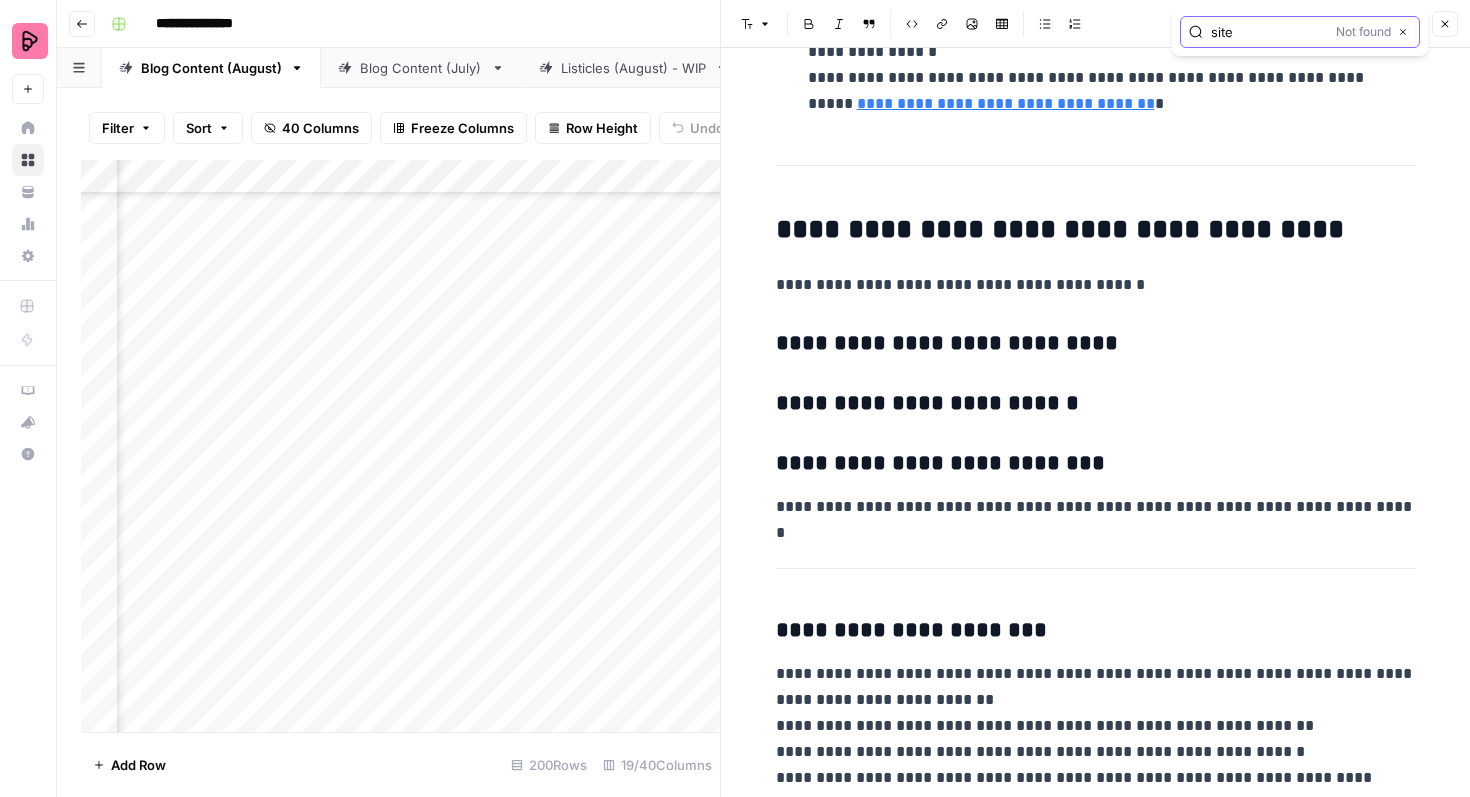 type on "site" 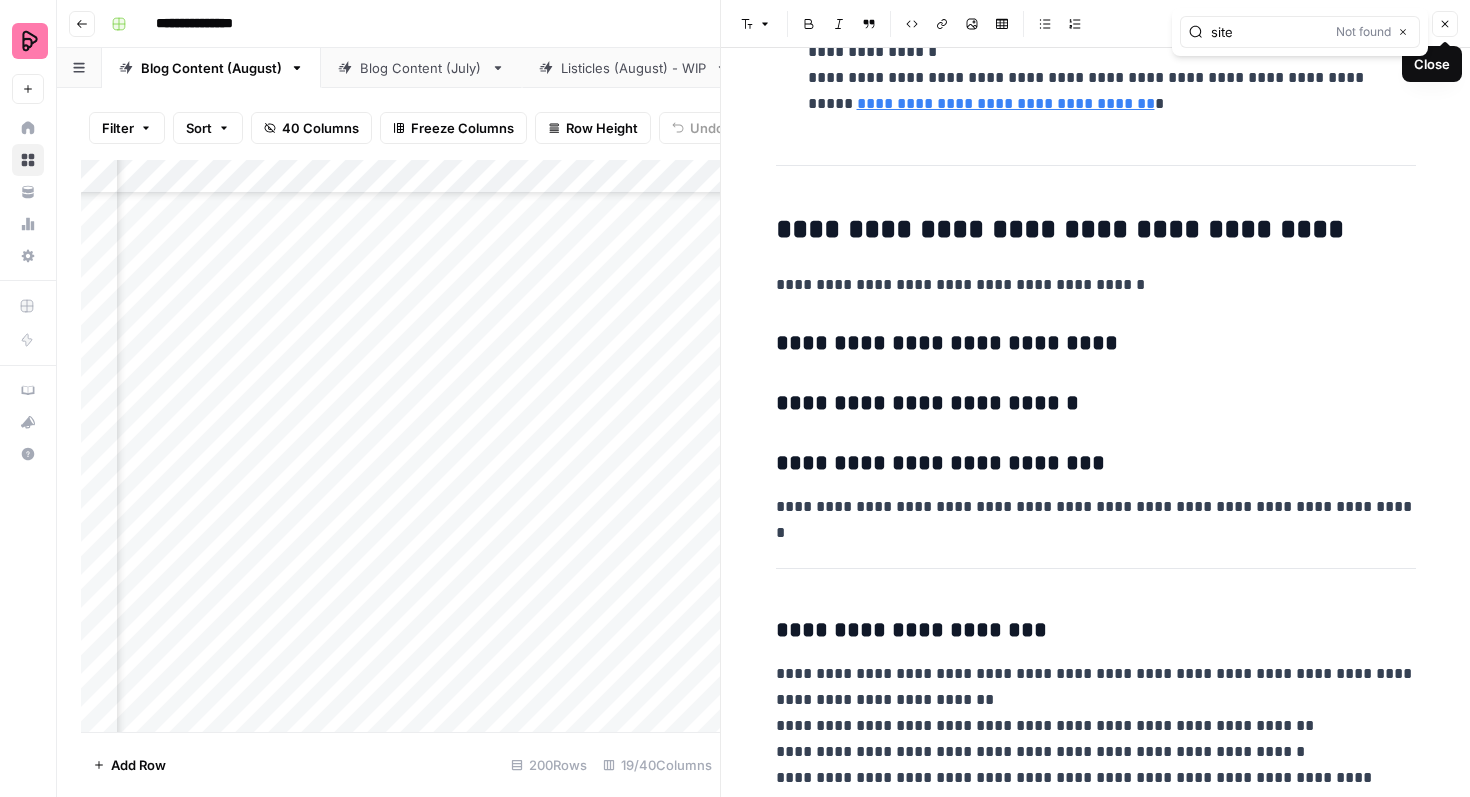 click 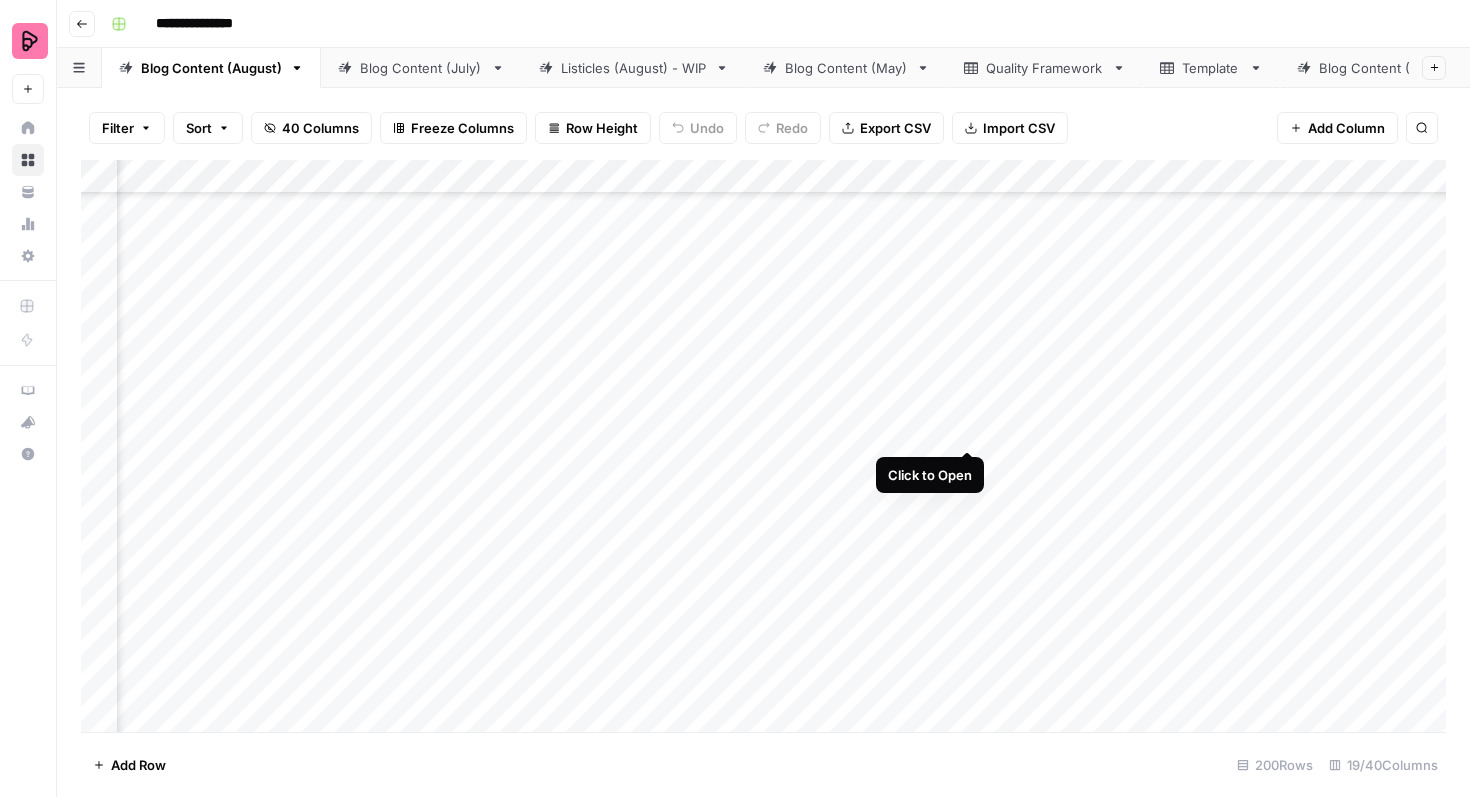 click on "Add Column" at bounding box center [763, 446] 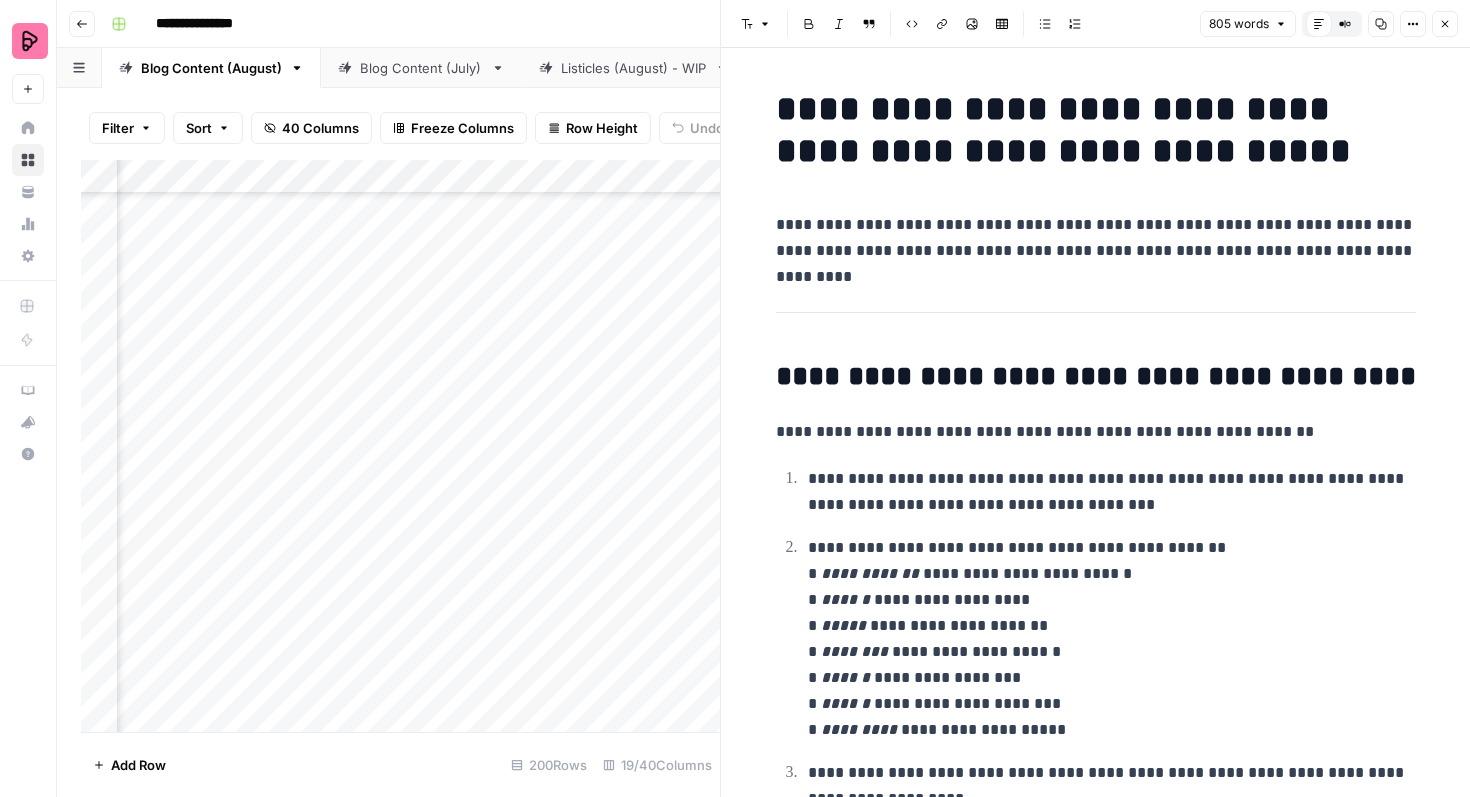 click on "**********" at bounding box center [1096, 130] 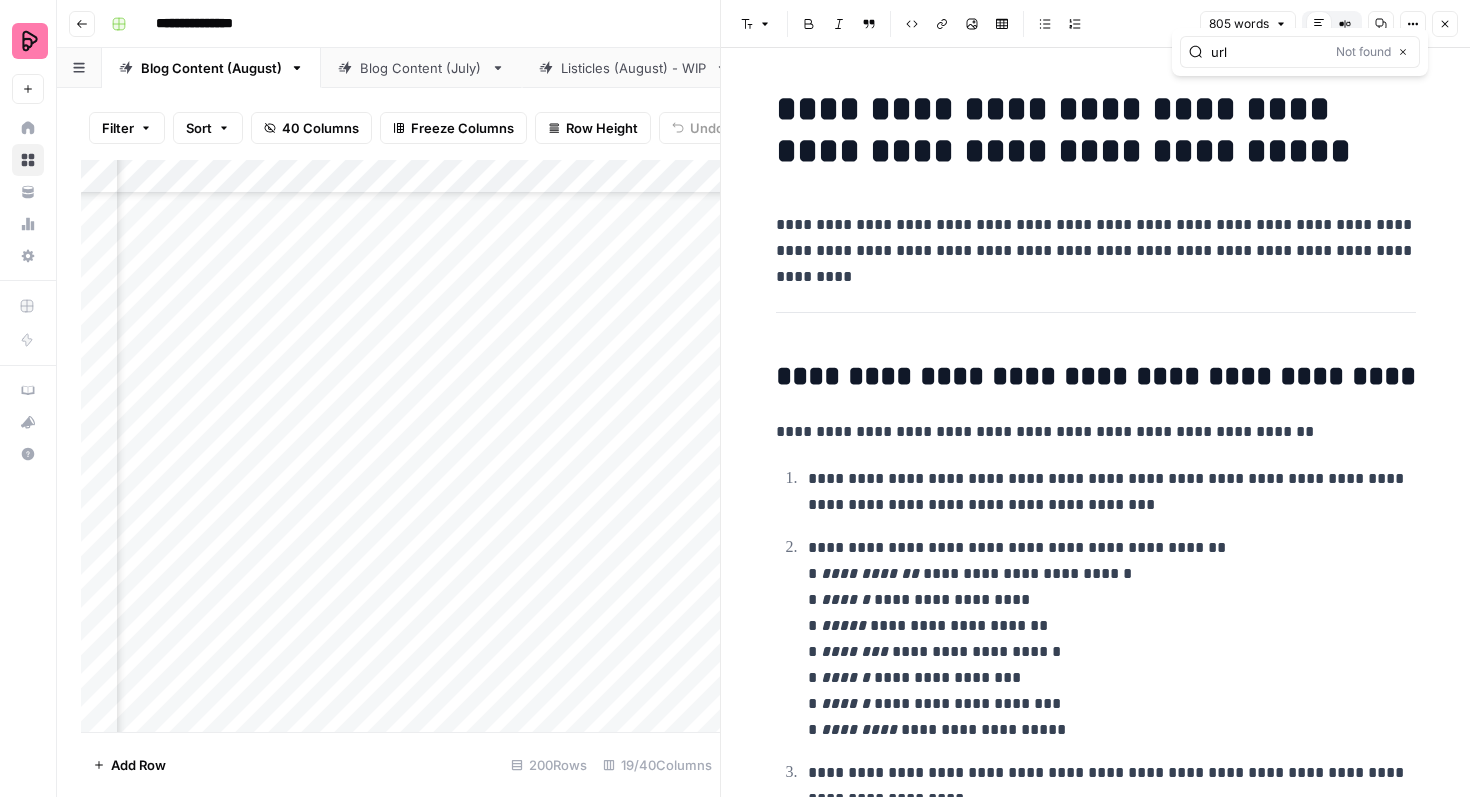 click on "url" at bounding box center (1269, 52) 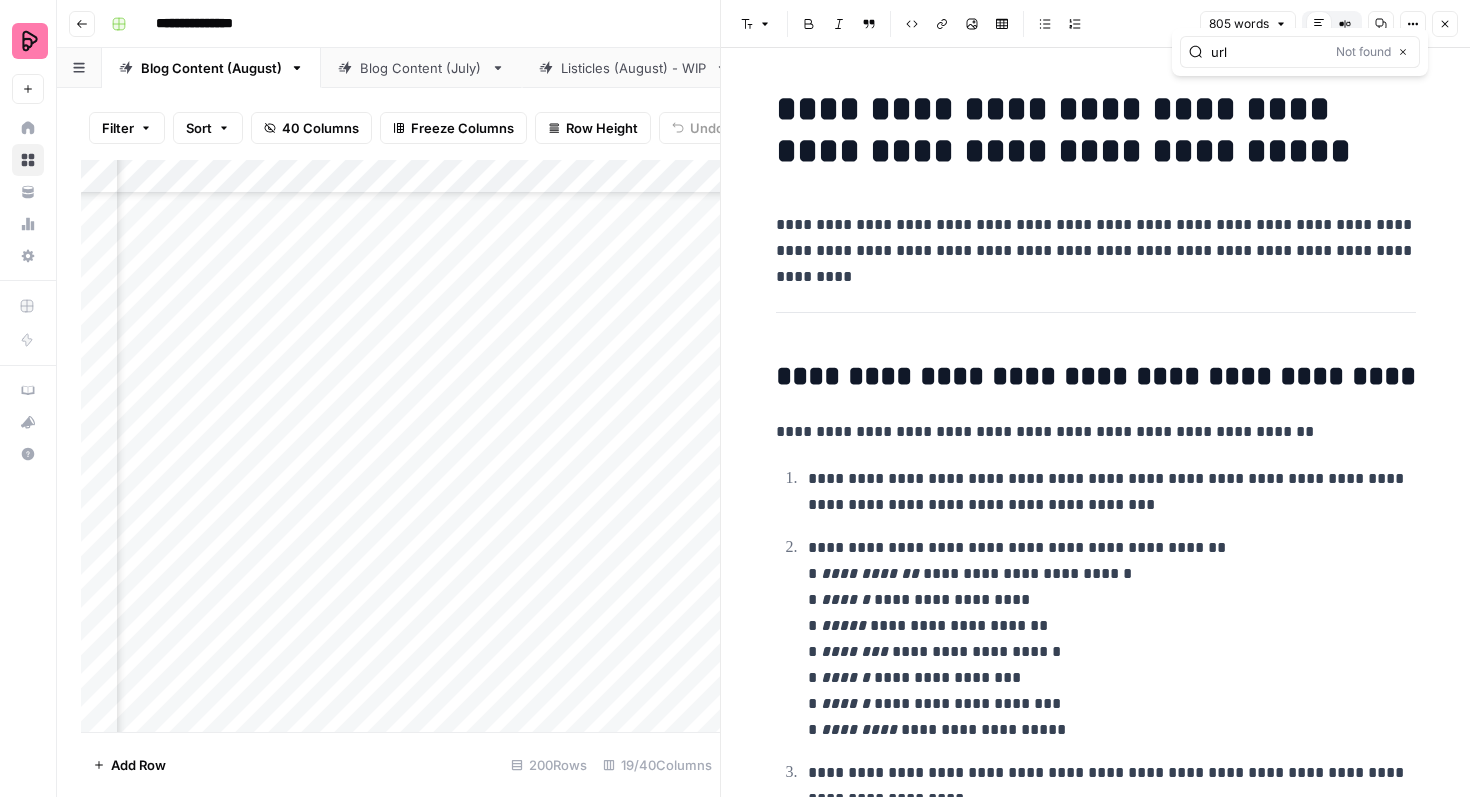 click on "url" at bounding box center [1269, 52] 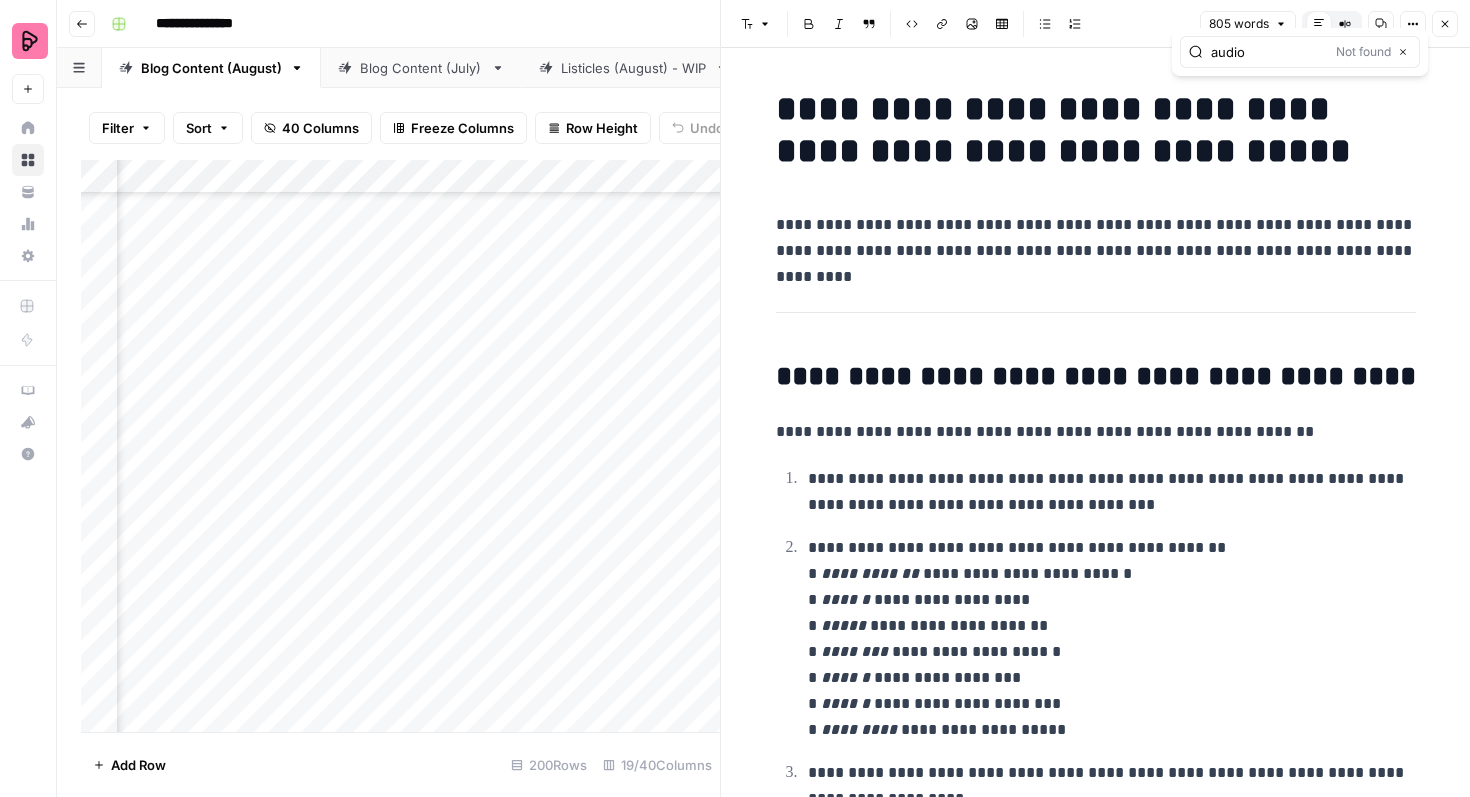 click on "audio" at bounding box center (1269, 52) 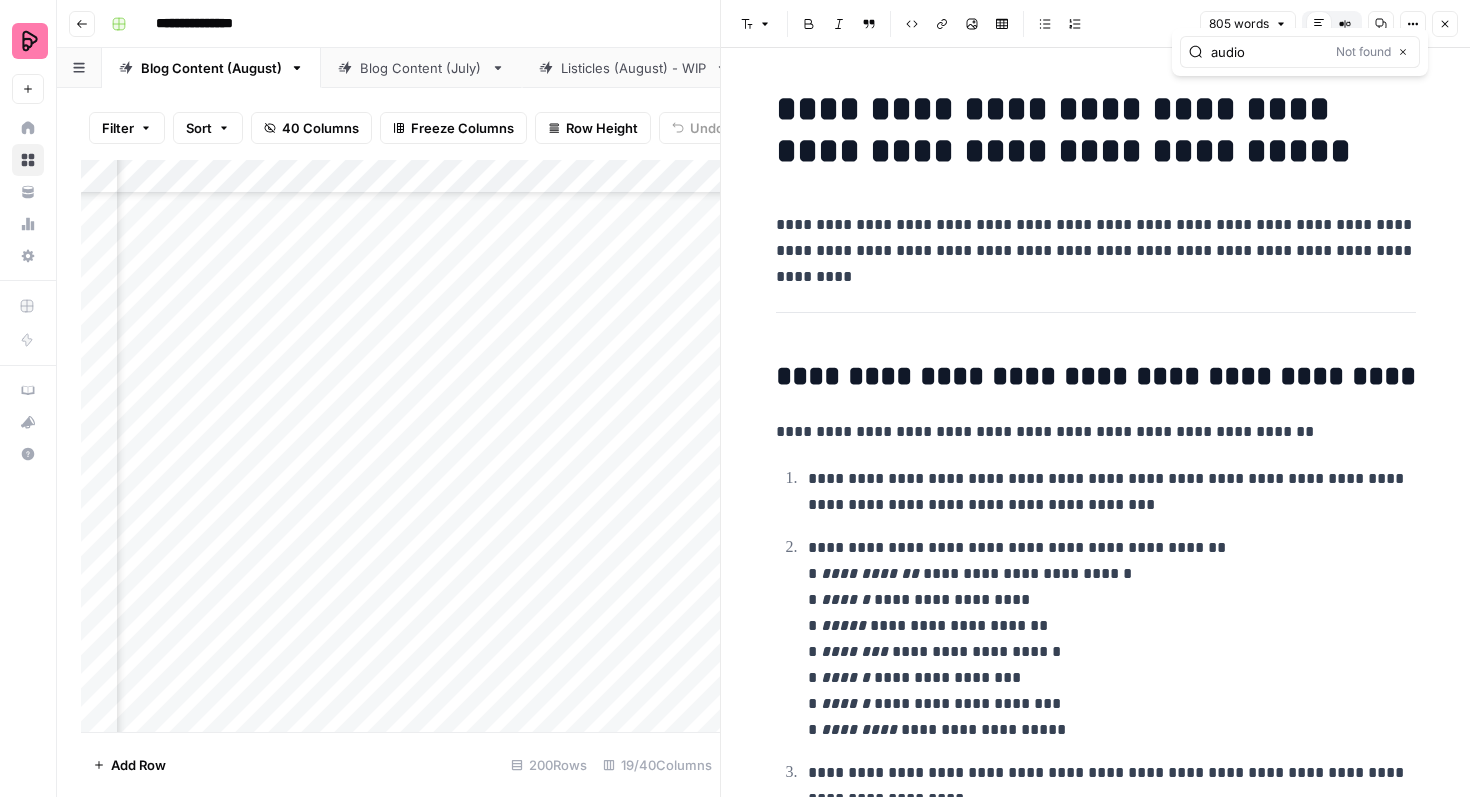 click on "audio" at bounding box center [1269, 52] 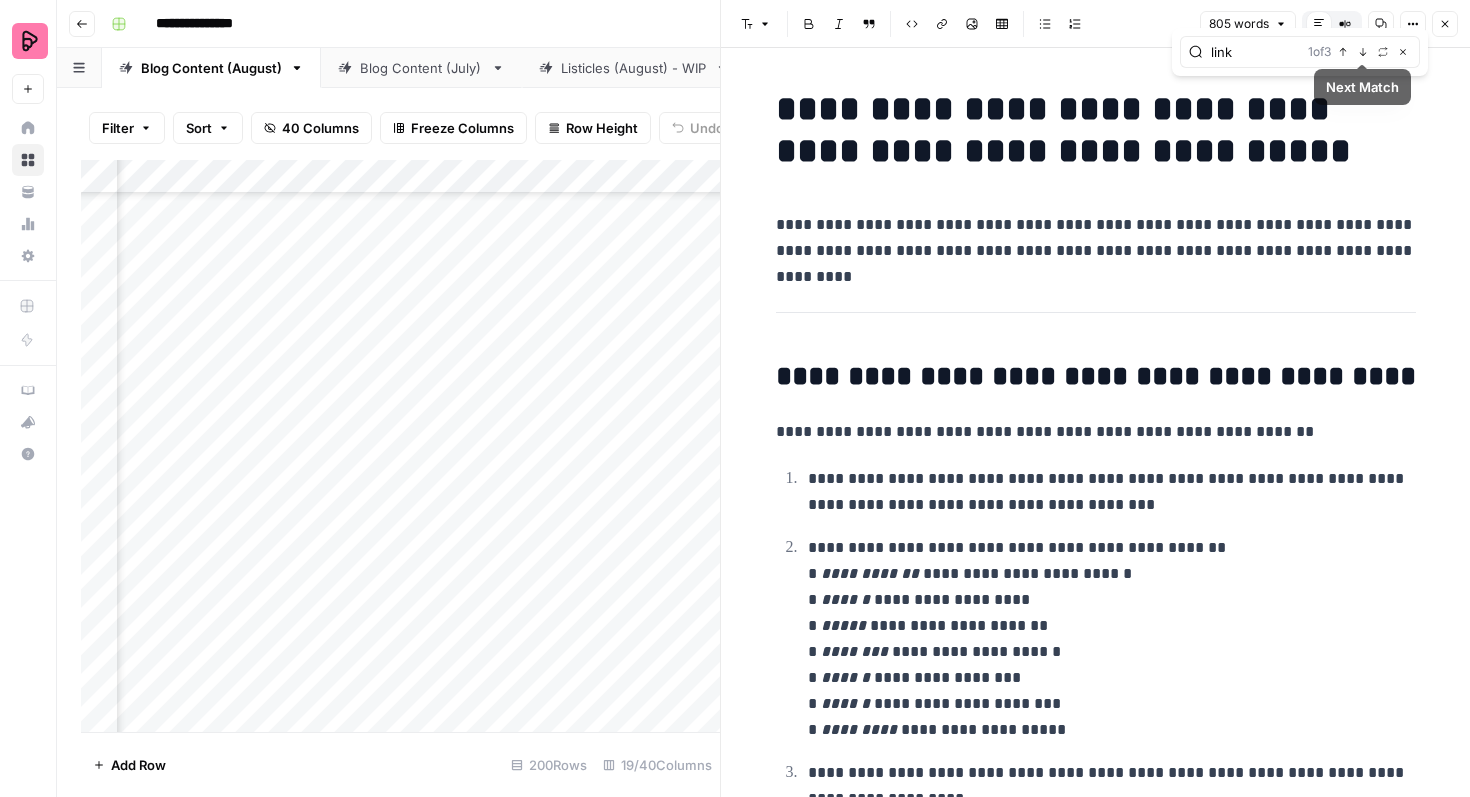 type on "link" 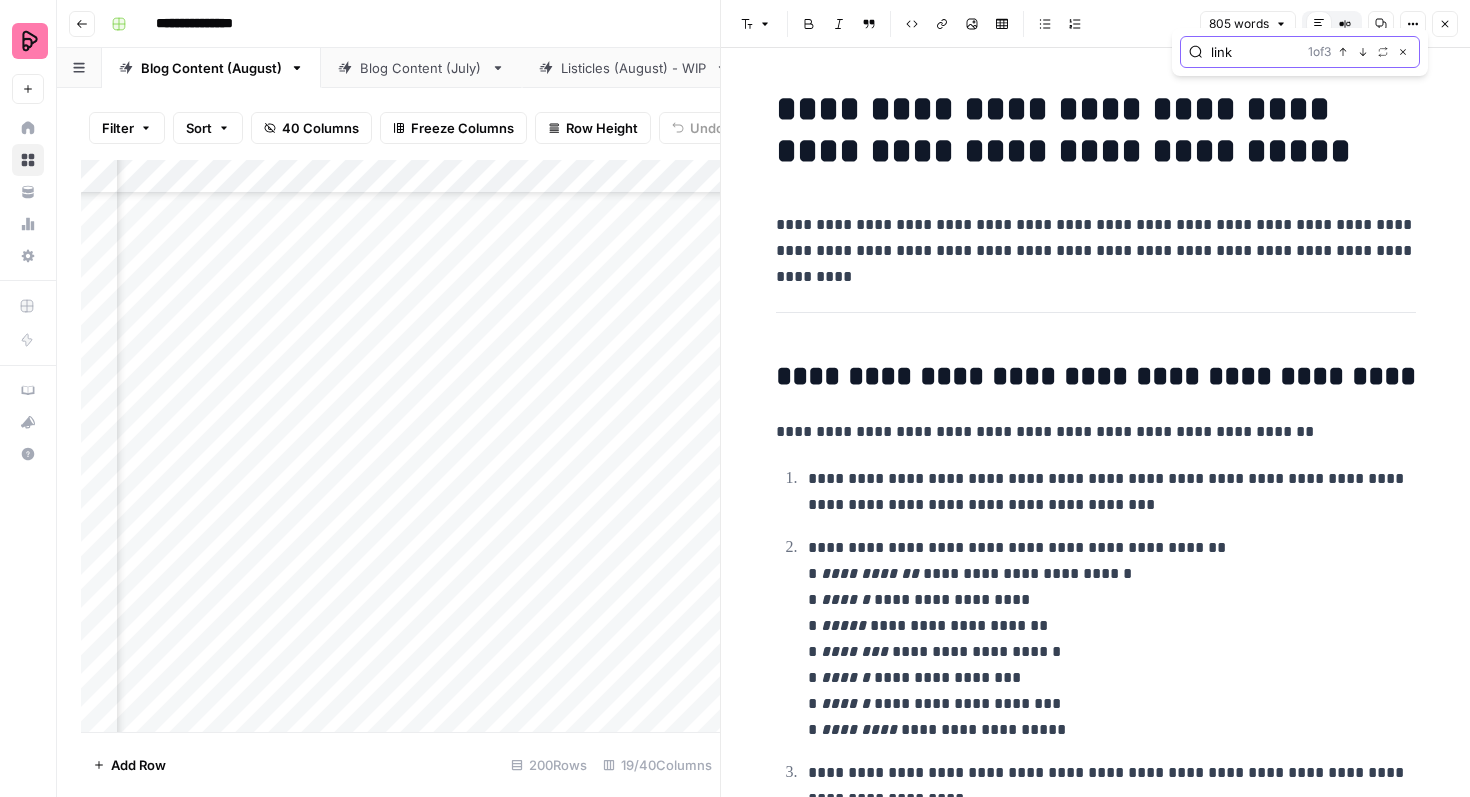 click on "Previous match" at bounding box center [1347, 52] 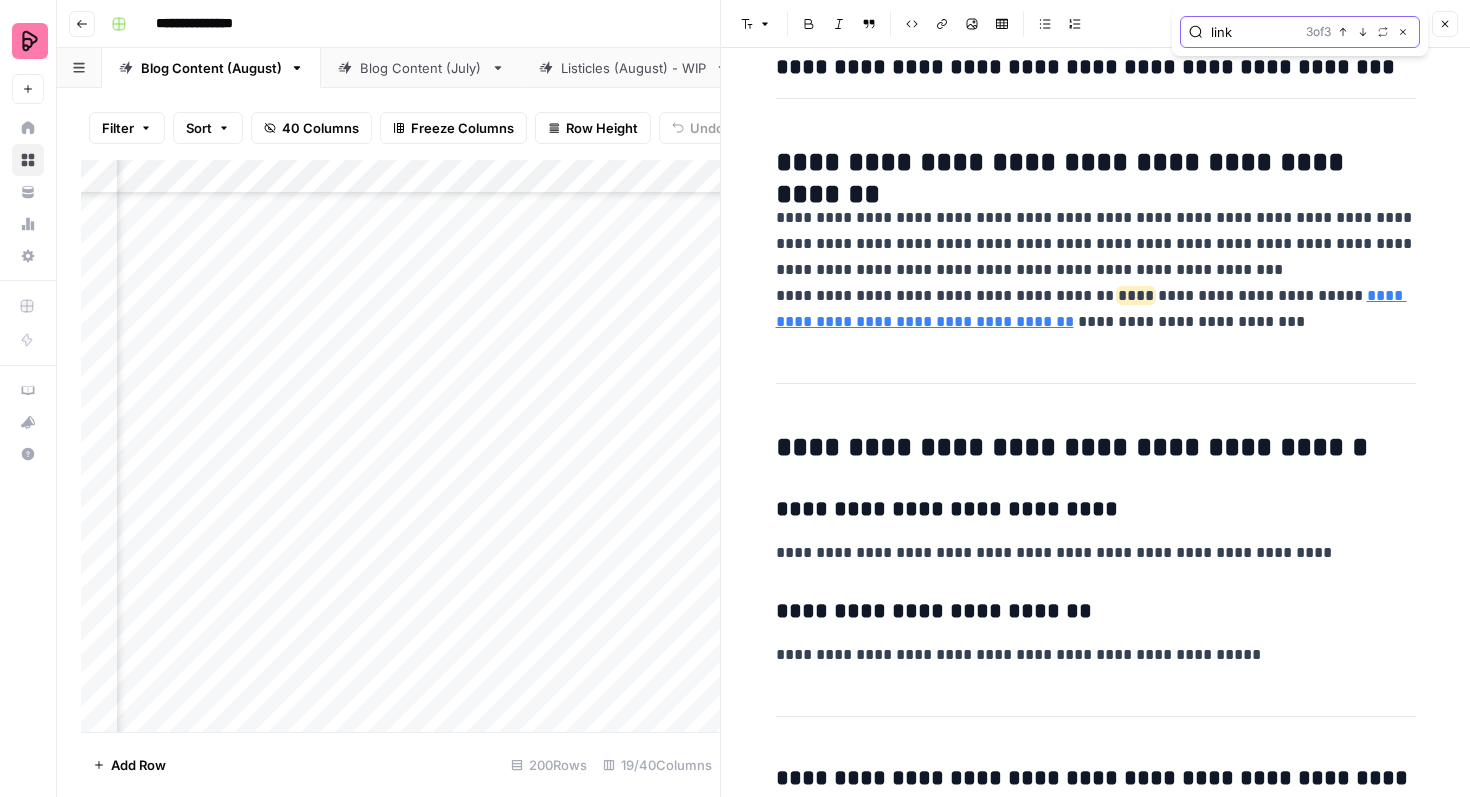 scroll, scrollTop: 3802, scrollLeft: 0, axis: vertical 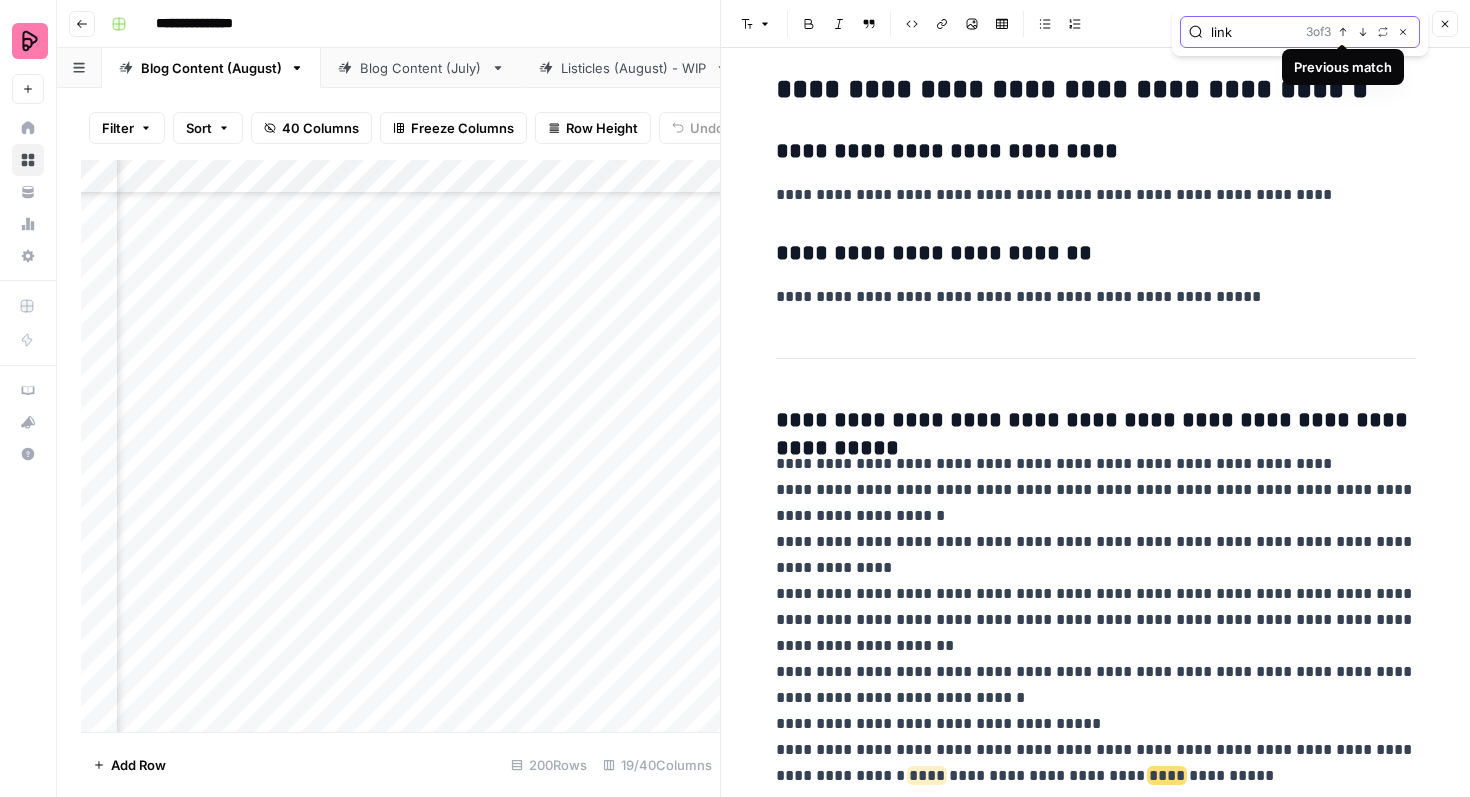 click 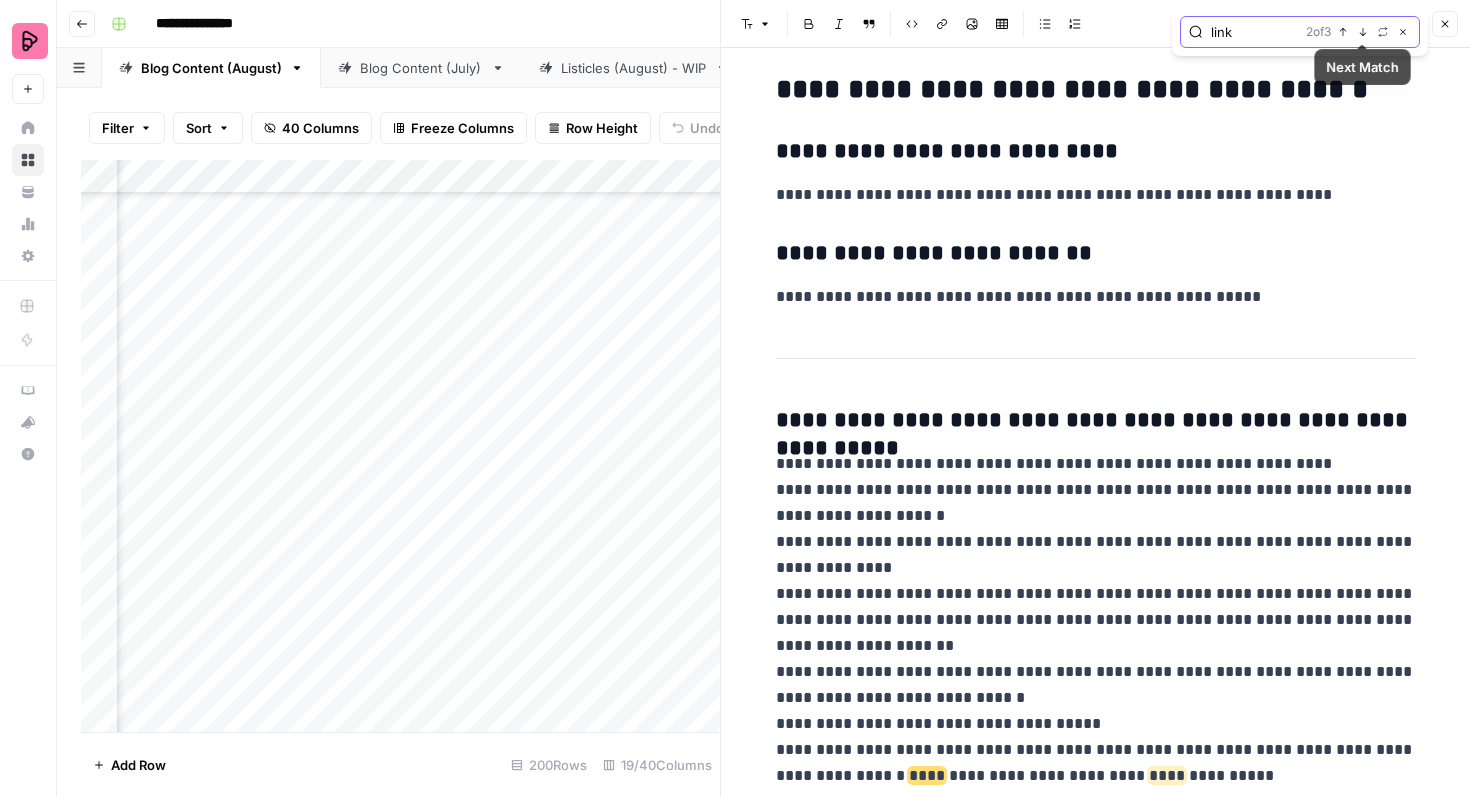 click 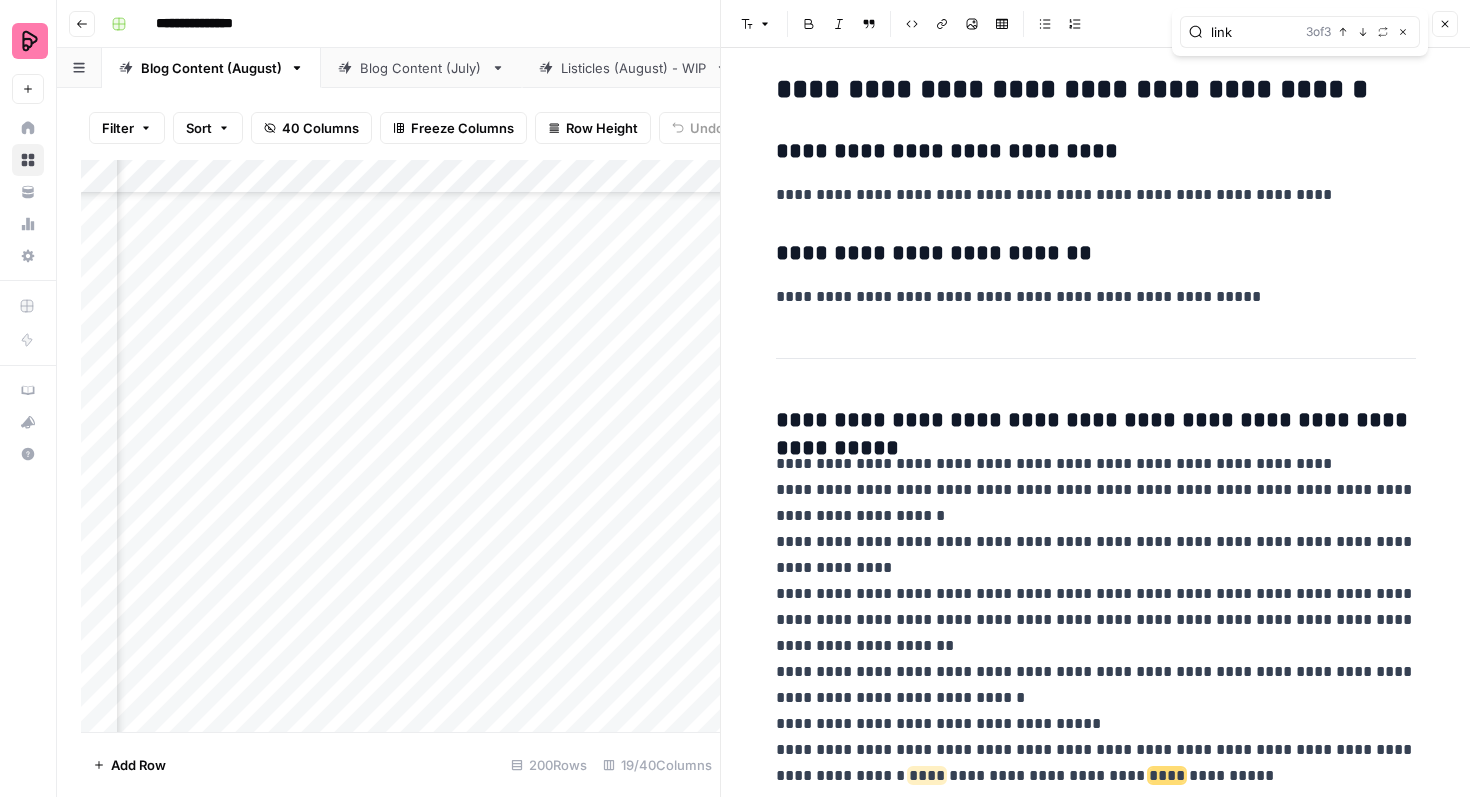 click on "3  of  3" at bounding box center (1318, 32) 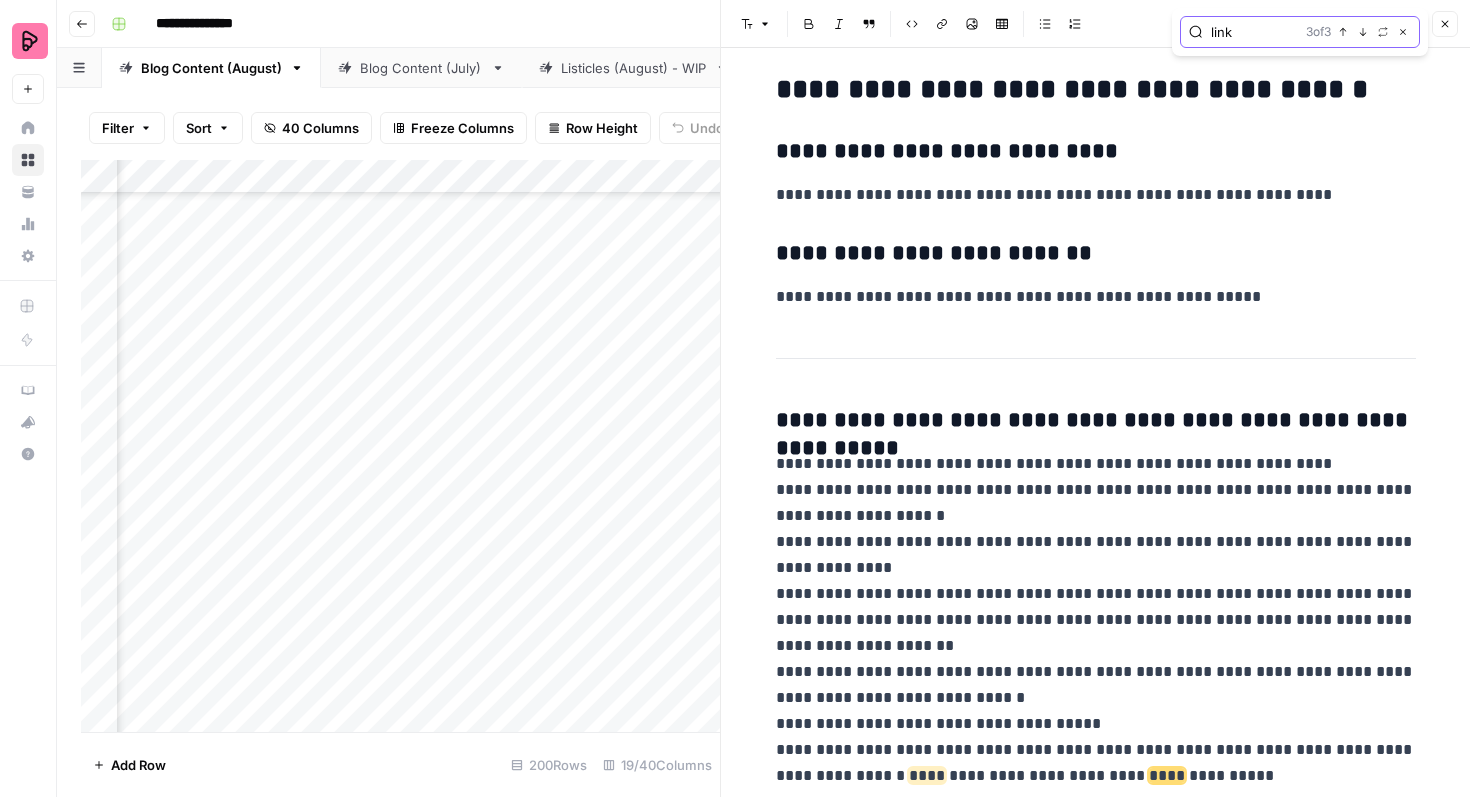 click on "Previous match" at bounding box center (1343, 32) 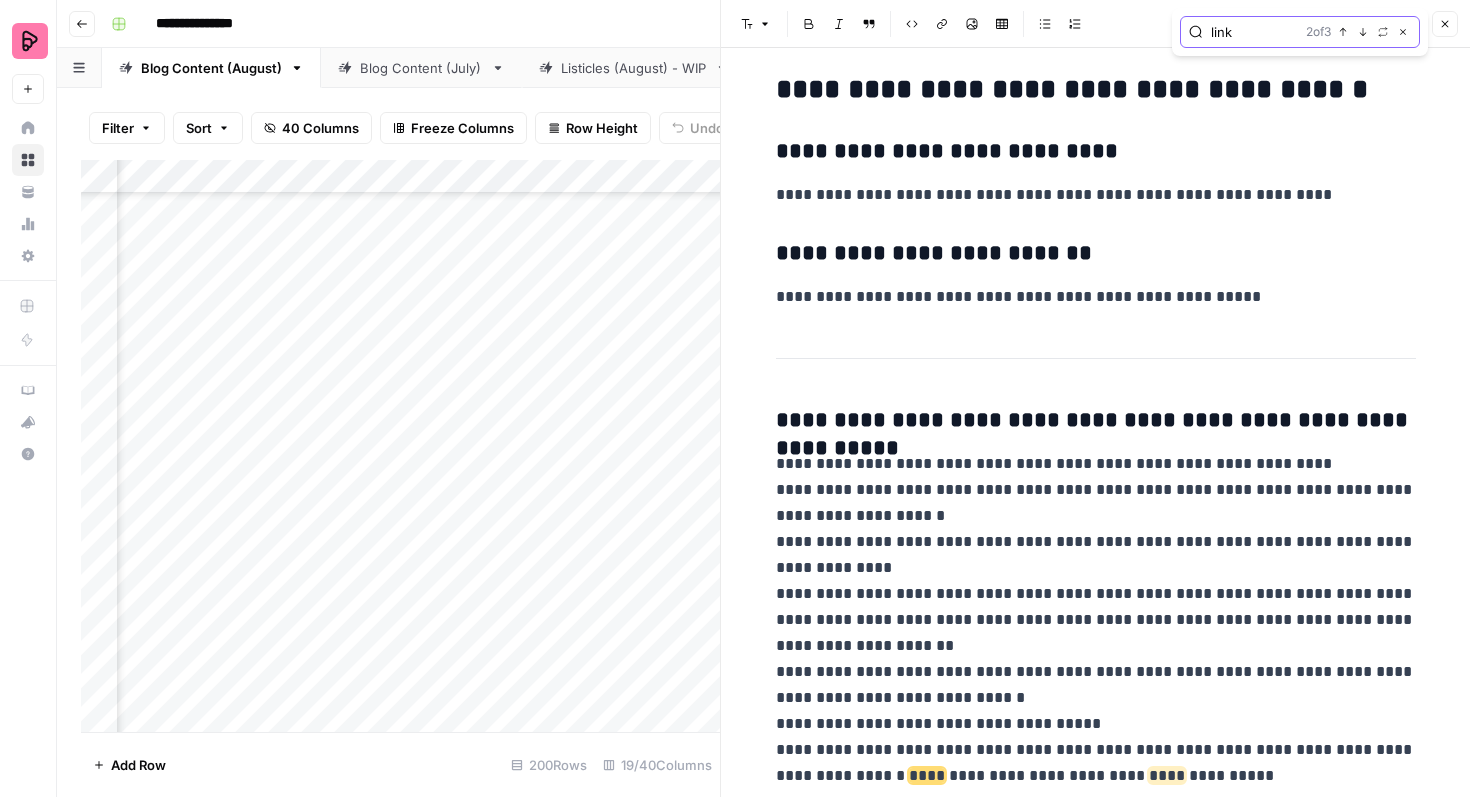 click on "Previous match" at bounding box center (1343, 32) 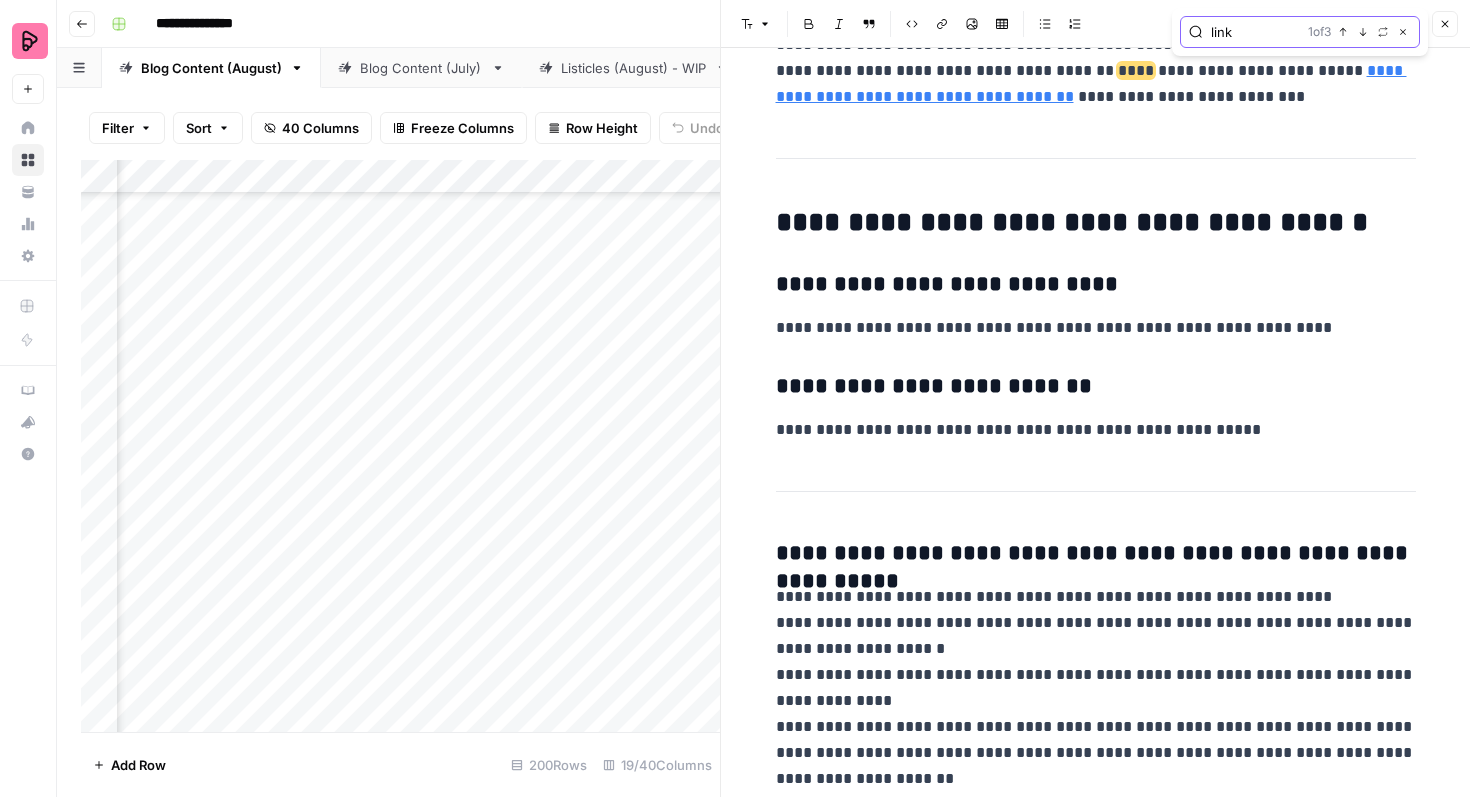scroll, scrollTop: 3662, scrollLeft: 0, axis: vertical 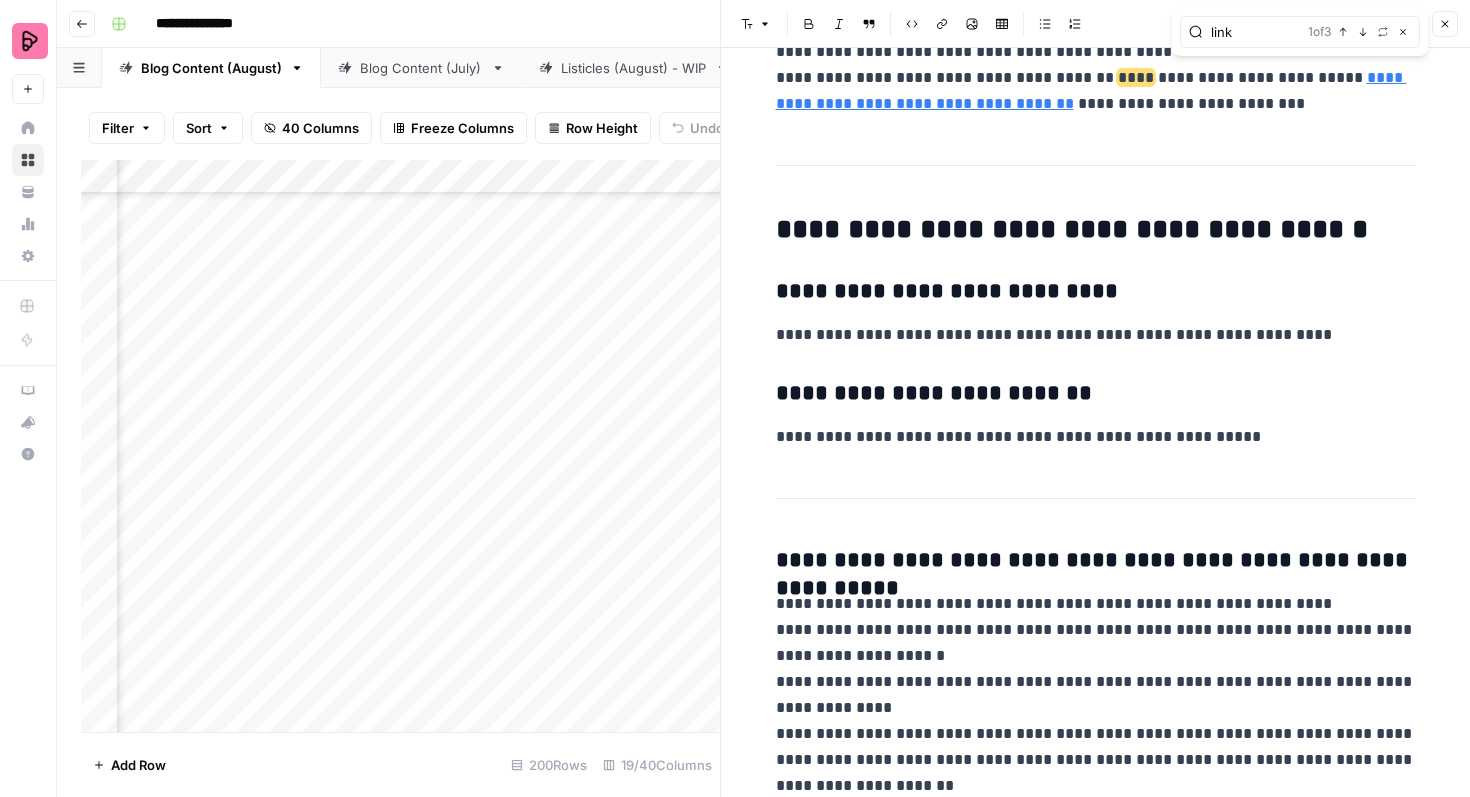 click 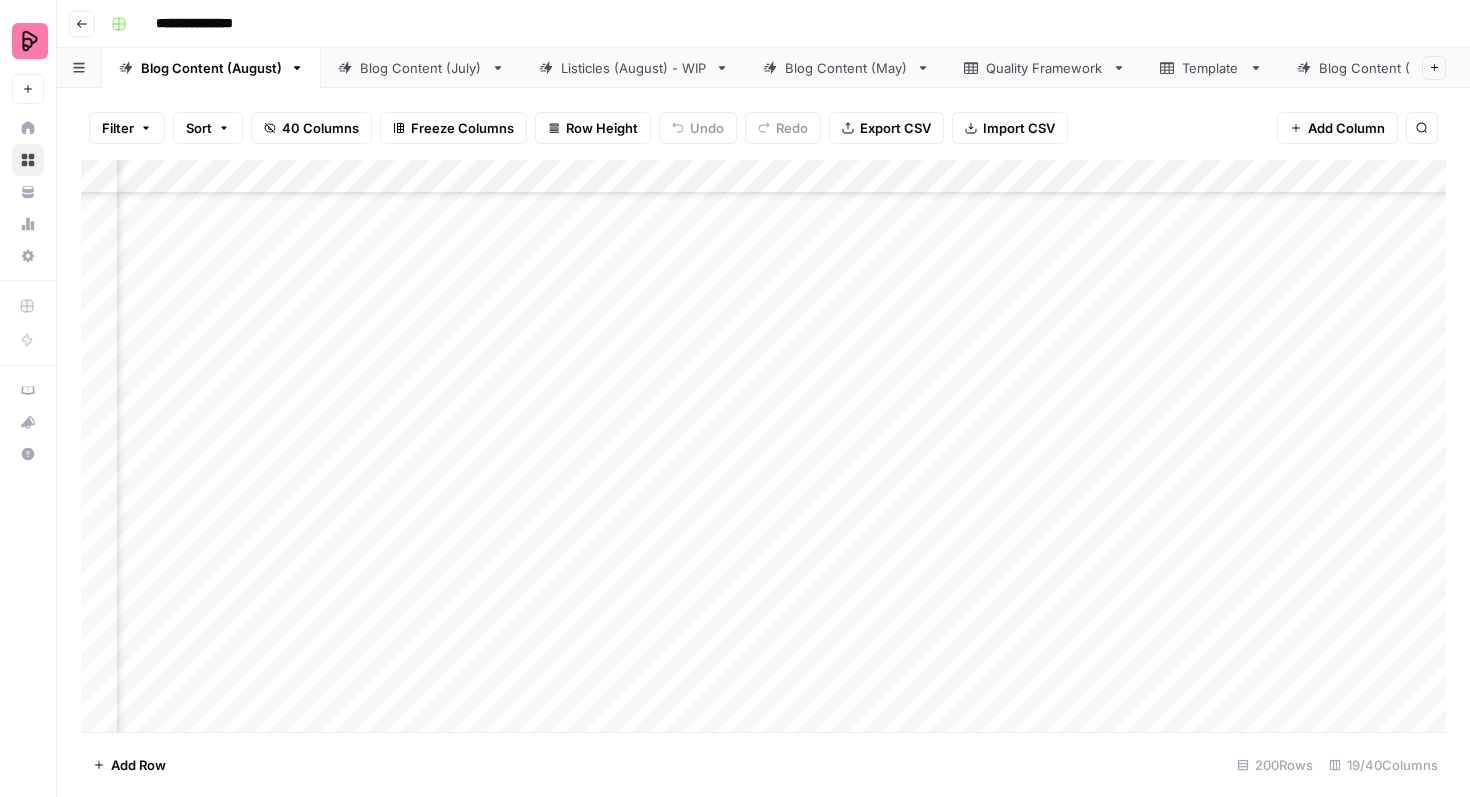 click on "Add Column" at bounding box center (763, 446) 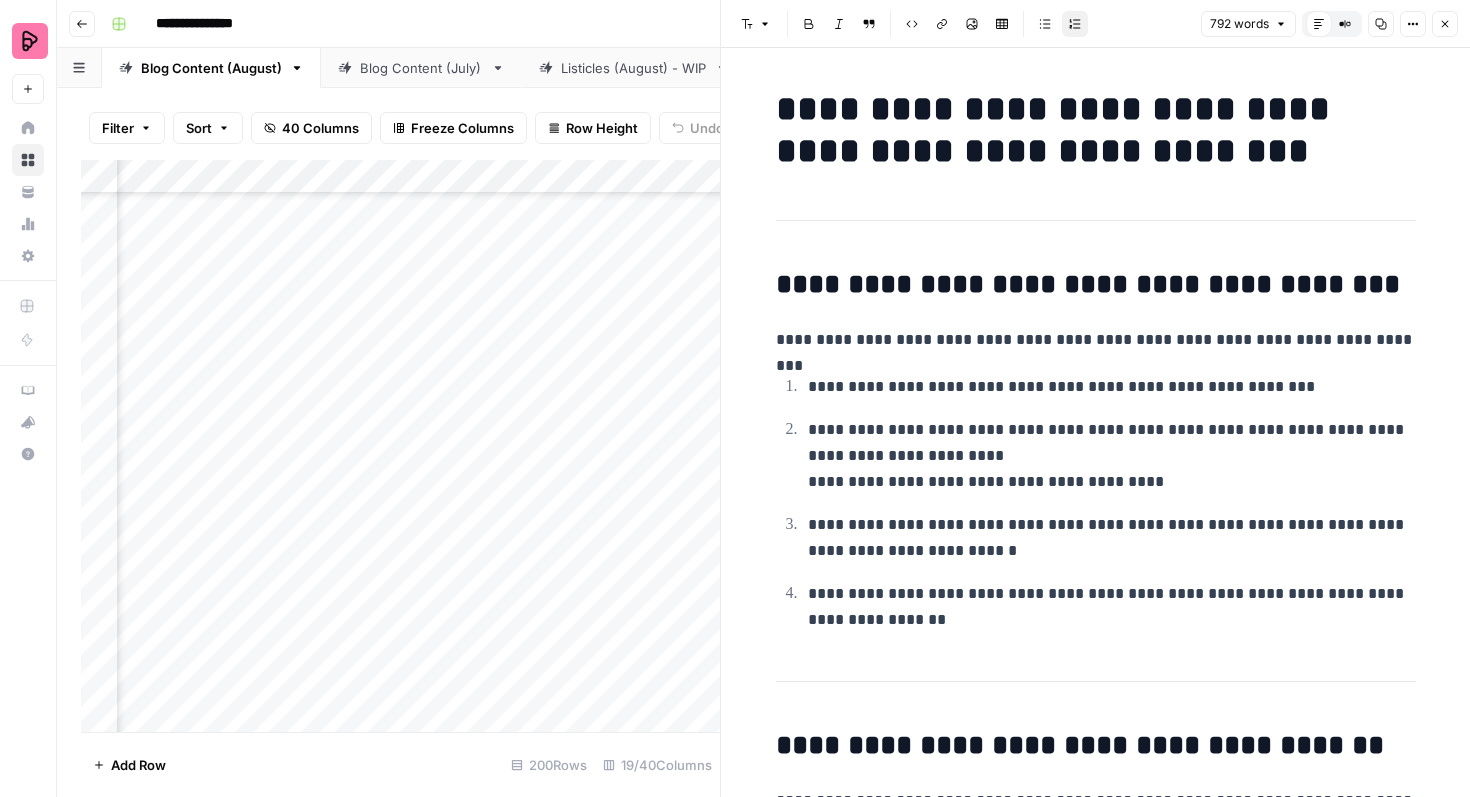 click on "**********" at bounding box center [1112, 607] 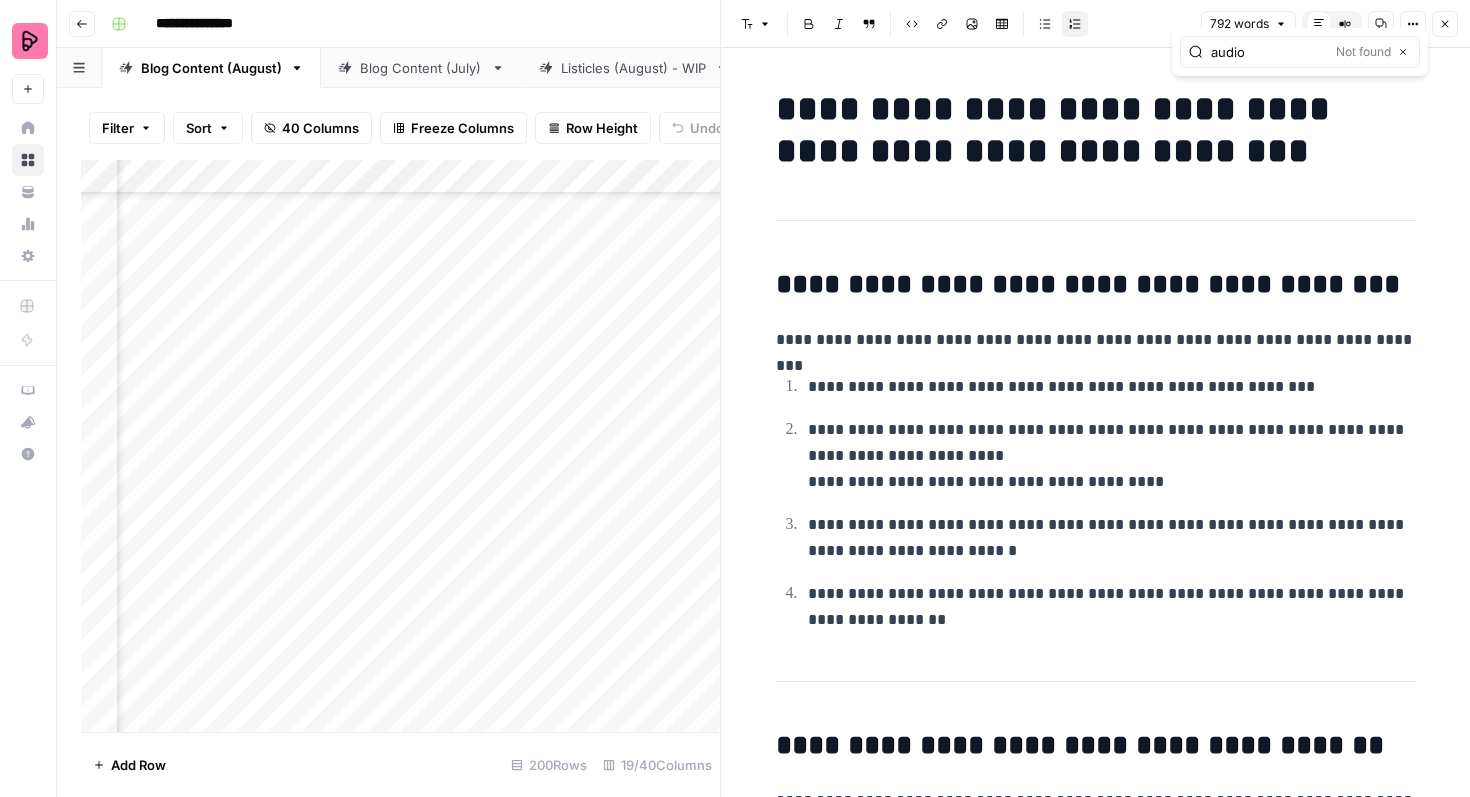 click on "audio" at bounding box center (1269, 52) 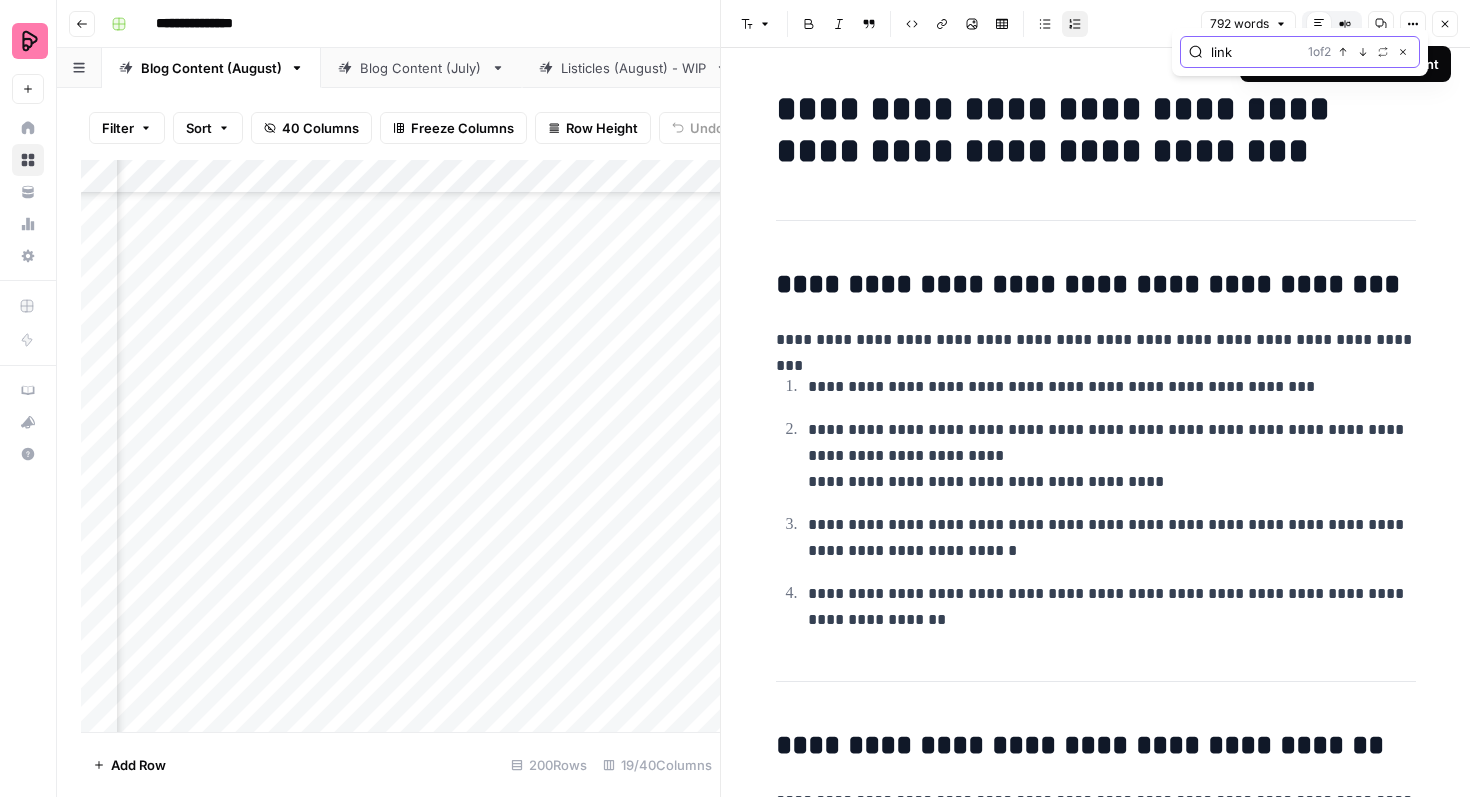 click on "Next Match" at bounding box center [1363, 52] 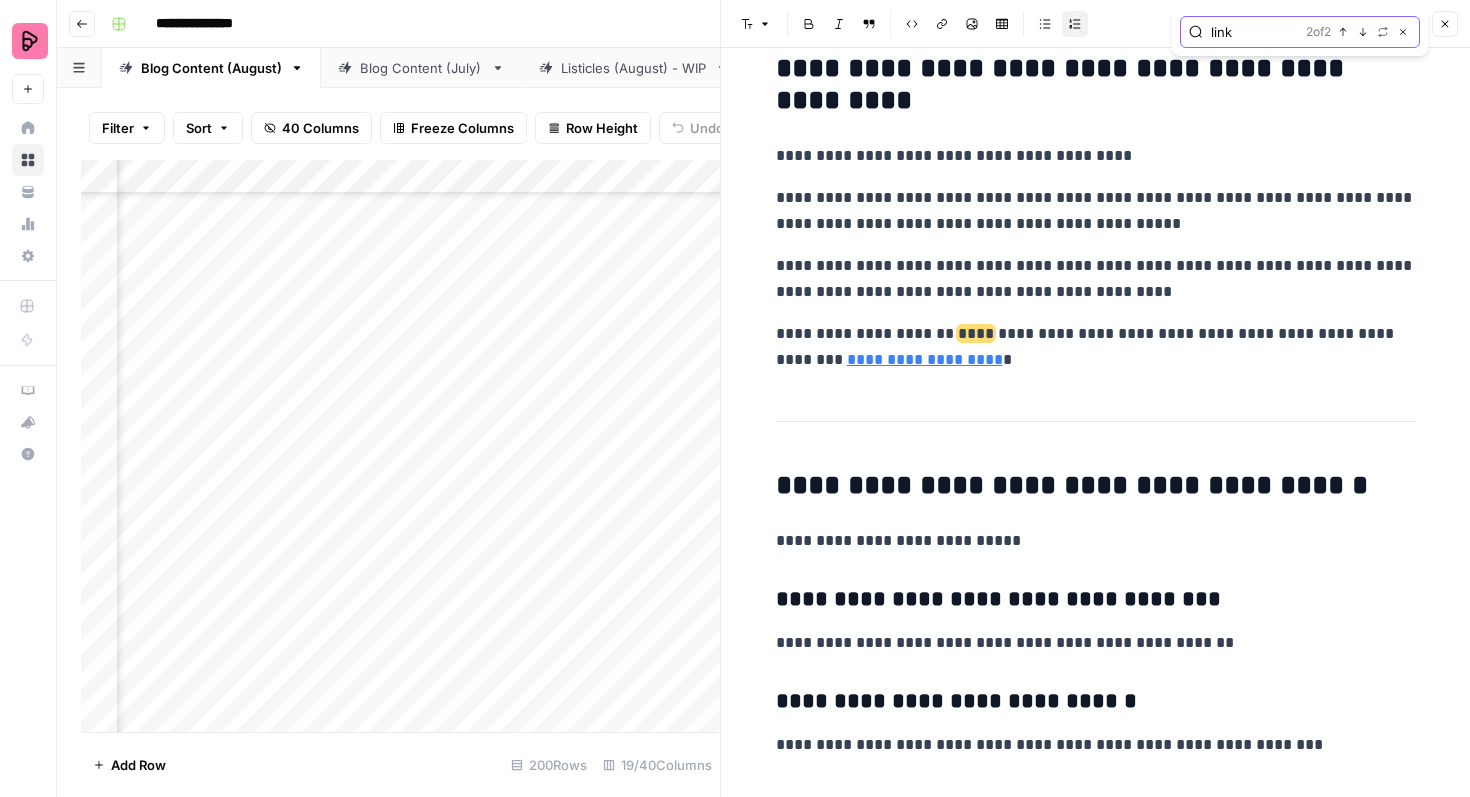 scroll, scrollTop: 4557, scrollLeft: 0, axis: vertical 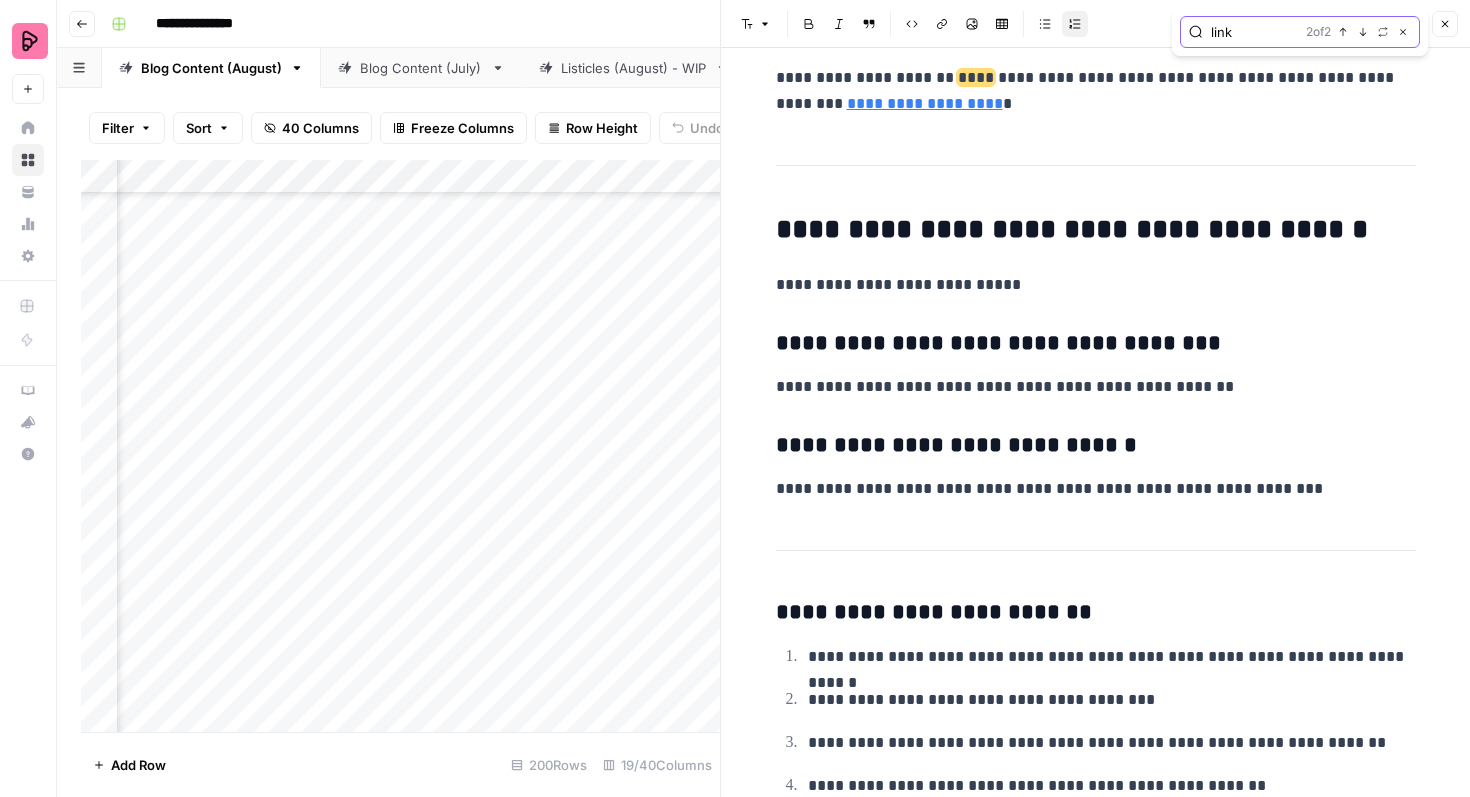 click 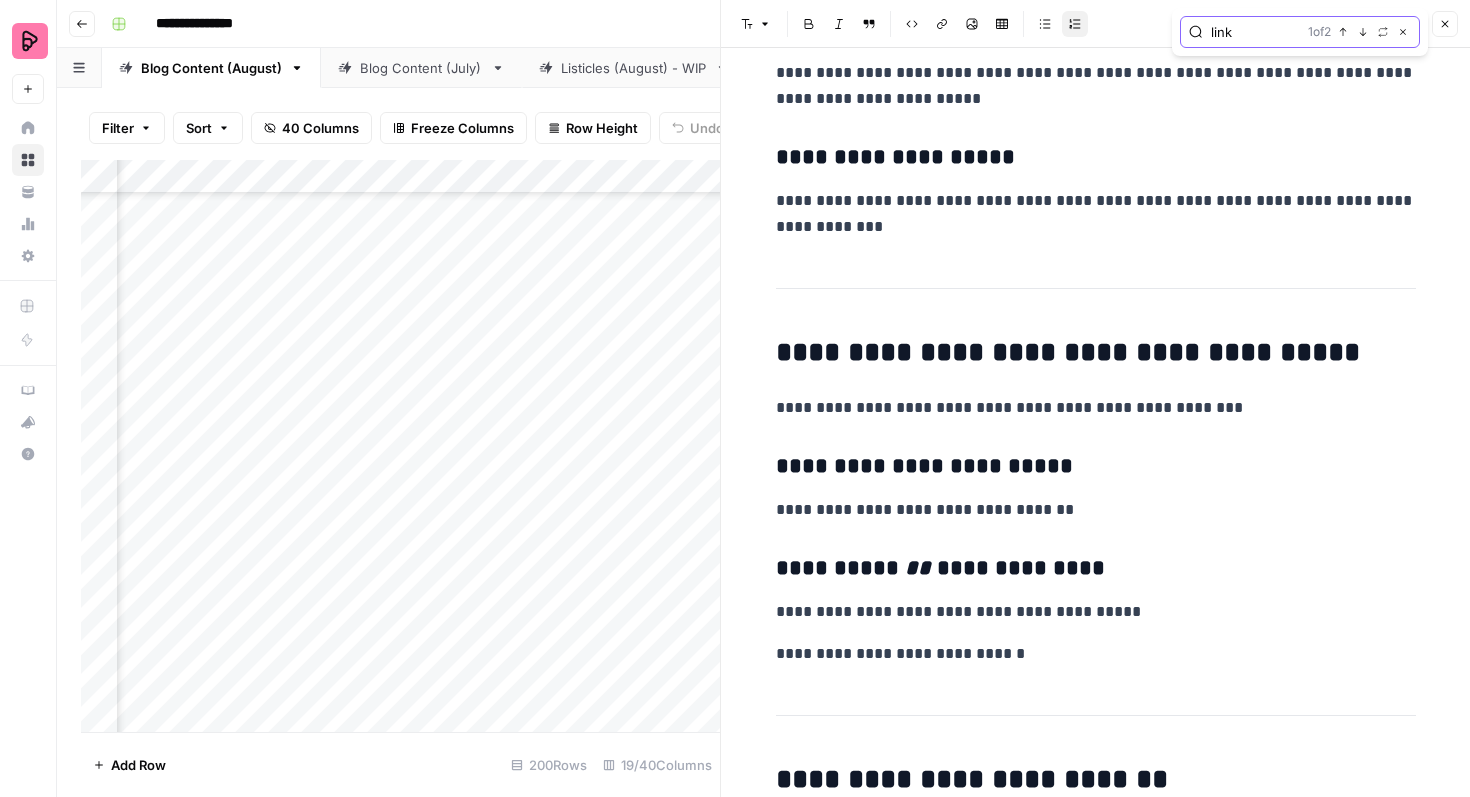 scroll, scrollTop: 2073, scrollLeft: 0, axis: vertical 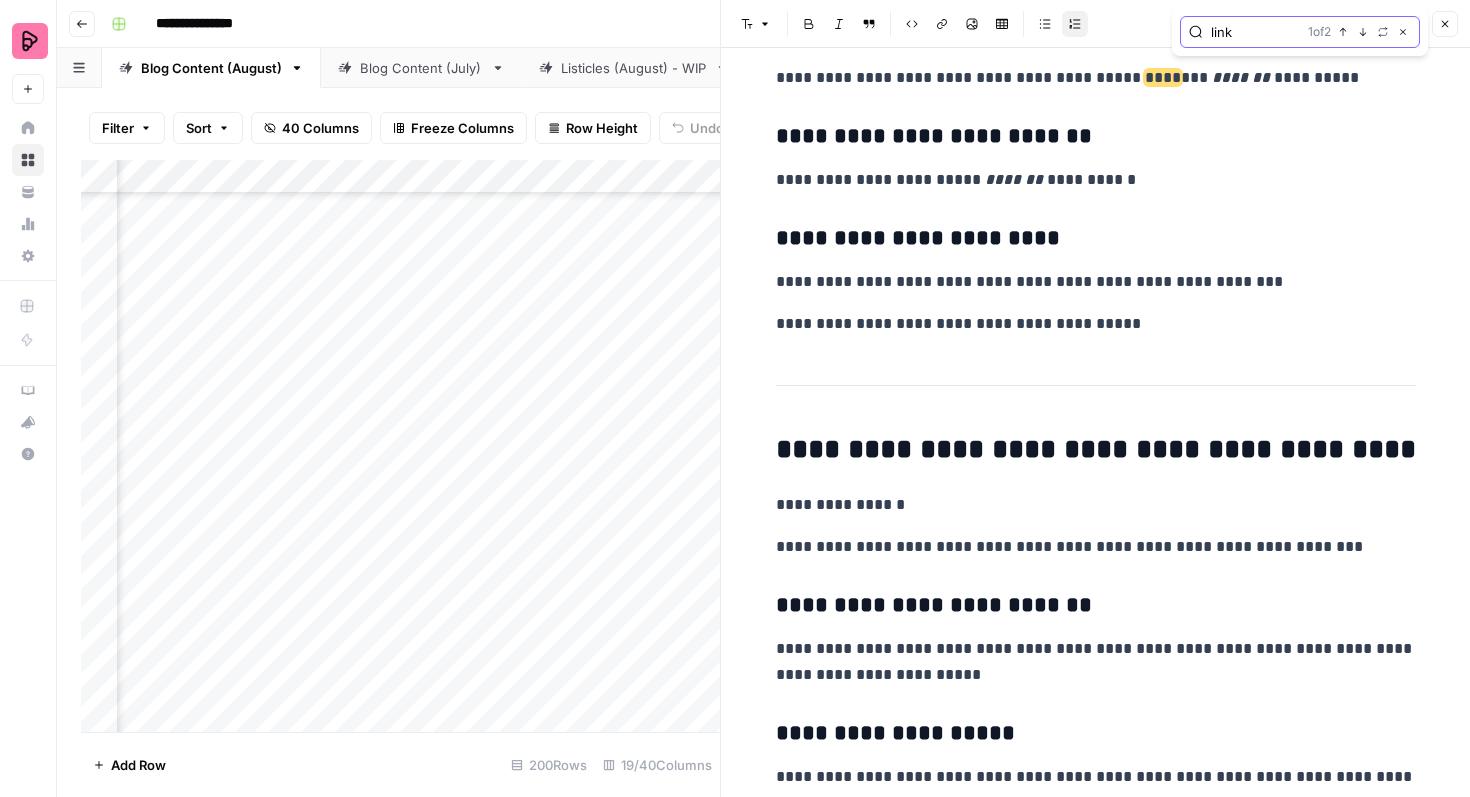 click on "link" at bounding box center (1255, 32) 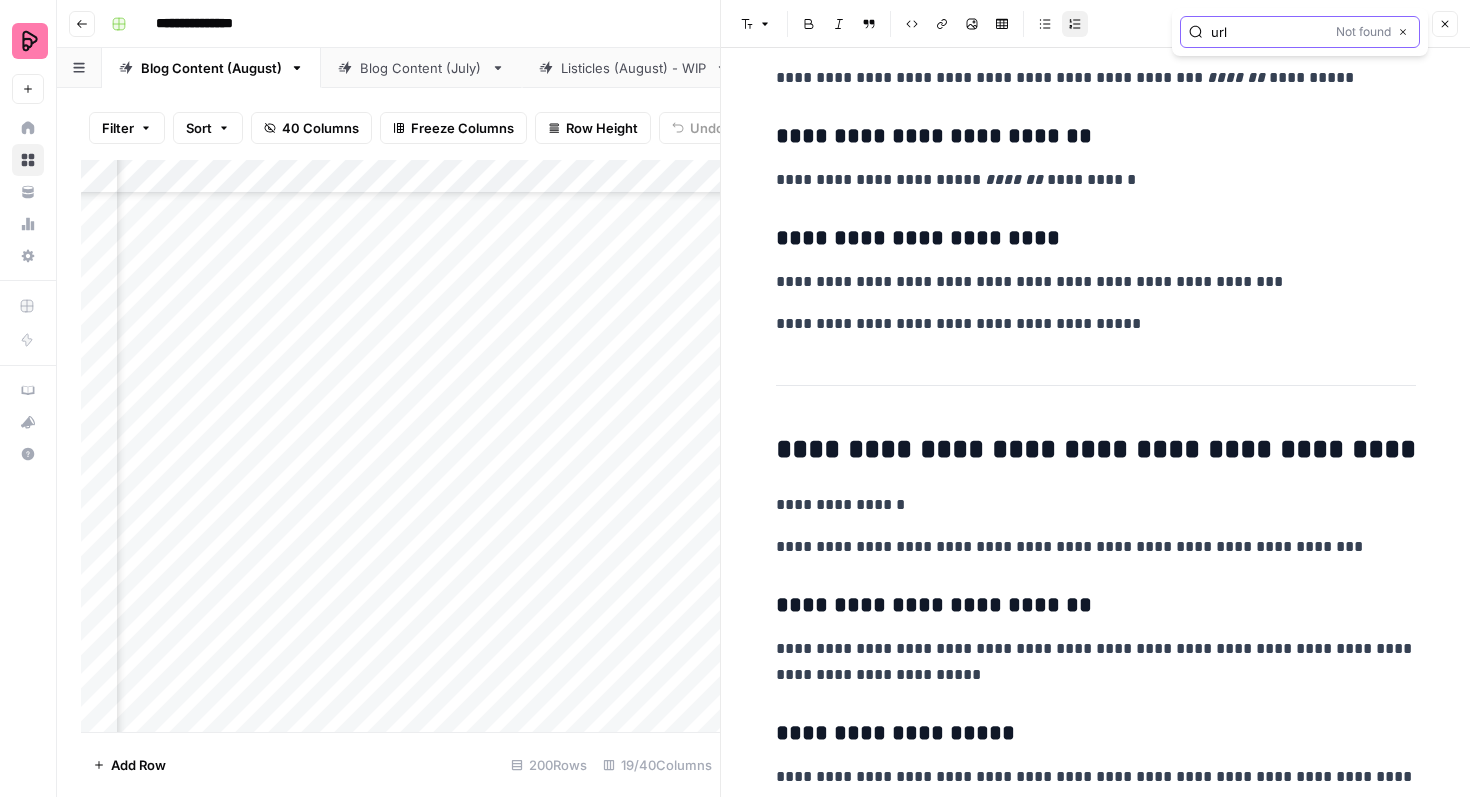 click on "url" at bounding box center (1269, 32) 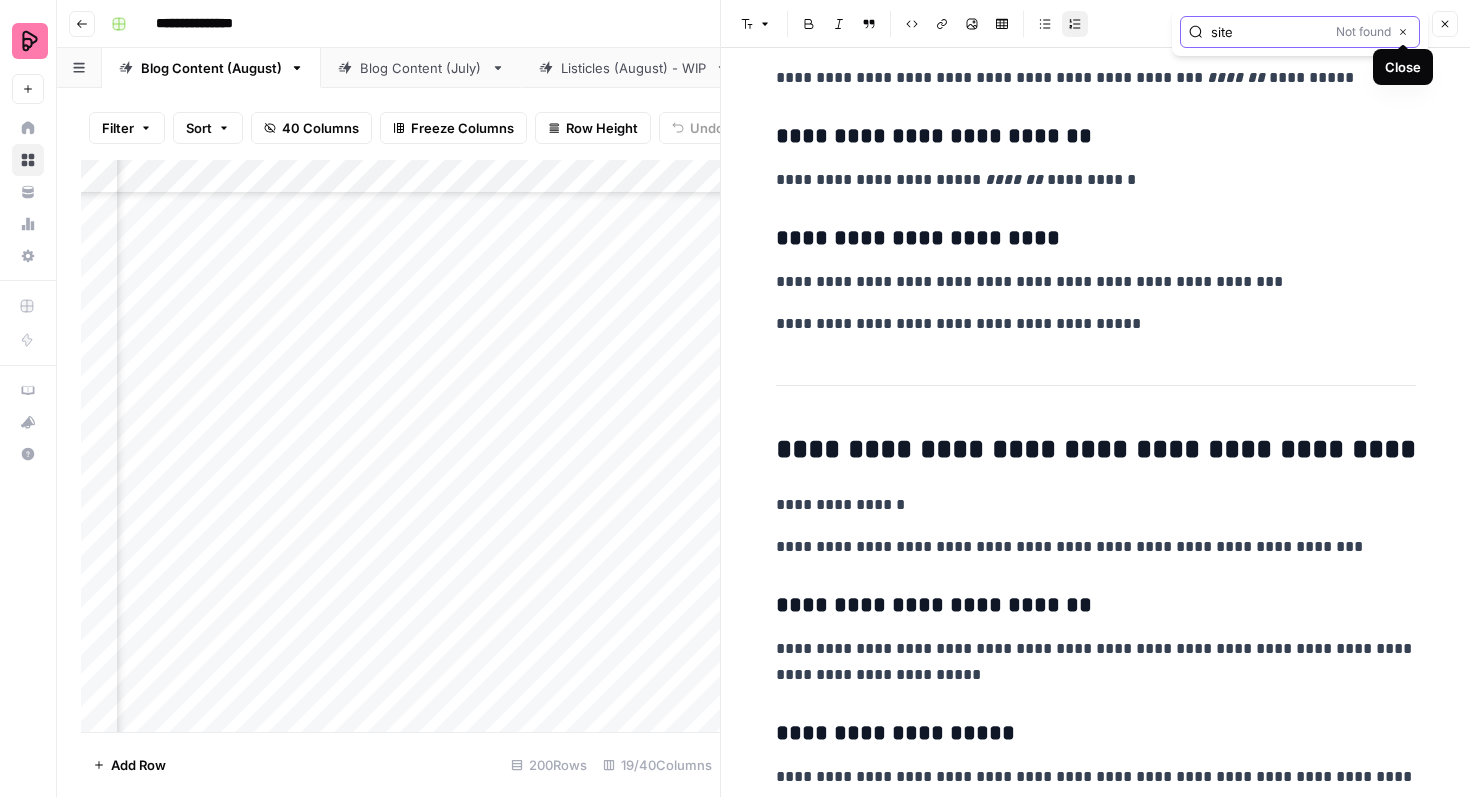 type on "site" 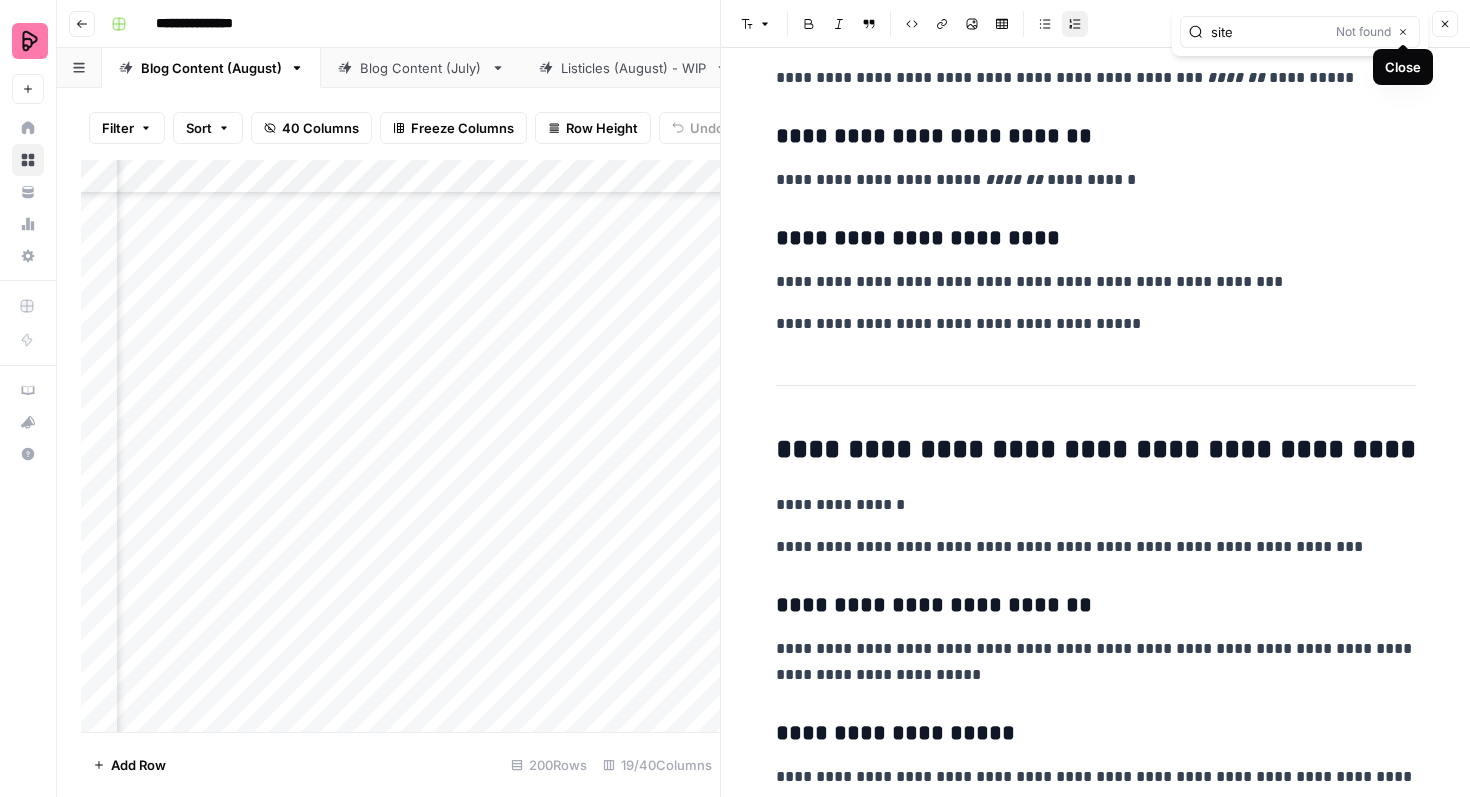 click 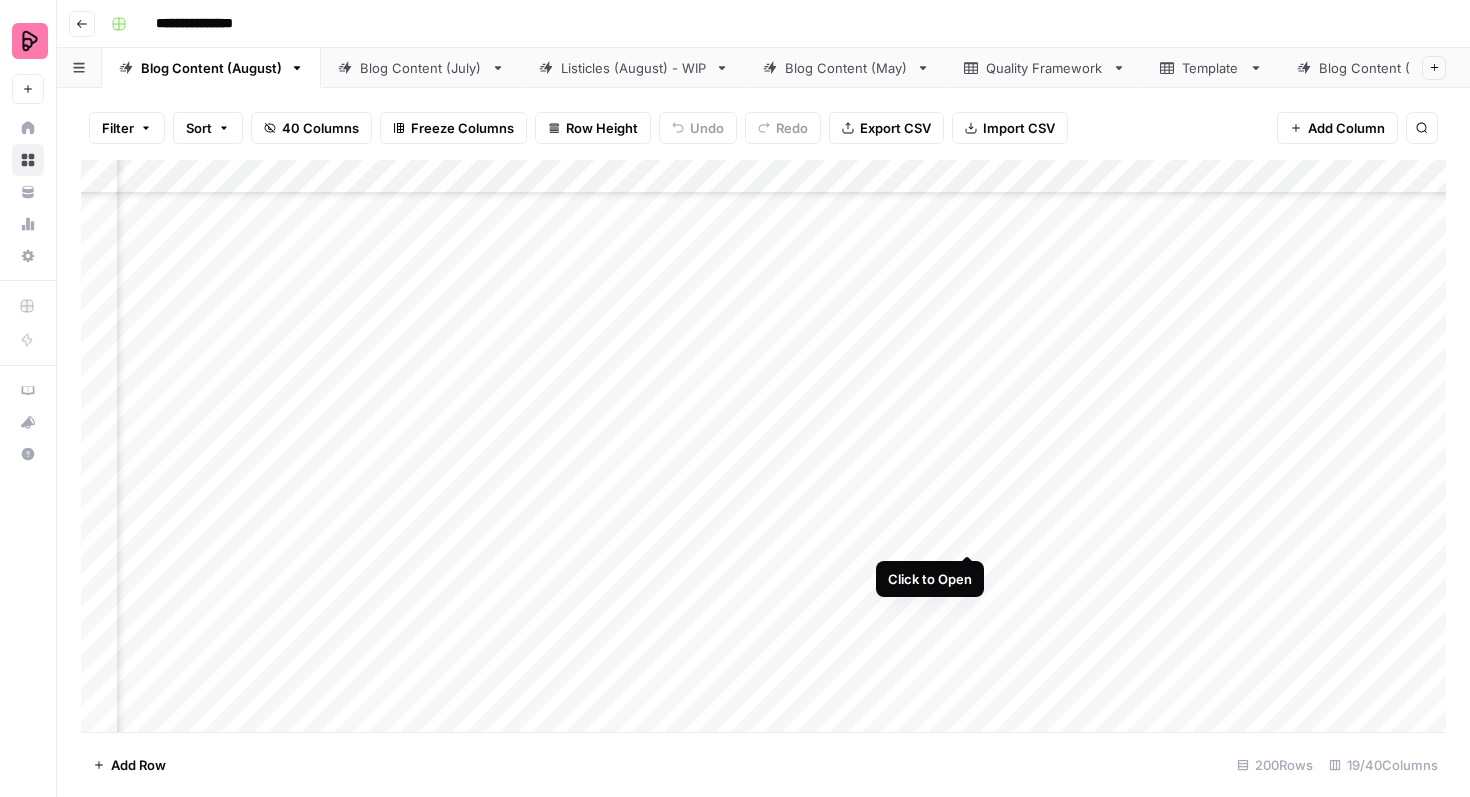 click on "Add Column" at bounding box center (763, 446) 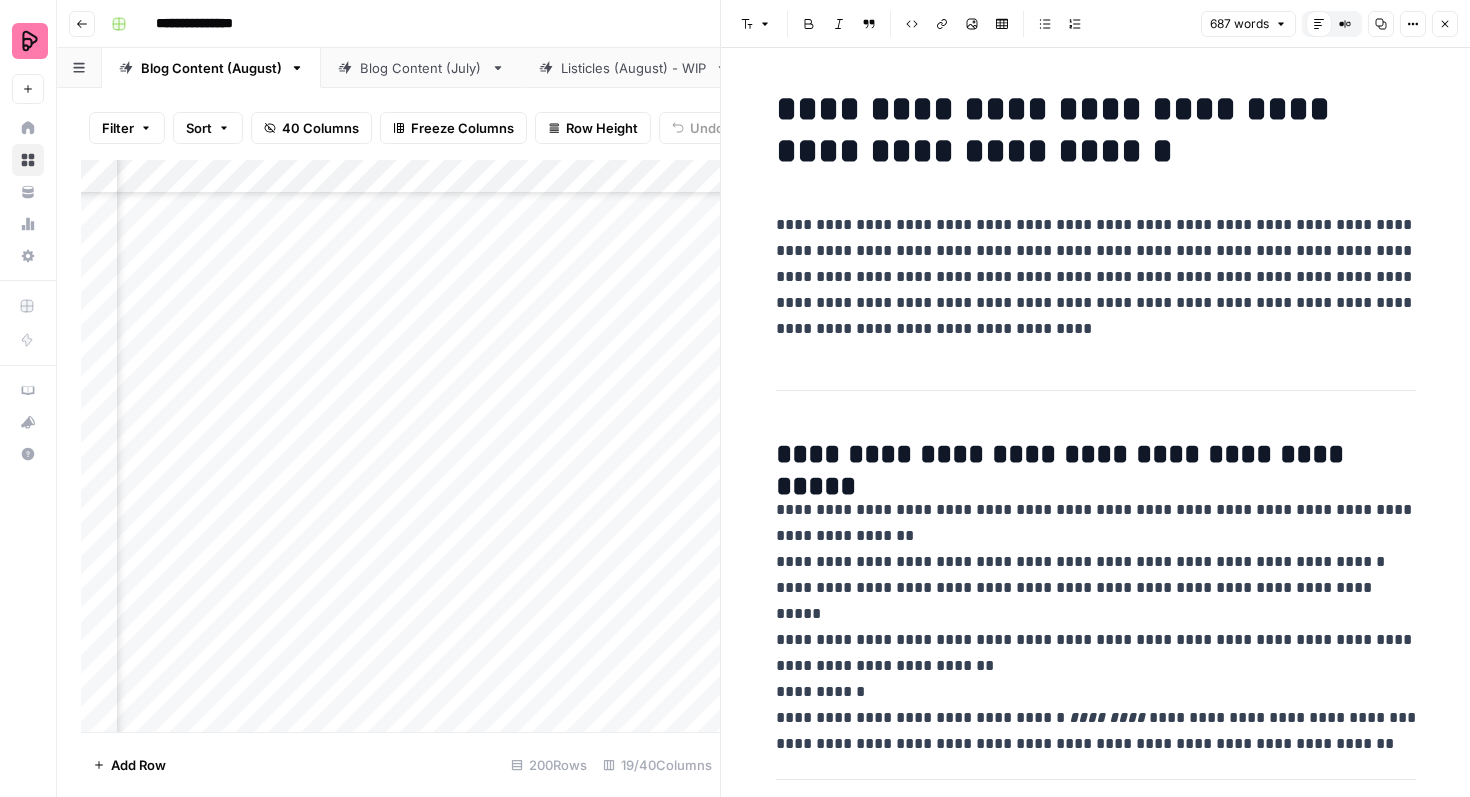 click on "**********" at bounding box center (1096, 277) 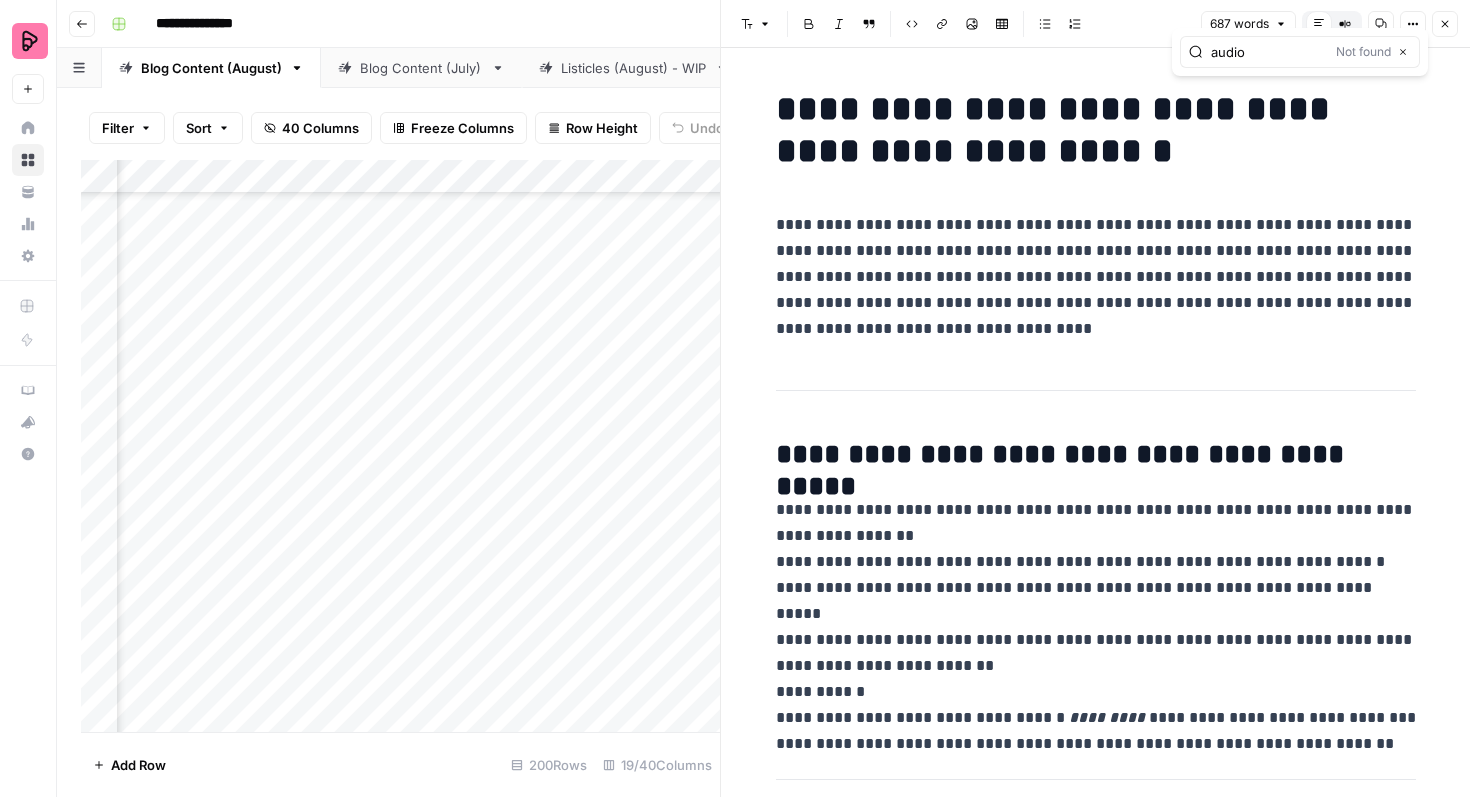 click on "audio" at bounding box center [1269, 52] 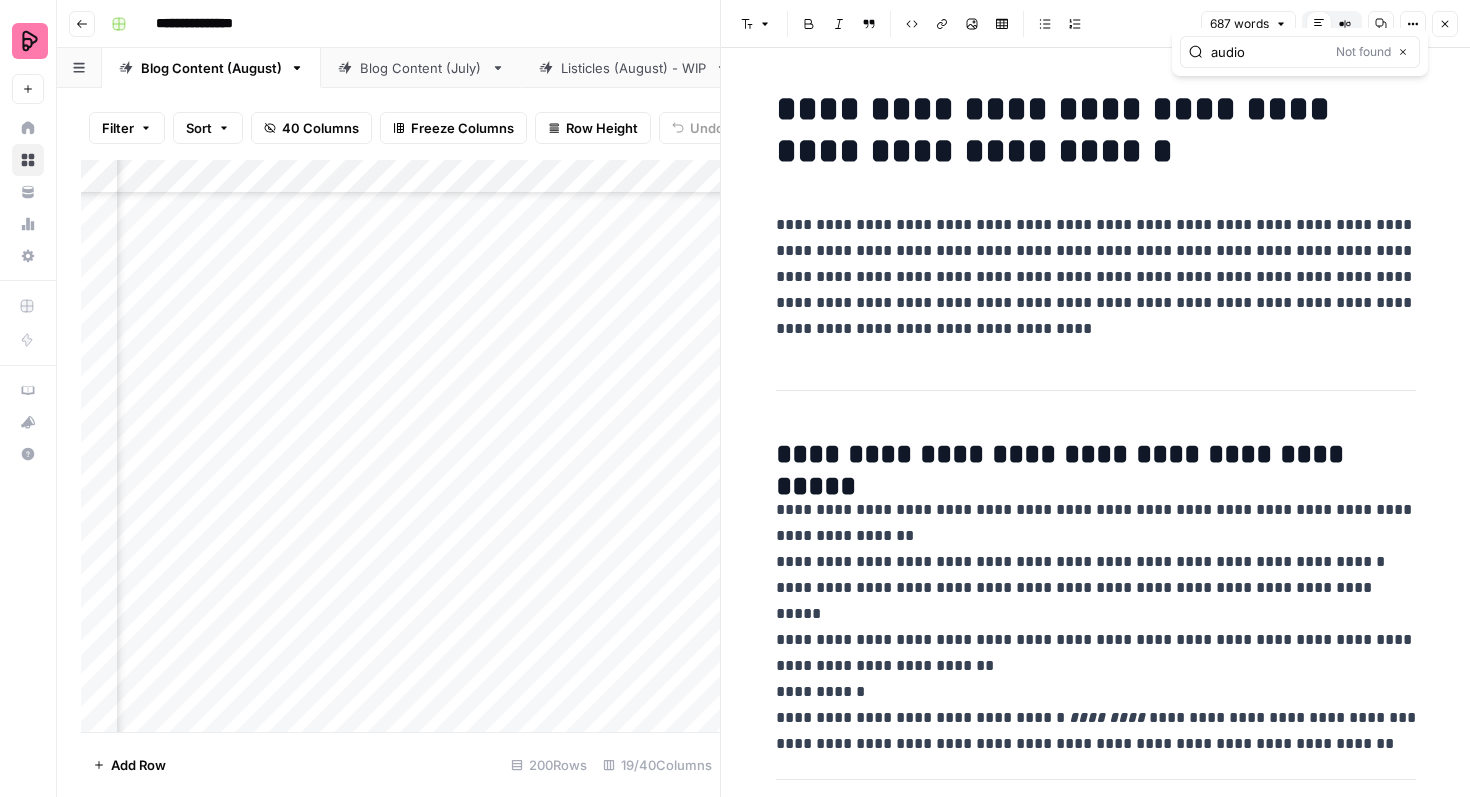 click on "audio" at bounding box center (1269, 52) 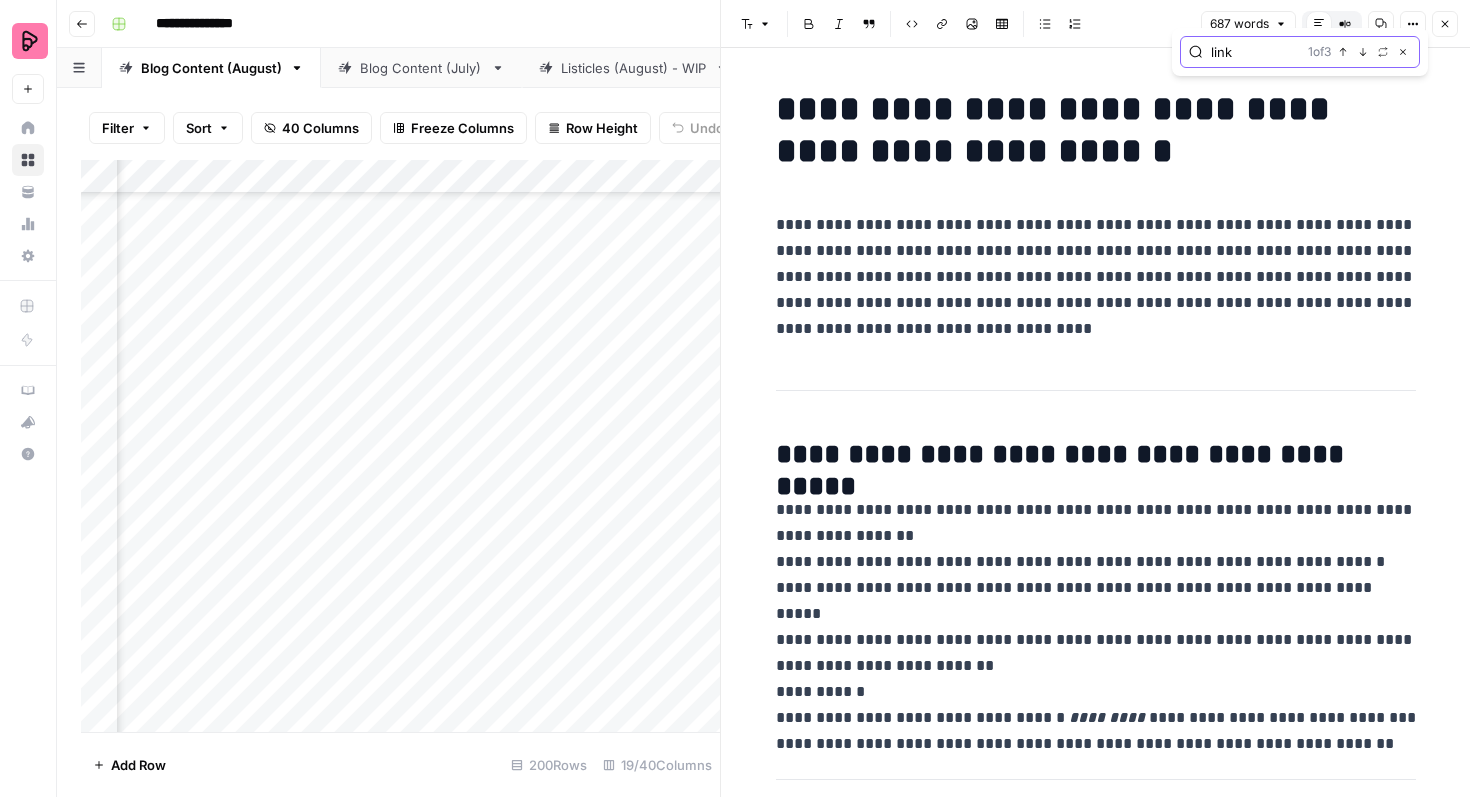 click 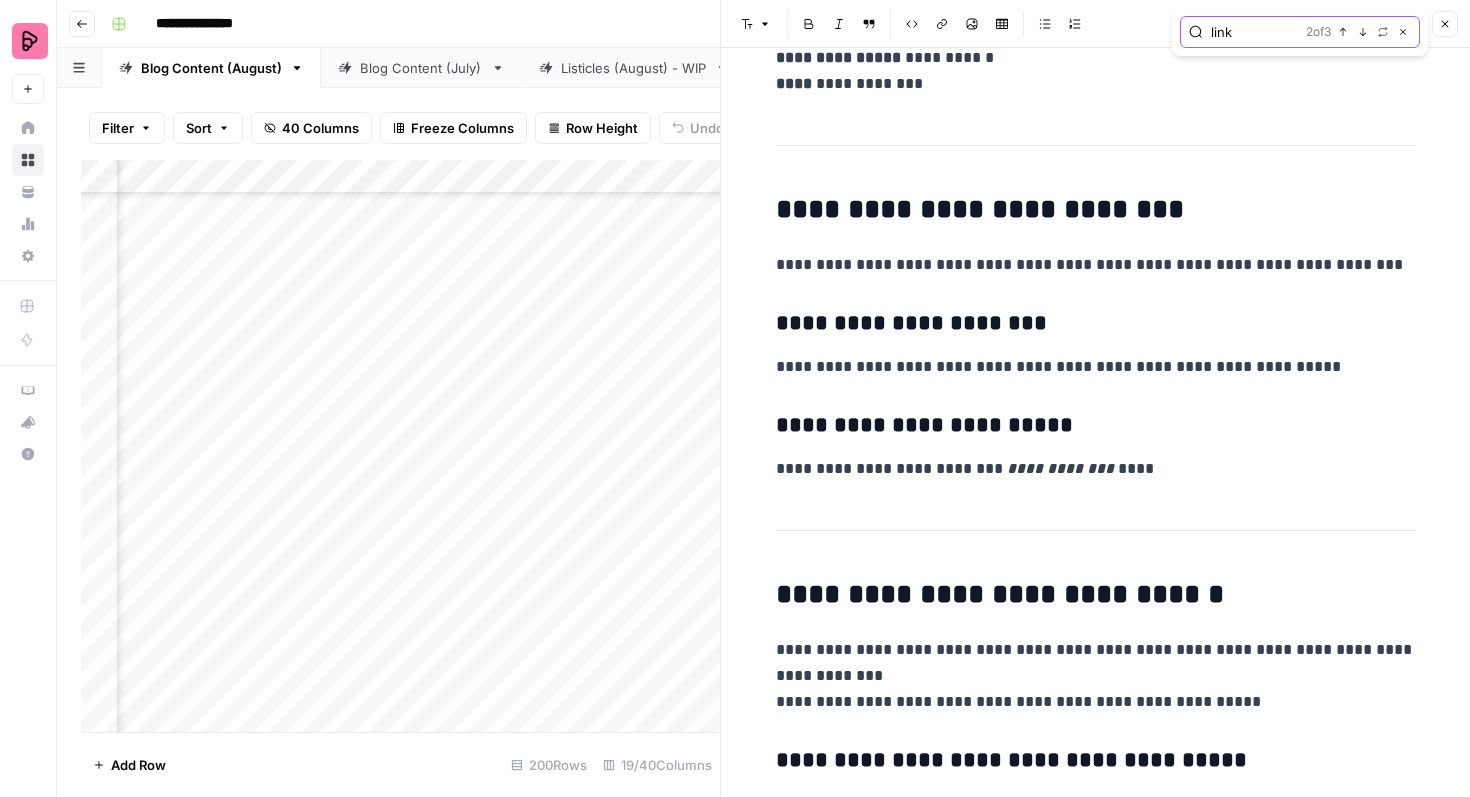 scroll, scrollTop: 4049, scrollLeft: 0, axis: vertical 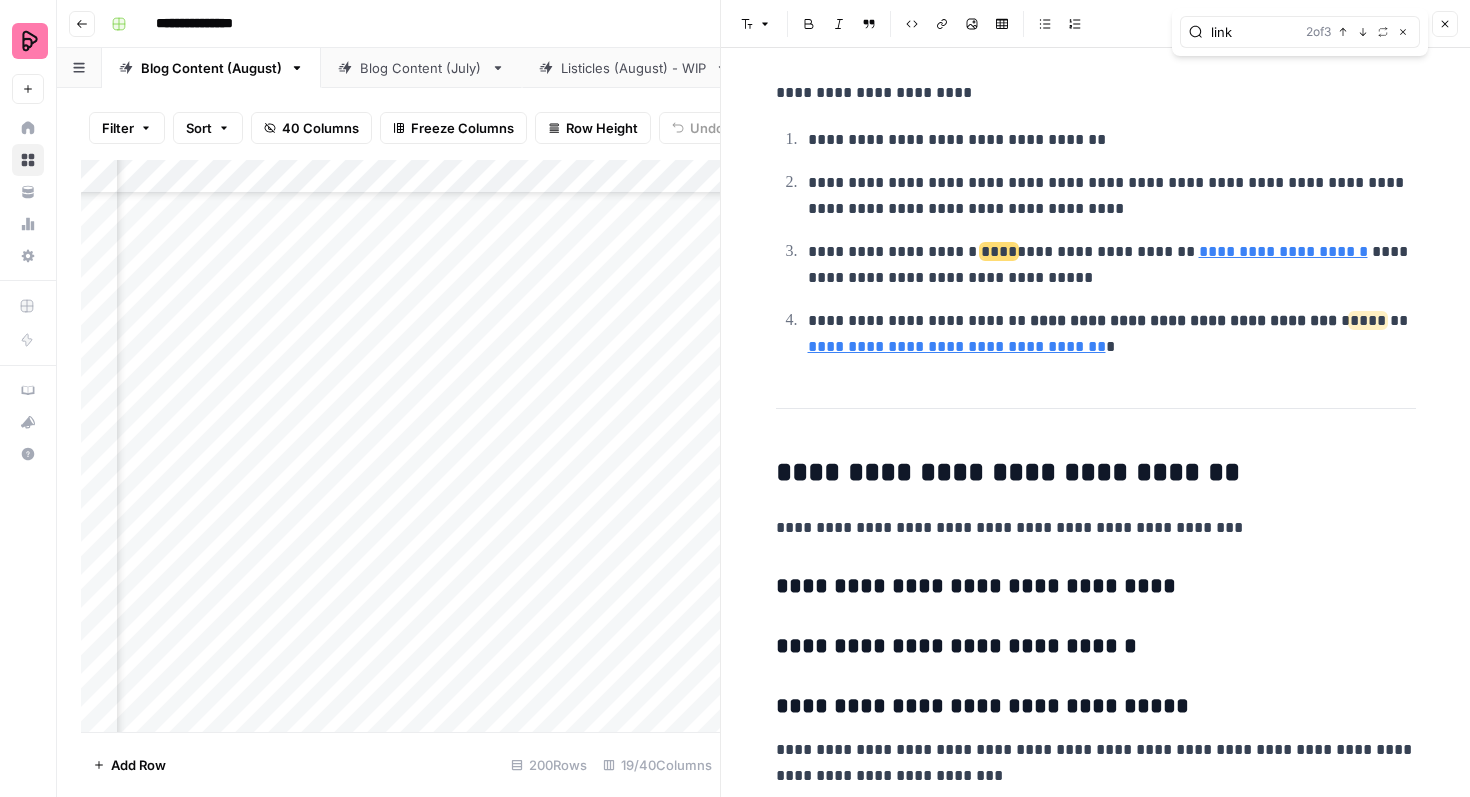 click on "link 2 of 3 Previous match Next Match Replace Close" at bounding box center [1300, 32] 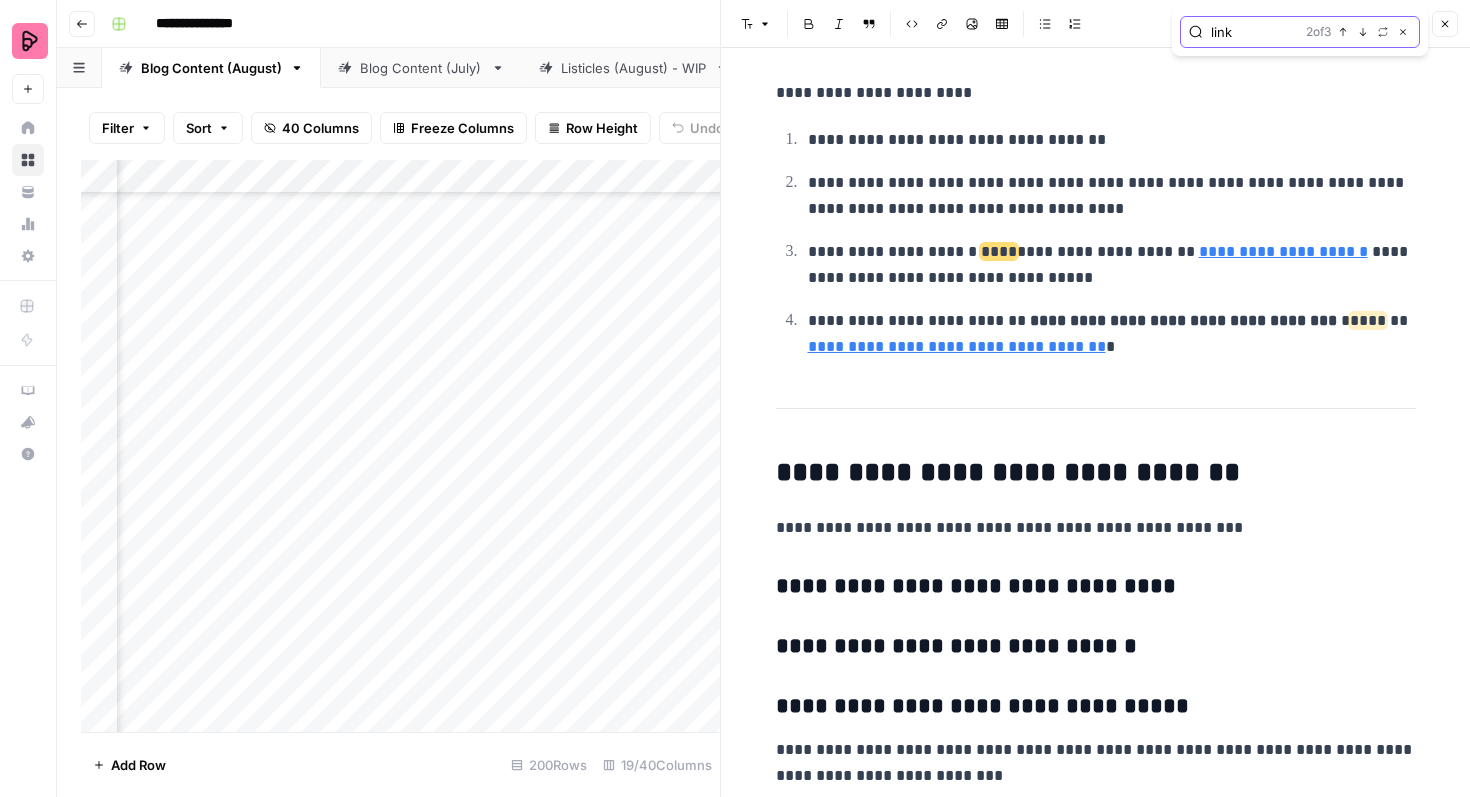 click 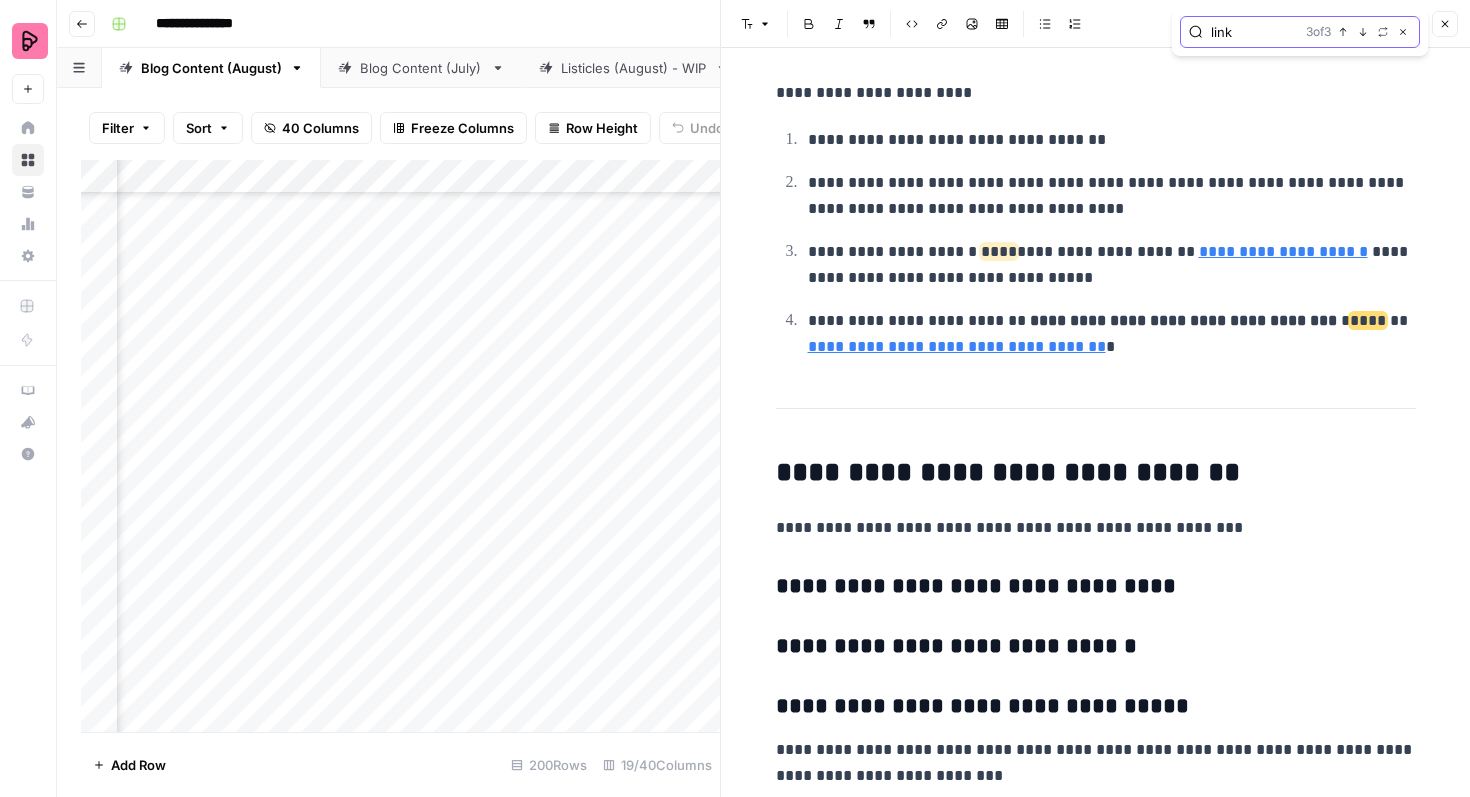 click 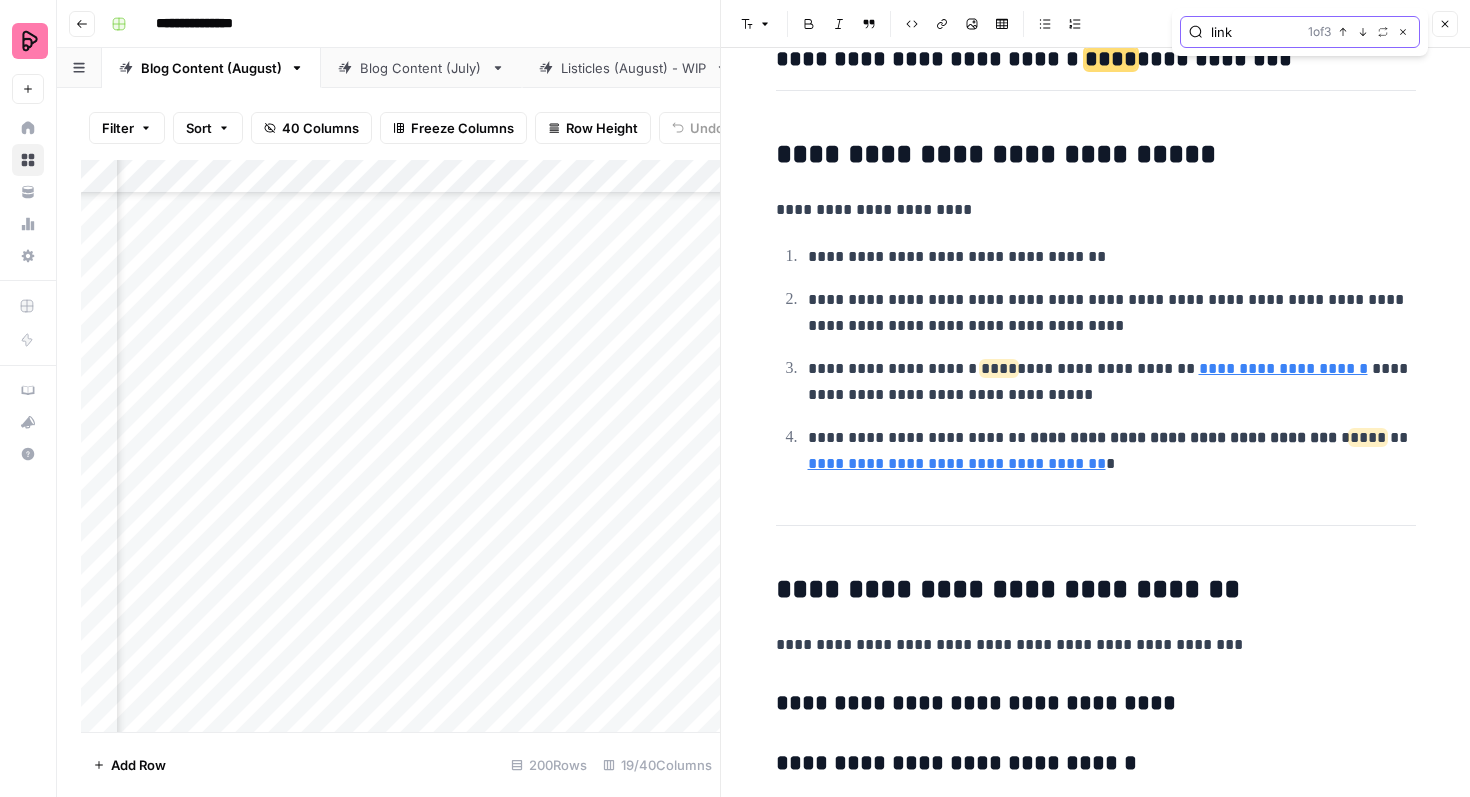 scroll, scrollTop: 3910, scrollLeft: 0, axis: vertical 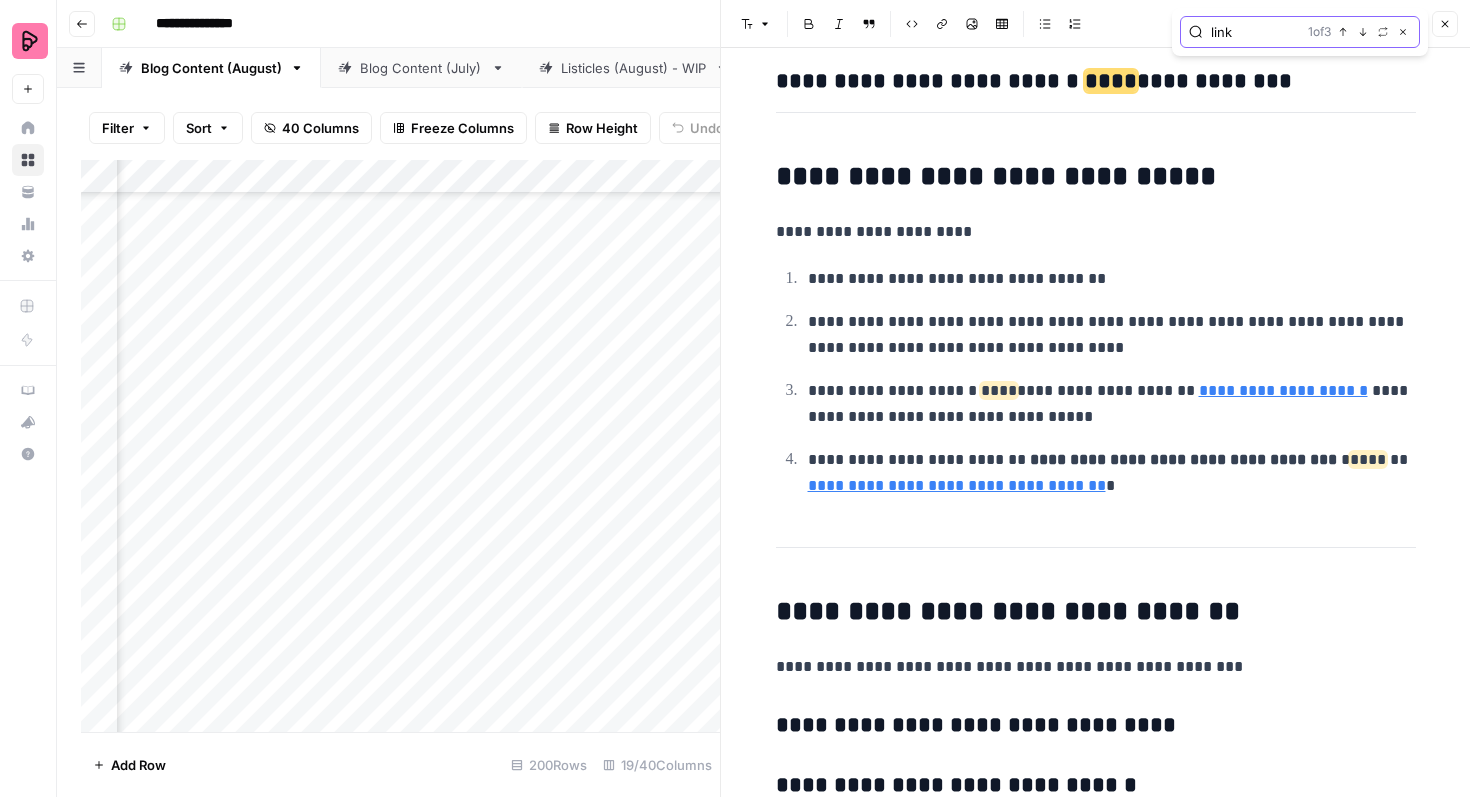 click on "link" at bounding box center [1255, 32] 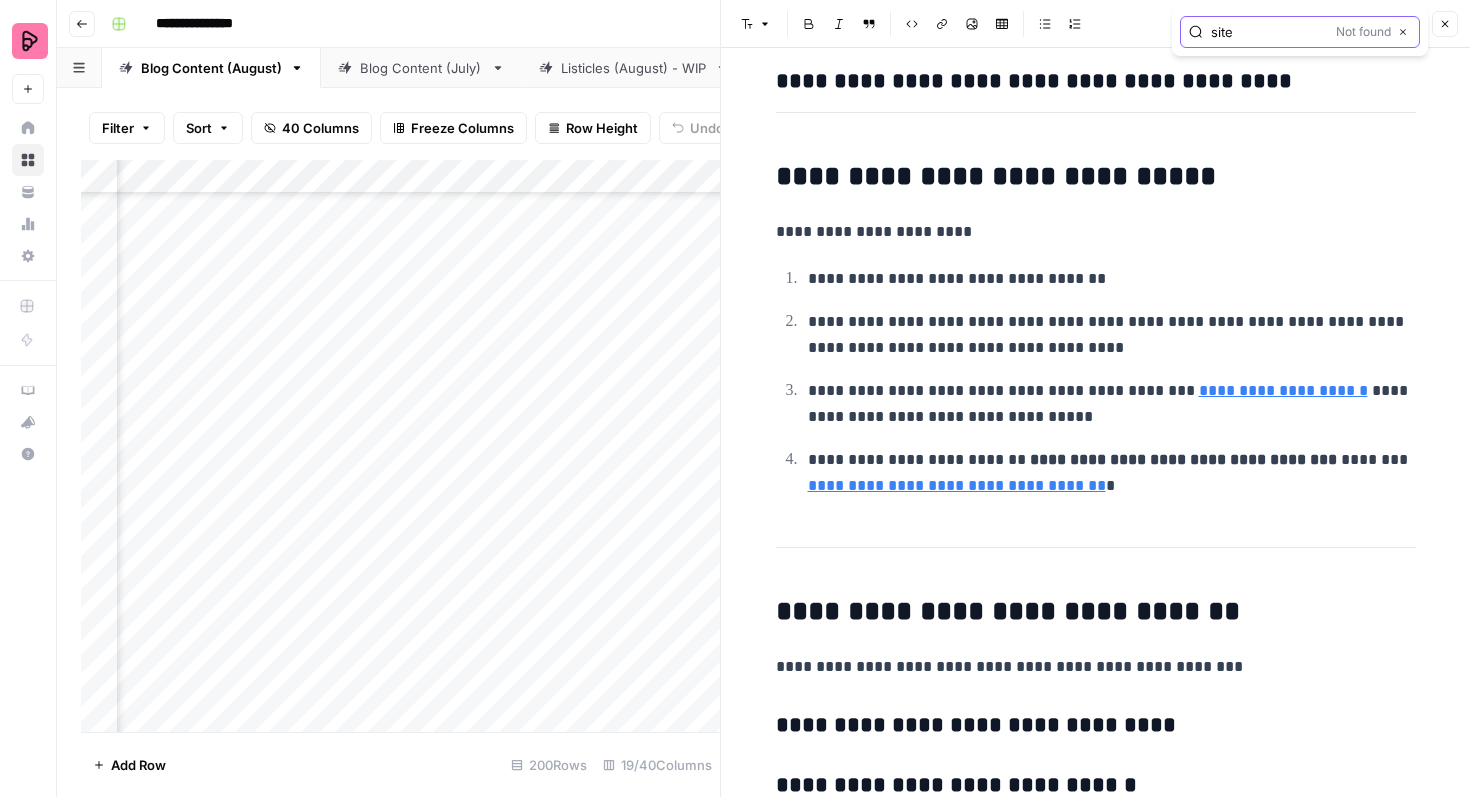 click on "site" at bounding box center [1269, 32] 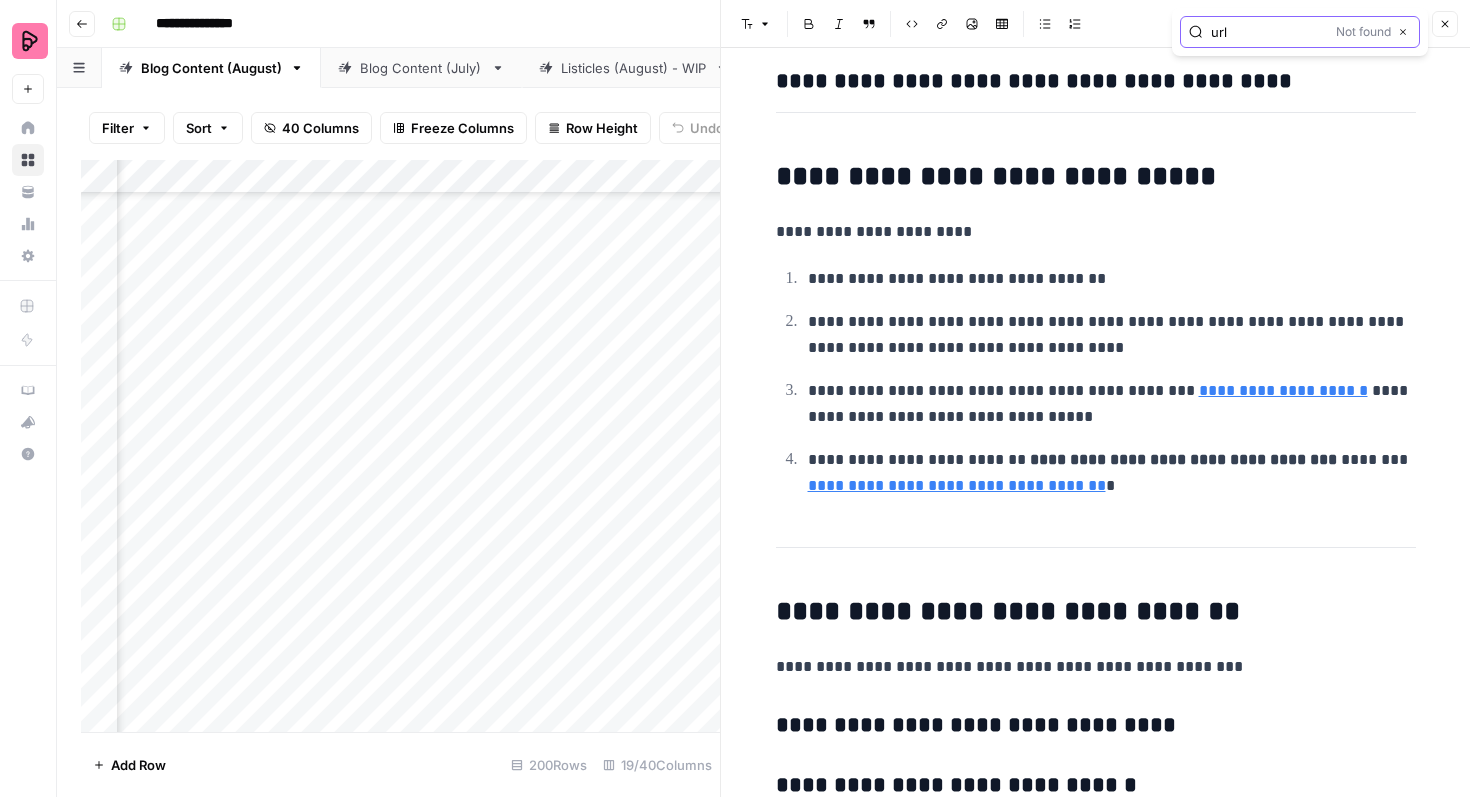 type on "url" 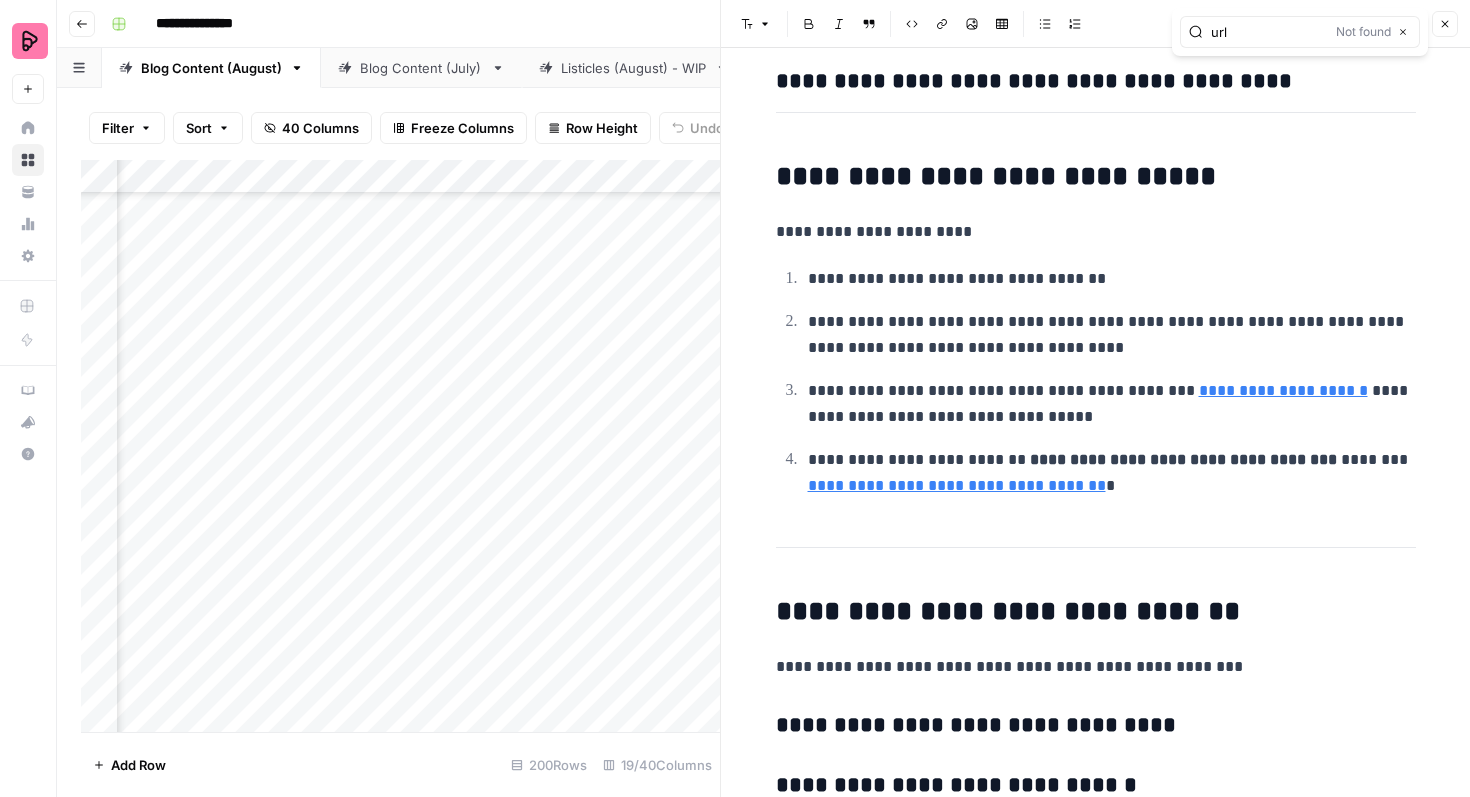 click 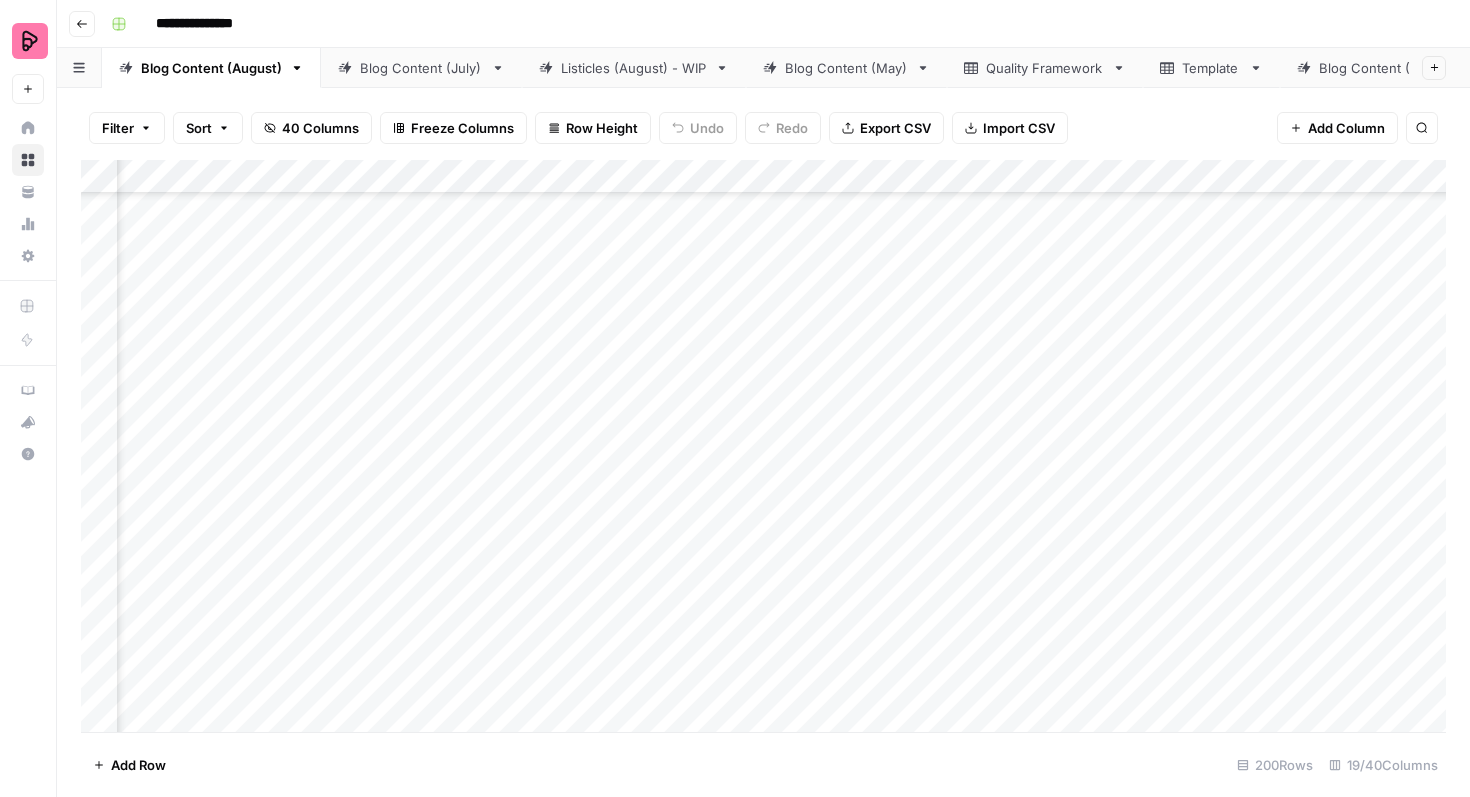 scroll, scrollTop: 1900, scrollLeft: 174, axis: both 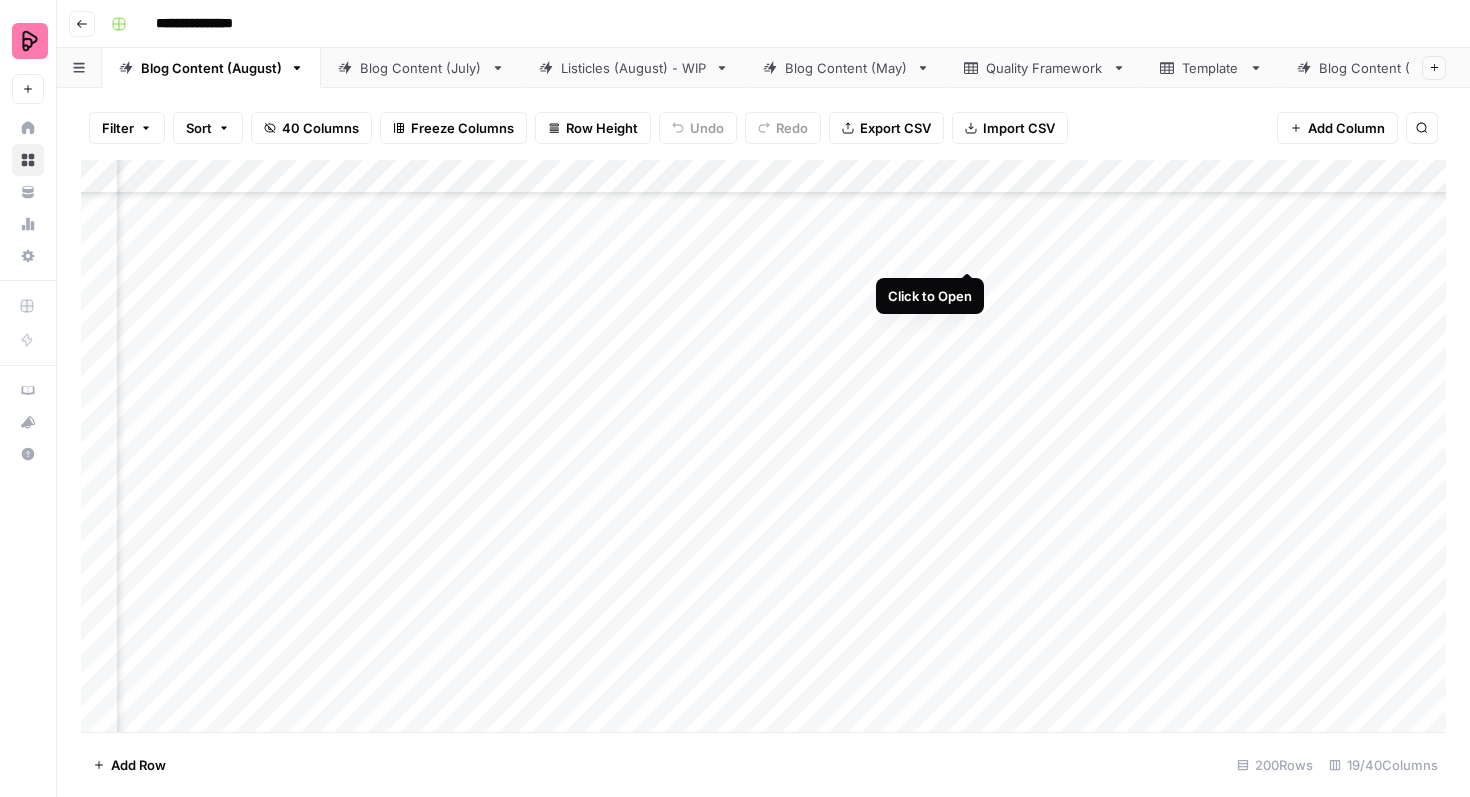 click on "Add Column" at bounding box center [763, 446] 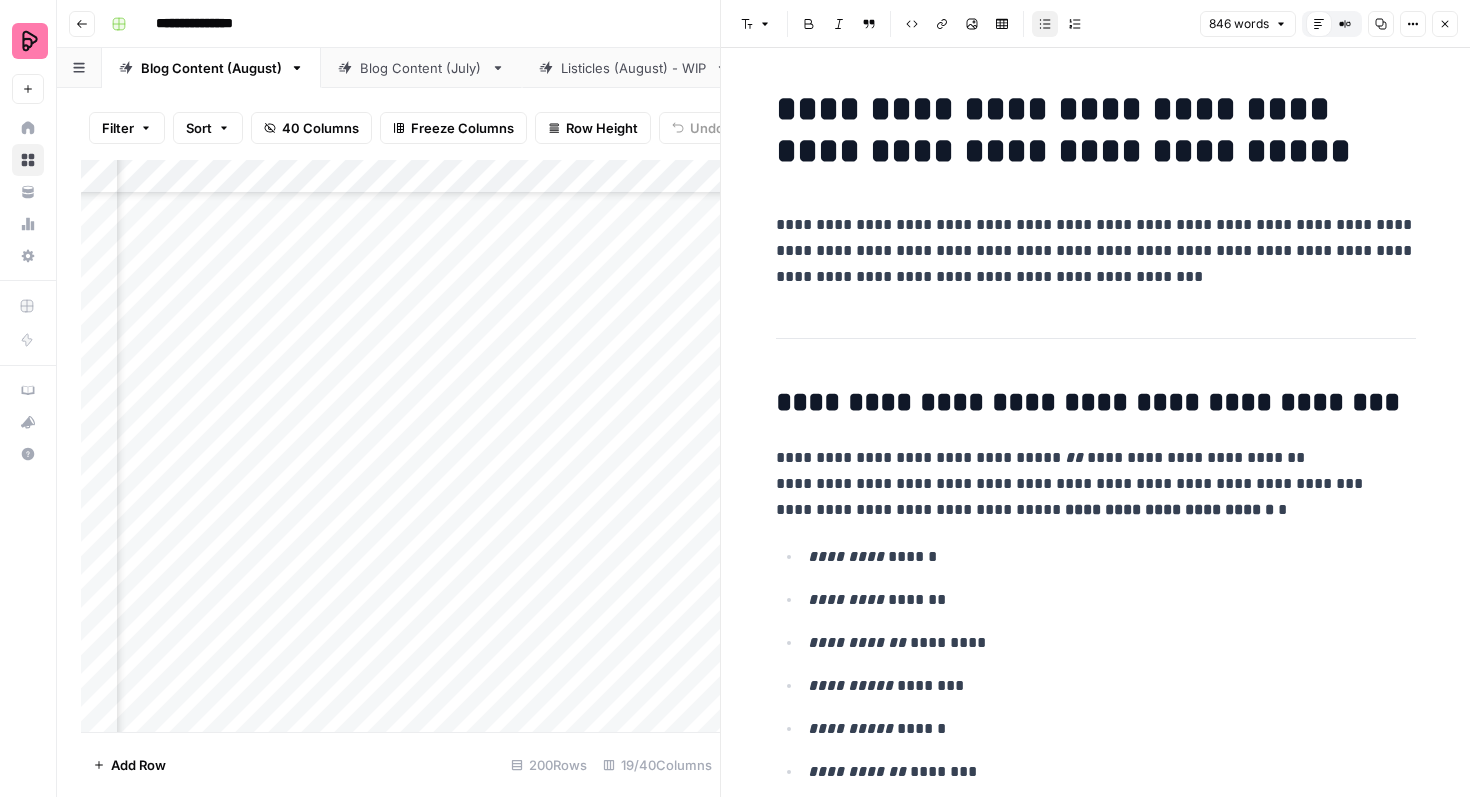 click on "**********" at bounding box center [1096, 2889] 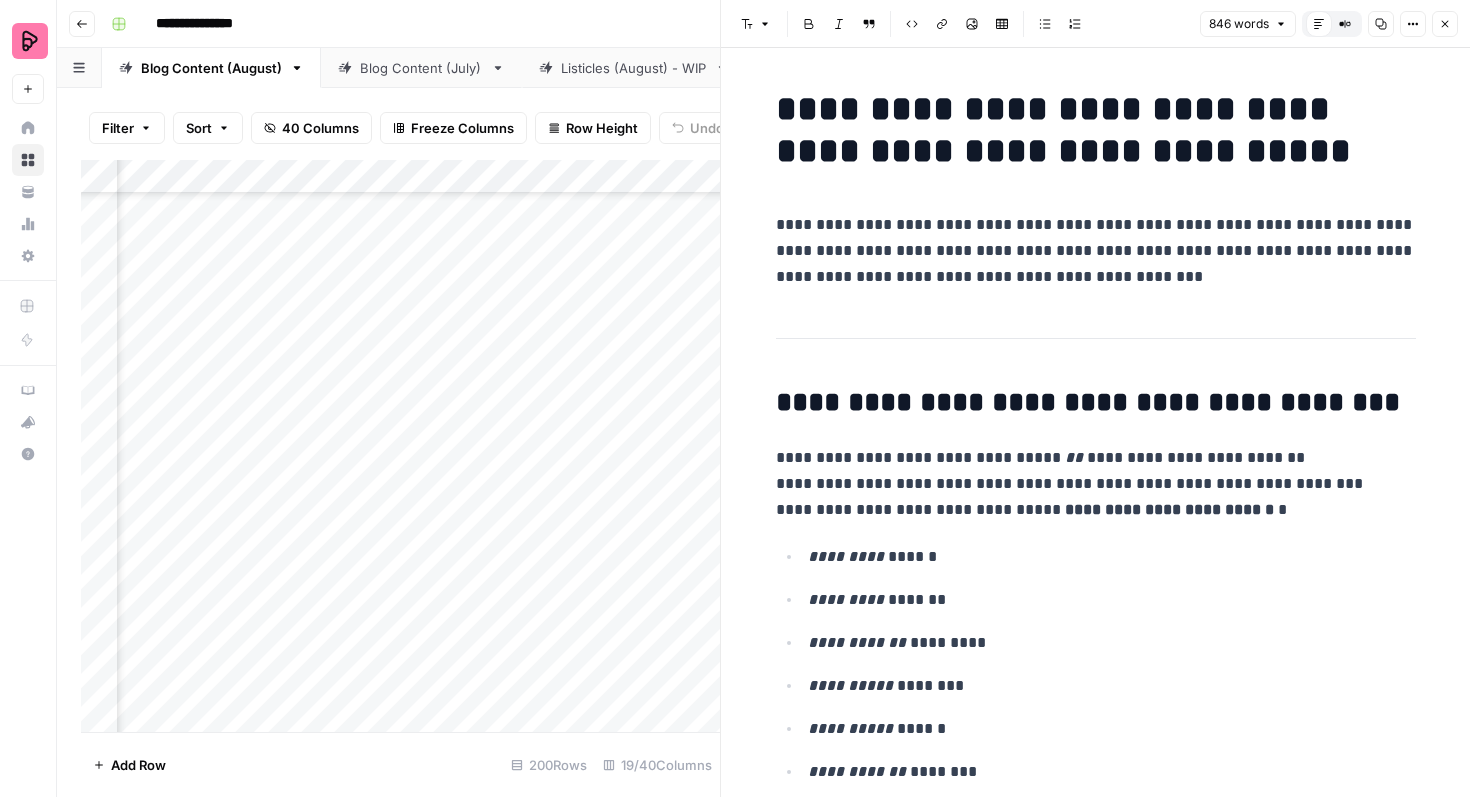 click on "**********" at bounding box center (1096, 251) 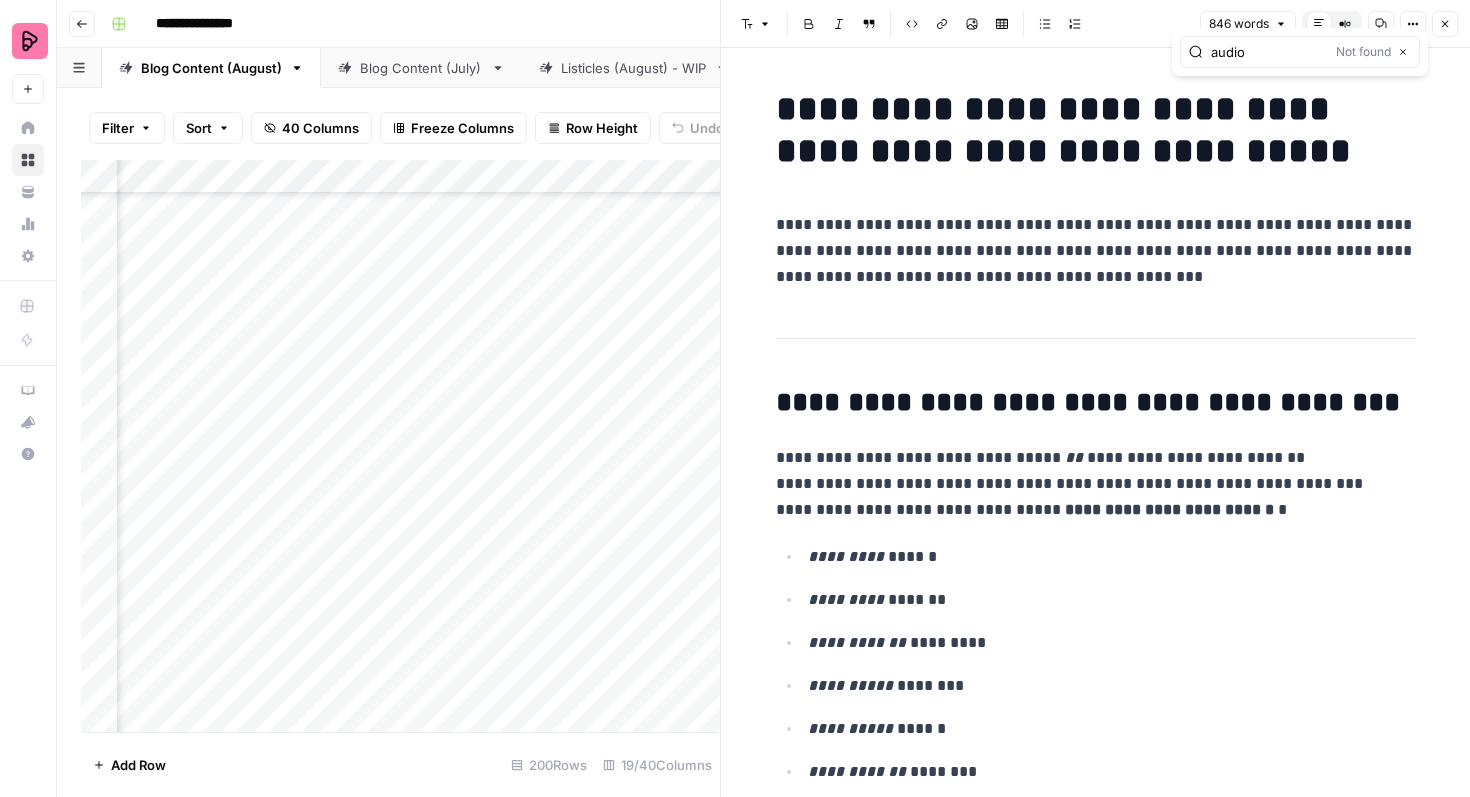 click on "audio" at bounding box center (1269, 52) 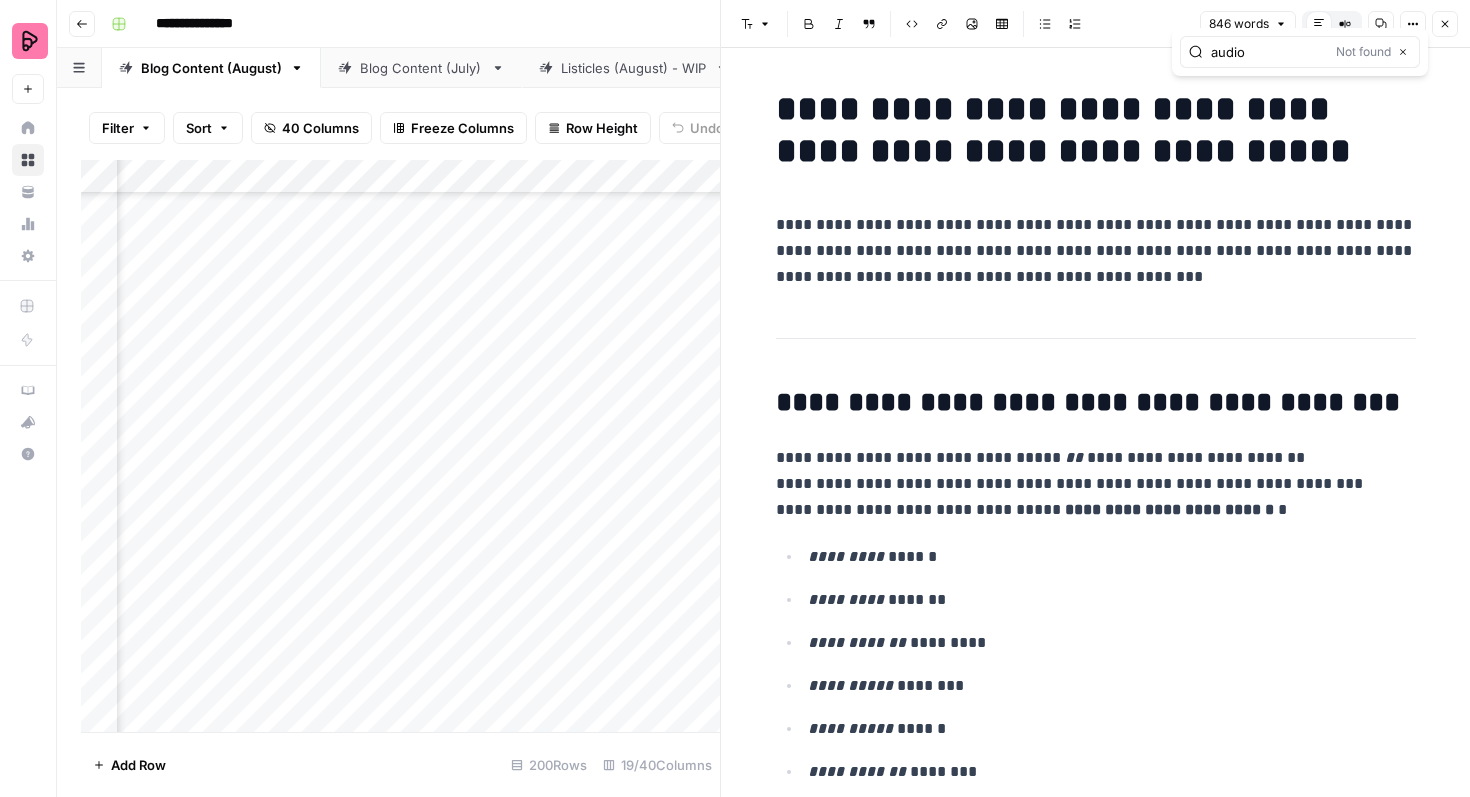 click on "audio" at bounding box center (1269, 52) 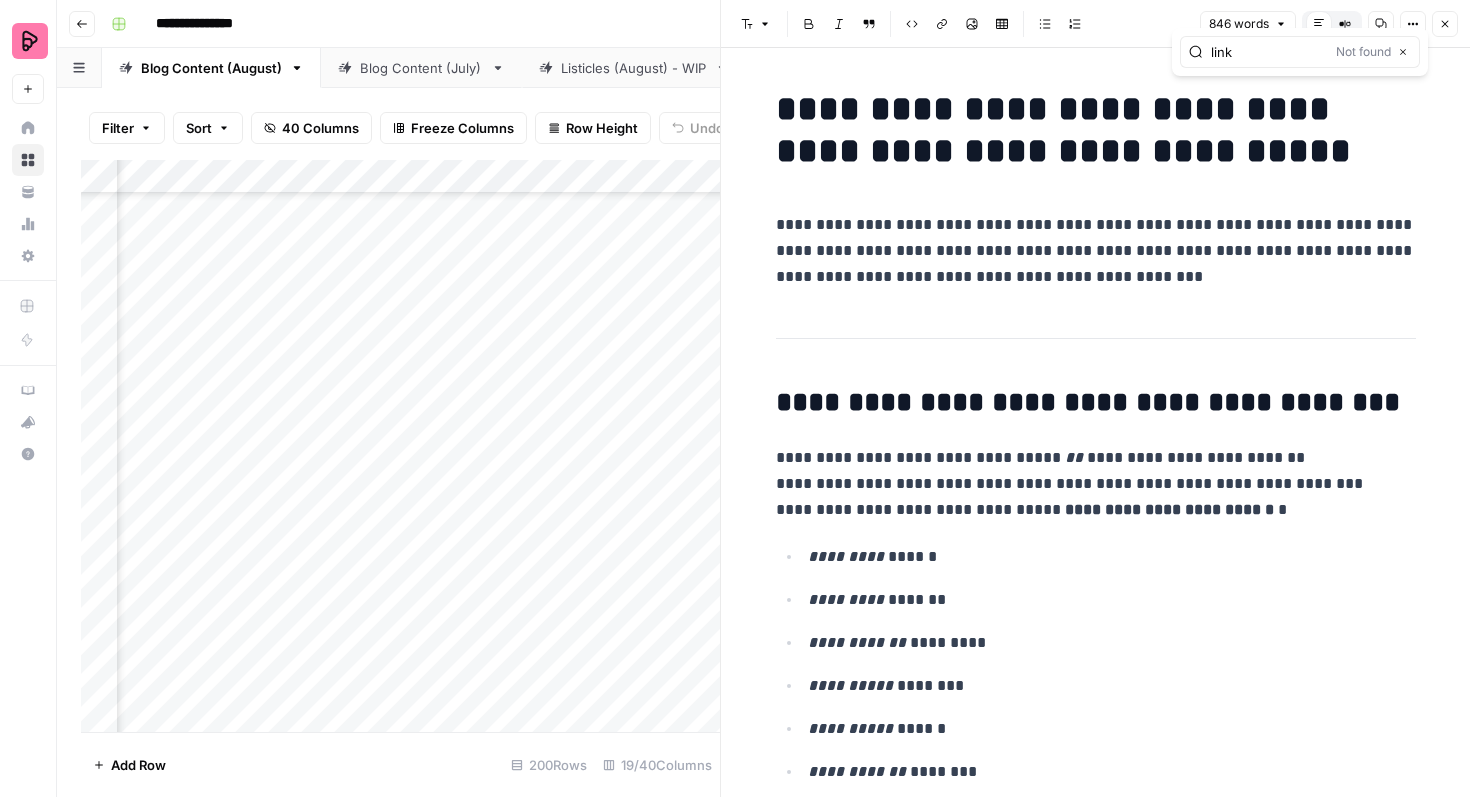 click on "link" at bounding box center (1269, 52) 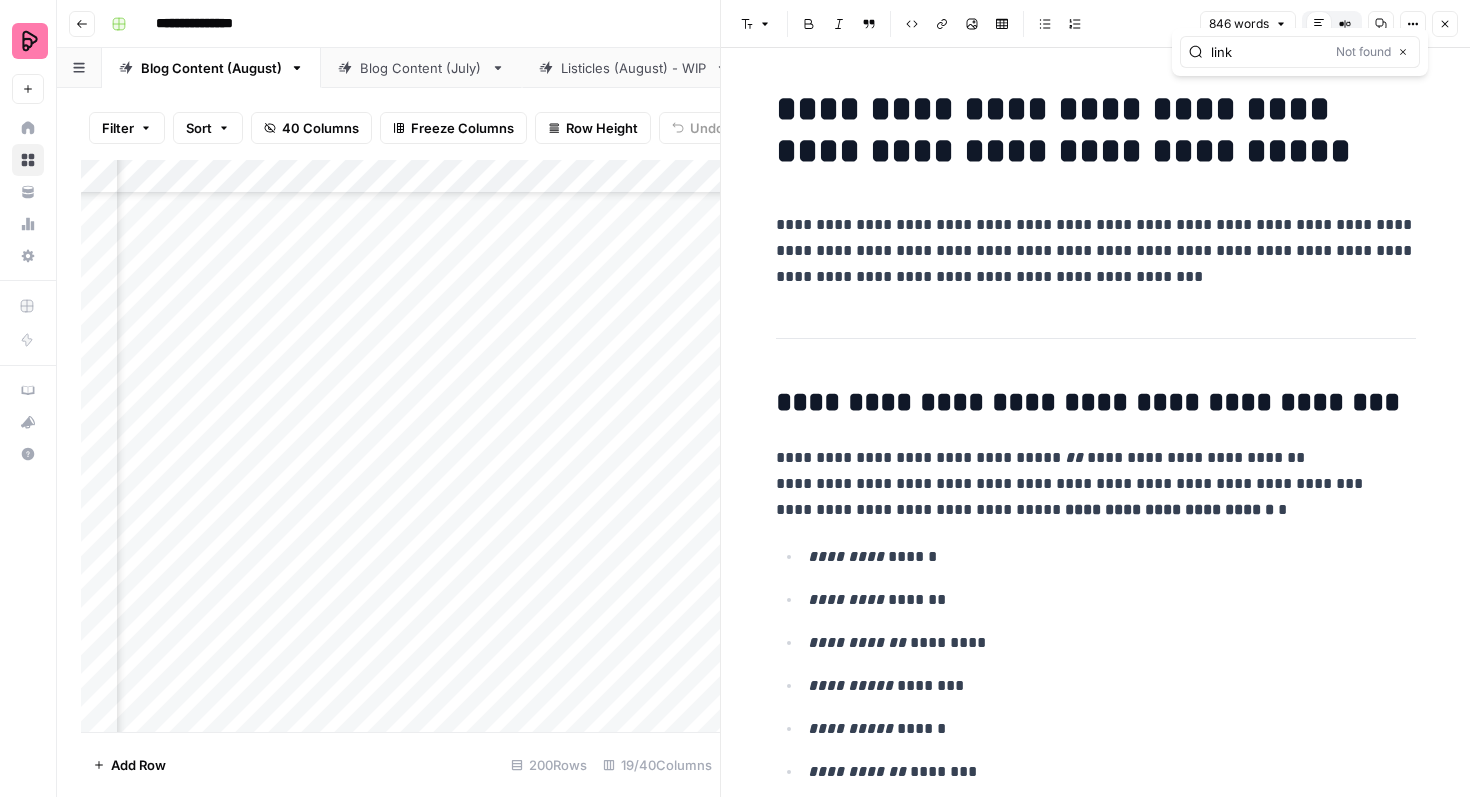 click on "link" at bounding box center [1269, 52] 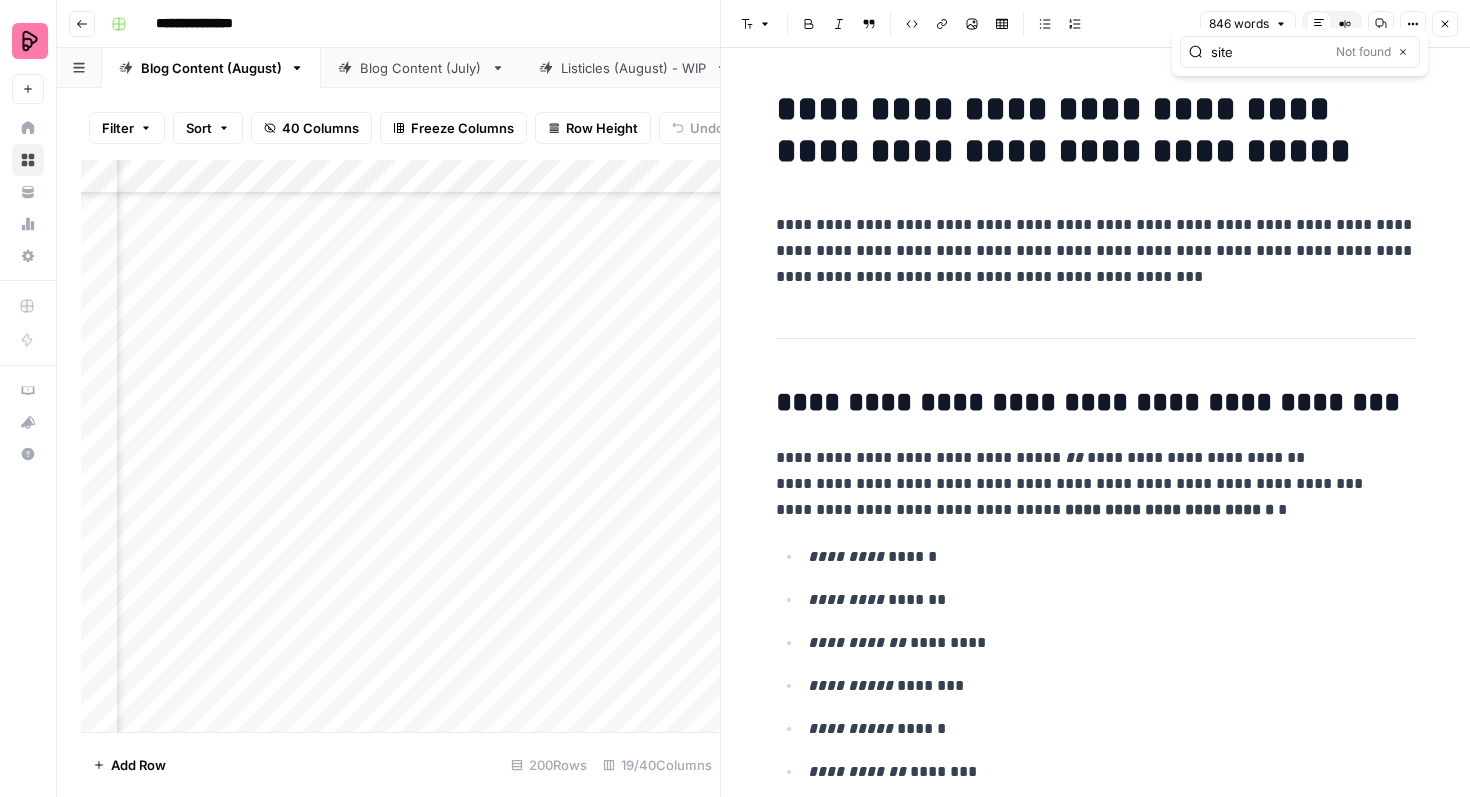 type on "site" 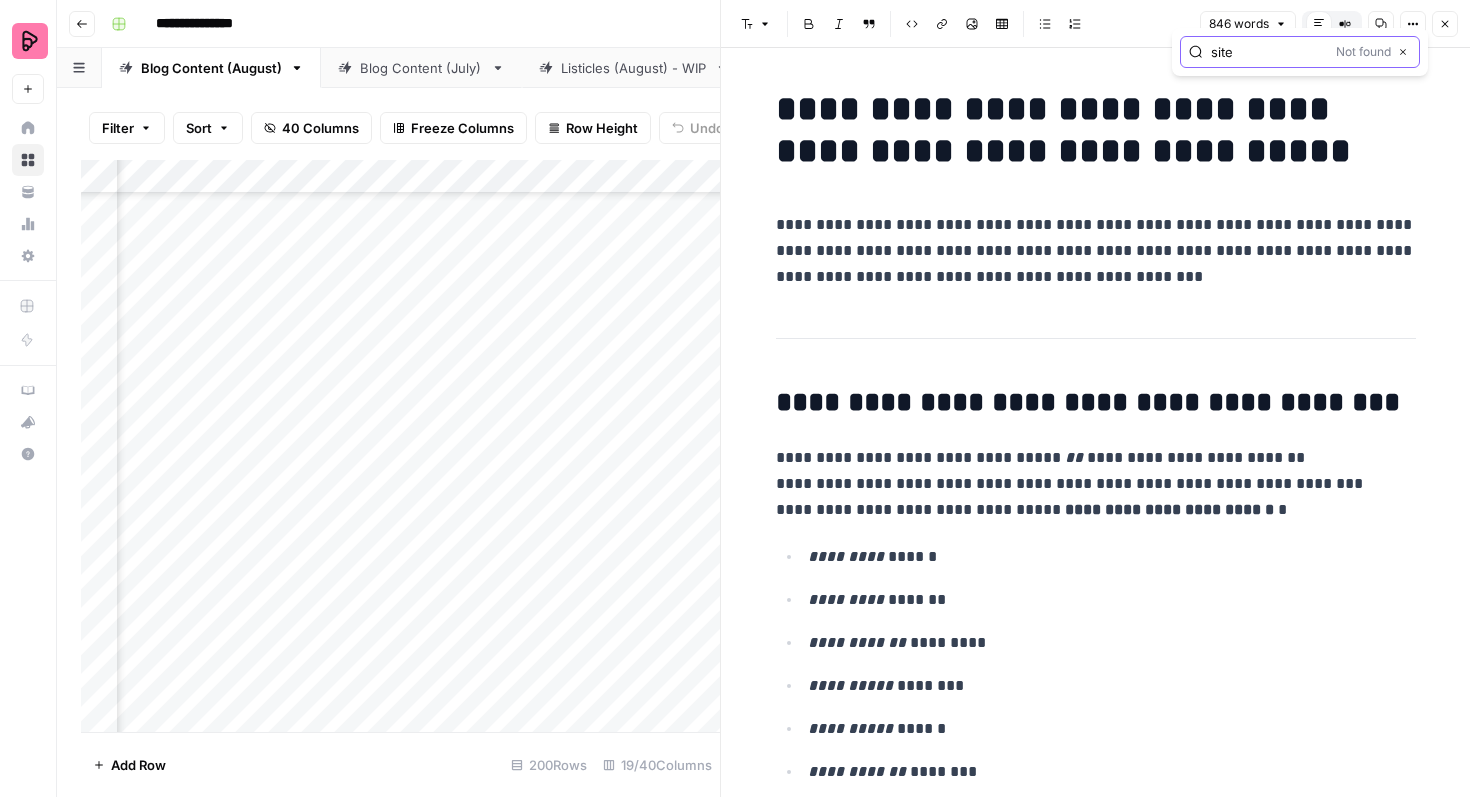 click 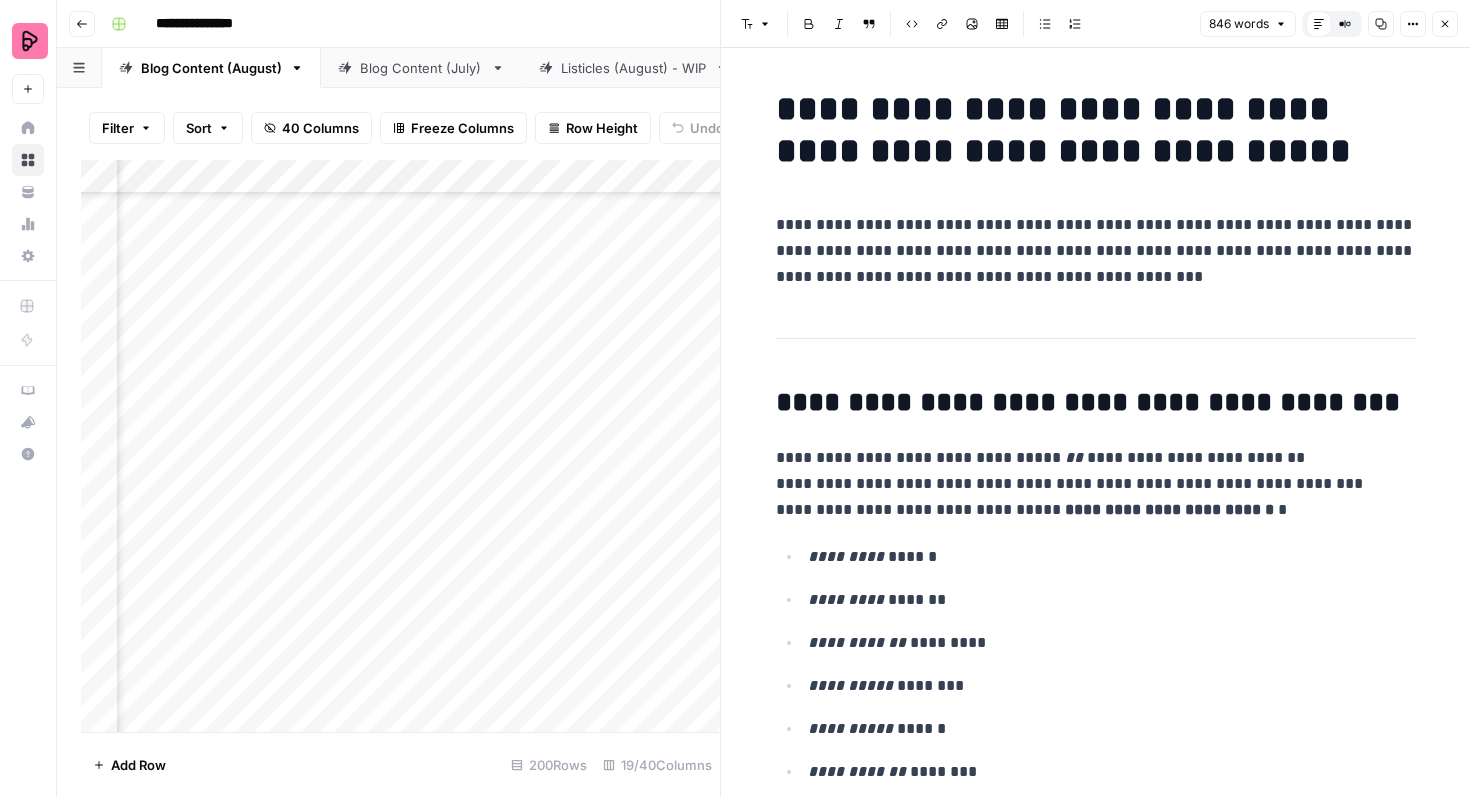 click 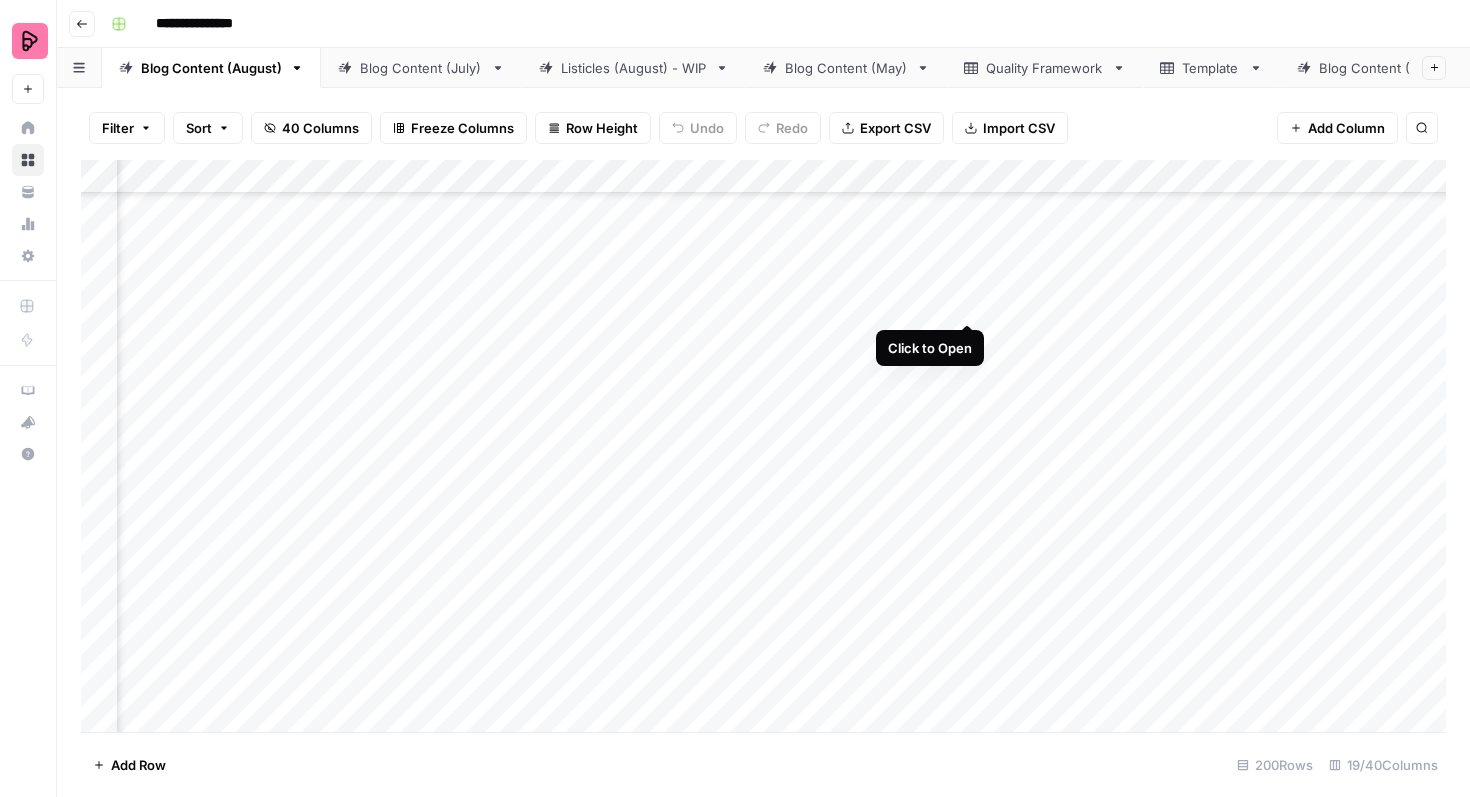 click on "Add Column" at bounding box center [763, 446] 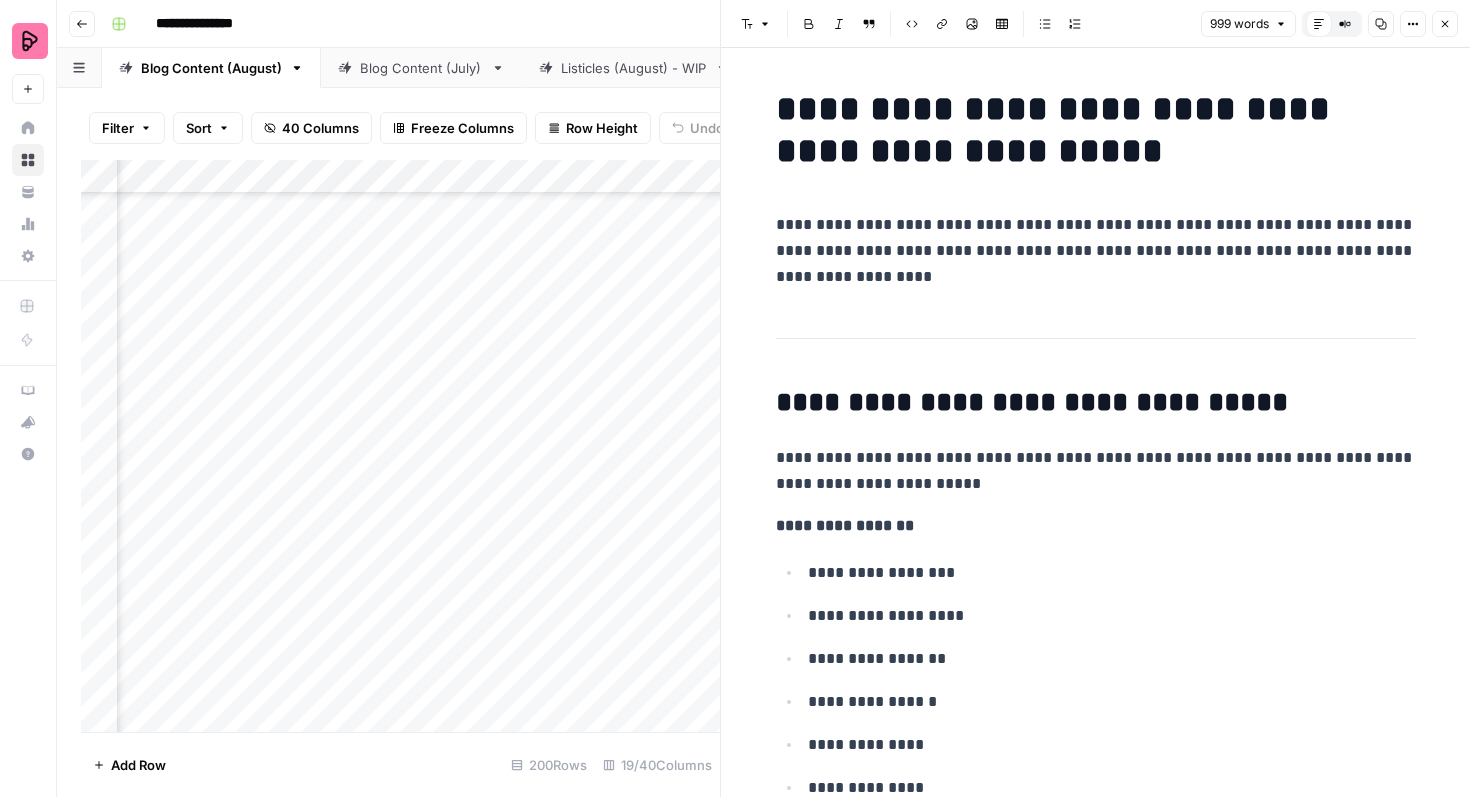 click on "**********" at bounding box center [1096, 251] 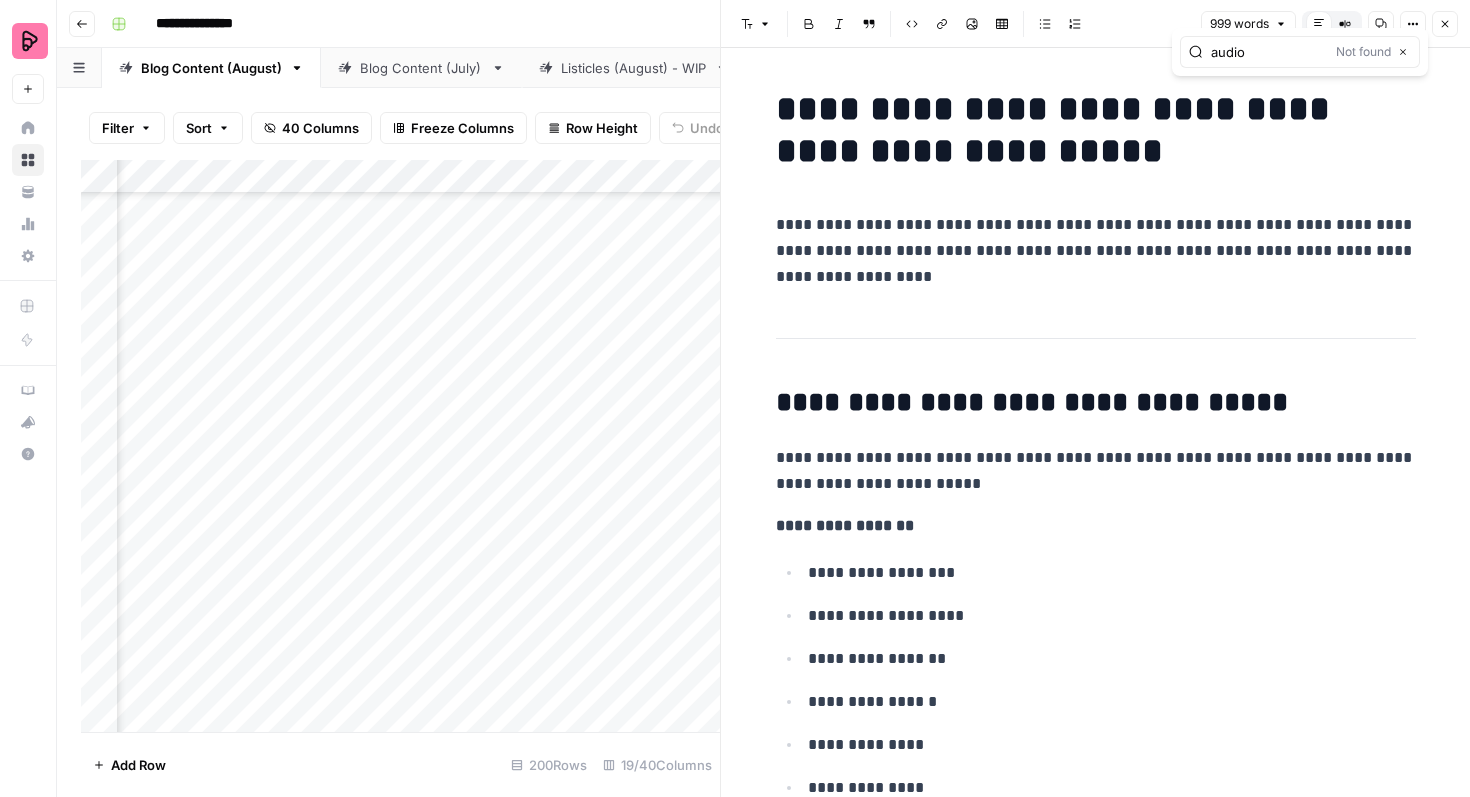 click on "audio" at bounding box center [1269, 52] 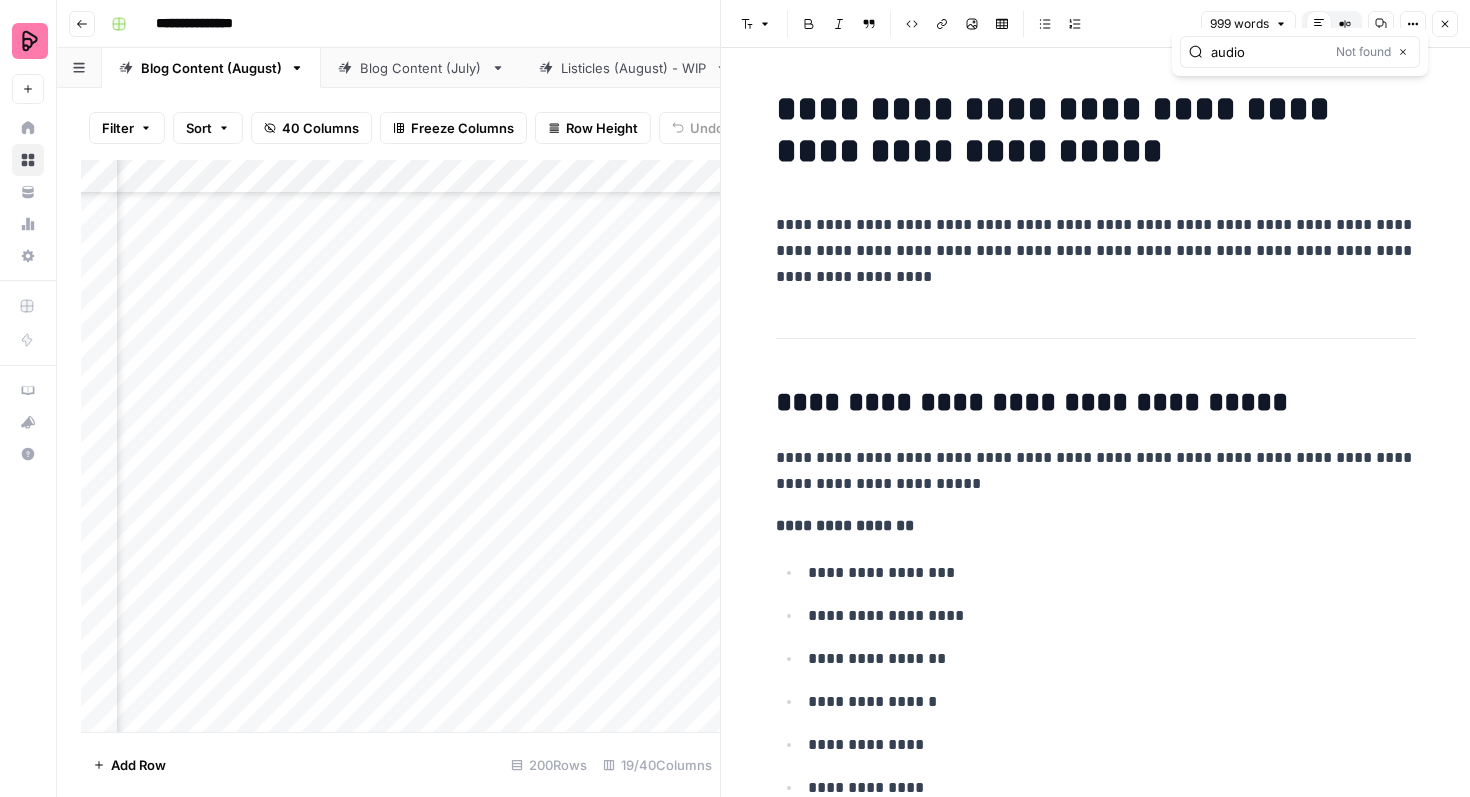 click on "audio" at bounding box center (1269, 52) 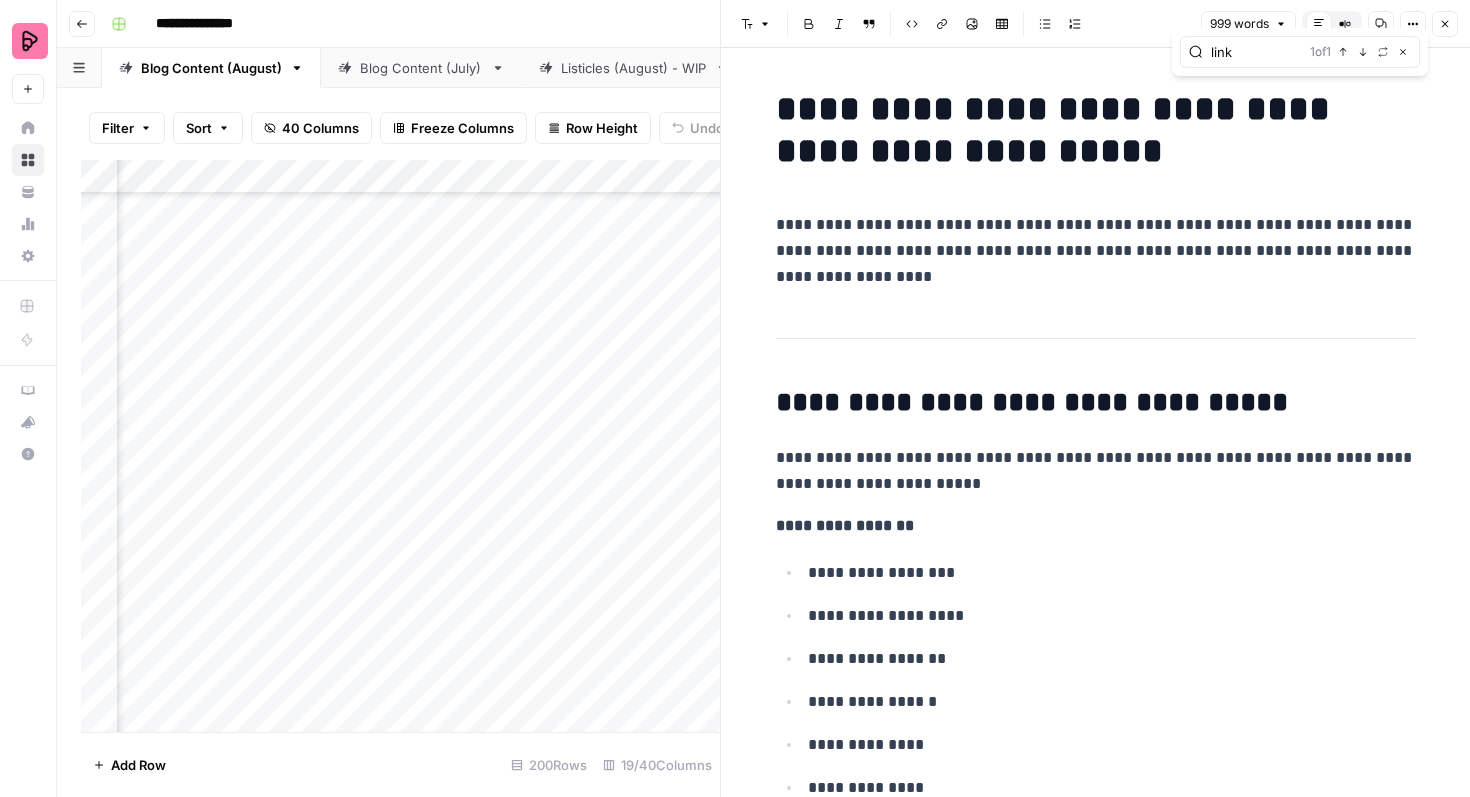 type on "link" 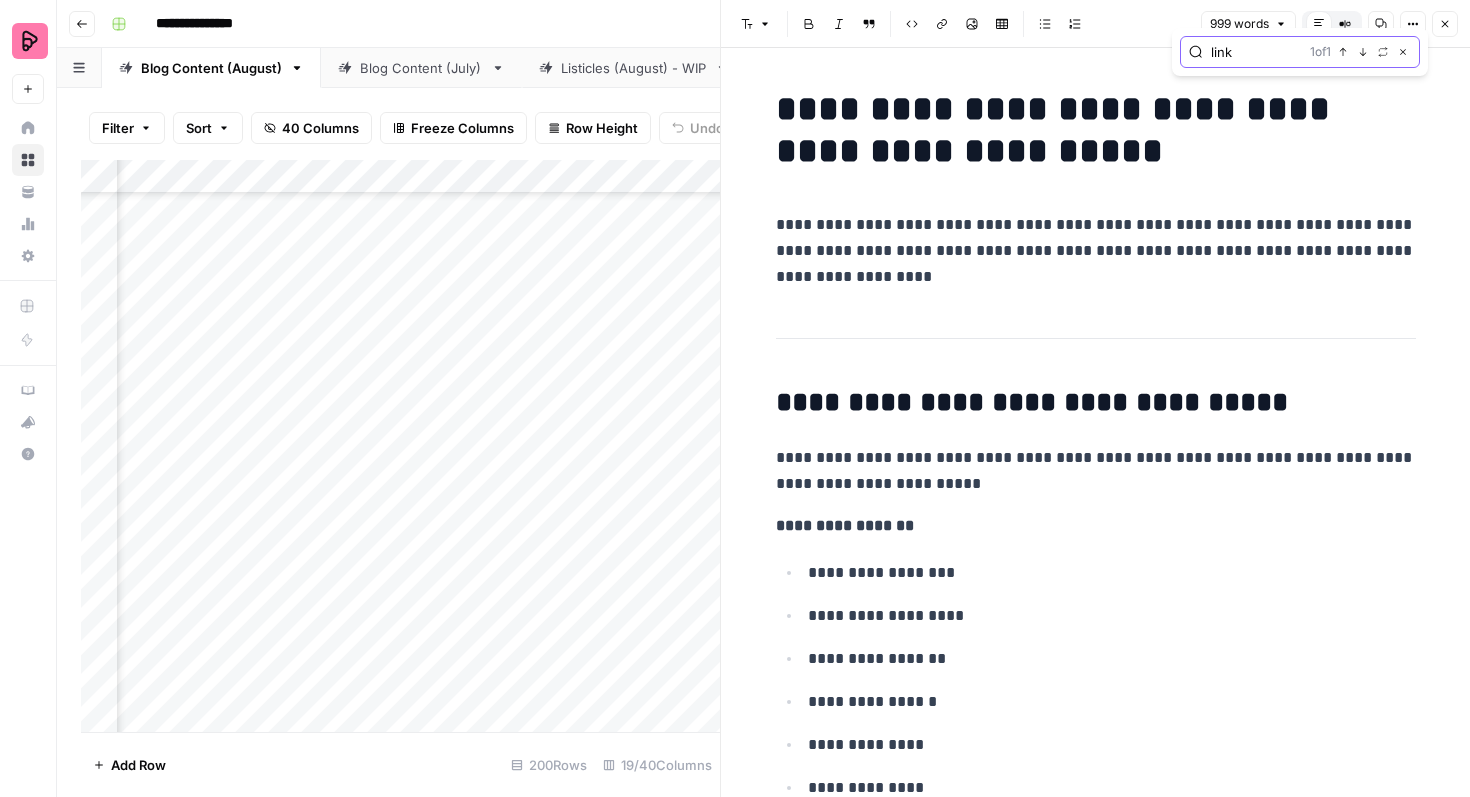click on "Next Match" at bounding box center (1363, 52) 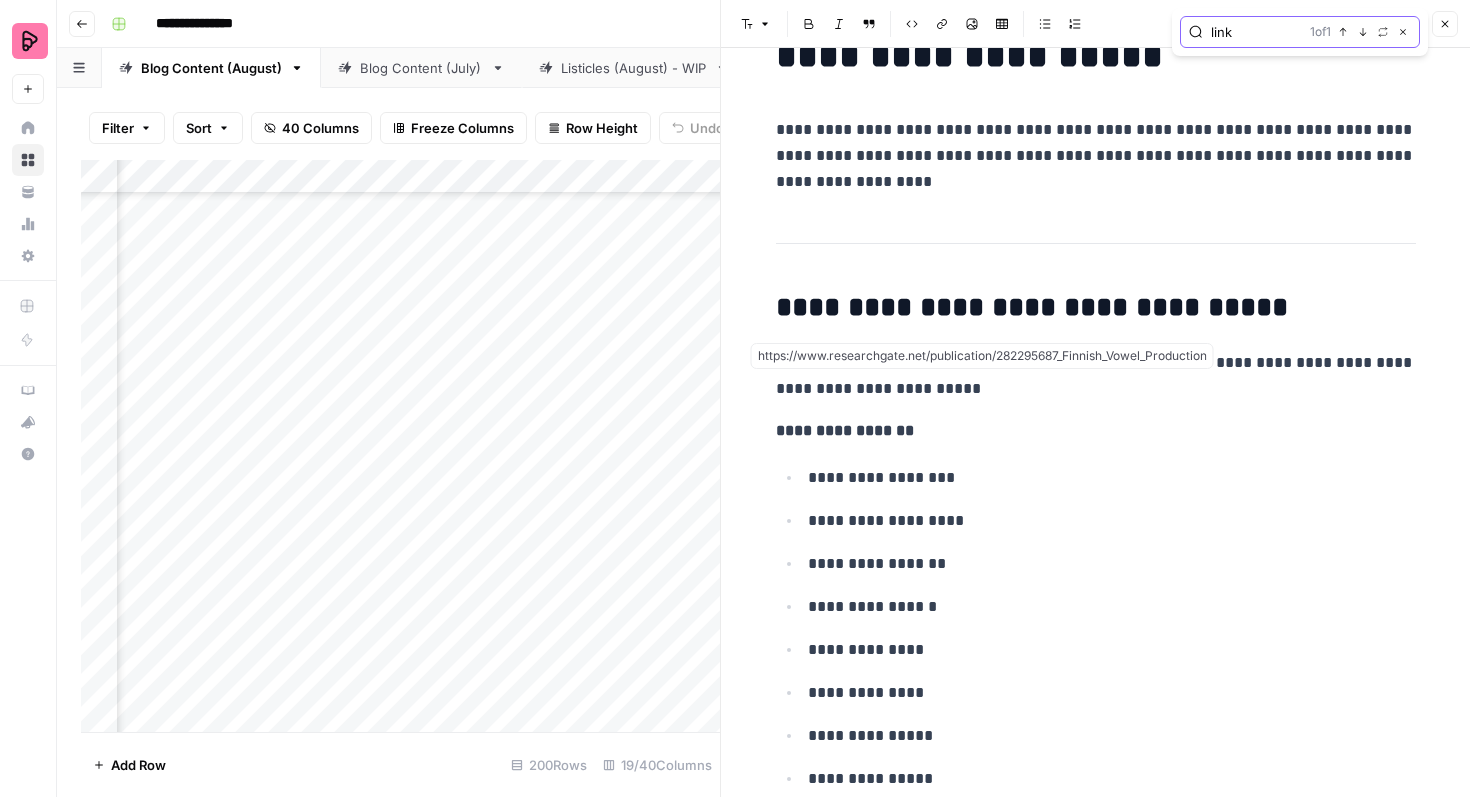 scroll, scrollTop: 0, scrollLeft: 0, axis: both 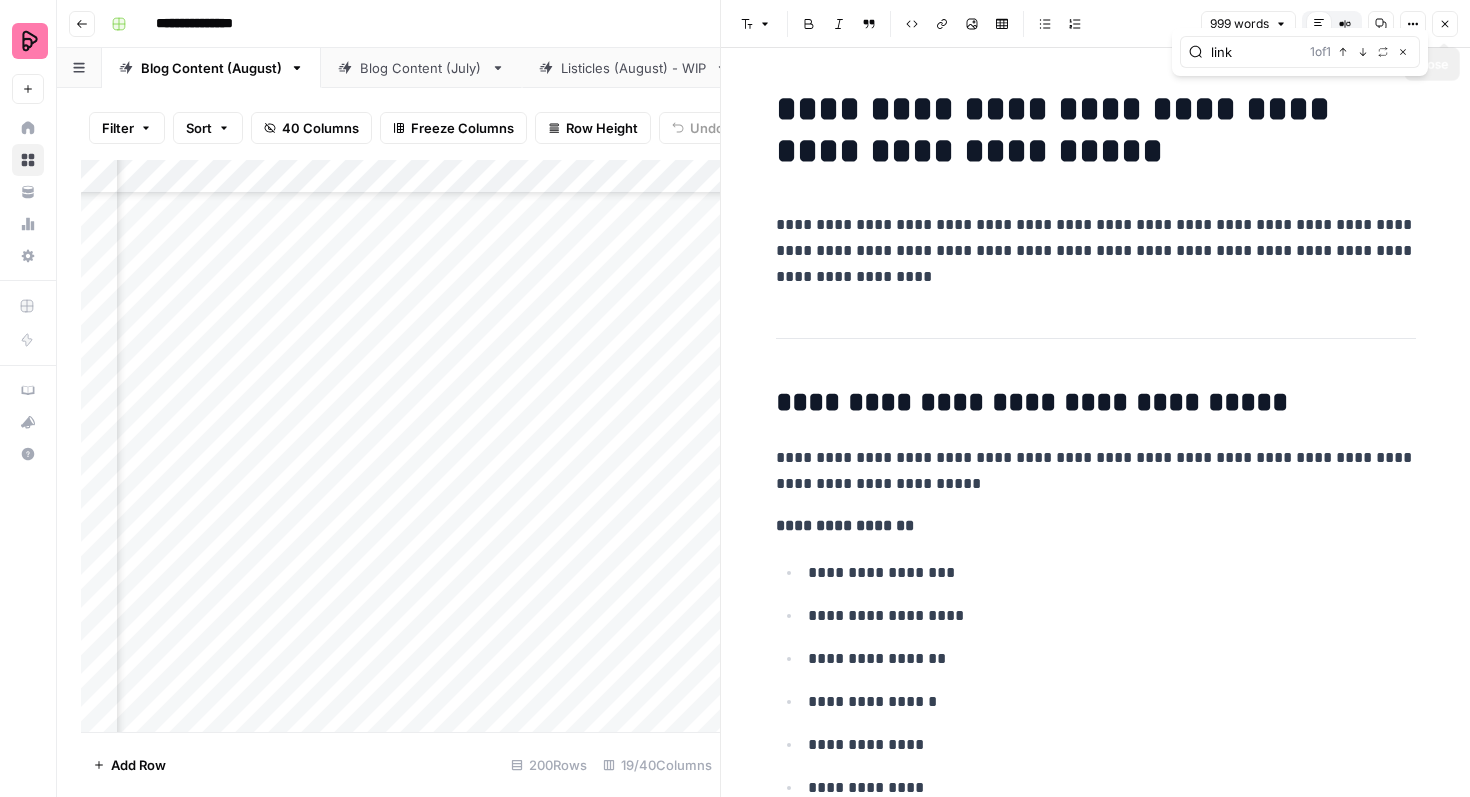 click on "Close" at bounding box center (1445, 24) 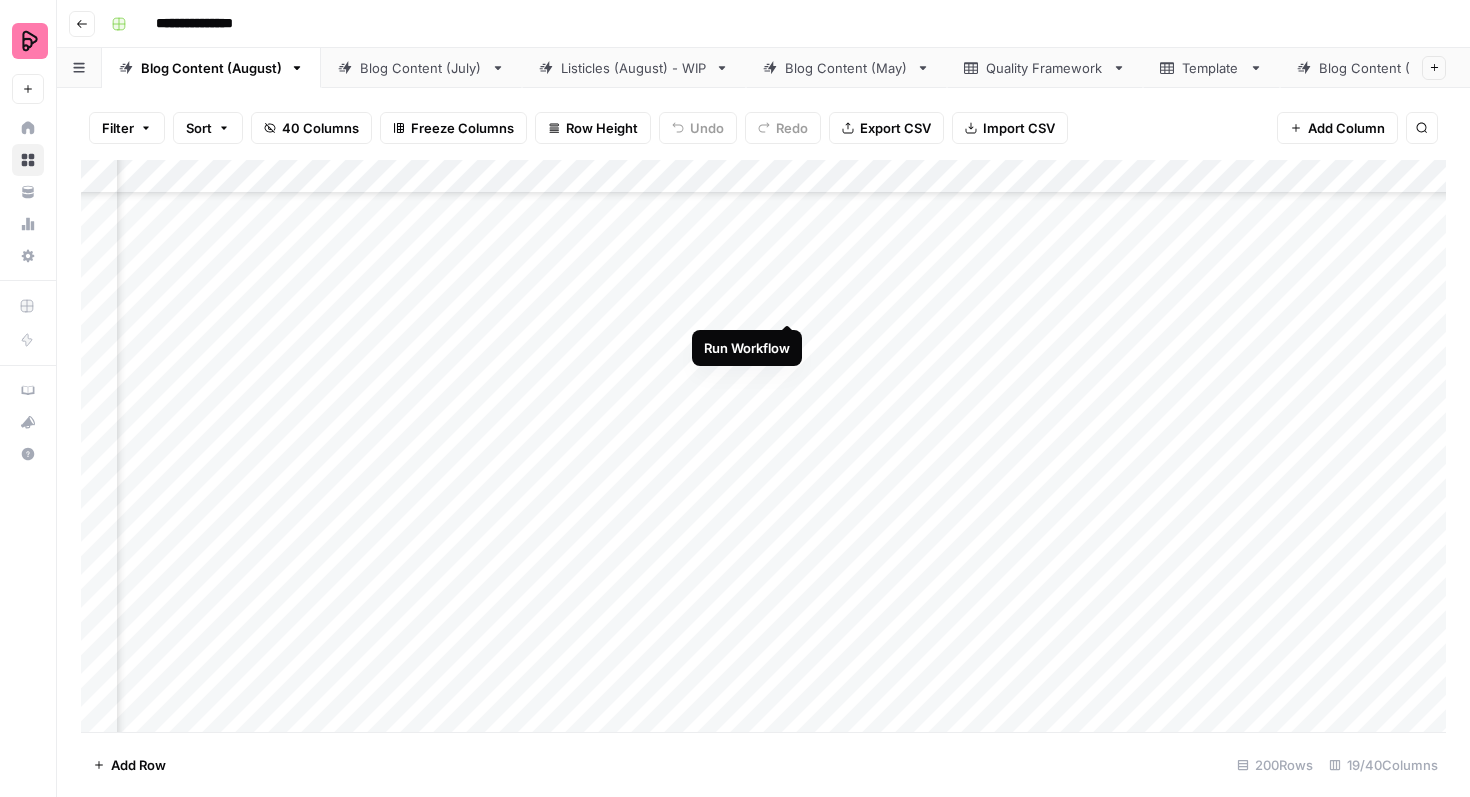click on "Add Column" at bounding box center (763, 446) 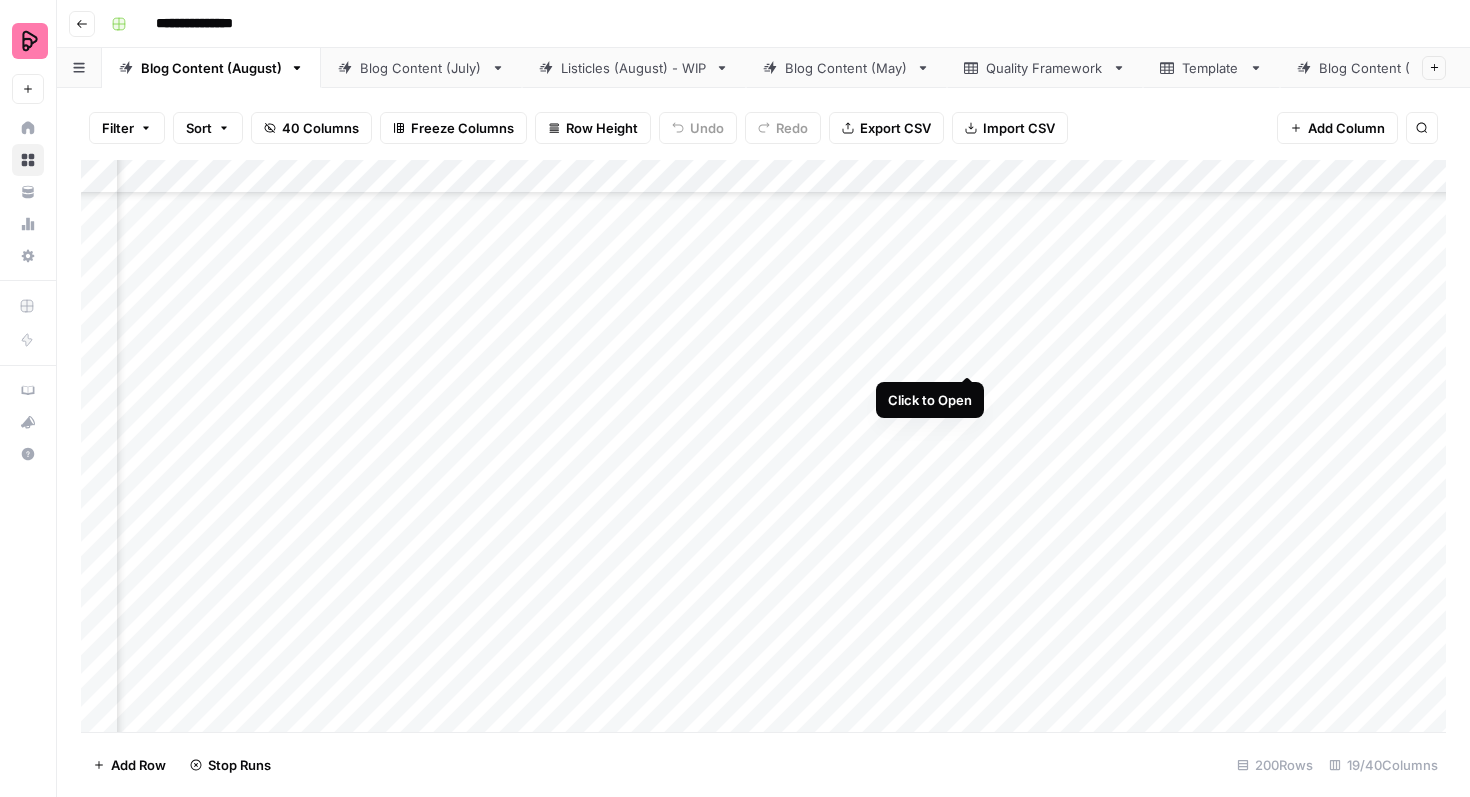 click on "Add Column" at bounding box center [763, 446] 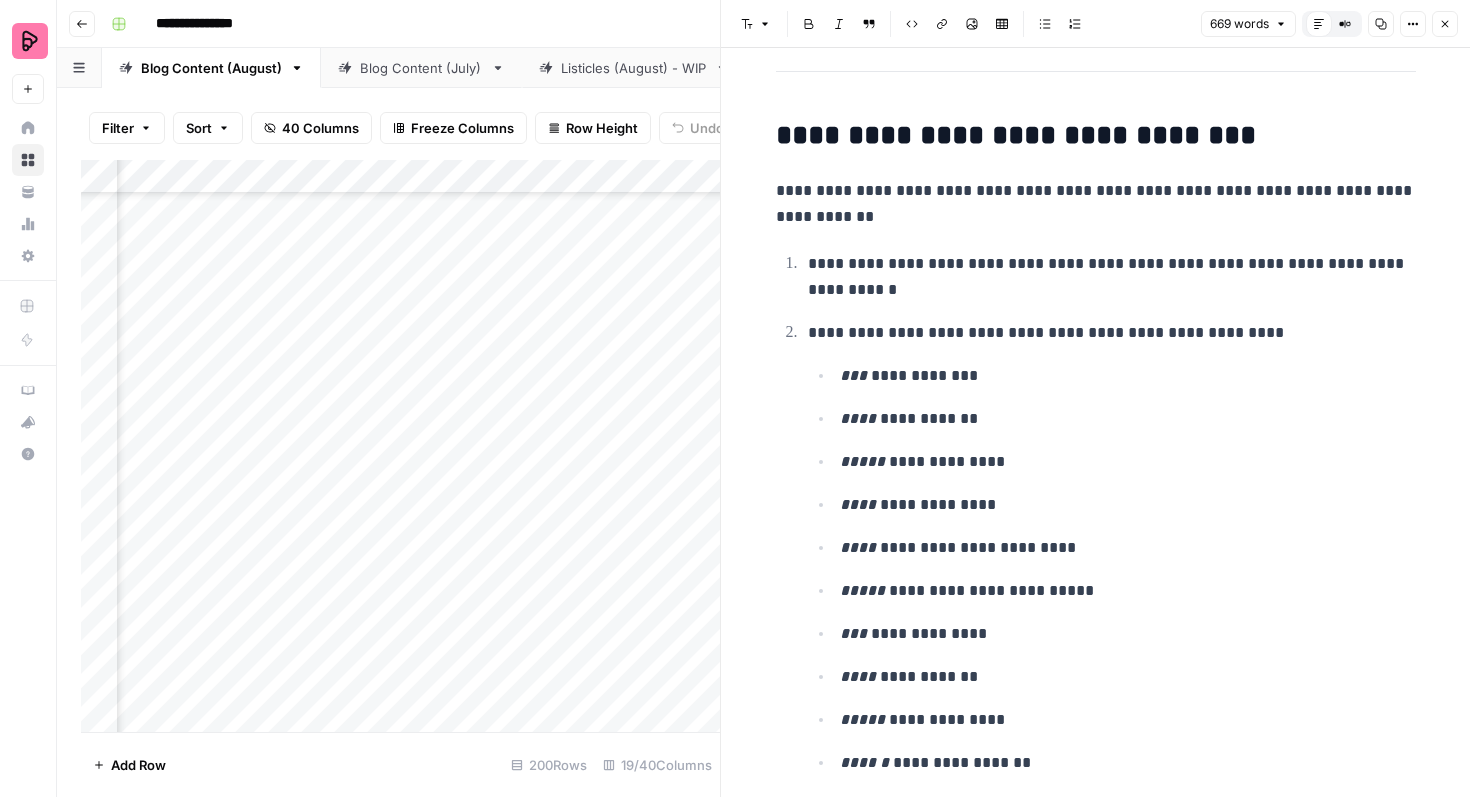 scroll, scrollTop: 121, scrollLeft: 0, axis: vertical 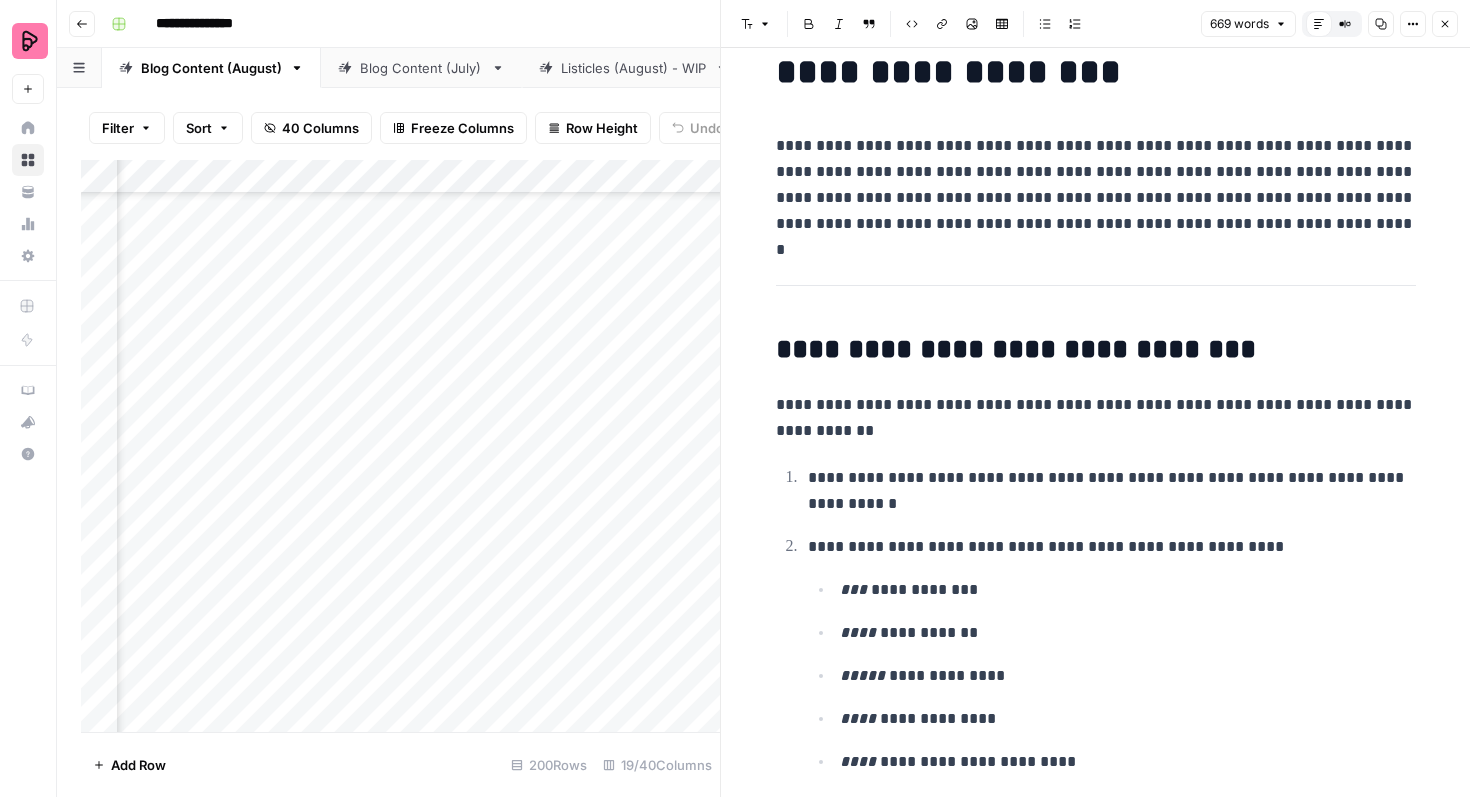 click on "**********" at bounding box center [1096, 185] 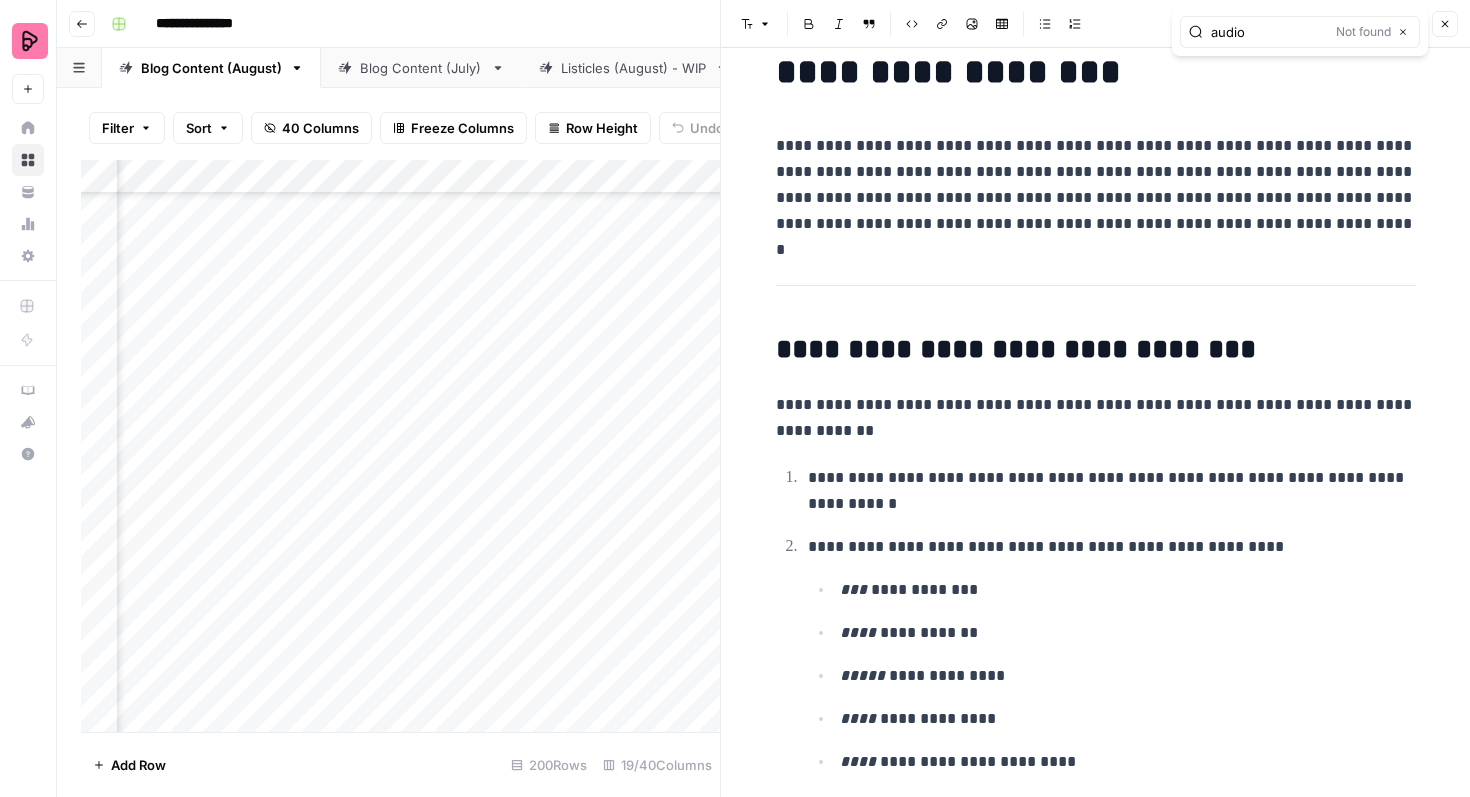 click on "audio" at bounding box center [1269, 32] 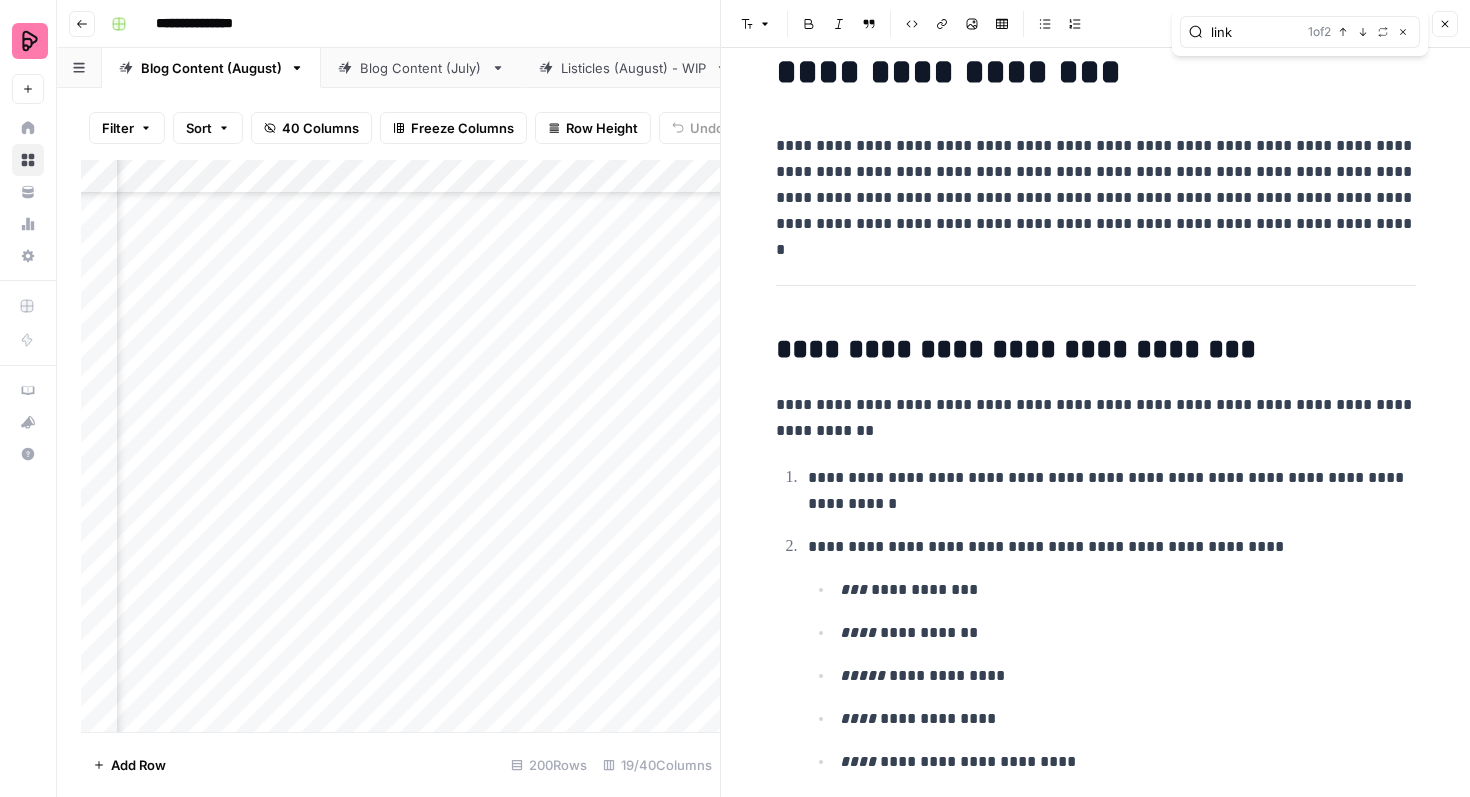 type on "link" 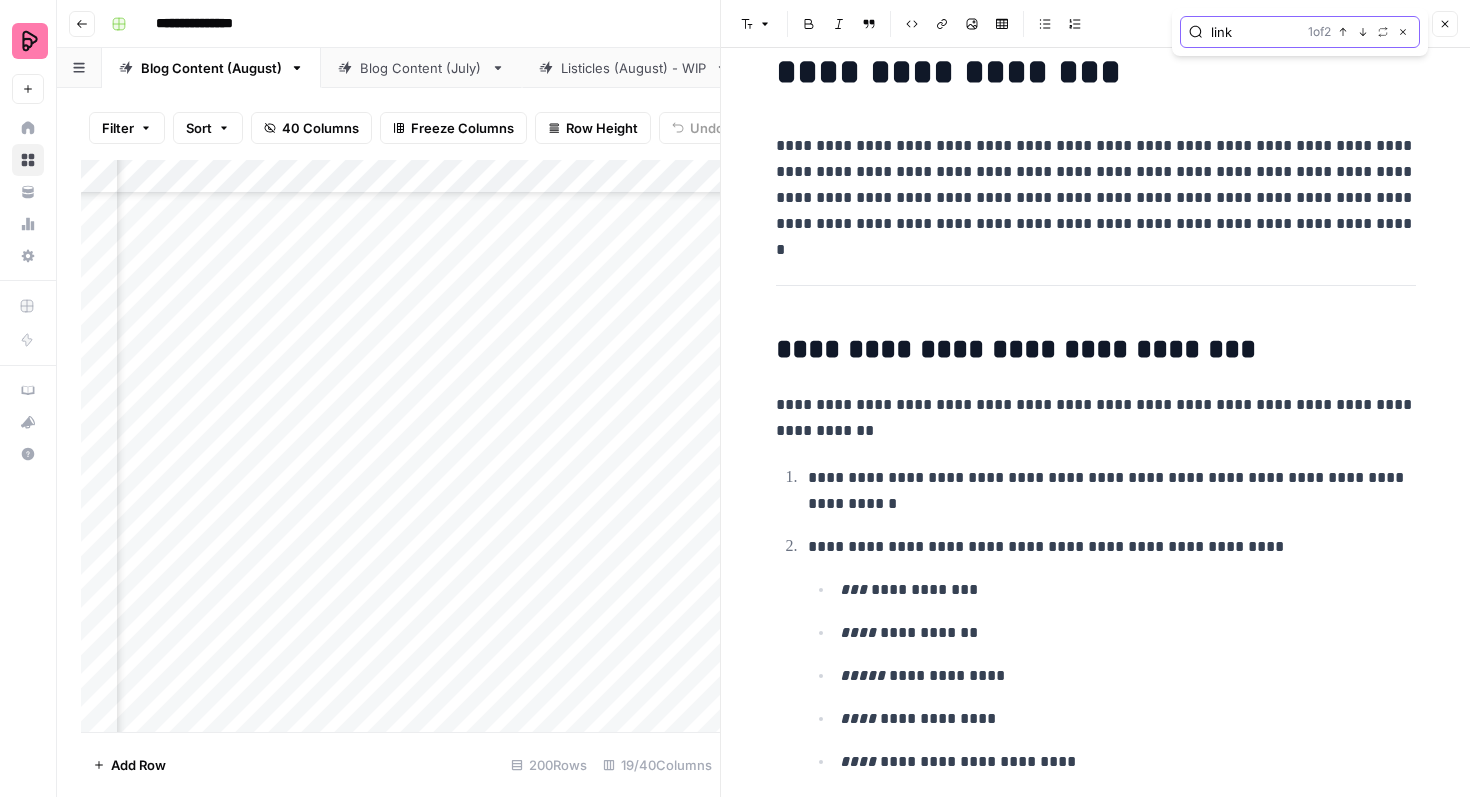 click 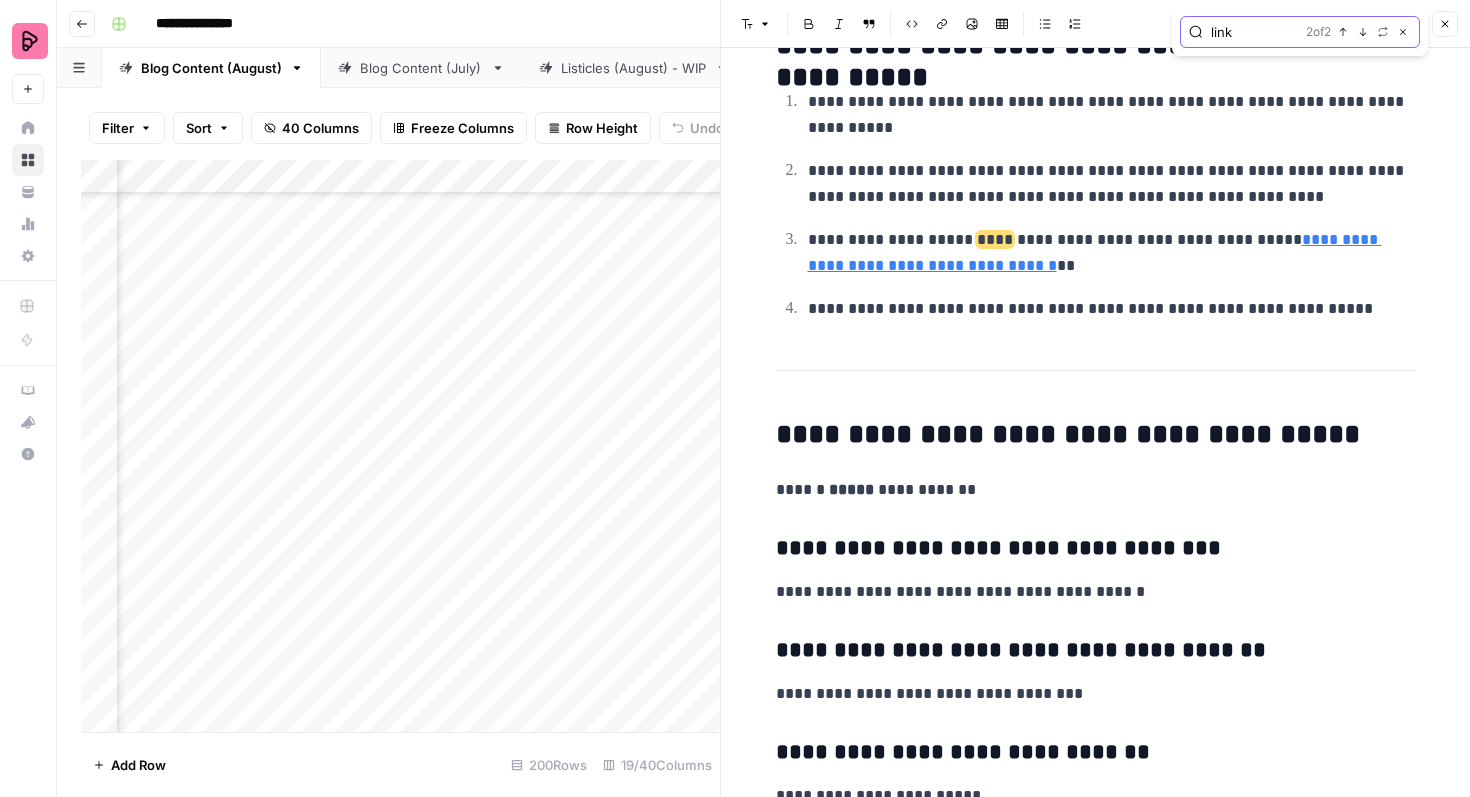 scroll, scrollTop: 4652, scrollLeft: 0, axis: vertical 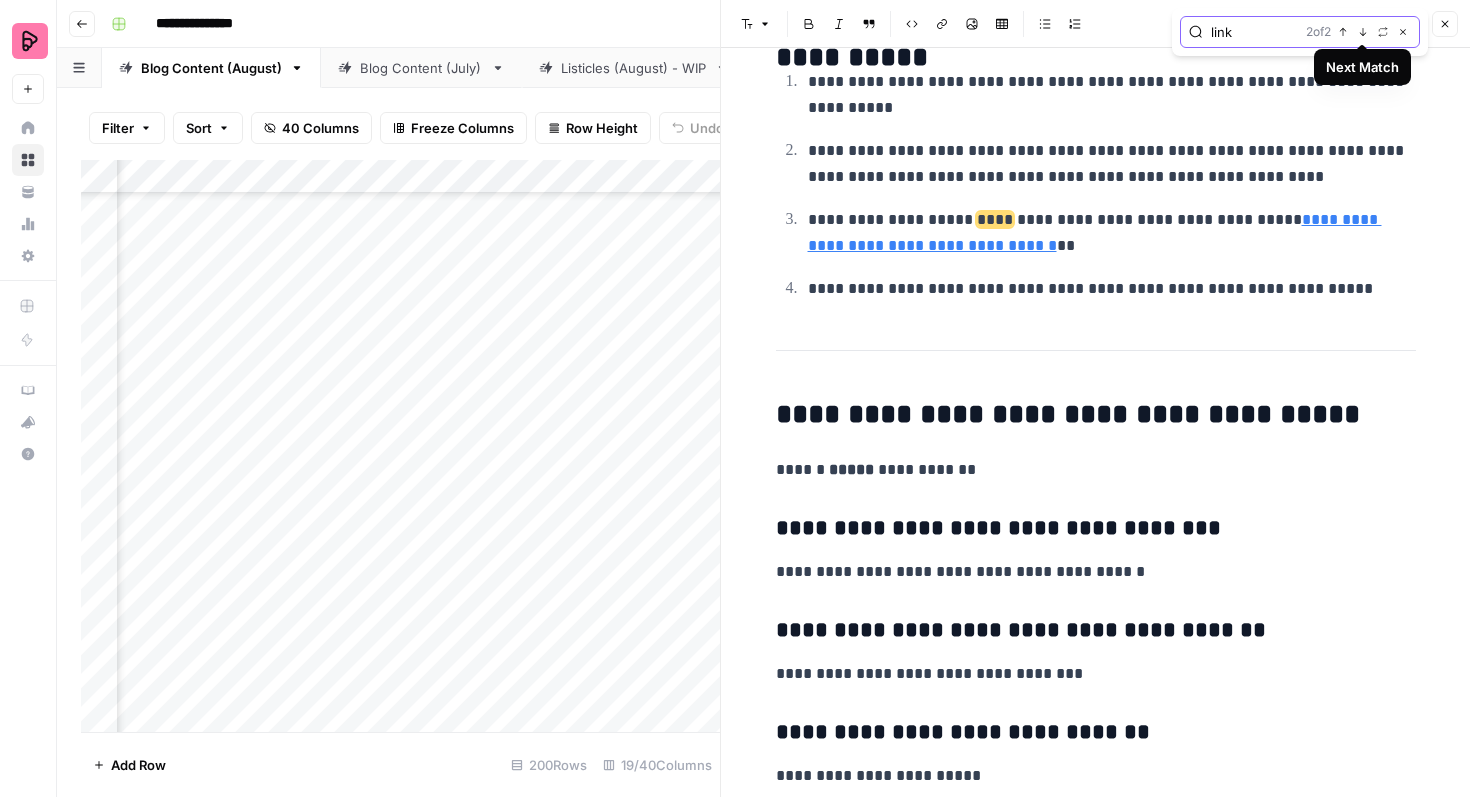 click 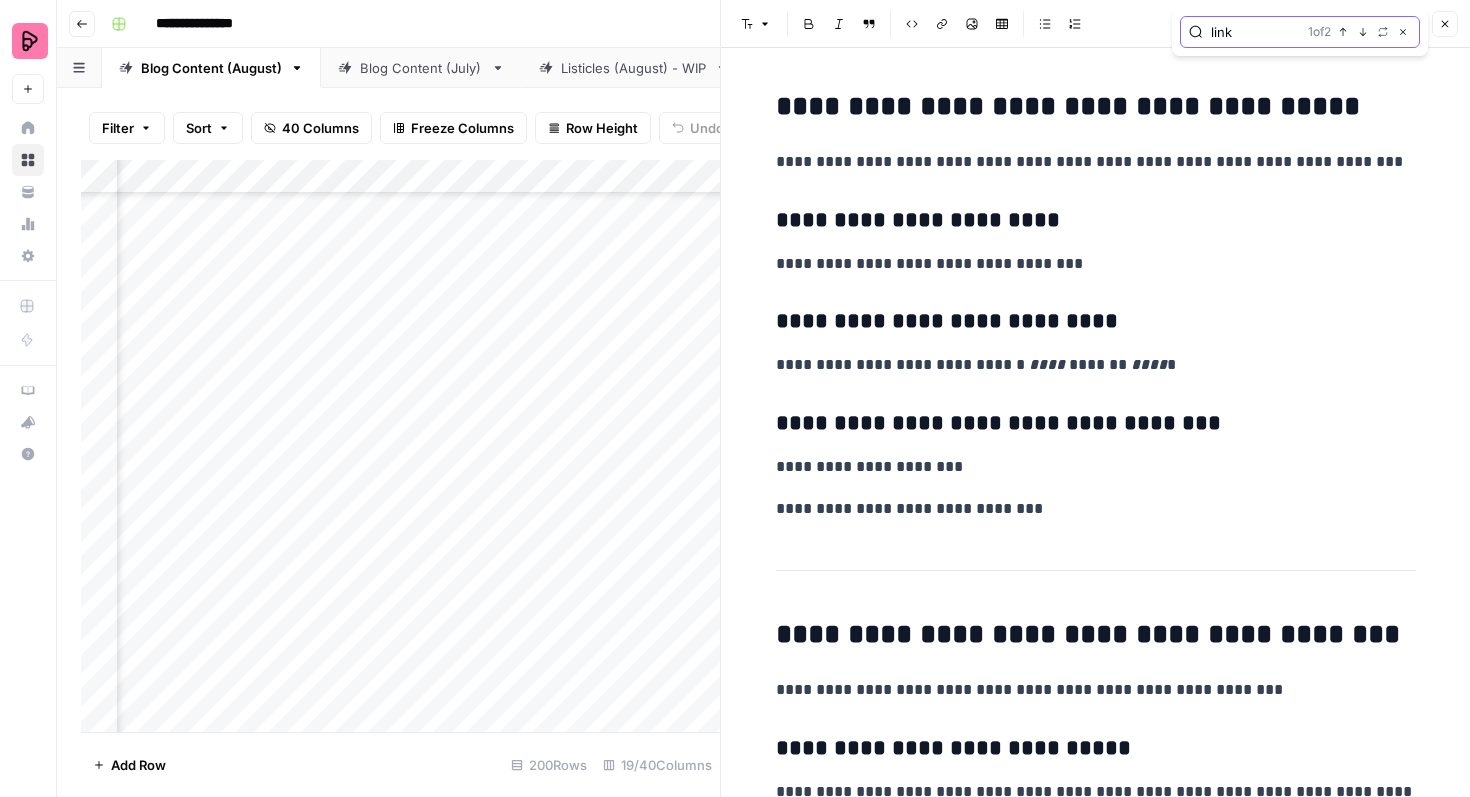 scroll, scrollTop: 2730, scrollLeft: 0, axis: vertical 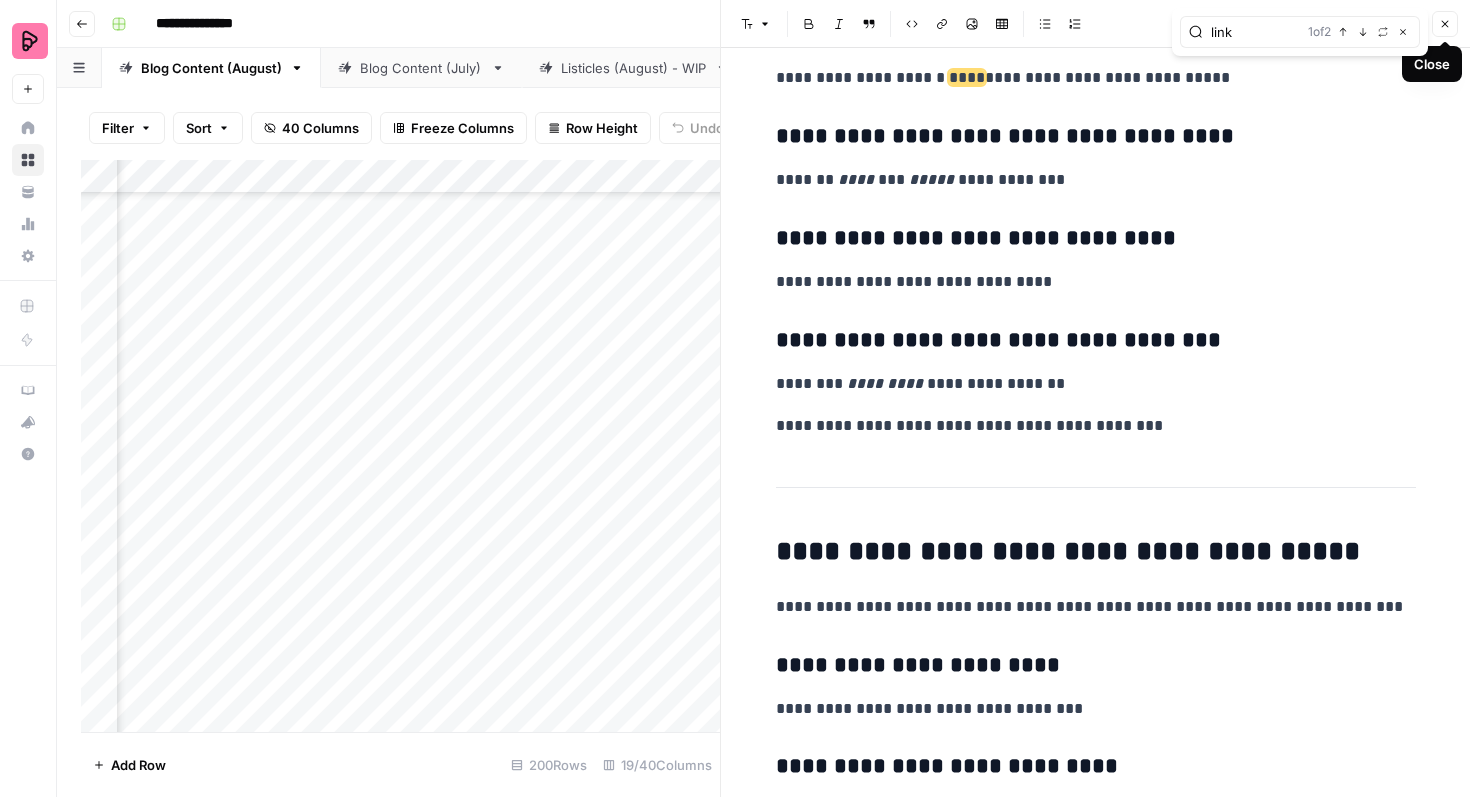 click 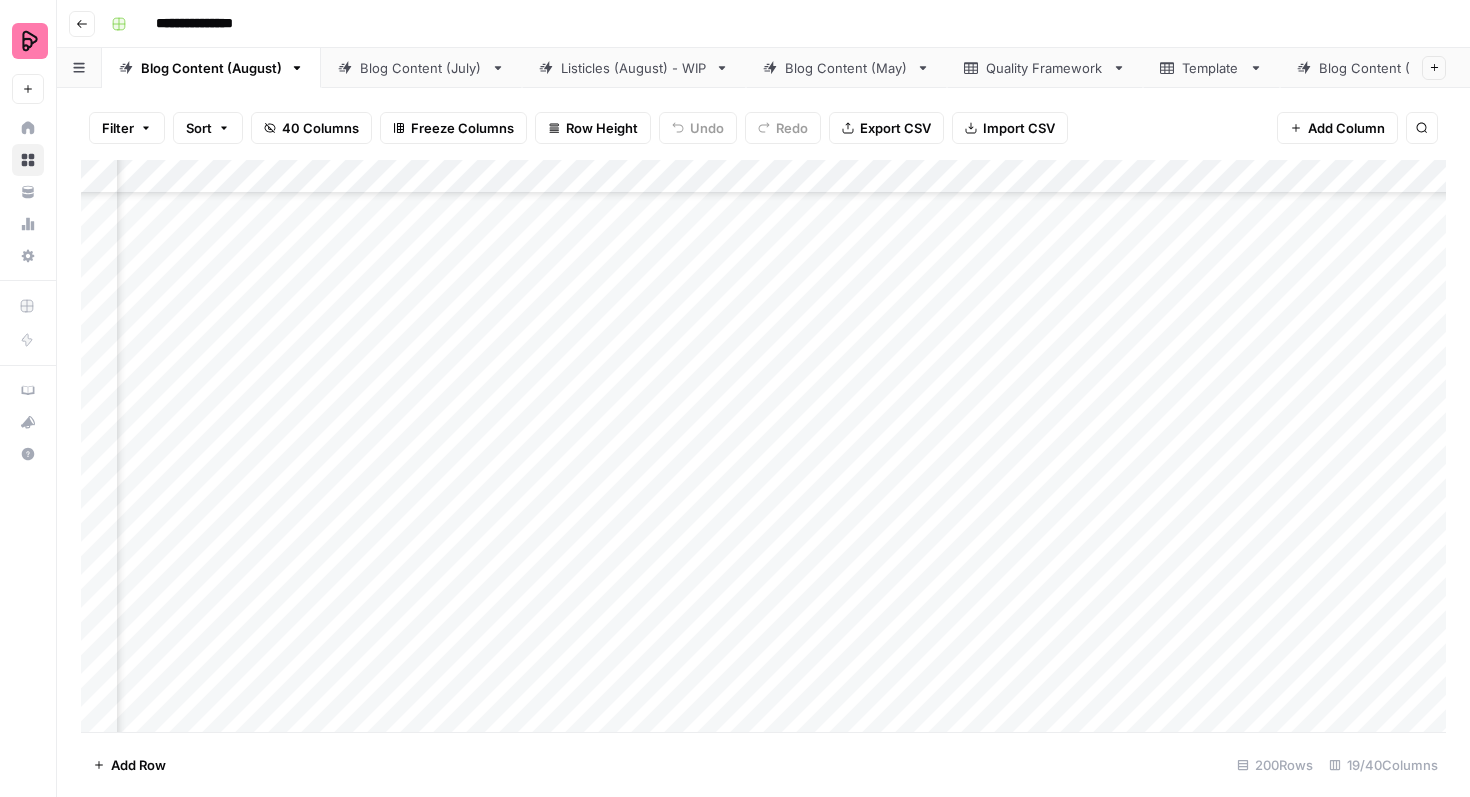 click on "Add Column" at bounding box center [763, 446] 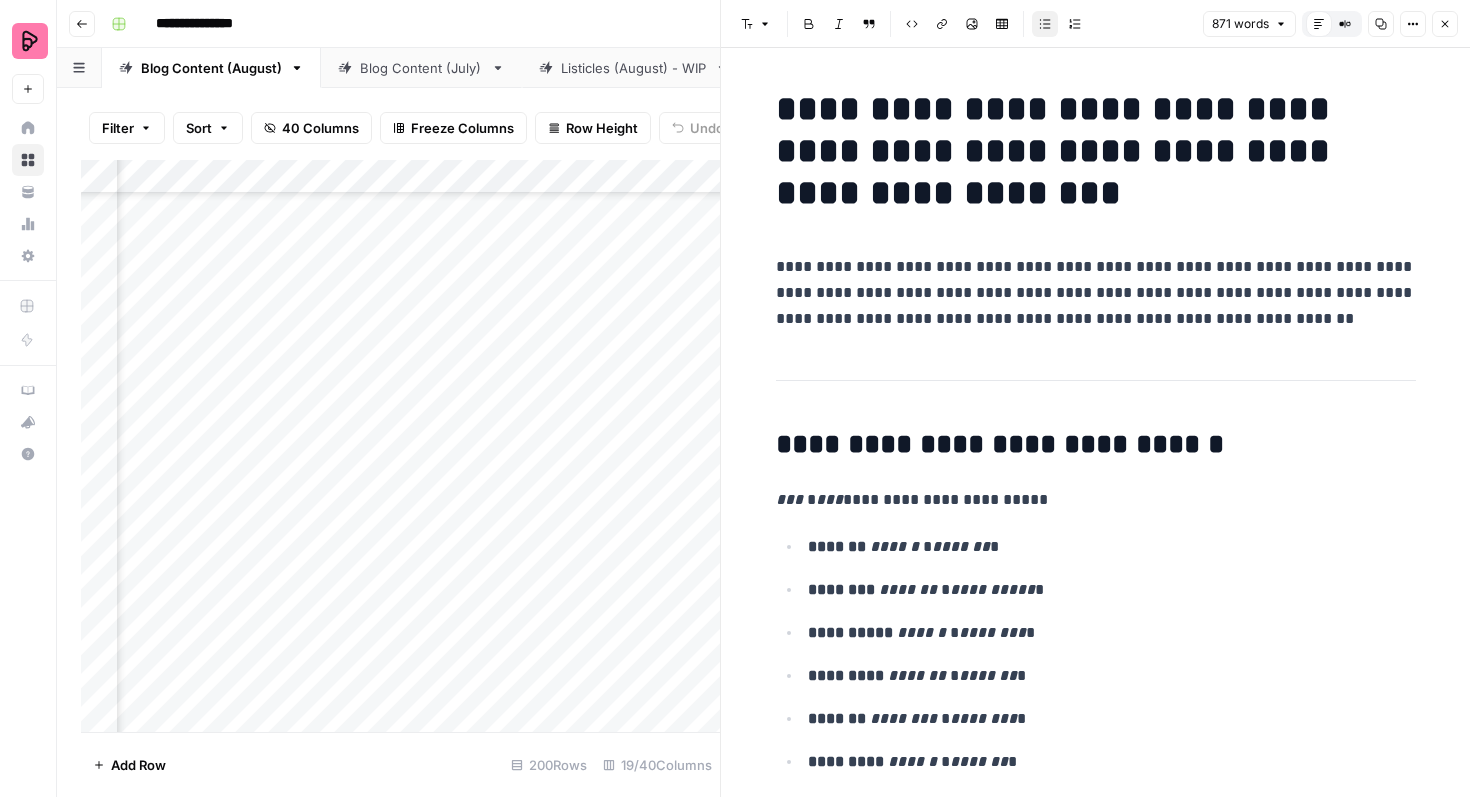 click on "**********" at bounding box center [1096, 293] 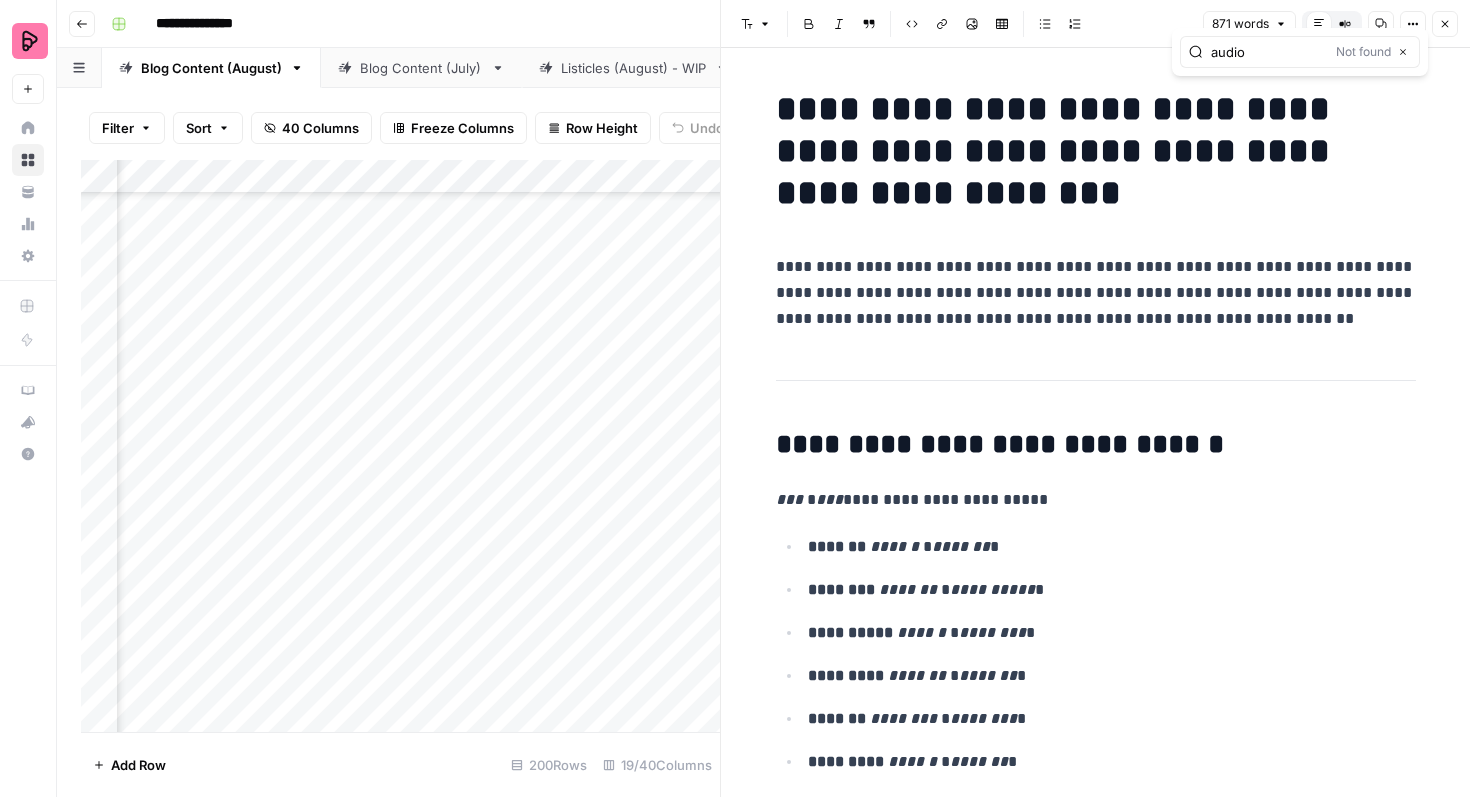 click on "audio" at bounding box center (1269, 52) 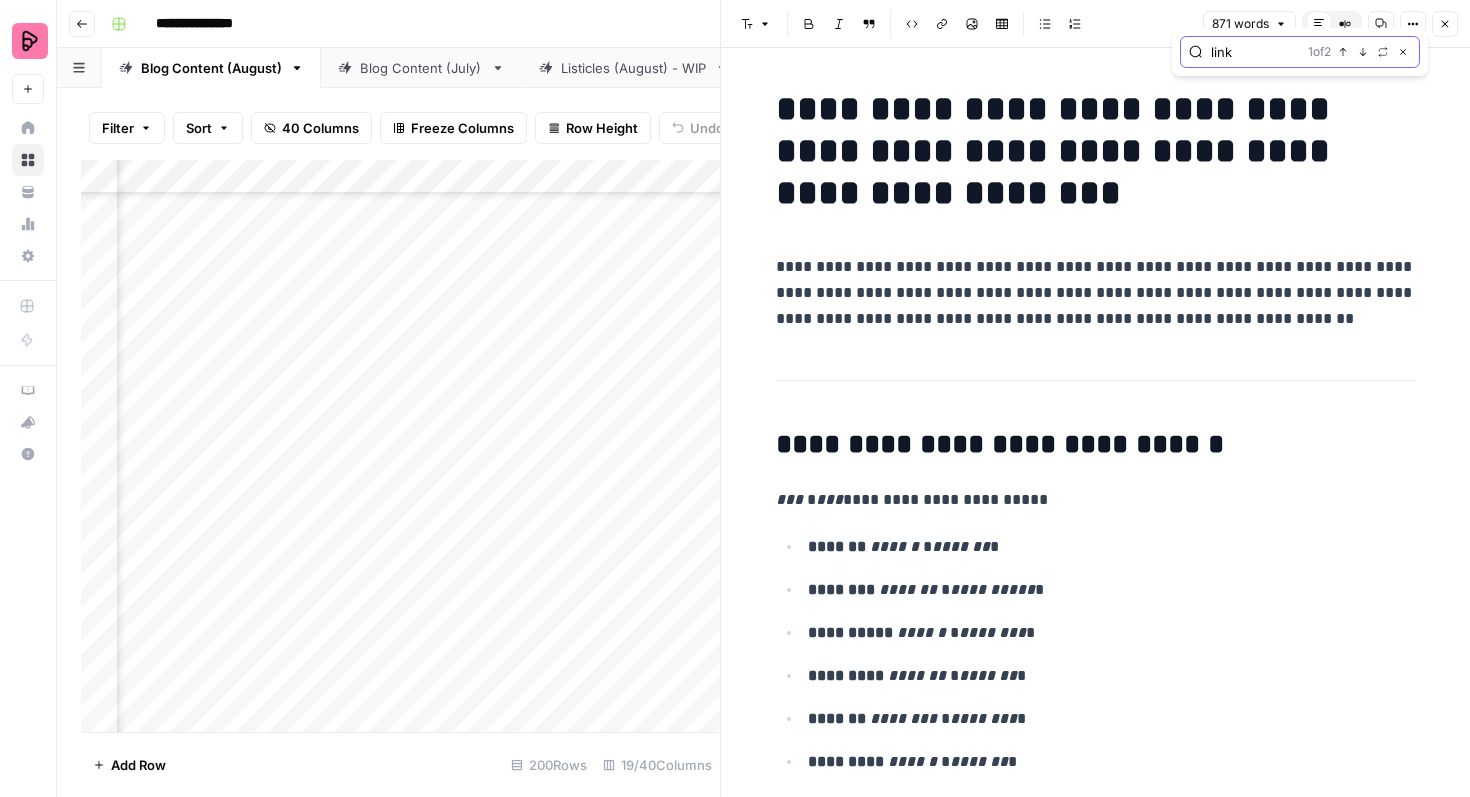 click 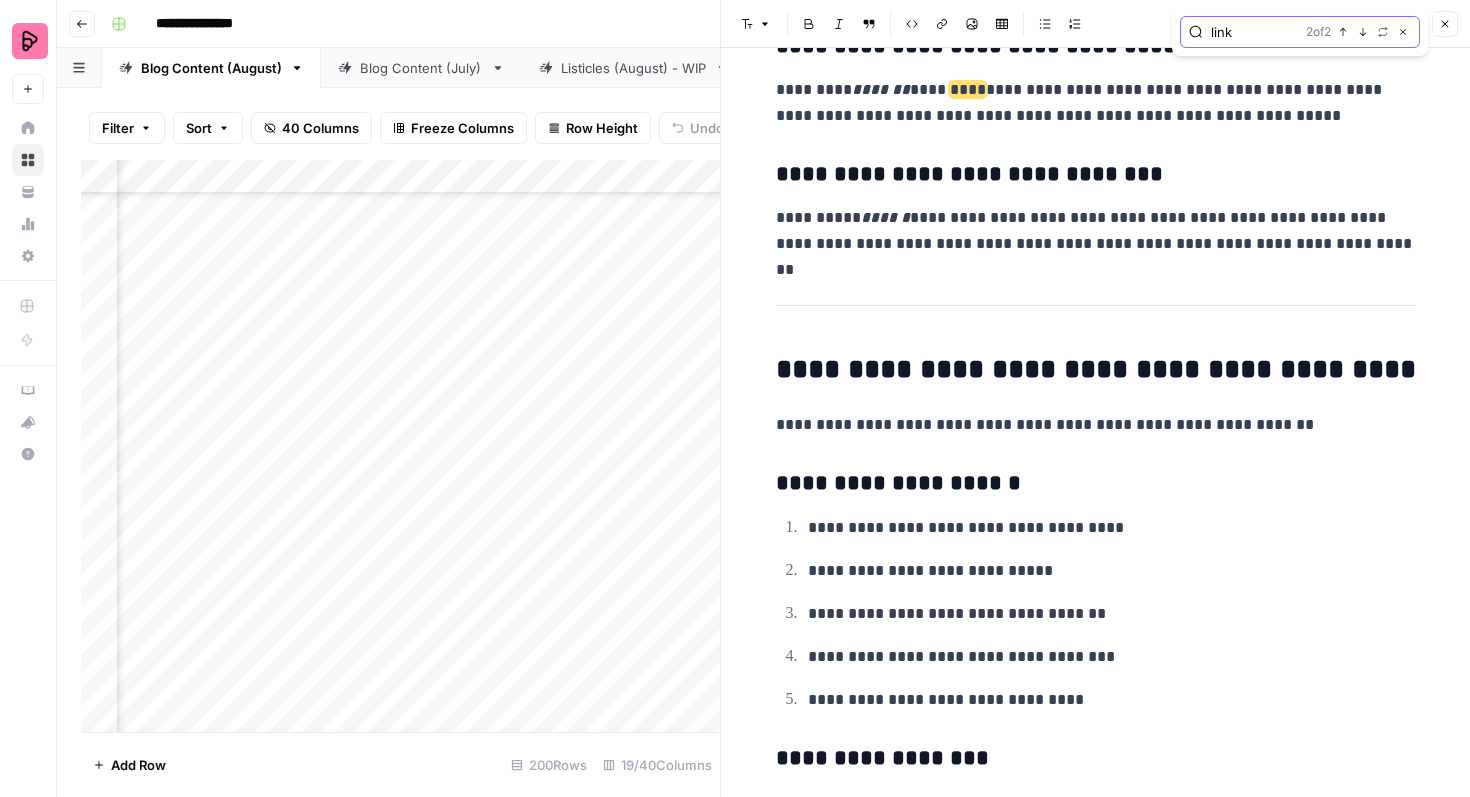 scroll, scrollTop: 2869, scrollLeft: 0, axis: vertical 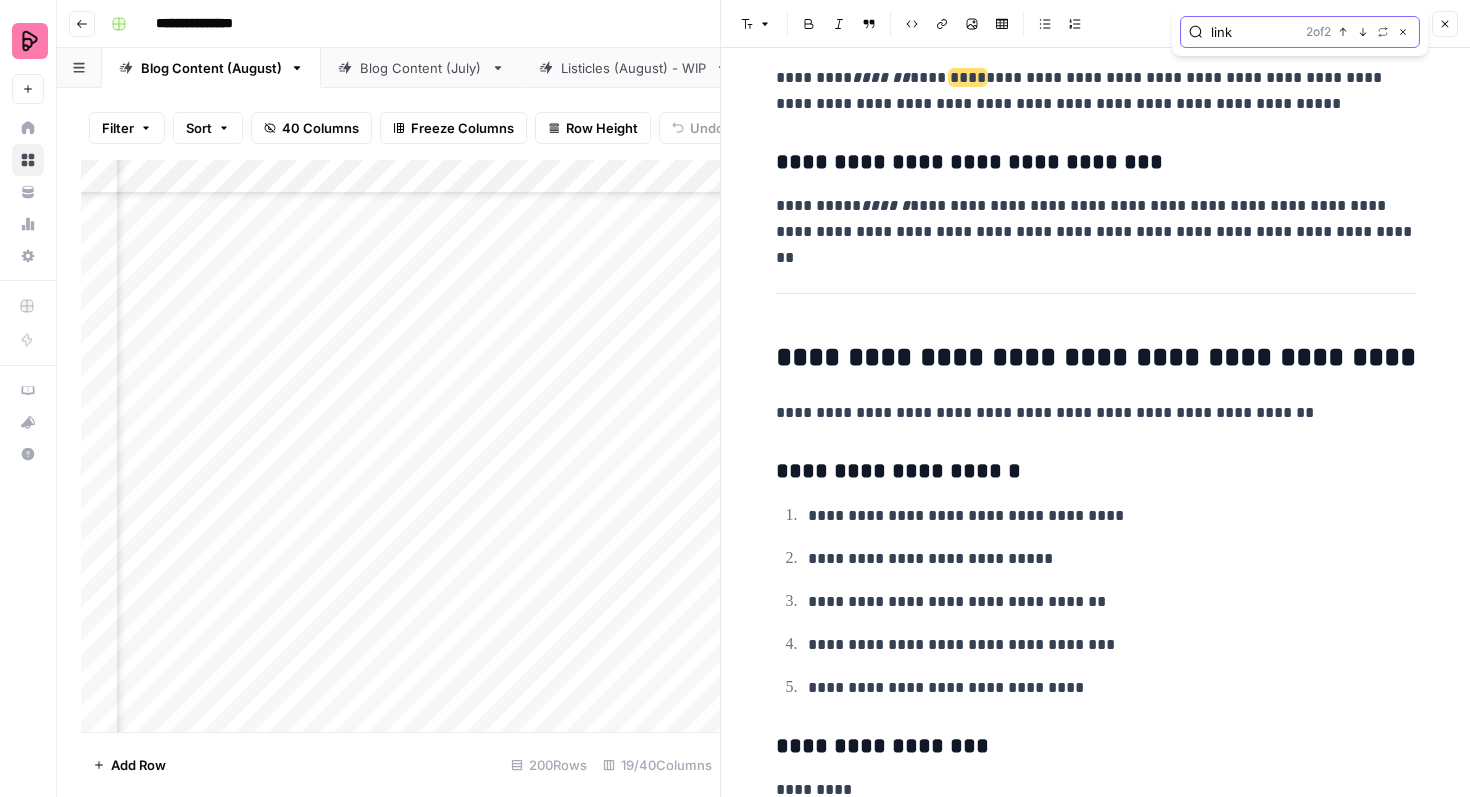 click on "Next Match" at bounding box center (1363, 32) 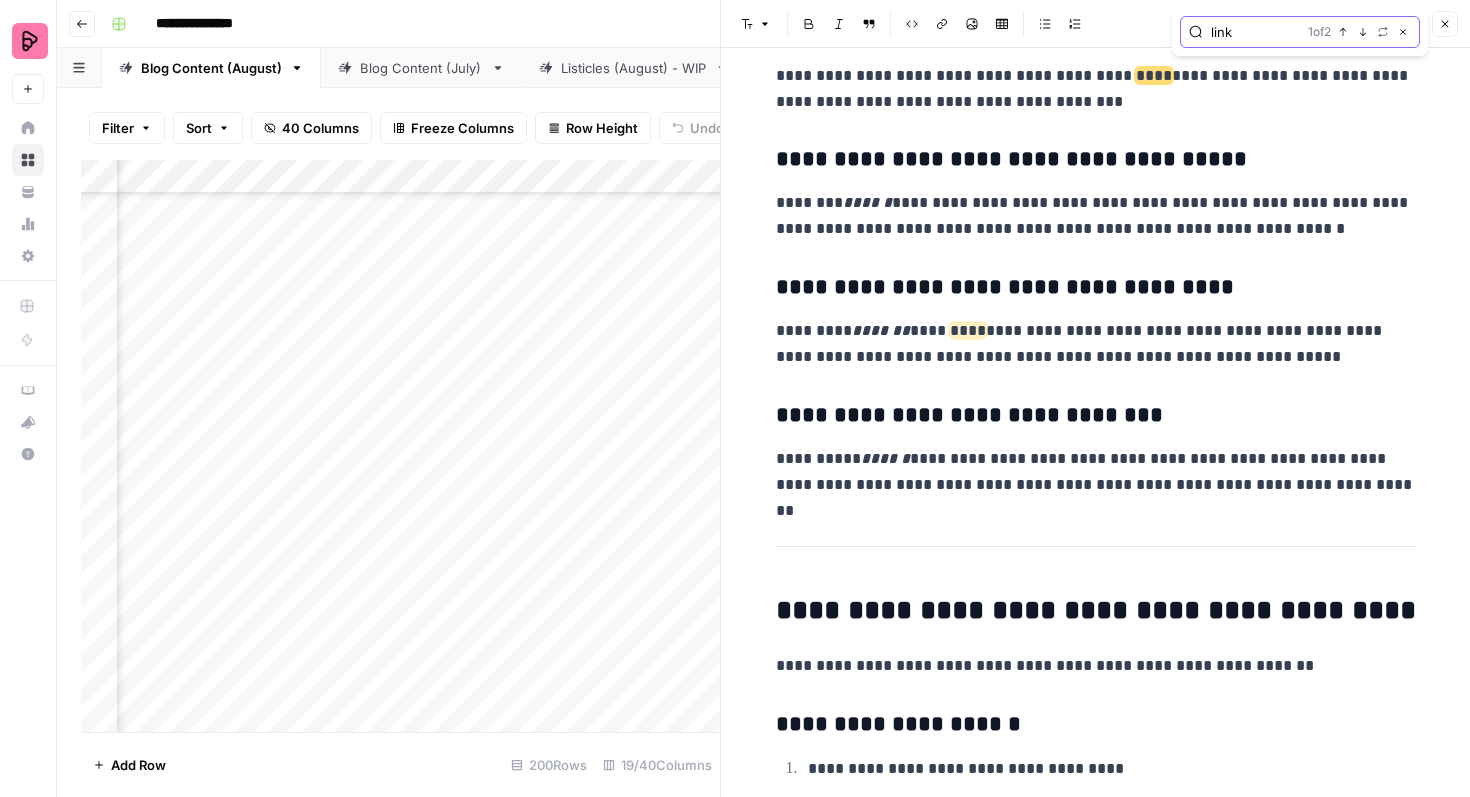 scroll, scrollTop: 2613, scrollLeft: 0, axis: vertical 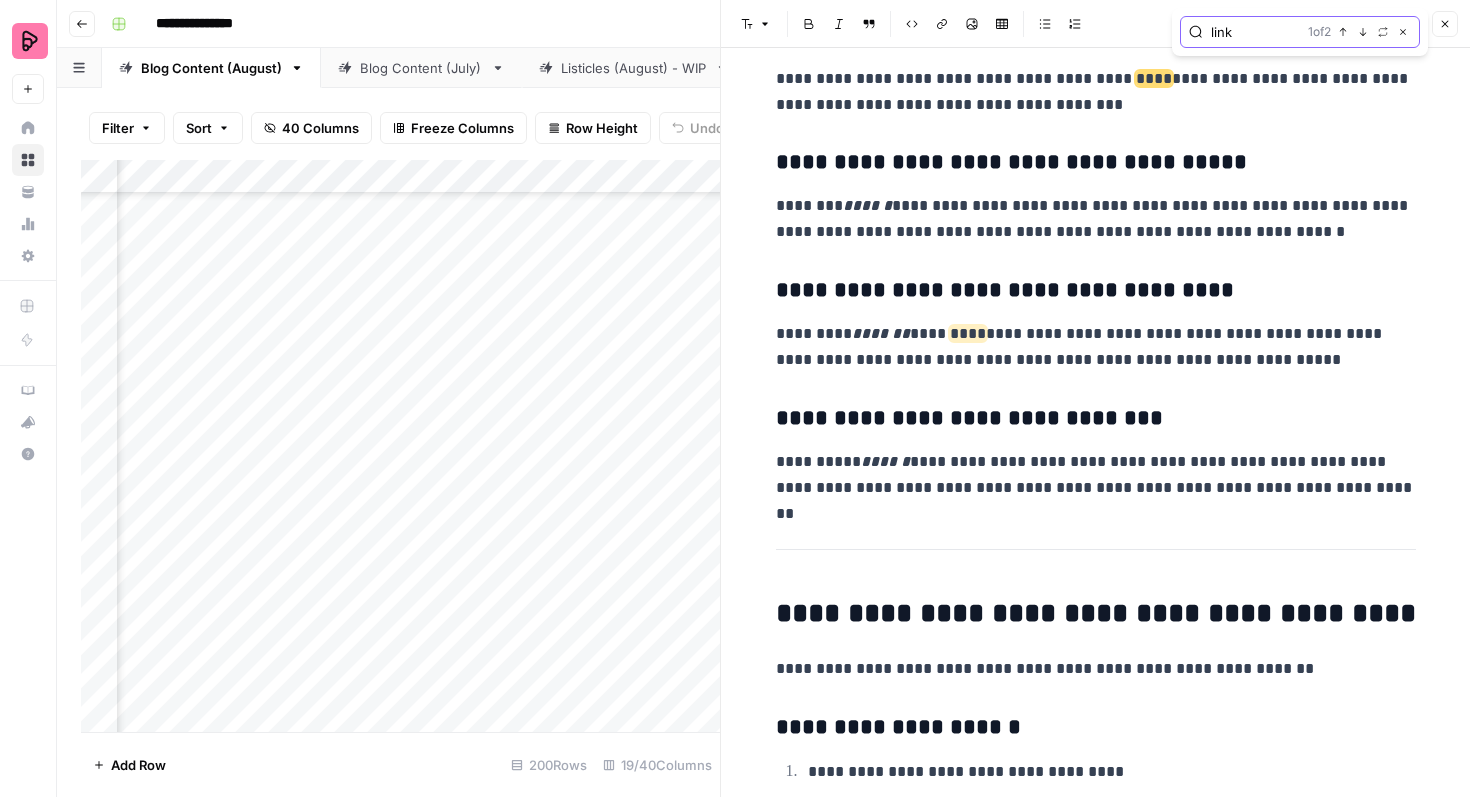 click on "link" at bounding box center [1255, 32] 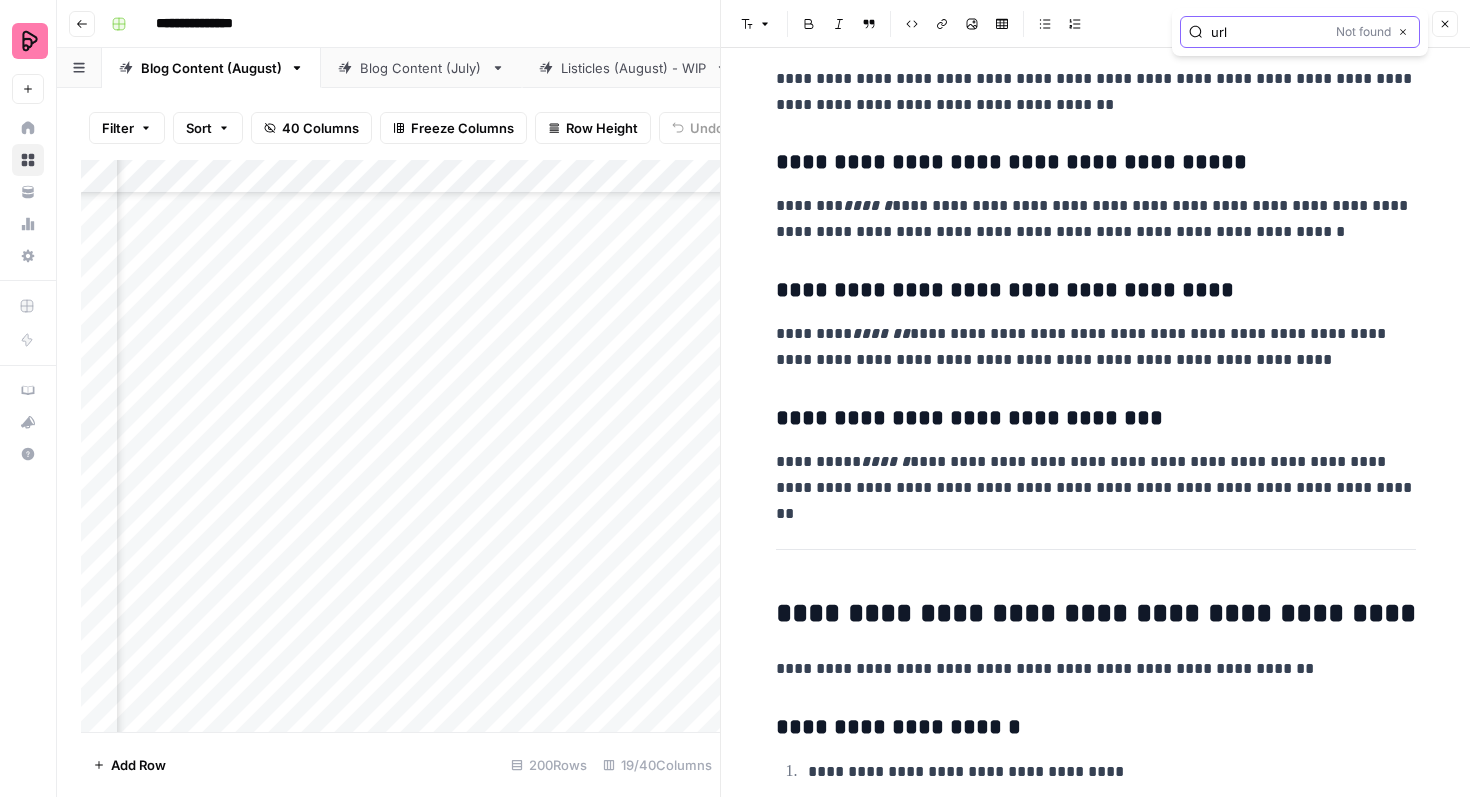 click on "url" at bounding box center [1269, 32] 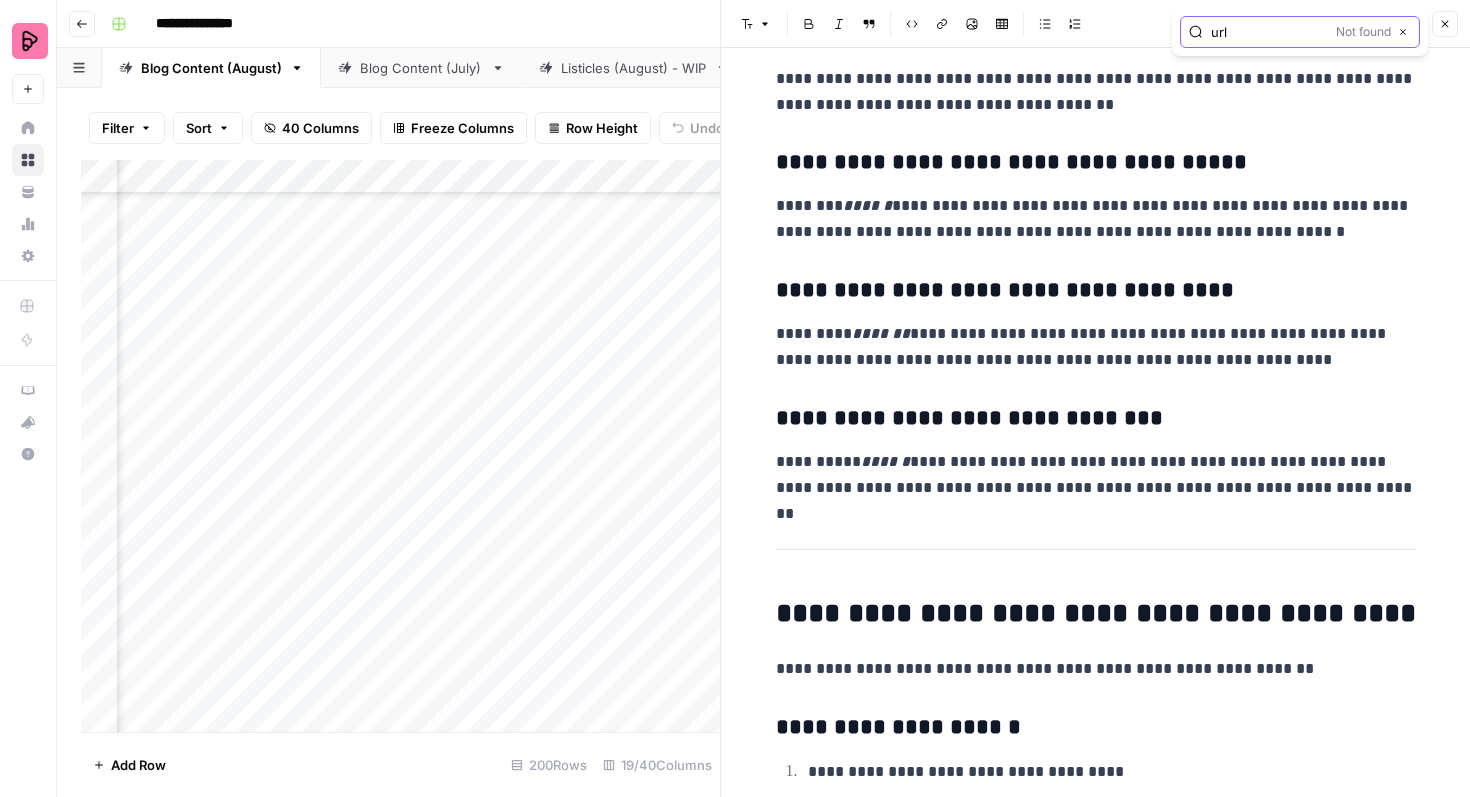 click on "url" at bounding box center (1269, 32) 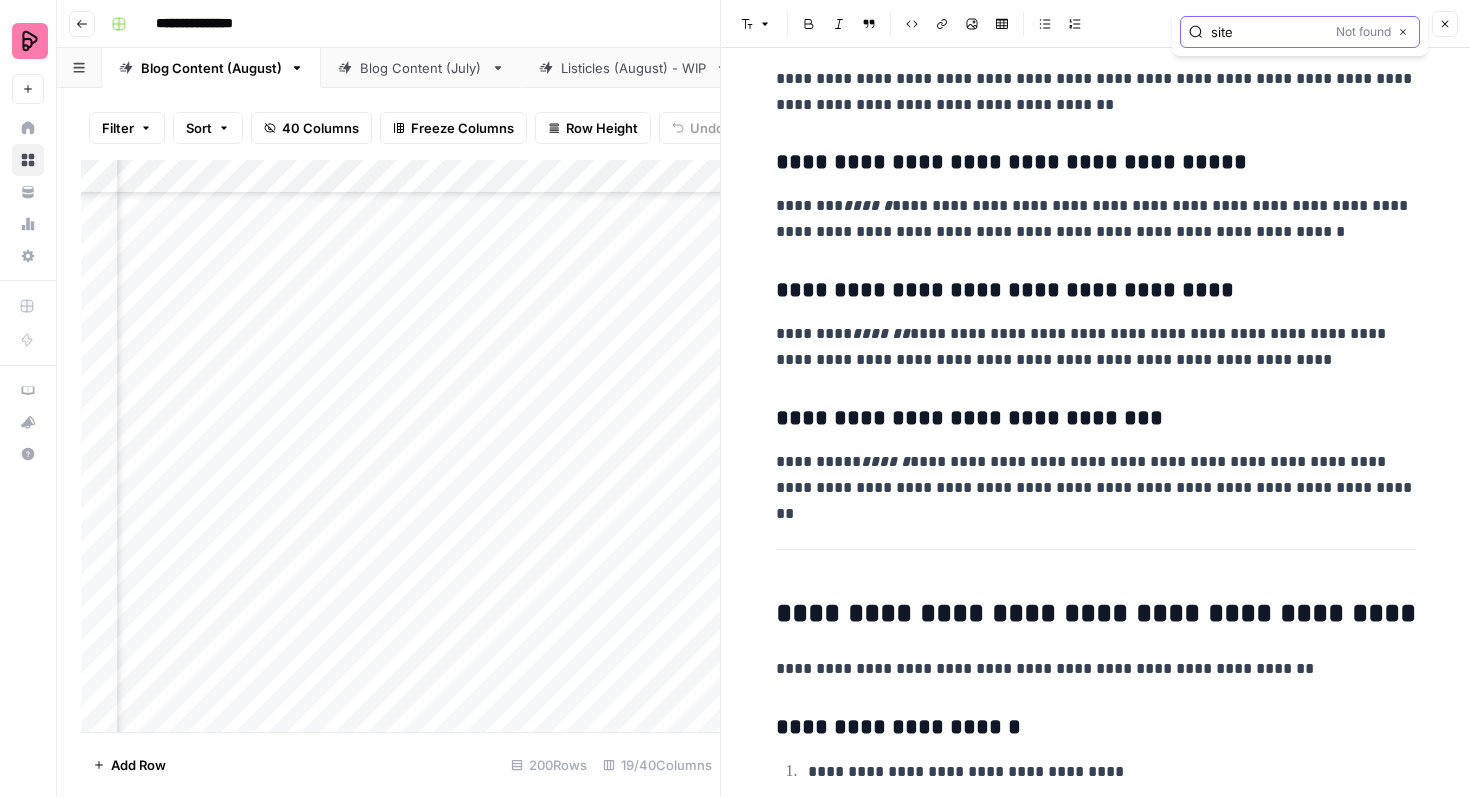 type on "site" 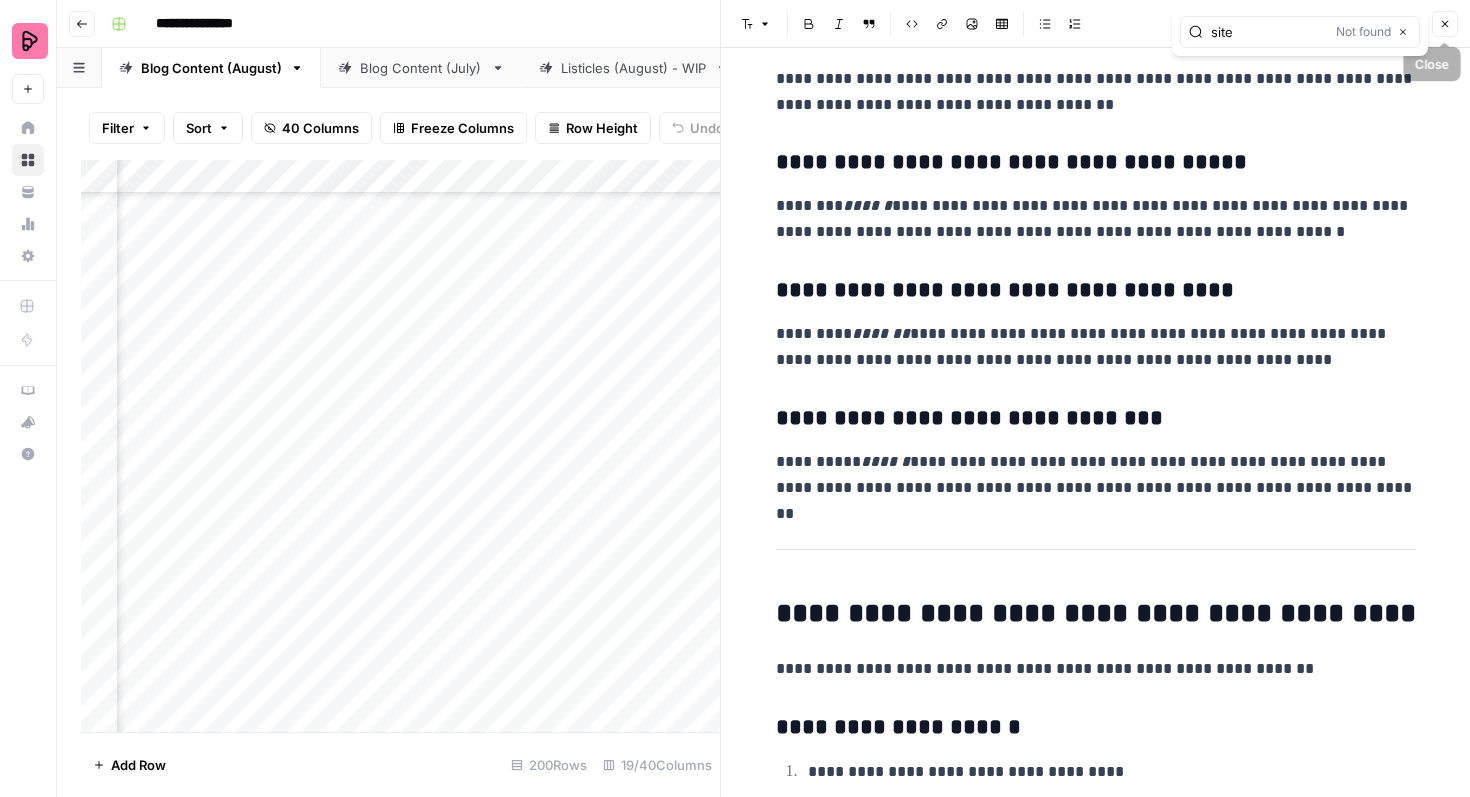 click 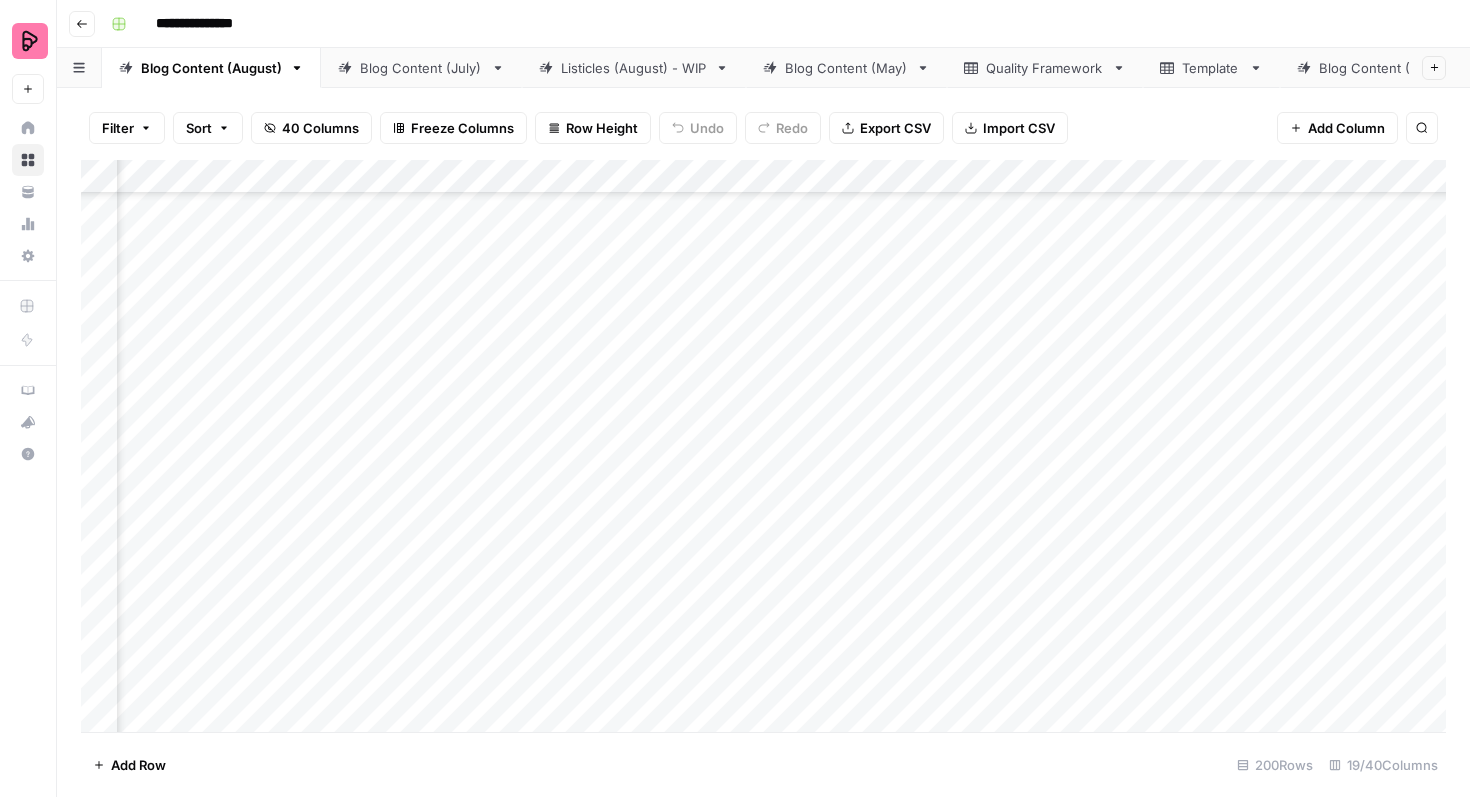 click on "Add Column" at bounding box center (763, 446) 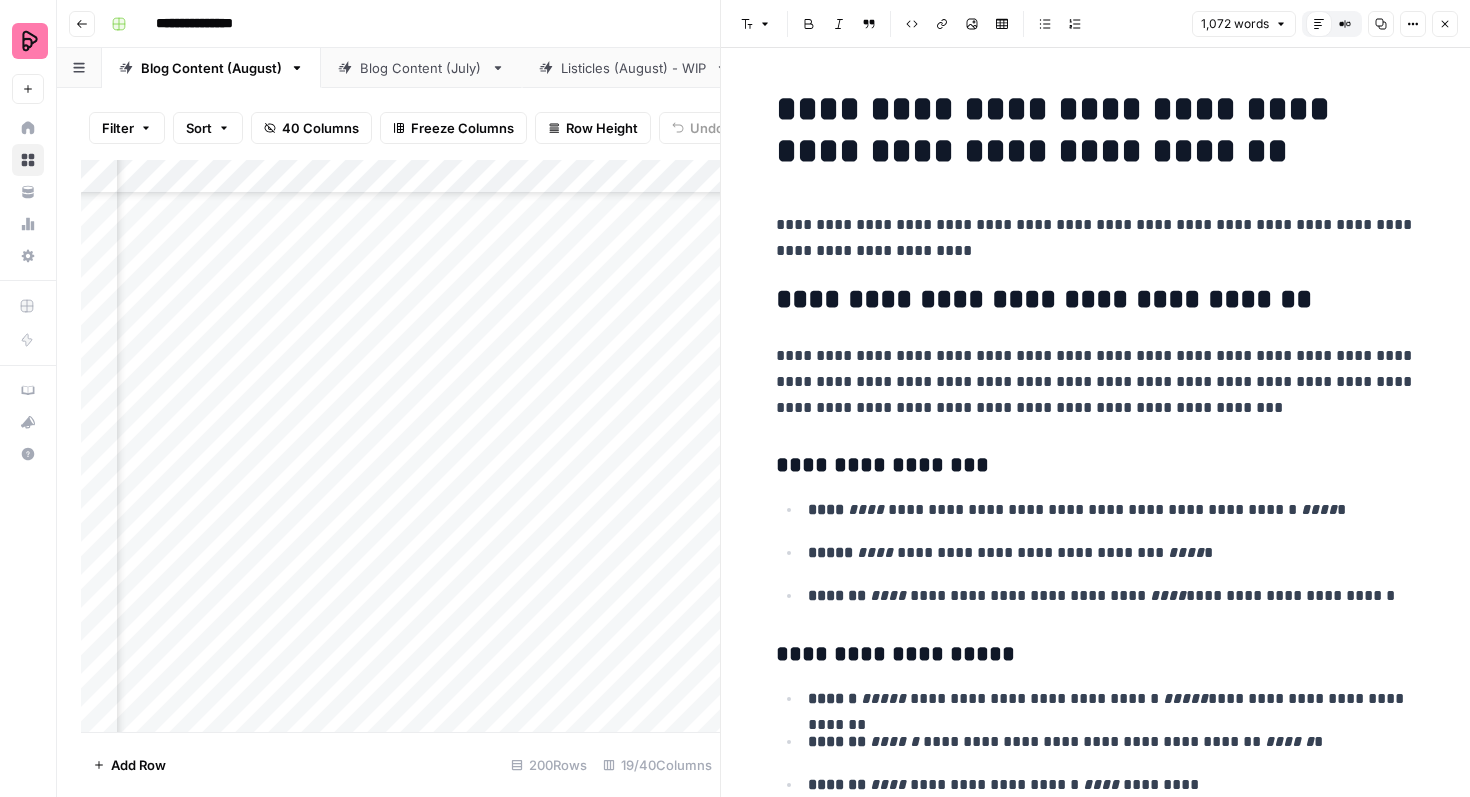 click on "**********" at bounding box center (1096, 238) 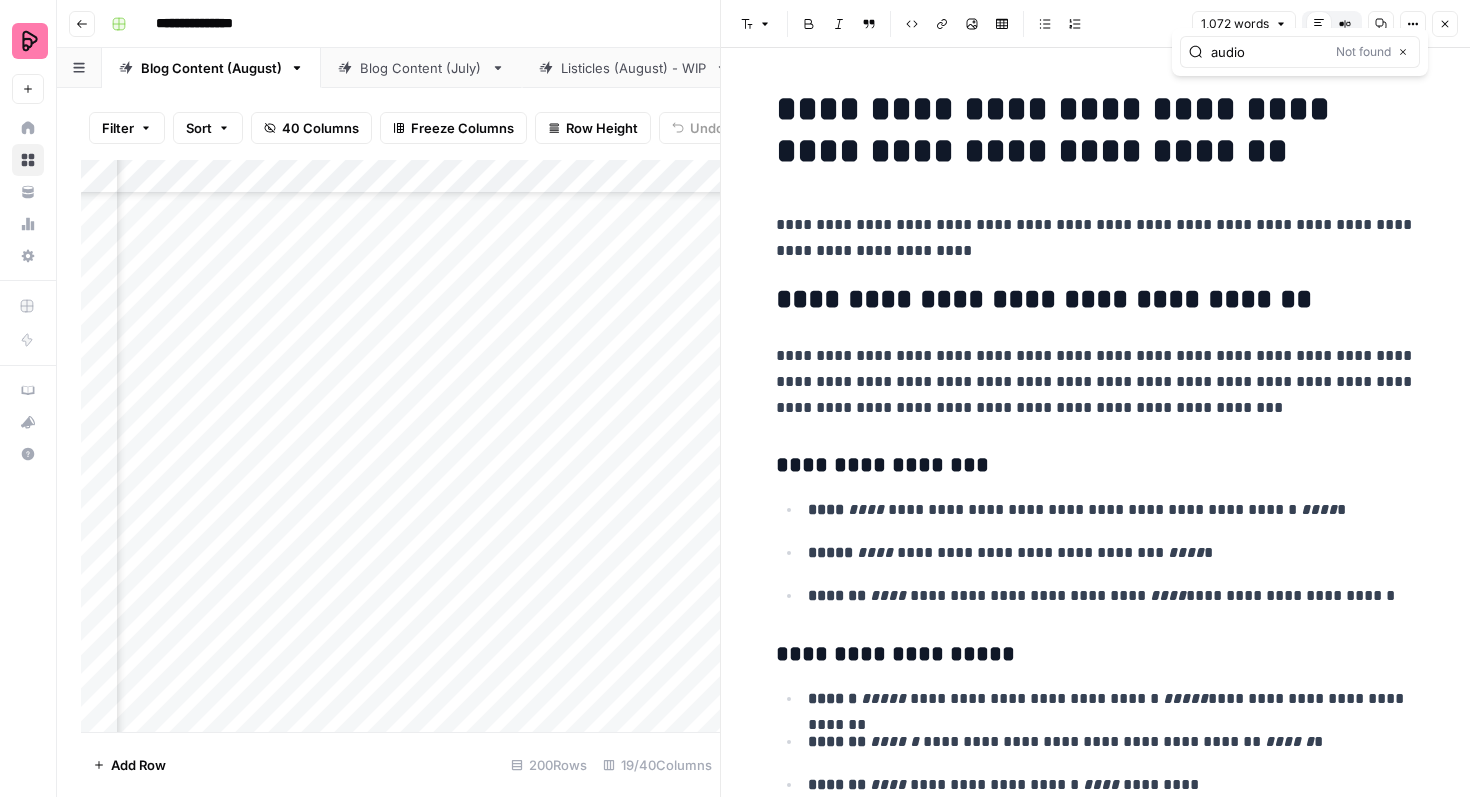 click on "audio" at bounding box center (1269, 52) 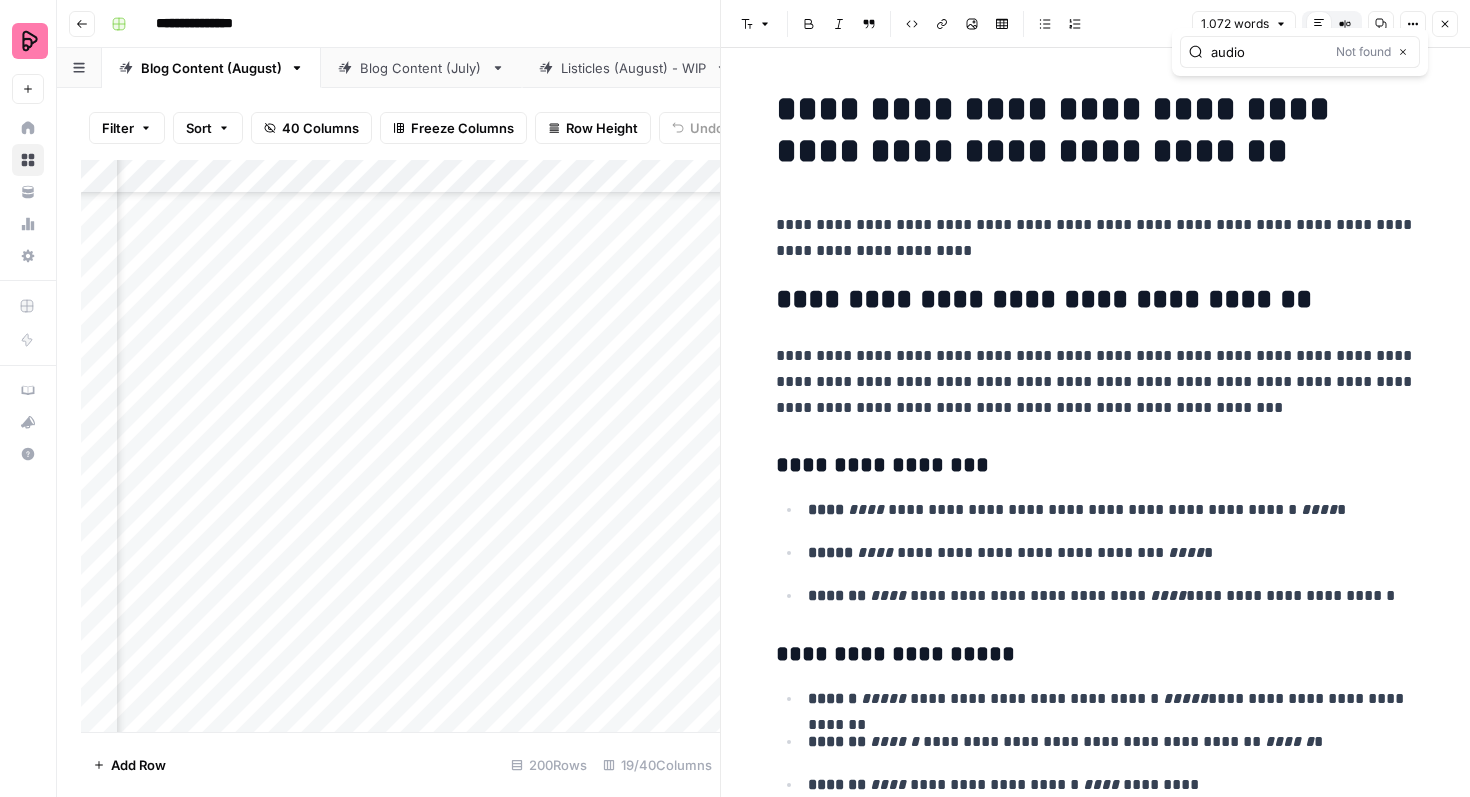 click on "audio" at bounding box center (1269, 52) 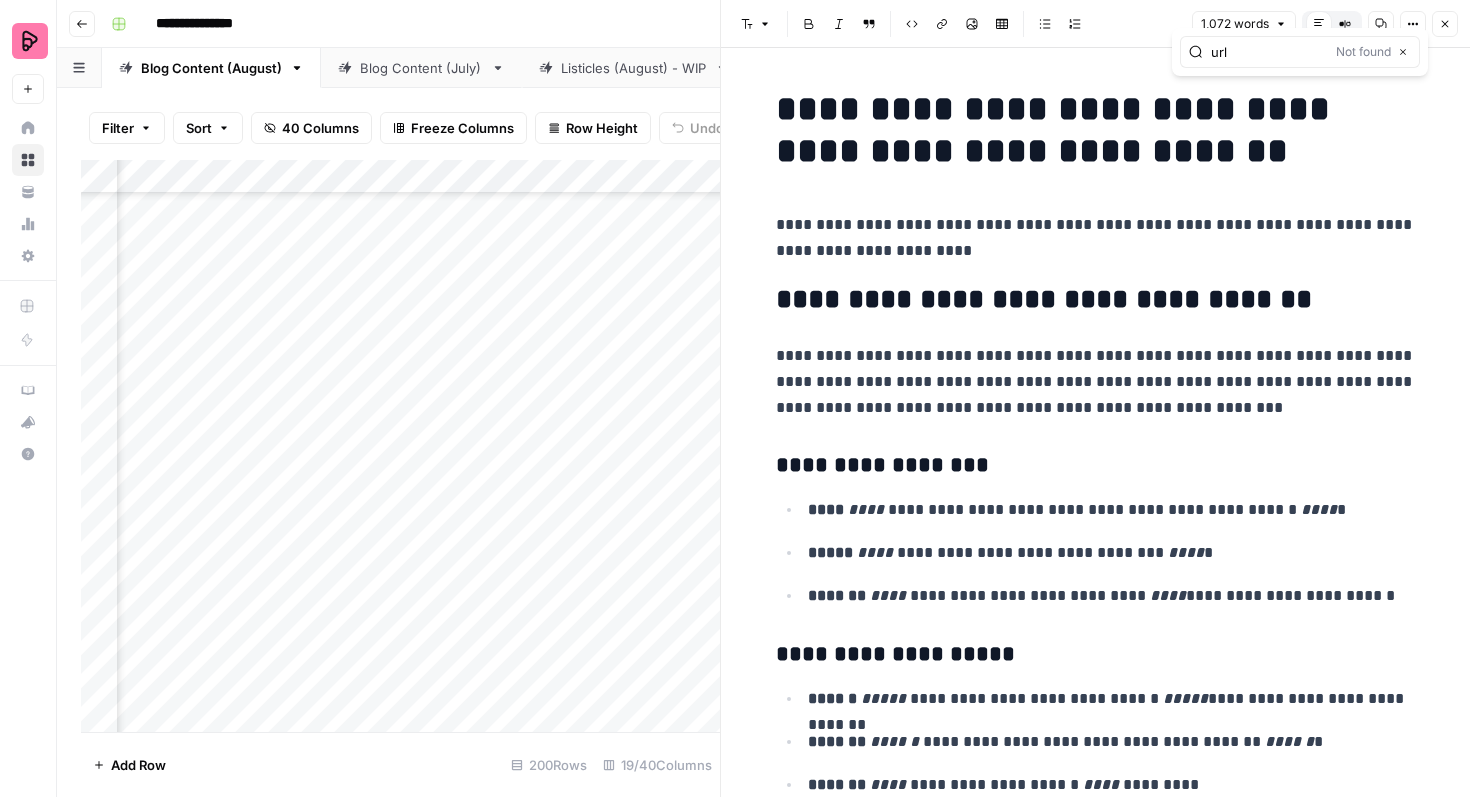 click on "url" at bounding box center (1269, 52) 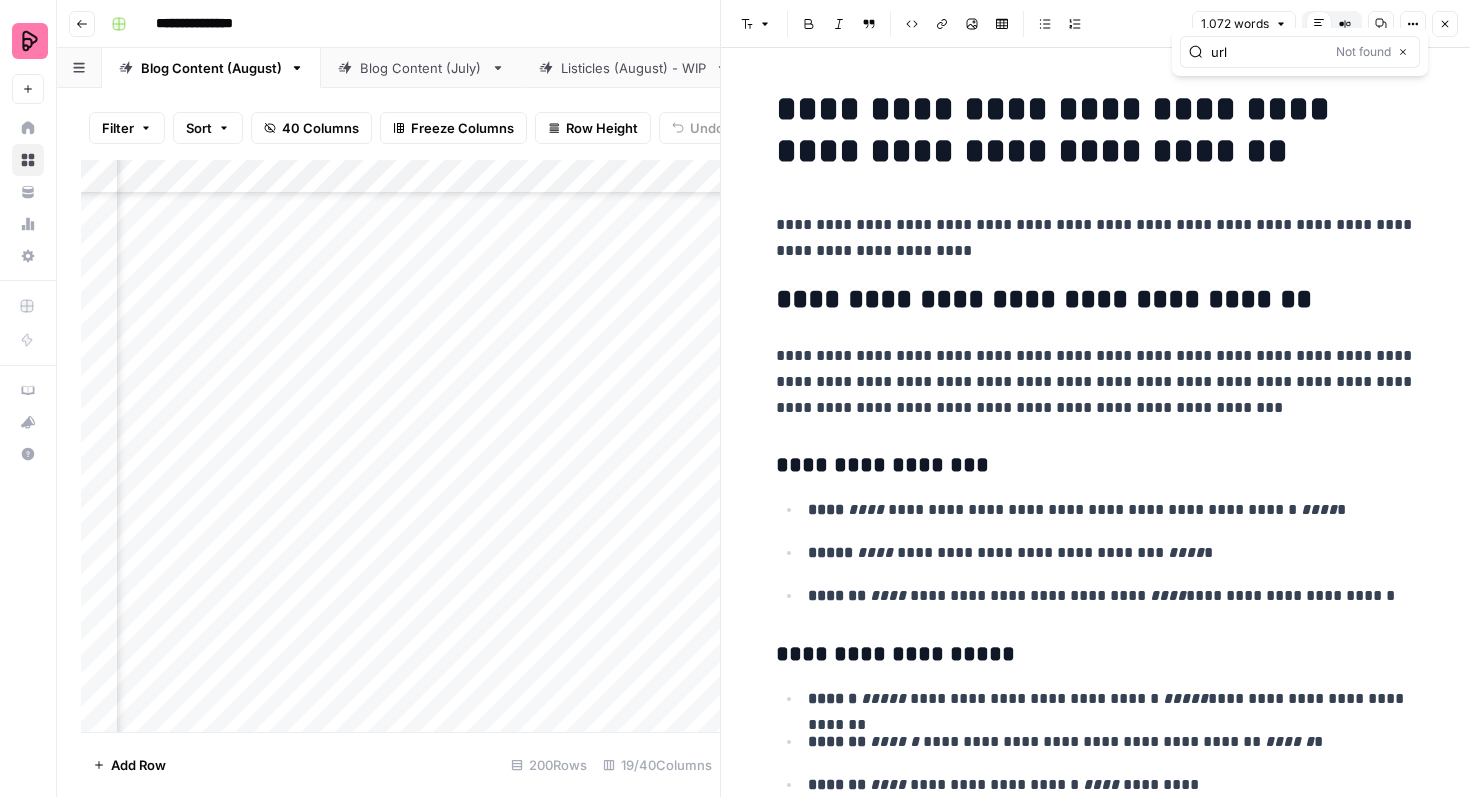 click on "url" at bounding box center (1269, 52) 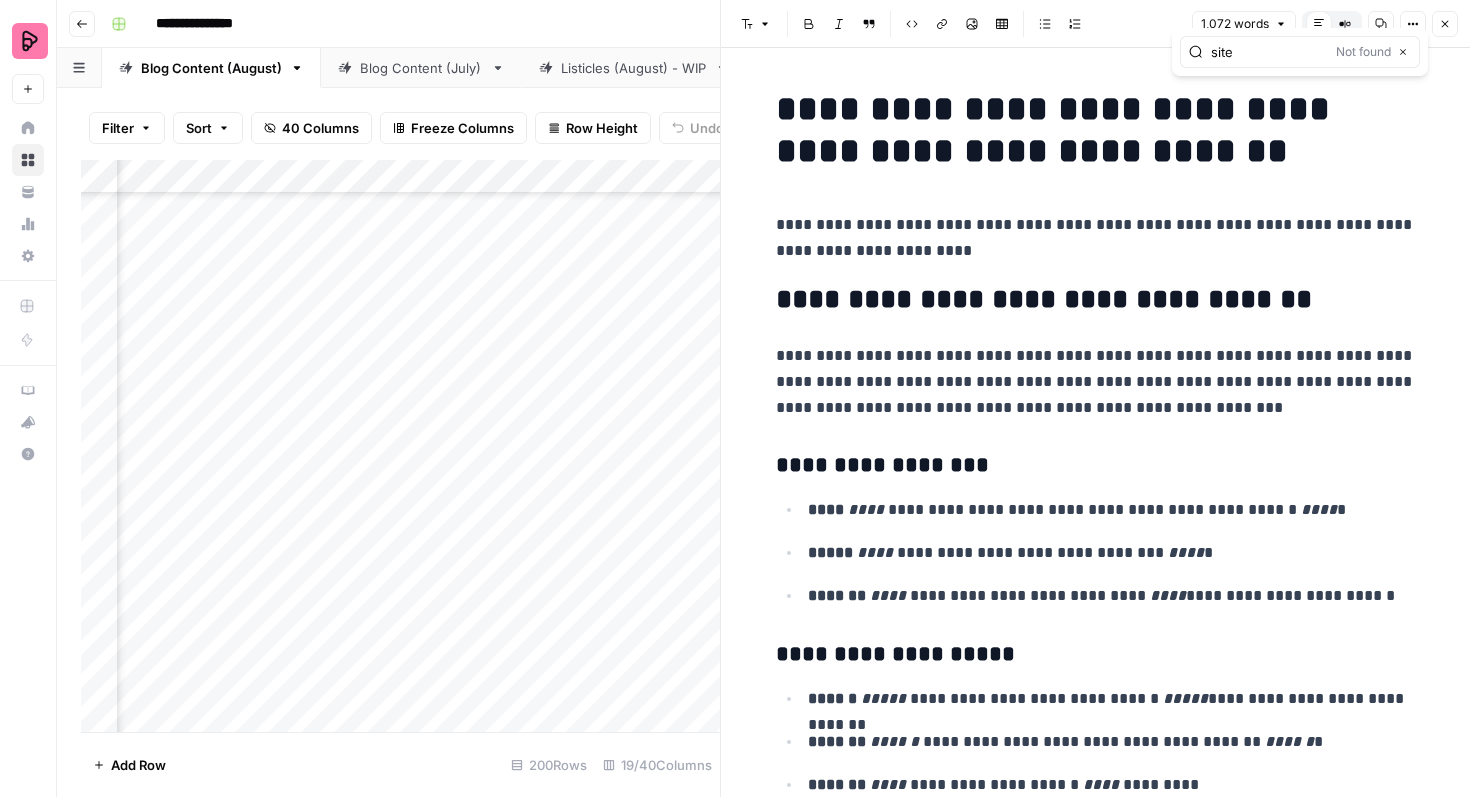click on "site" at bounding box center (1269, 52) 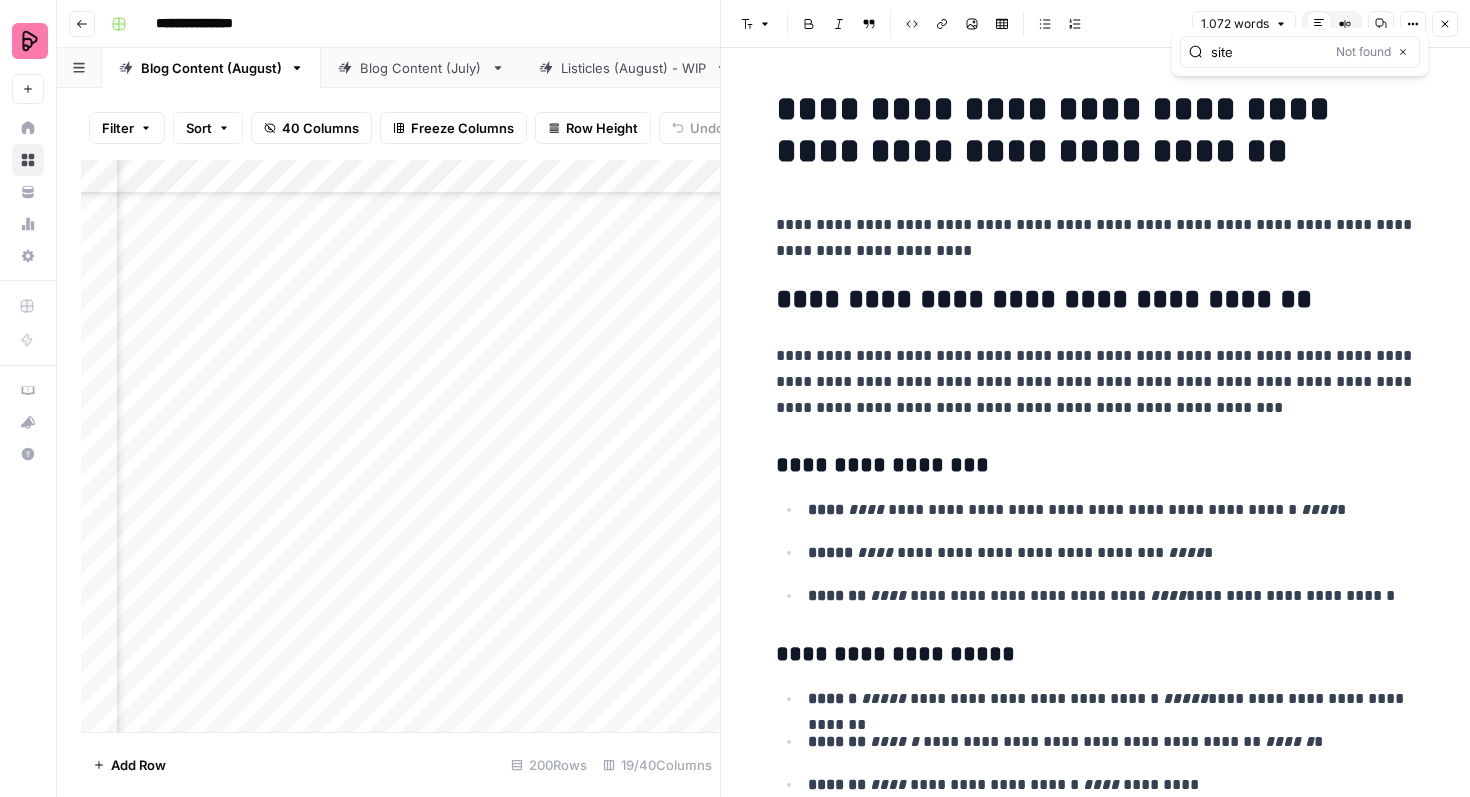 click on "site" at bounding box center (1269, 52) 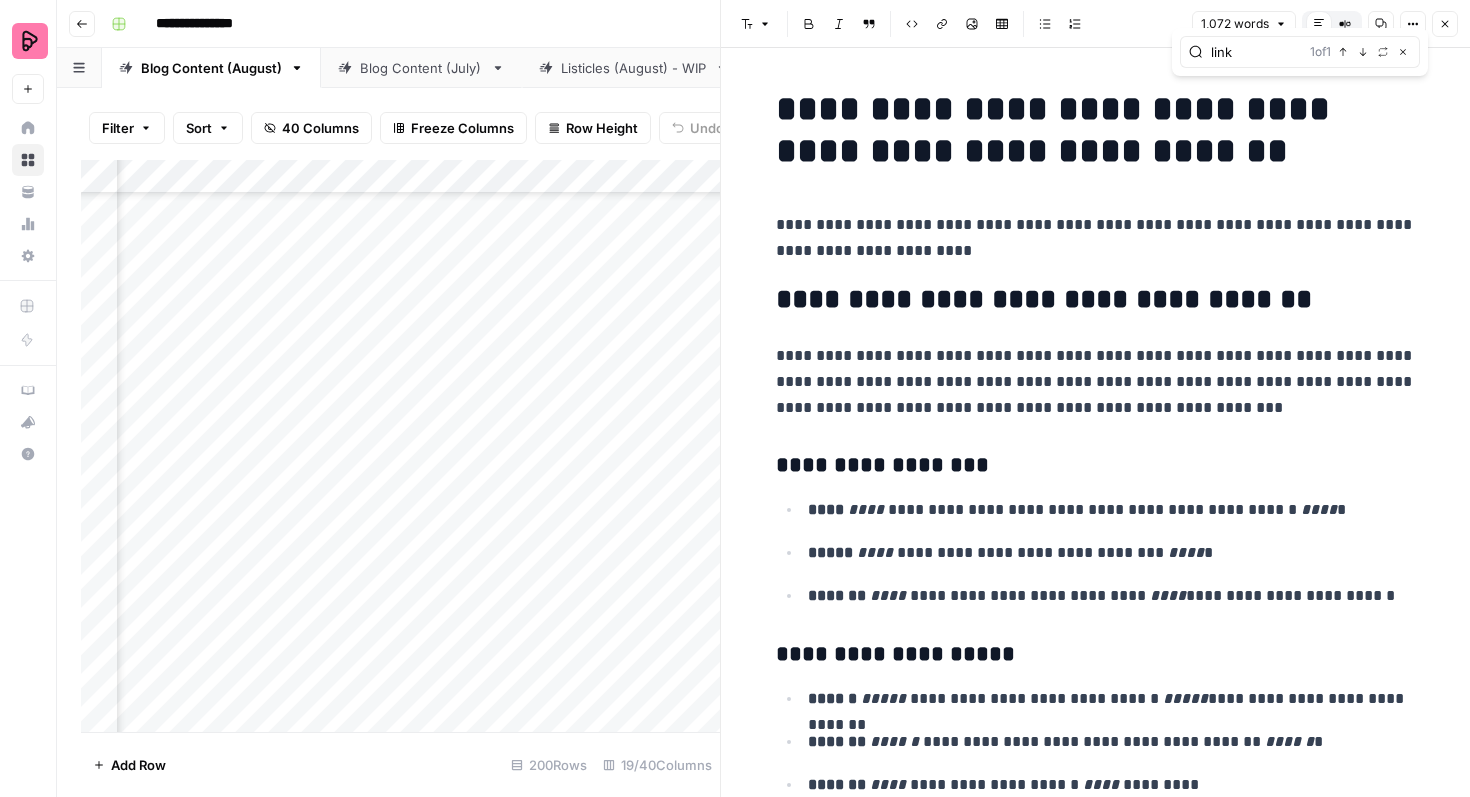 type on "link" 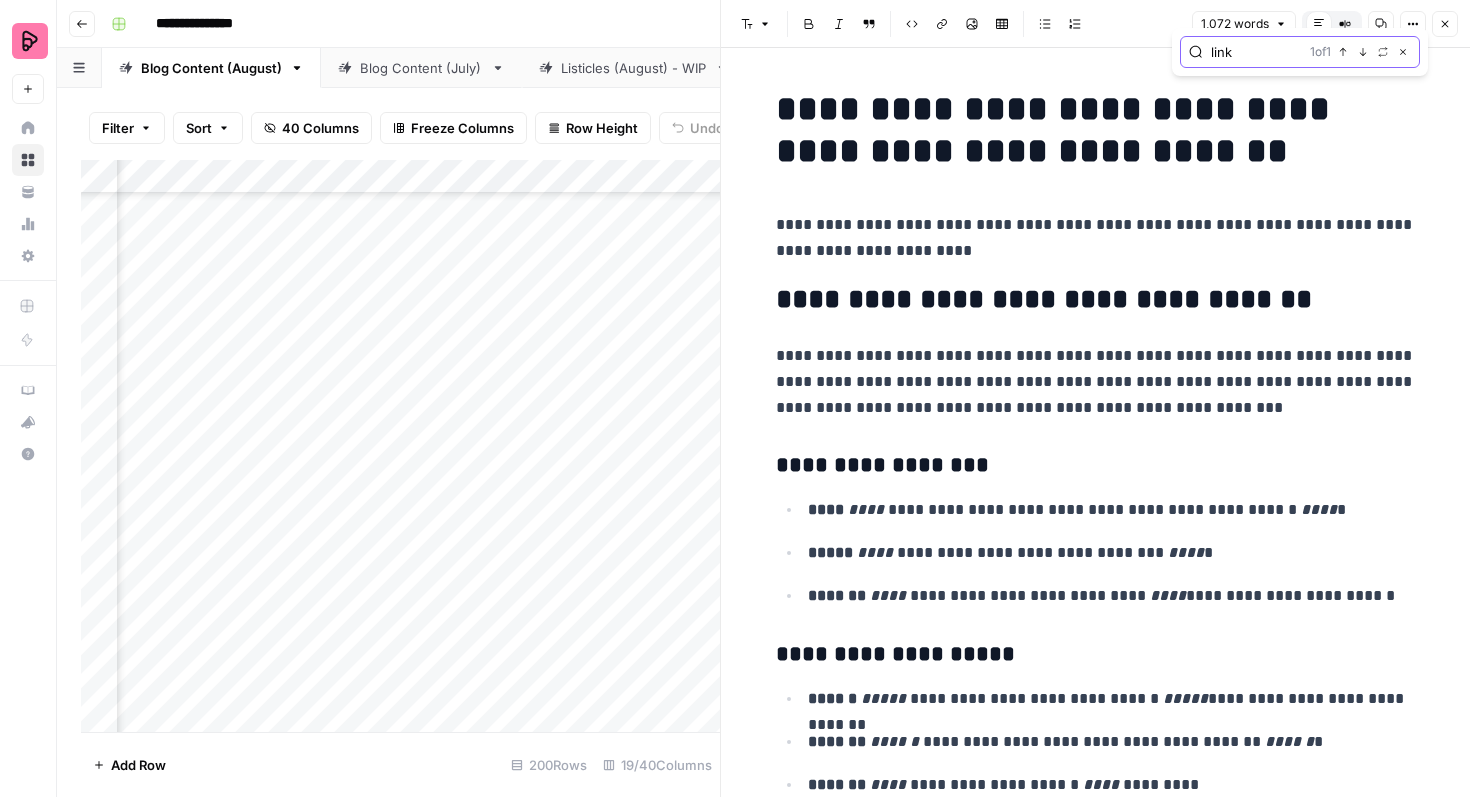 click 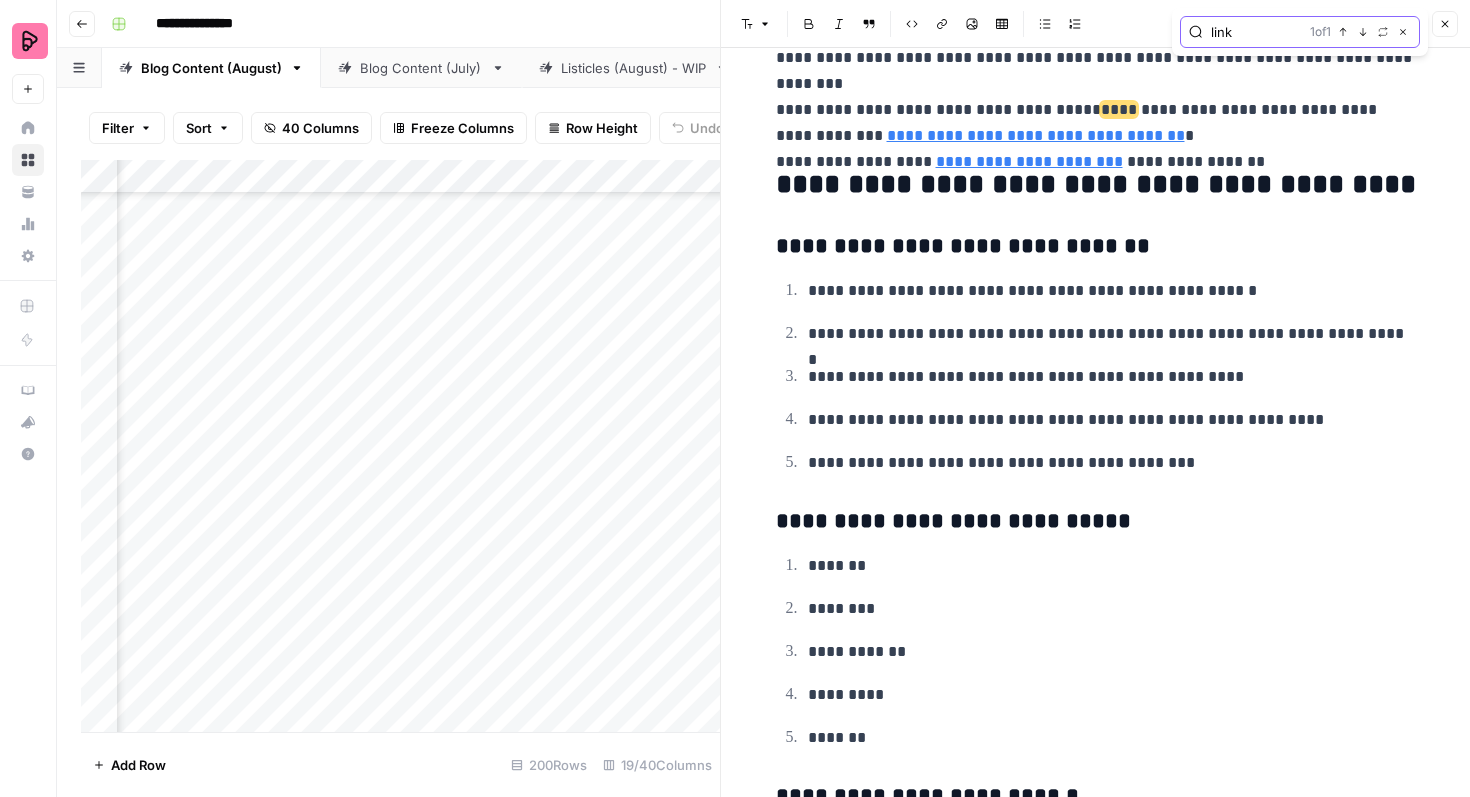 scroll, scrollTop: 5419, scrollLeft: 0, axis: vertical 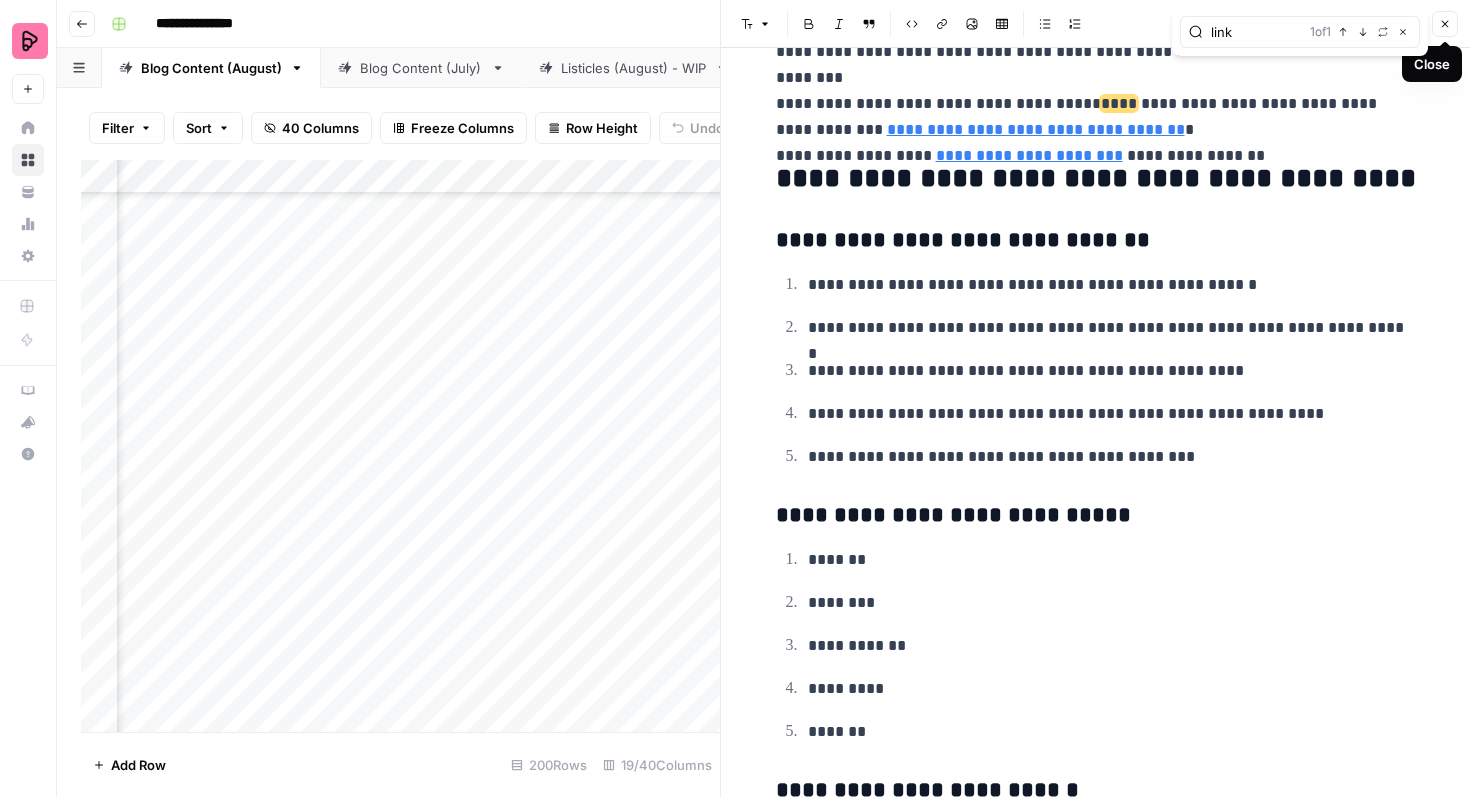 click 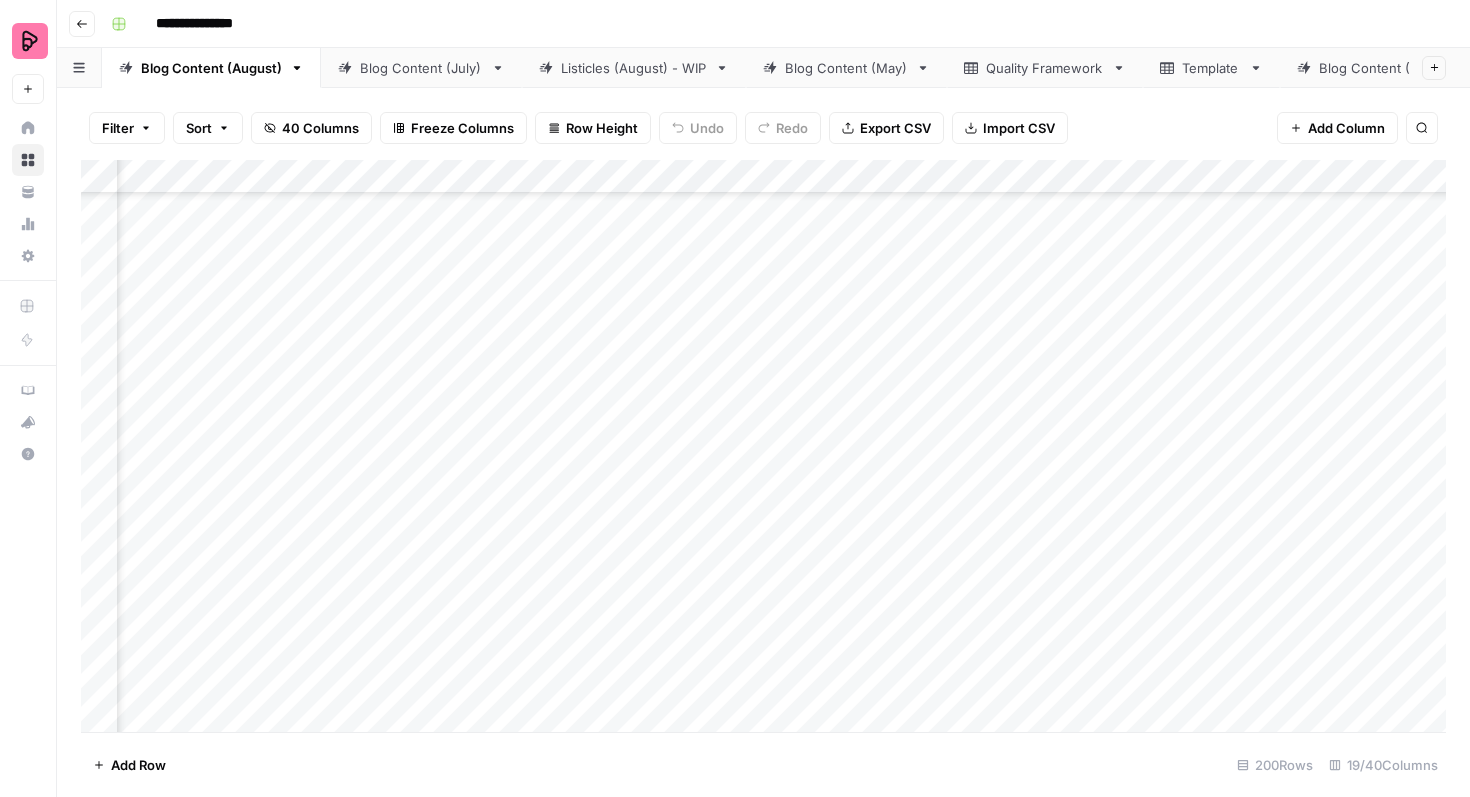scroll, scrollTop: 2176, scrollLeft: 174, axis: both 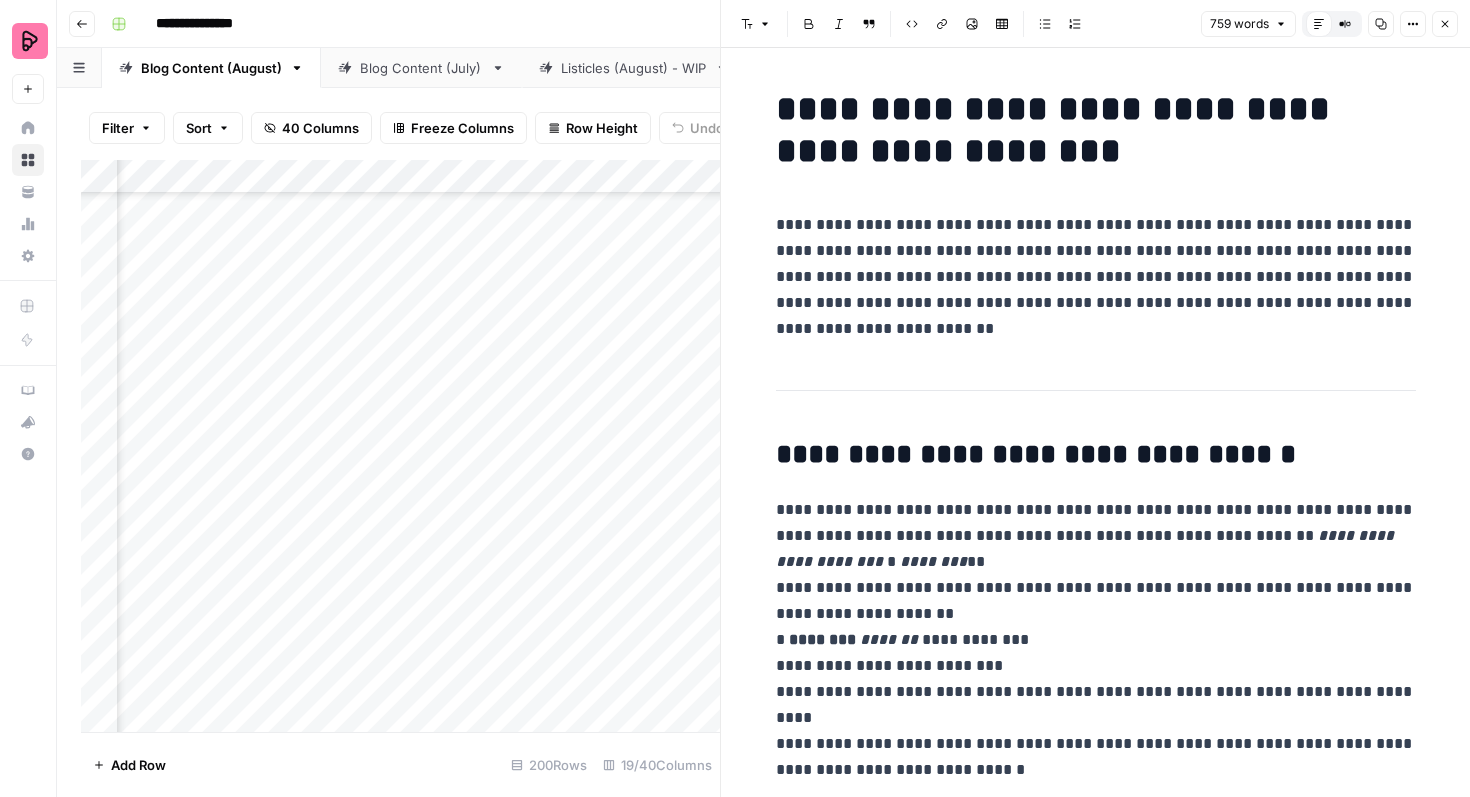 click on "**********" at bounding box center (1096, 277) 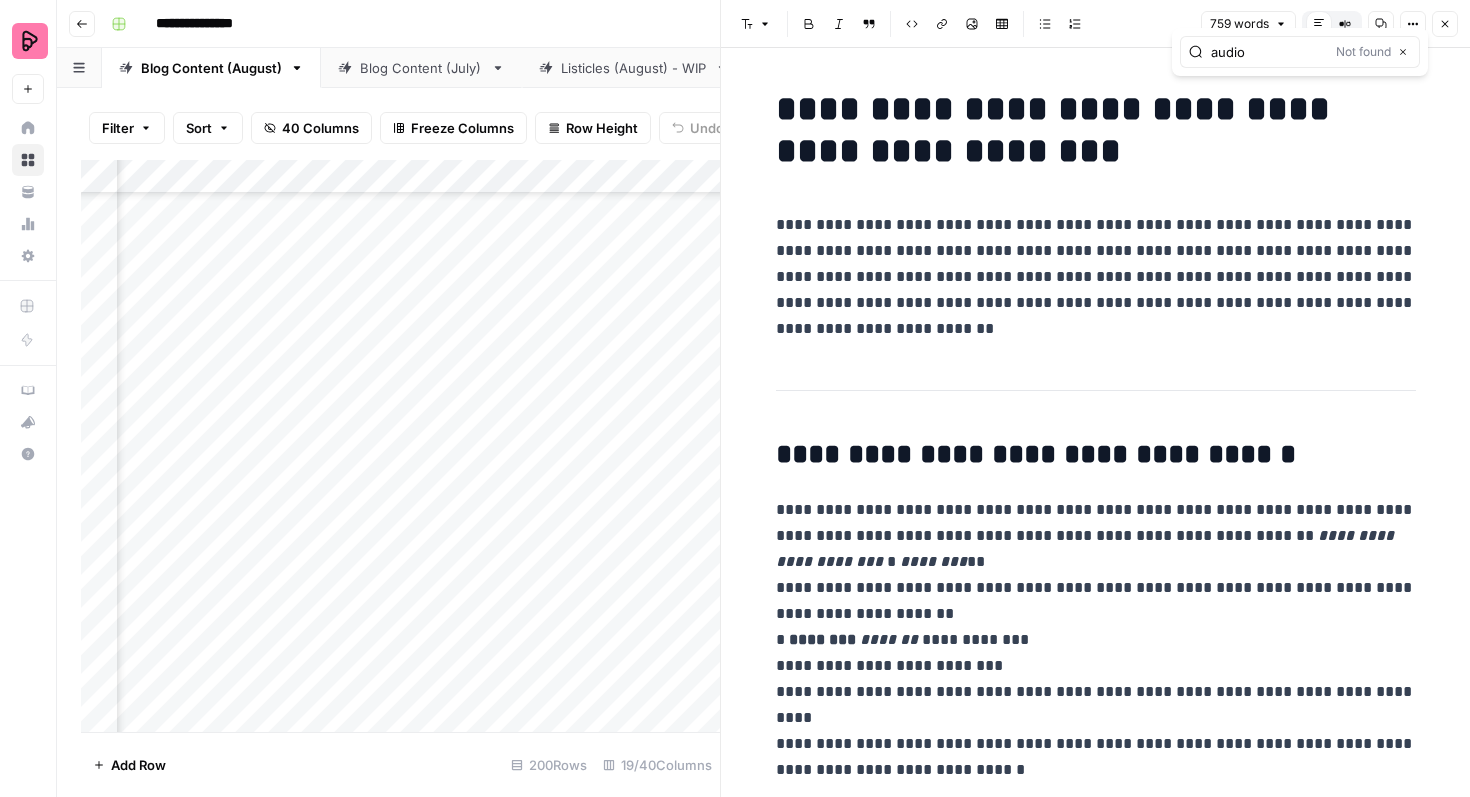 click on "audio" at bounding box center (1269, 52) 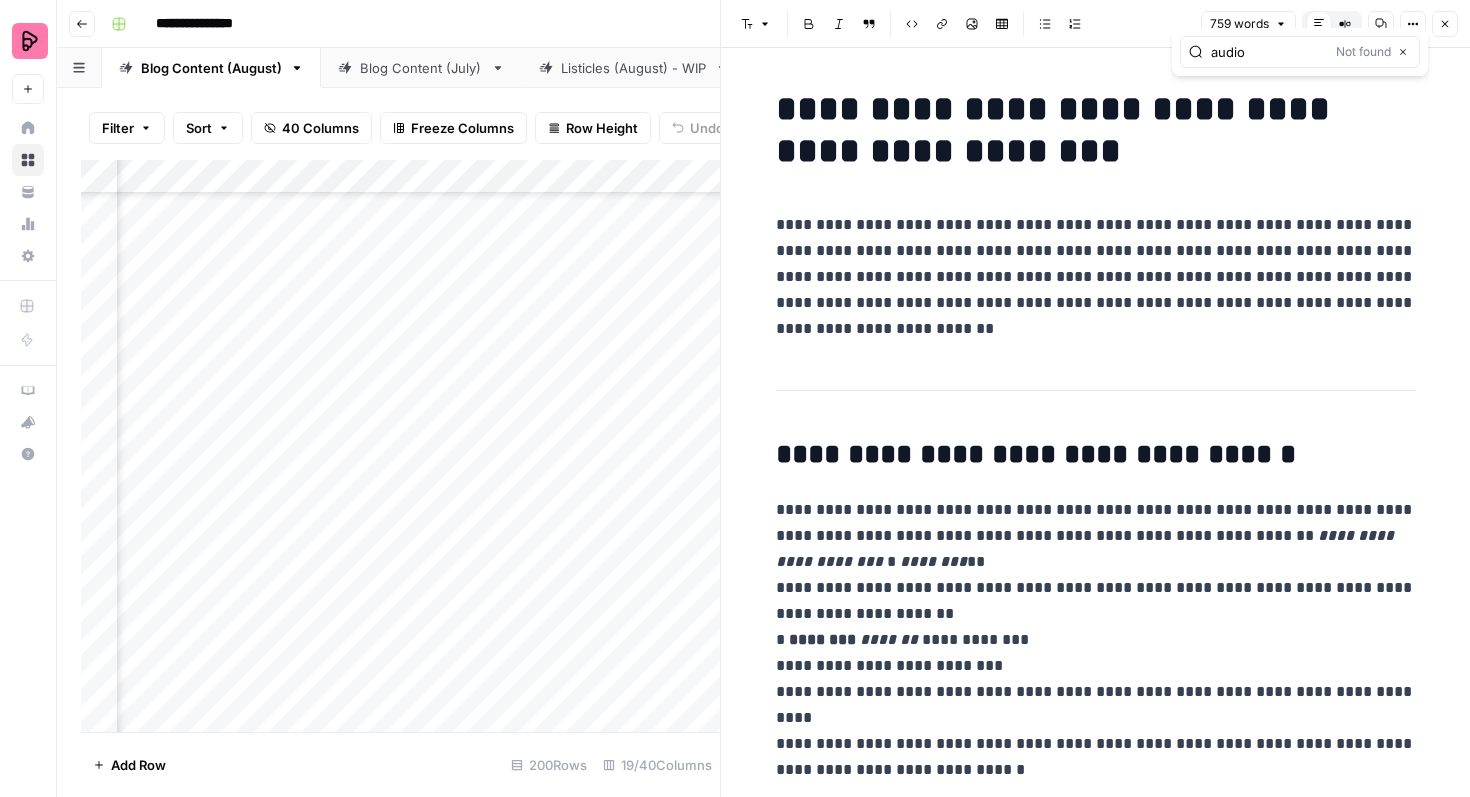 click on "audio" at bounding box center (1269, 52) 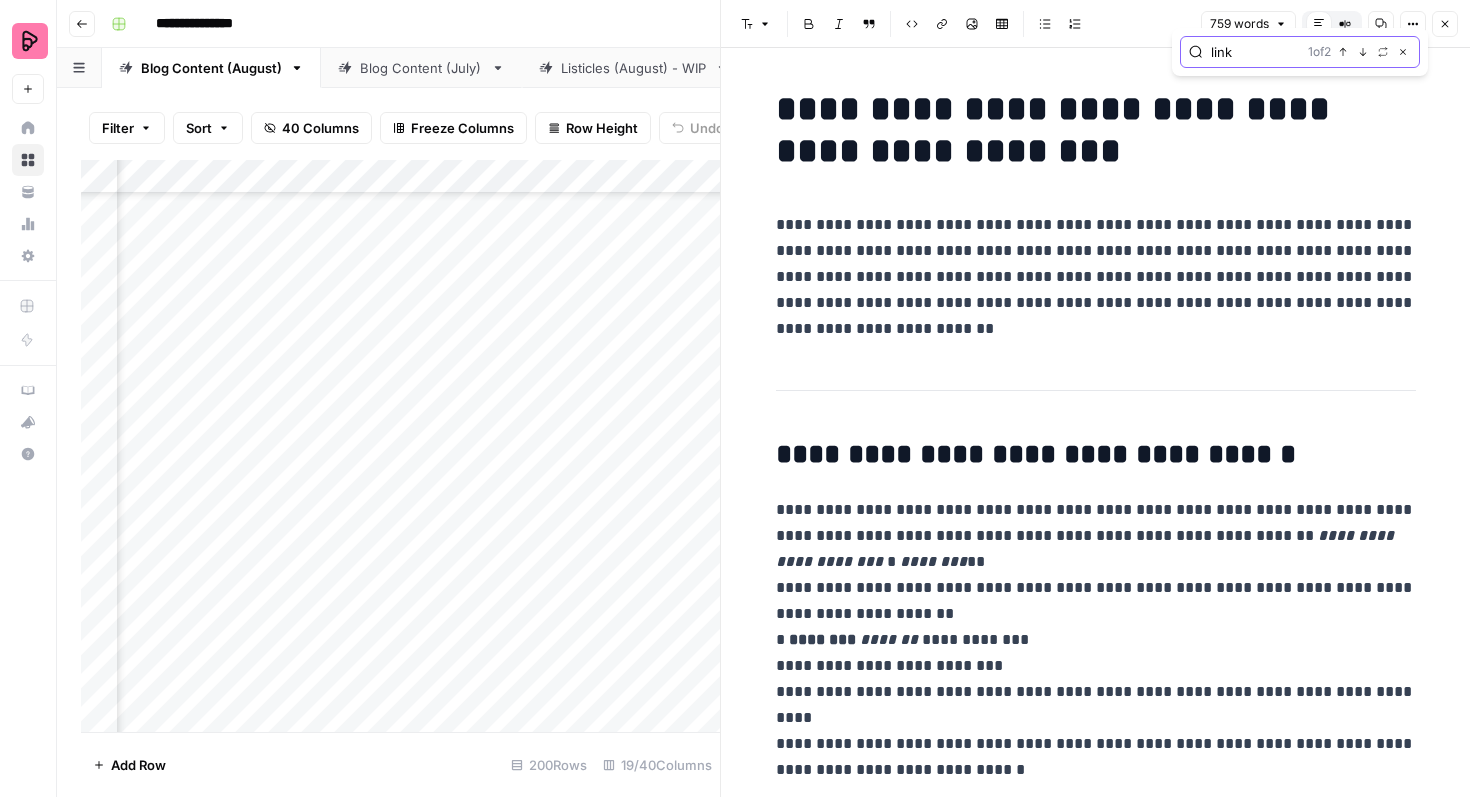 click 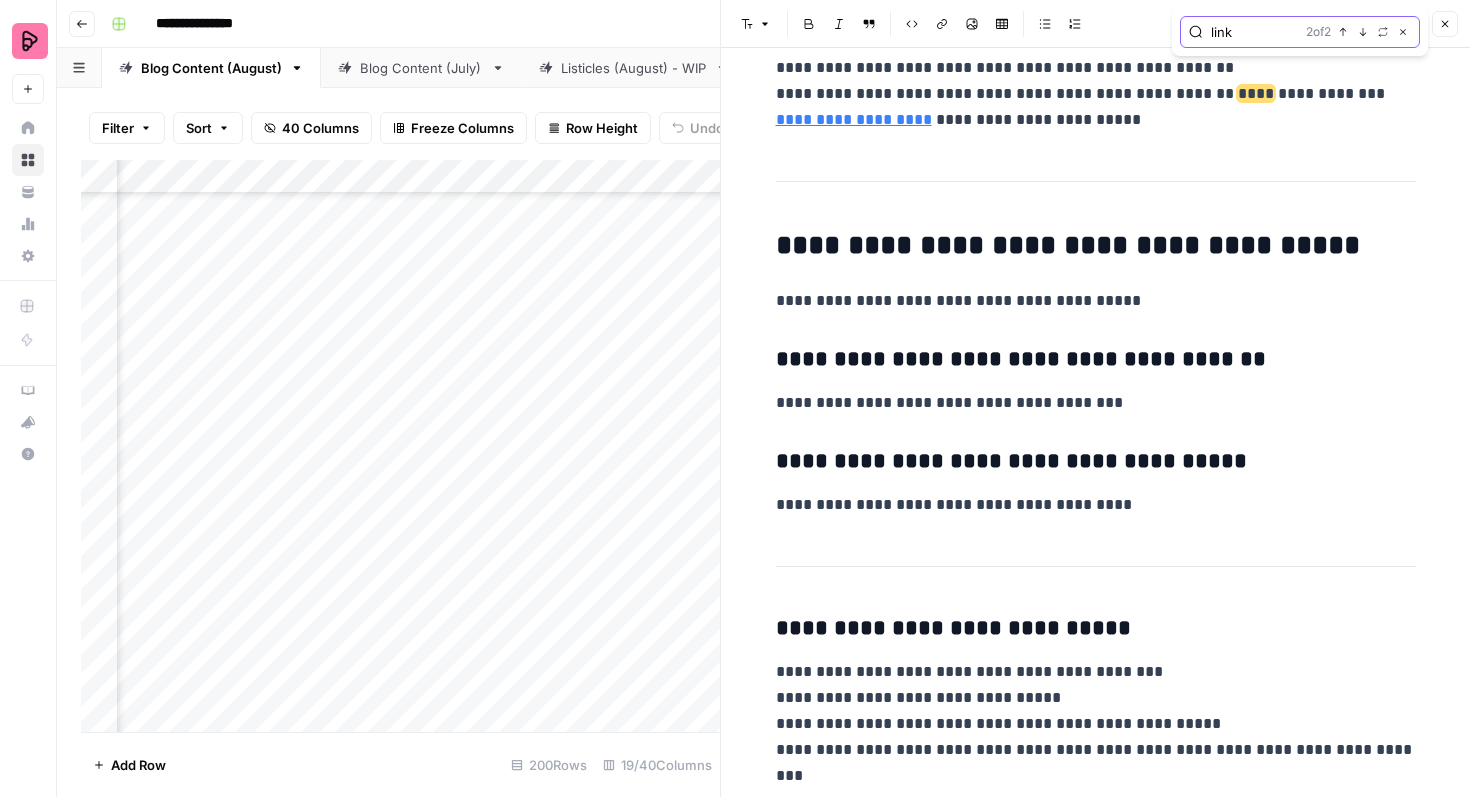 scroll, scrollTop: 3826, scrollLeft: 0, axis: vertical 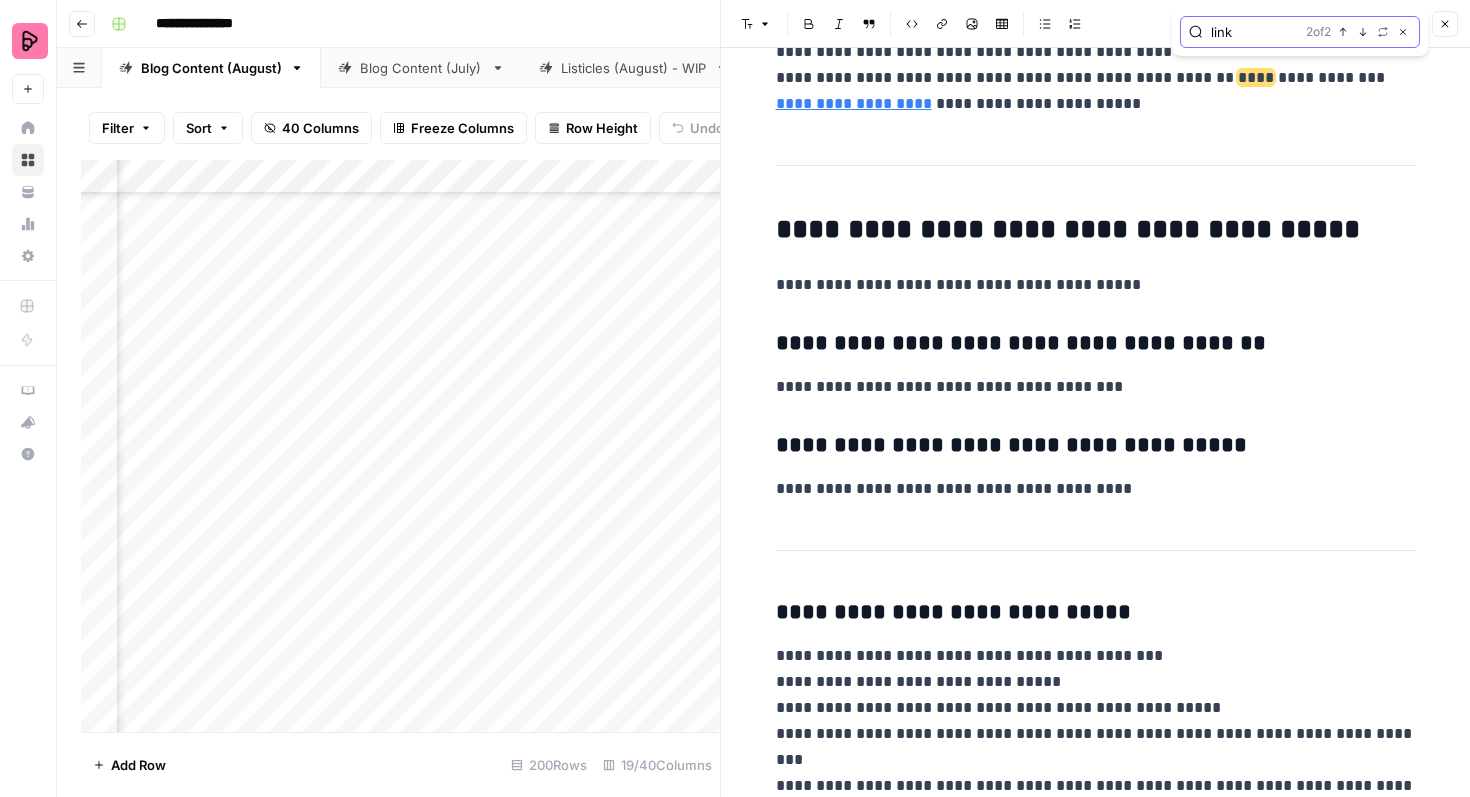 click on "Next Match" at bounding box center (1363, 32) 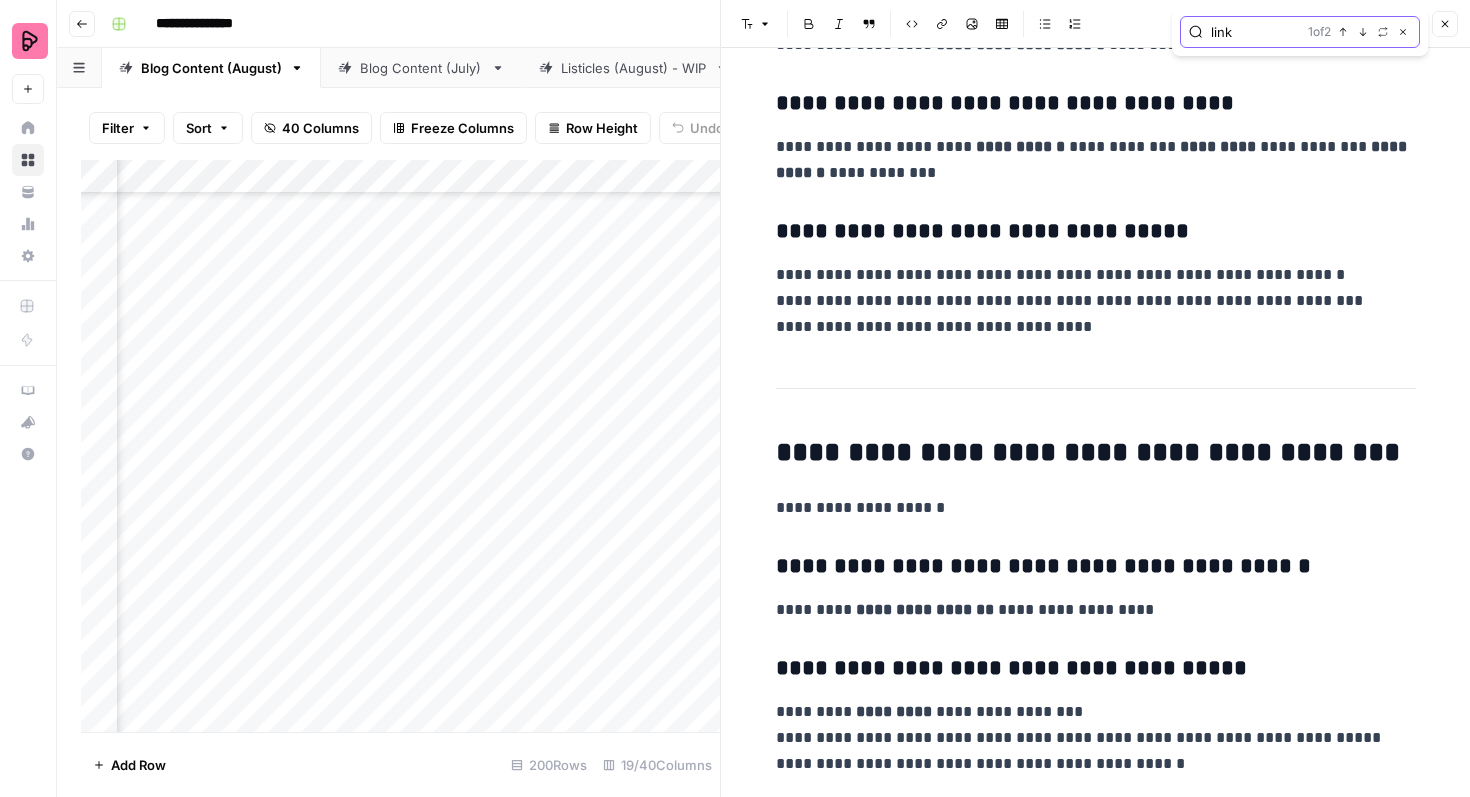 scroll, scrollTop: 1412, scrollLeft: 0, axis: vertical 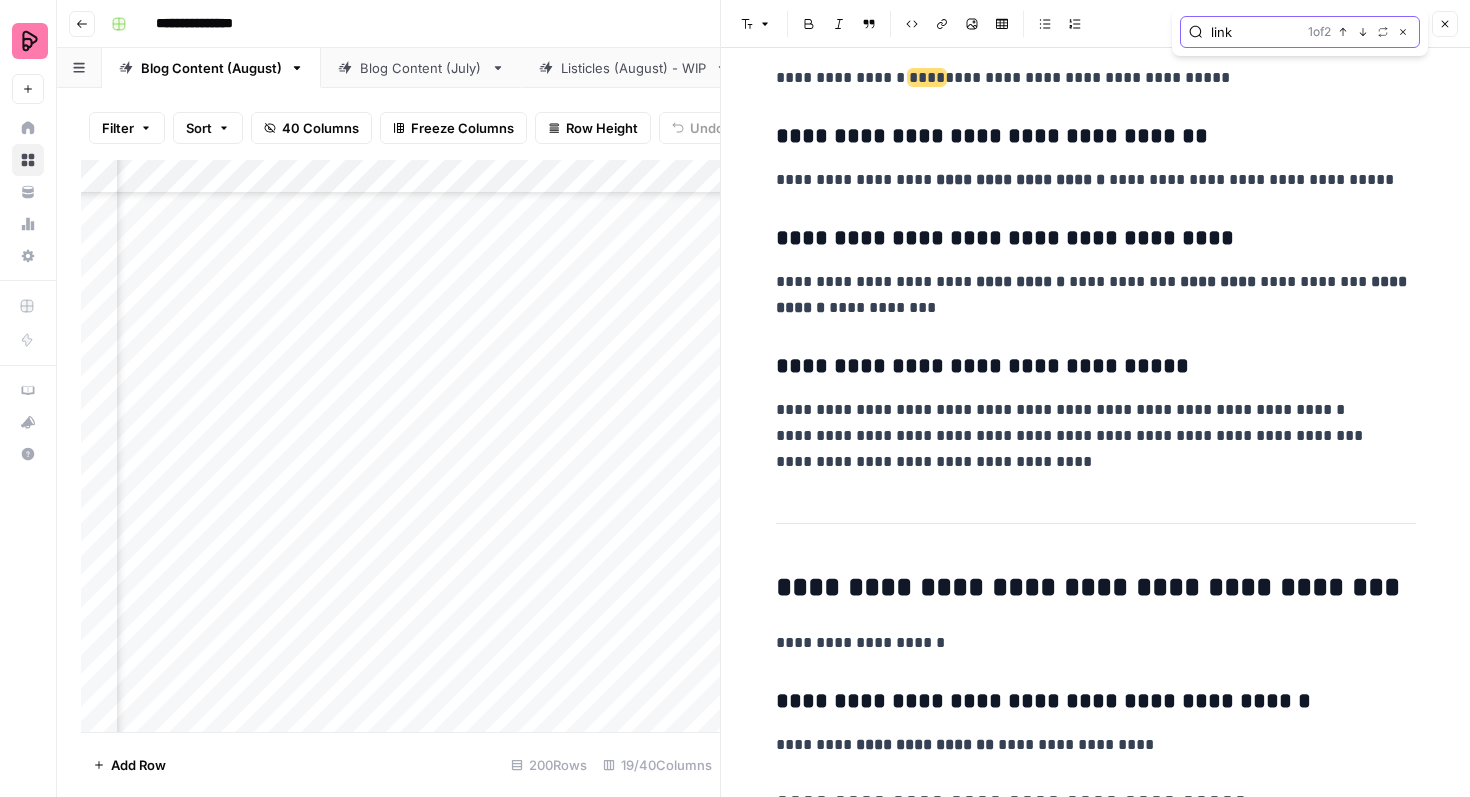 click on "link" at bounding box center [1255, 32] 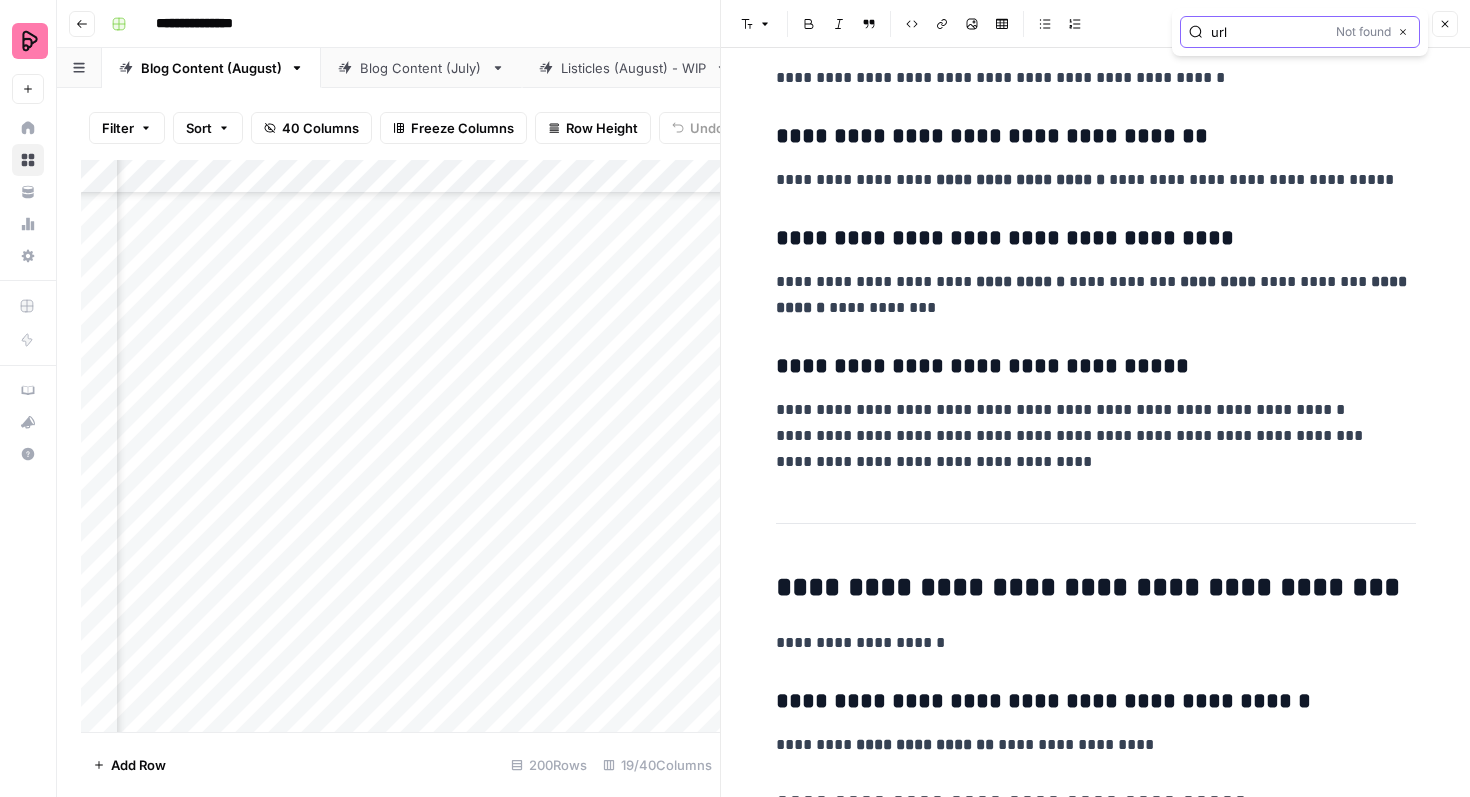 type on "url" 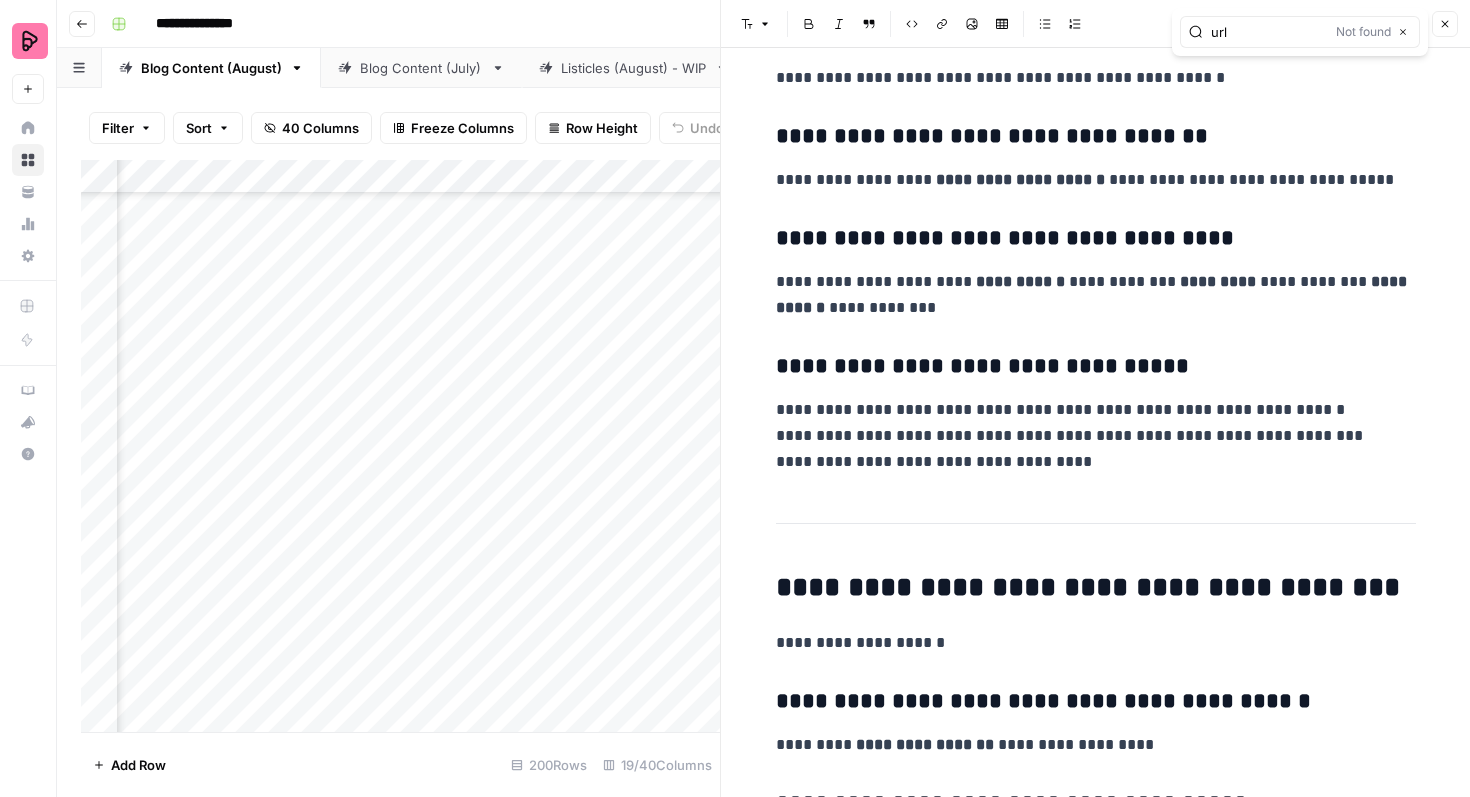 click 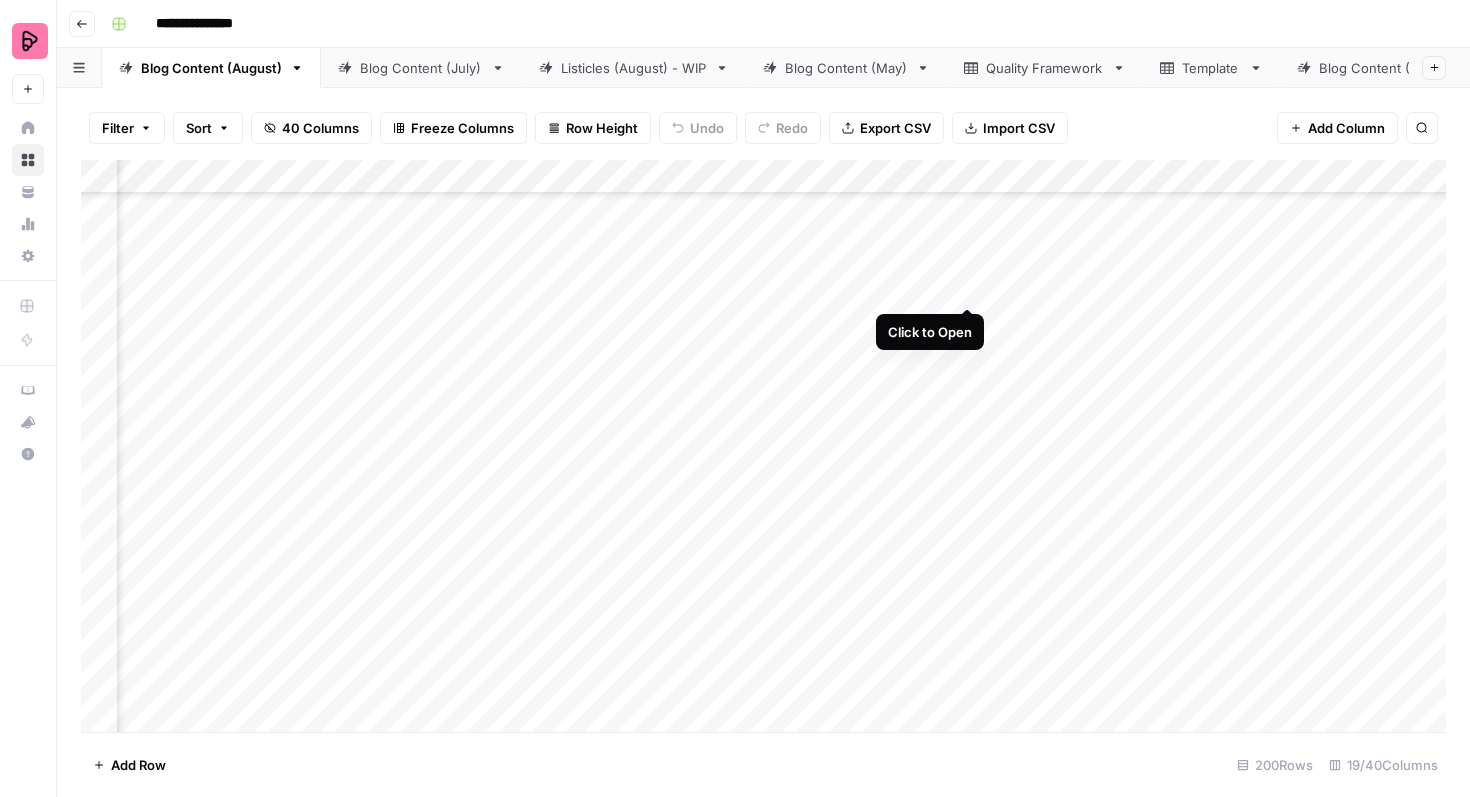 click on "Add Column" at bounding box center [763, 446] 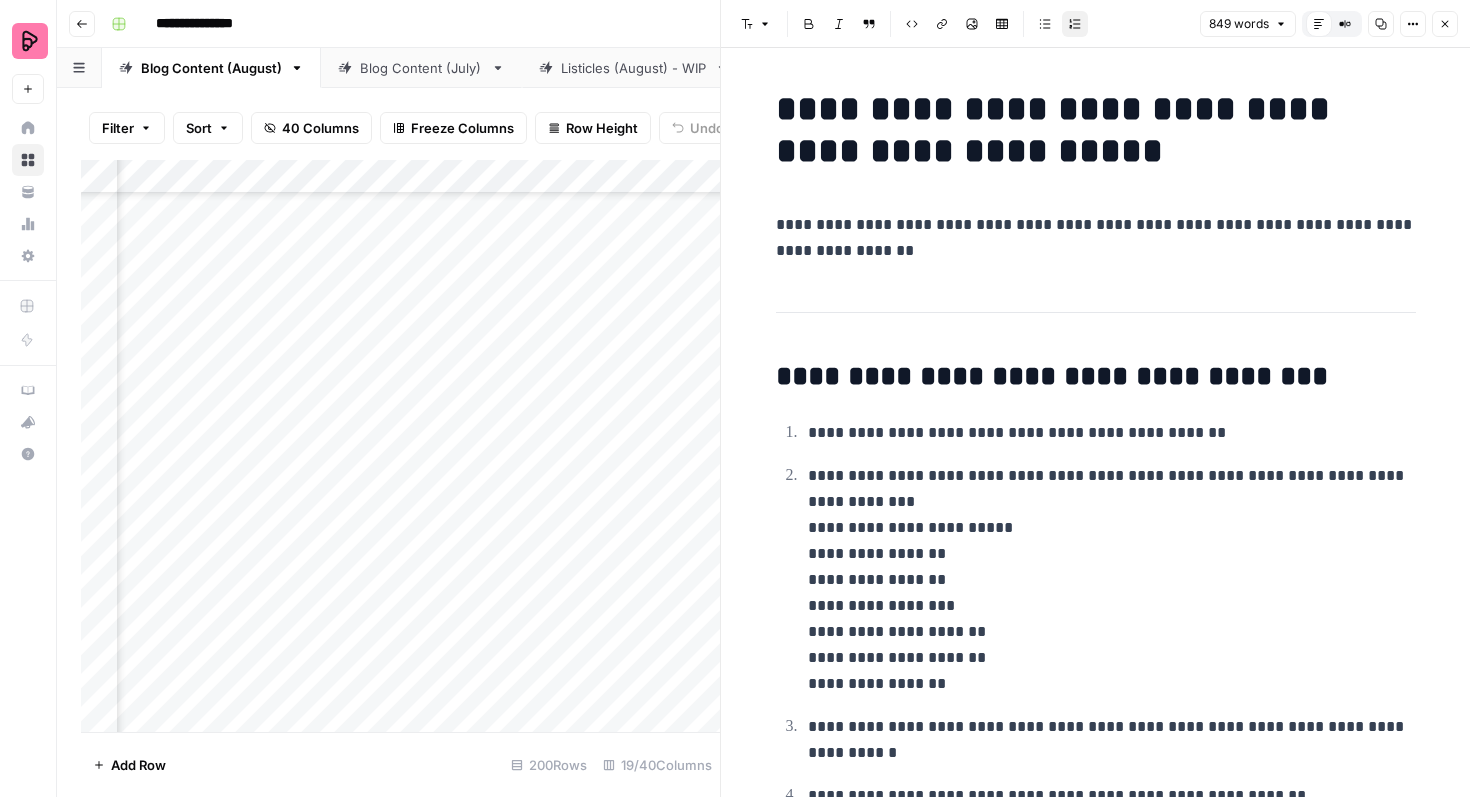 click on "**********" at bounding box center [1096, 238] 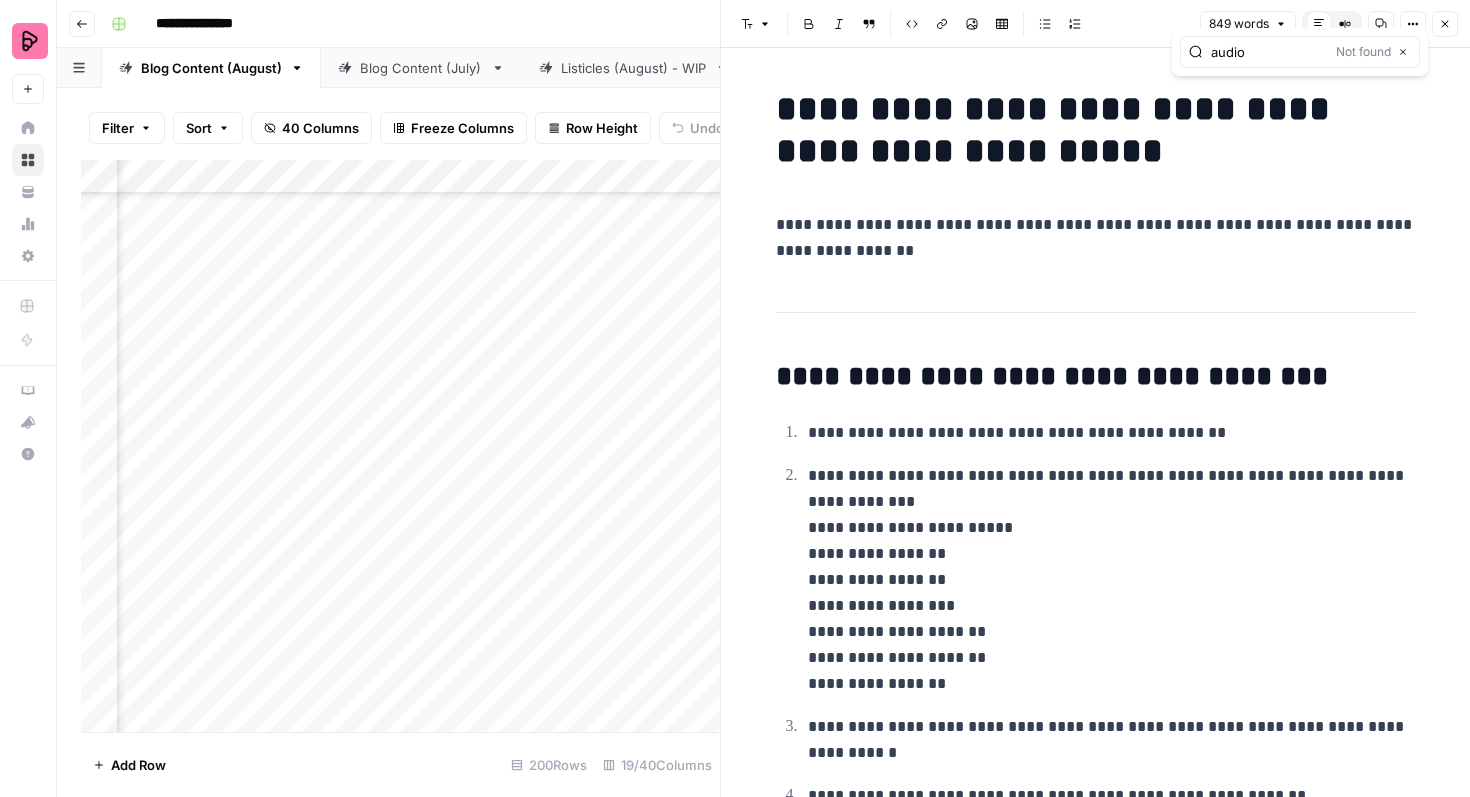 click on "audio" at bounding box center (1269, 52) 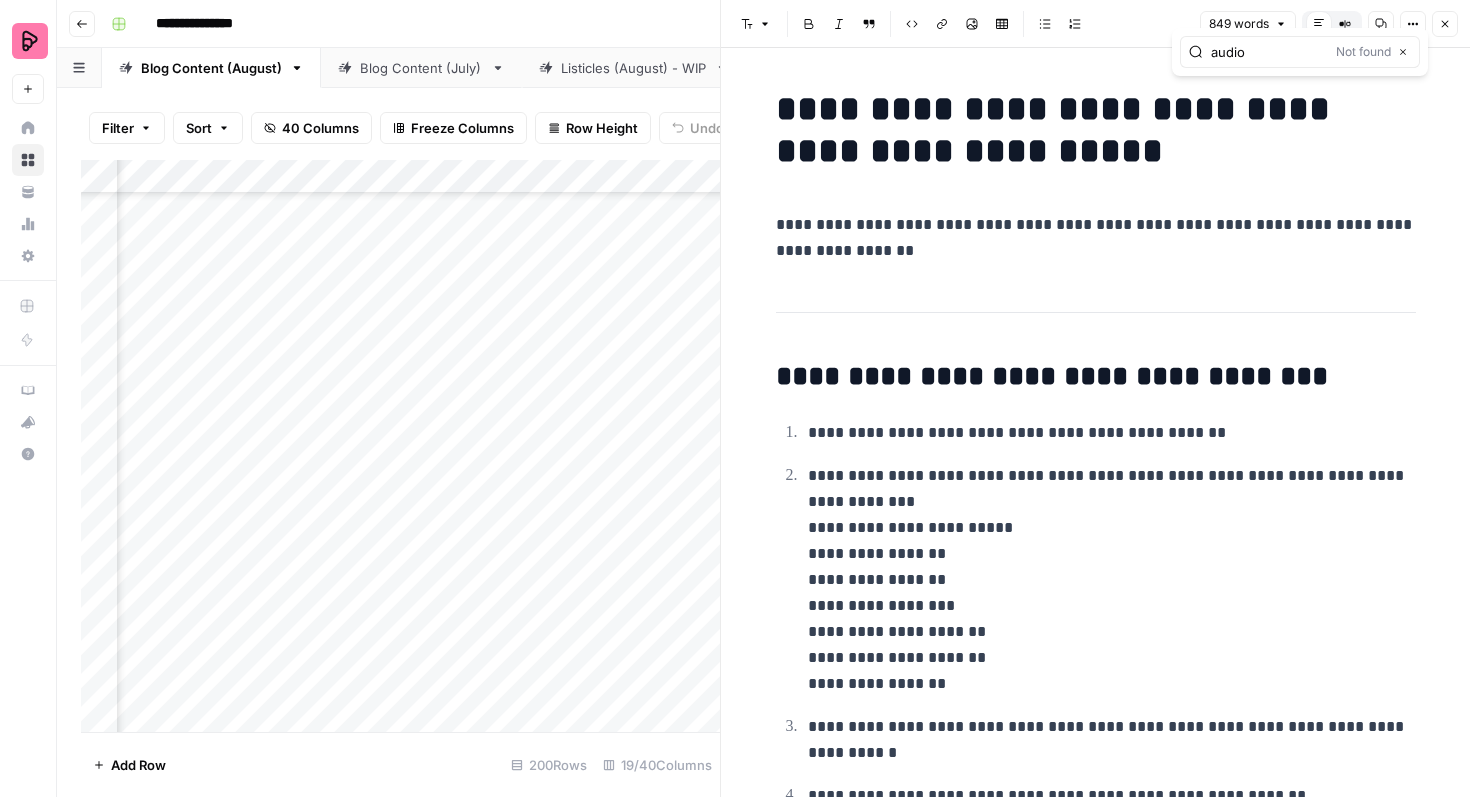 click on "audio" at bounding box center [1269, 52] 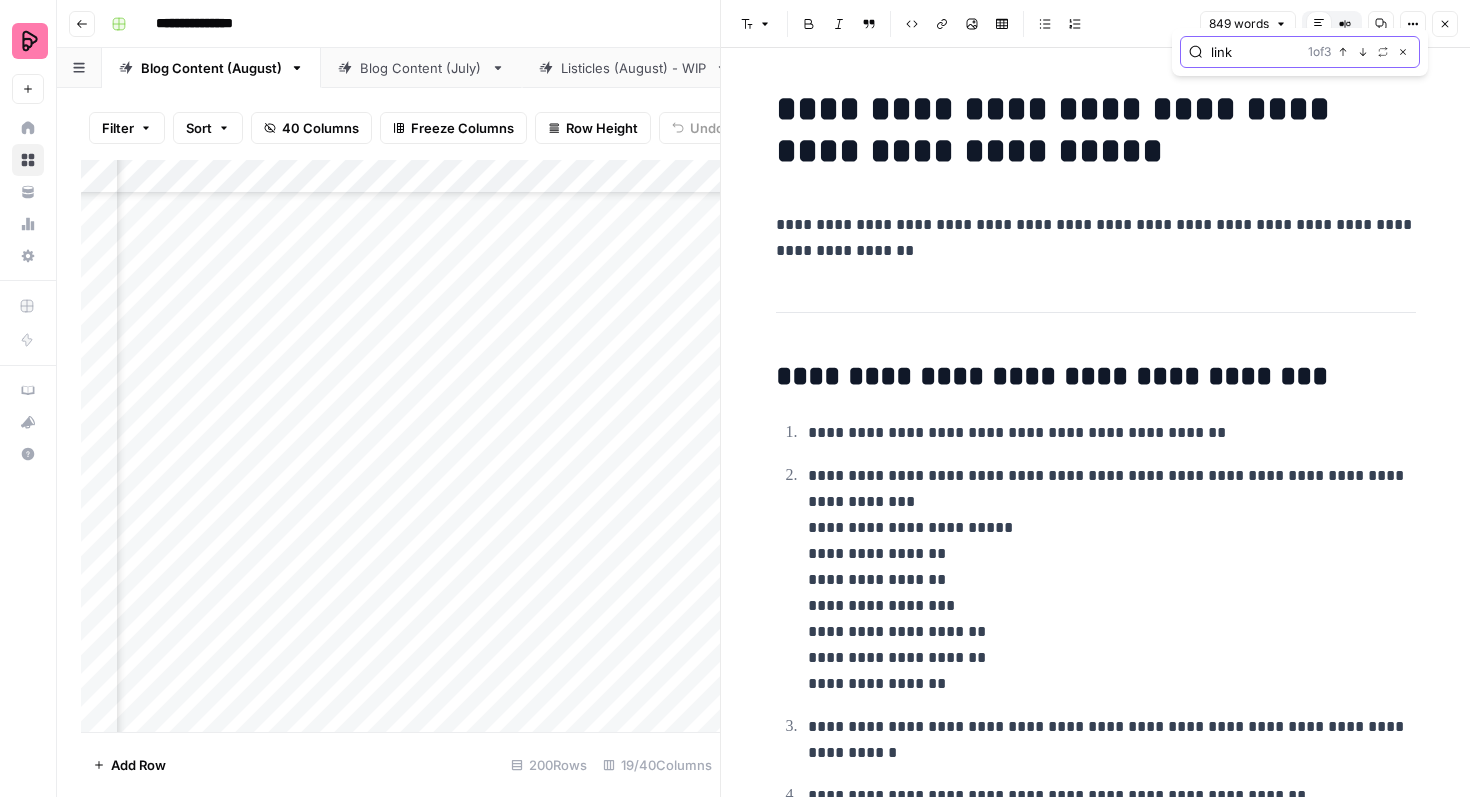 click on "Next Match" at bounding box center [1363, 52] 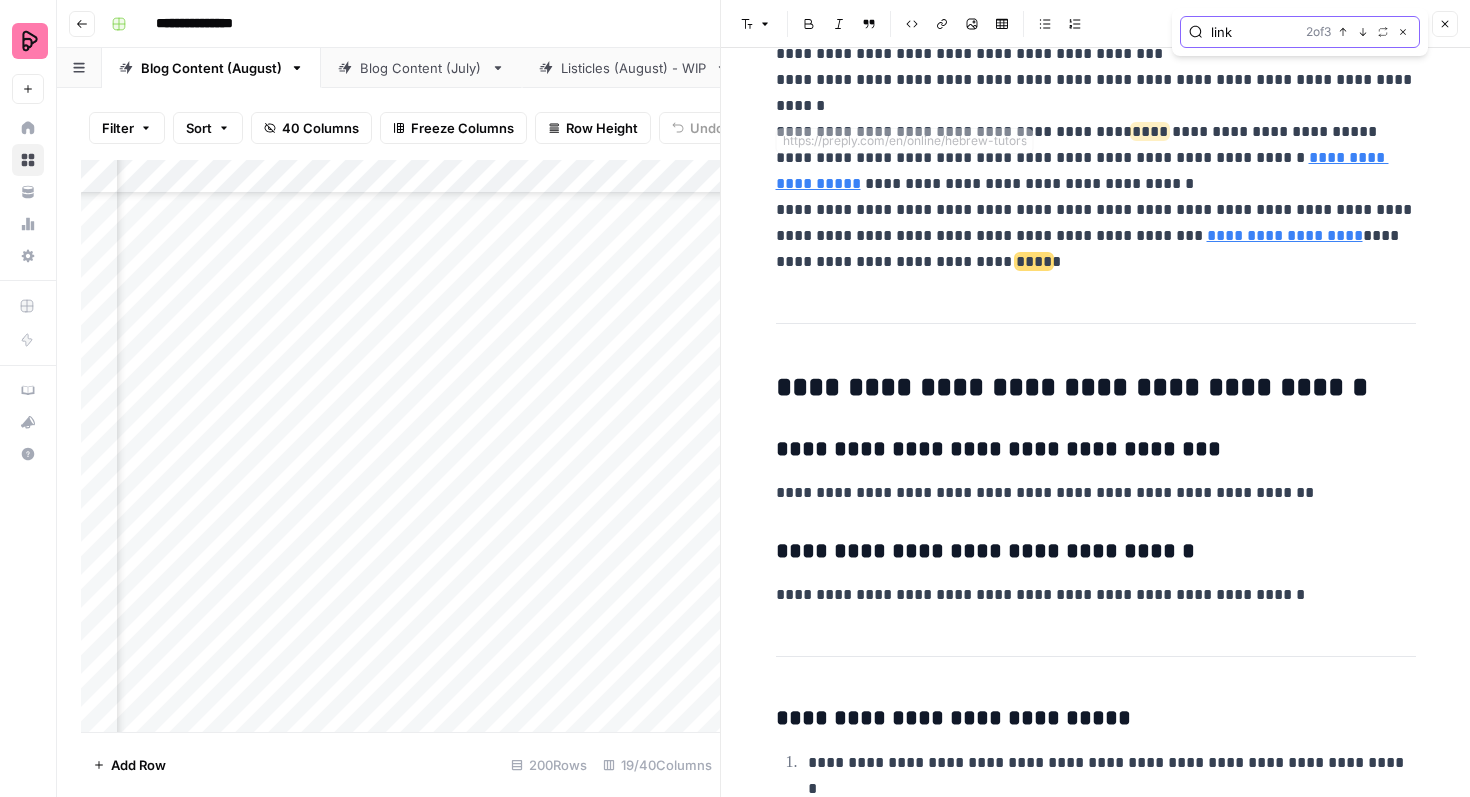 scroll, scrollTop: 4517, scrollLeft: 0, axis: vertical 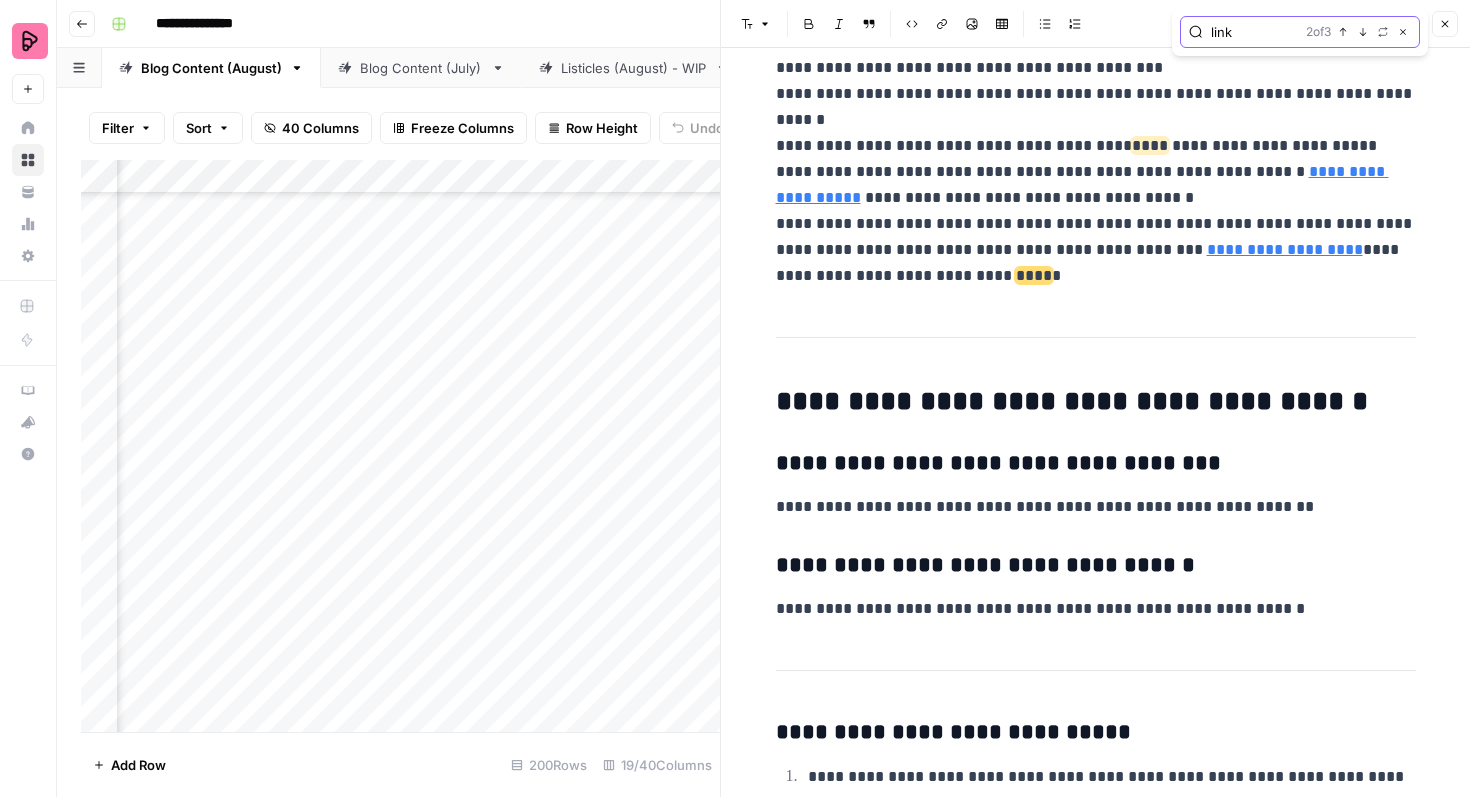 click on "Next Match" at bounding box center (1363, 32) 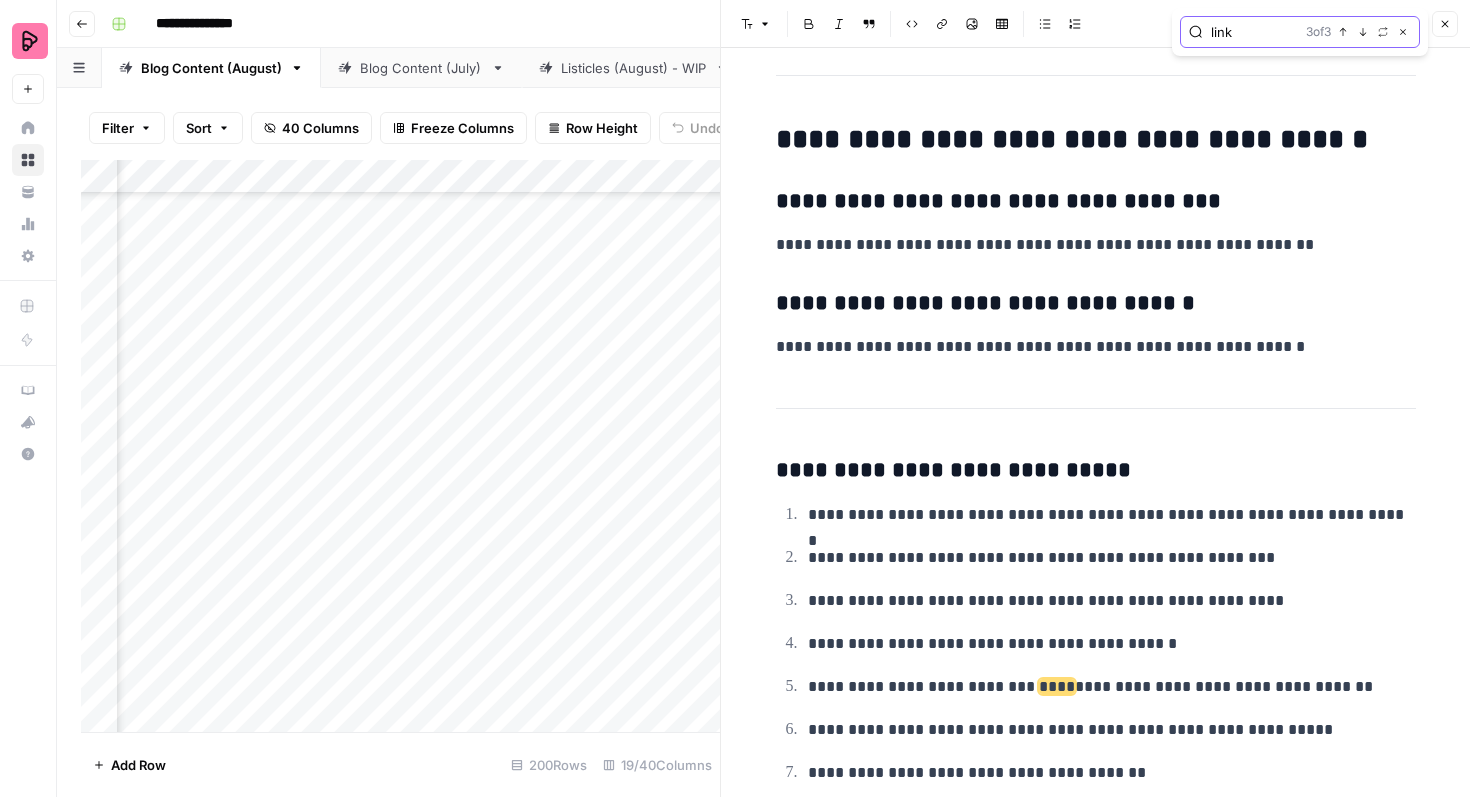 scroll, scrollTop: 4784, scrollLeft: 0, axis: vertical 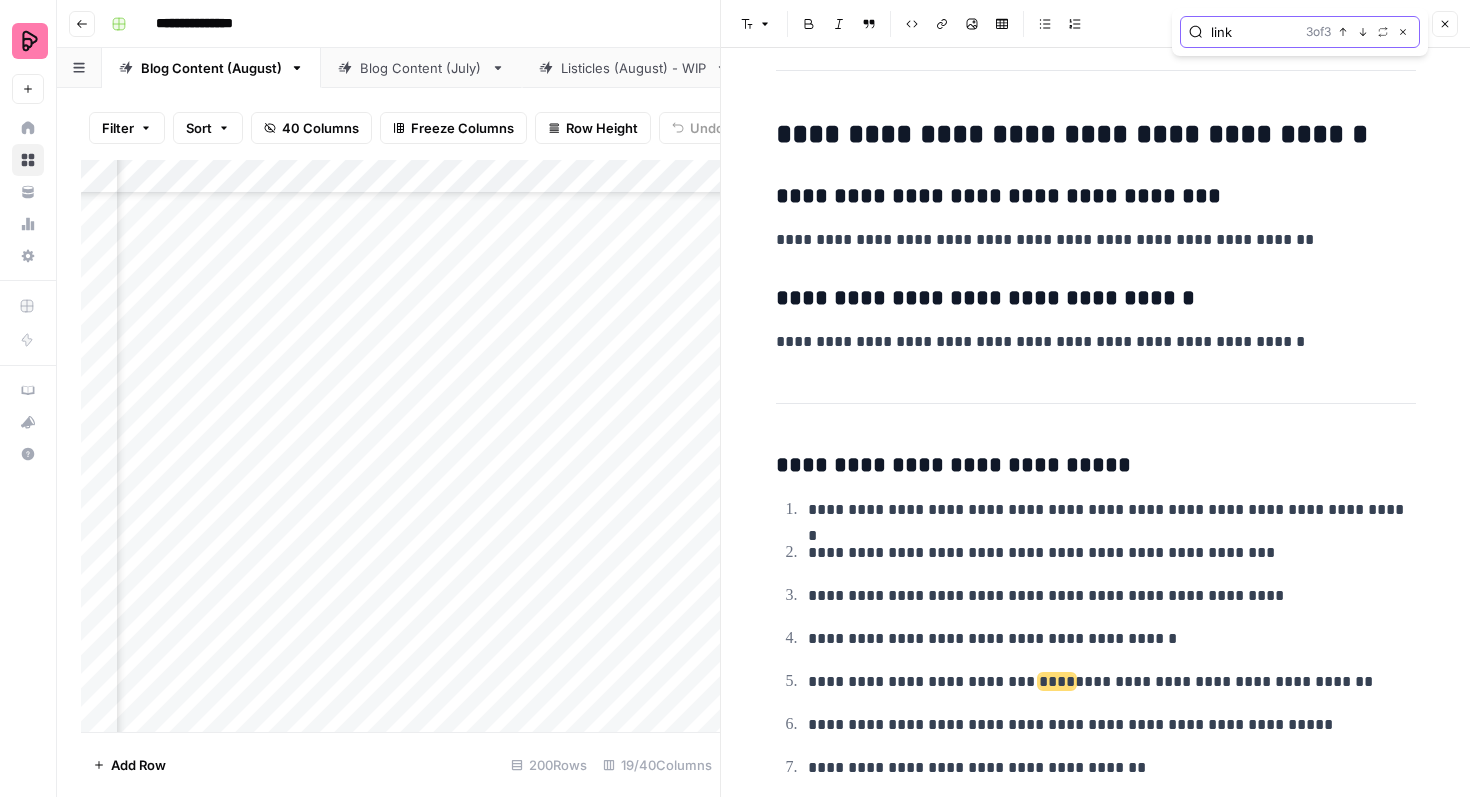 click on "link" at bounding box center (1254, 32) 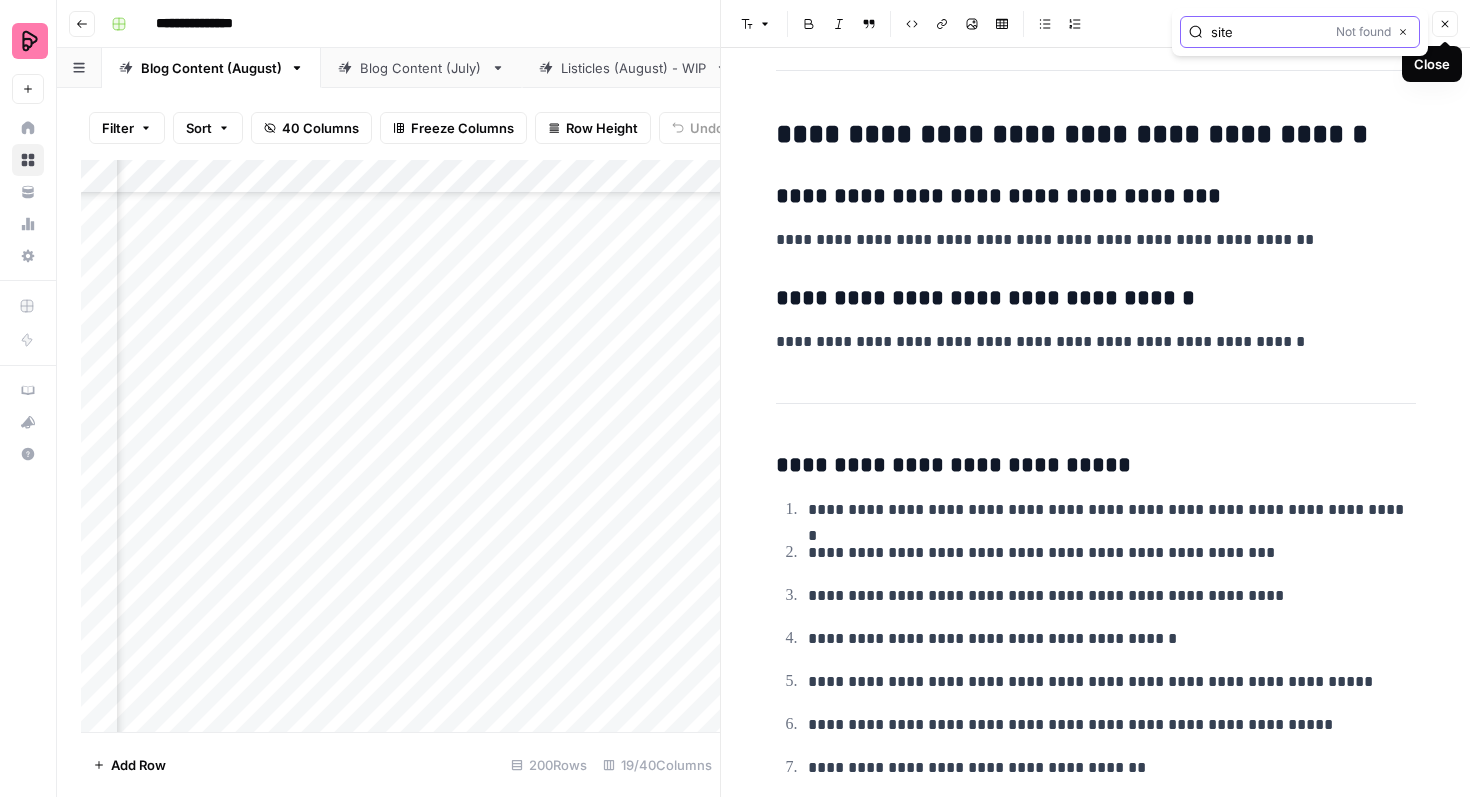 type on "site" 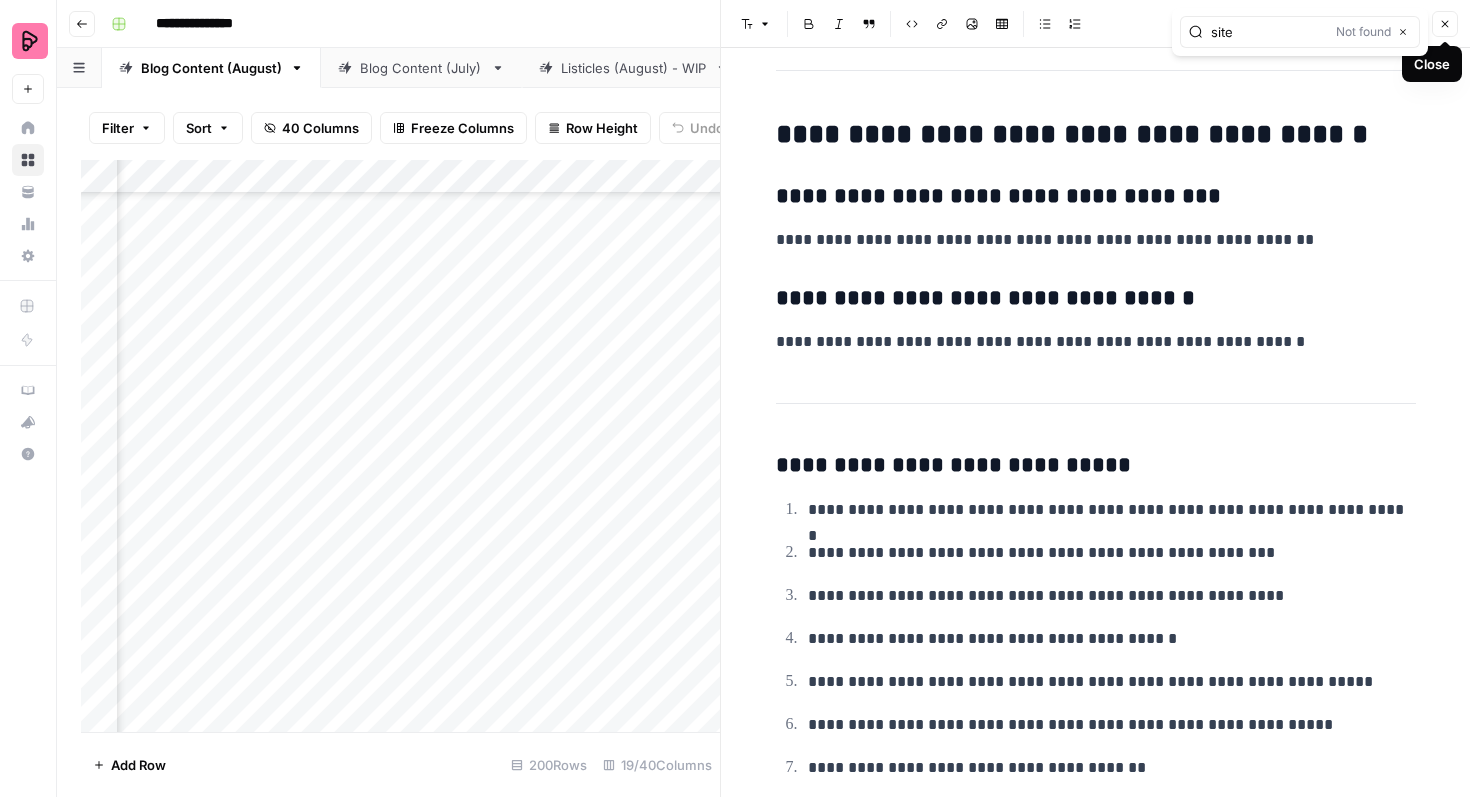 click on "Close" at bounding box center [1445, 24] 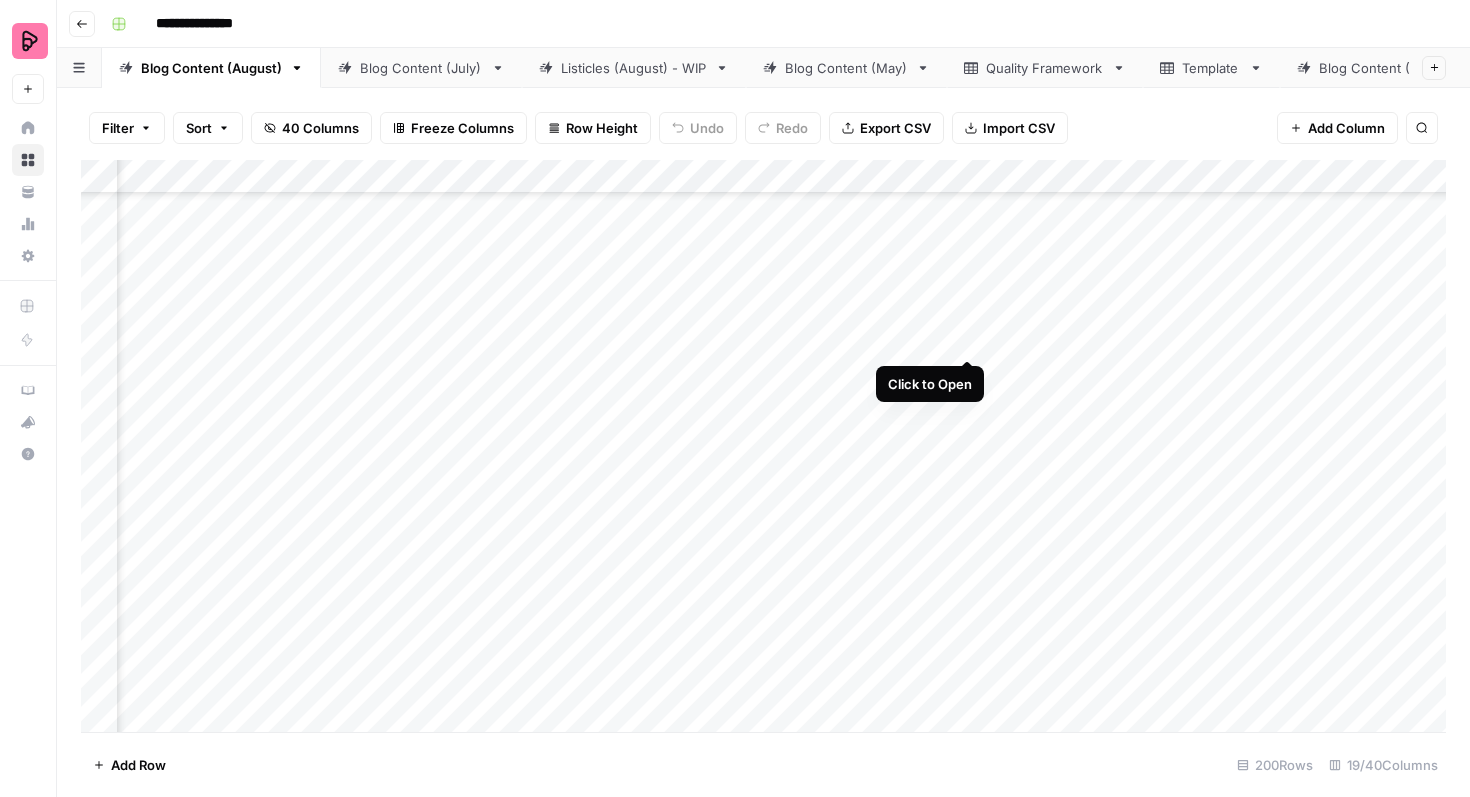 click on "Add Column" at bounding box center [763, 446] 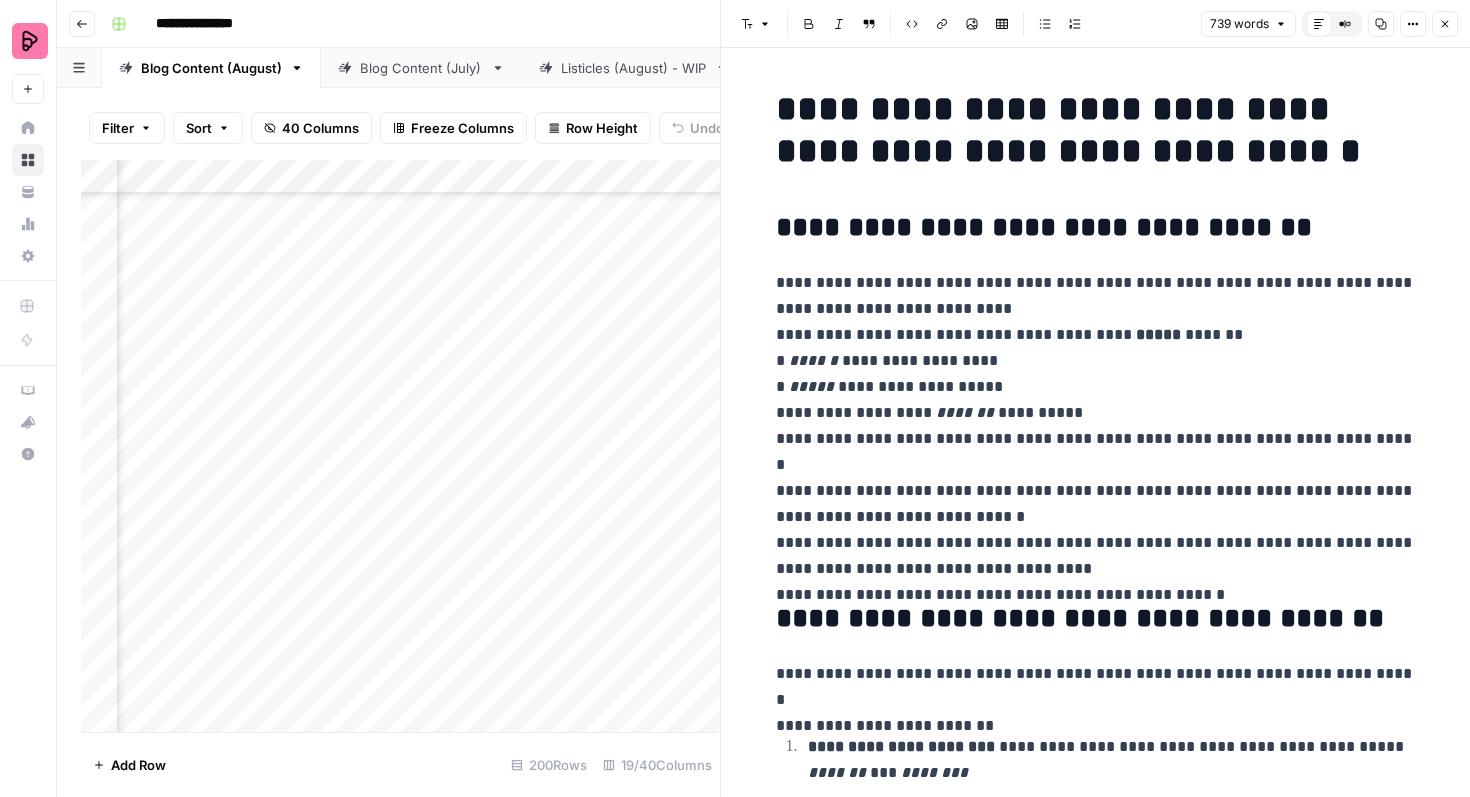 click on "**********" at bounding box center [1096, 426] 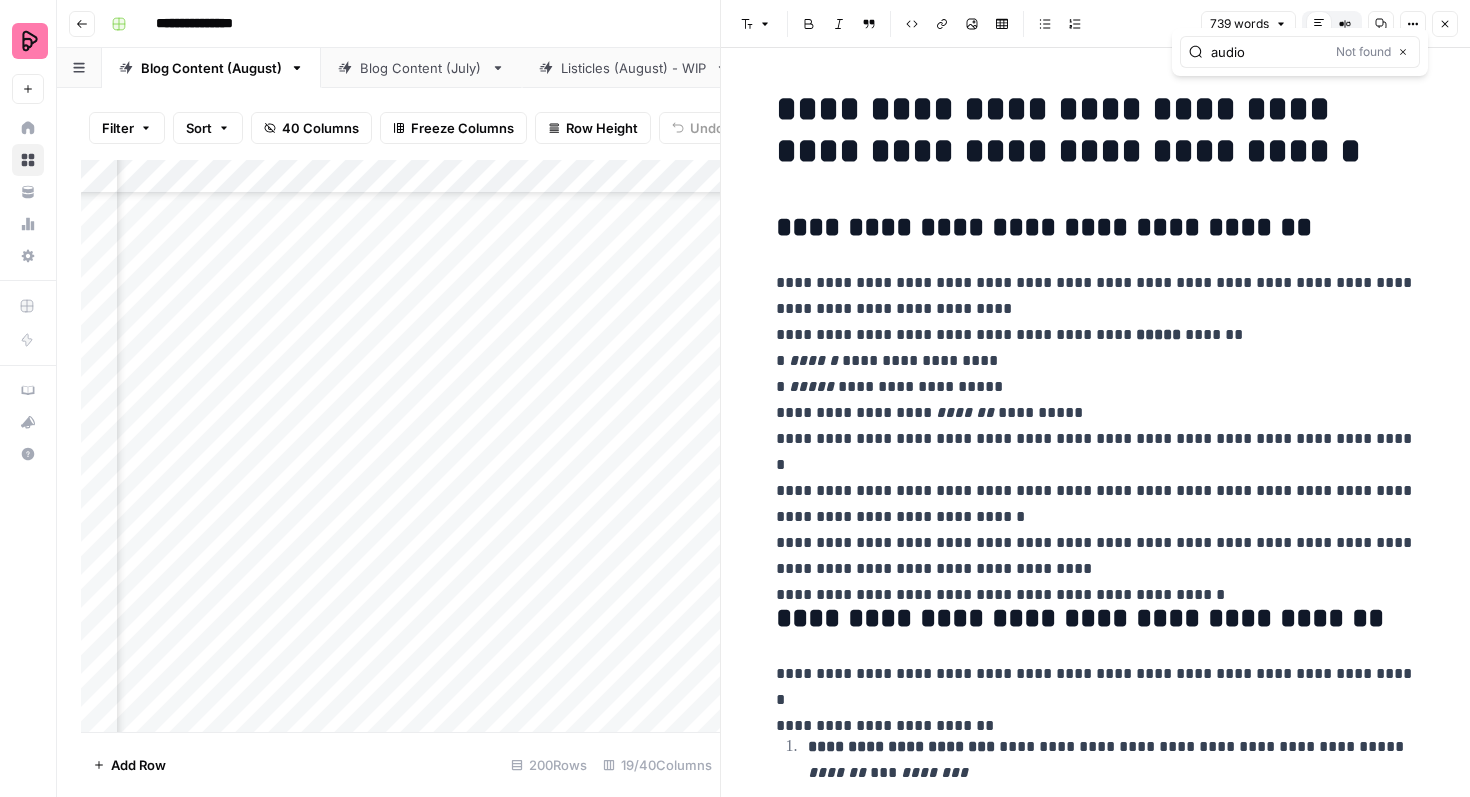 click on "audio" at bounding box center (1269, 52) 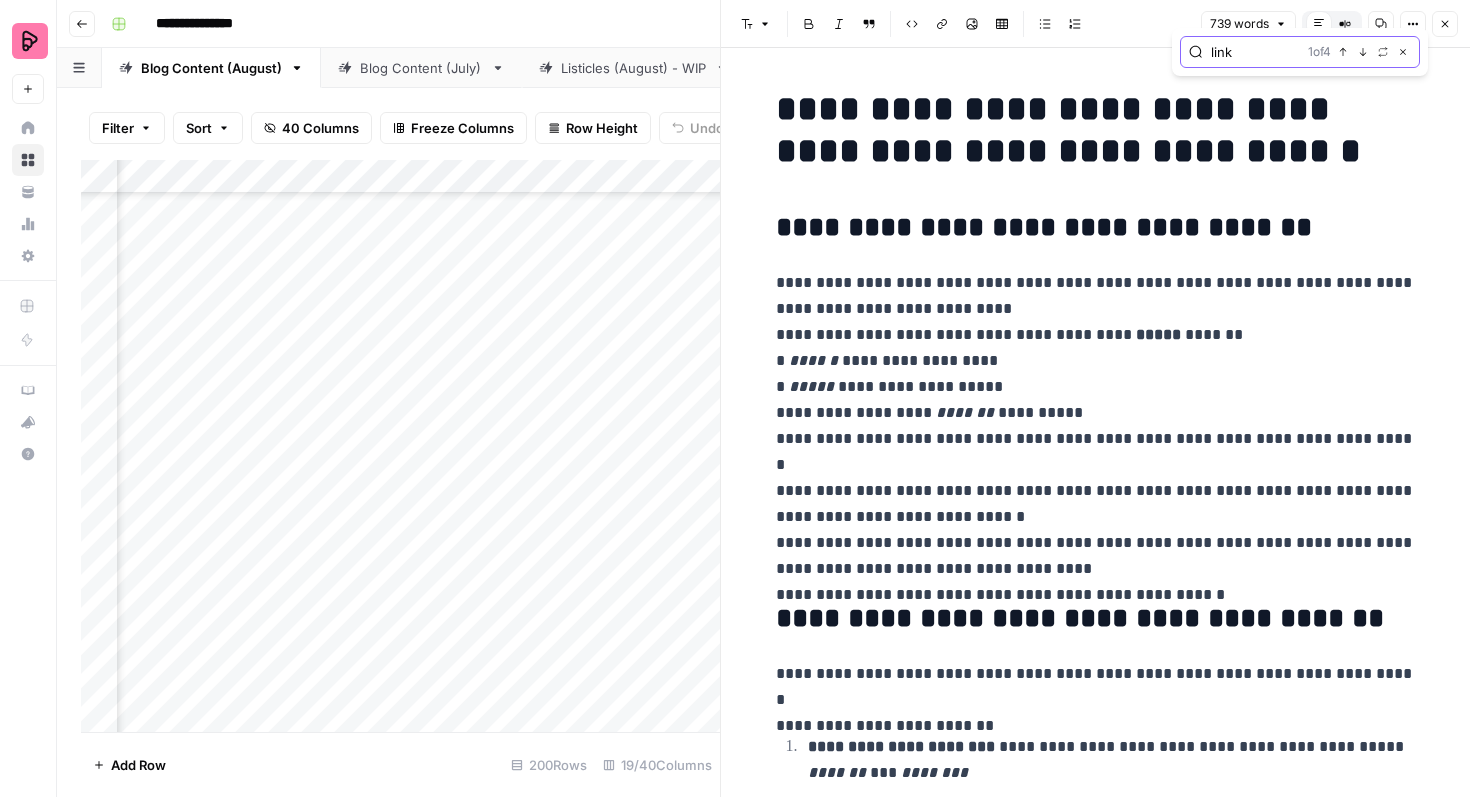 click 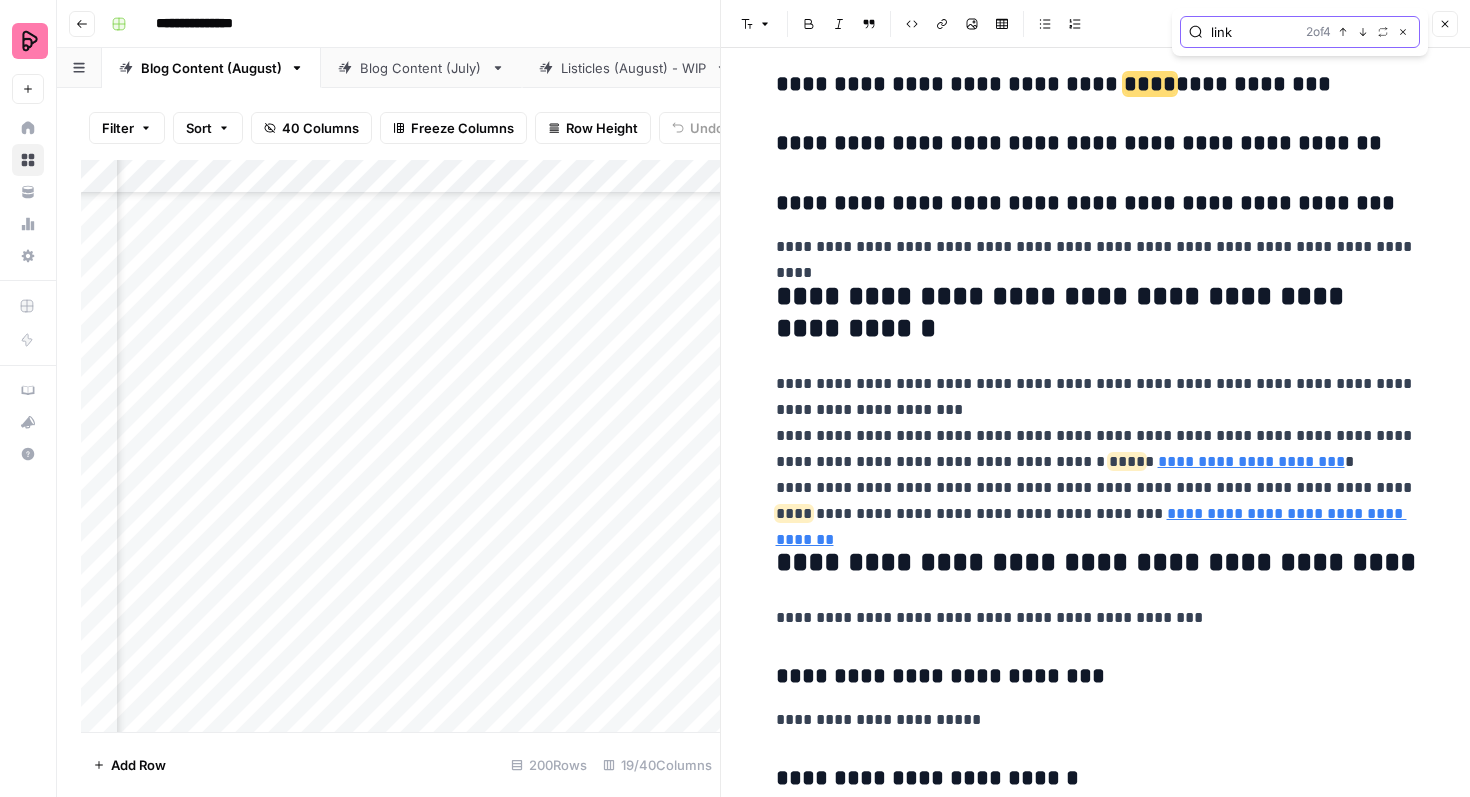 scroll, scrollTop: 2086, scrollLeft: 0, axis: vertical 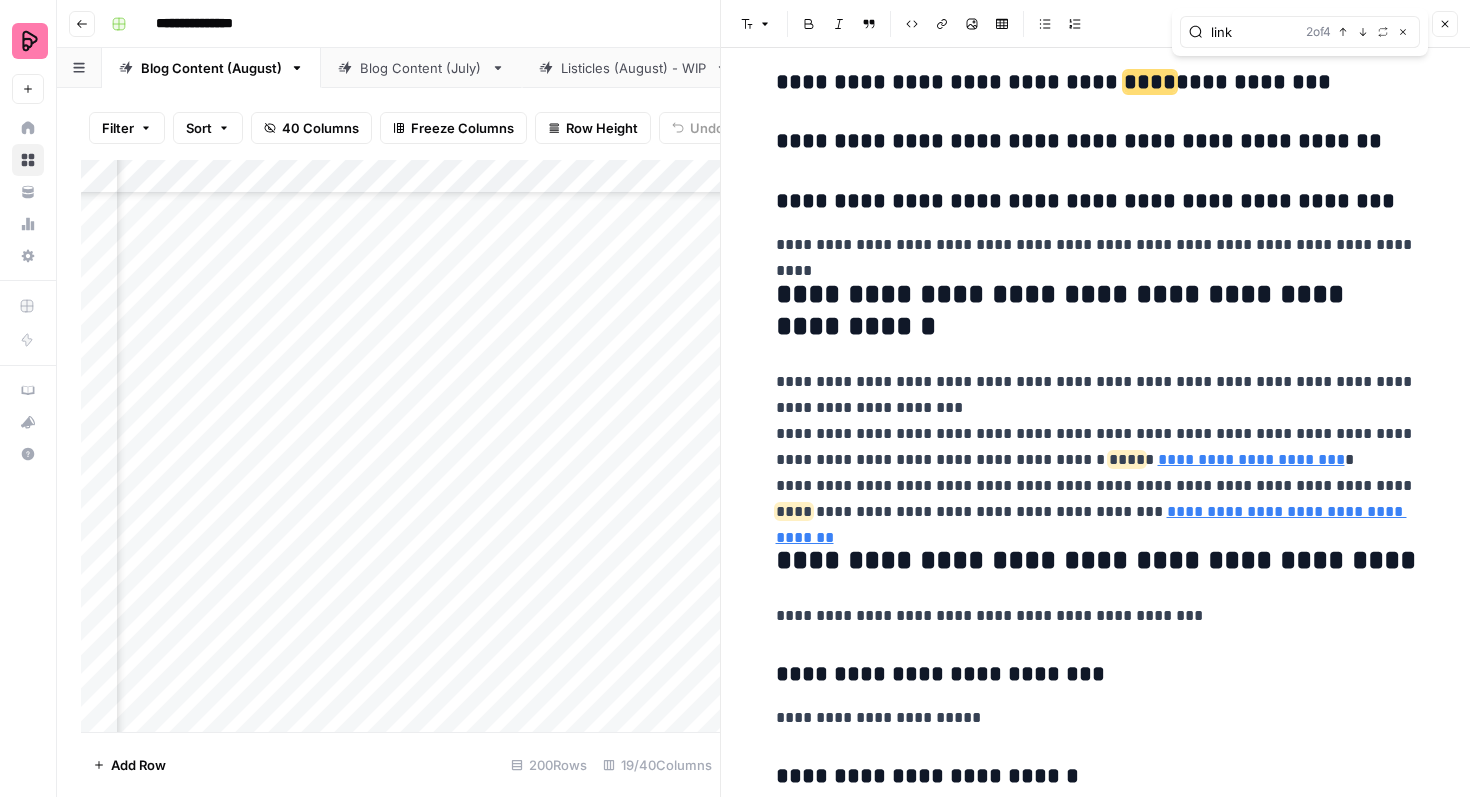 click on "link [NUMBER]  of  [NUMBER] Previous match Next Match Replace Close" at bounding box center (1300, 32) 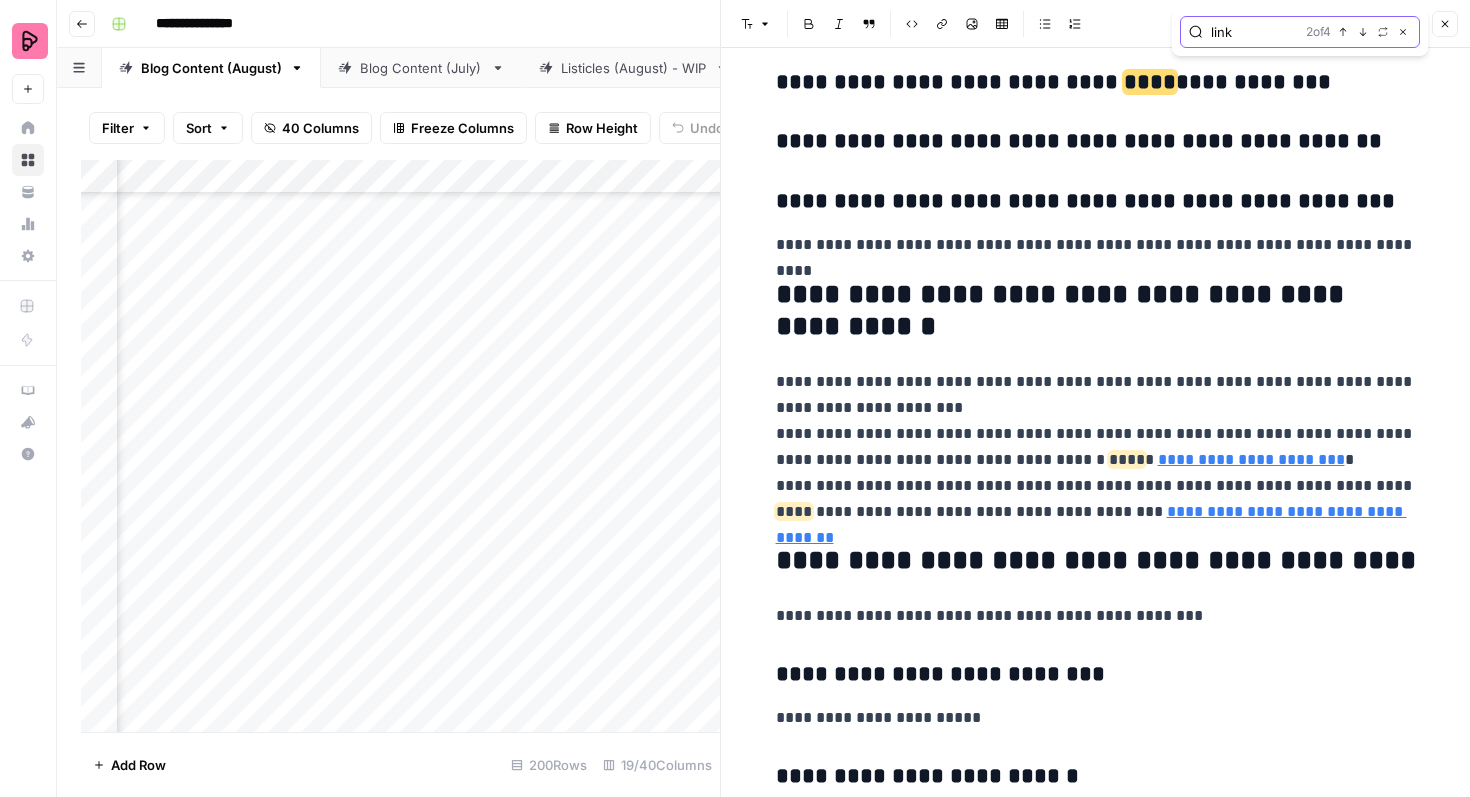 click on "Next Match" at bounding box center (1363, 32) 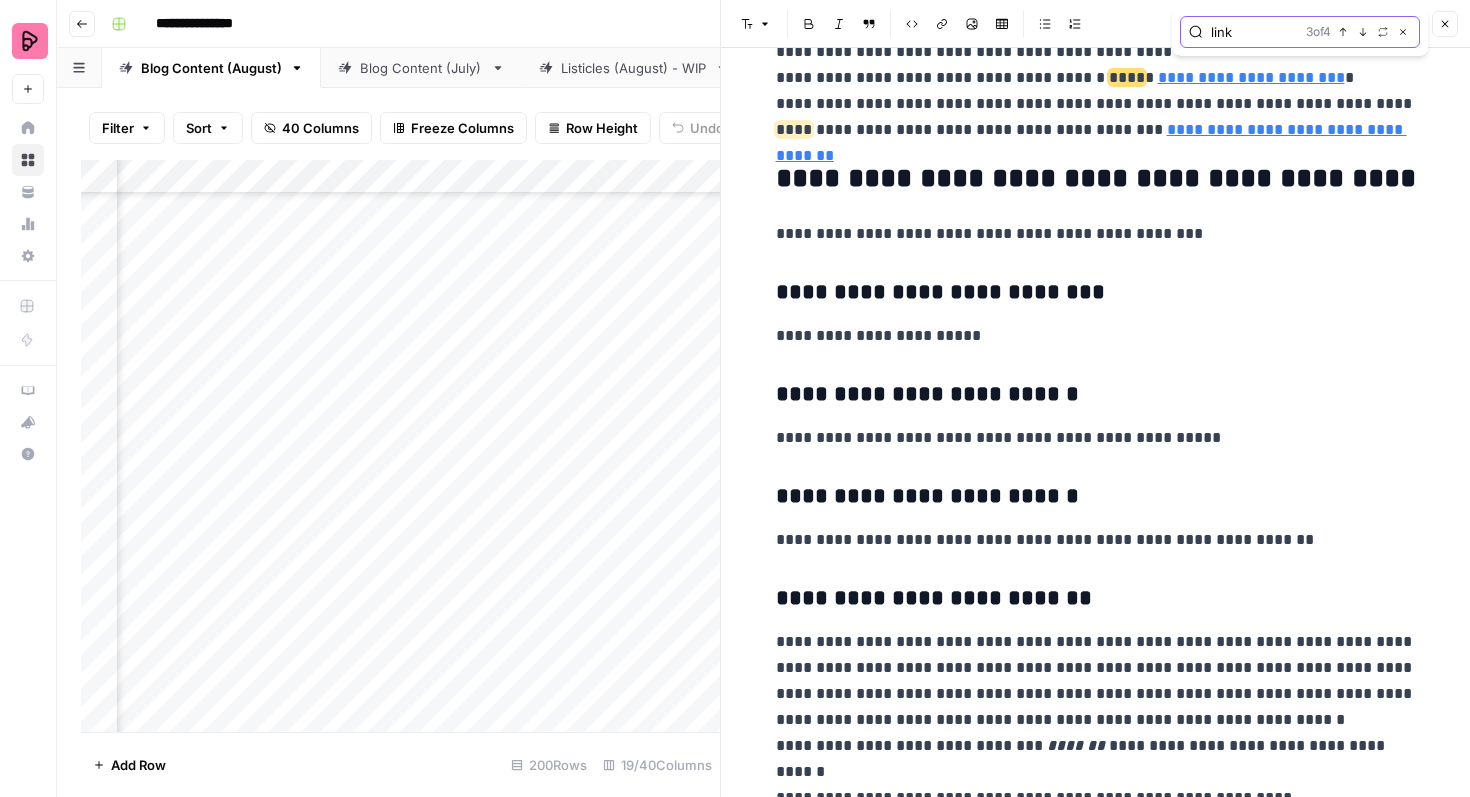 click on "Next Match" at bounding box center (1363, 32) 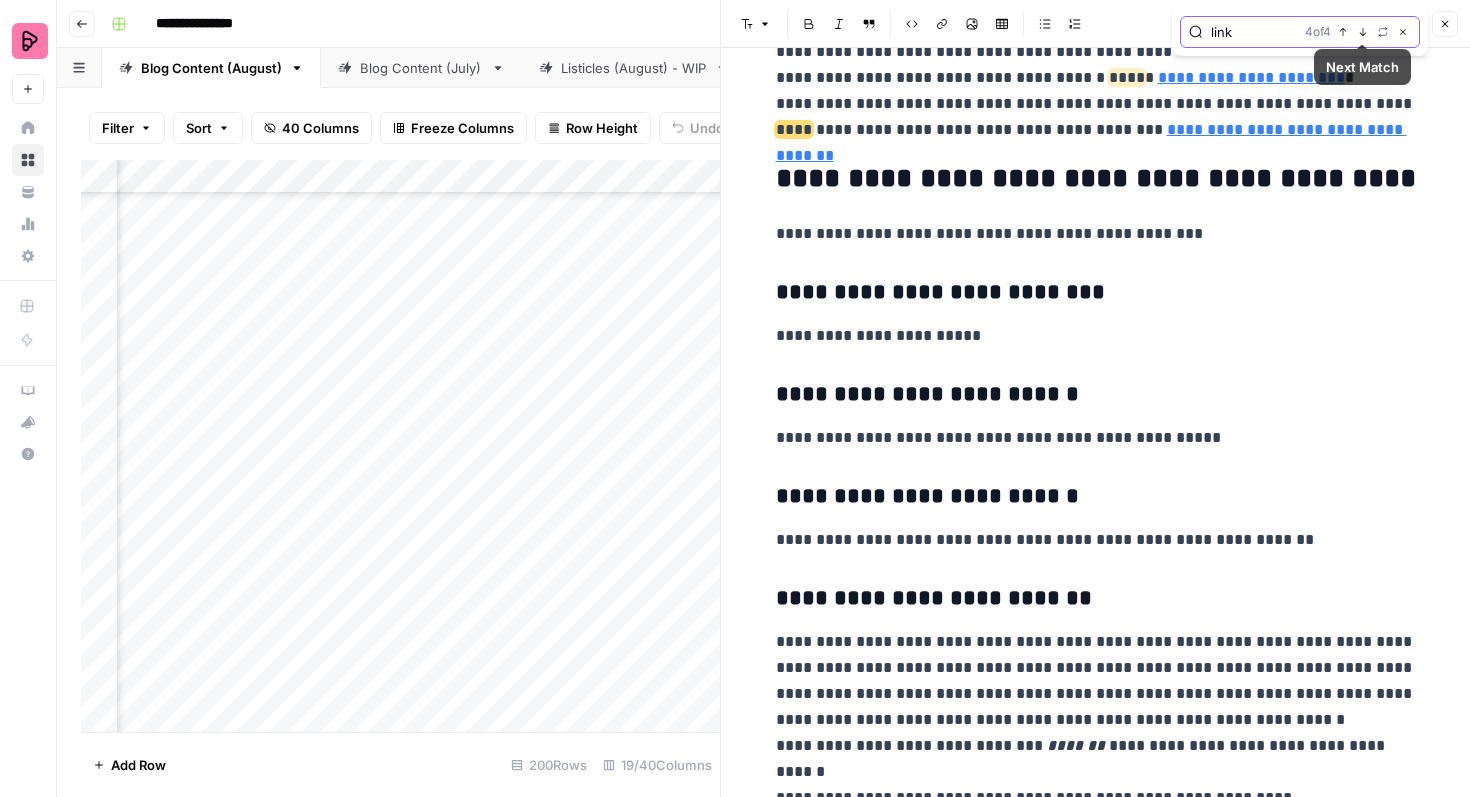 scroll, scrollTop: 2494, scrollLeft: 0, axis: vertical 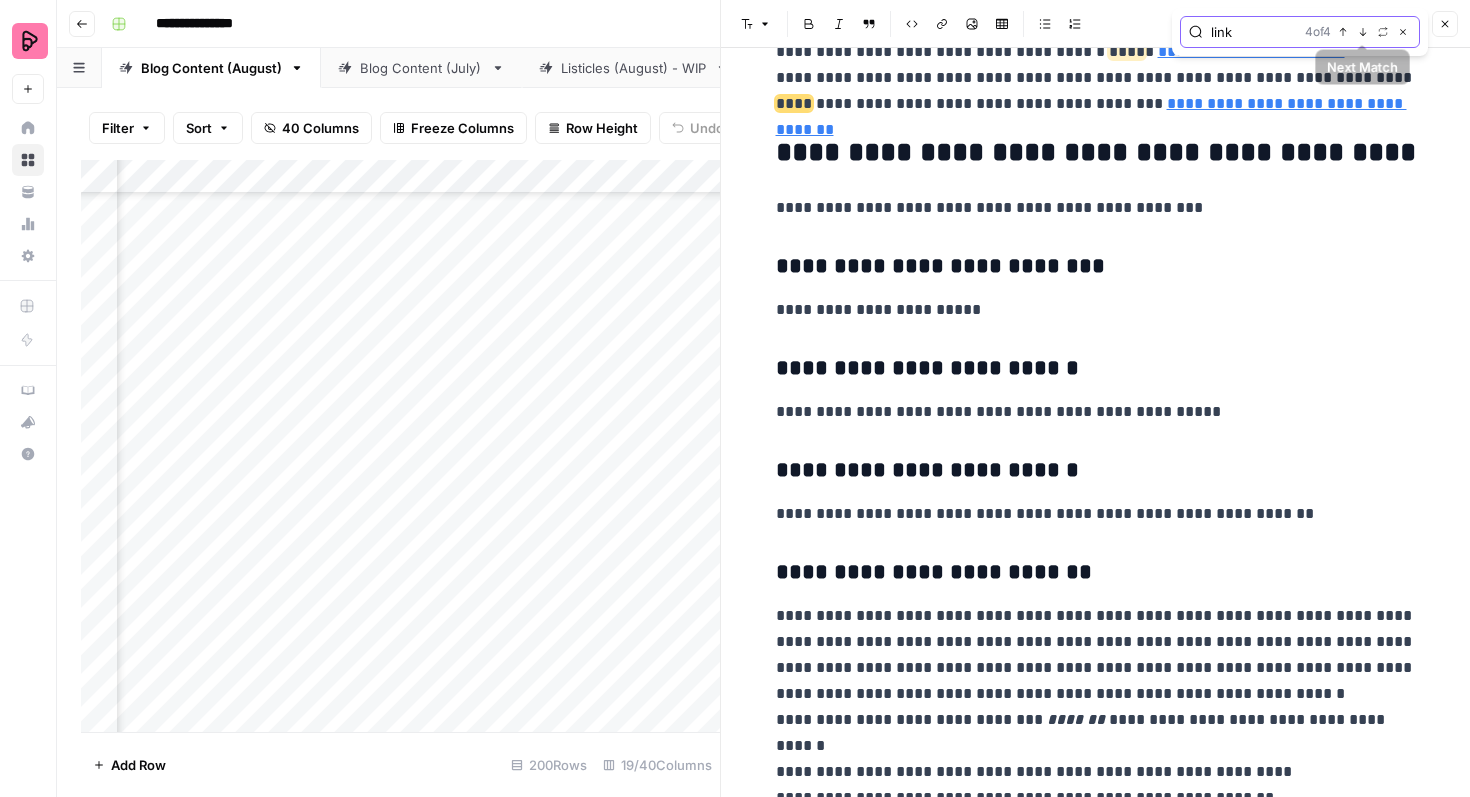 click 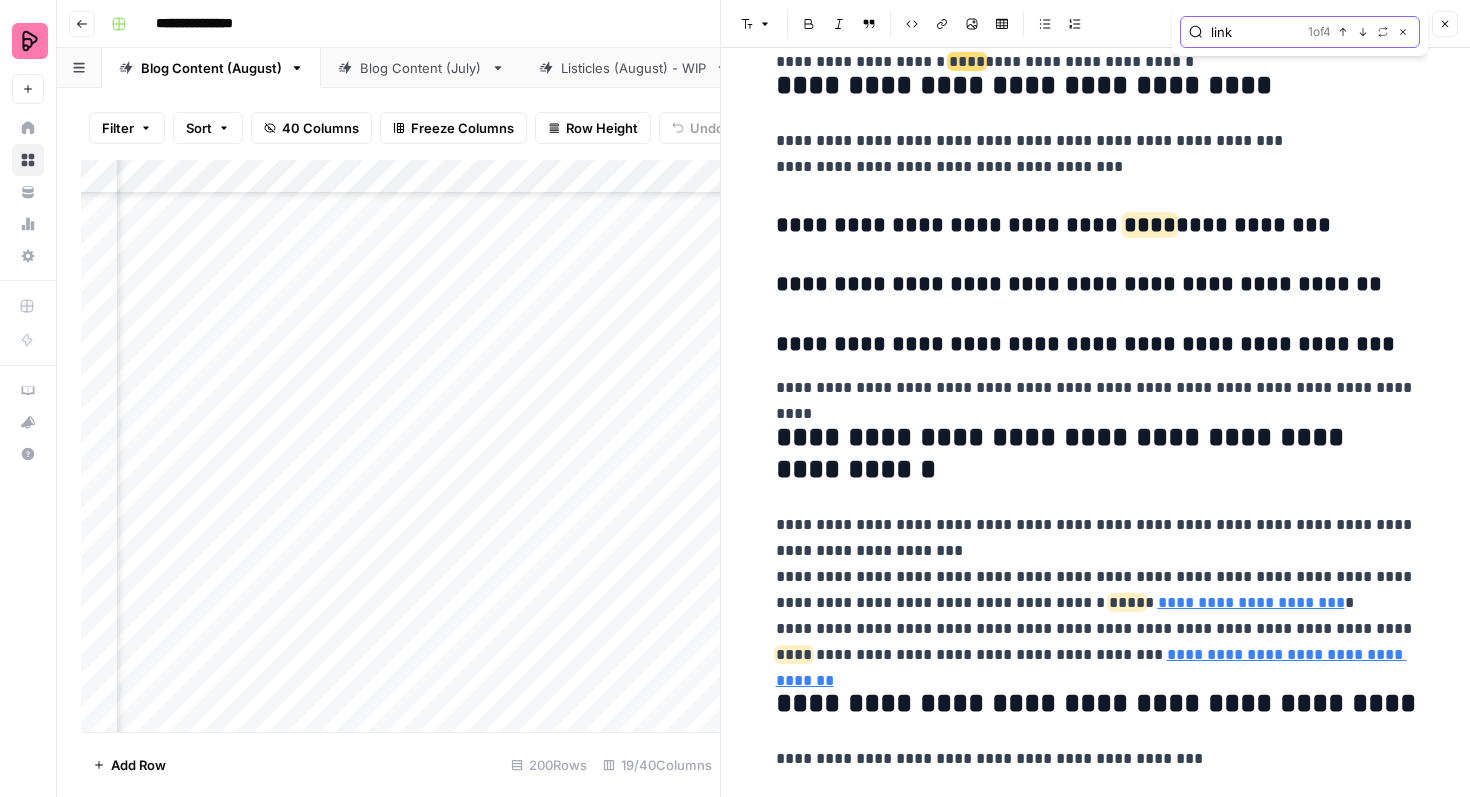 scroll, scrollTop: 1901, scrollLeft: 0, axis: vertical 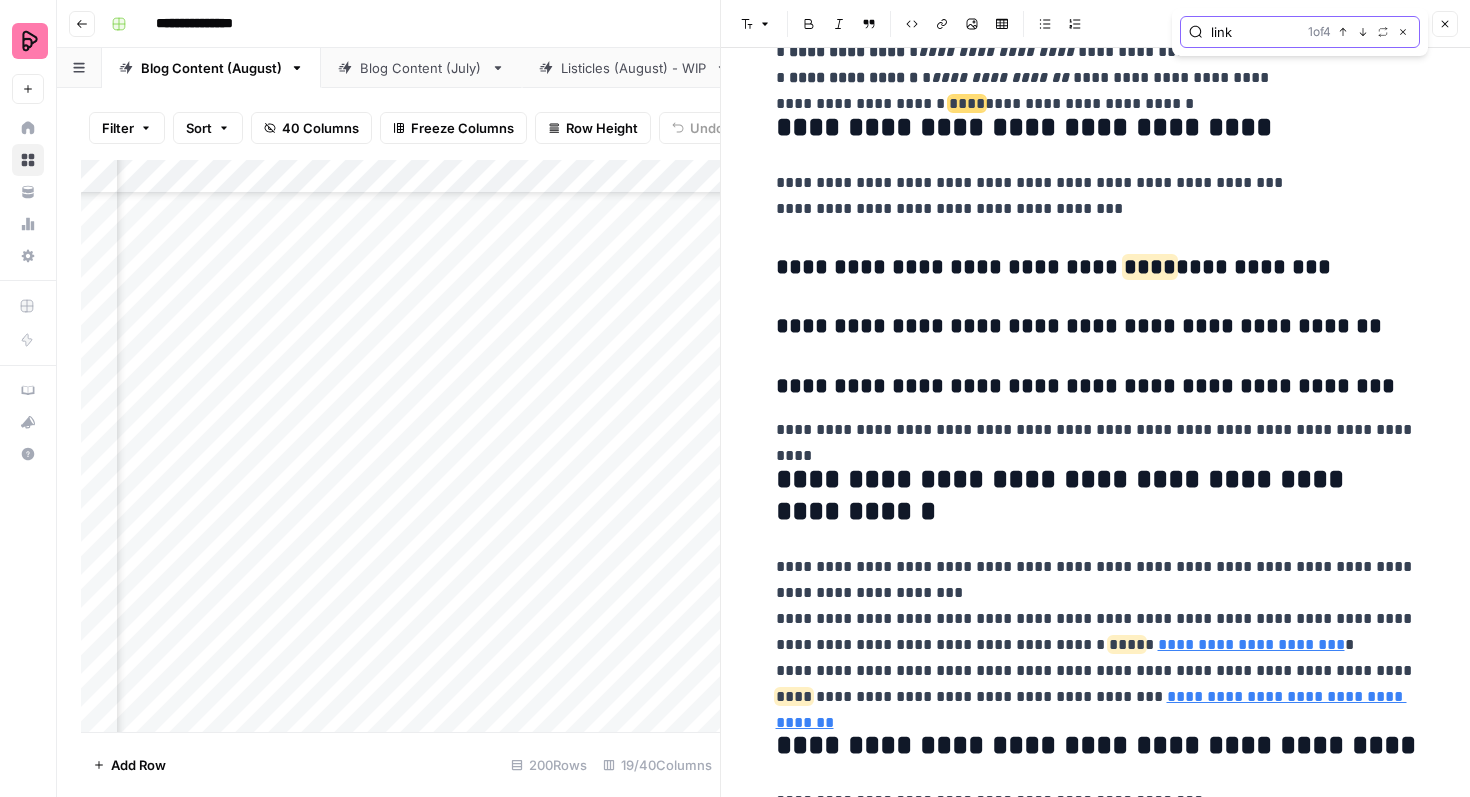 click on "link" at bounding box center (1255, 32) 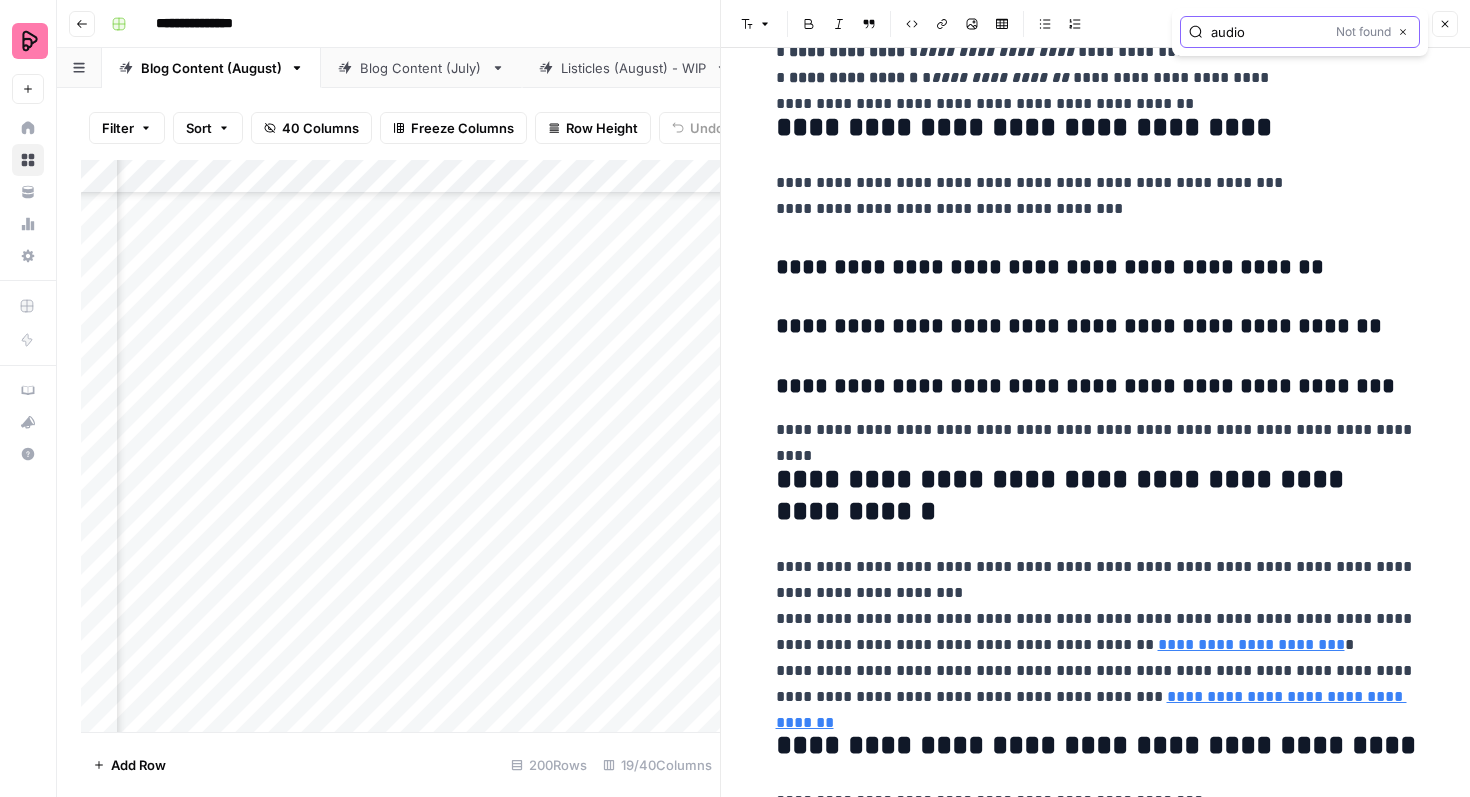 click on "audio" at bounding box center (1269, 32) 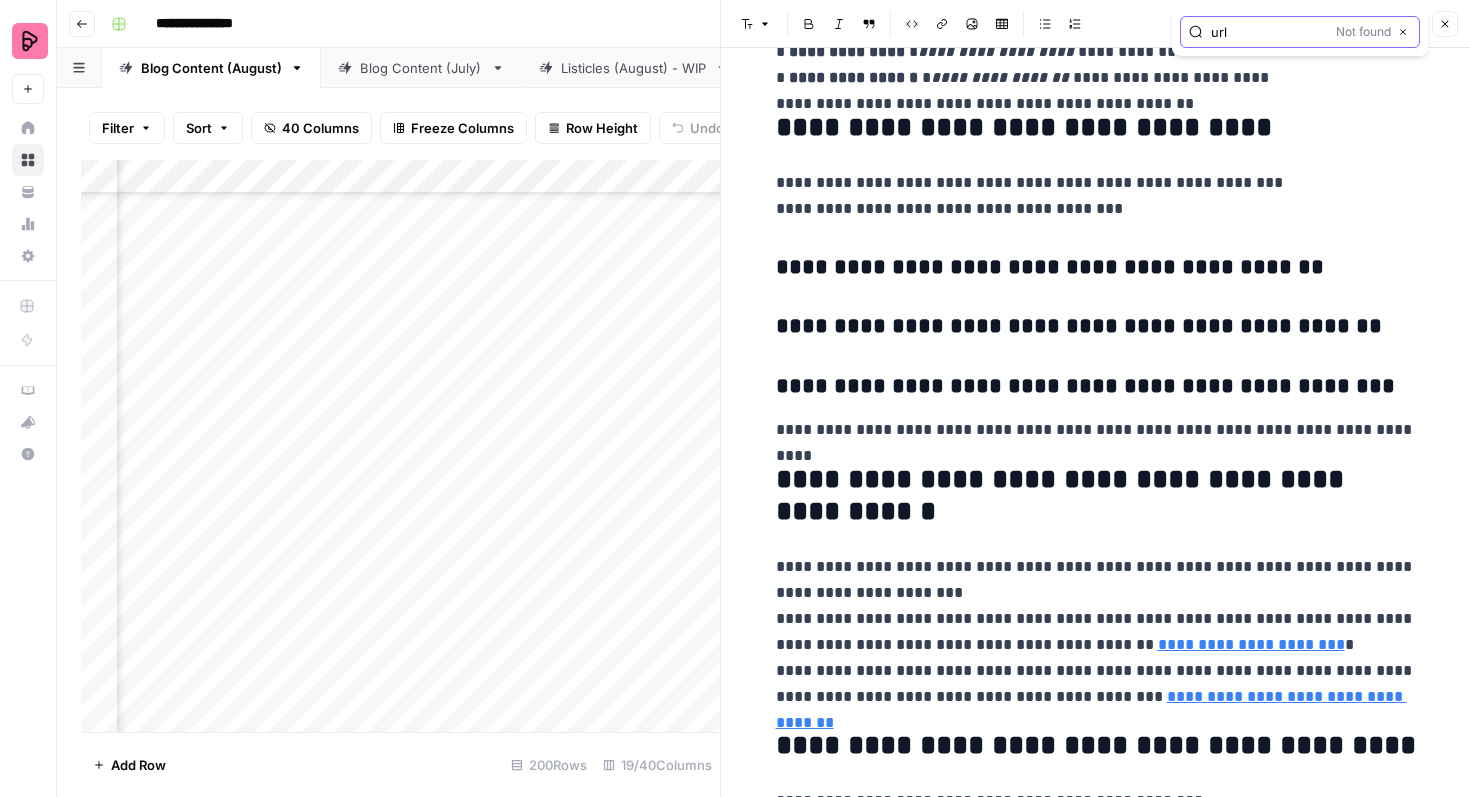 click on "url" at bounding box center (1269, 32) 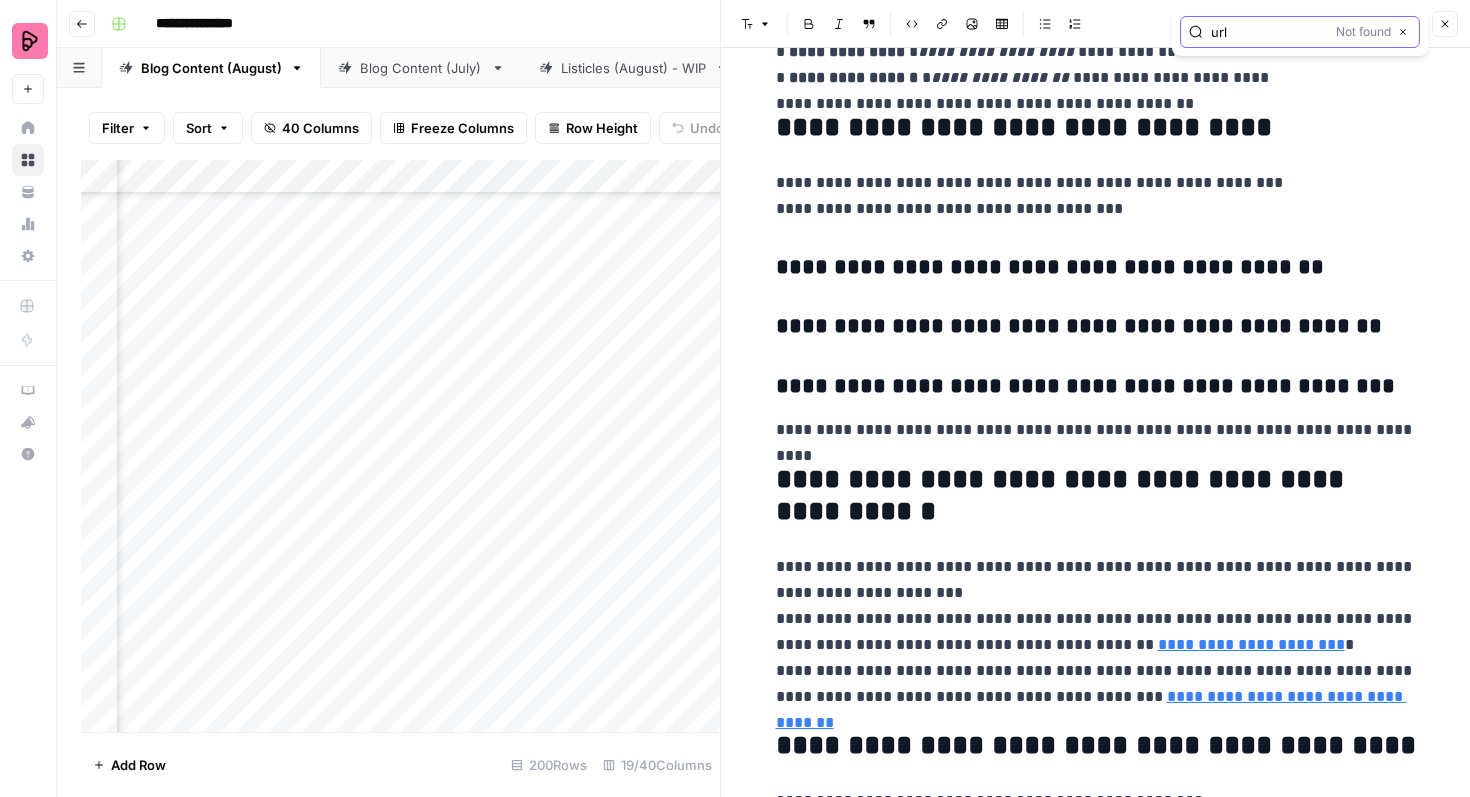 type on "url" 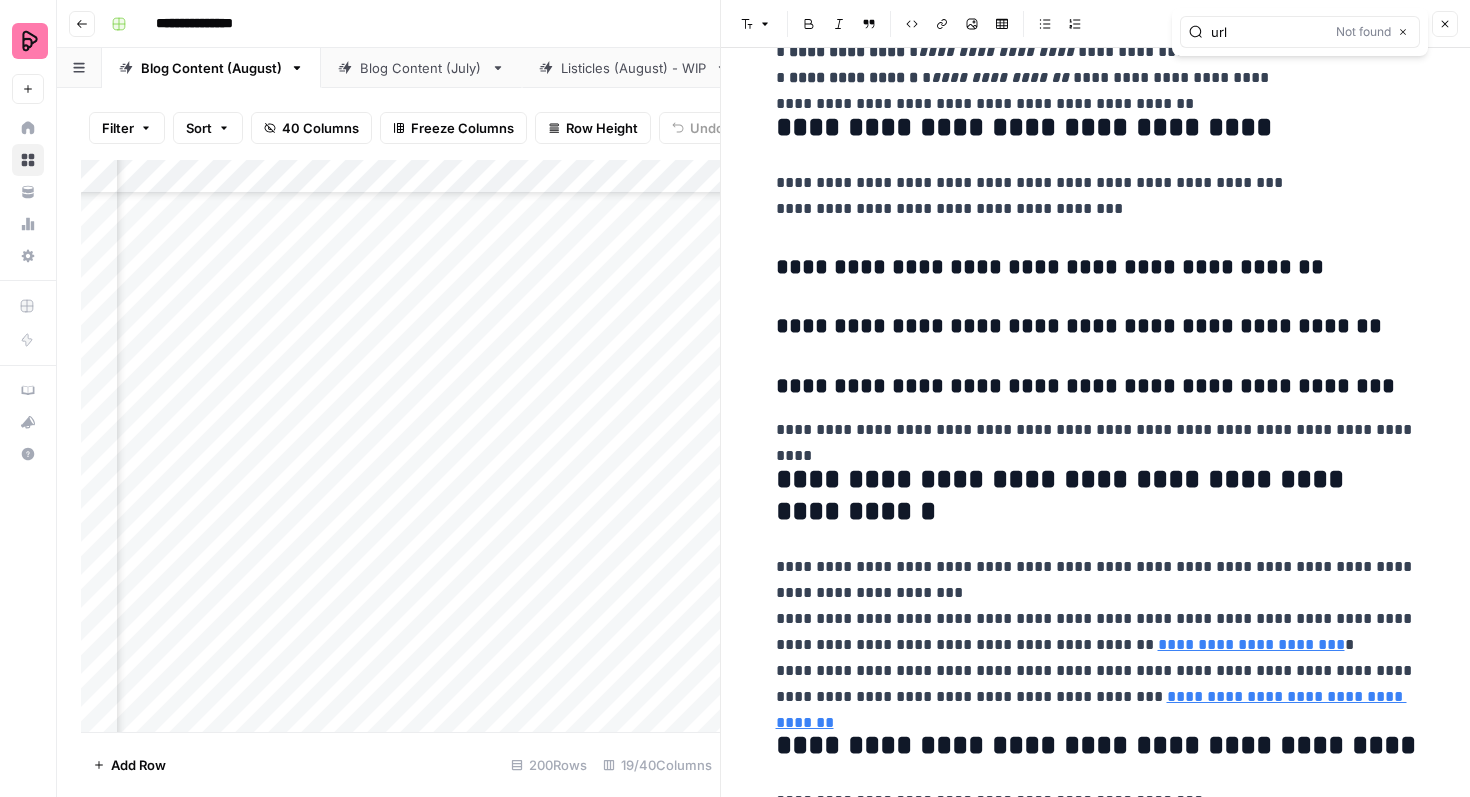click 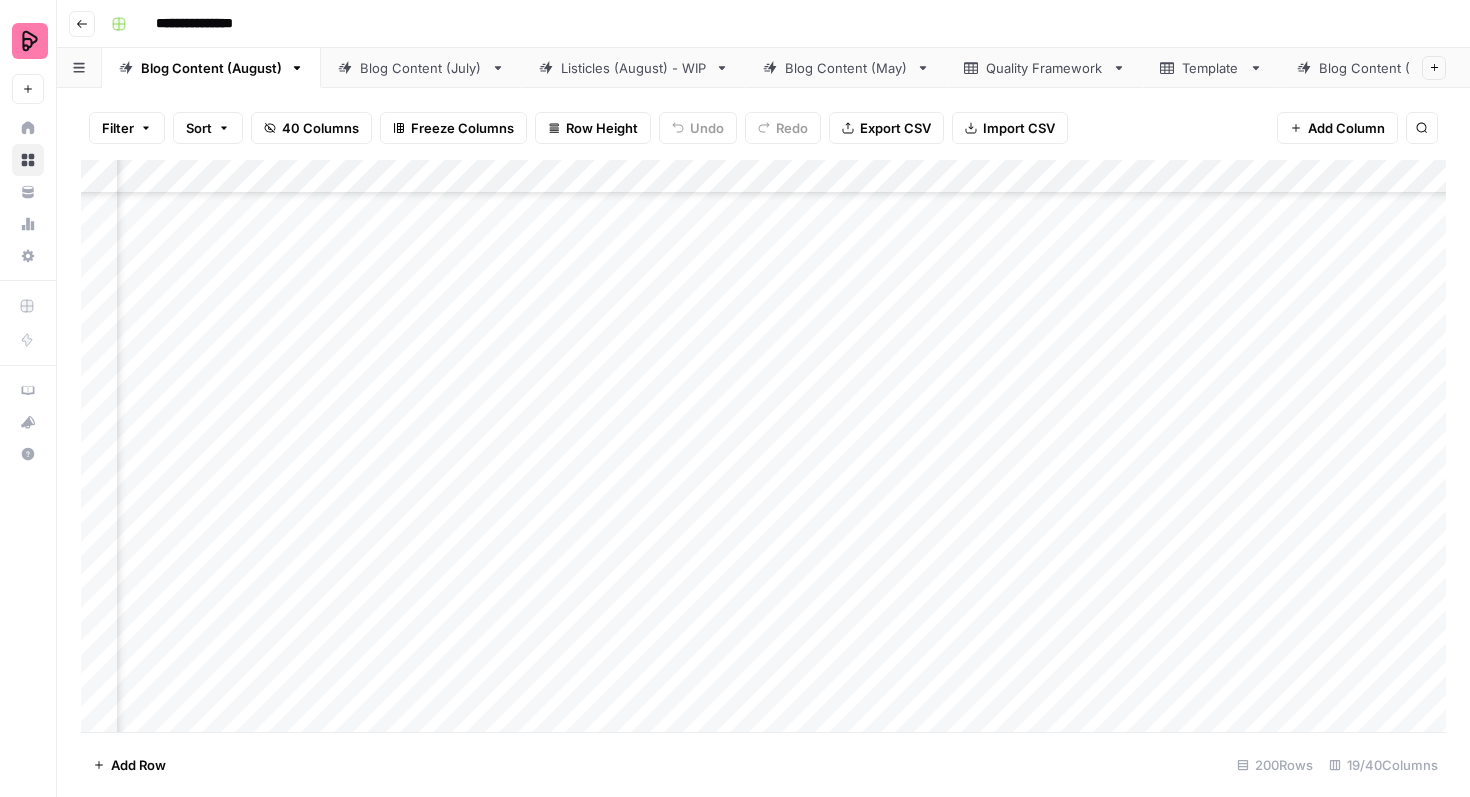scroll, scrollTop: 2326, scrollLeft: 174, axis: both 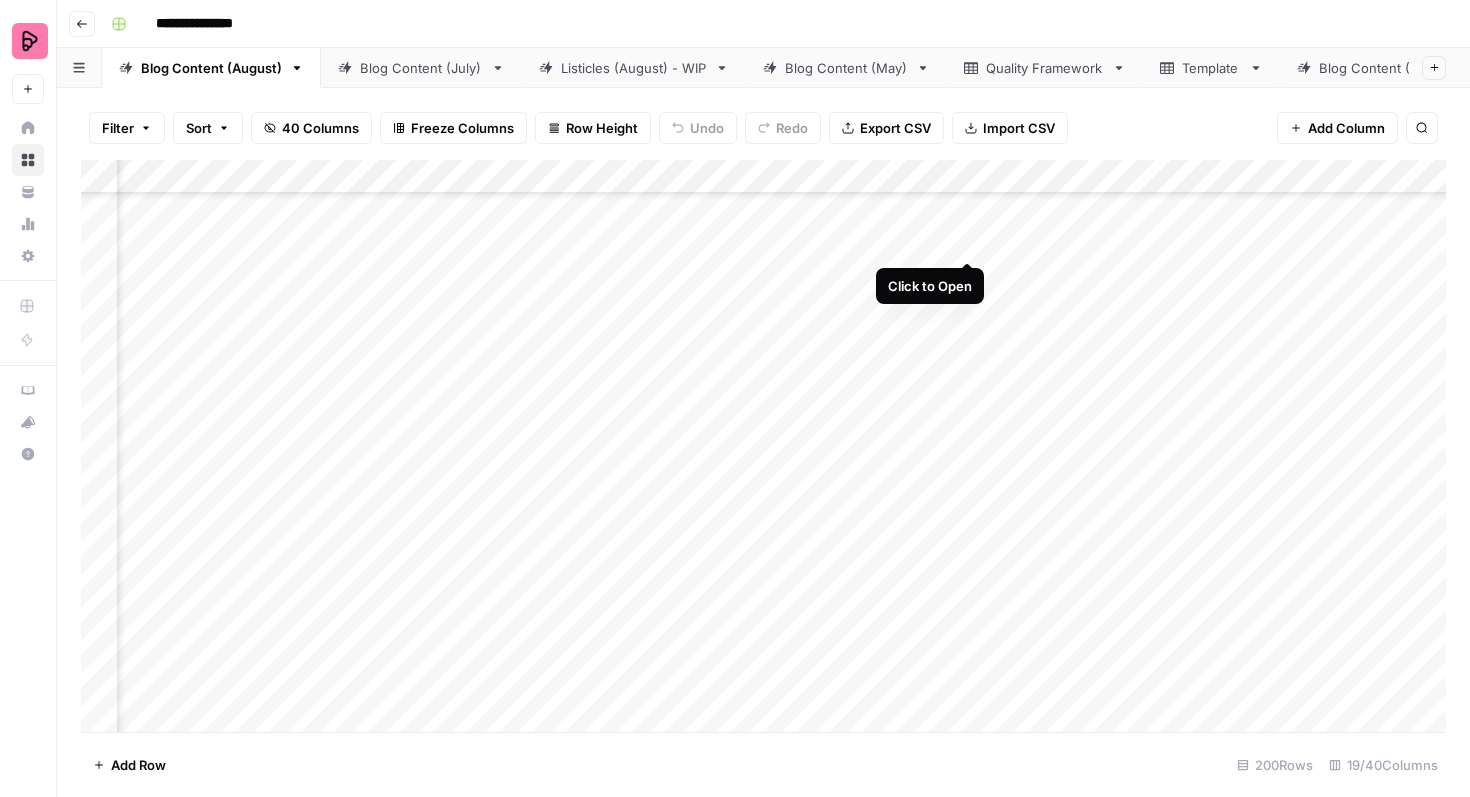 click on "Add Column" at bounding box center (763, 446) 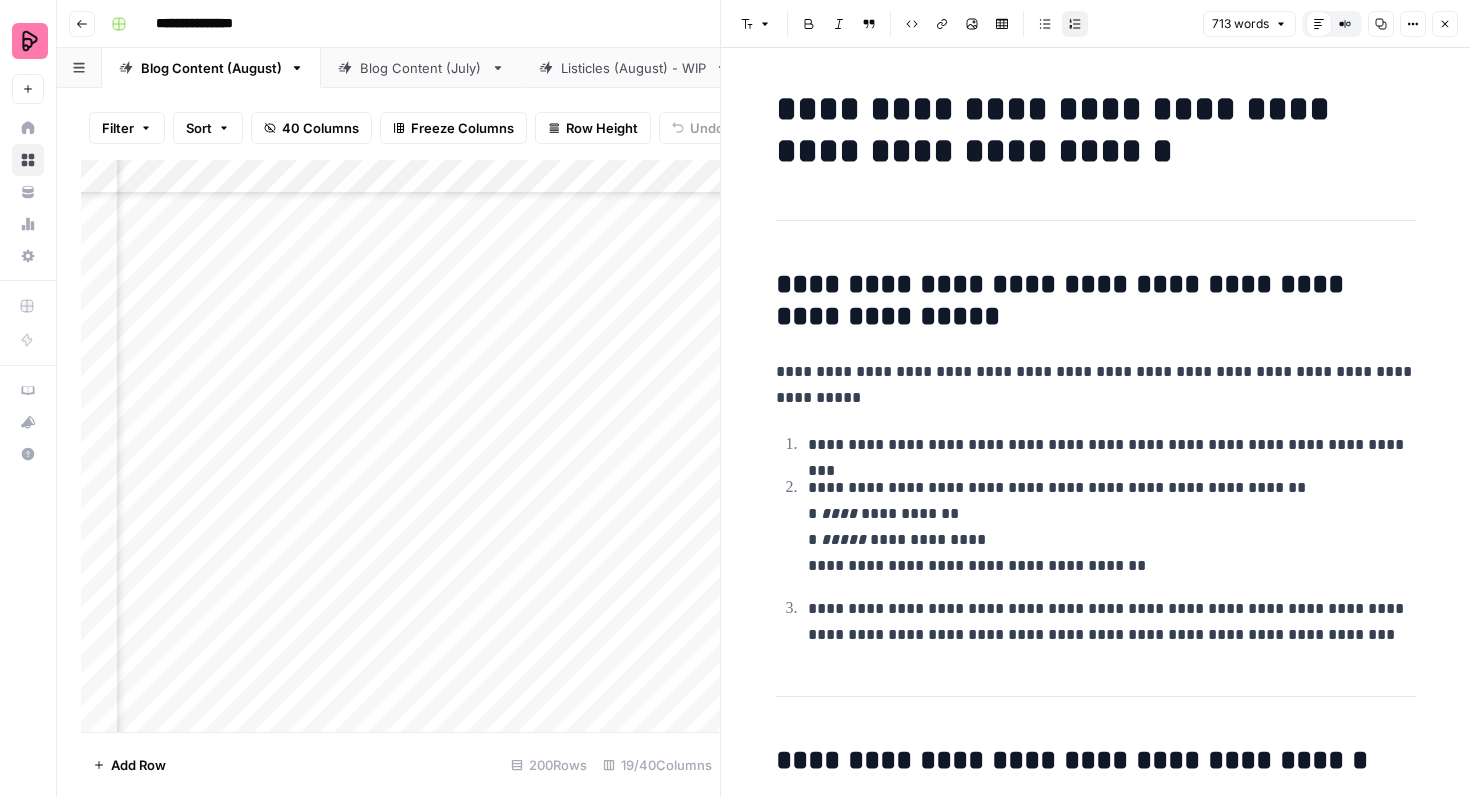 click on "**********" at bounding box center (1096, 301) 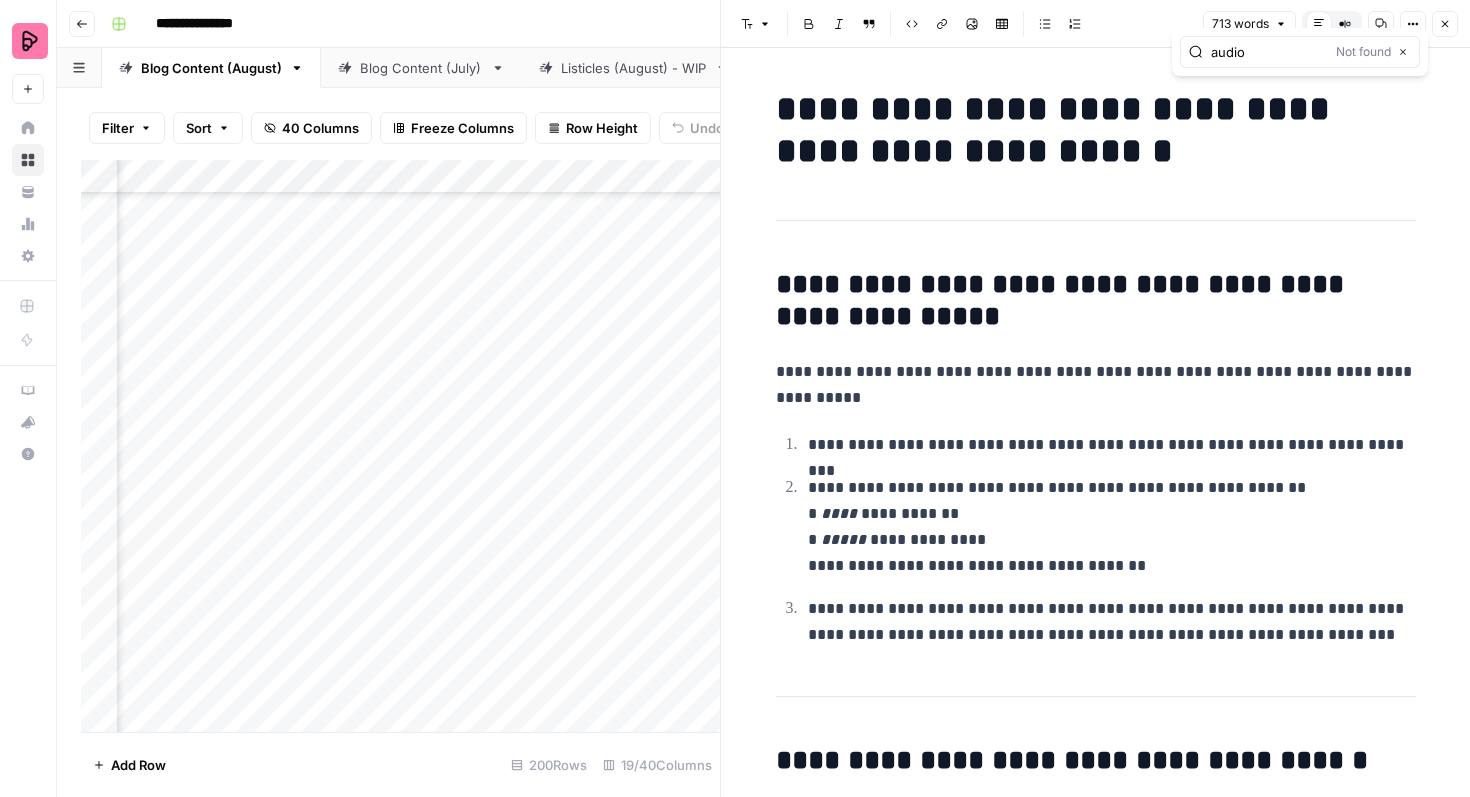 click on "audio" at bounding box center [1269, 52] 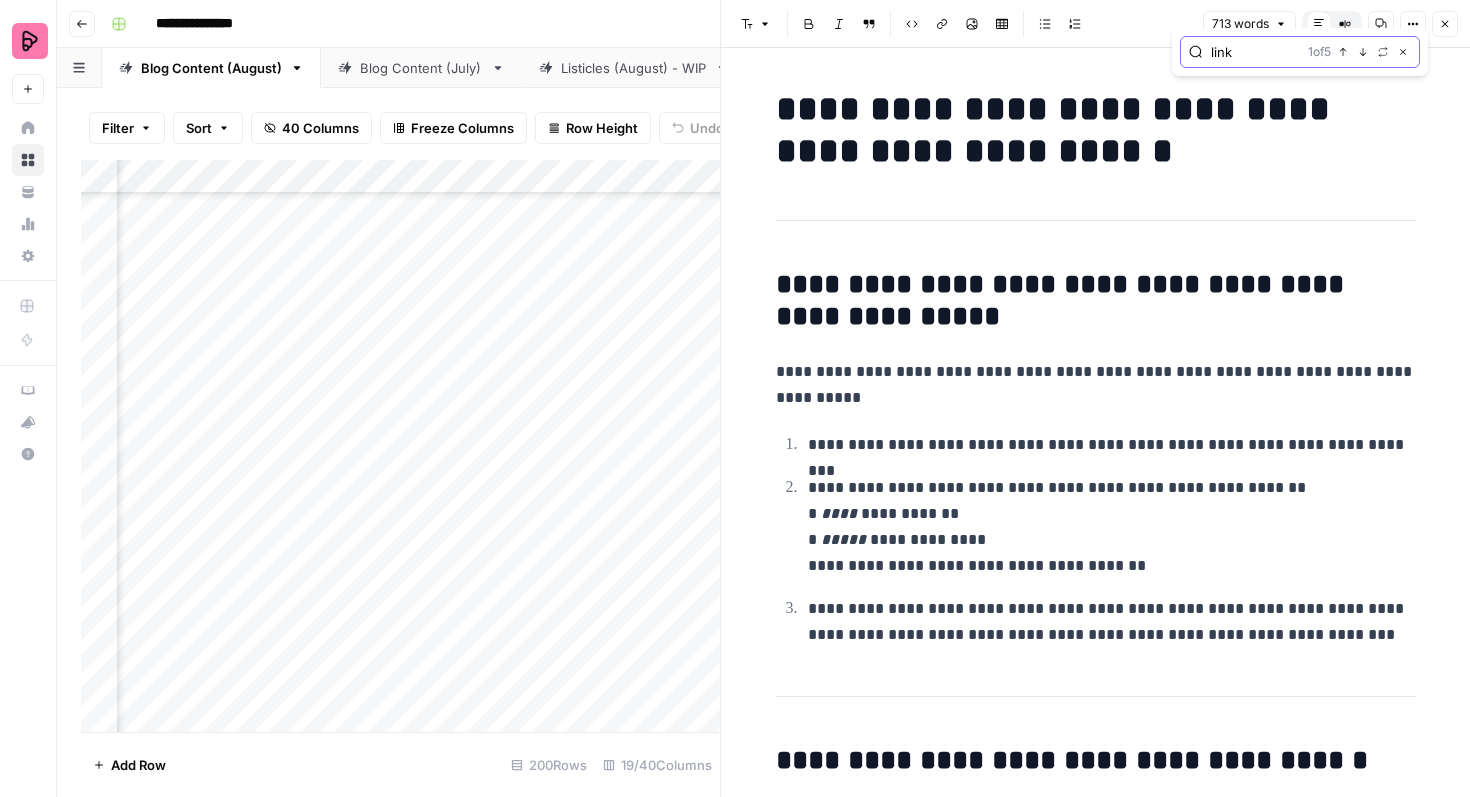 click 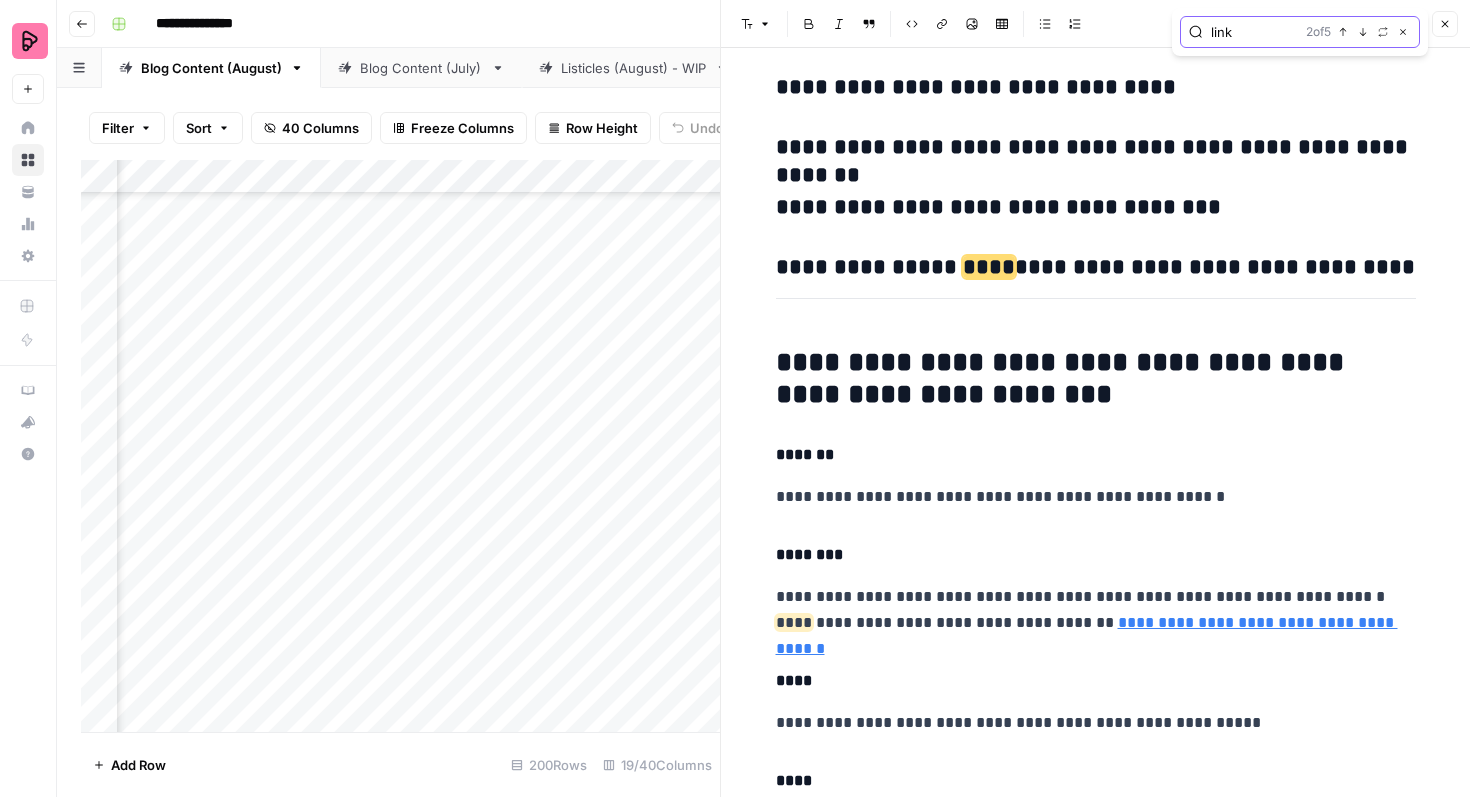 scroll, scrollTop: 3312, scrollLeft: 0, axis: vertical 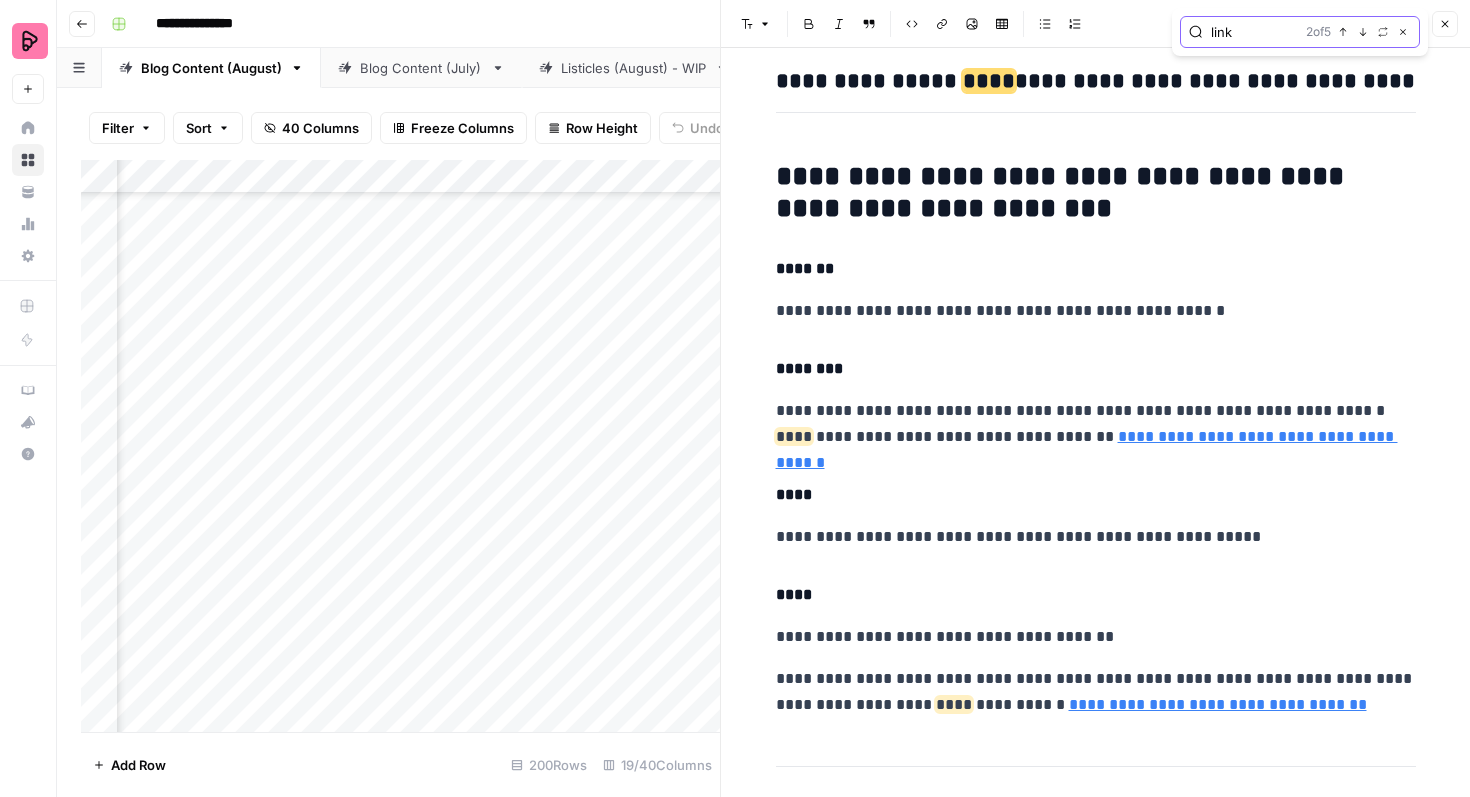 click on "Next Match" at bounding box center [1363, 32] 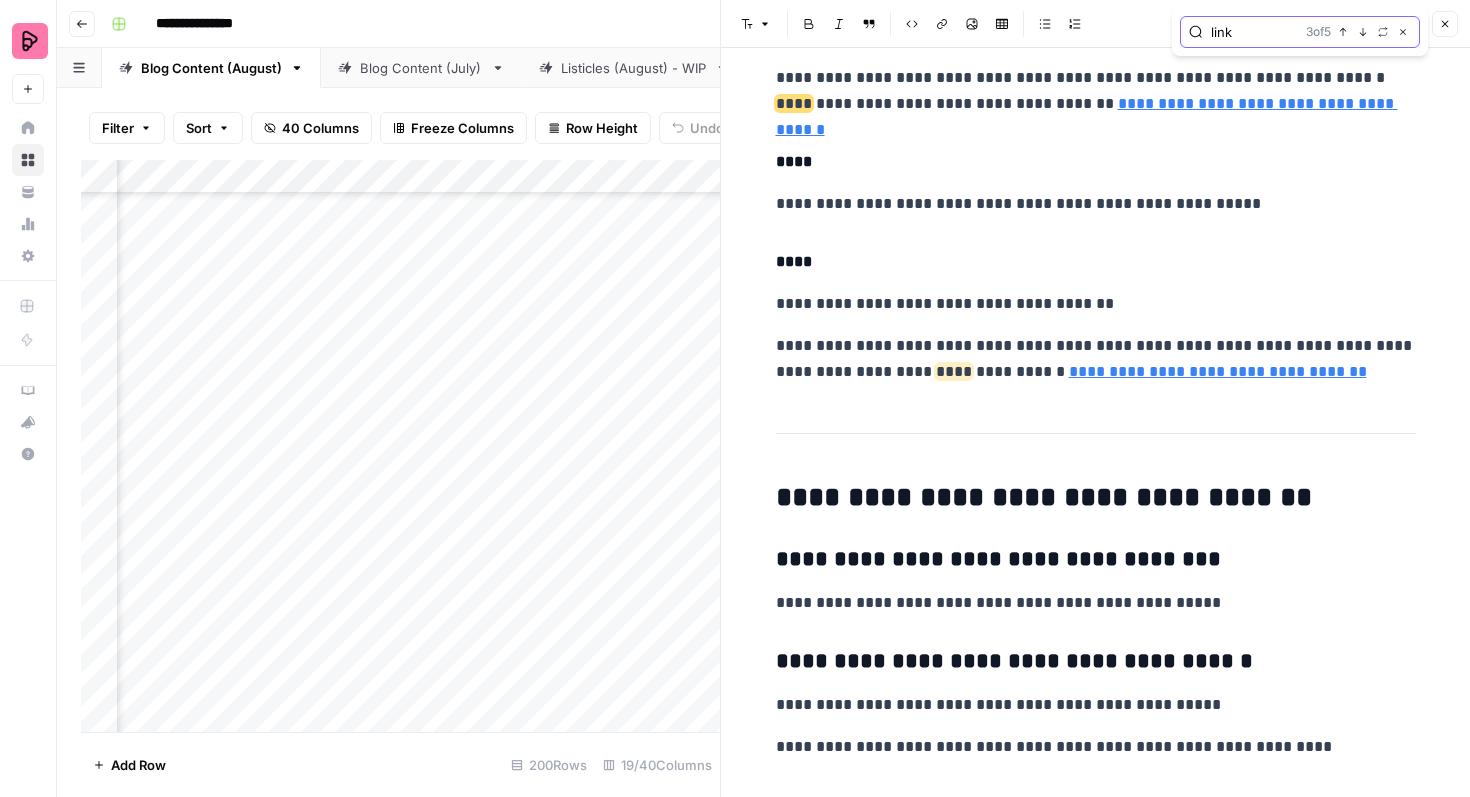 click 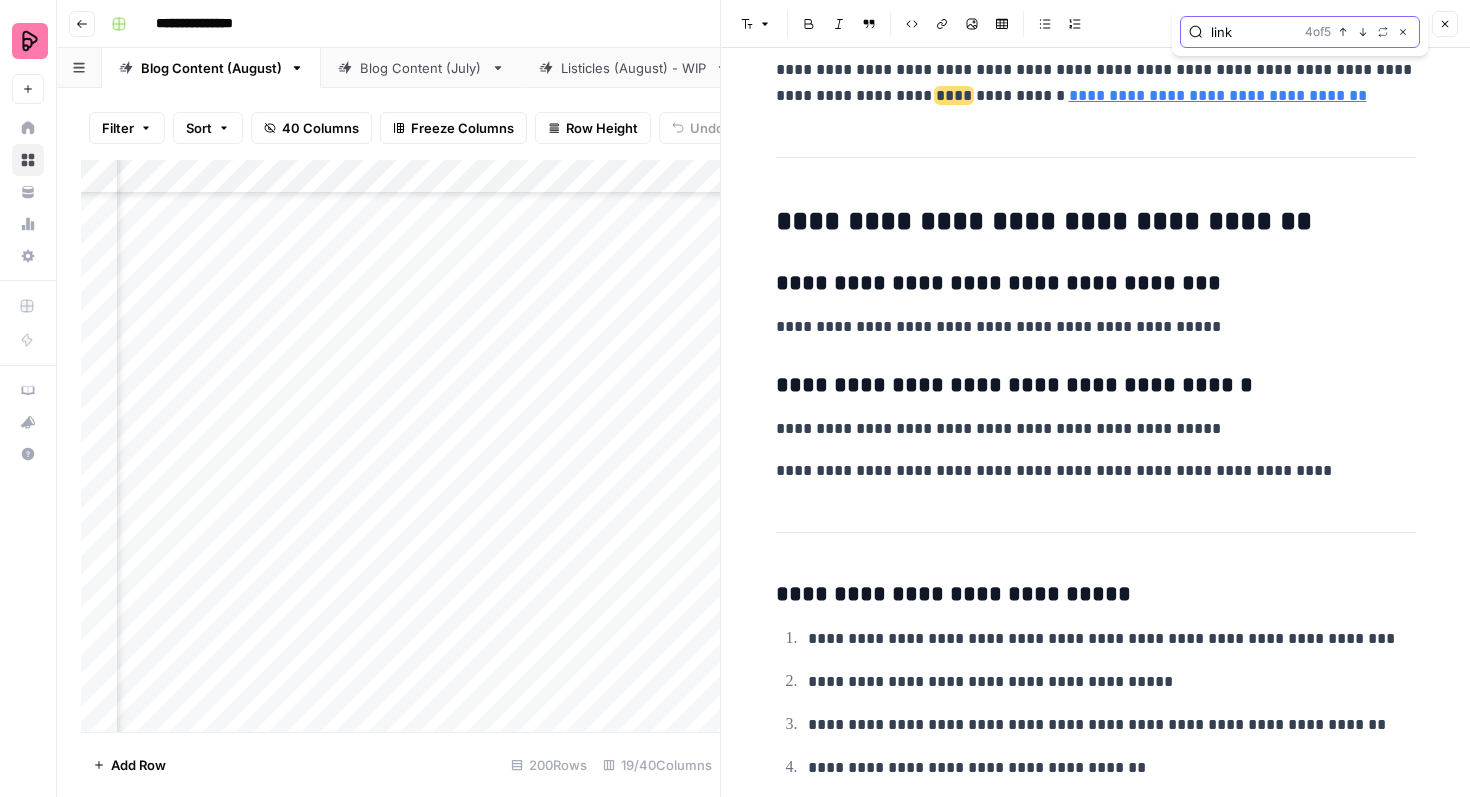 scroll, scrollTop: 3939, scrollLeft: 0, axis: vertical 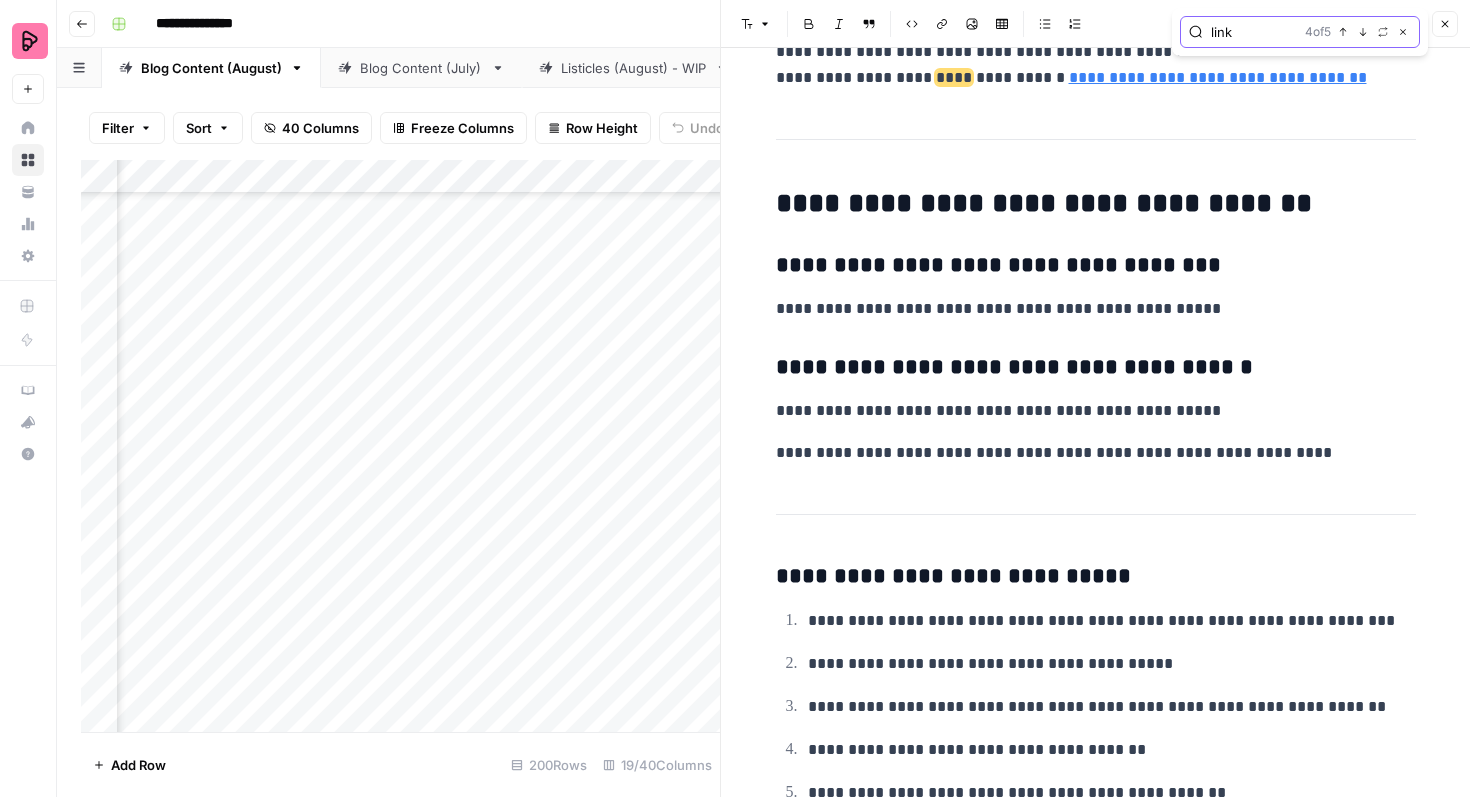 click 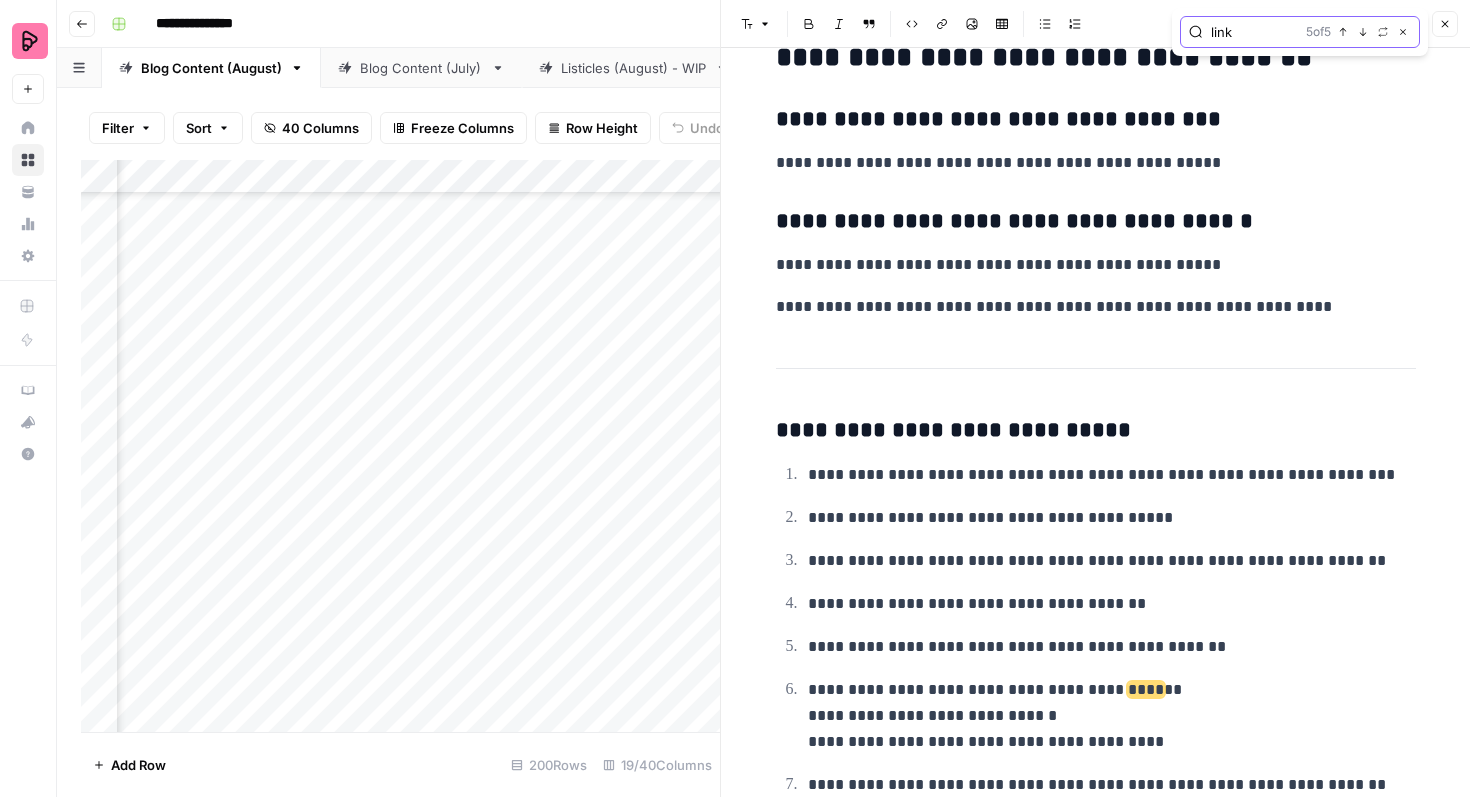 scroll, scrollTop: 4102, scrollLeft: 0, axis: vertical 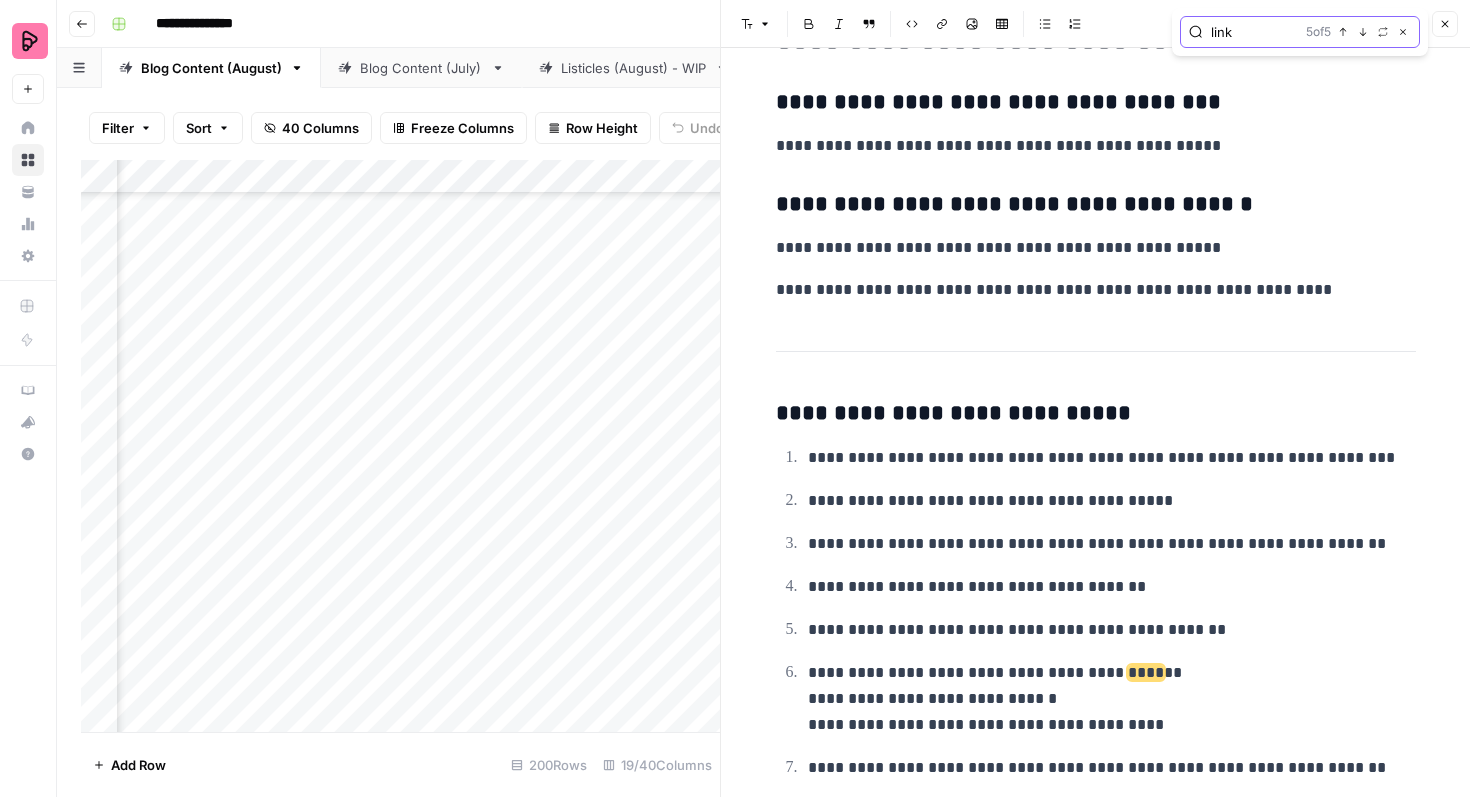click 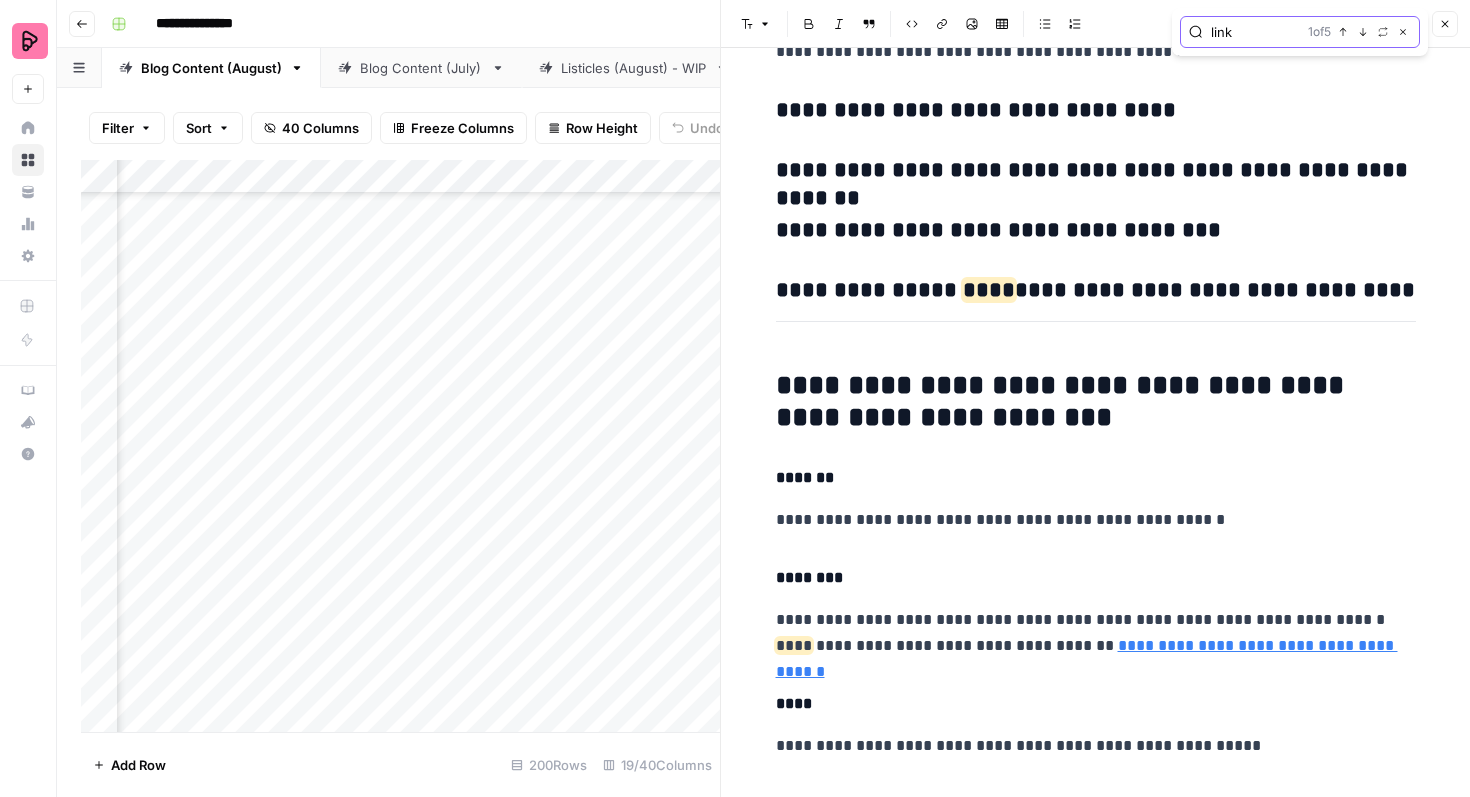 scroll, scrollTop: 2802, scrollLeft: 0, axis: vertical 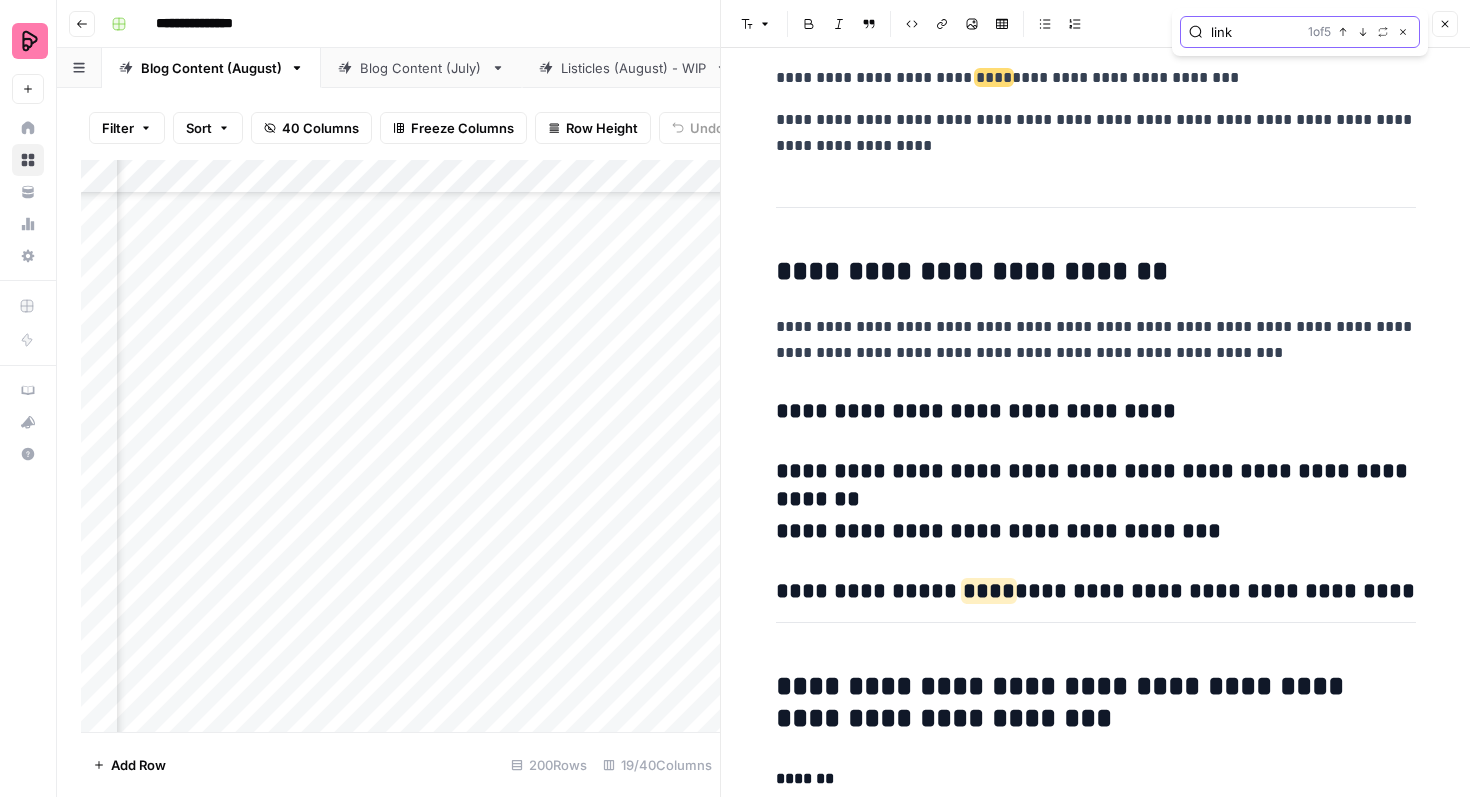 click on "link" at bounding box center (1255, 32) 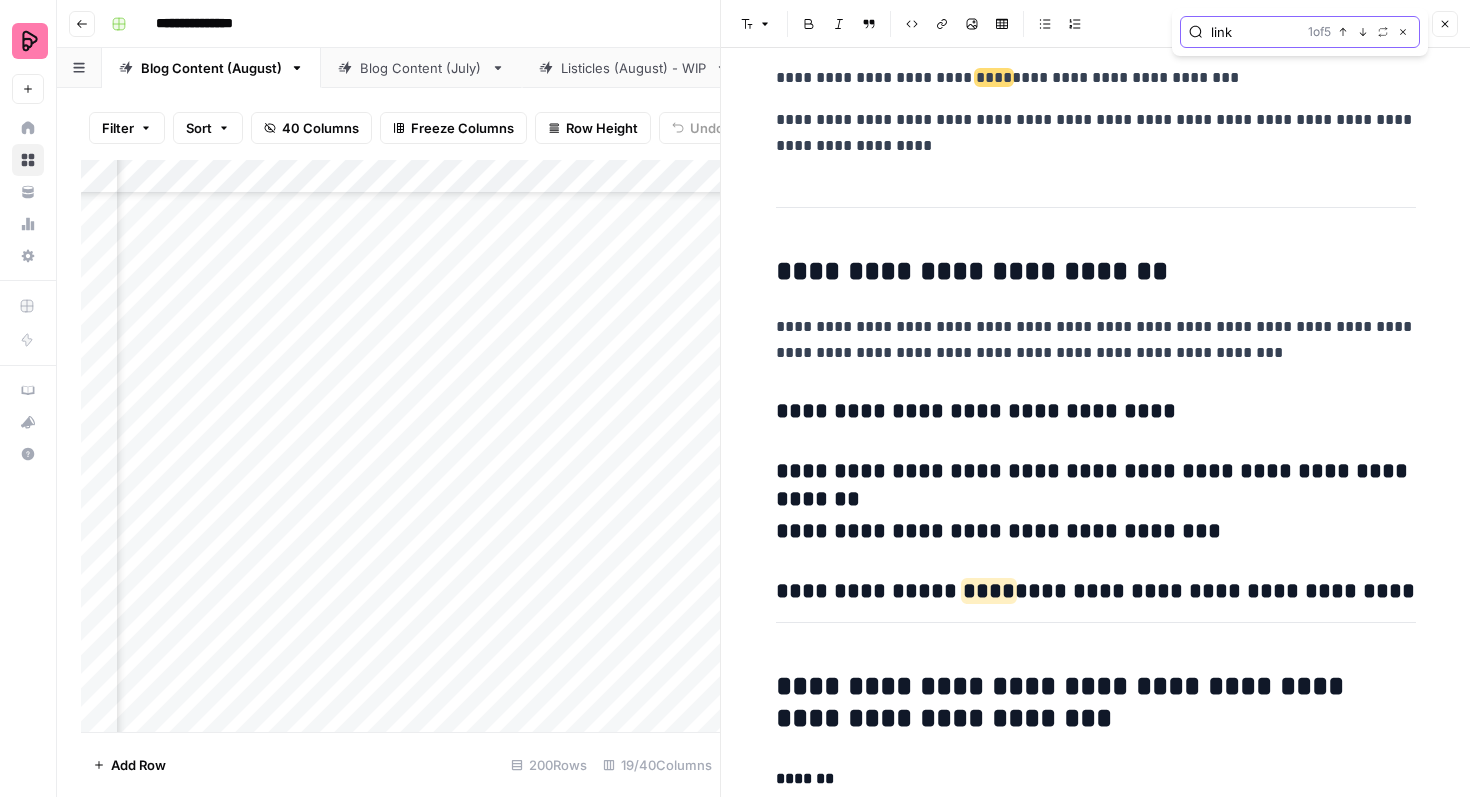 click on "link" at bounding box center (1255, 32) 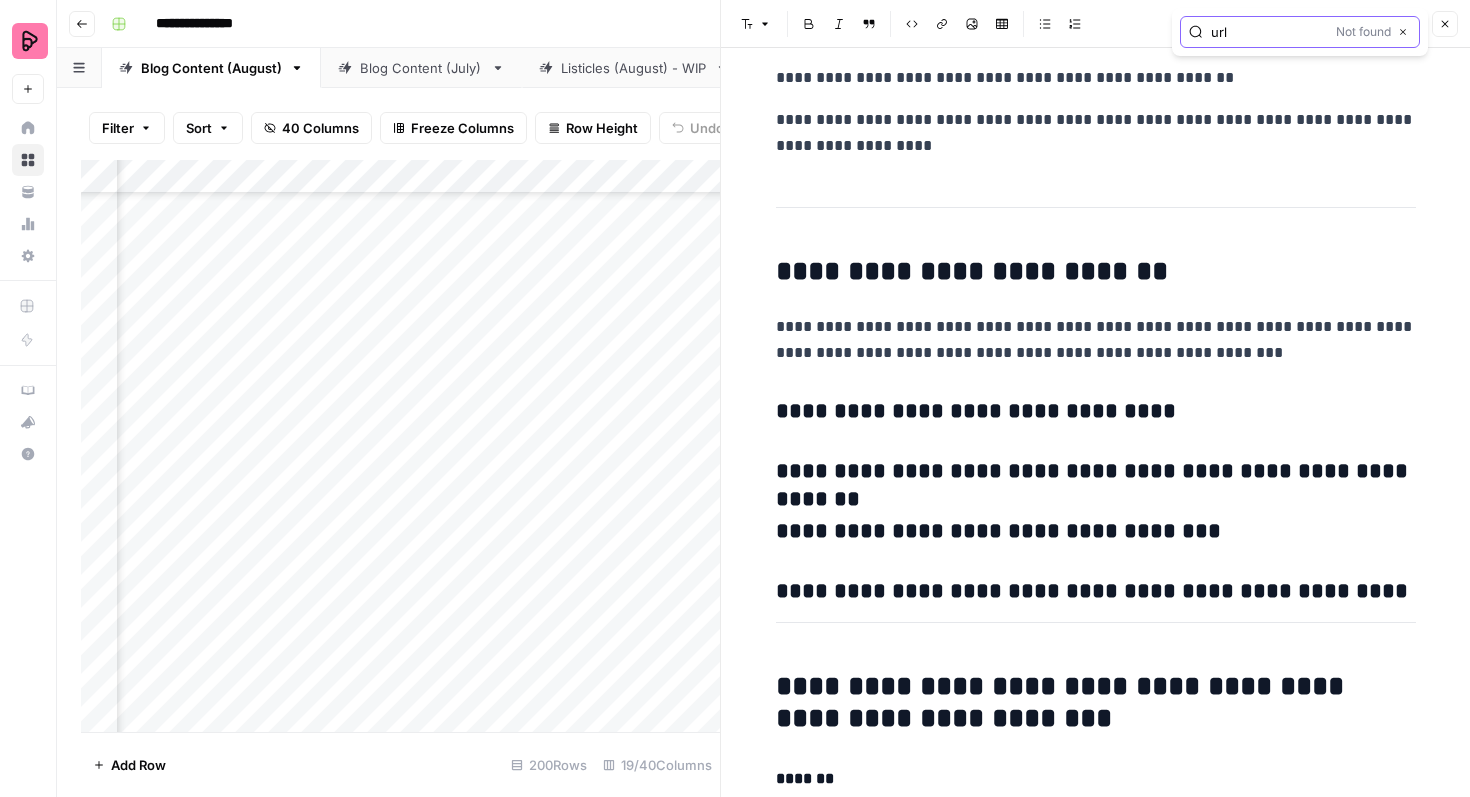 type on "url" 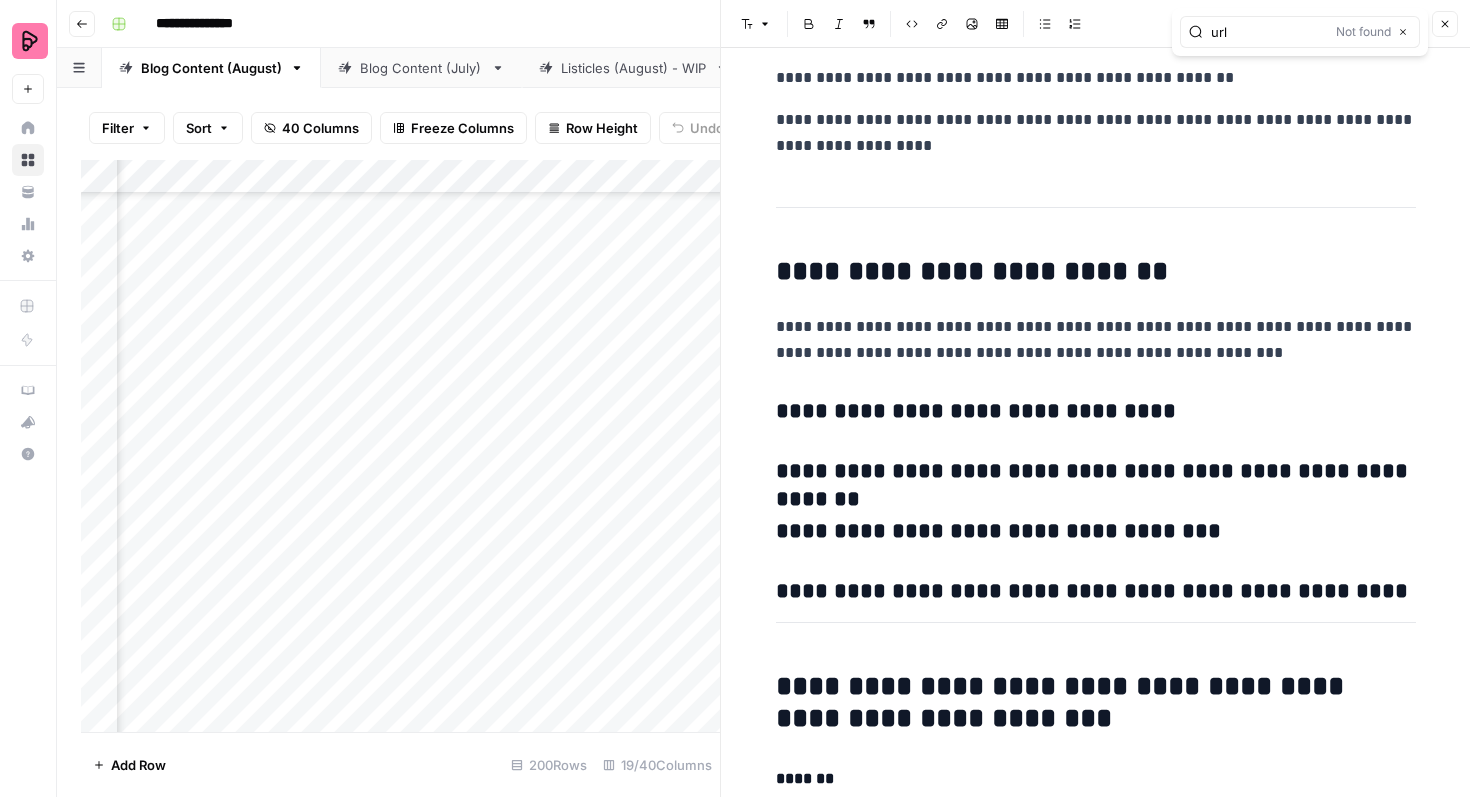 click 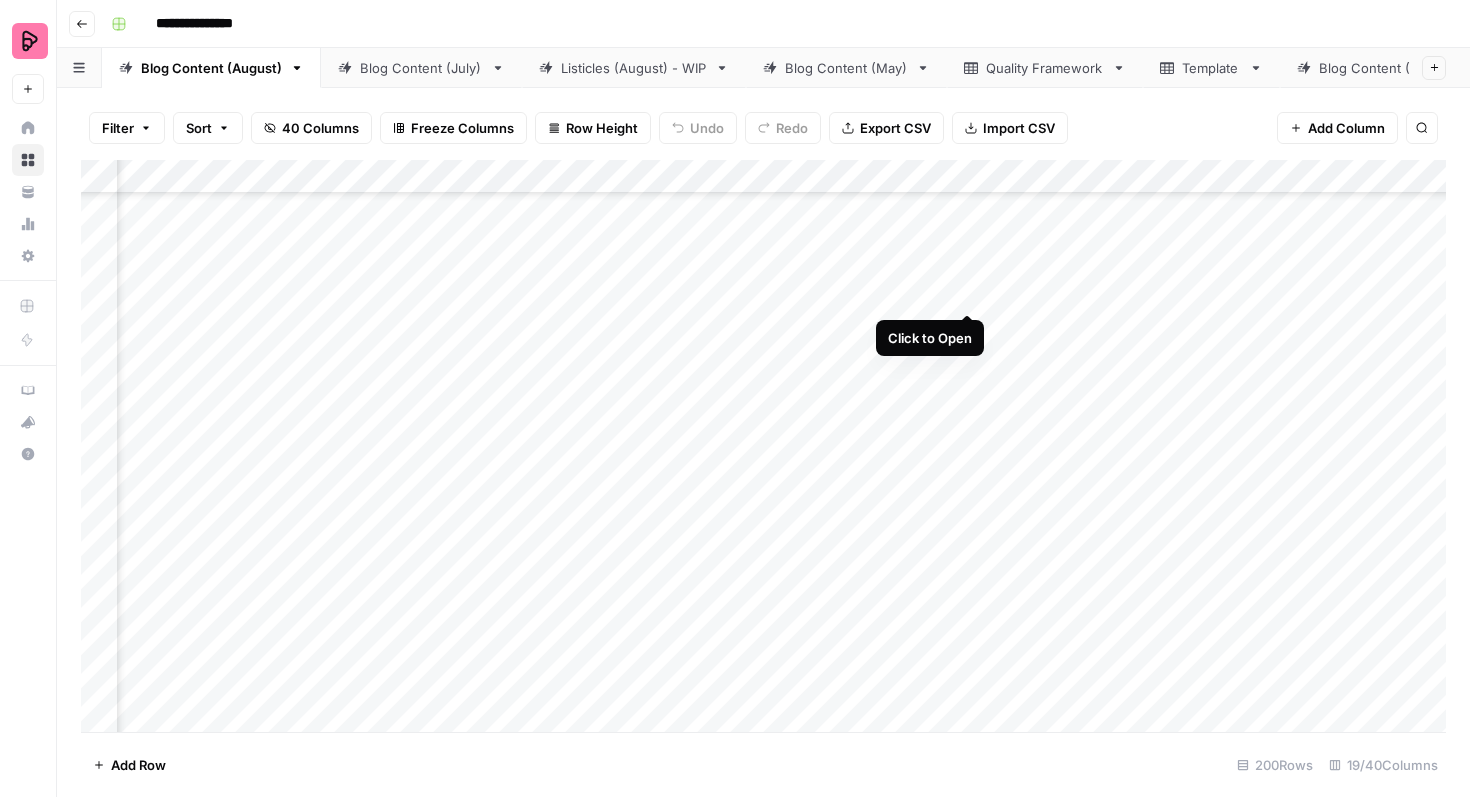 click on "Add Column" at bounding box center (763, 446) 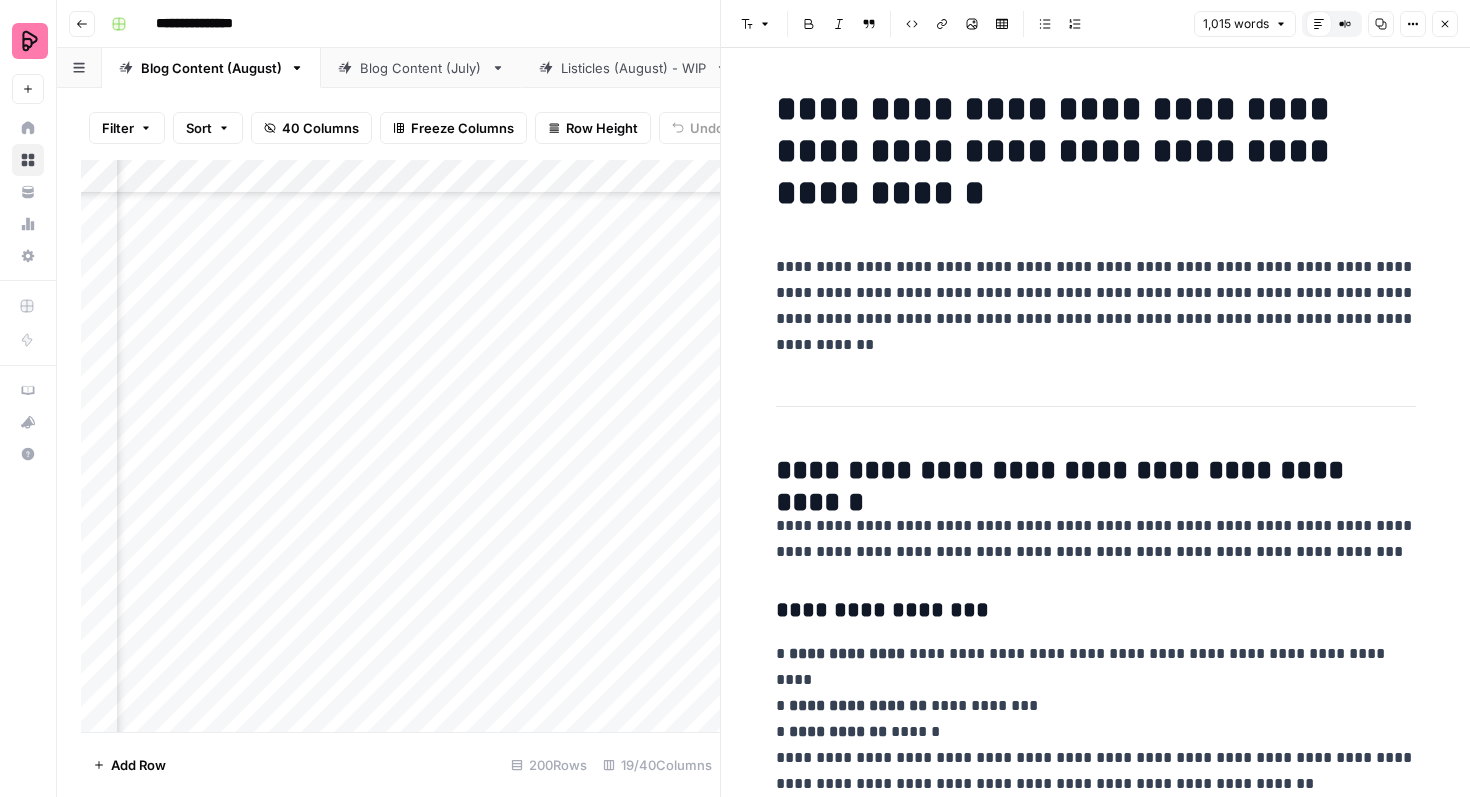 click on "**********" at bounding box center (1096, 306) 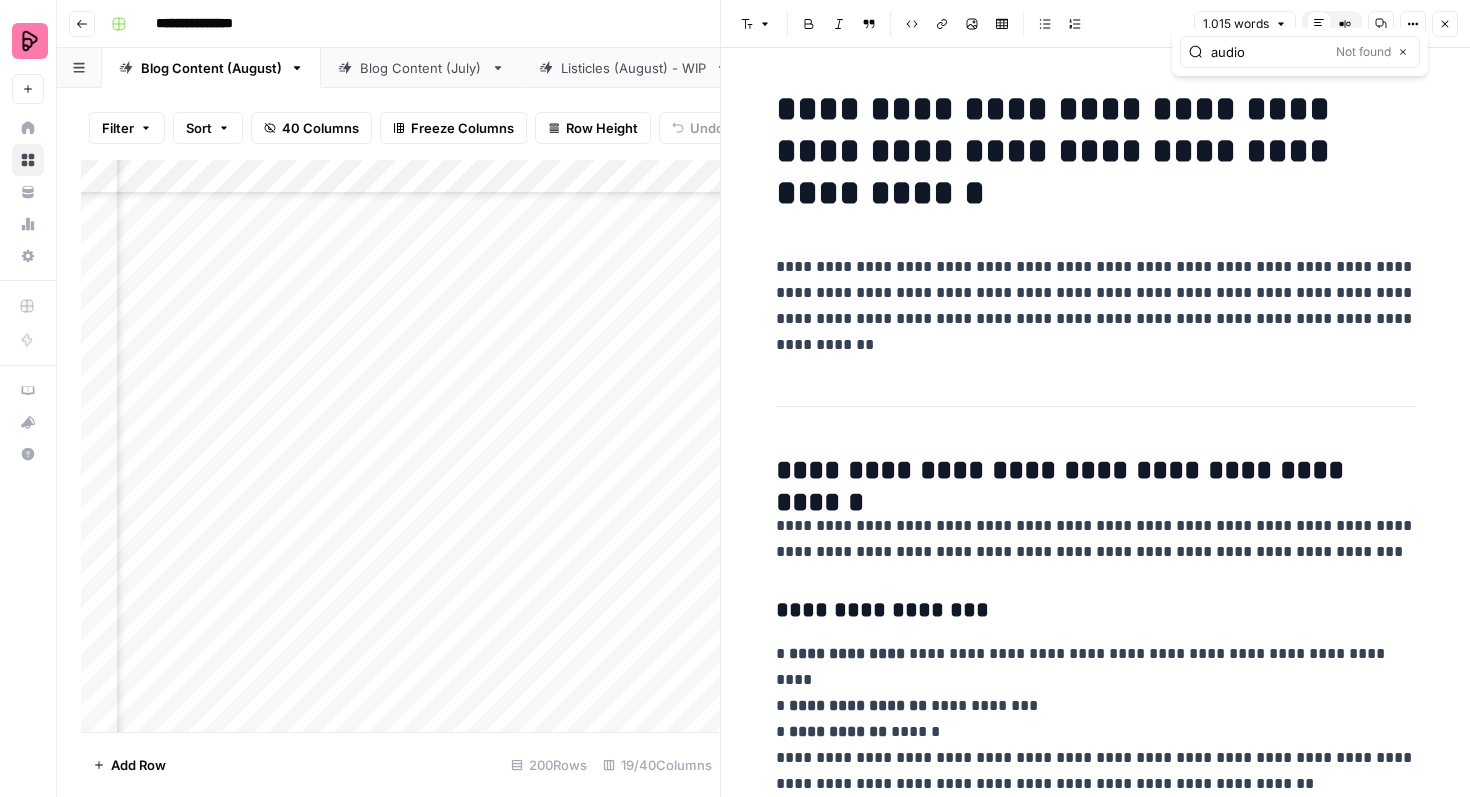 click on "audio" at bounding box center [1269, 52] 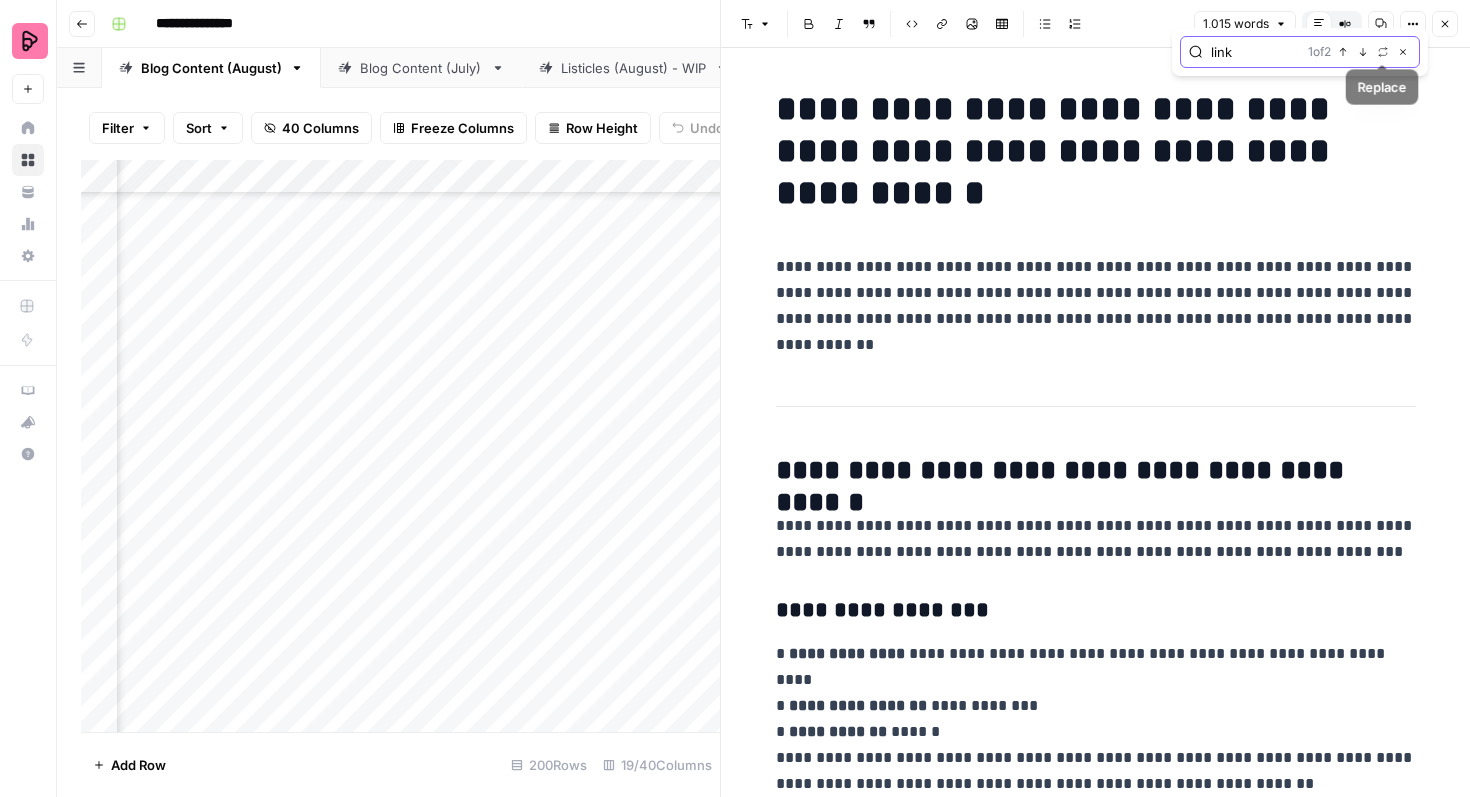 click 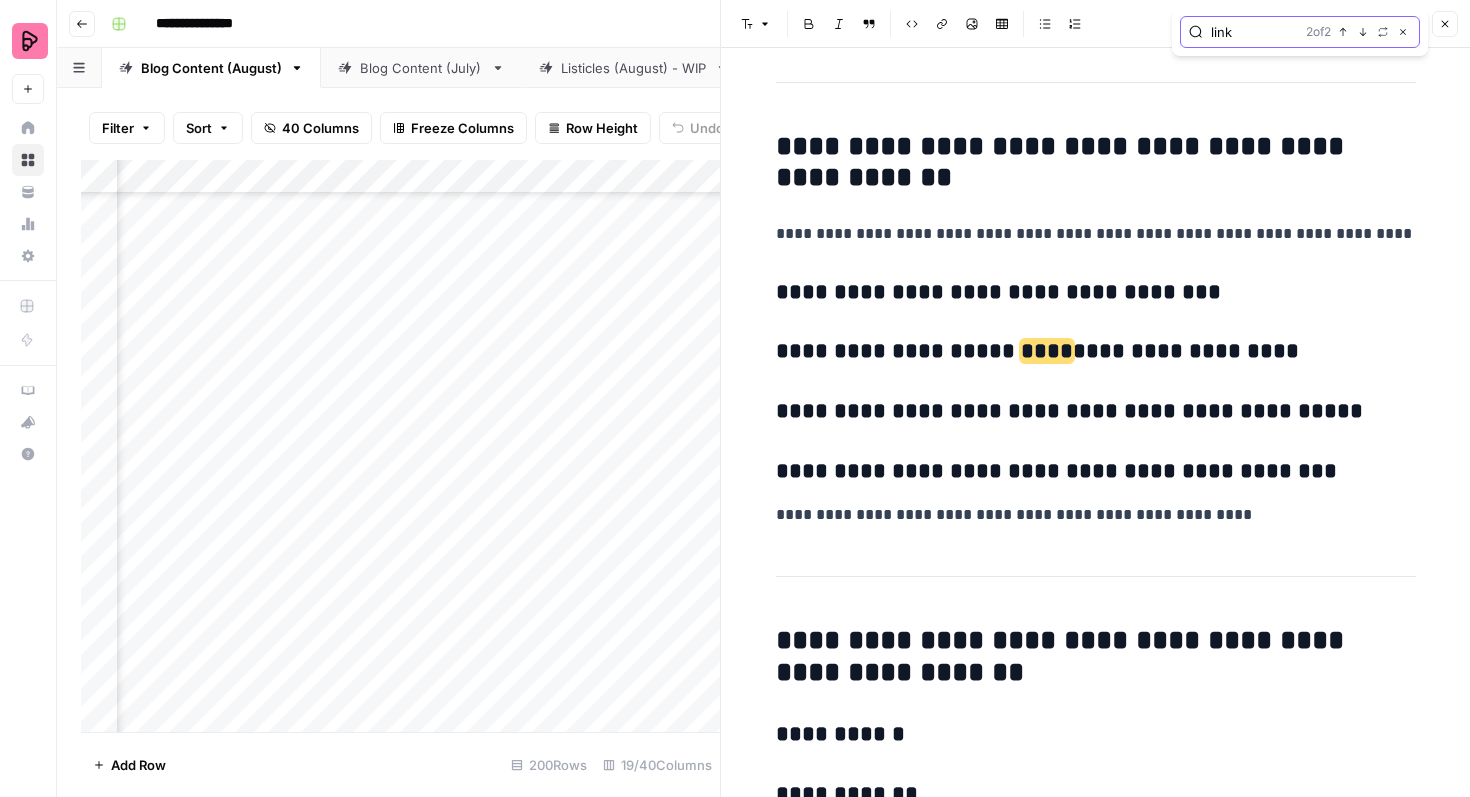 scroll, scrollTop: 4855, scrollLeft: 0, axis: vertical 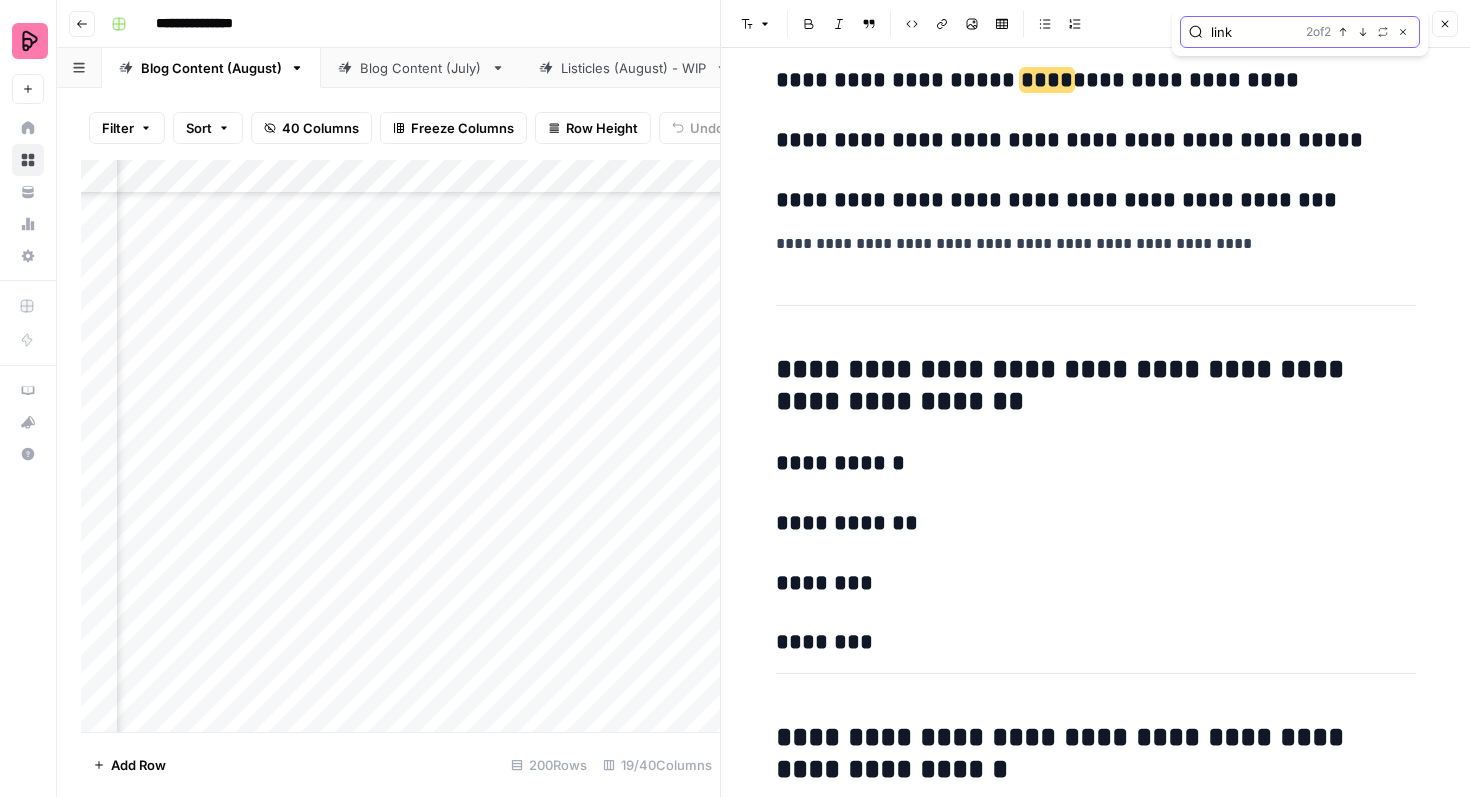 click 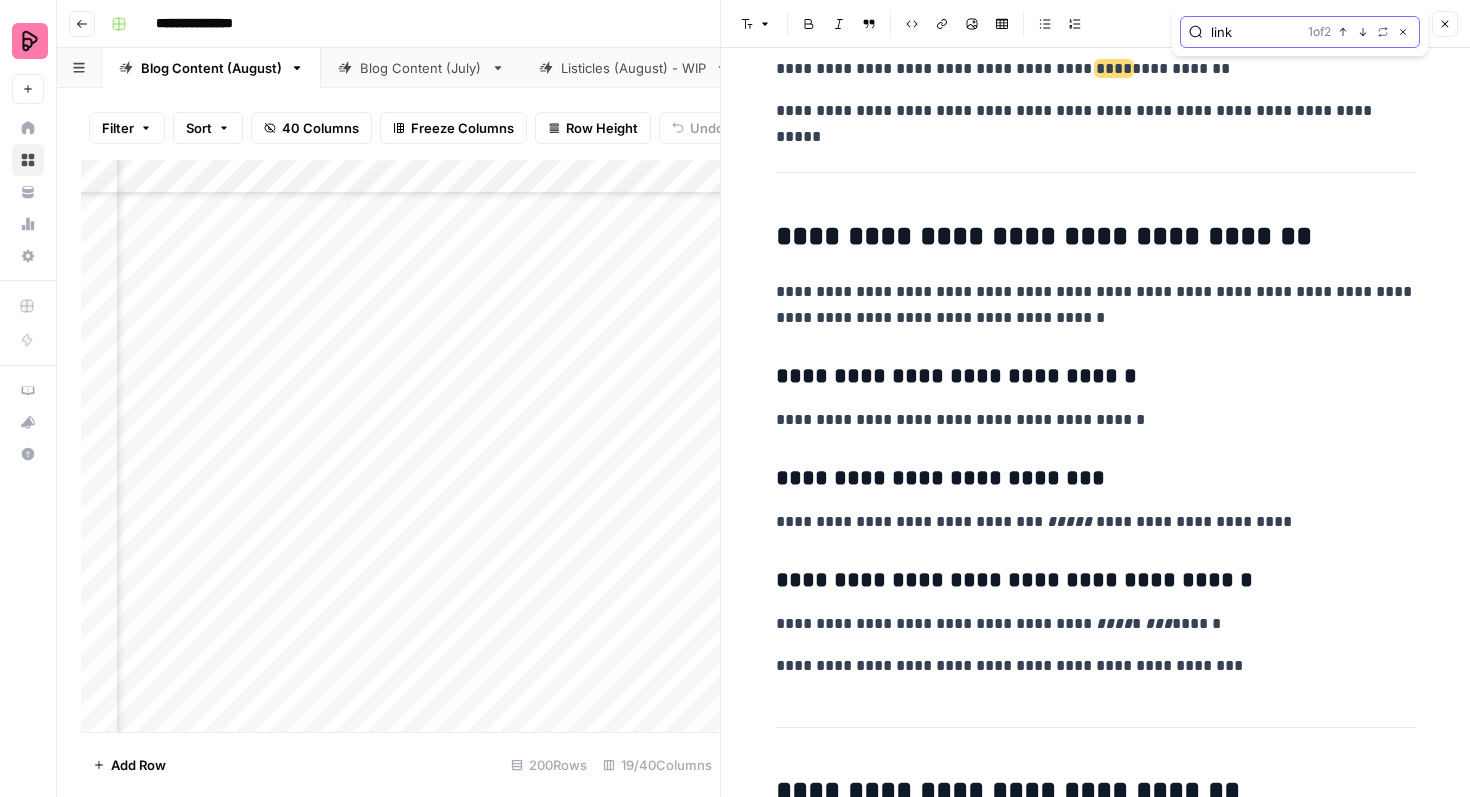 scroll, scrollTop: 2794, scrollLeft: 0, axis: vertical 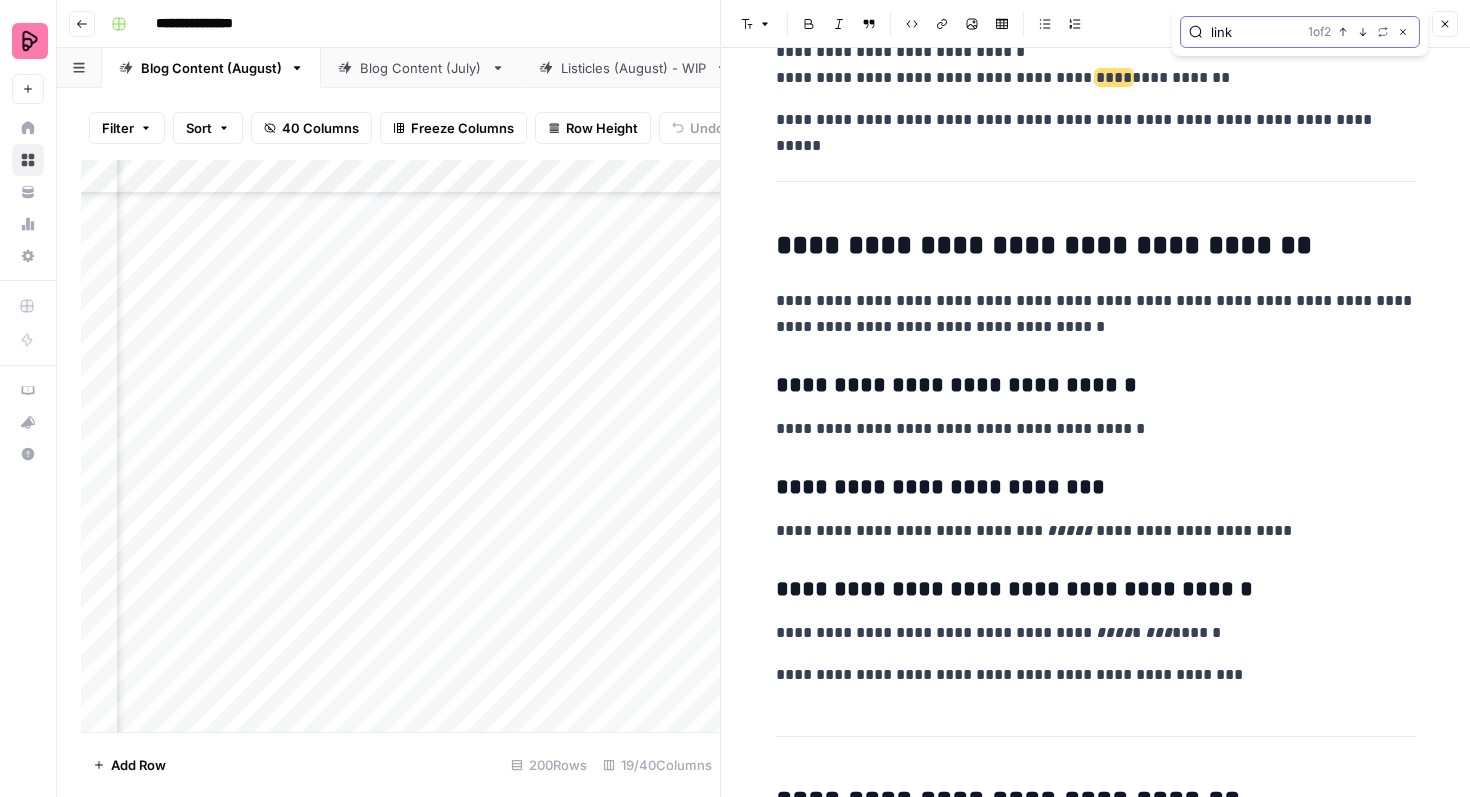 click on "link" at bounding box center (1255, 32) 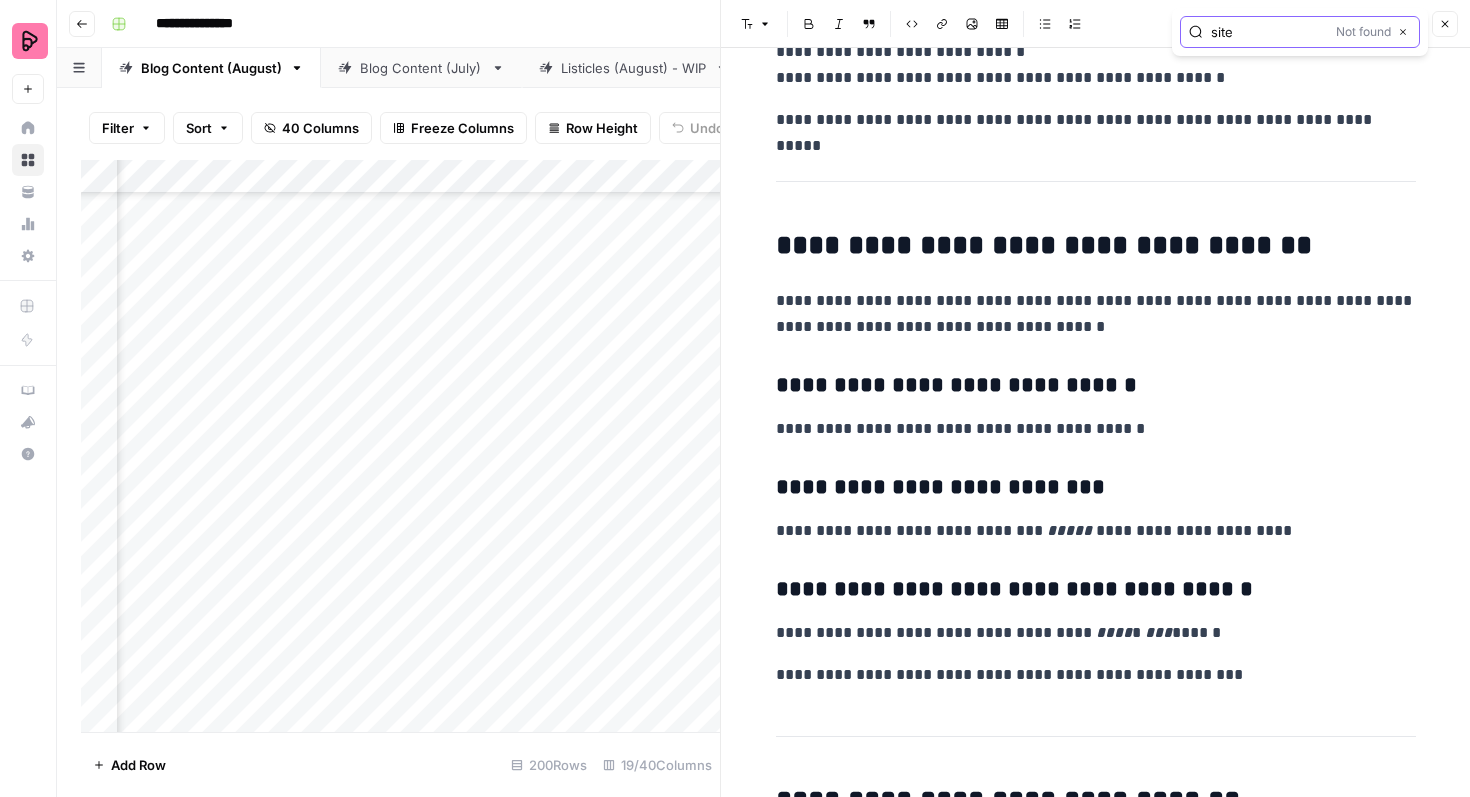 type on "site" 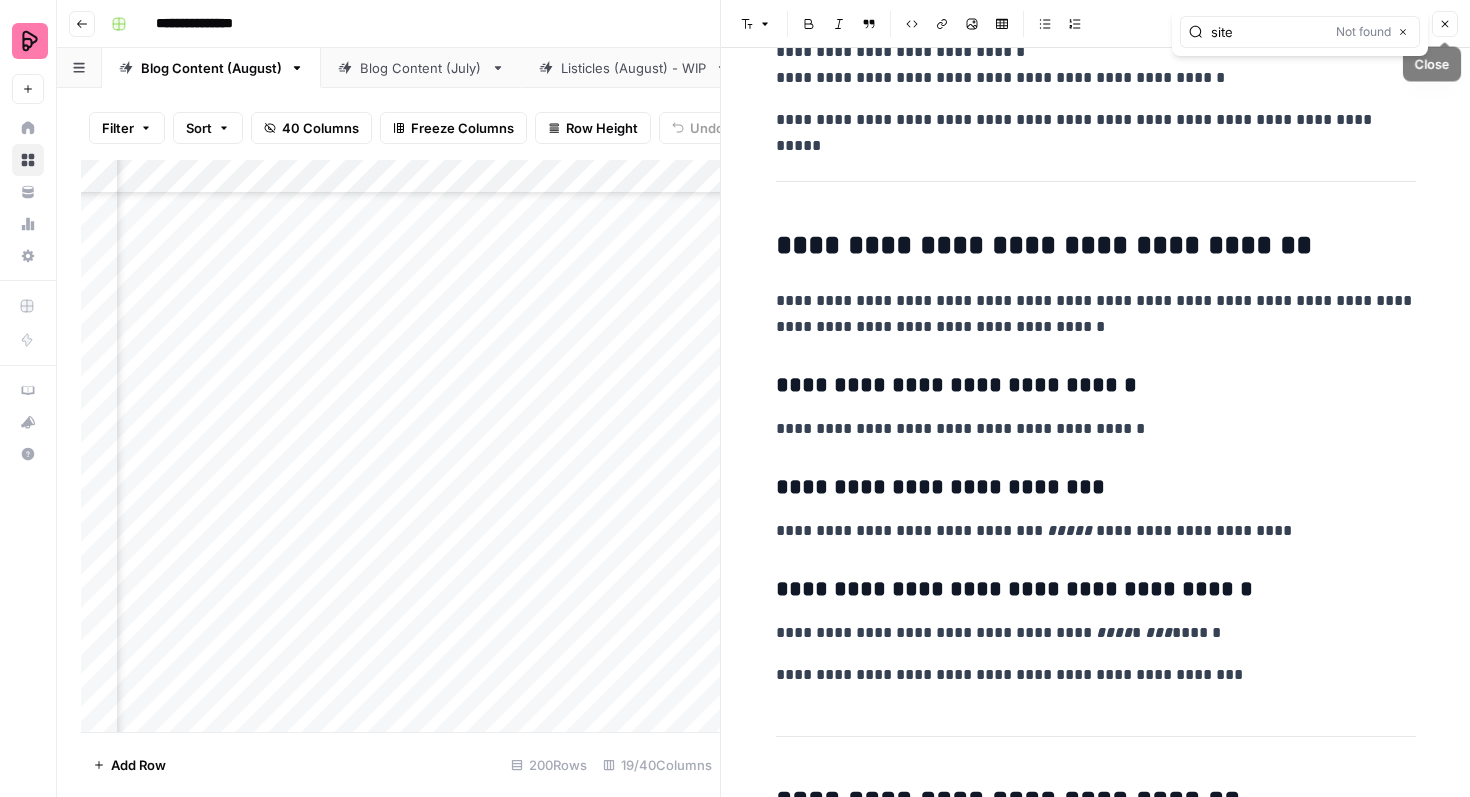 click 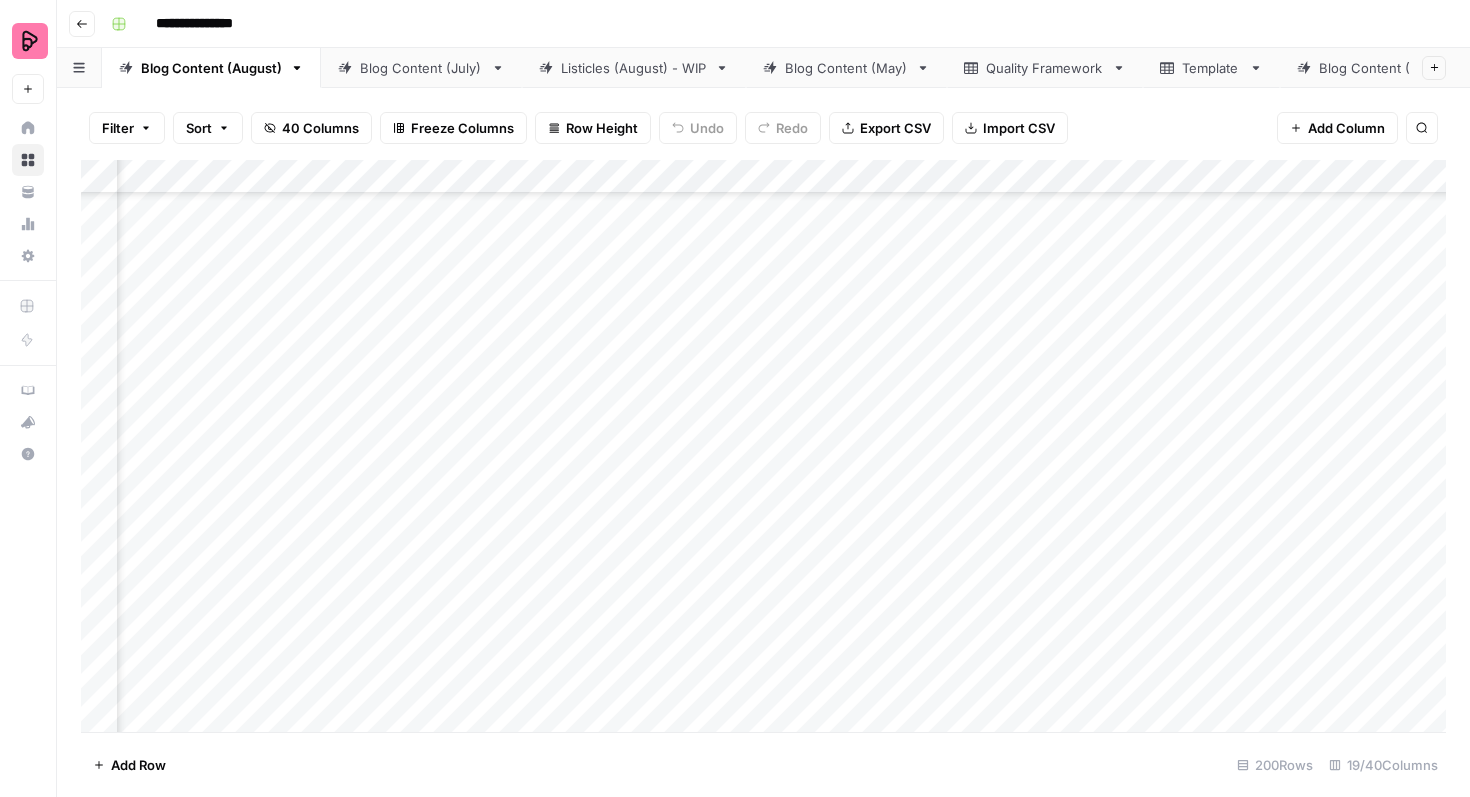 scroll, scrollTop: 2429, scrollLeft: 174, axis: both 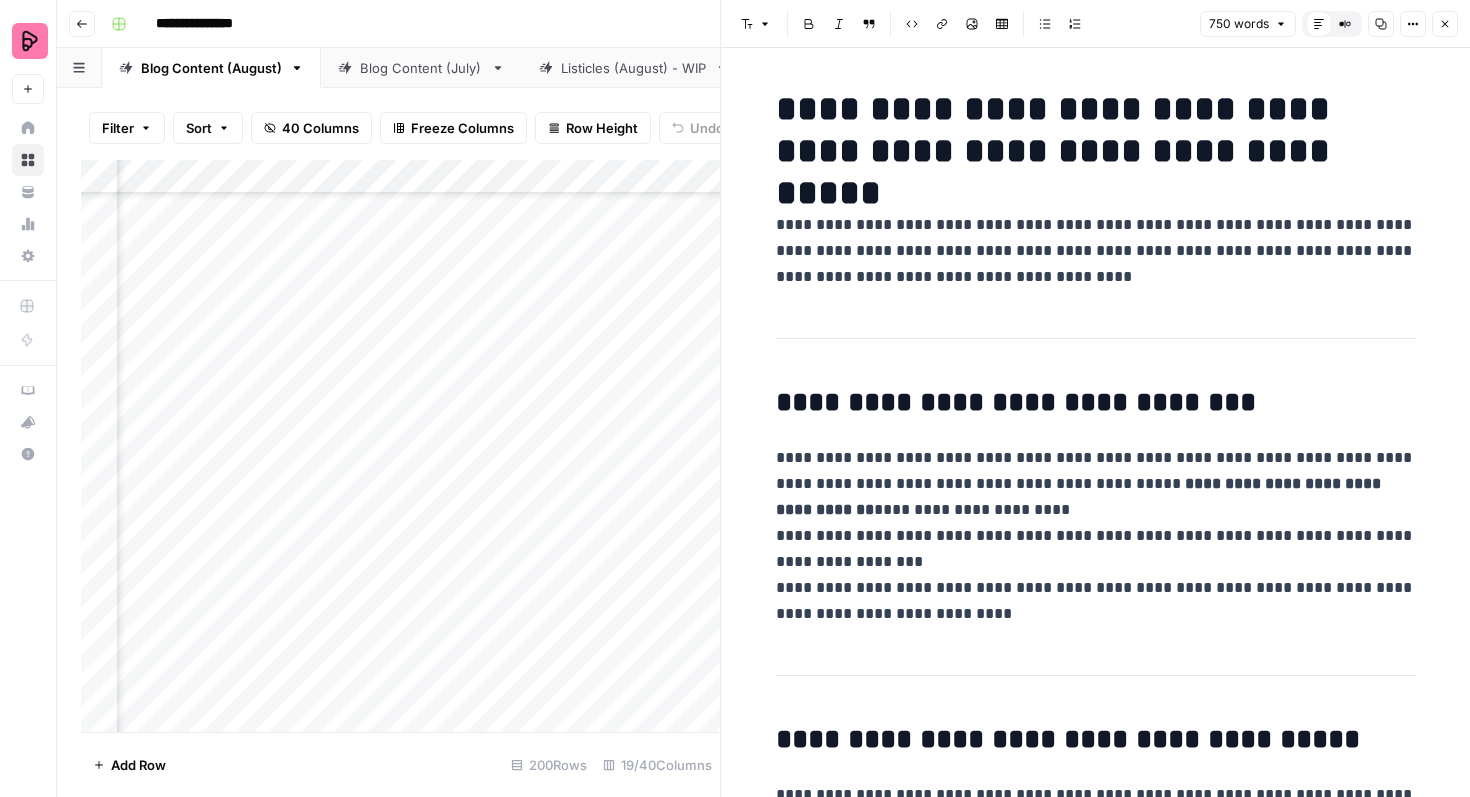 click on "**********" at bounding box center [1096, 251] 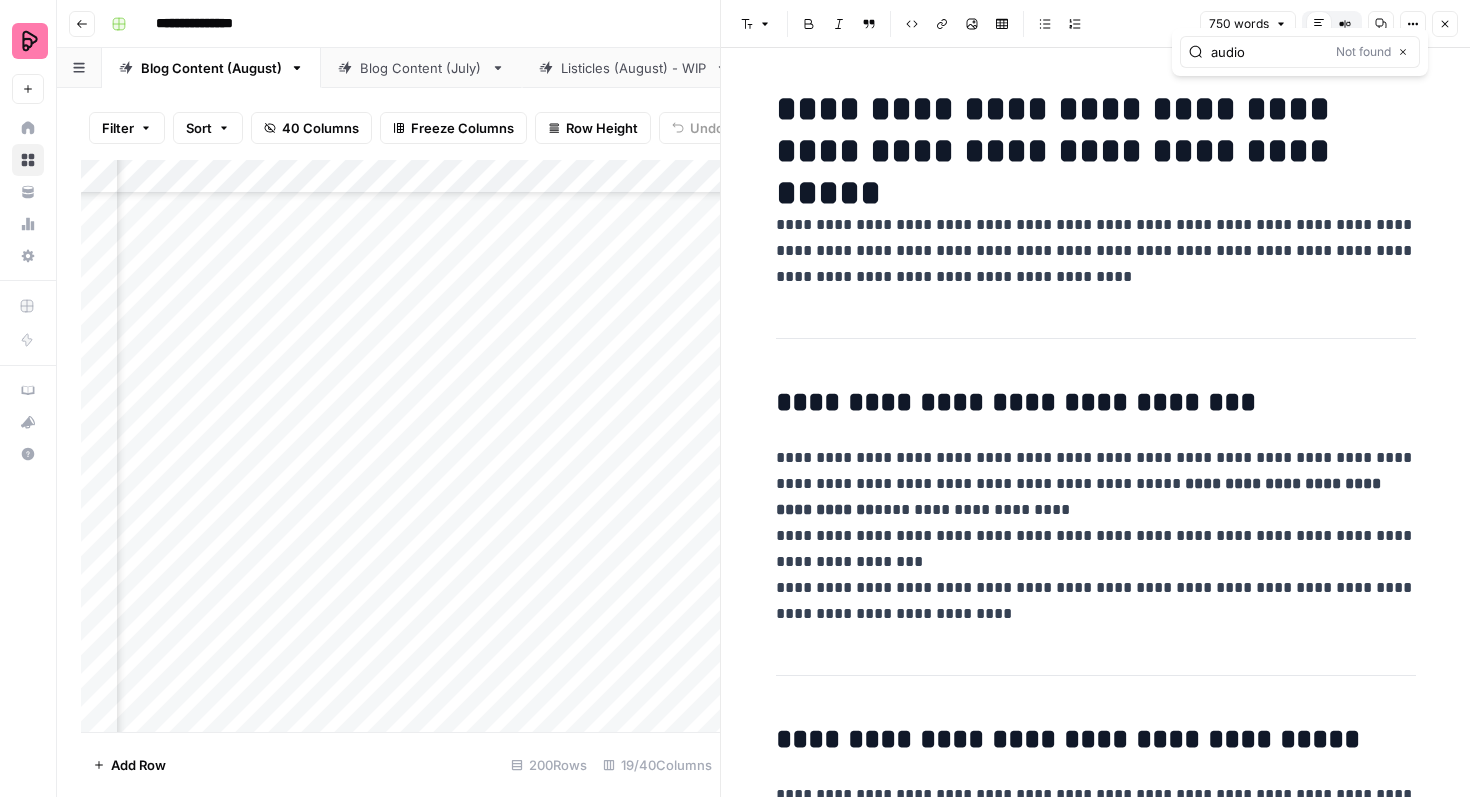 click on "audio" at bounding box center (1269, 52) 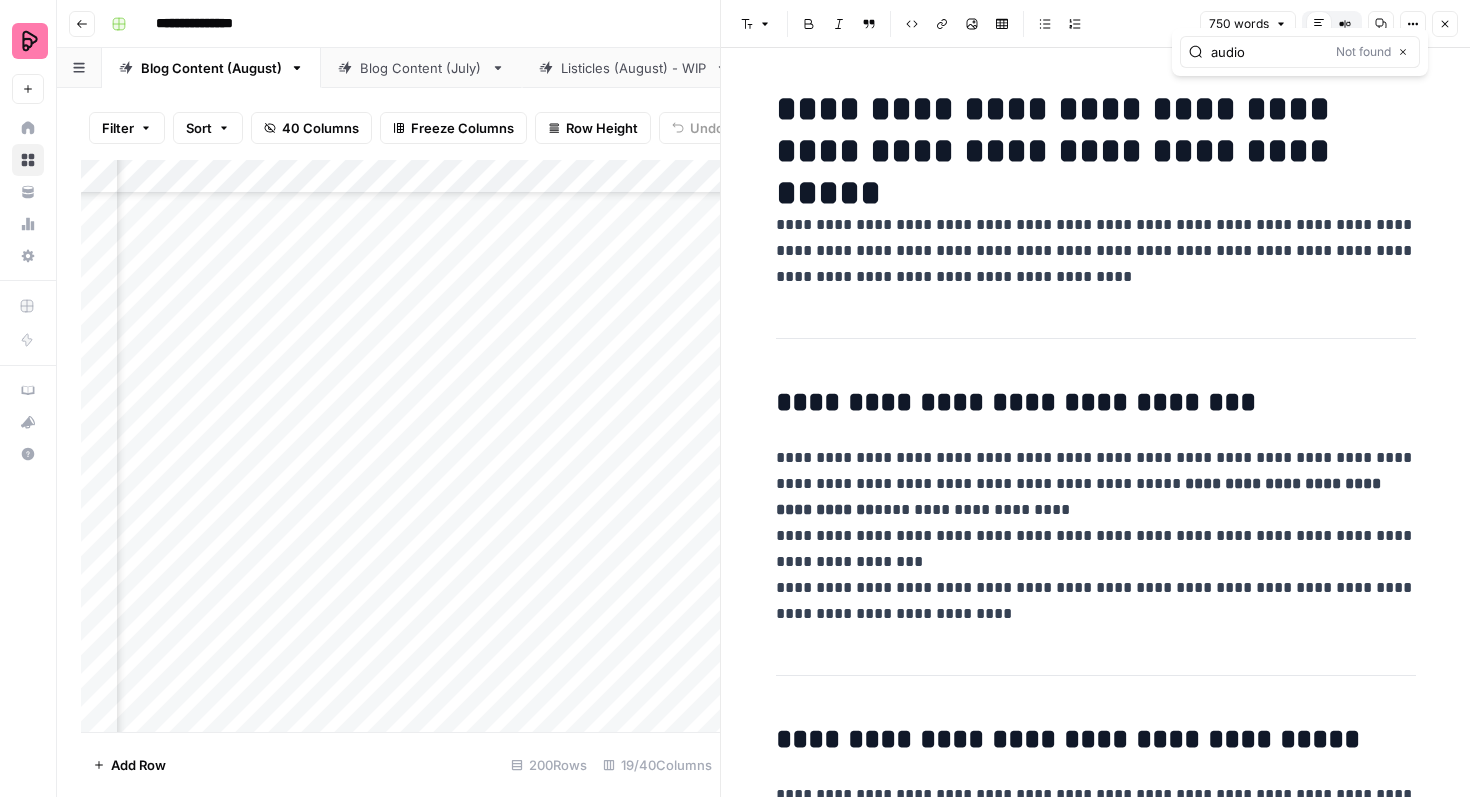 click on "audio" at bounding box center (1269, 52) 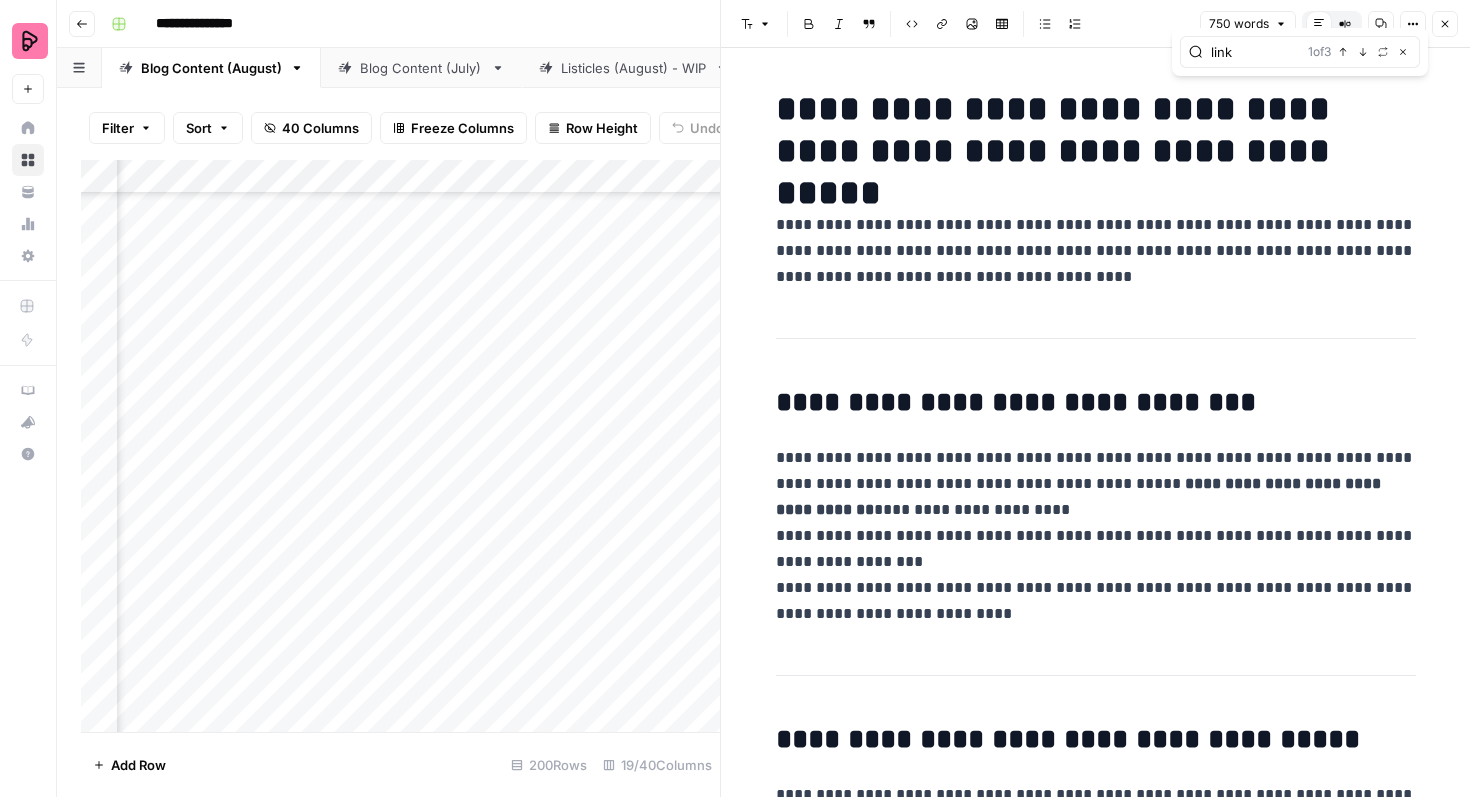 type on "link" 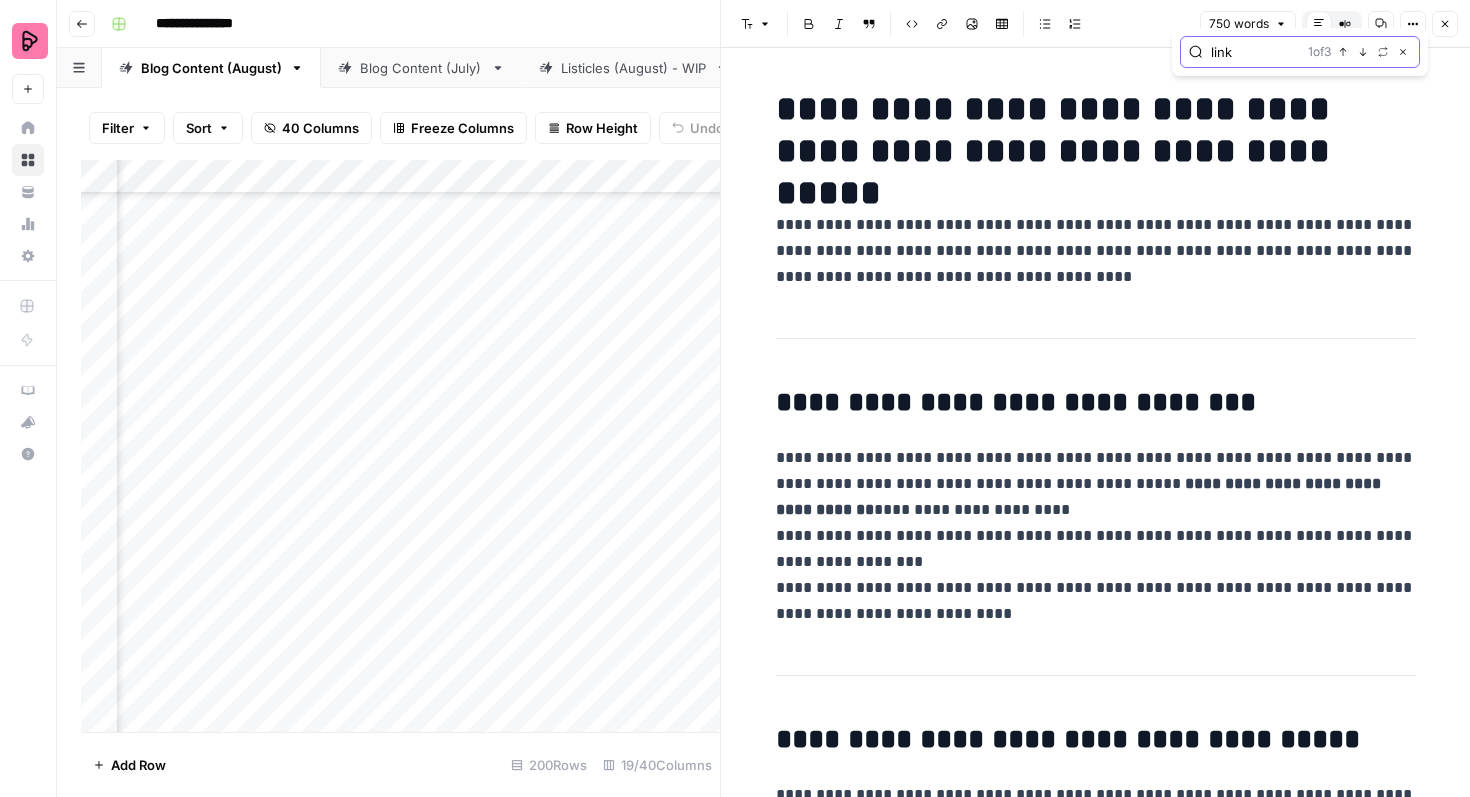 click on "Next Match" at bounding box center [1363, 52] 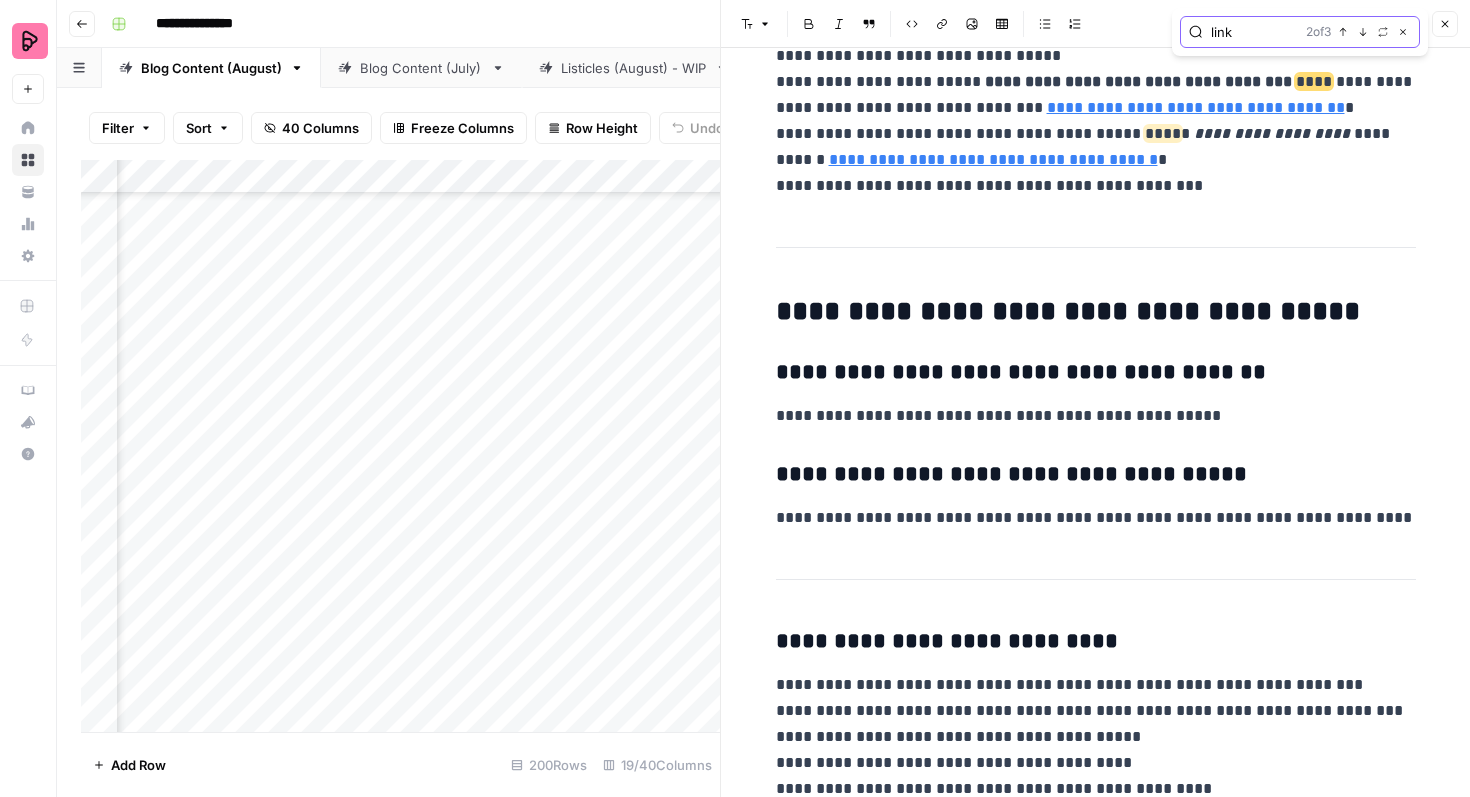 scroll, scrollTop: 3785, scrollLeft: 0, axis: vertical 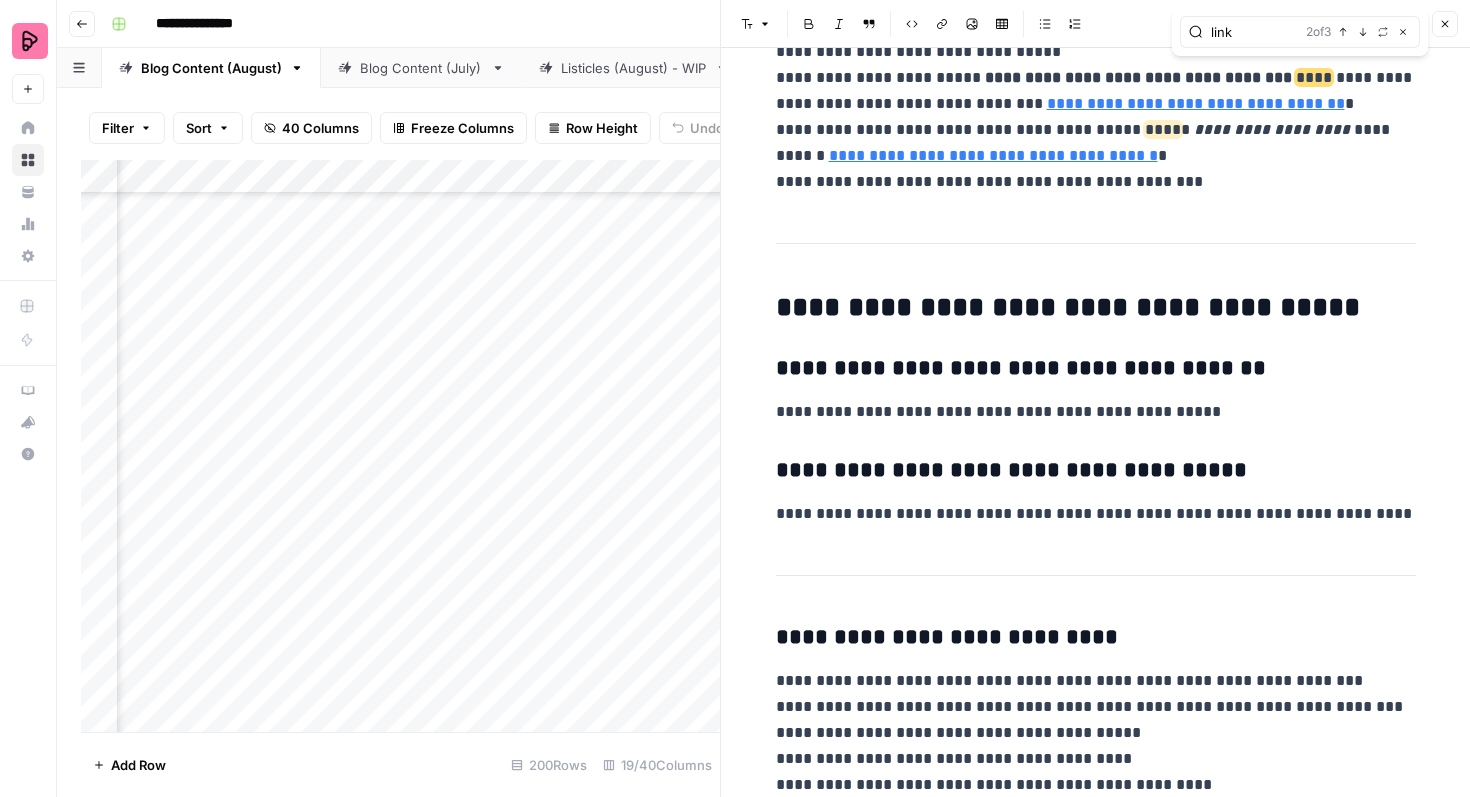 click on "2  of  3 Previous match Next Match Replace Close" at bounding box center (1358, 32) 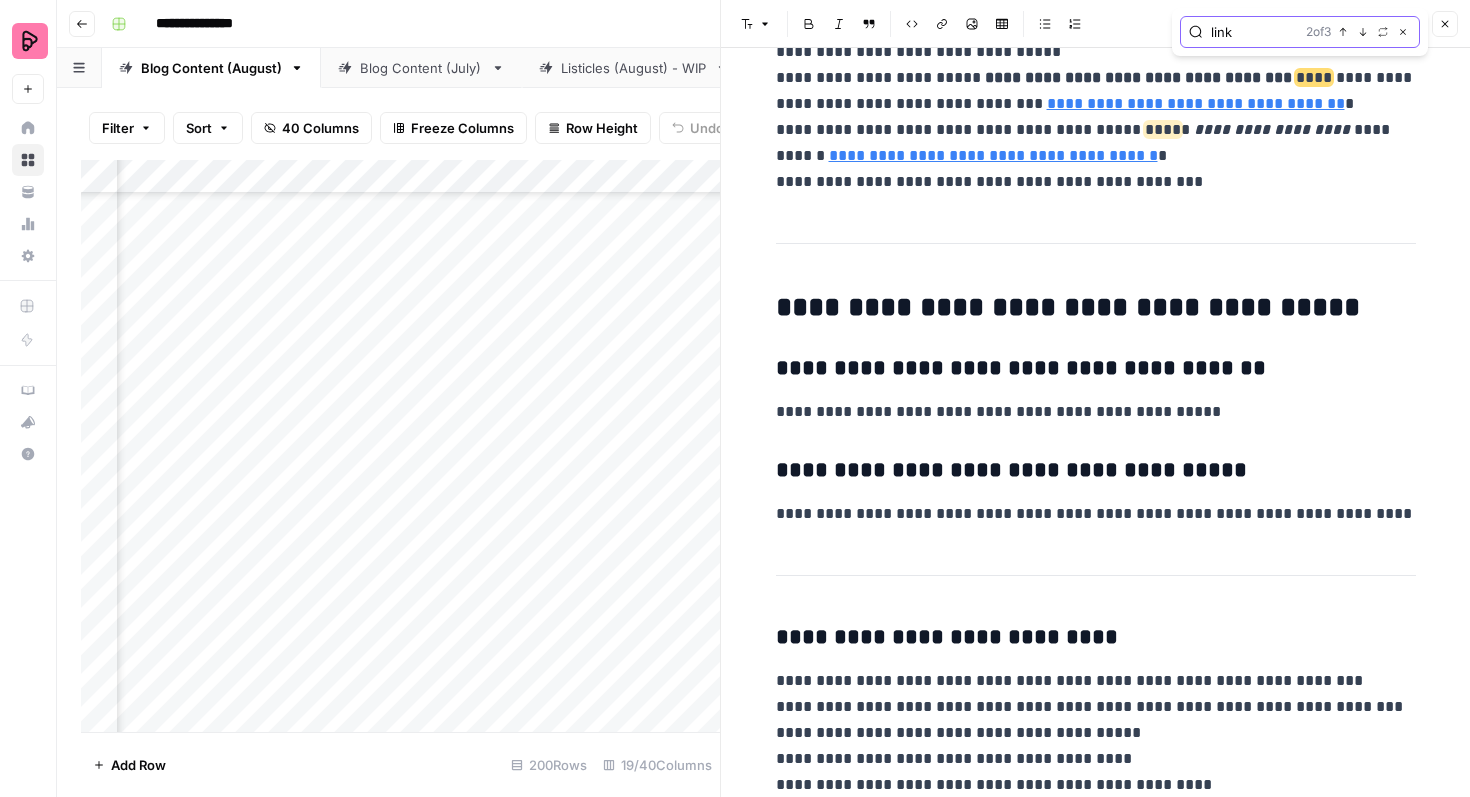 click 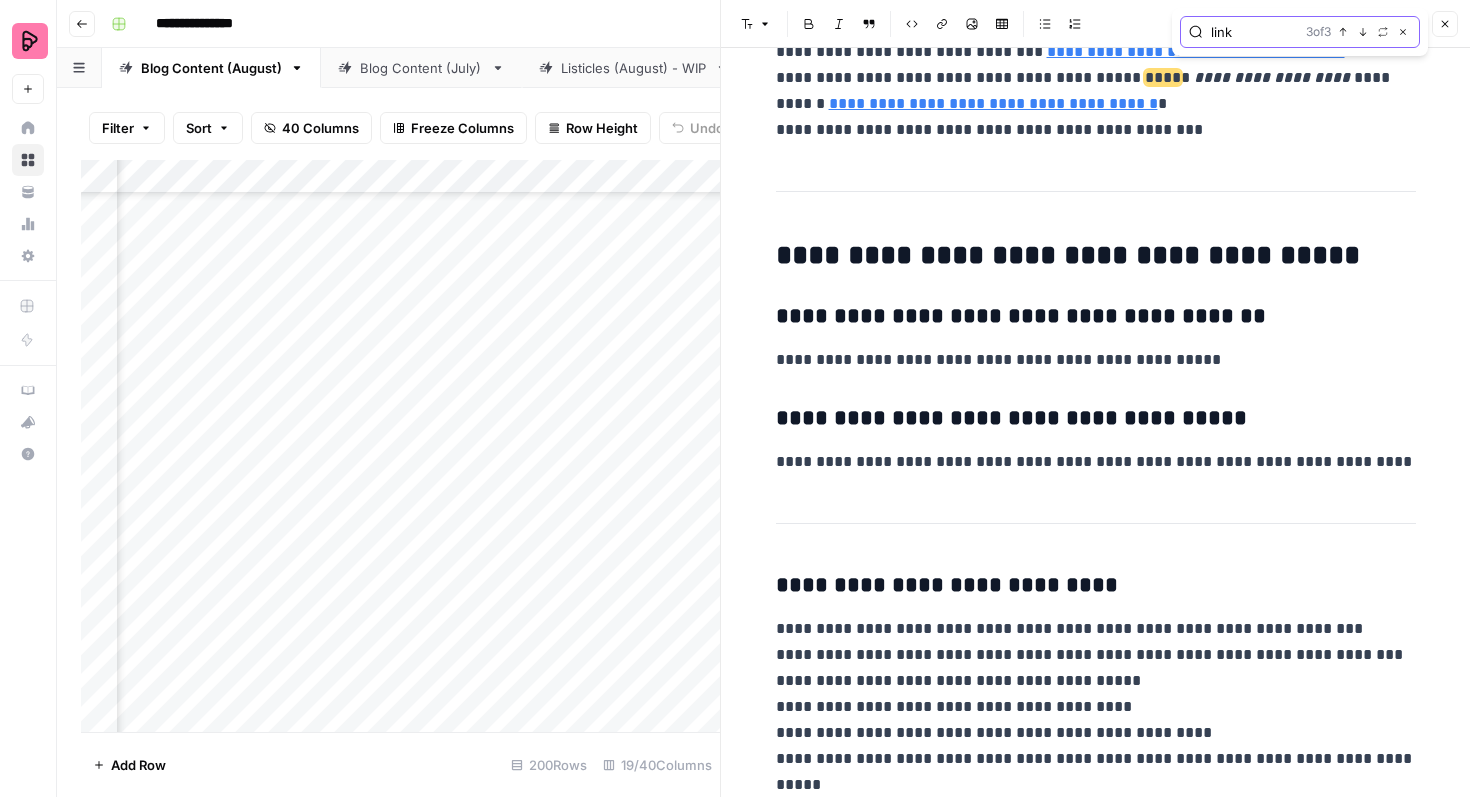 click 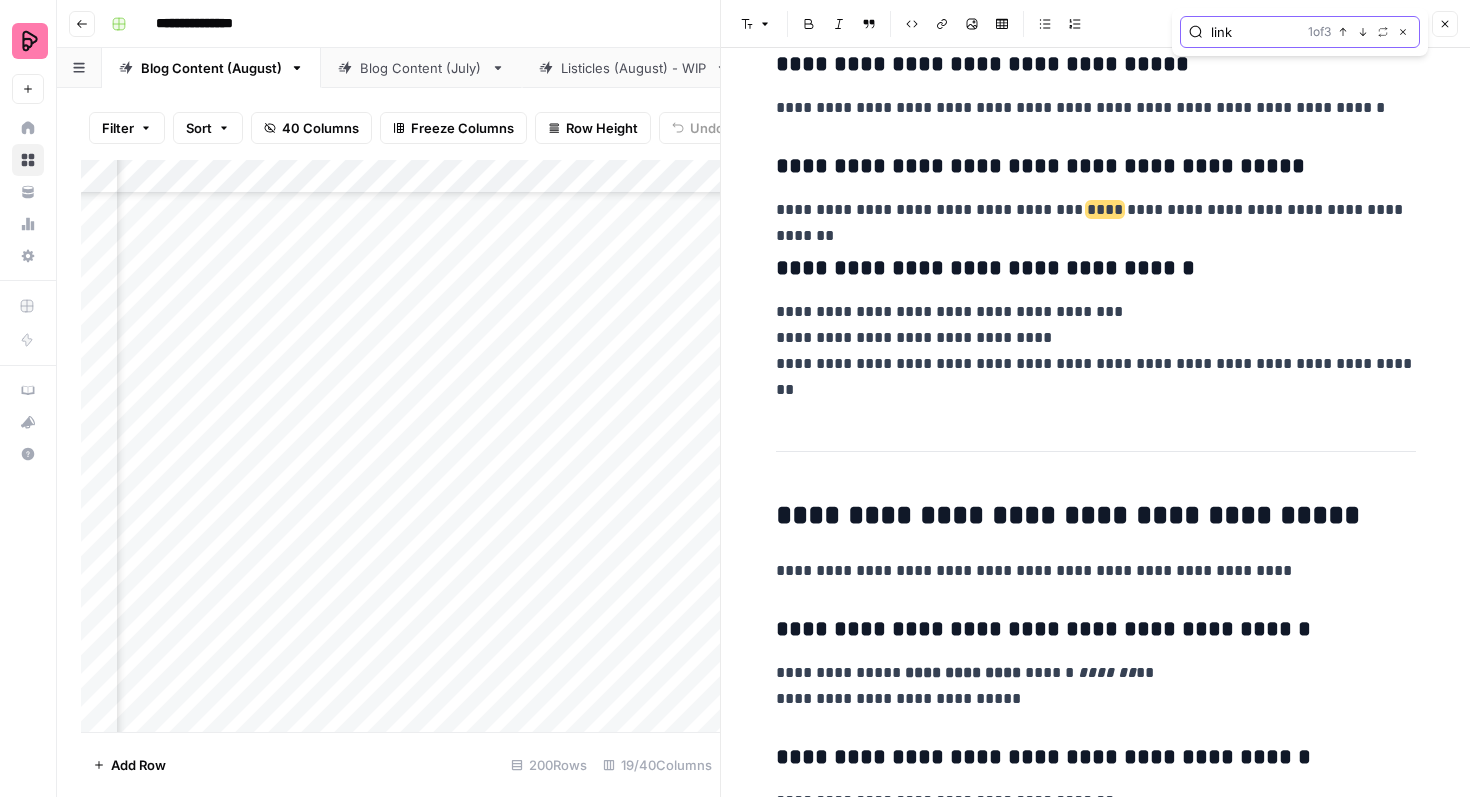 scroll, scrollTop: 788, scrollLeft: 0, axis: vertical 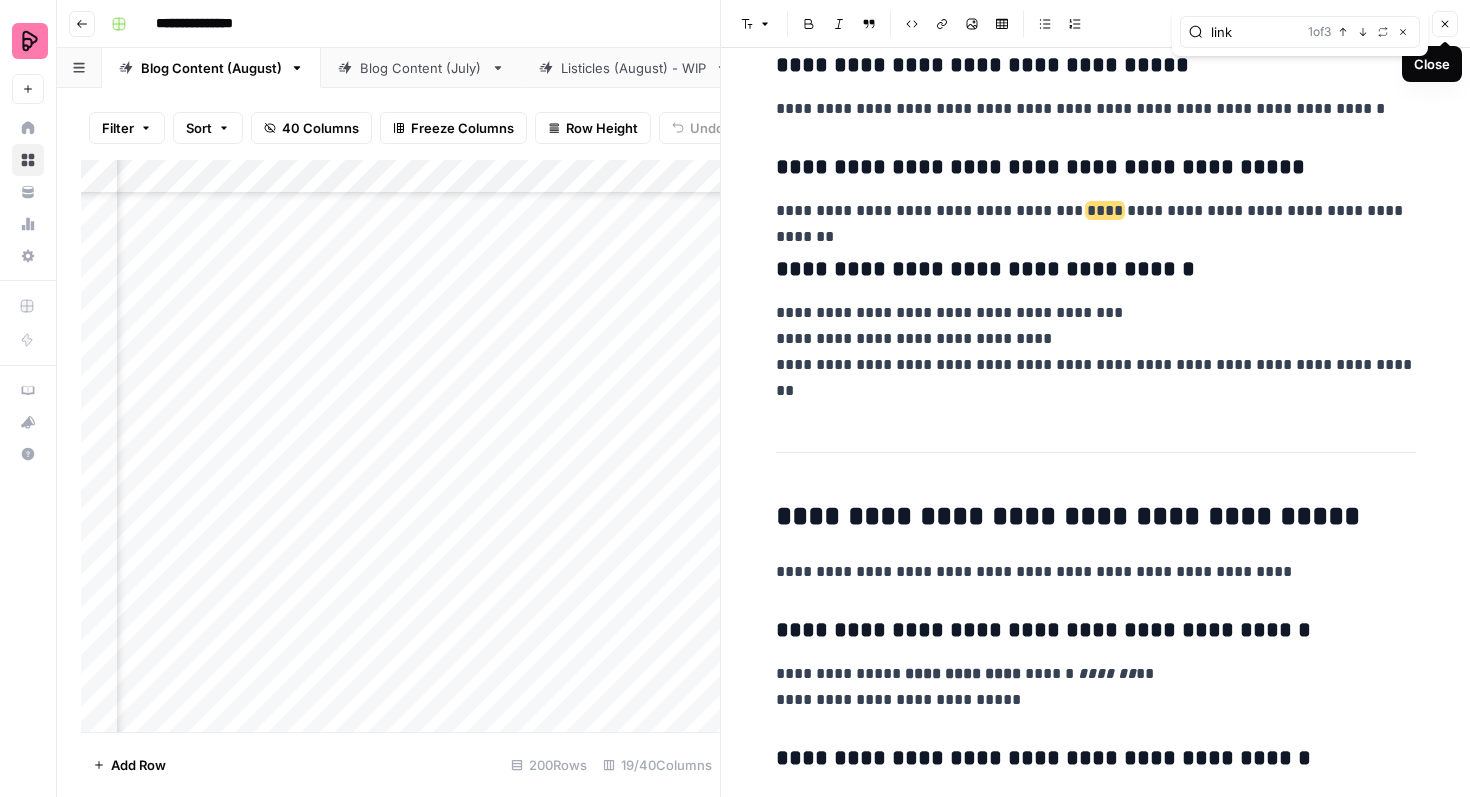 click 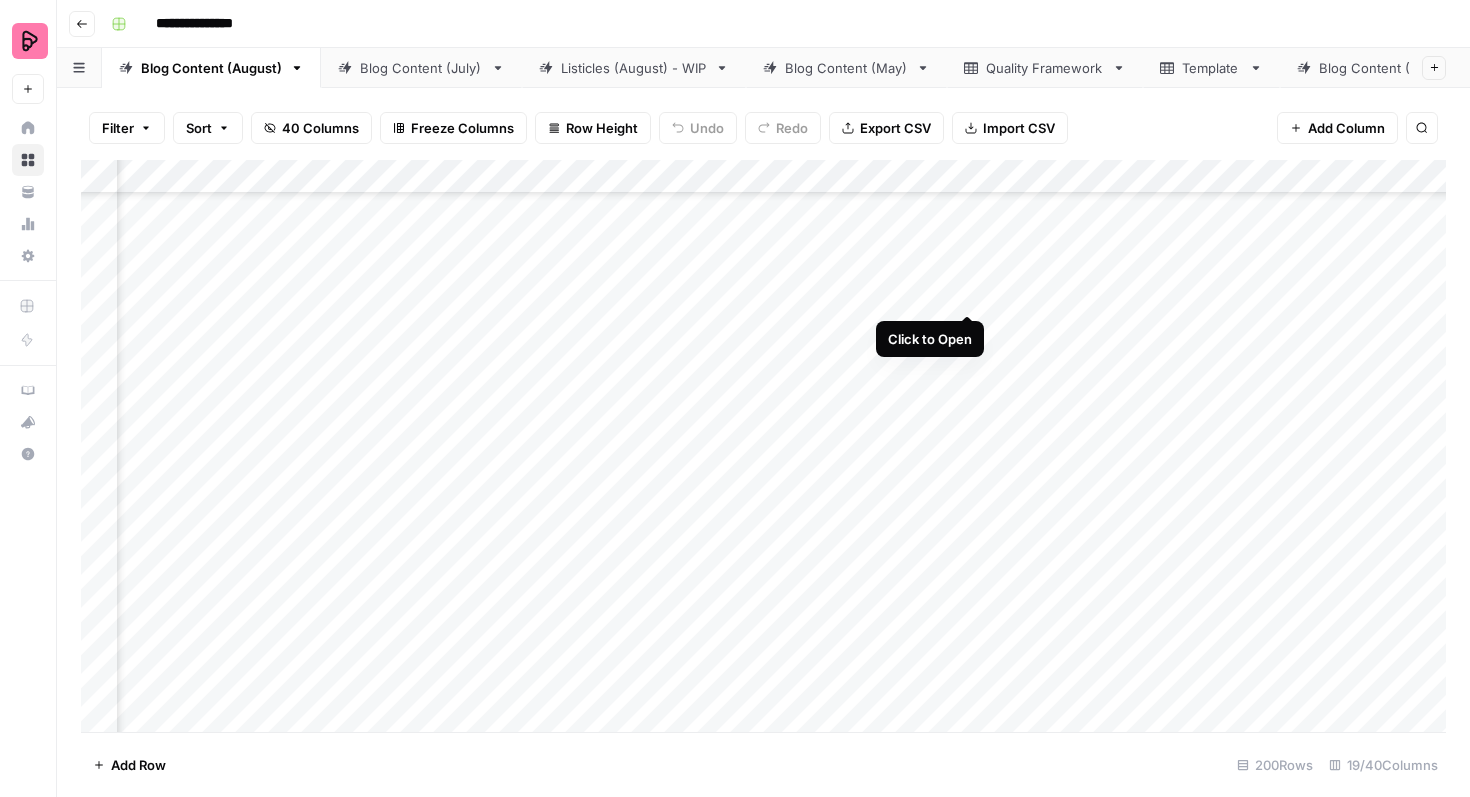 click on "Add Column" at bounding box center [763, 446] 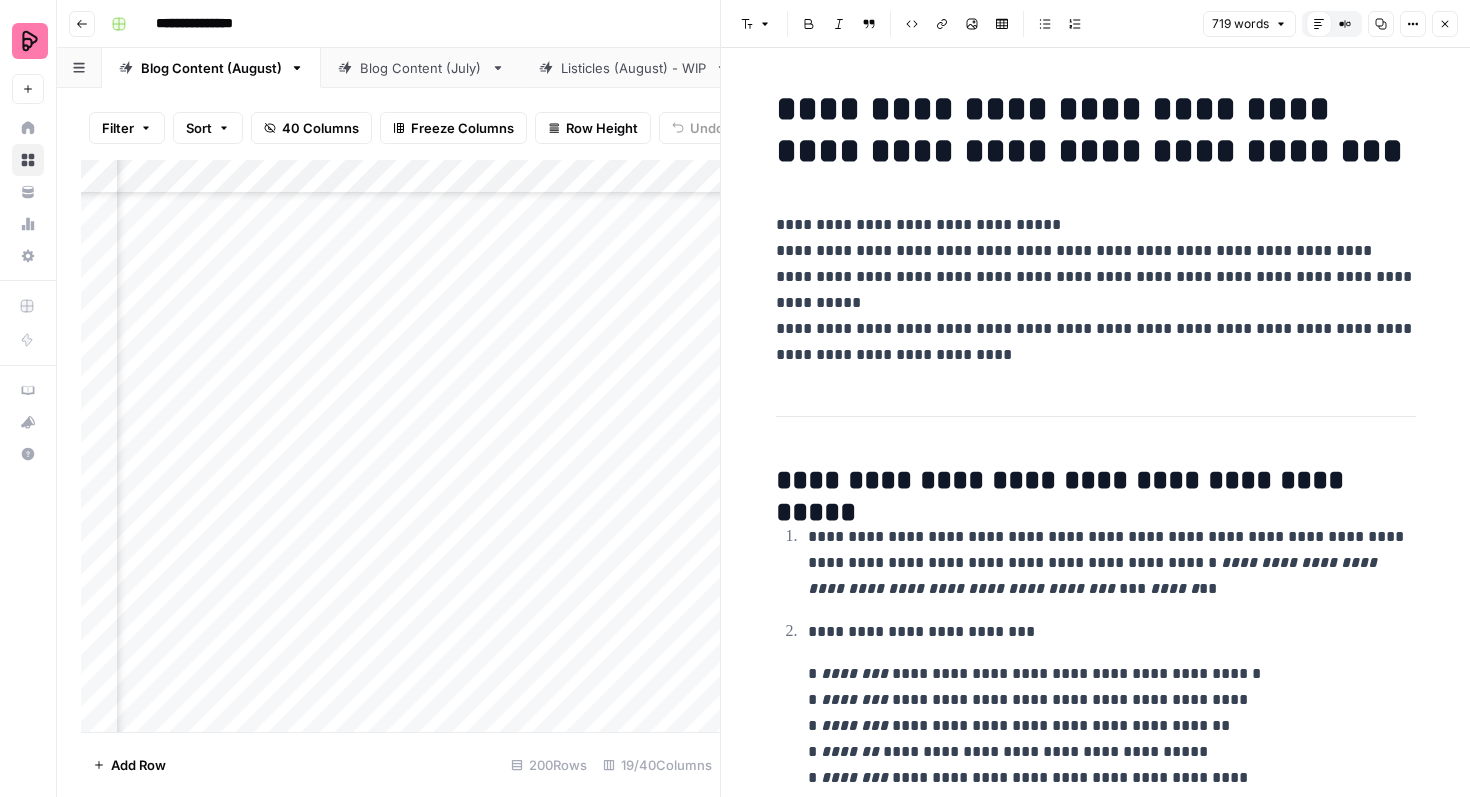 click on "**********" at bounding box center (1096, 290) 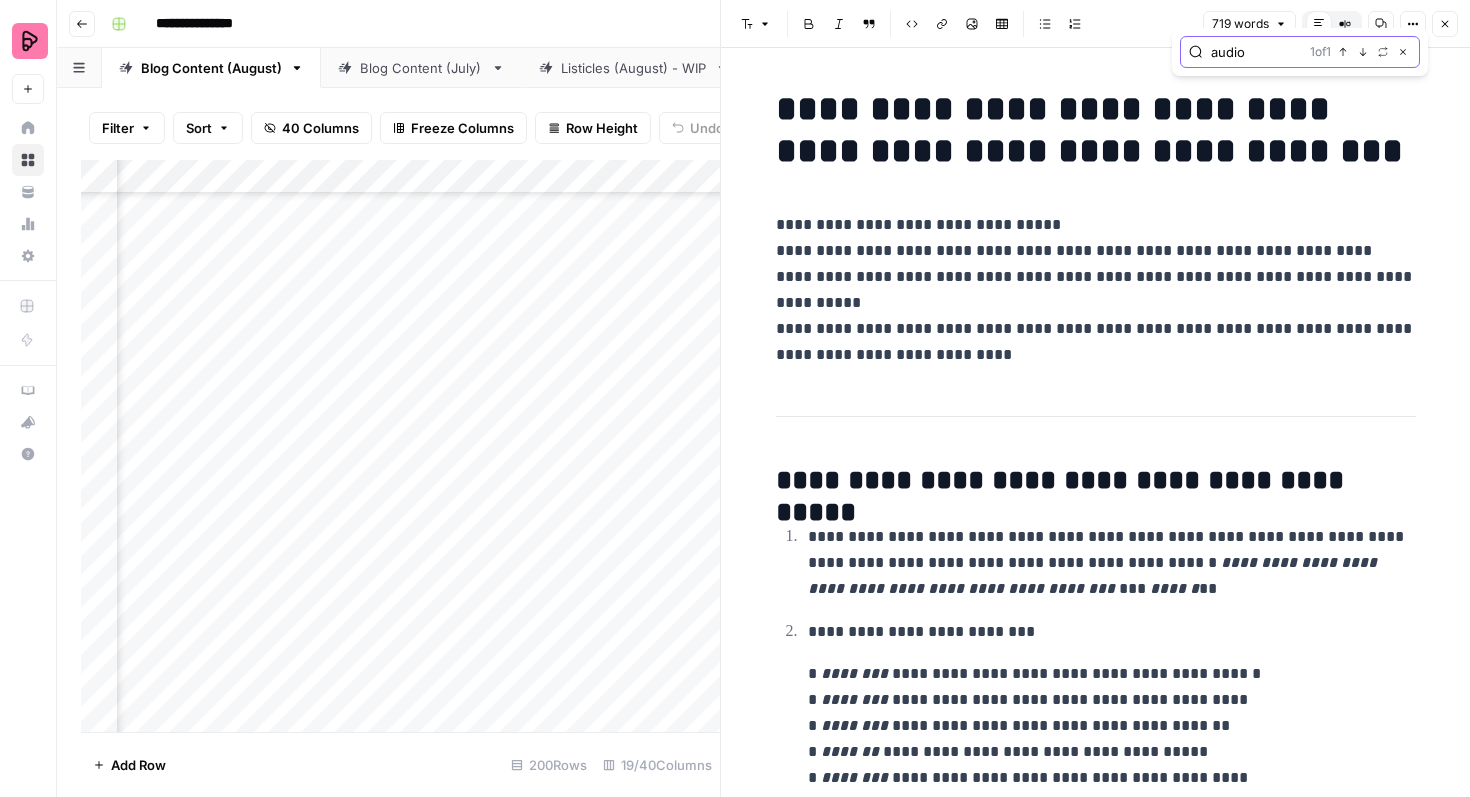 click on "Next Match" at bounding box center (1363, 52) 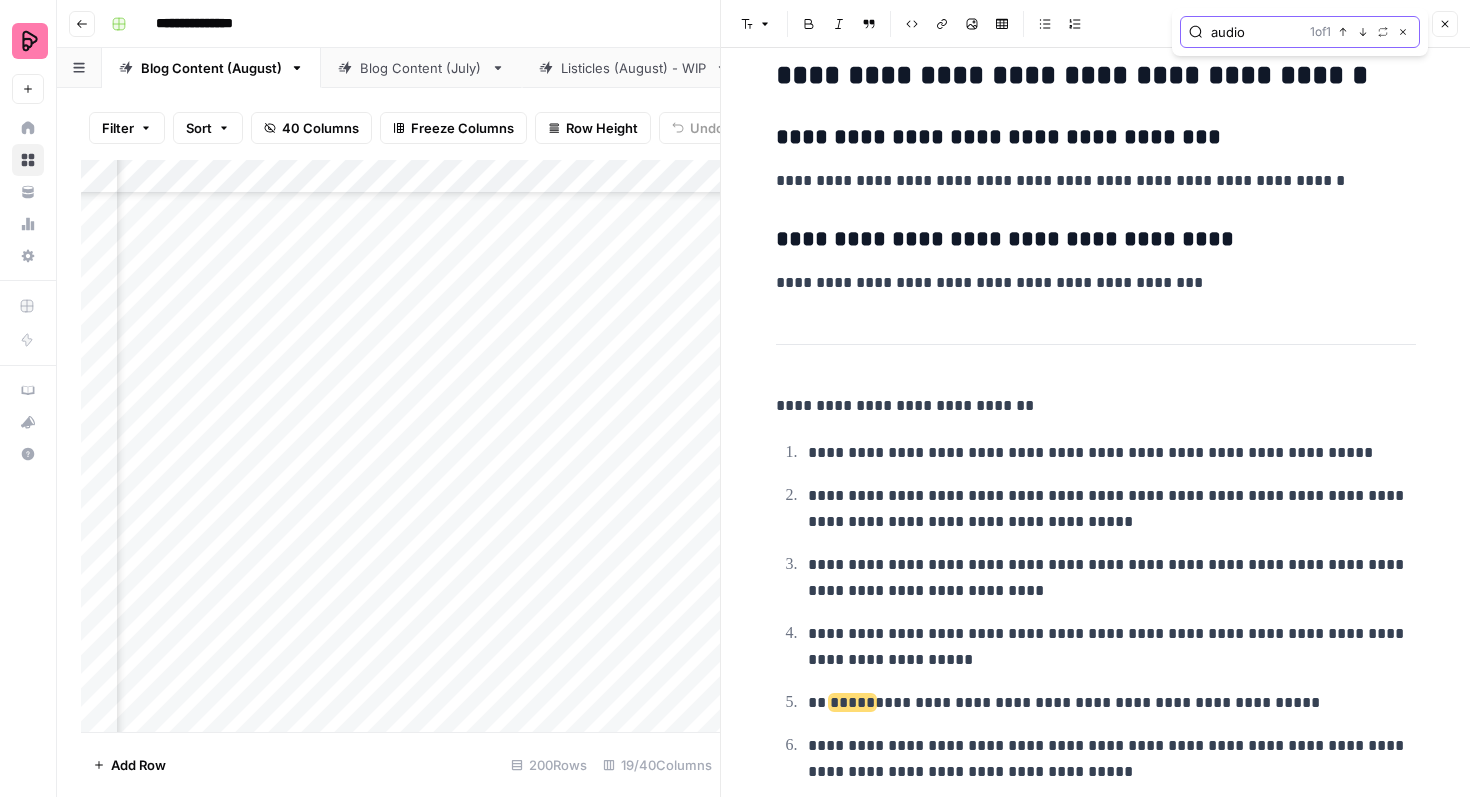 scroll, scrollTop: 3818, scrollLeft: 0, axis: vertical 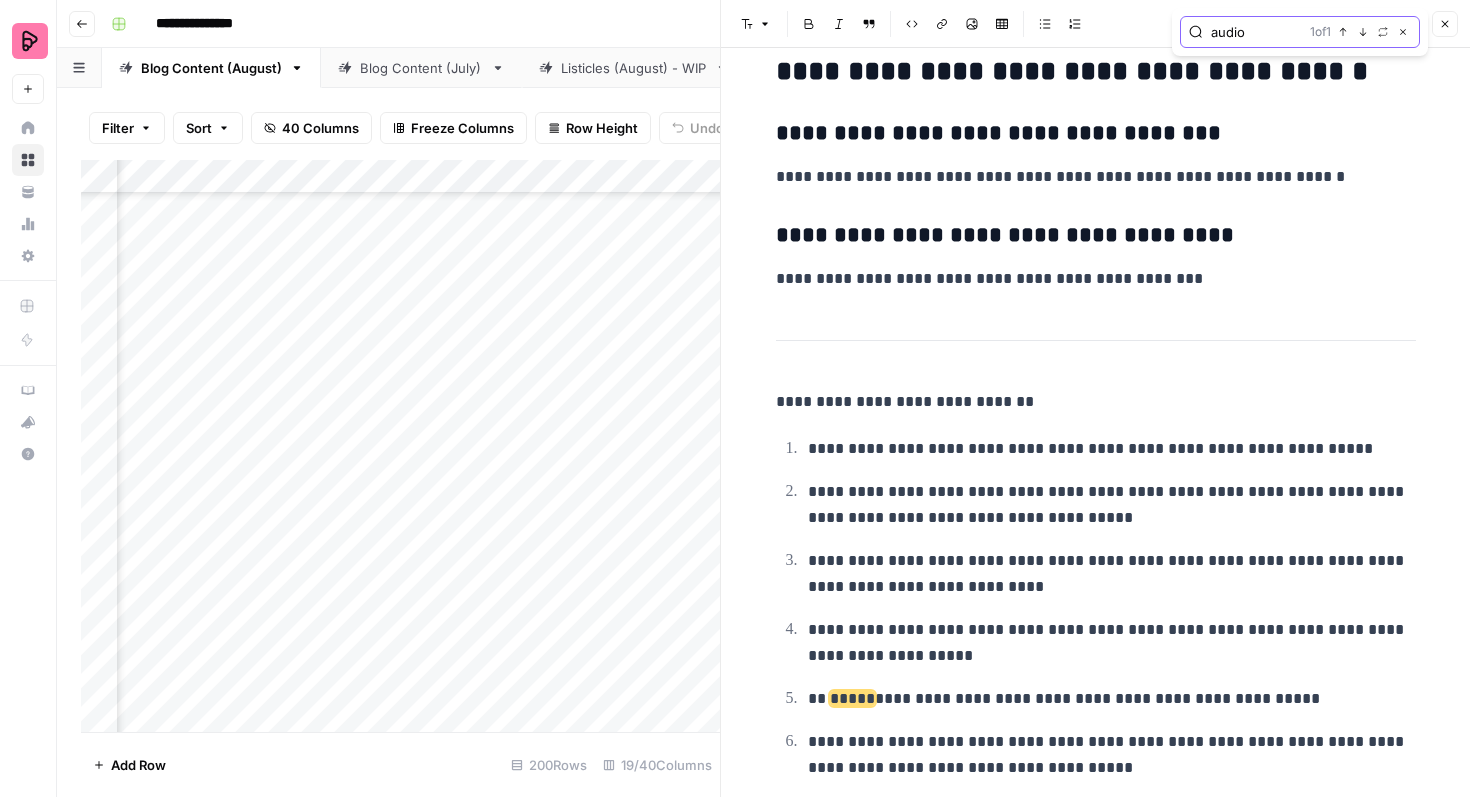 click on "audio" at bounding box center [1256, 32] 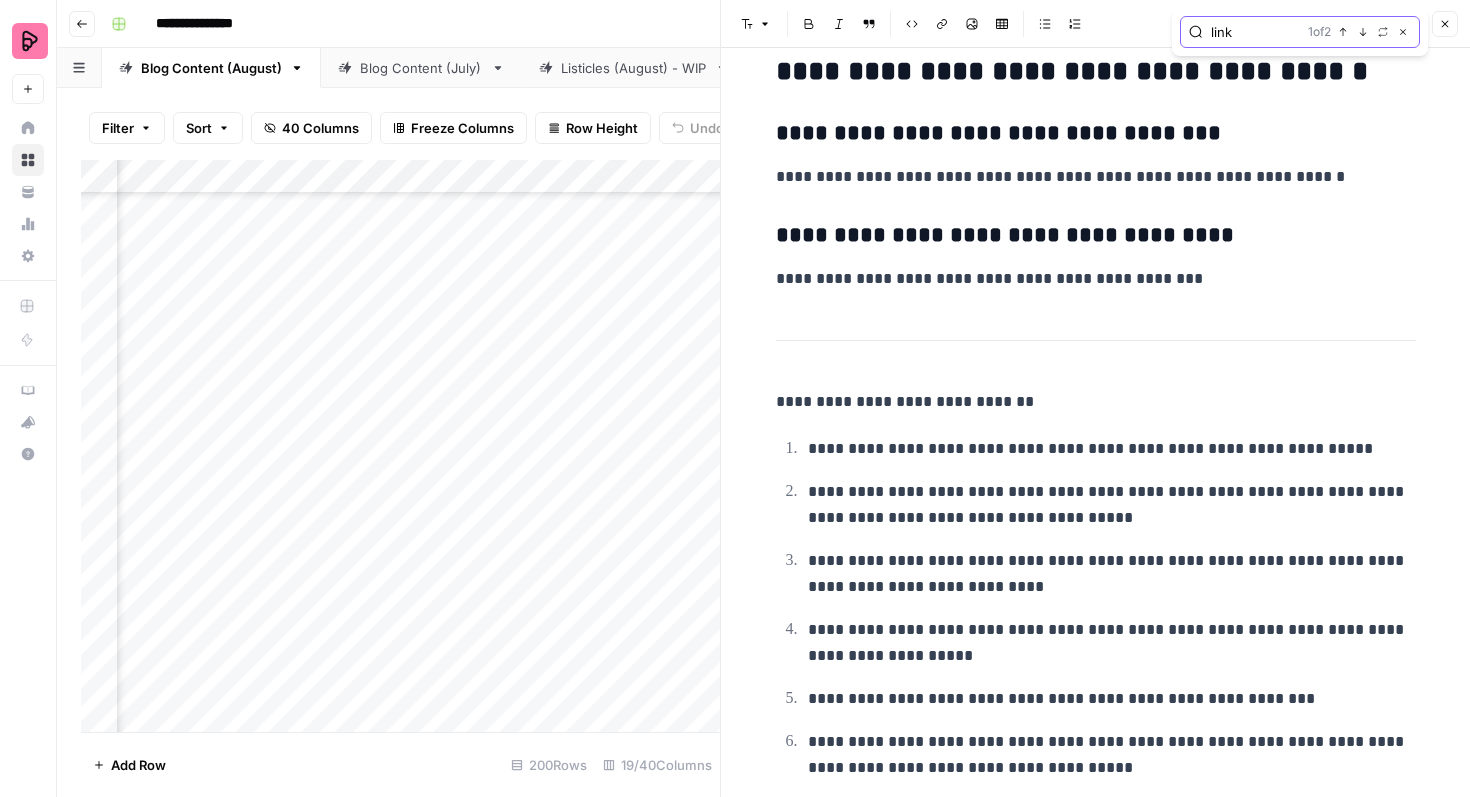 type on "link" 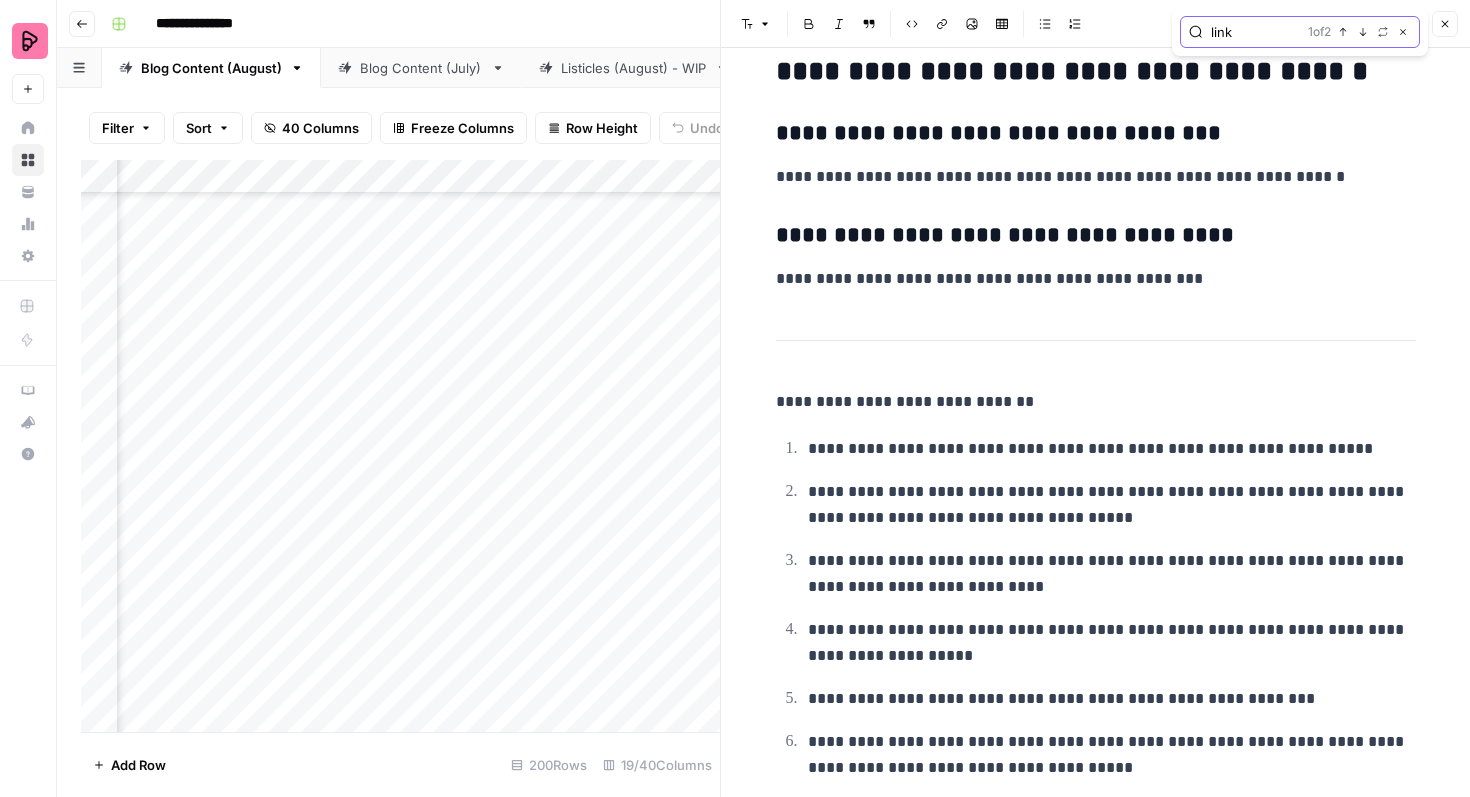 click 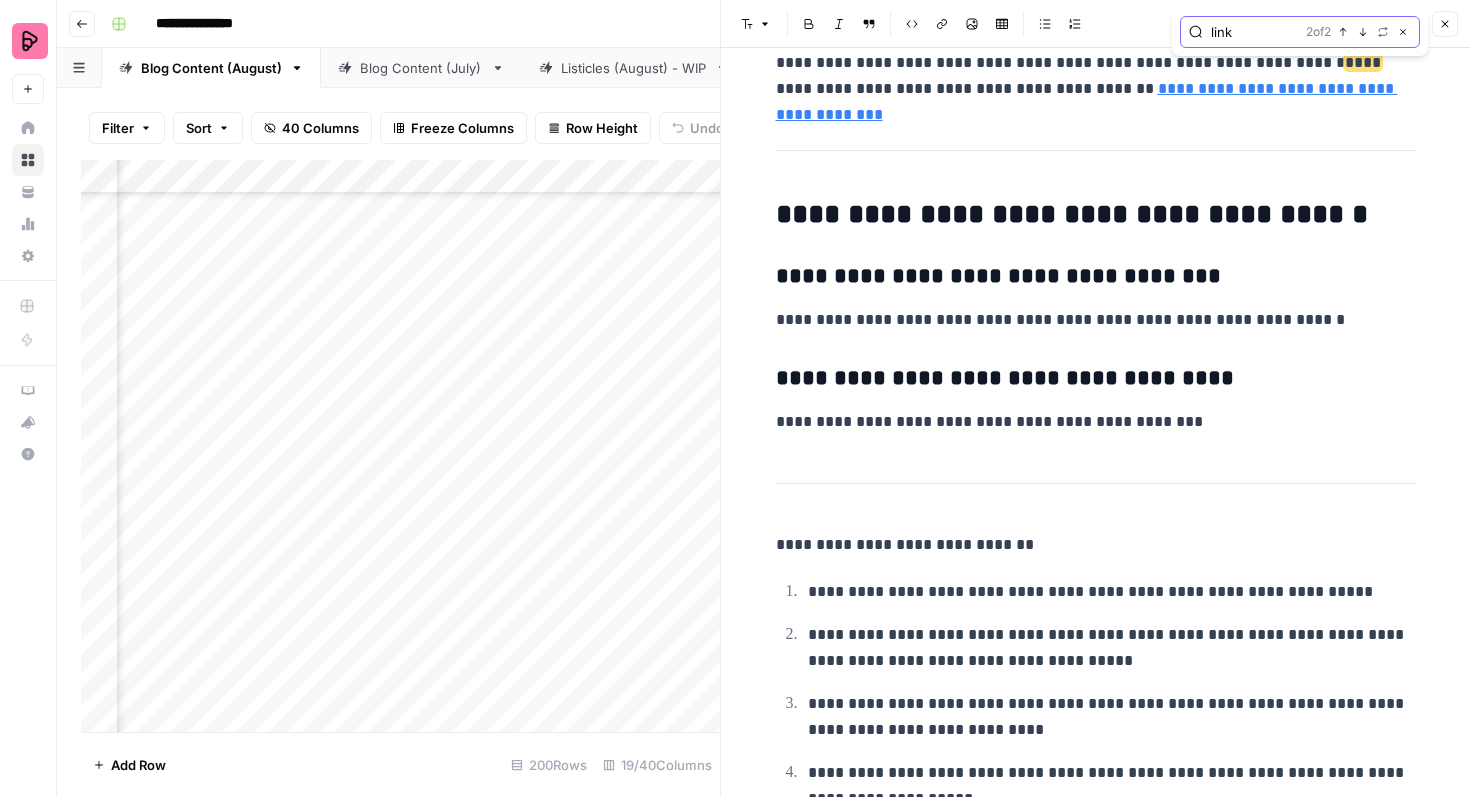 scroll, scrollTop: 3660, scrollLeft: 0, axis: vertical 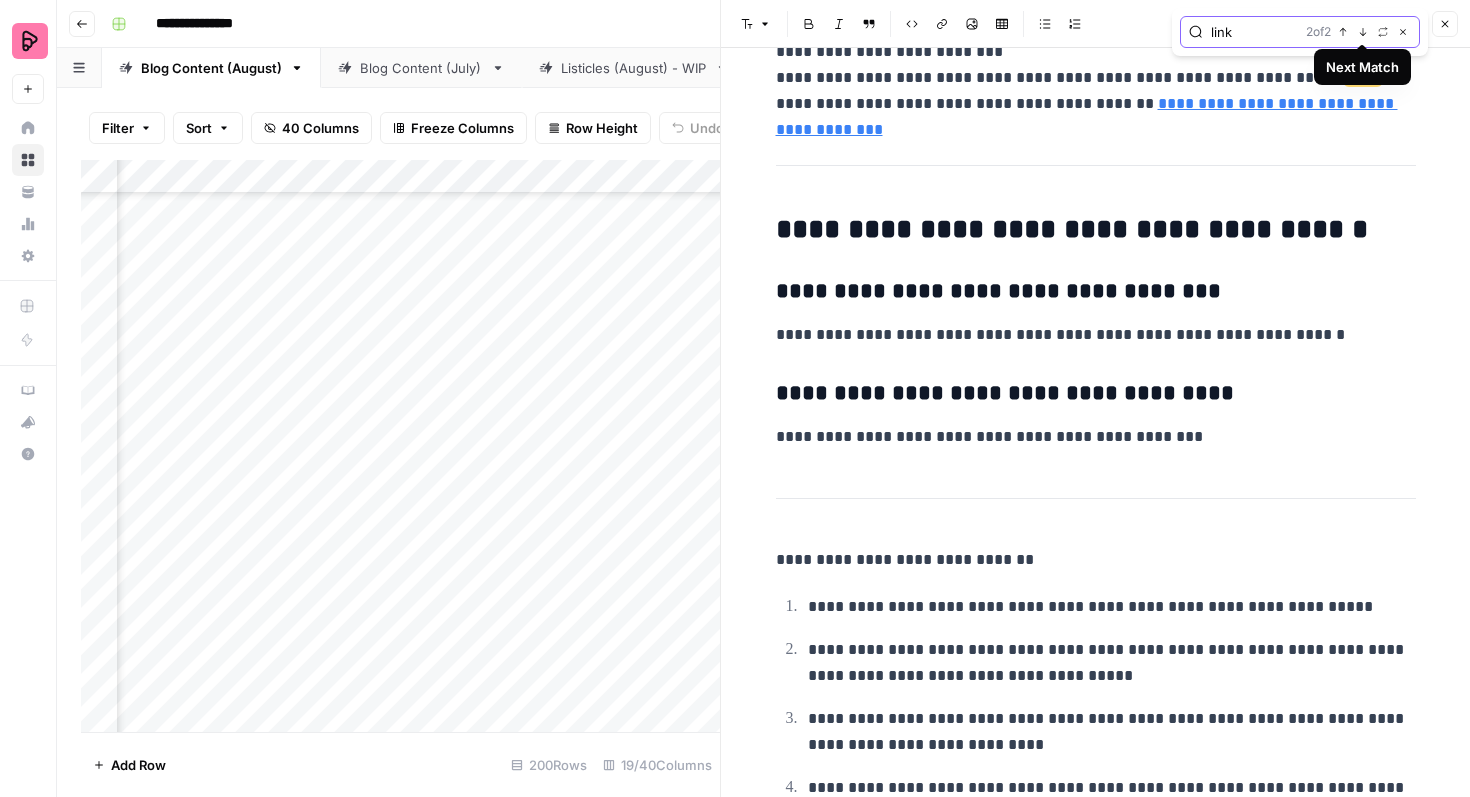 click 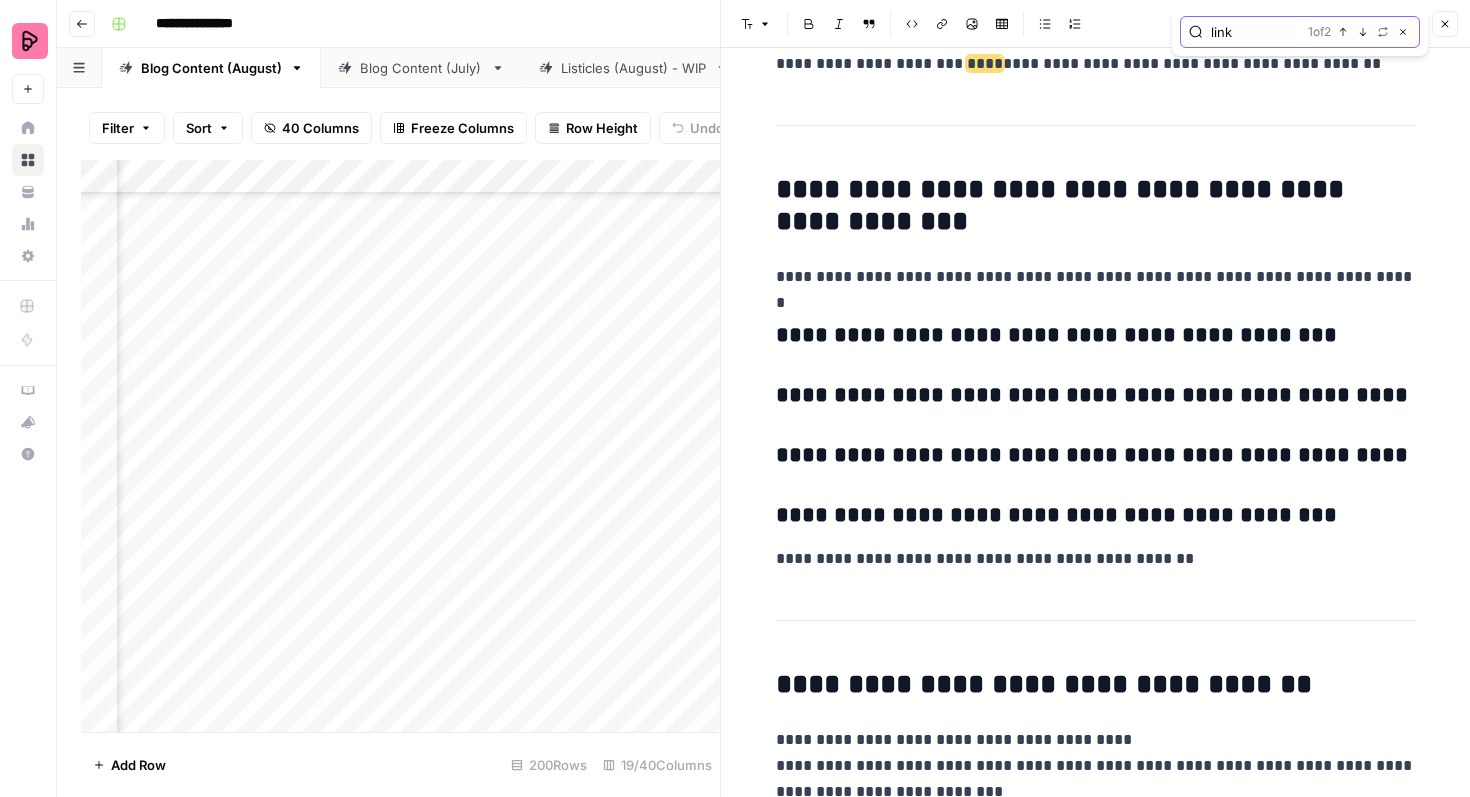 scroll, scrollTop: 2906, scrollLeft: 0, axis: vertical 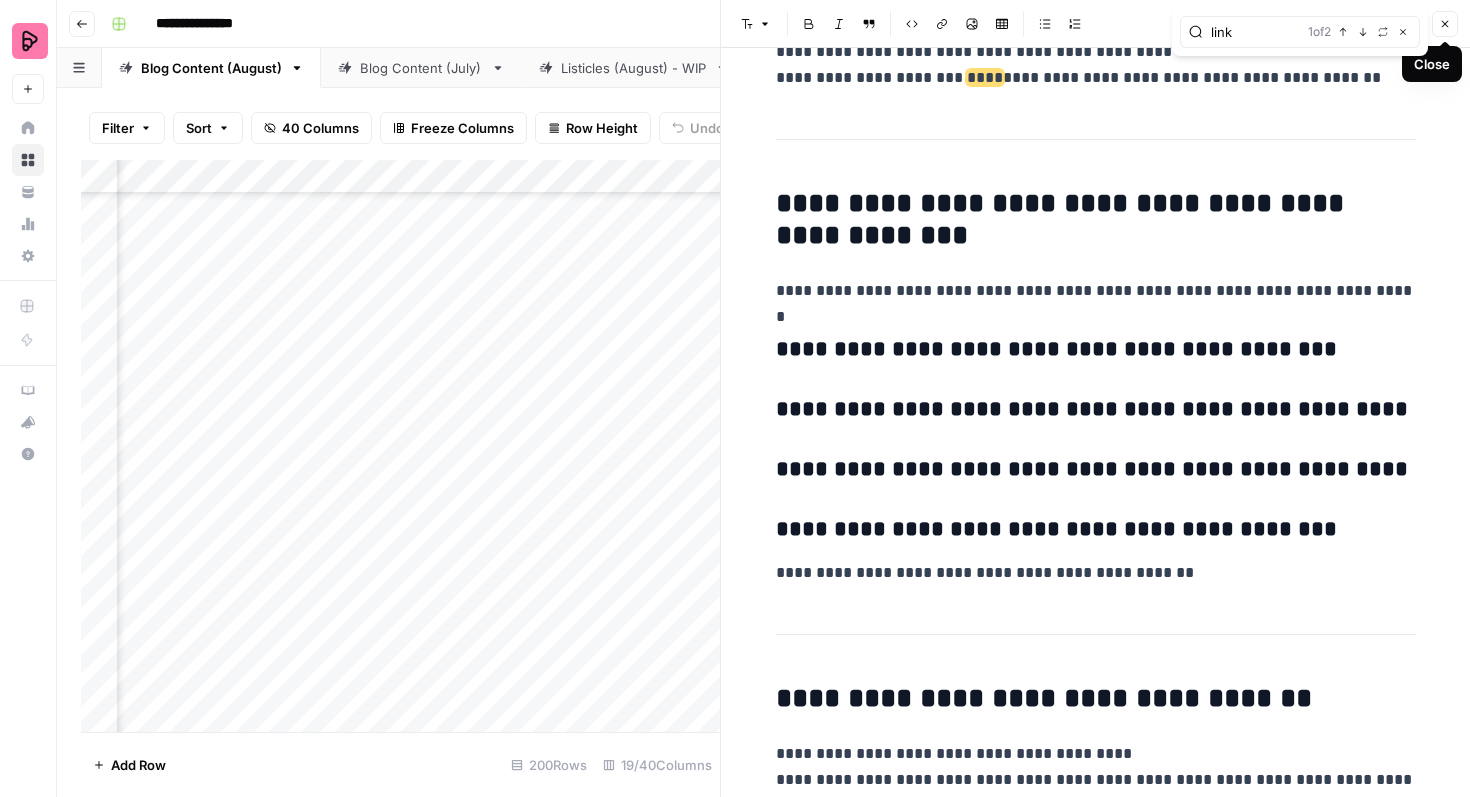 click 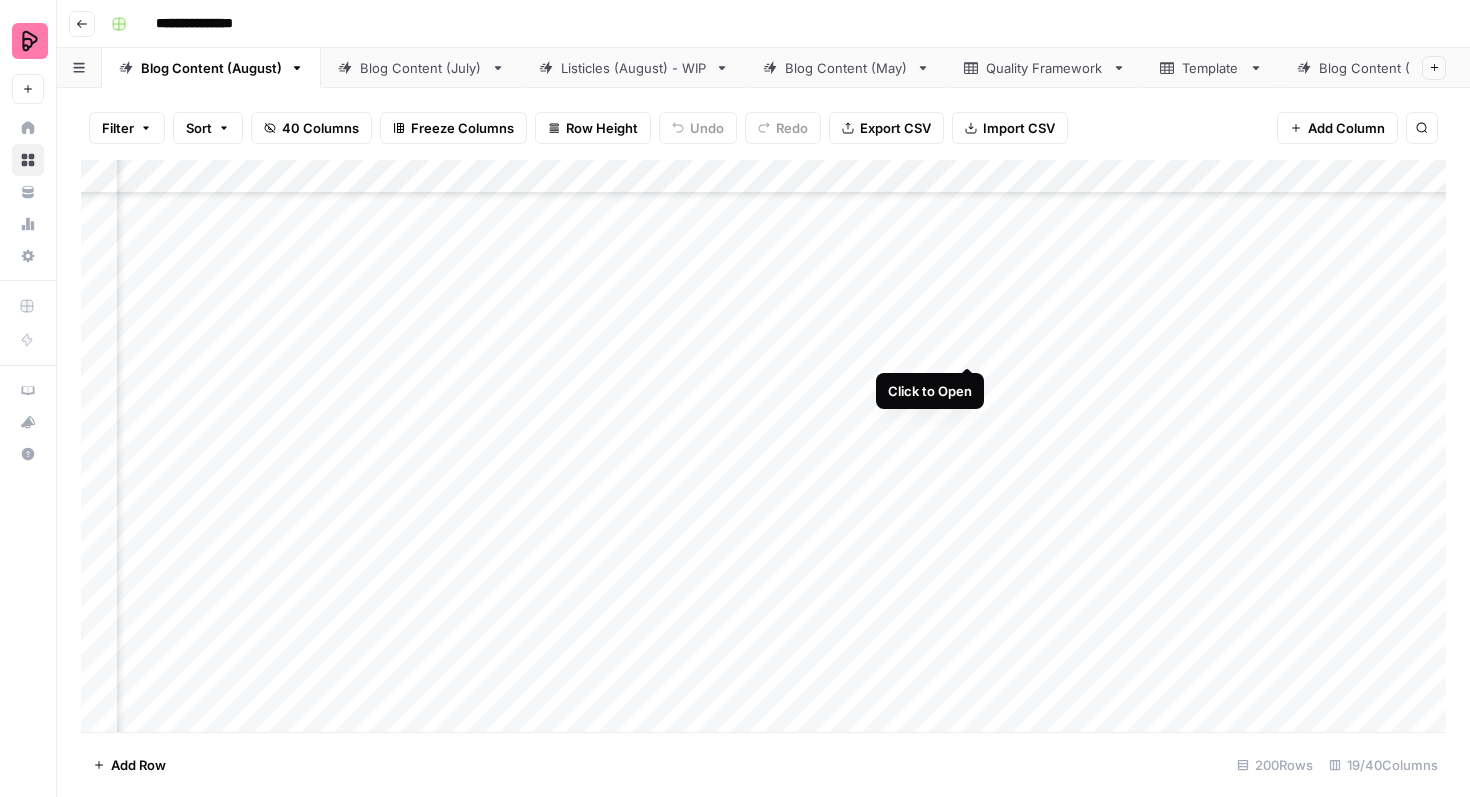 click on "Add Column" at bounding box center (763, 446) 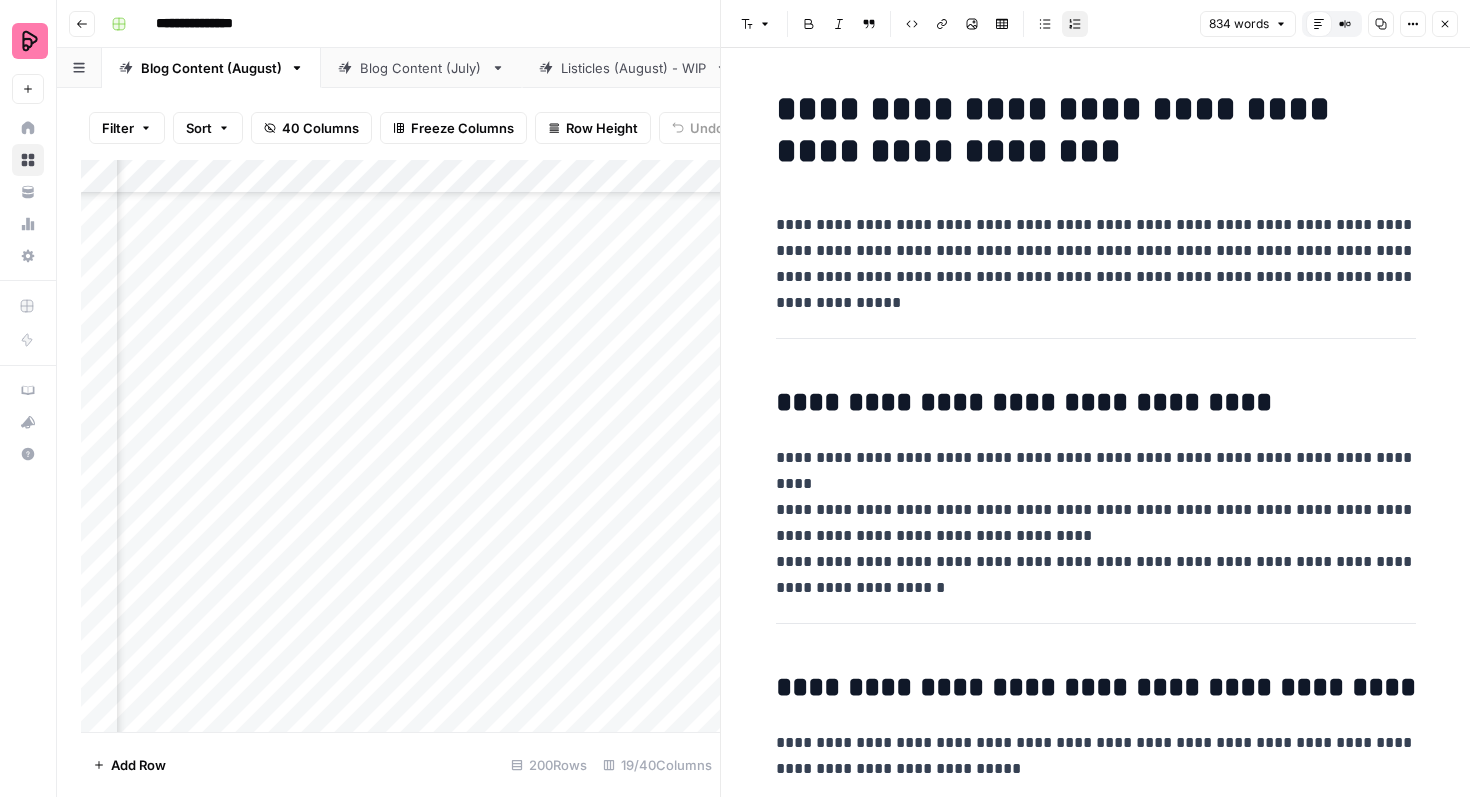 click on "**********" at bounding box center (1096, 251) 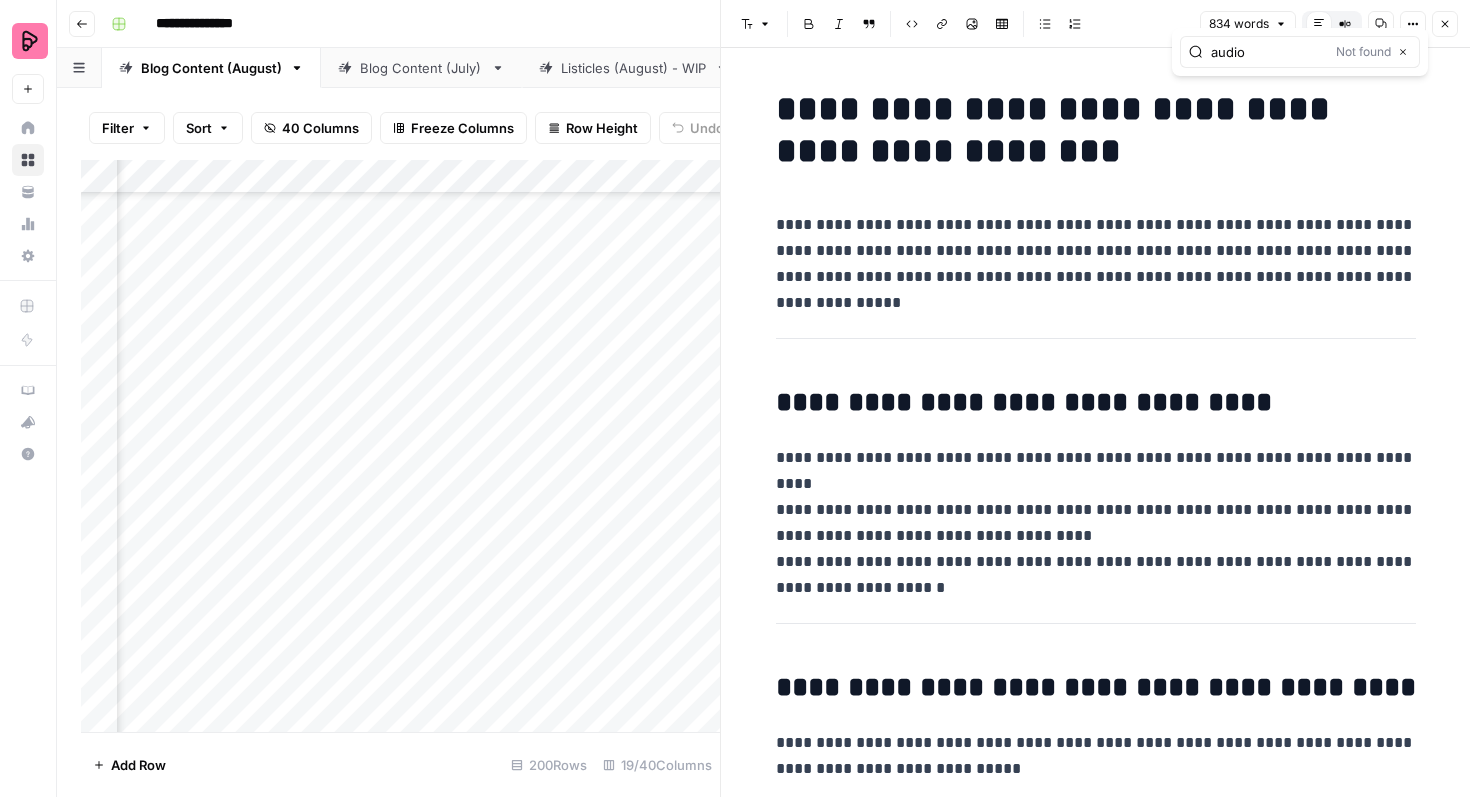 click on "audio Not found Close" at bounding box center (1300, 52) 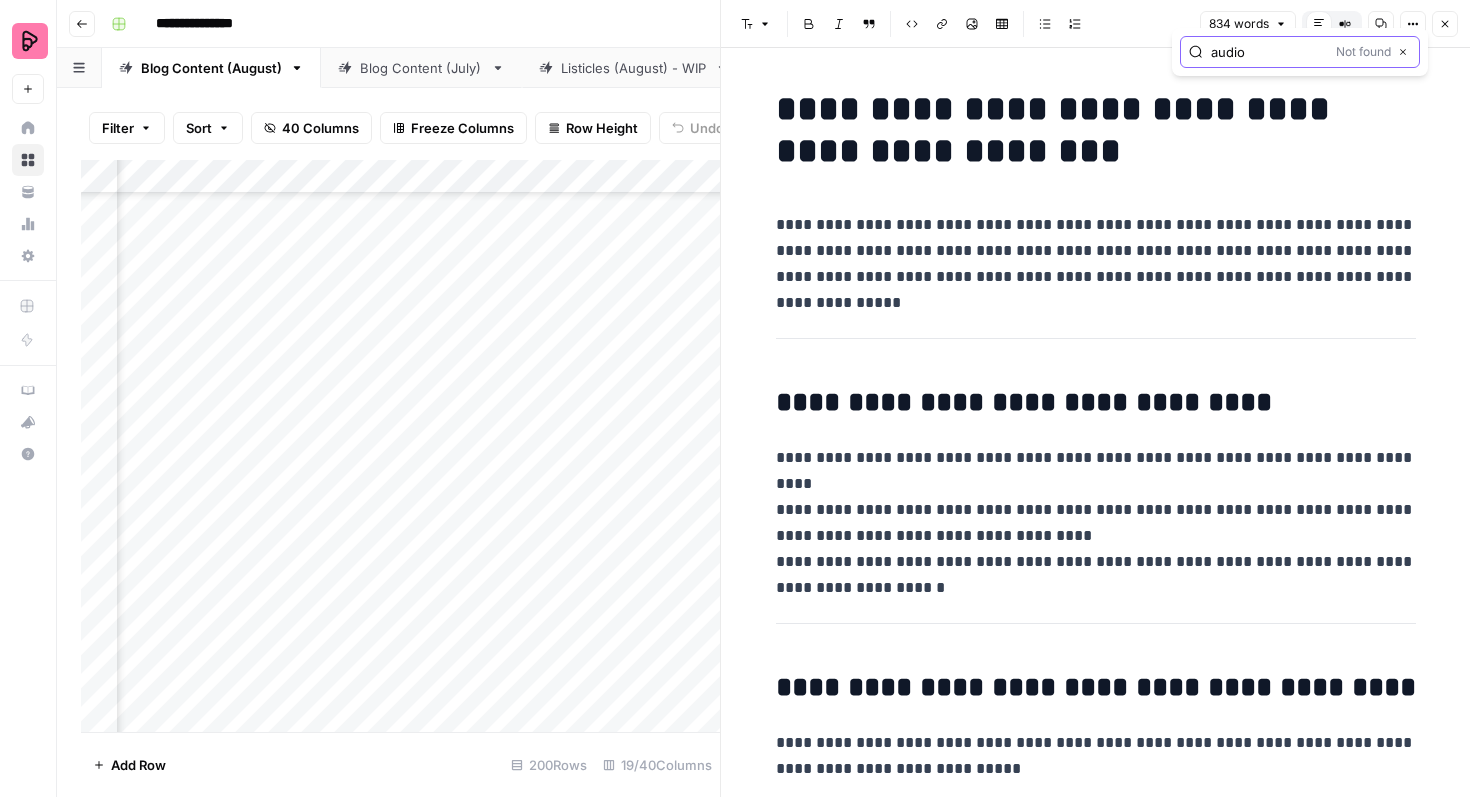 drag, startPoint x: 1254, startPoint y: 50, endPoint x: 1194, endPoint y: 49, distance: 60.00833 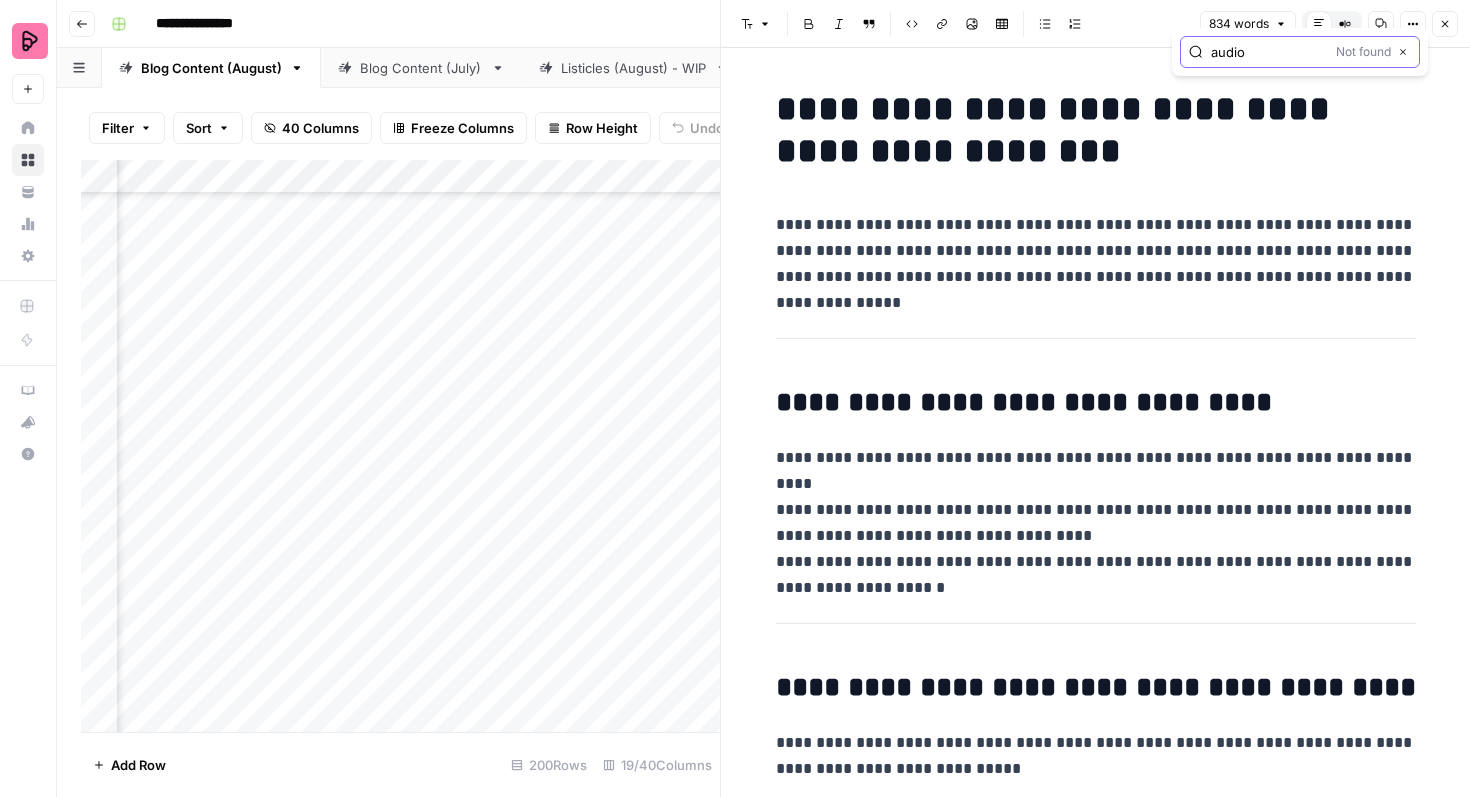 click on "audio Not found Close" at bounding box center (1300, 52) 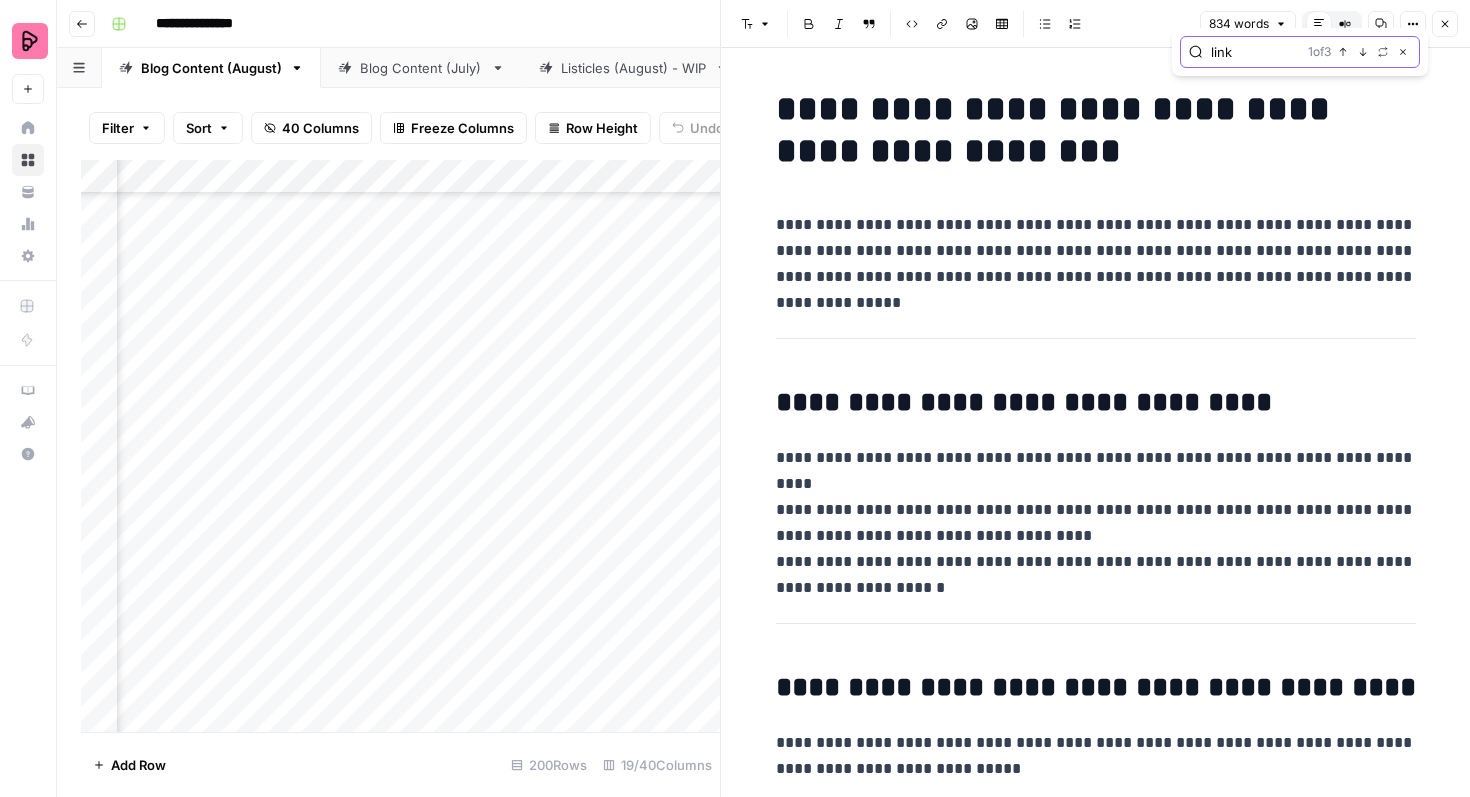 click 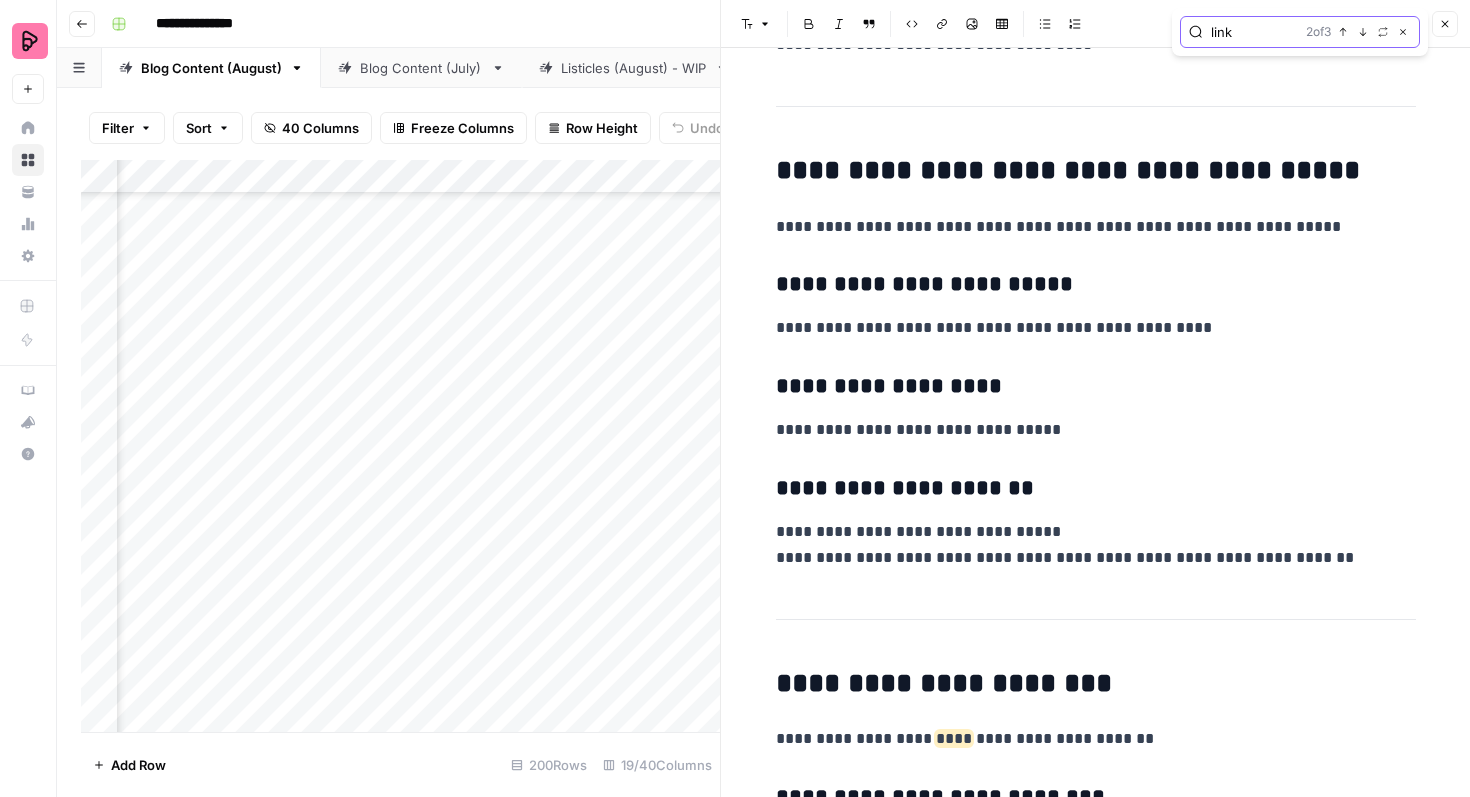 scroll, scrollTop: 3732, scrollLeft: 0, axis: vertical 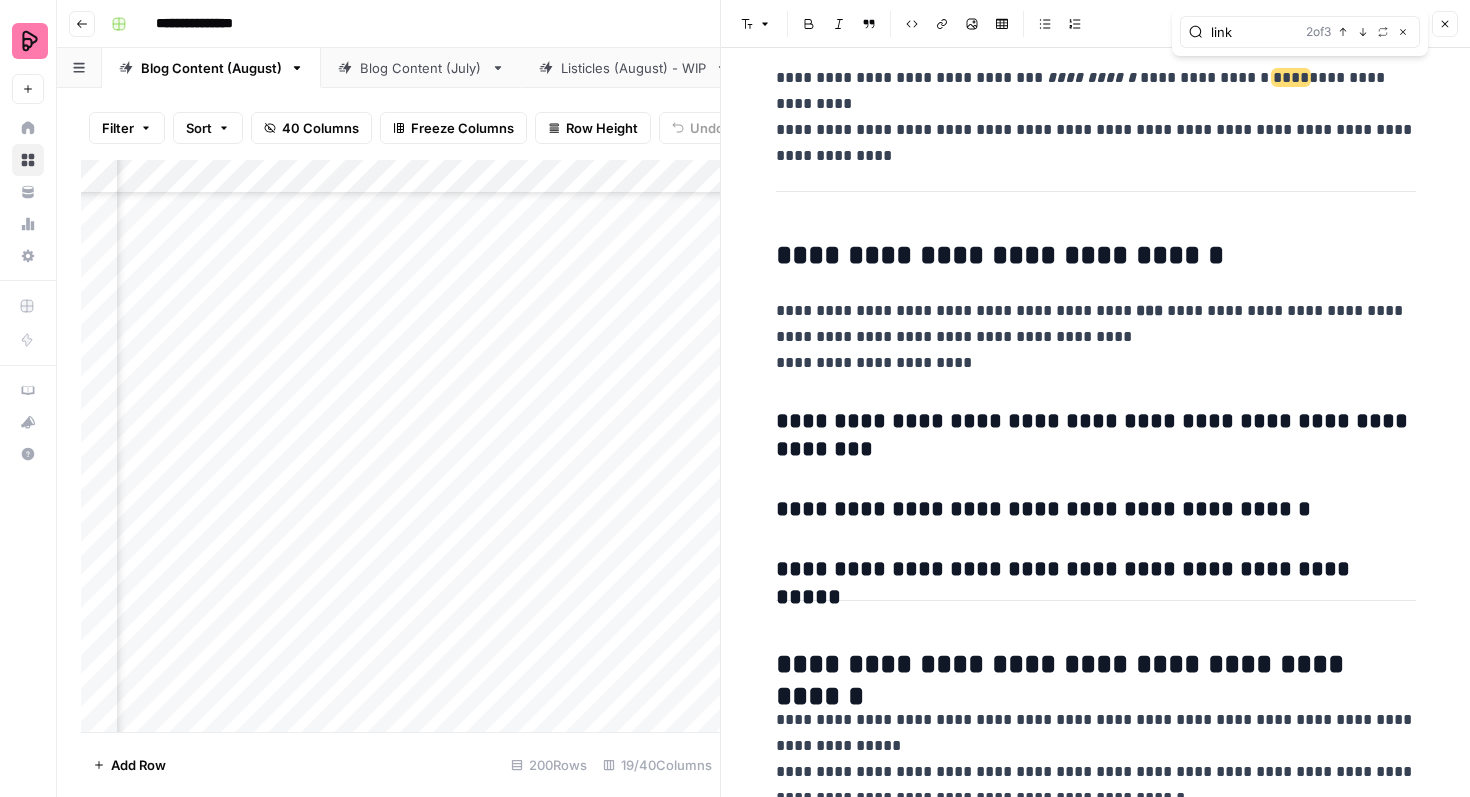 click on "2  of  3 Previous match Next Match Replace Close" at bounding box center (1358, 32) 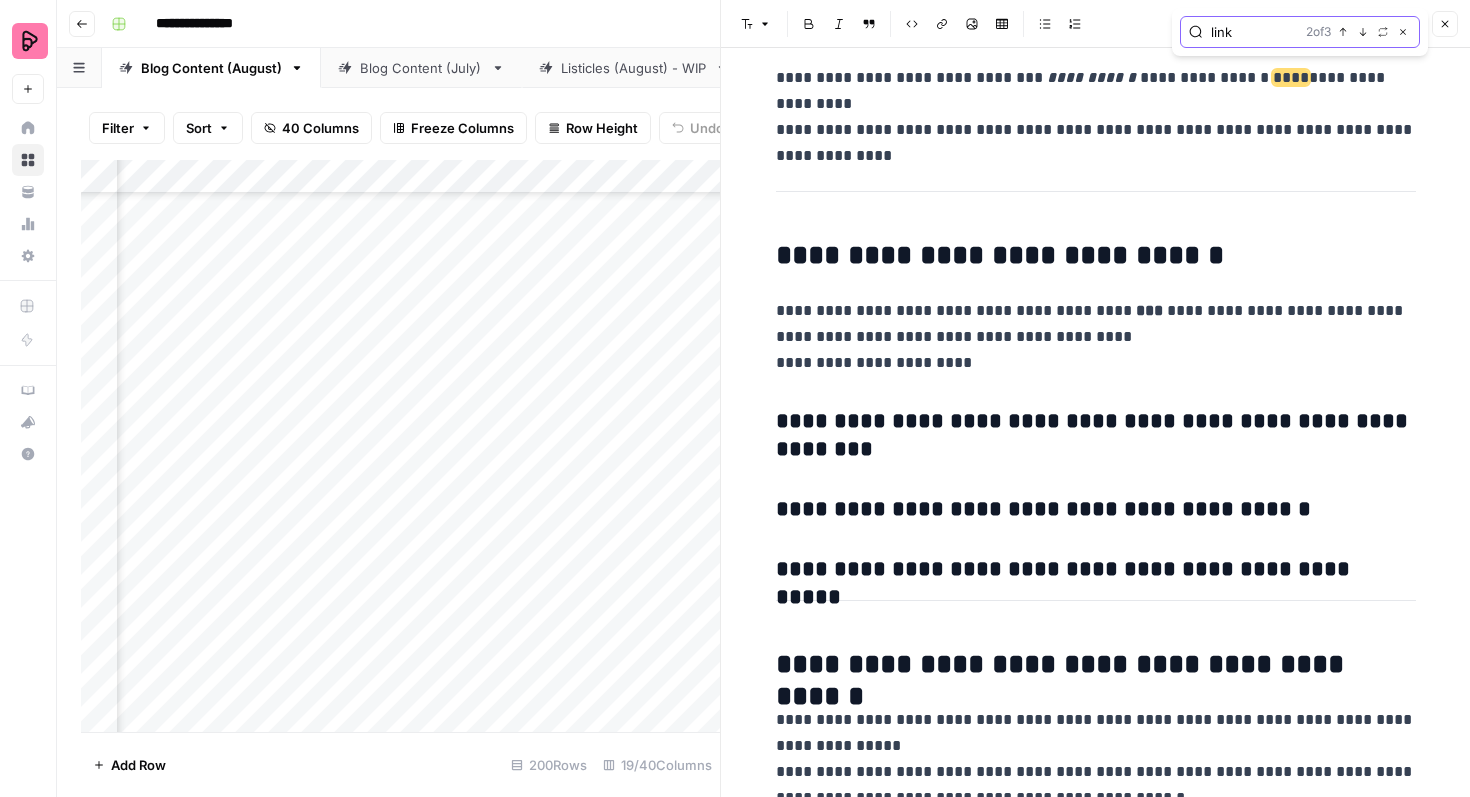 click 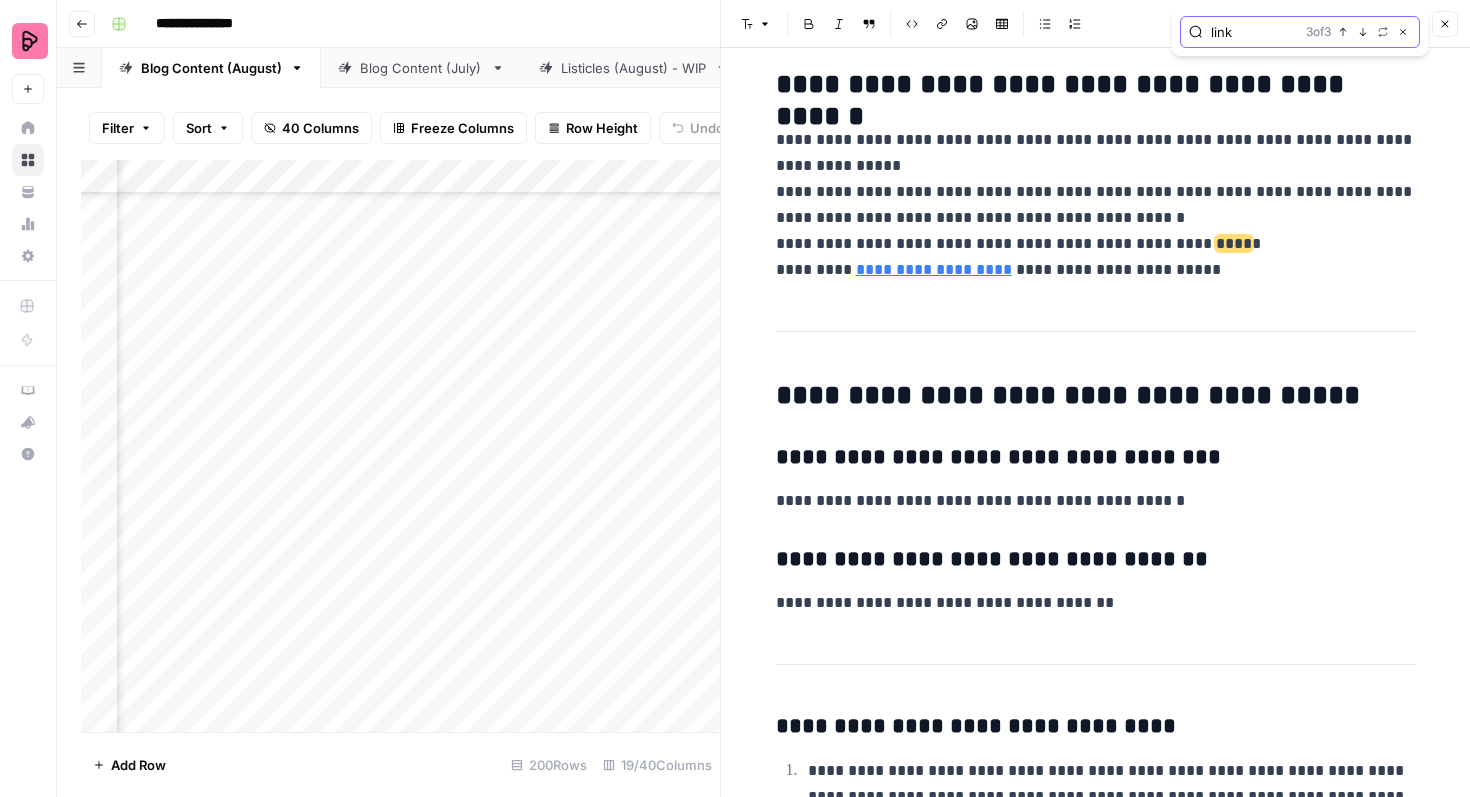 scroll, scrollTop: 4478, scrollLeft: 0, axis: vertical 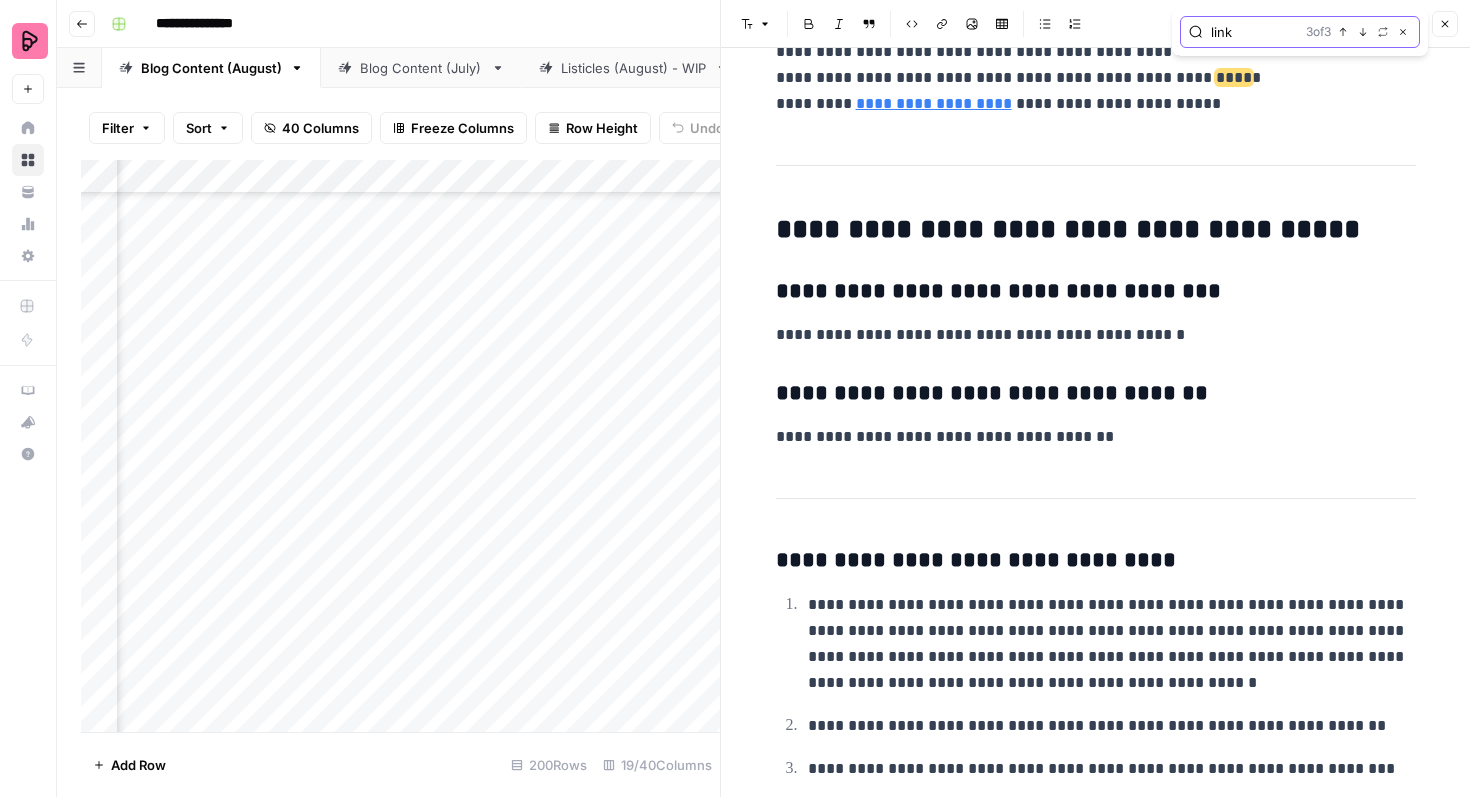 click on "Next Match" at bounding box center (1363, 32) 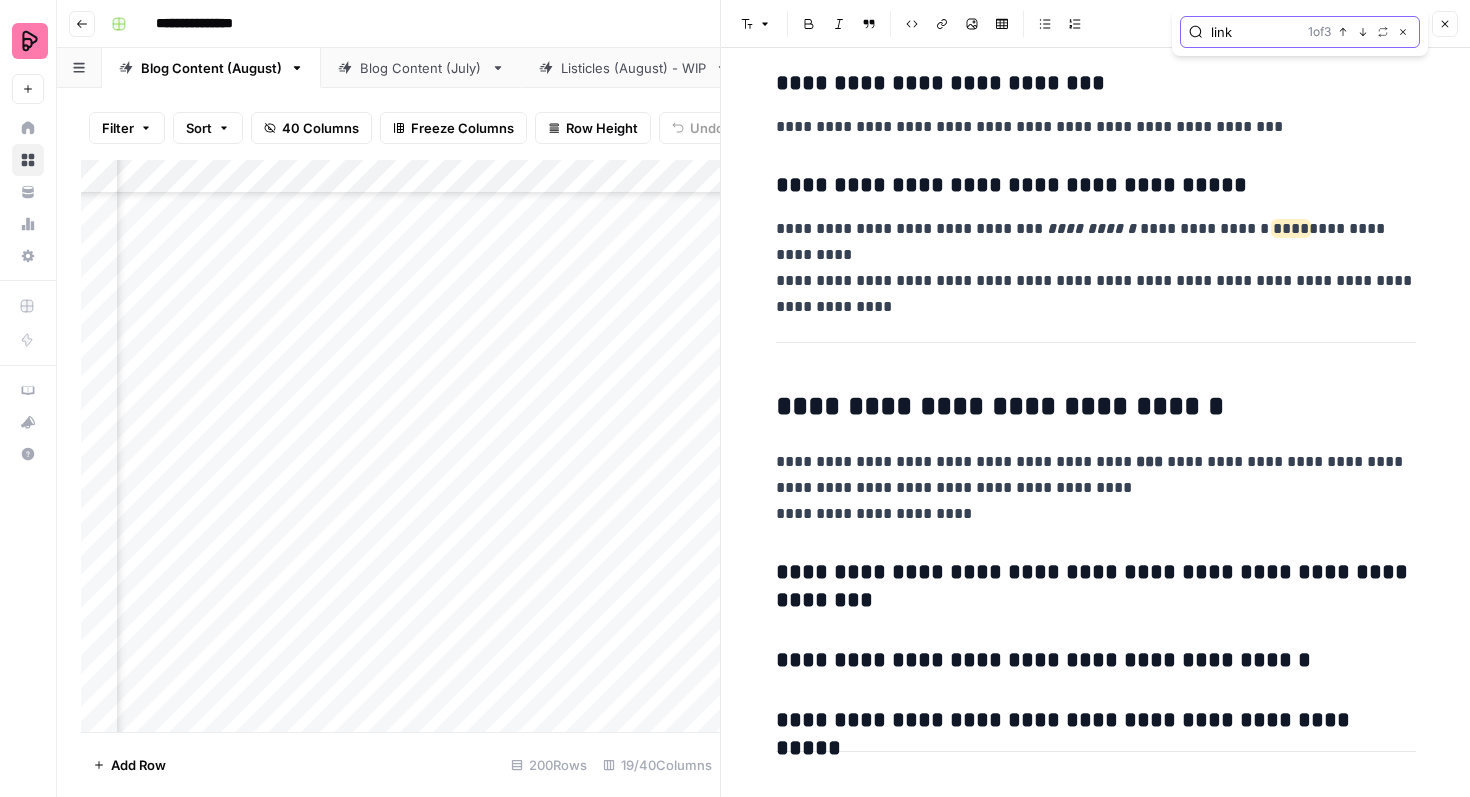 scroll, scrollTop: 3528, scrollLeft: 0, axis: vertical 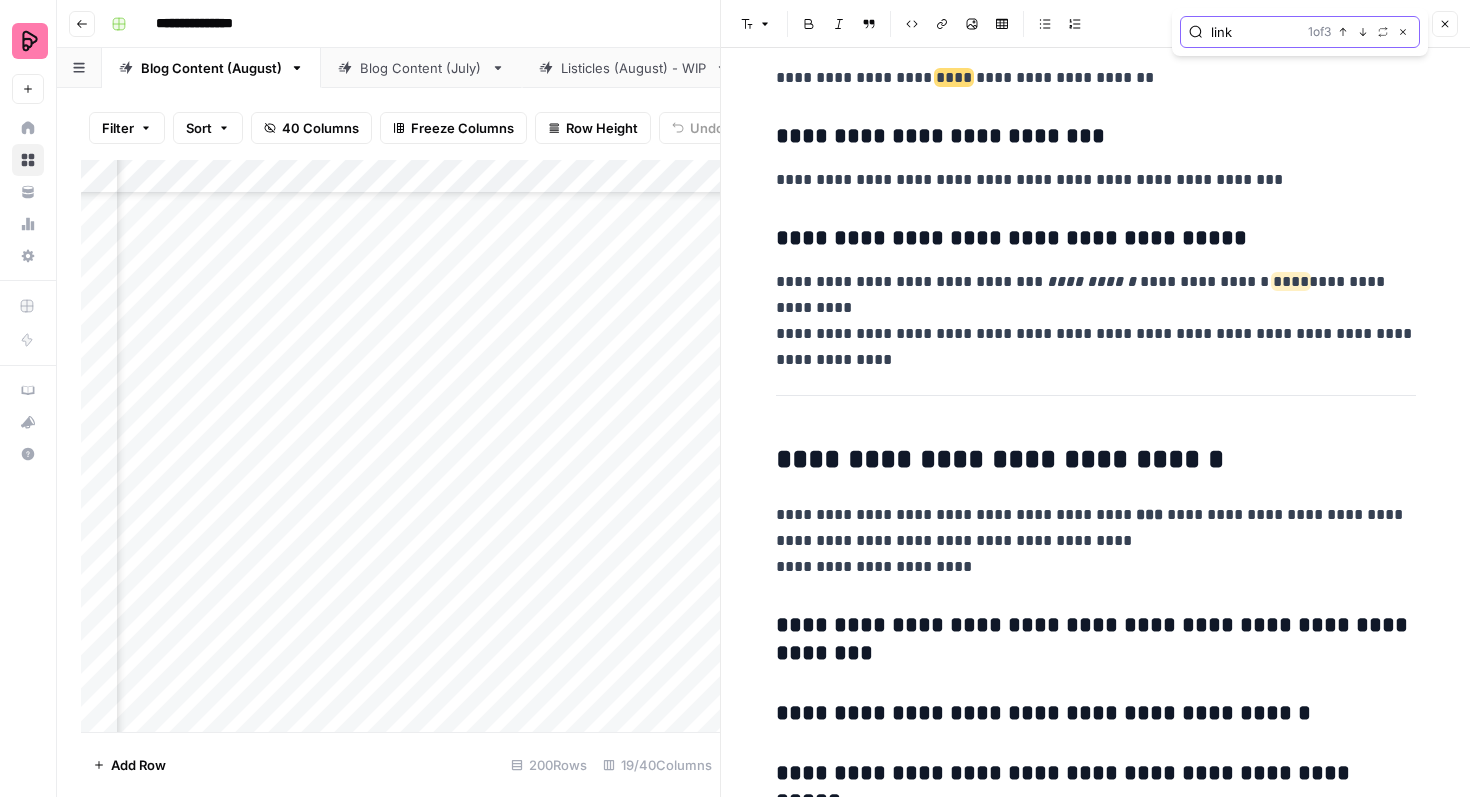 click on "link" at bounding box center (1255, 32) 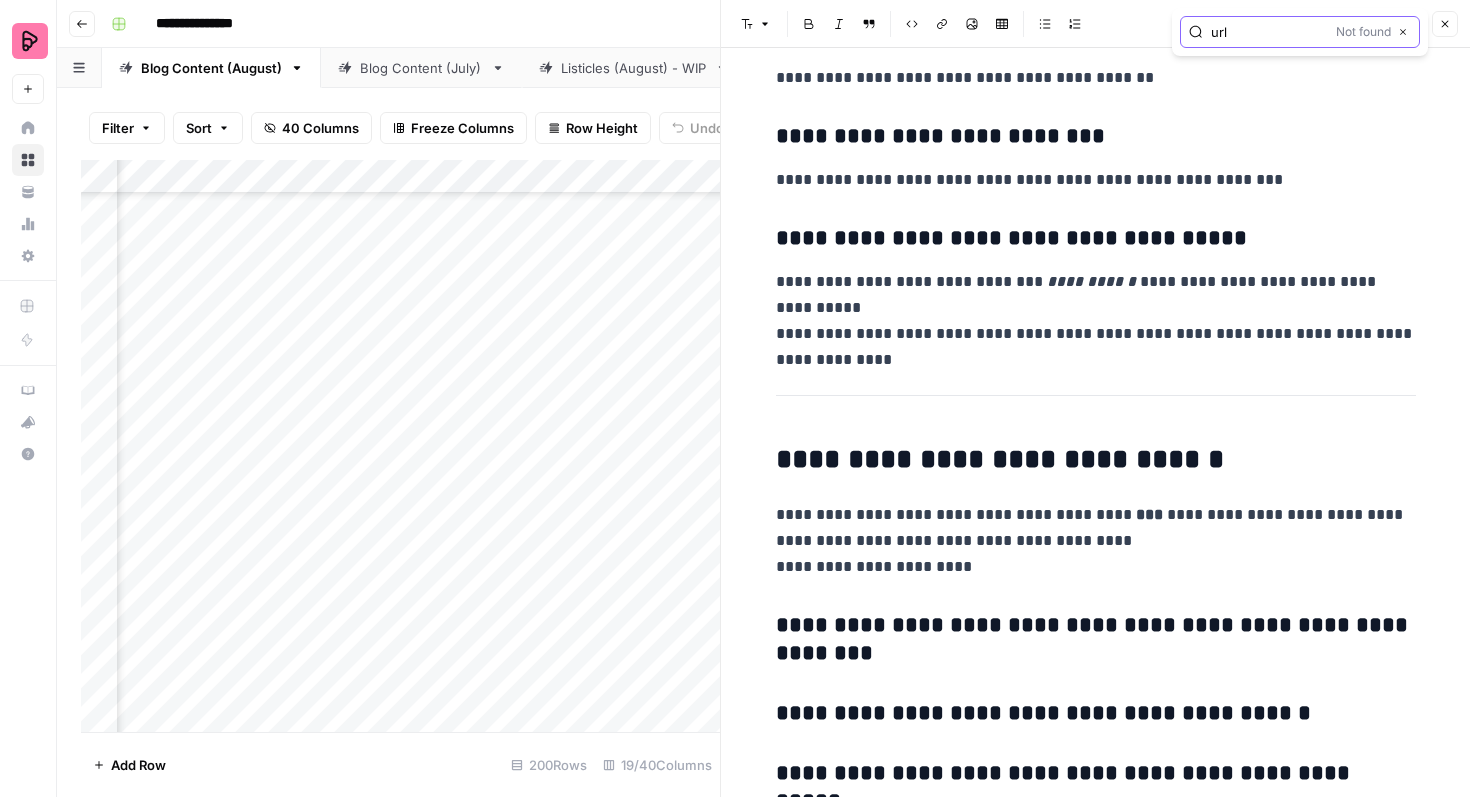 type on "url" 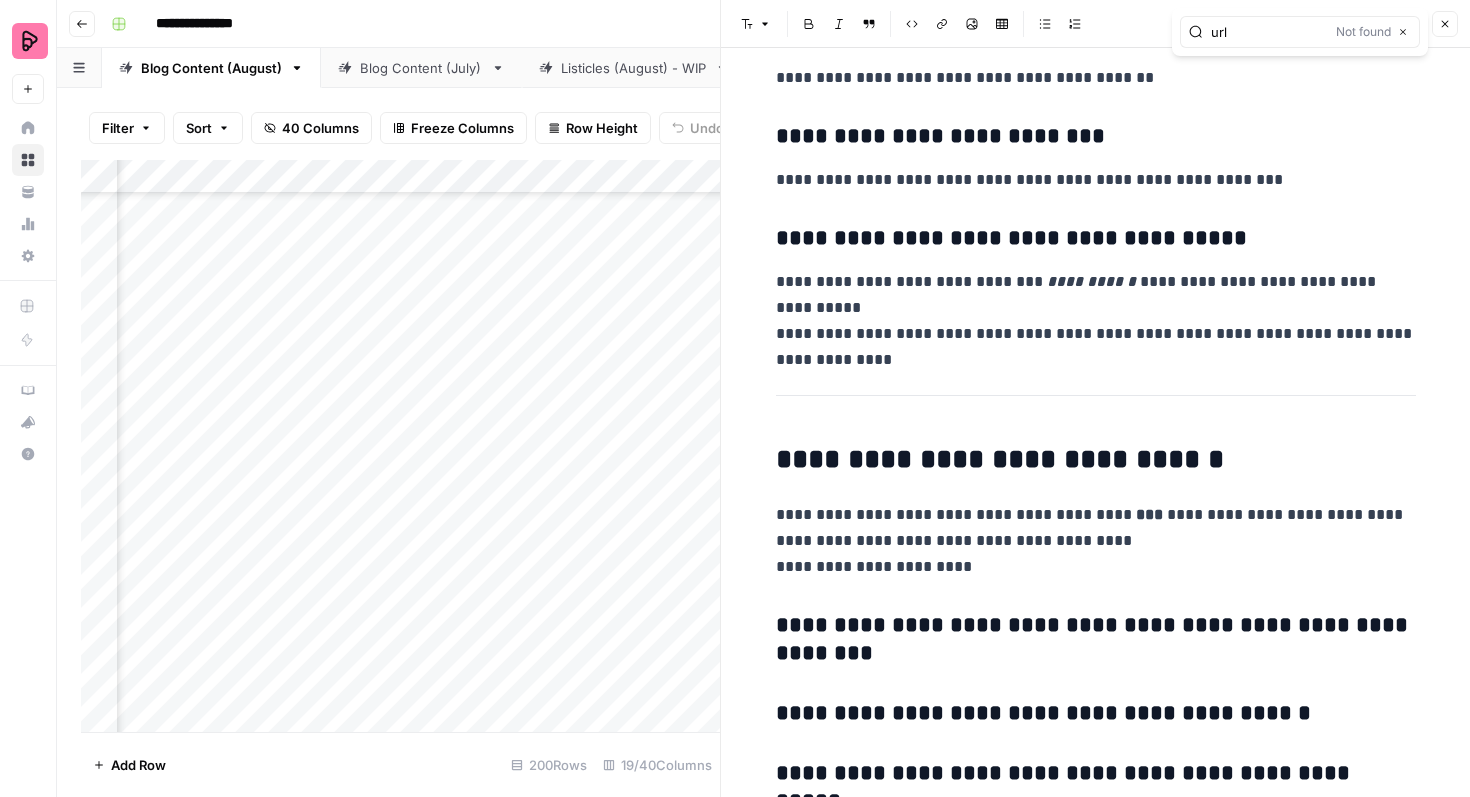 click on "Close" at bounding box center [1445, 24] 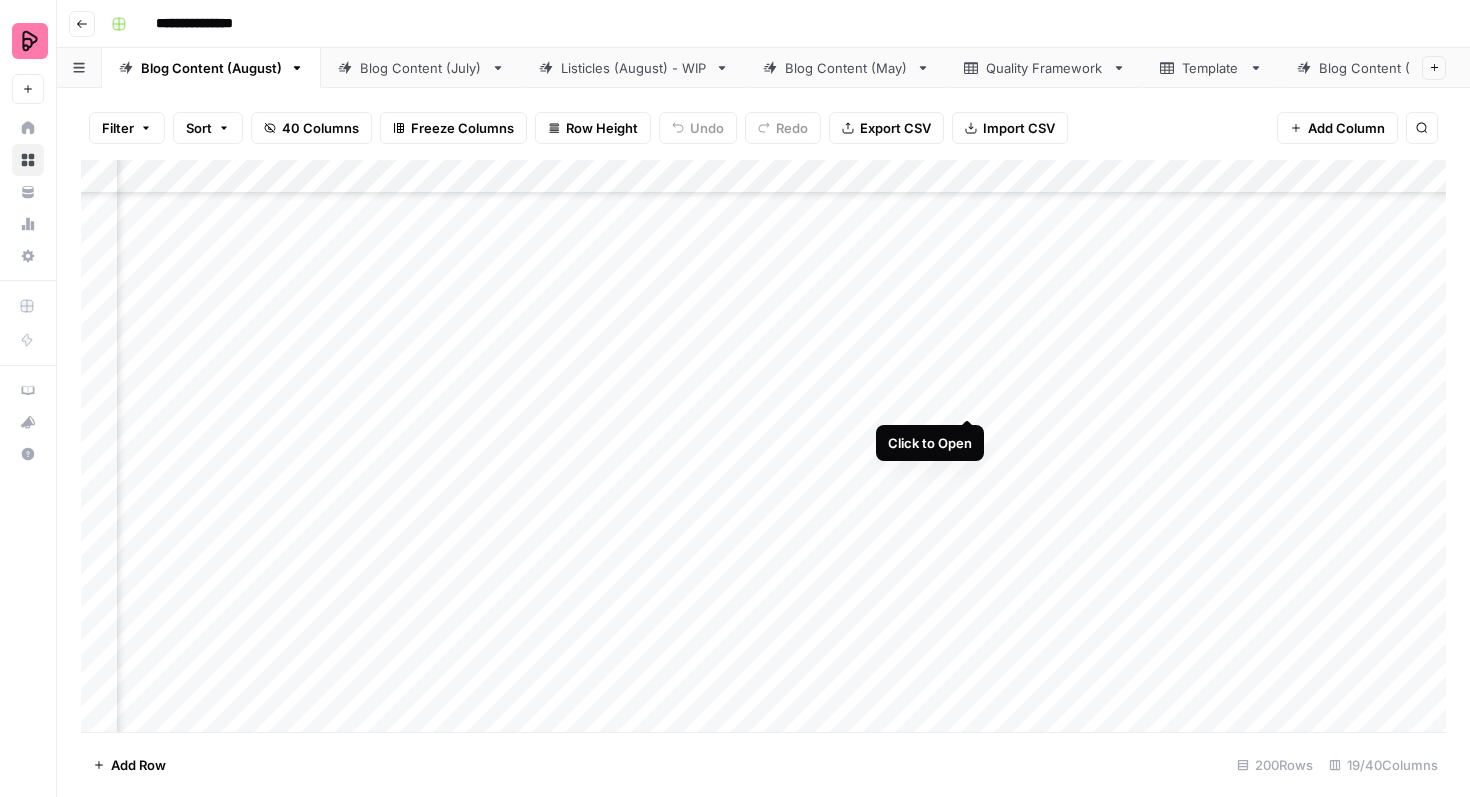 click on "Add Column" at bounding box center (763, 446) 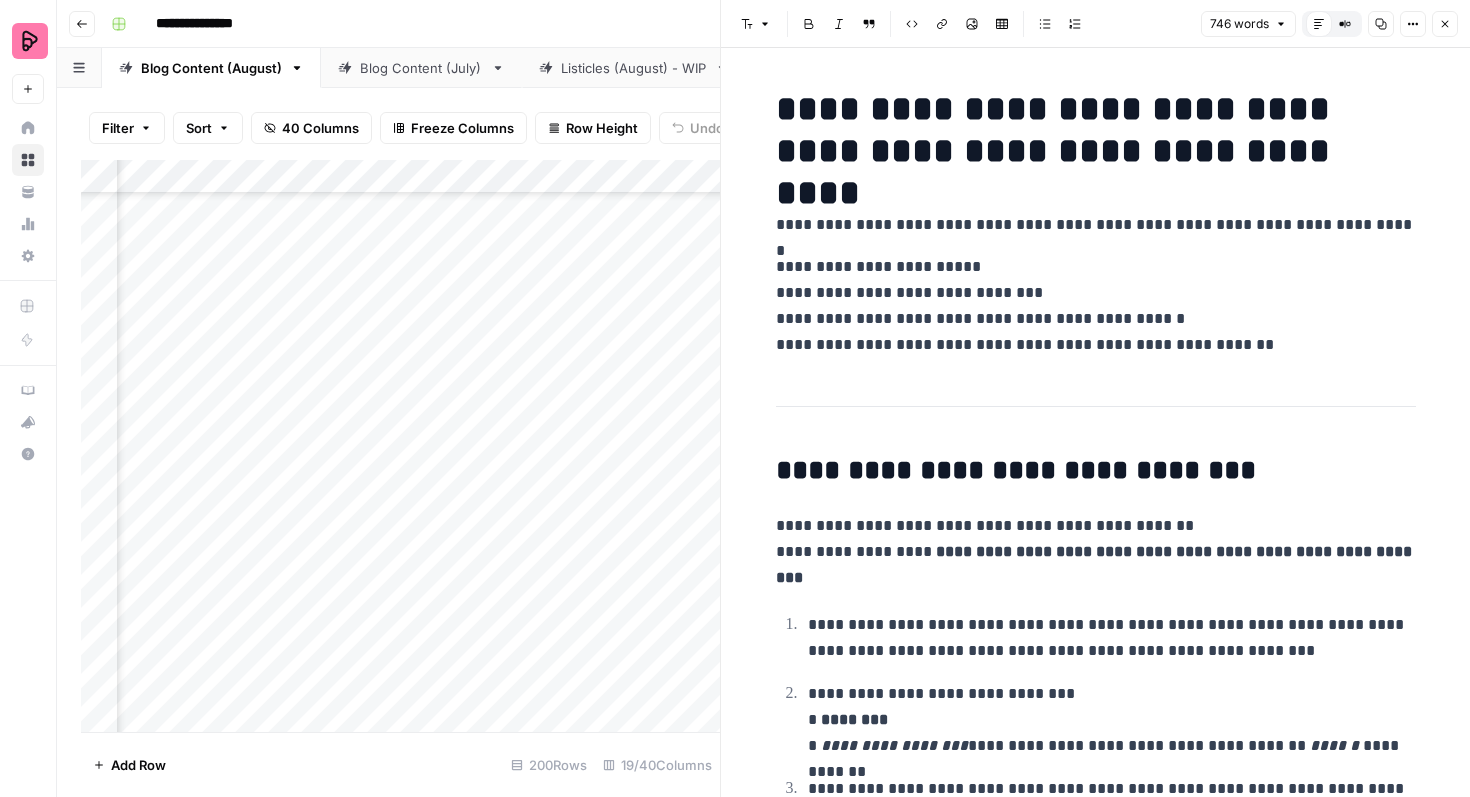 click on "**********" at bounding box center (1096, 225) 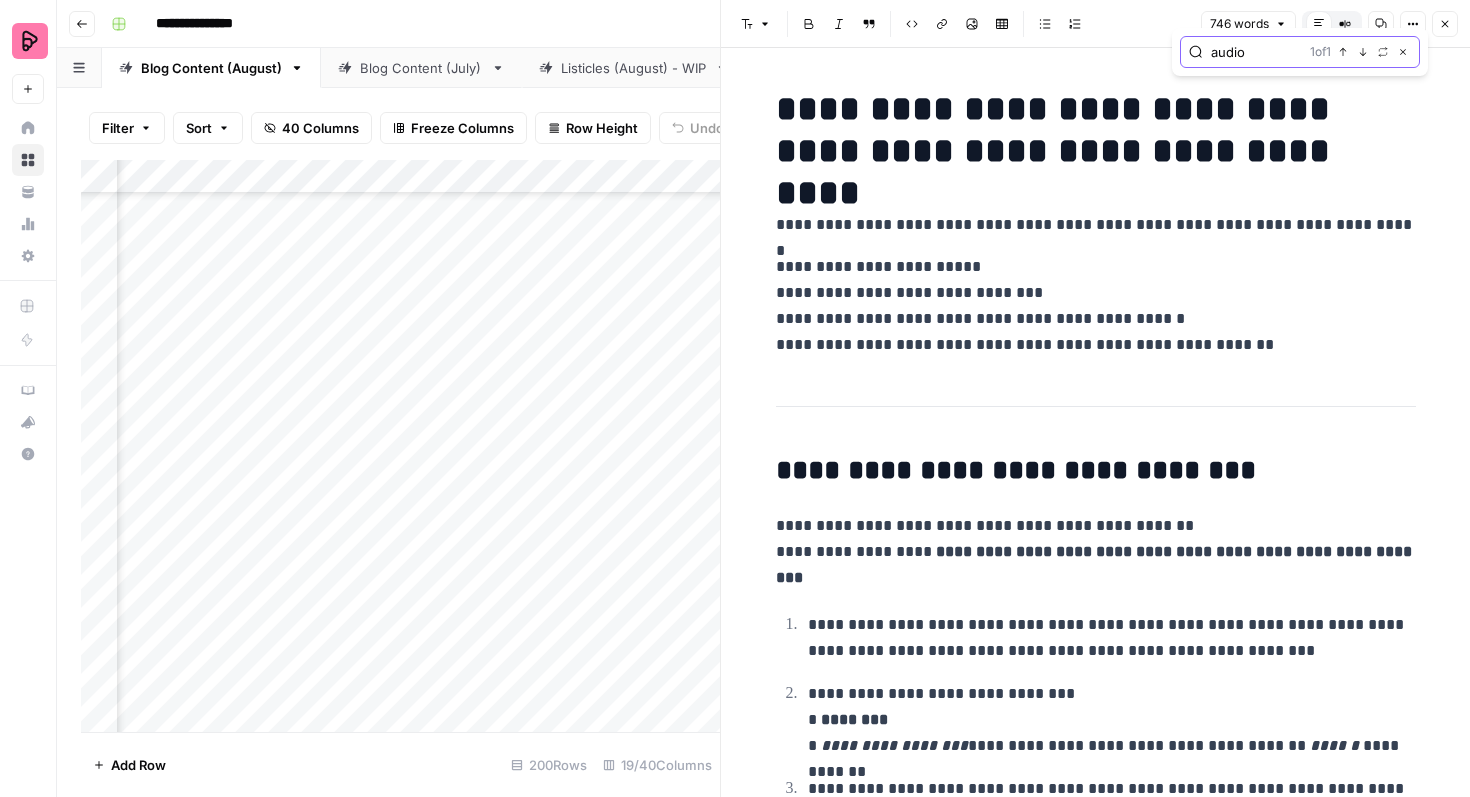 click 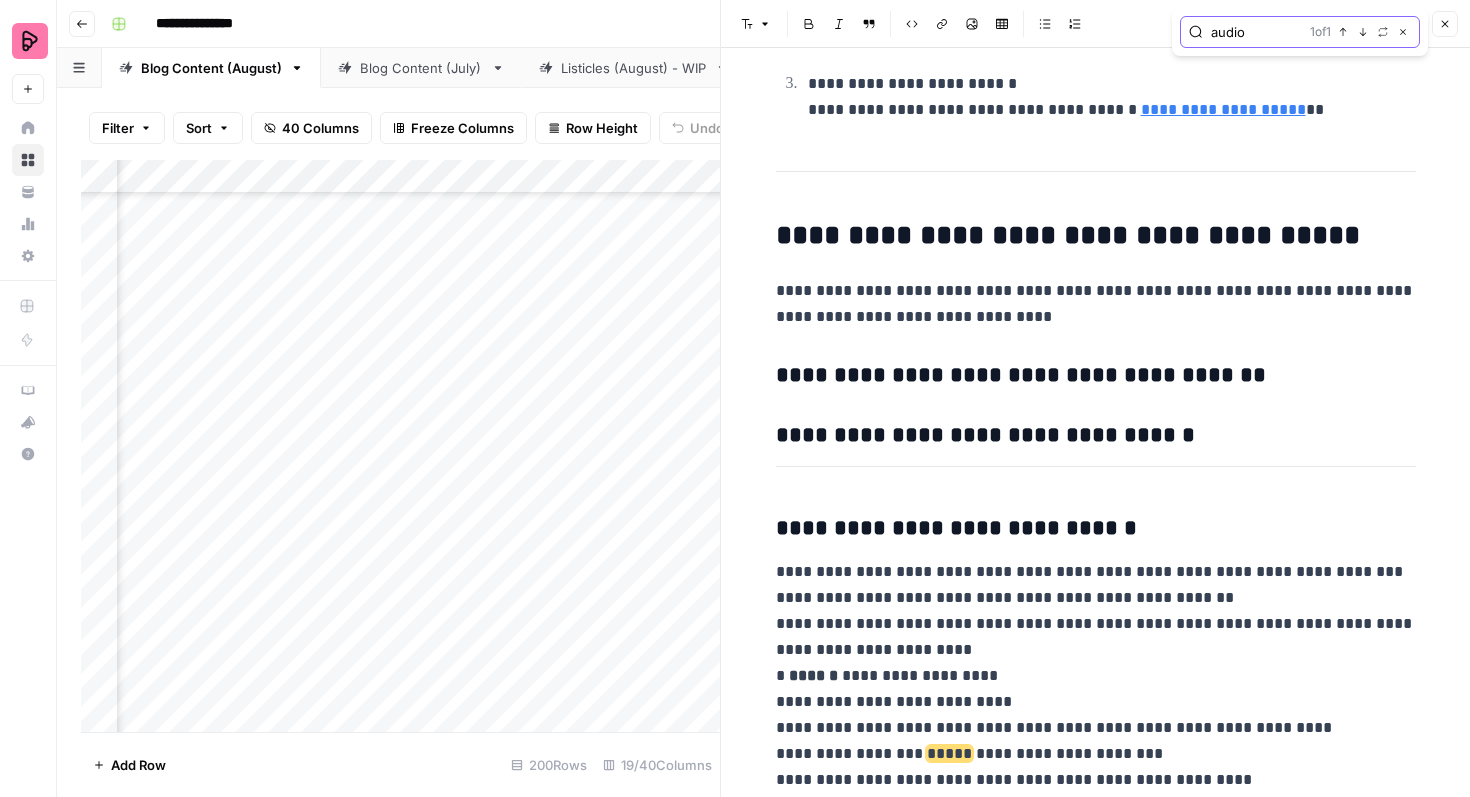 scroll, scrollTop: 3941, scrollLeft: 0, axis: vertical 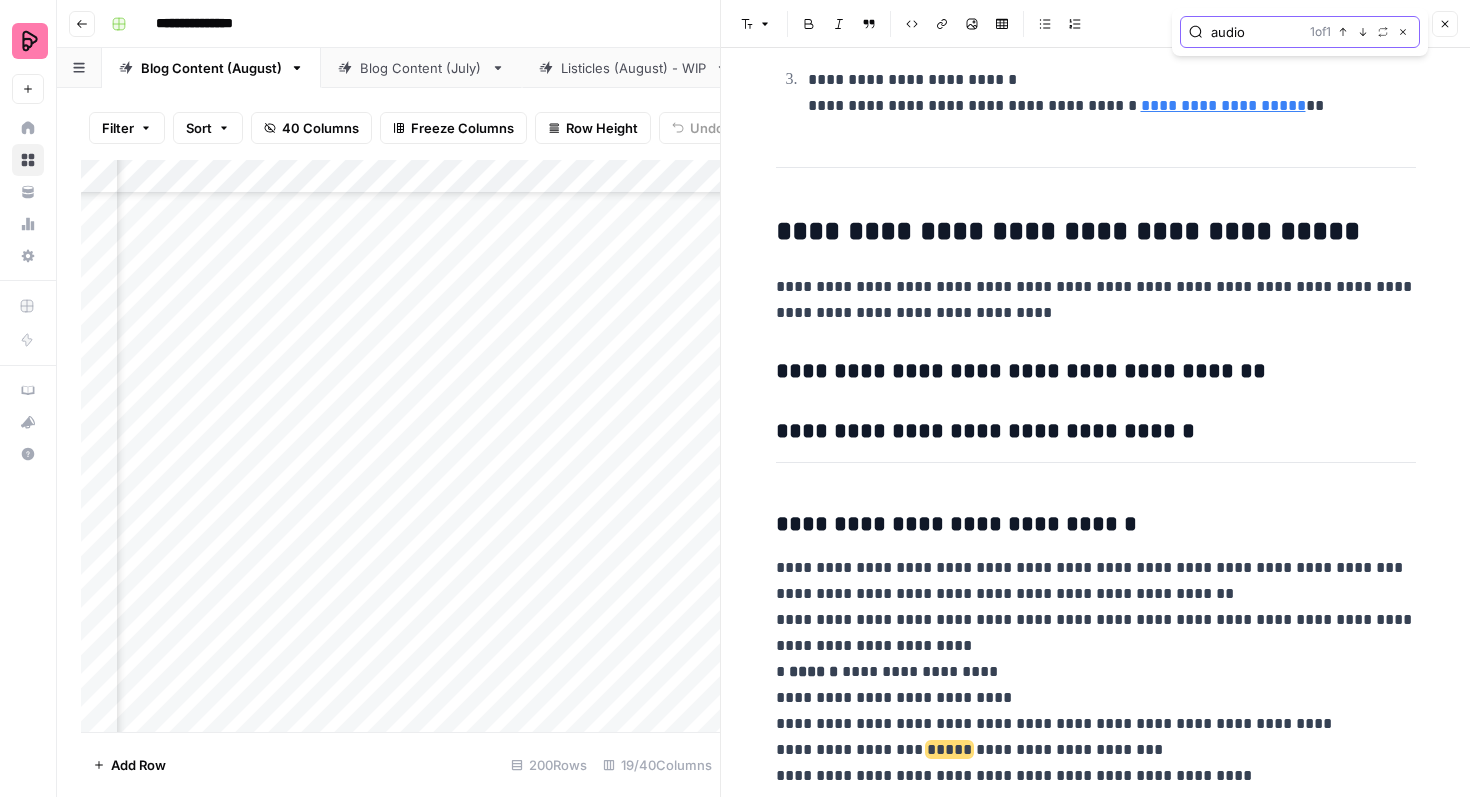 click on "audio" at bounding box center [1256, 32] 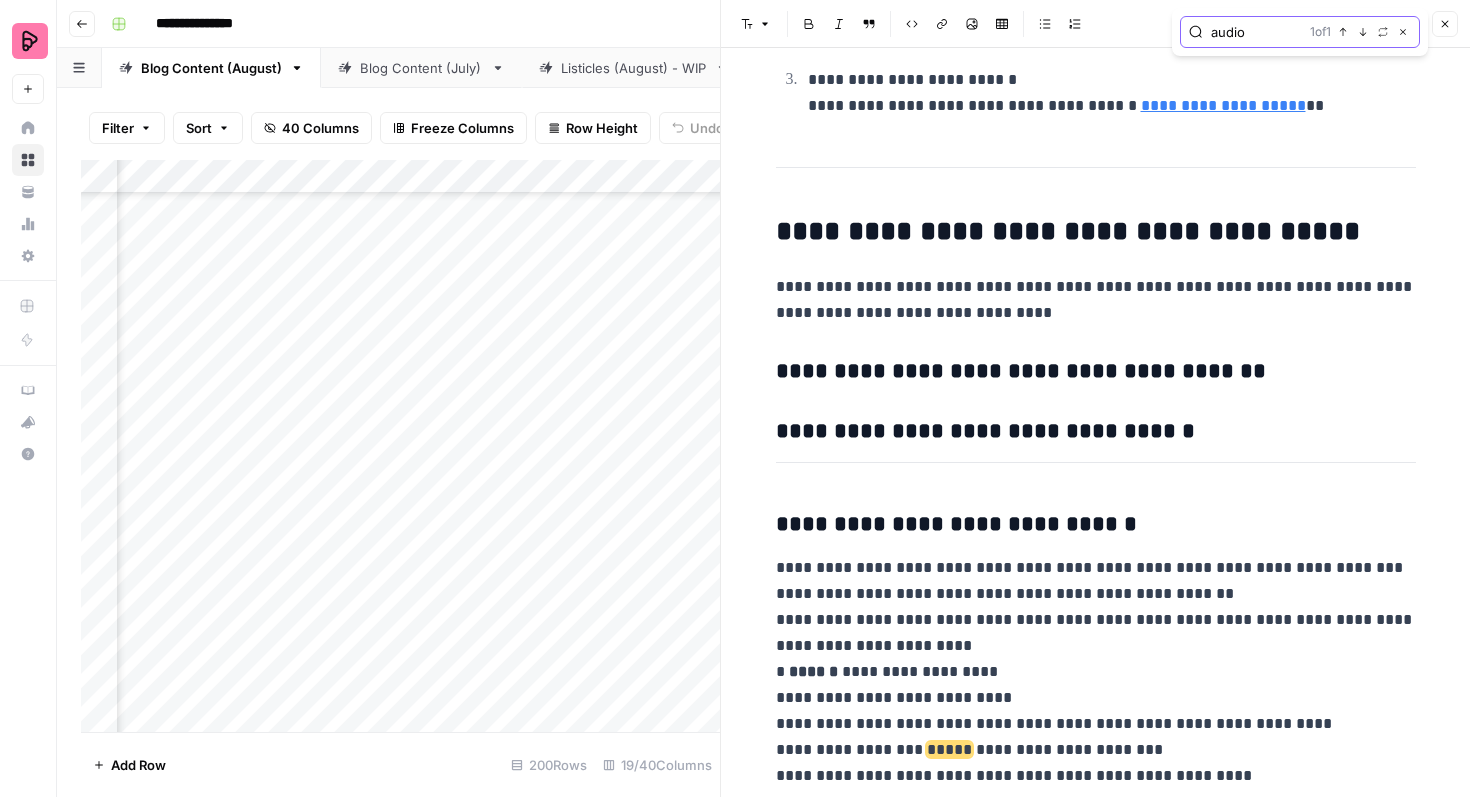 click on "audio" at bounding box center (1256, 32) 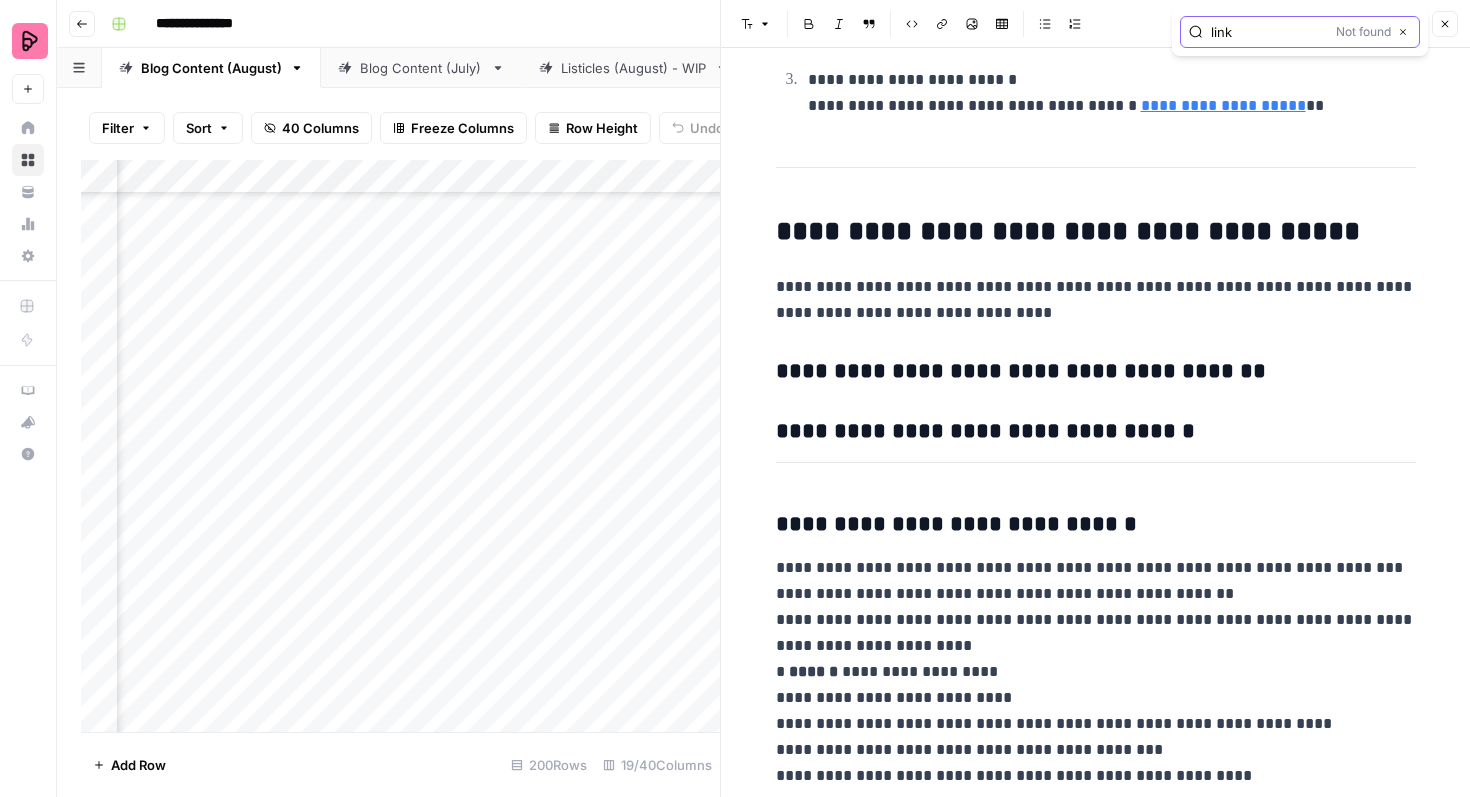 type on "link" 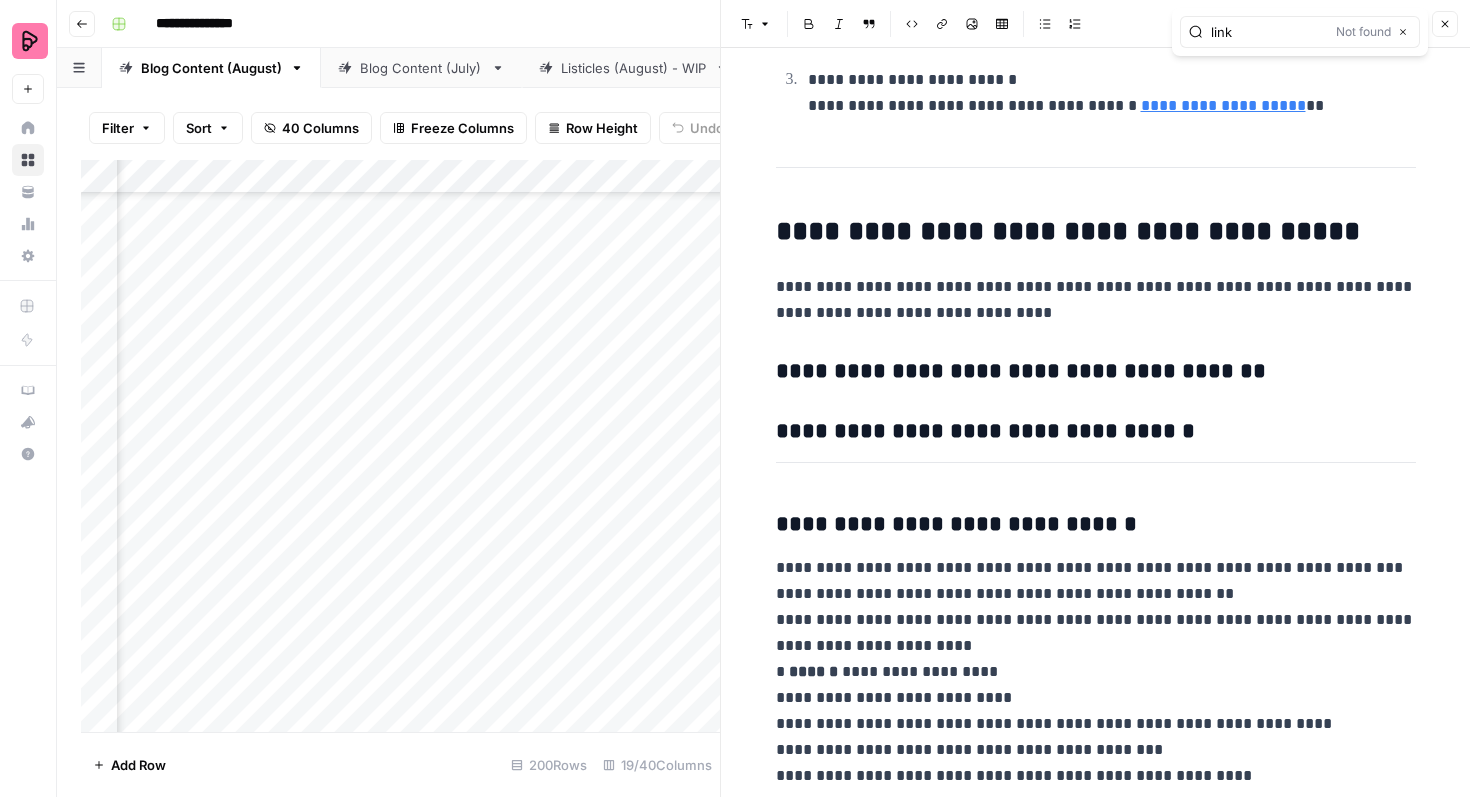 click on "Close" at bounding box center [1445, 24] 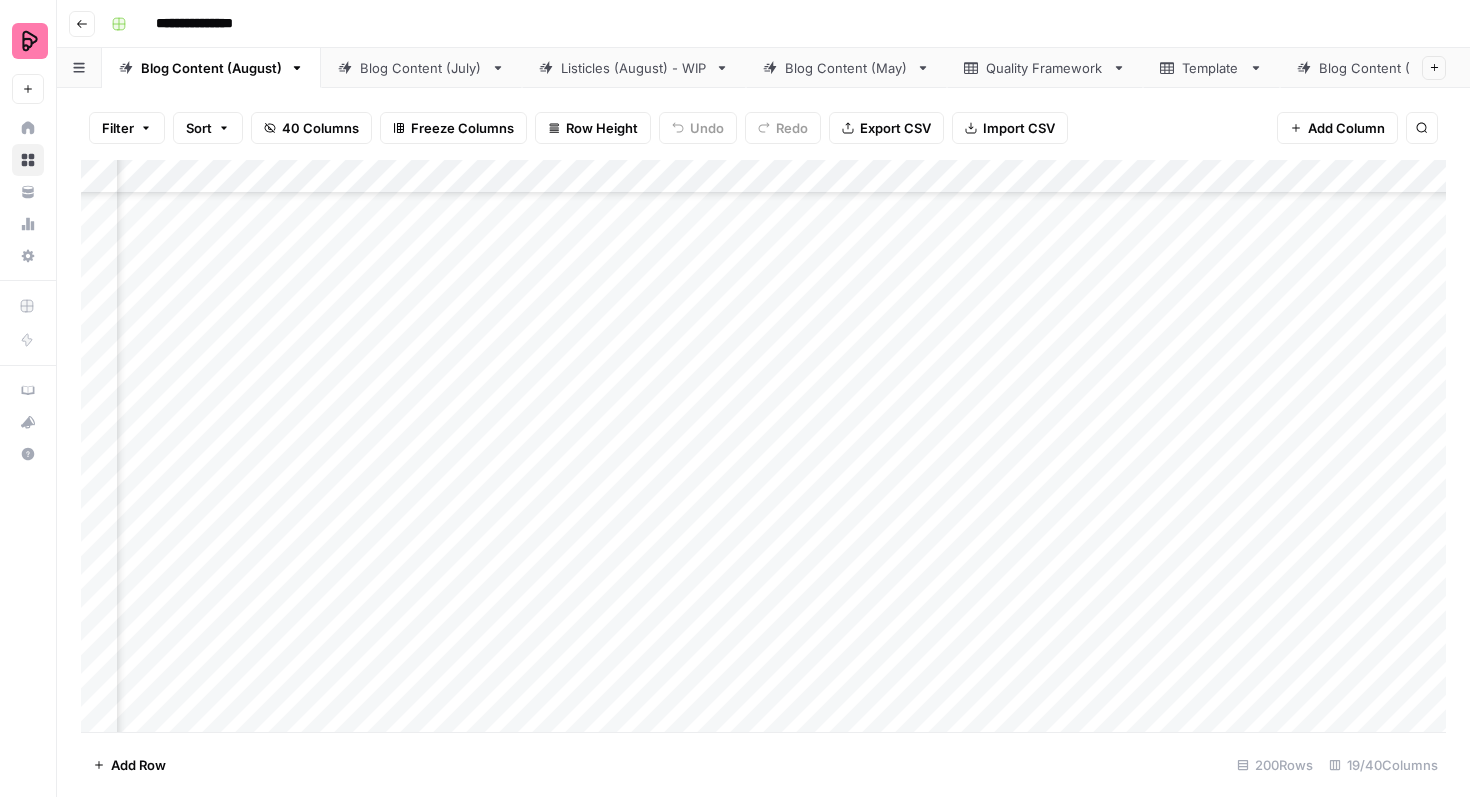 scroll, scrollTop: 2658, scrollLeft: 174, axis: both 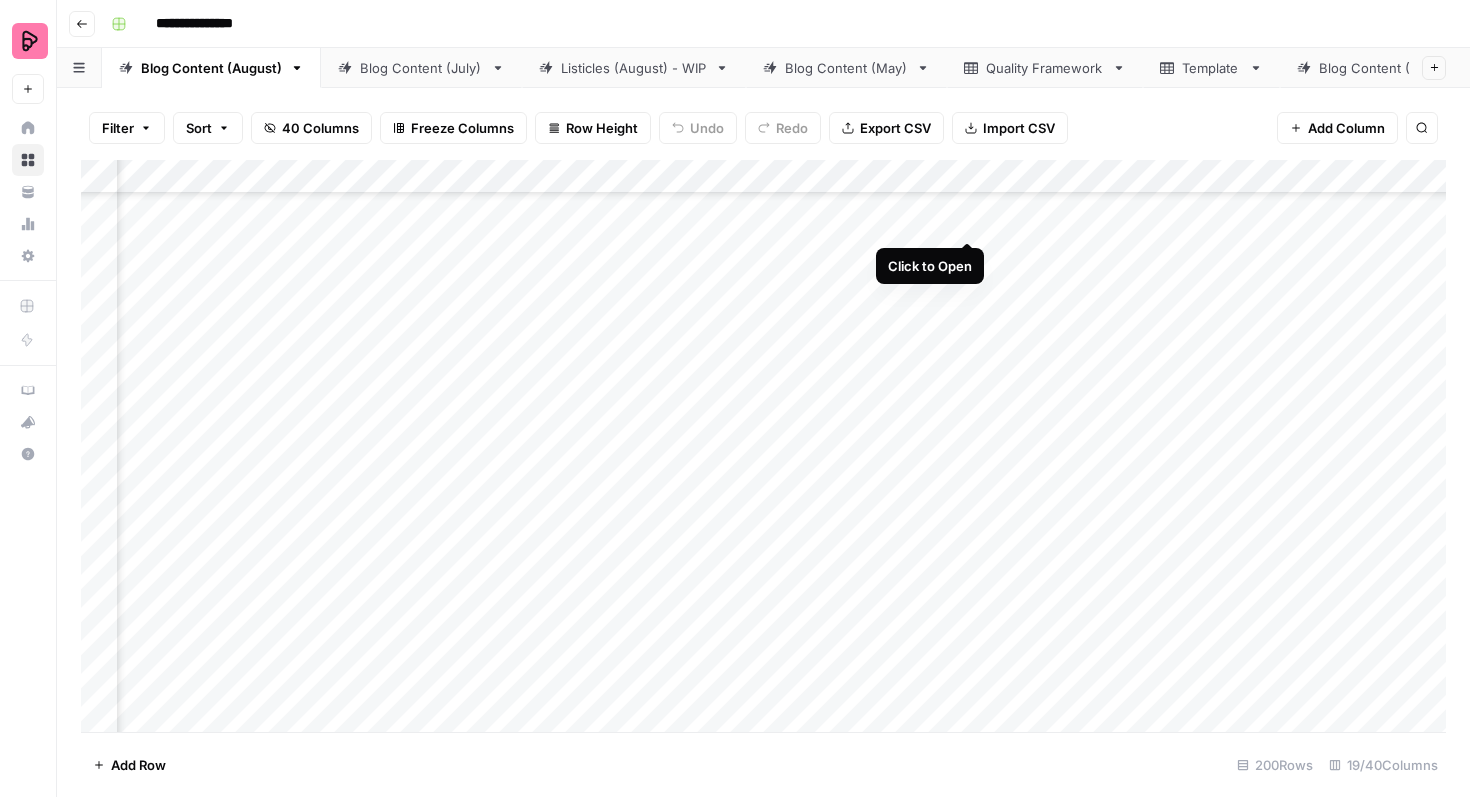 click on "Add Column" at bounding box center [763, 446] 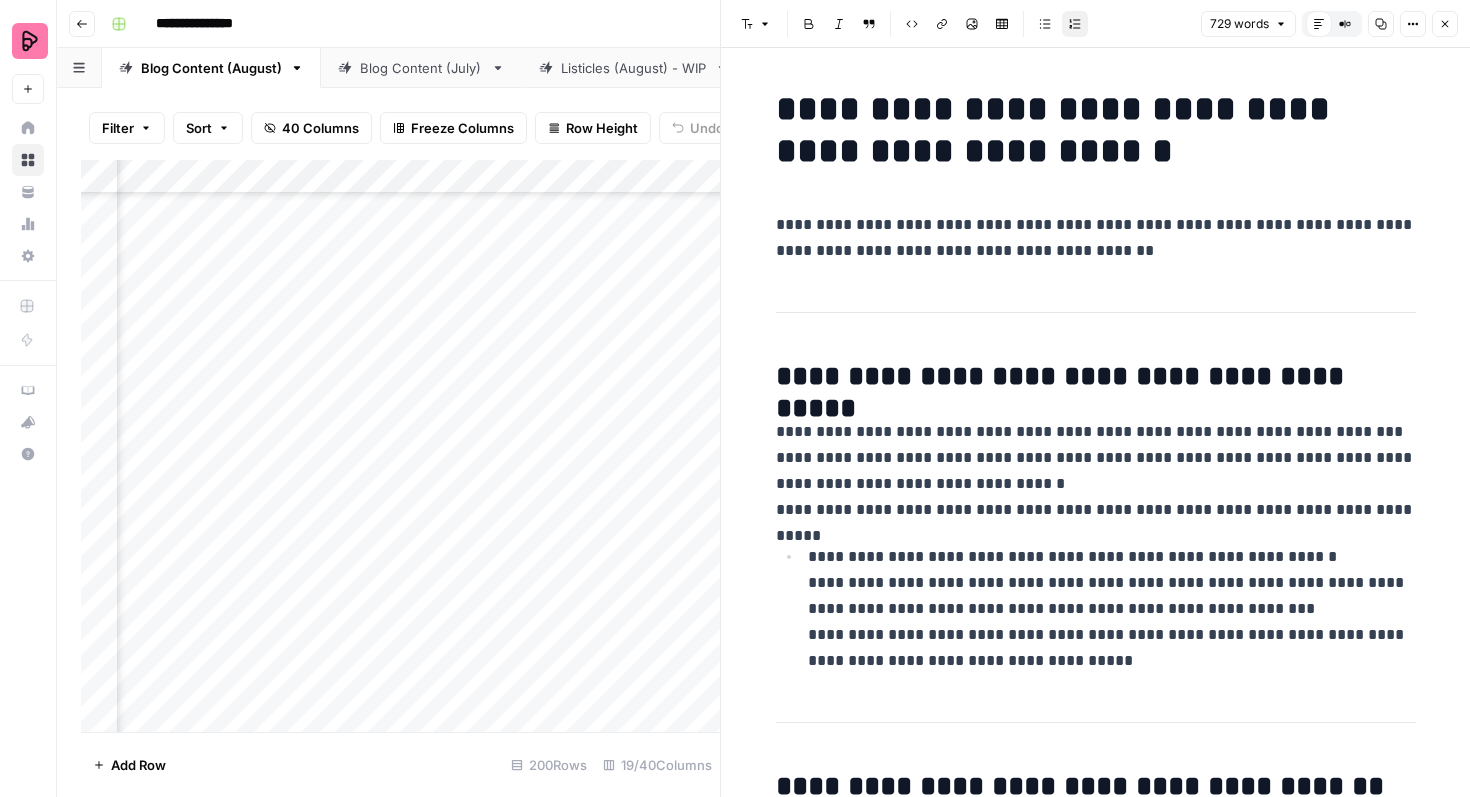 click on "**********" at bounding box center [1096, 2484] 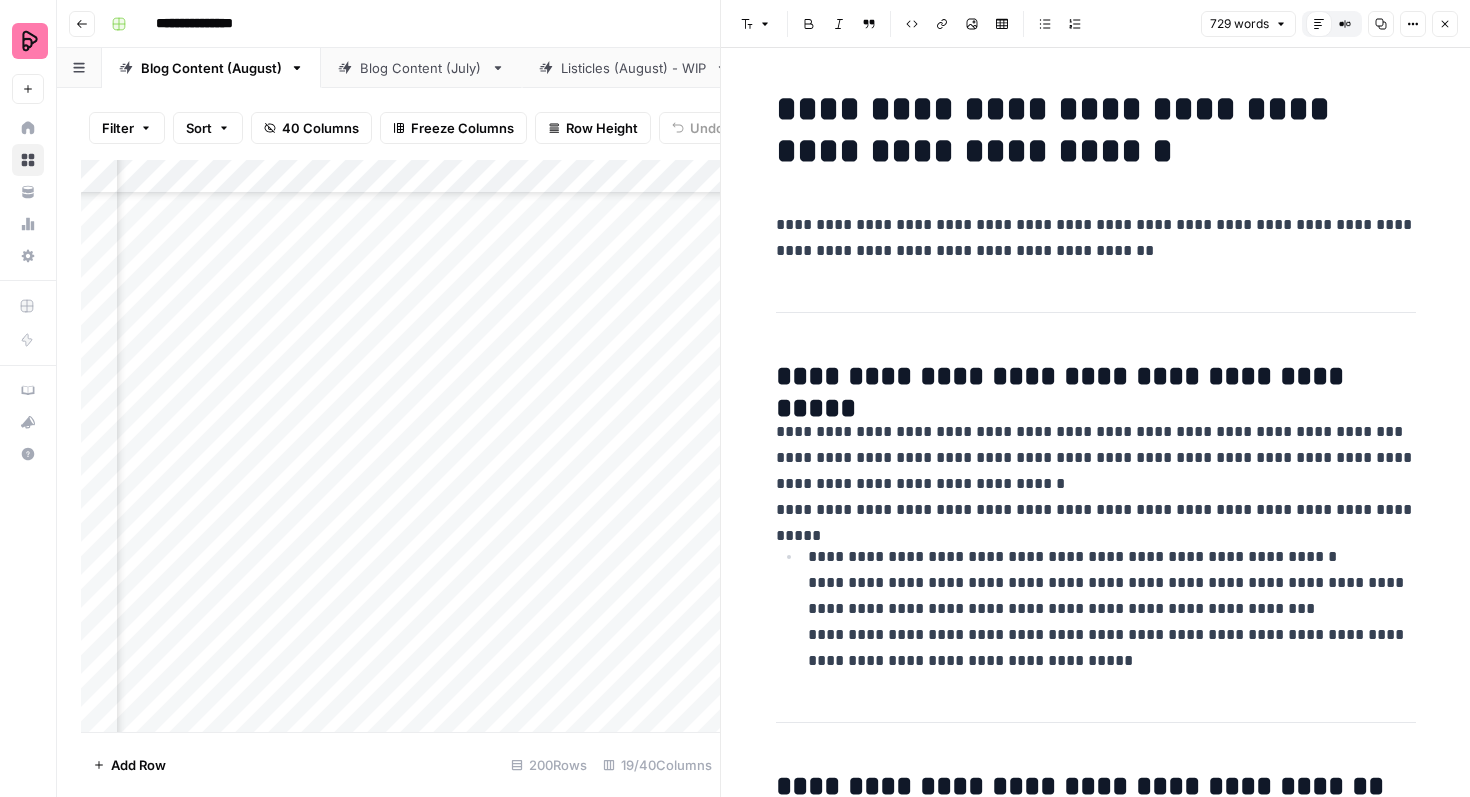 click on "**********" at bounding box center (1096, 238) 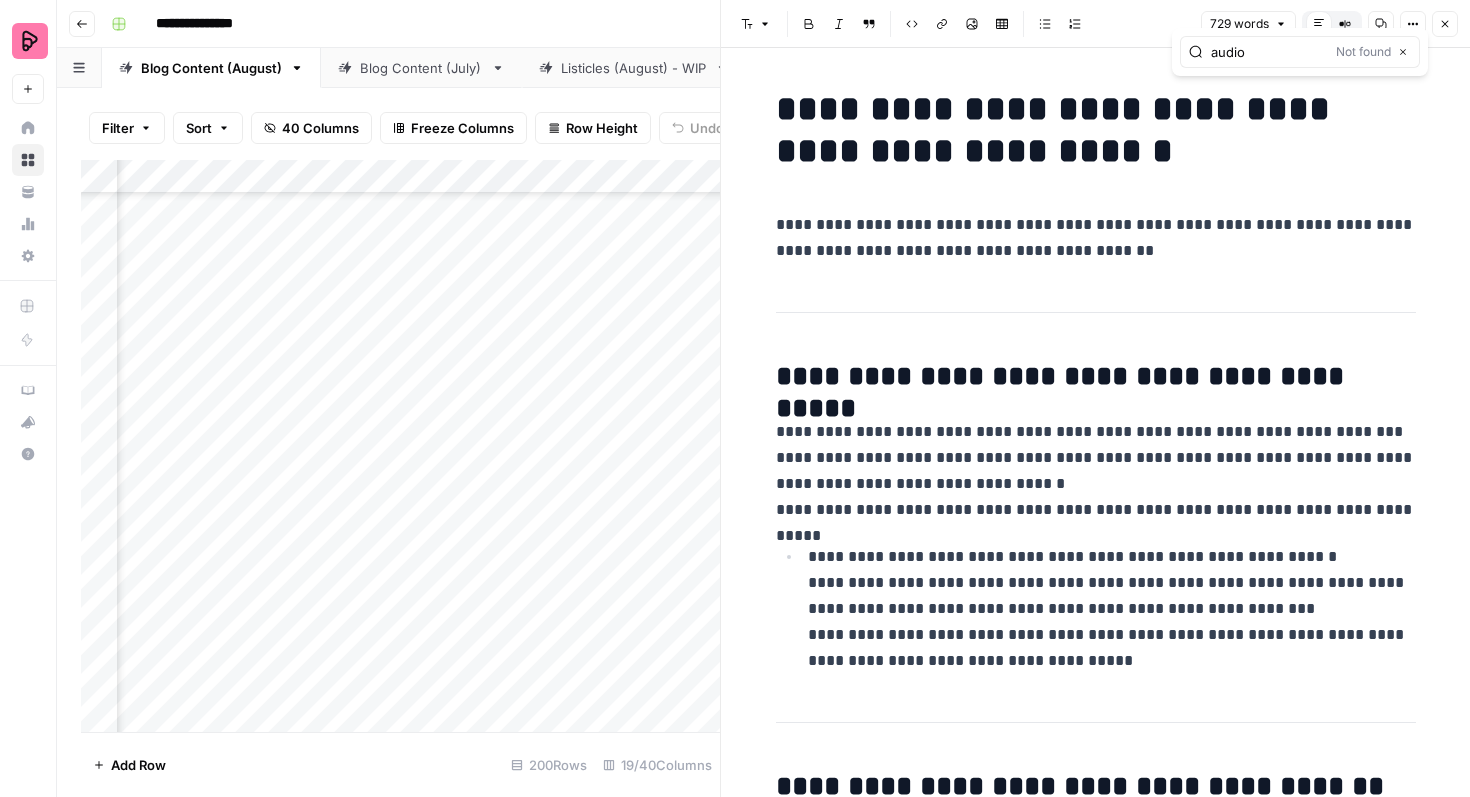 click on "audio" at bounding box center (1269, 52) 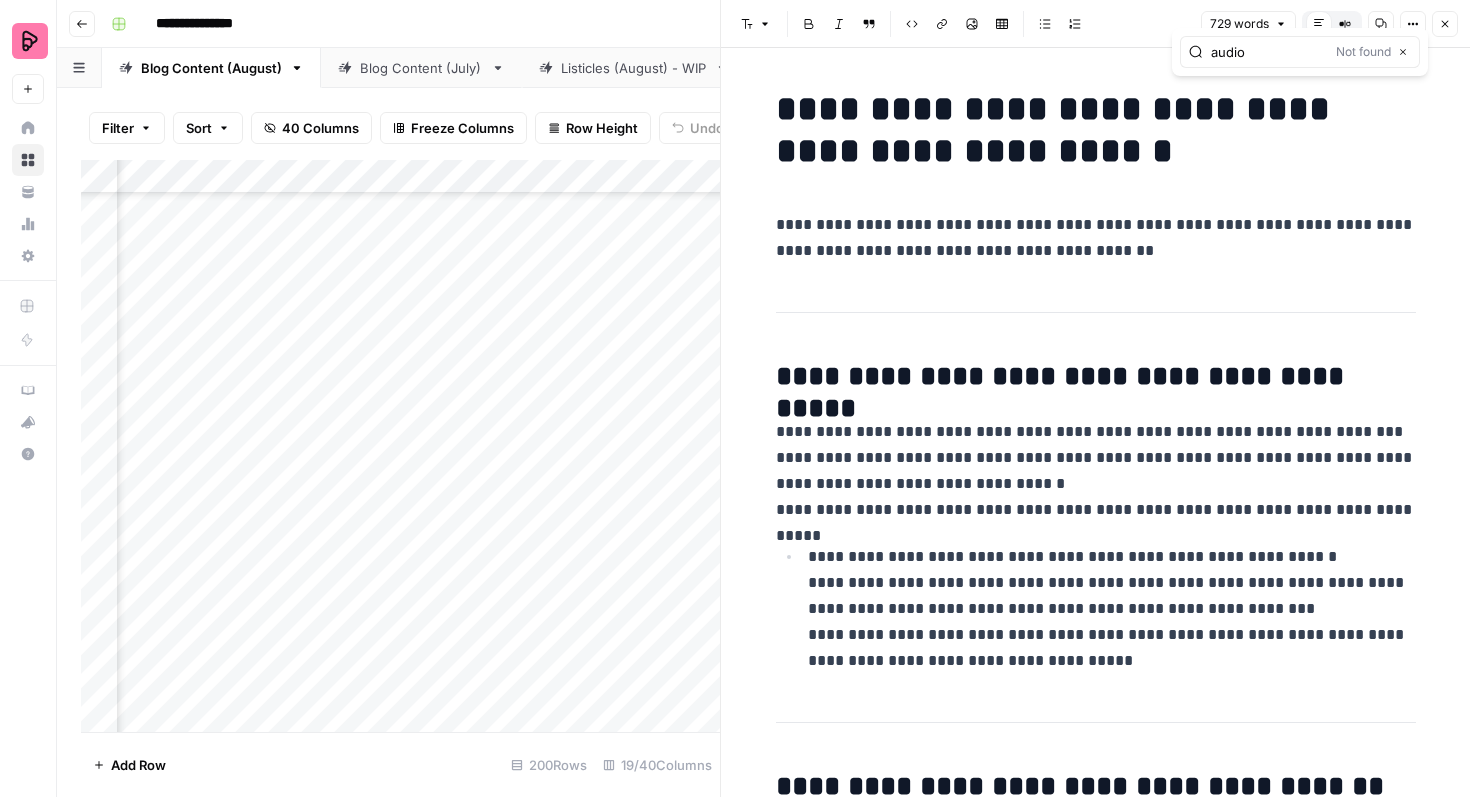 click on "audio" at bounding box center (1269, 52) 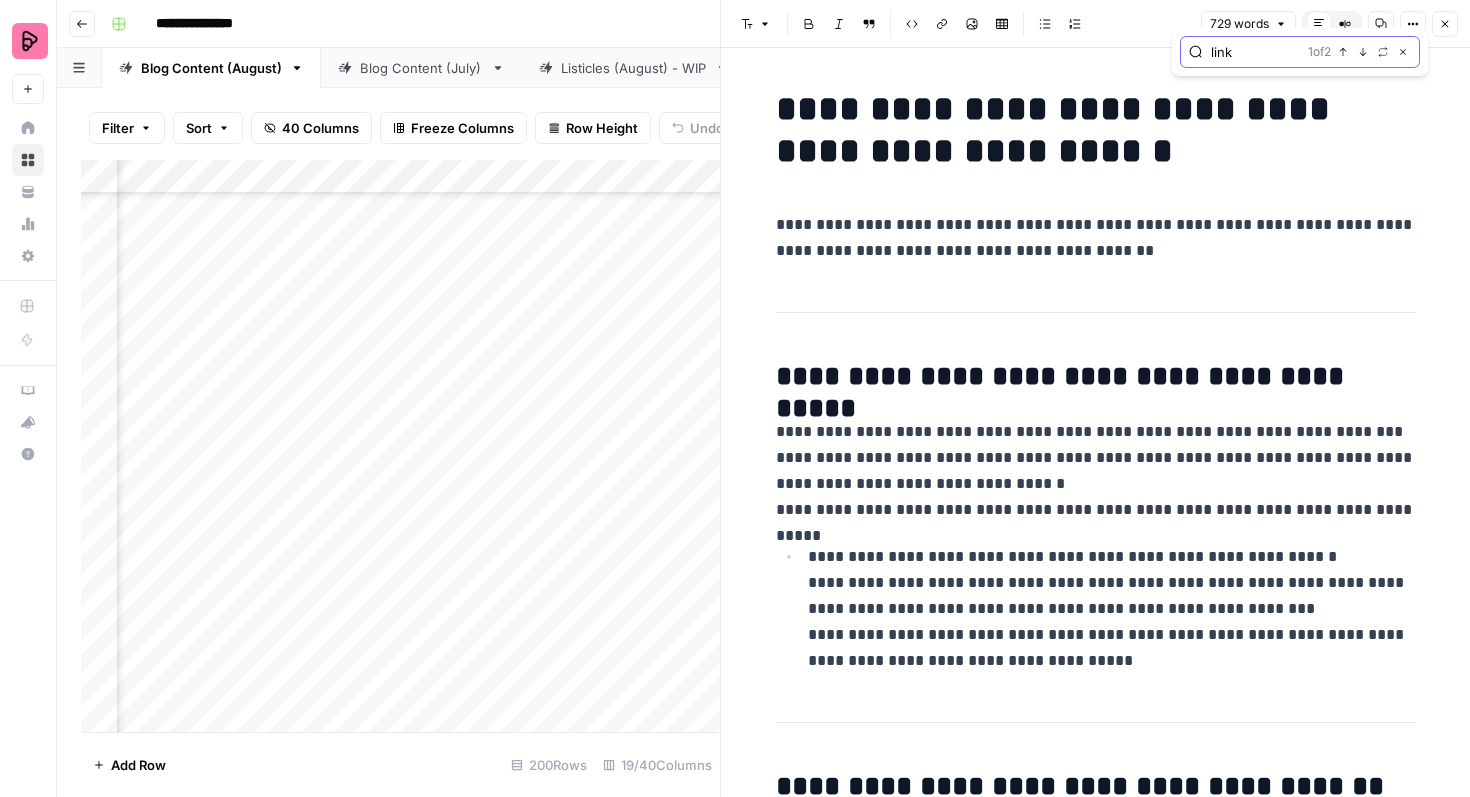 click 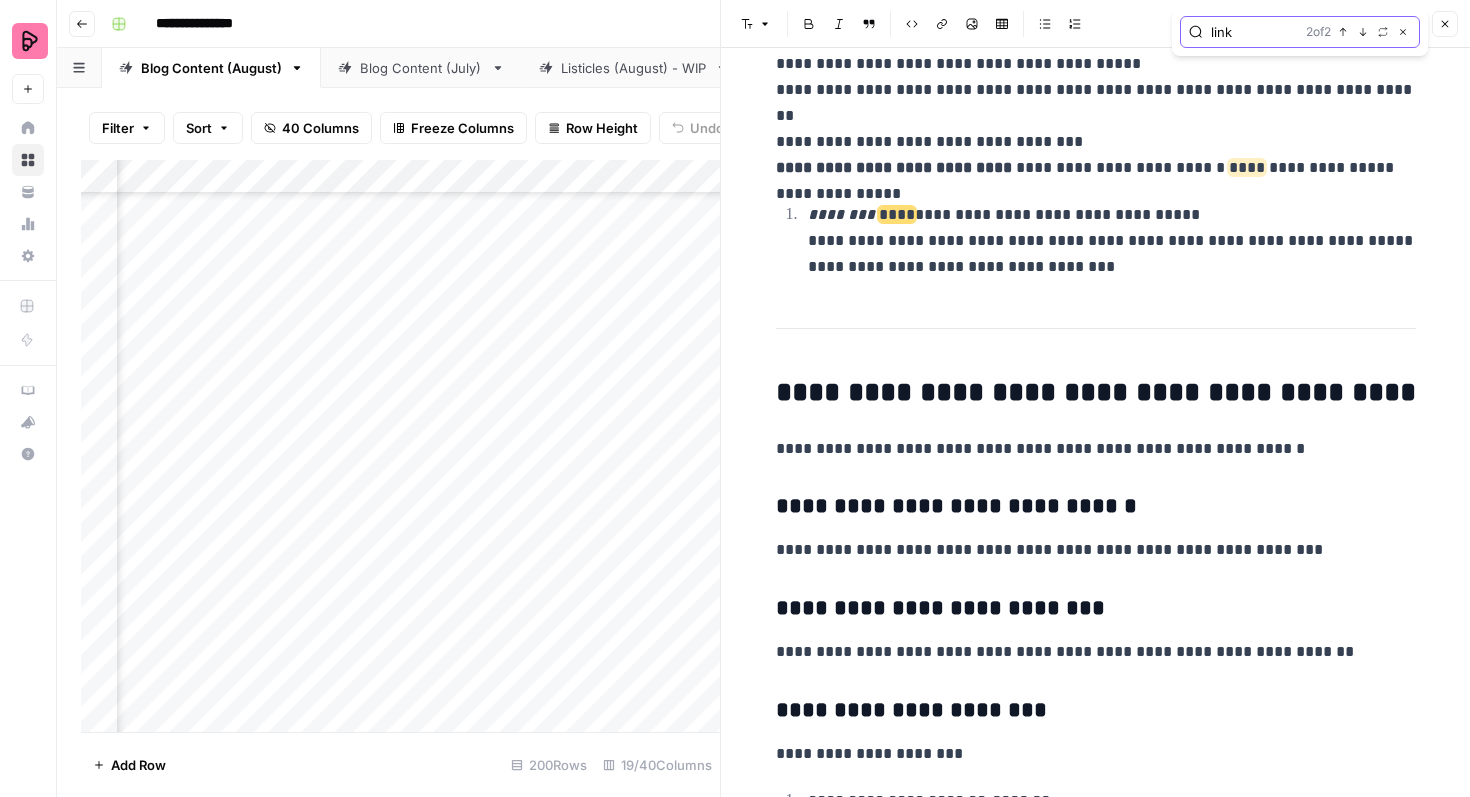 scroll, scrollTop: 1454, scrollLeft: 0, axis: vertical 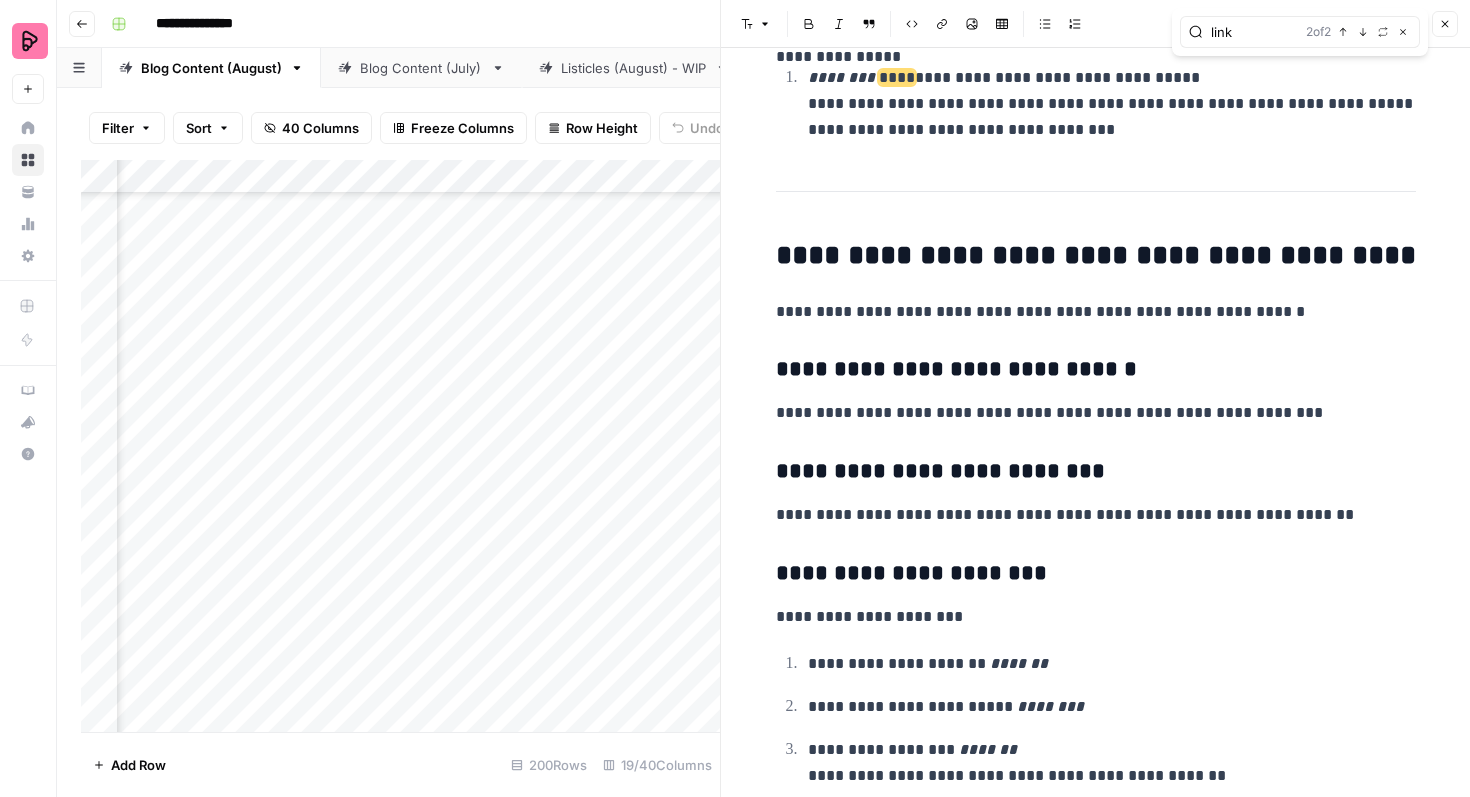 click on "link 2  of  2 Previous match Next Match Replace Close" at bounding box center (1300, 32) 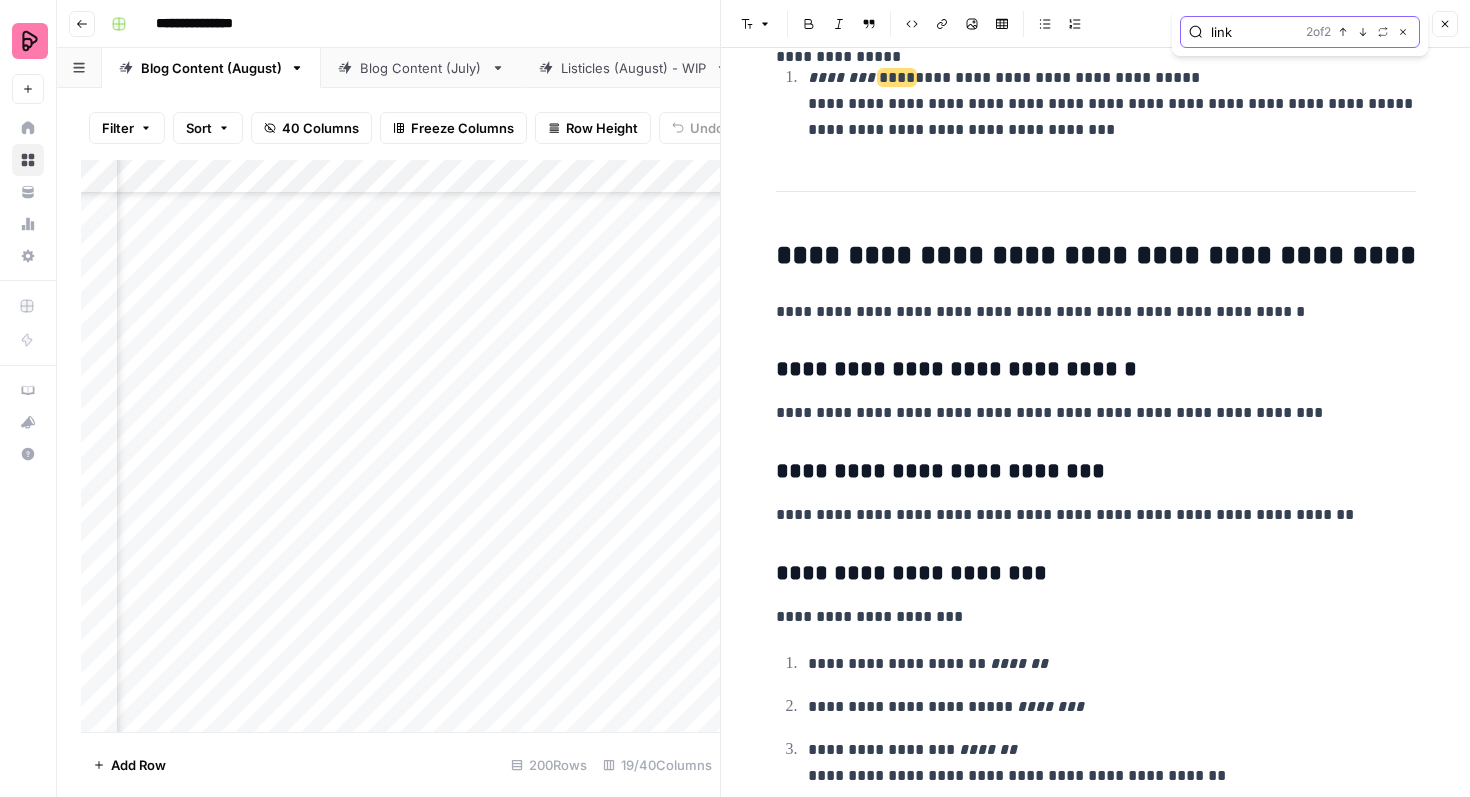 click on "Next Match" at bounding box center [1363, 32] 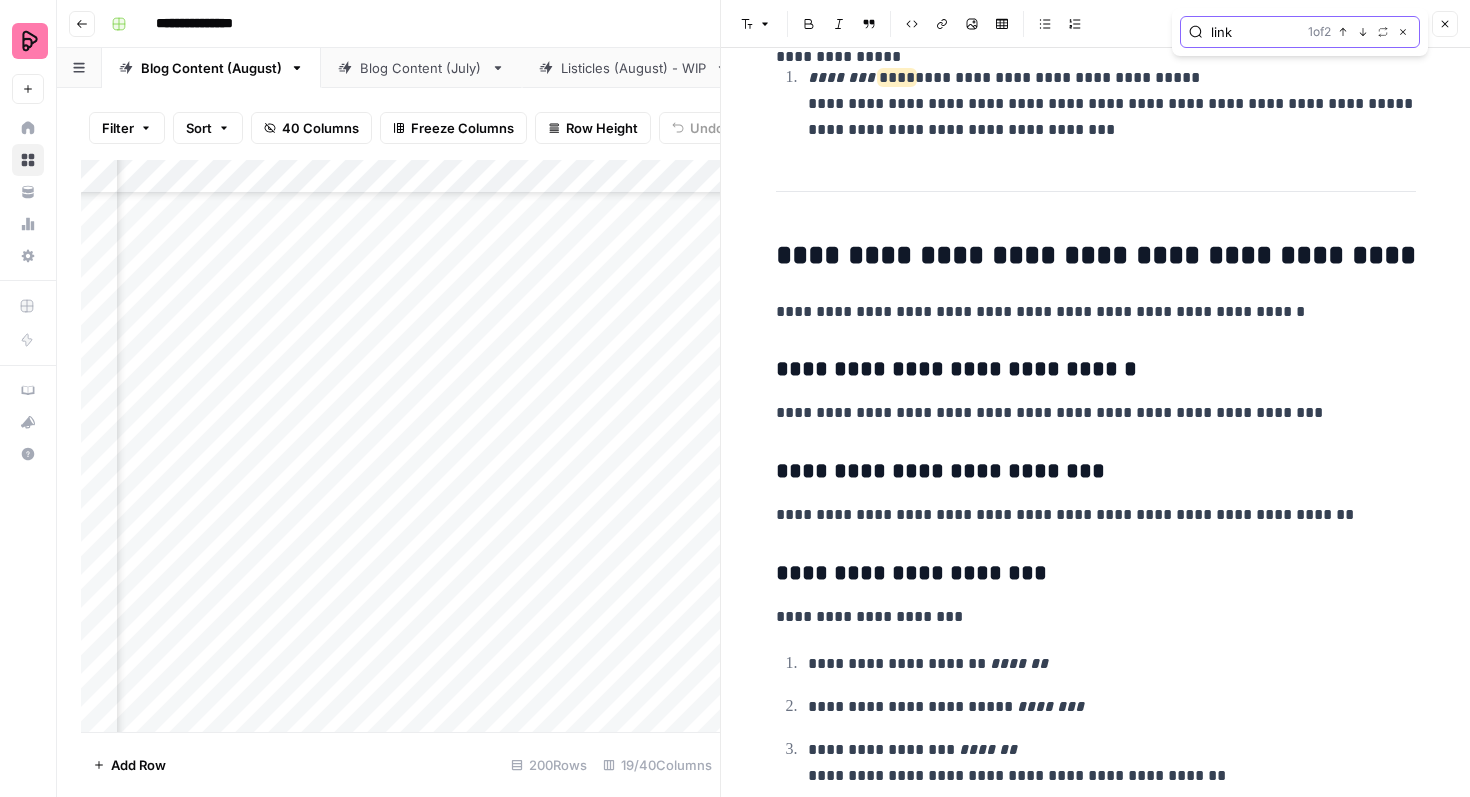scroll, scrollTop: 1381, scrollLeft: 0, axis: vertical 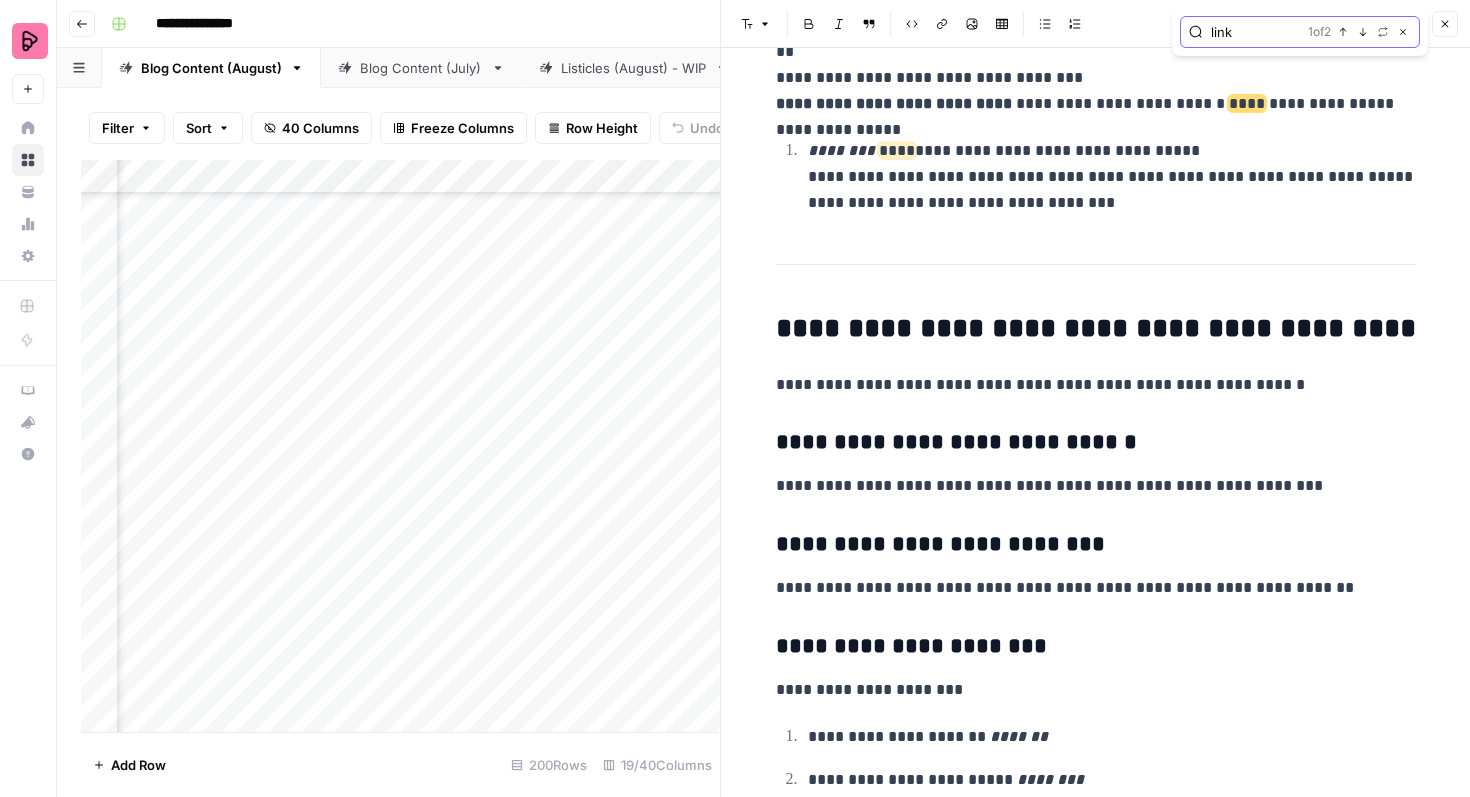click on "link" at bounding box center [1255, 32] 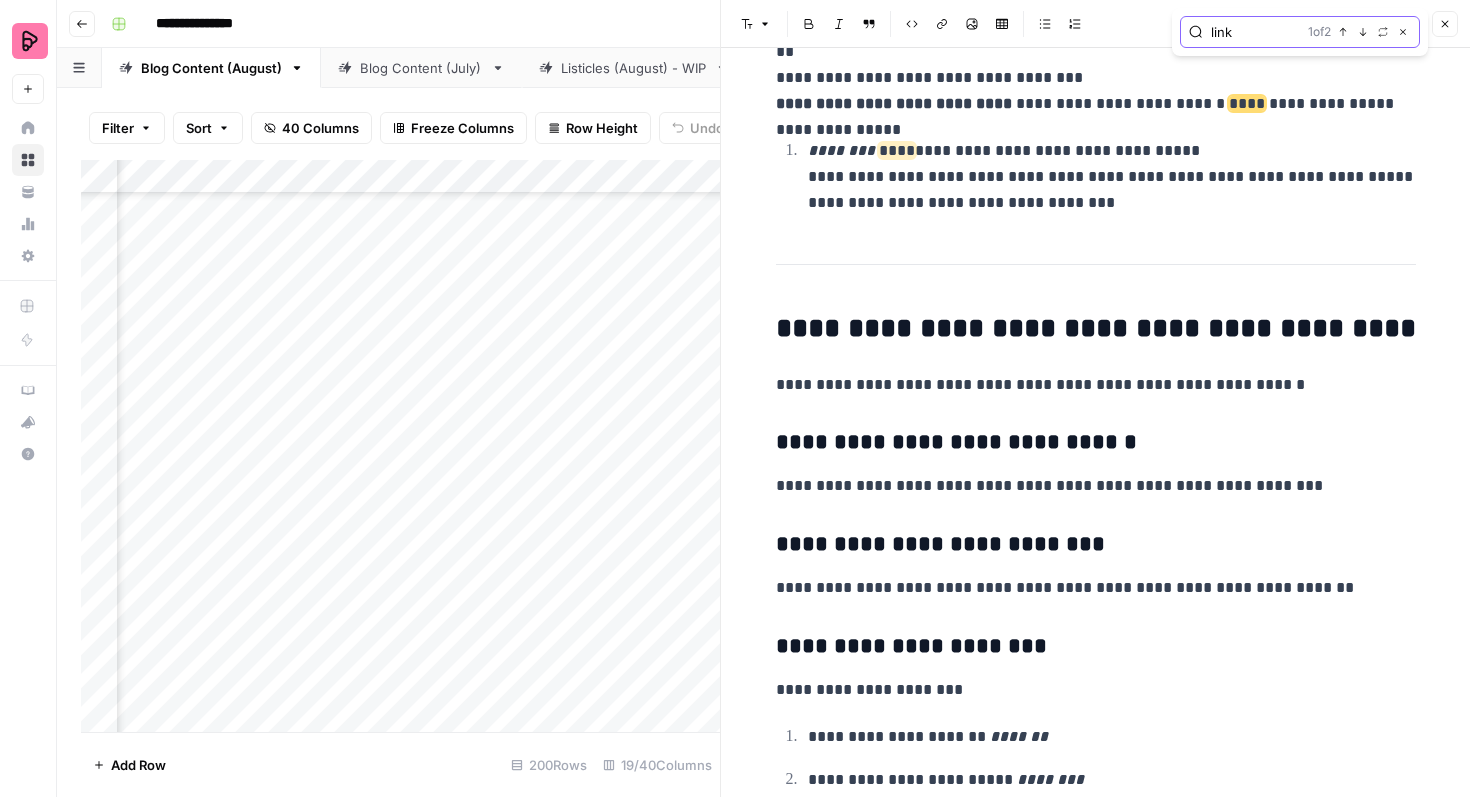 click on "link" at bounding box center [1255, 32] 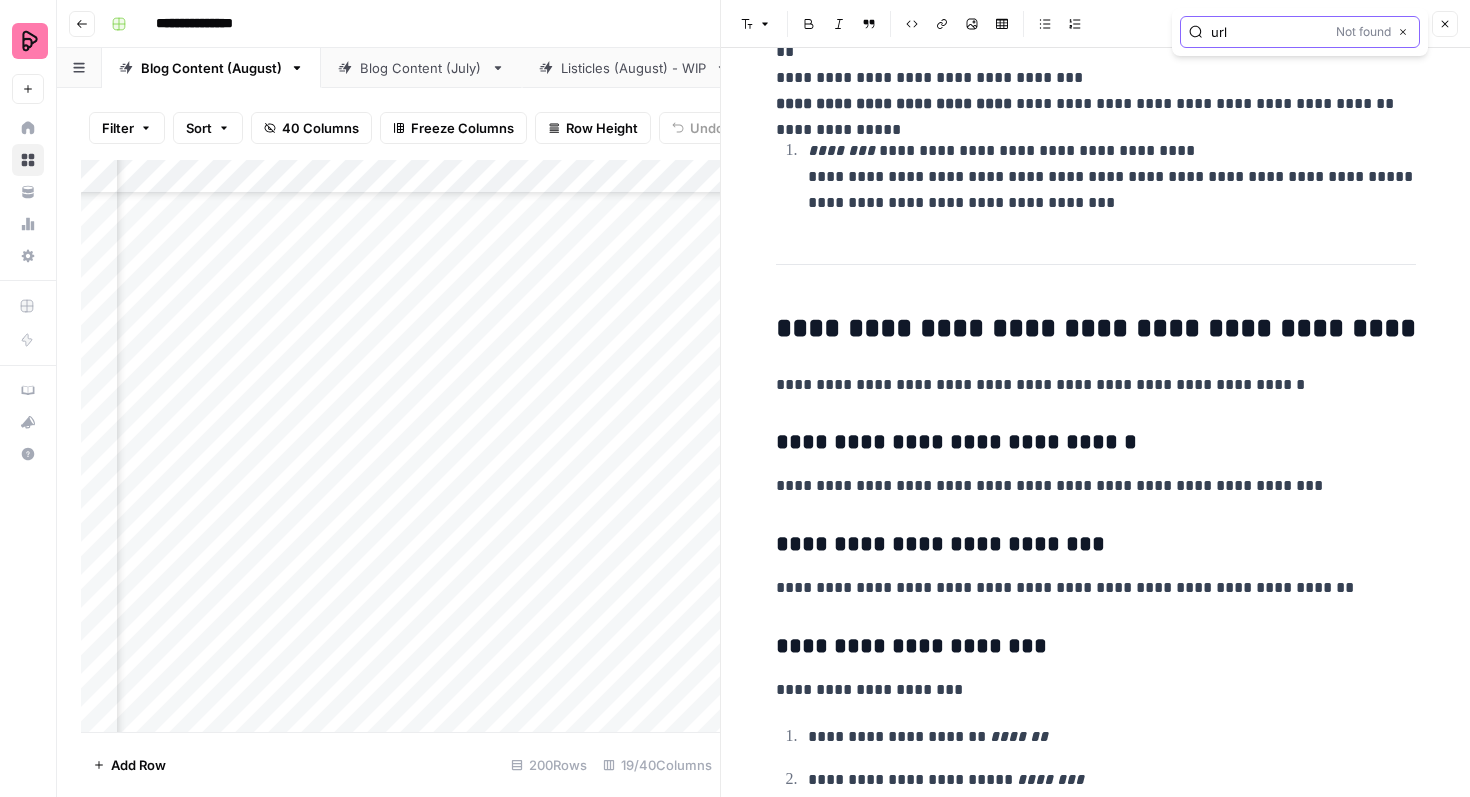 type on "url" 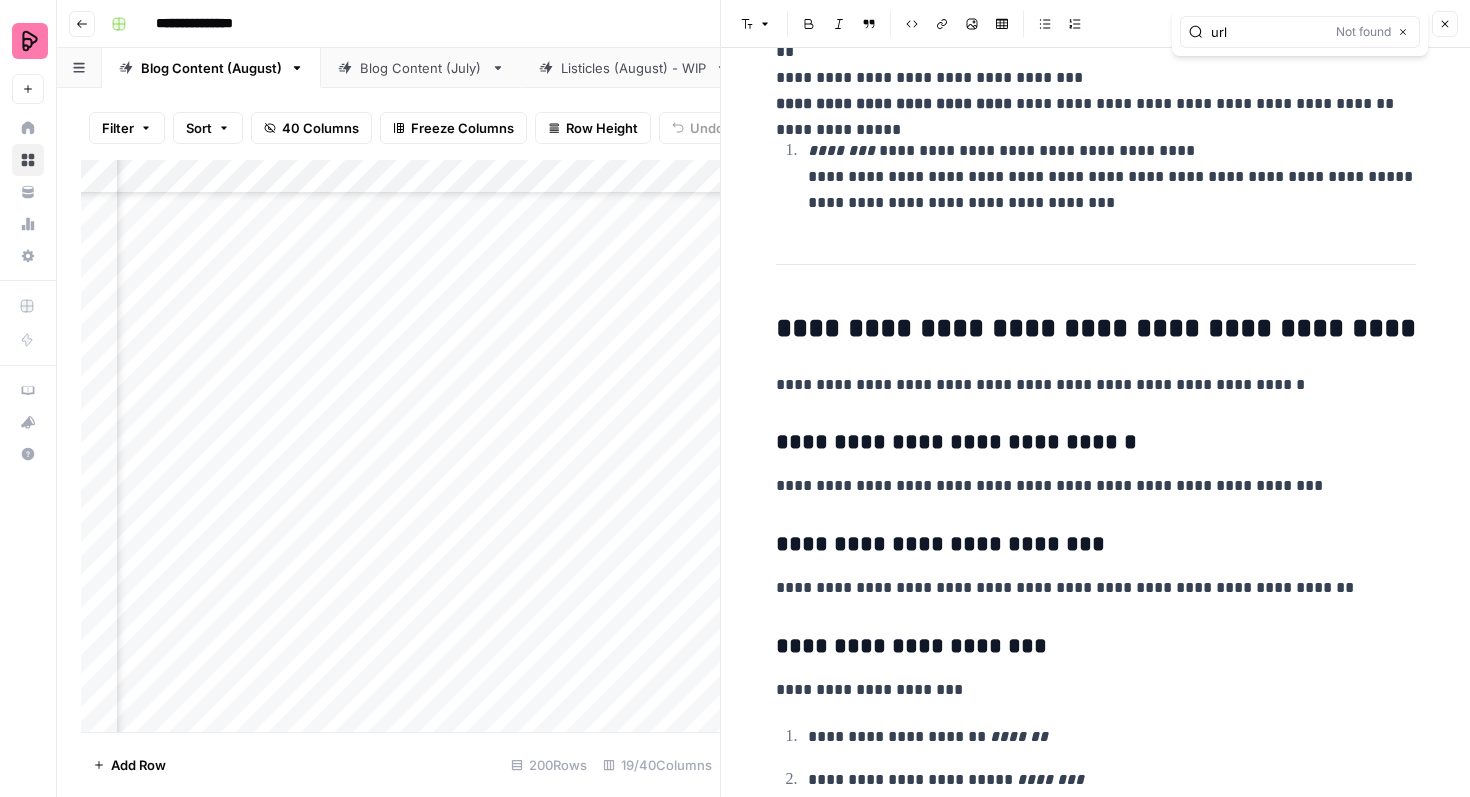 click 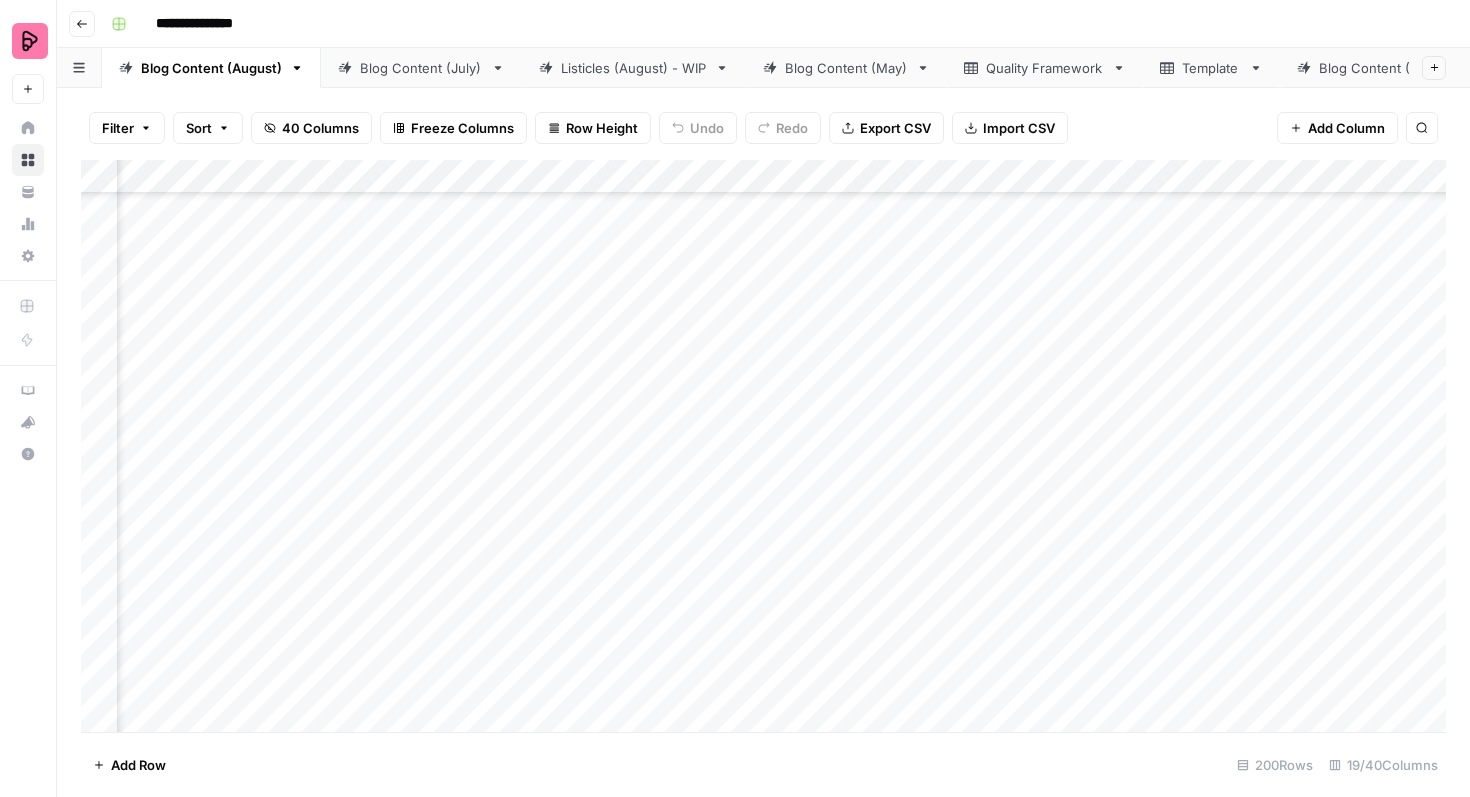 click on "Add Column" at bounding box center (763, 446) 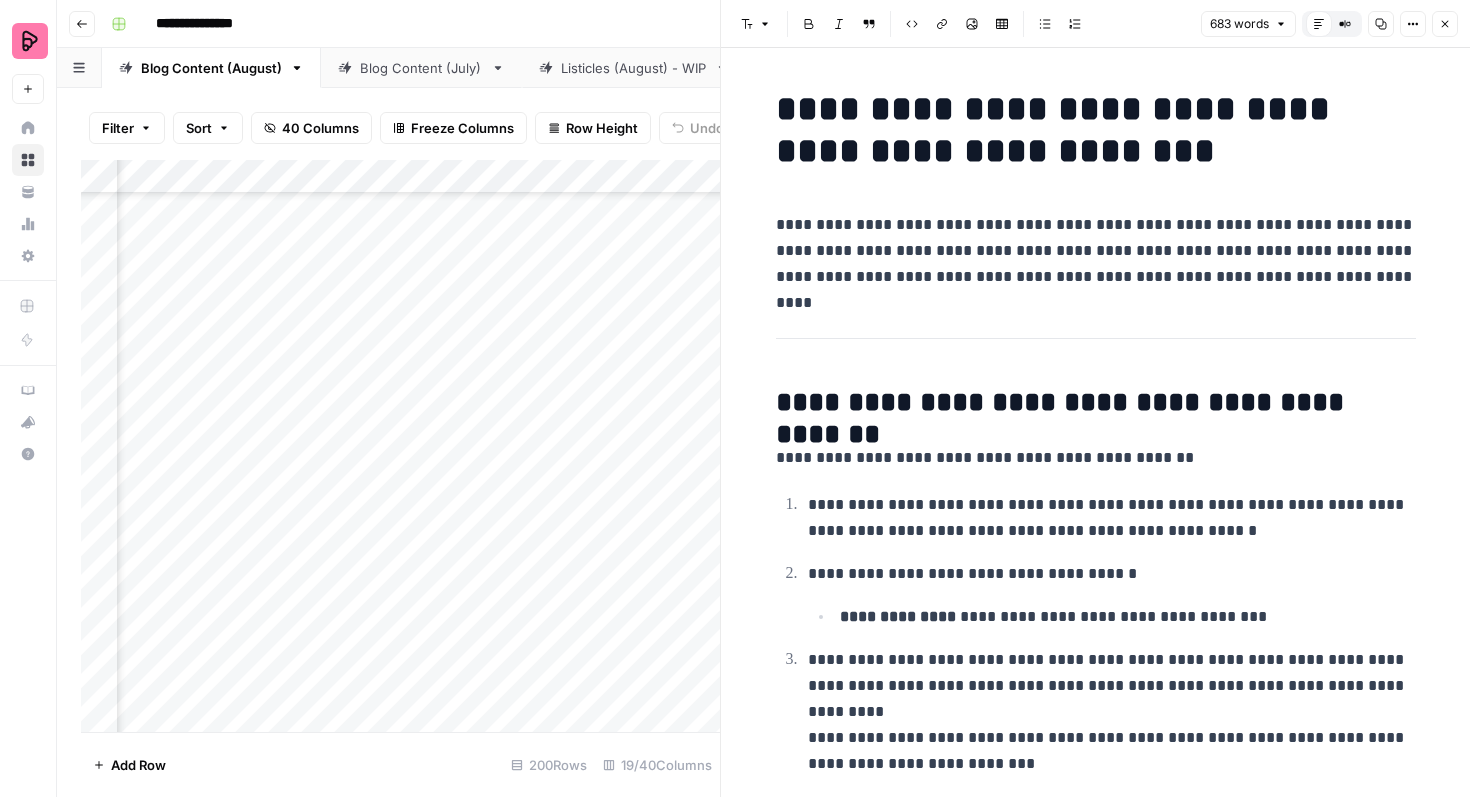 click on "**********" at bounding box center (1096, 251) 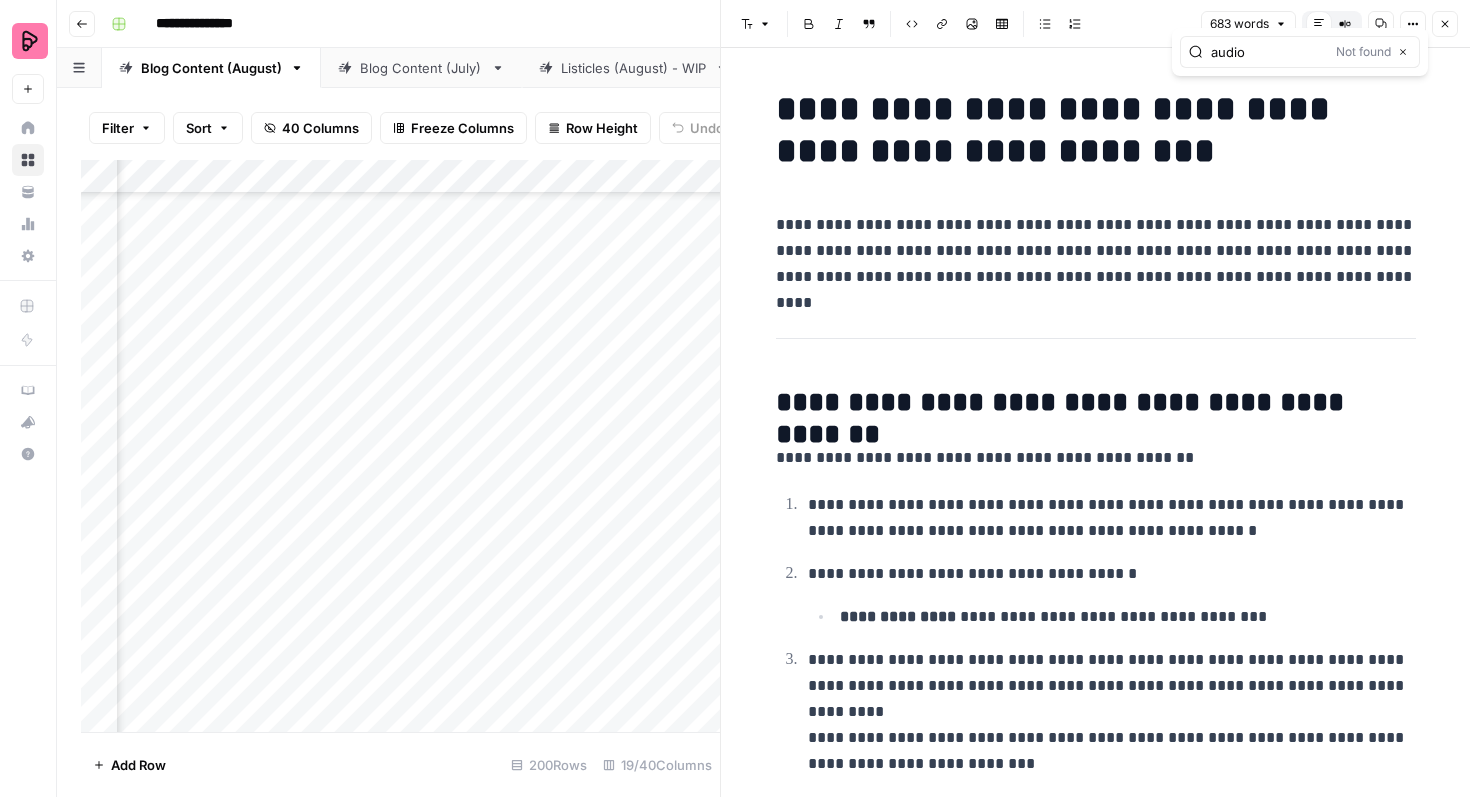 click on "audio Not found Close" at bounding box center (1300, 52) 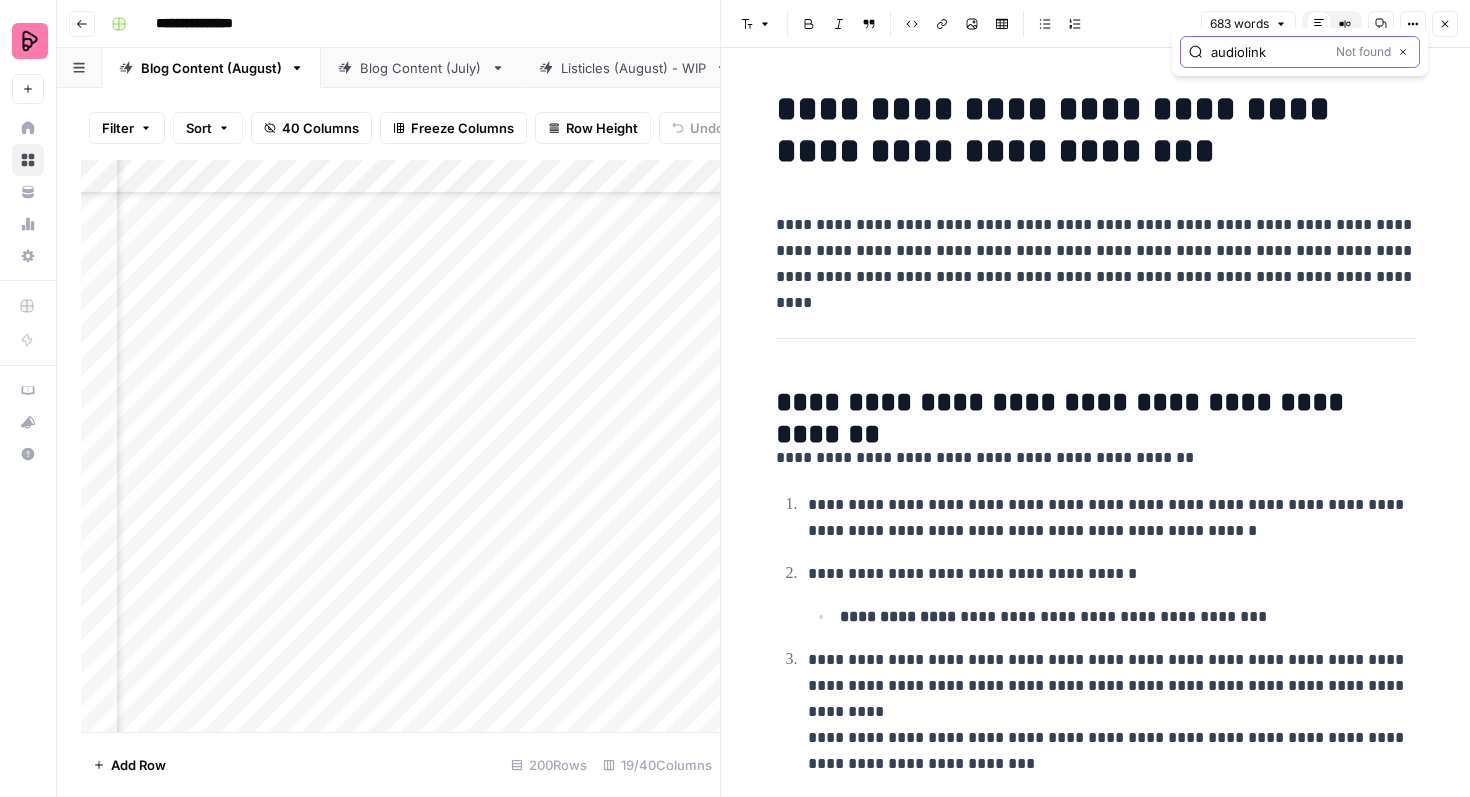 click on "audiolink" at bounding box center [1269, 52] 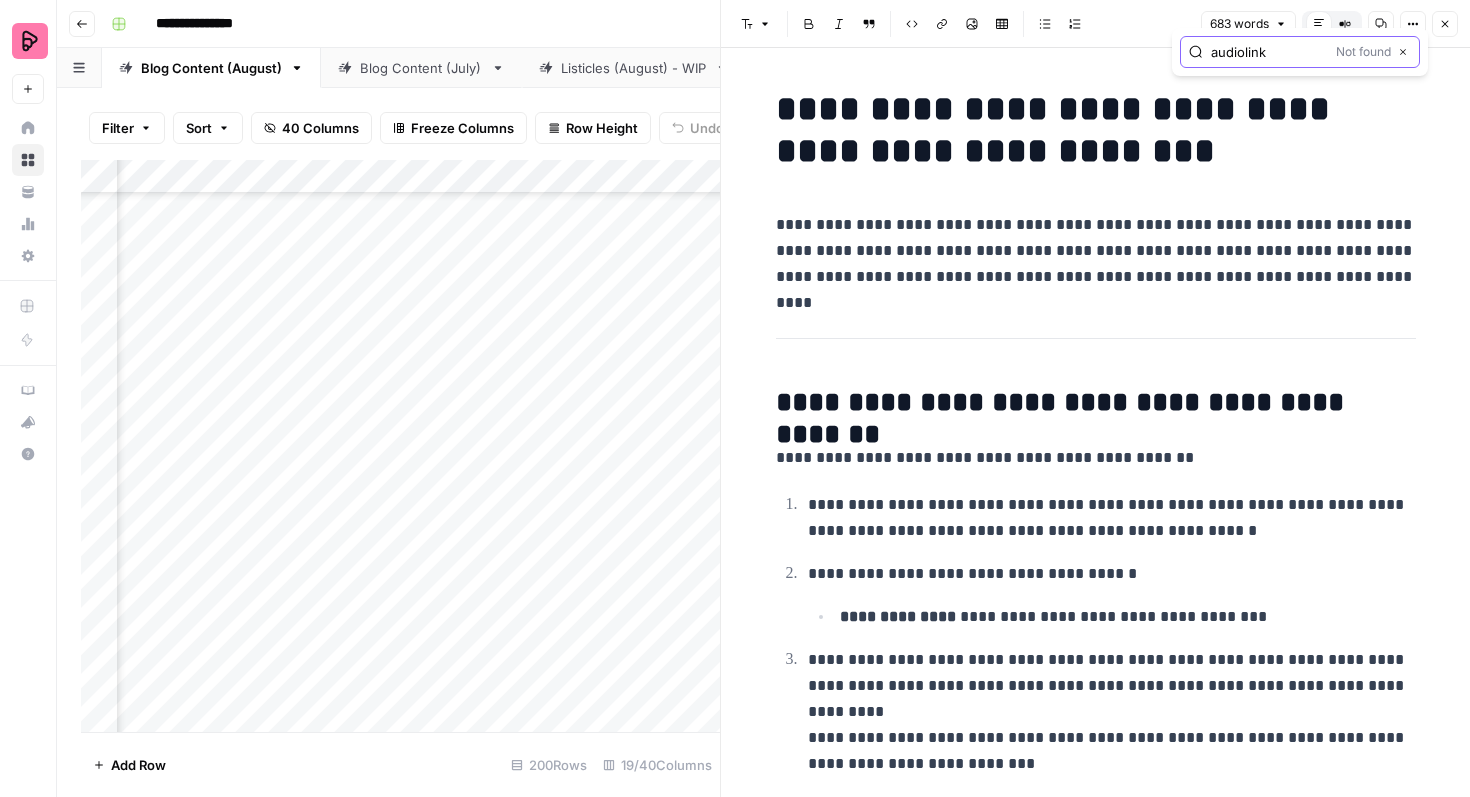click on "audiolink" at bounding box center (1269, 52) 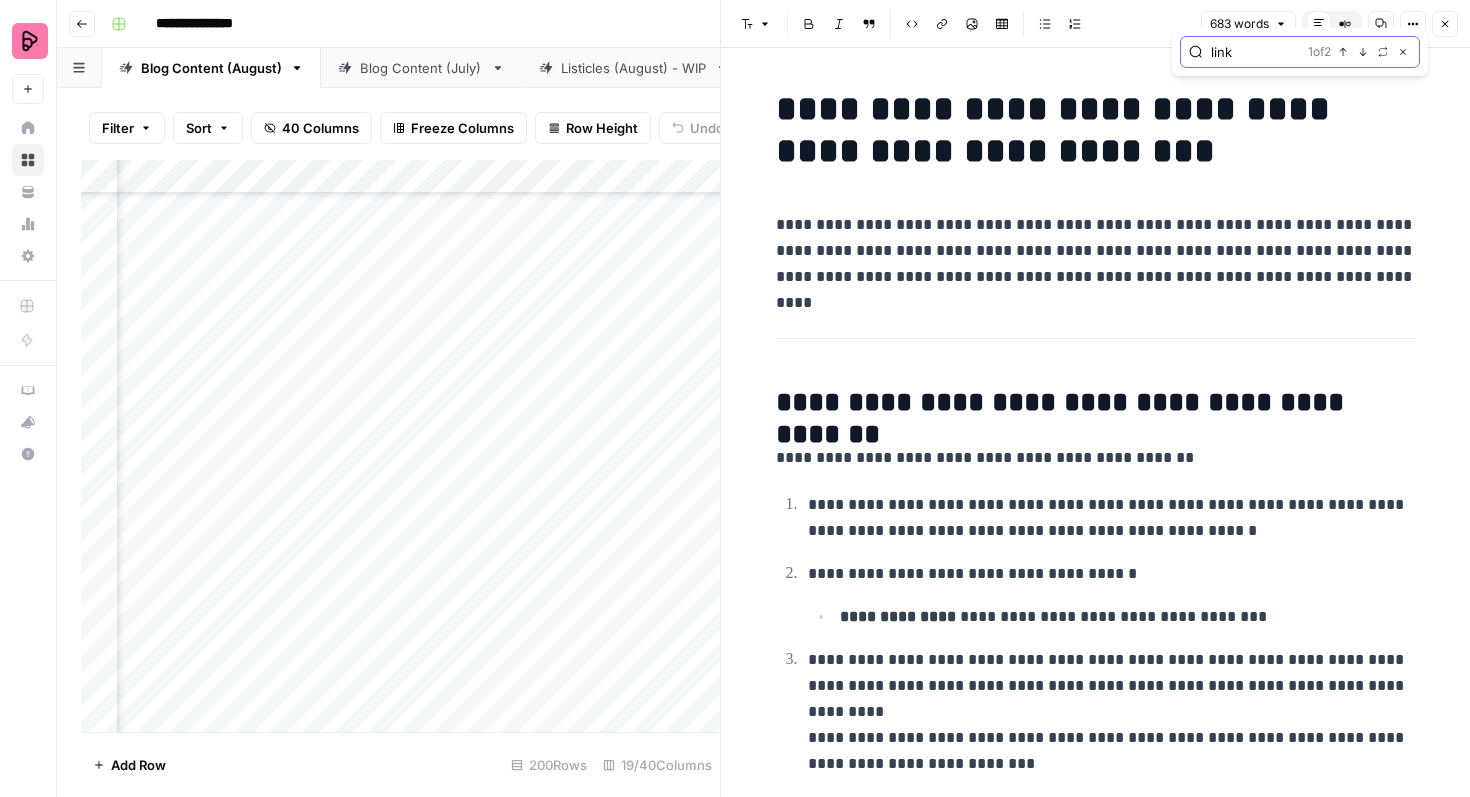 click 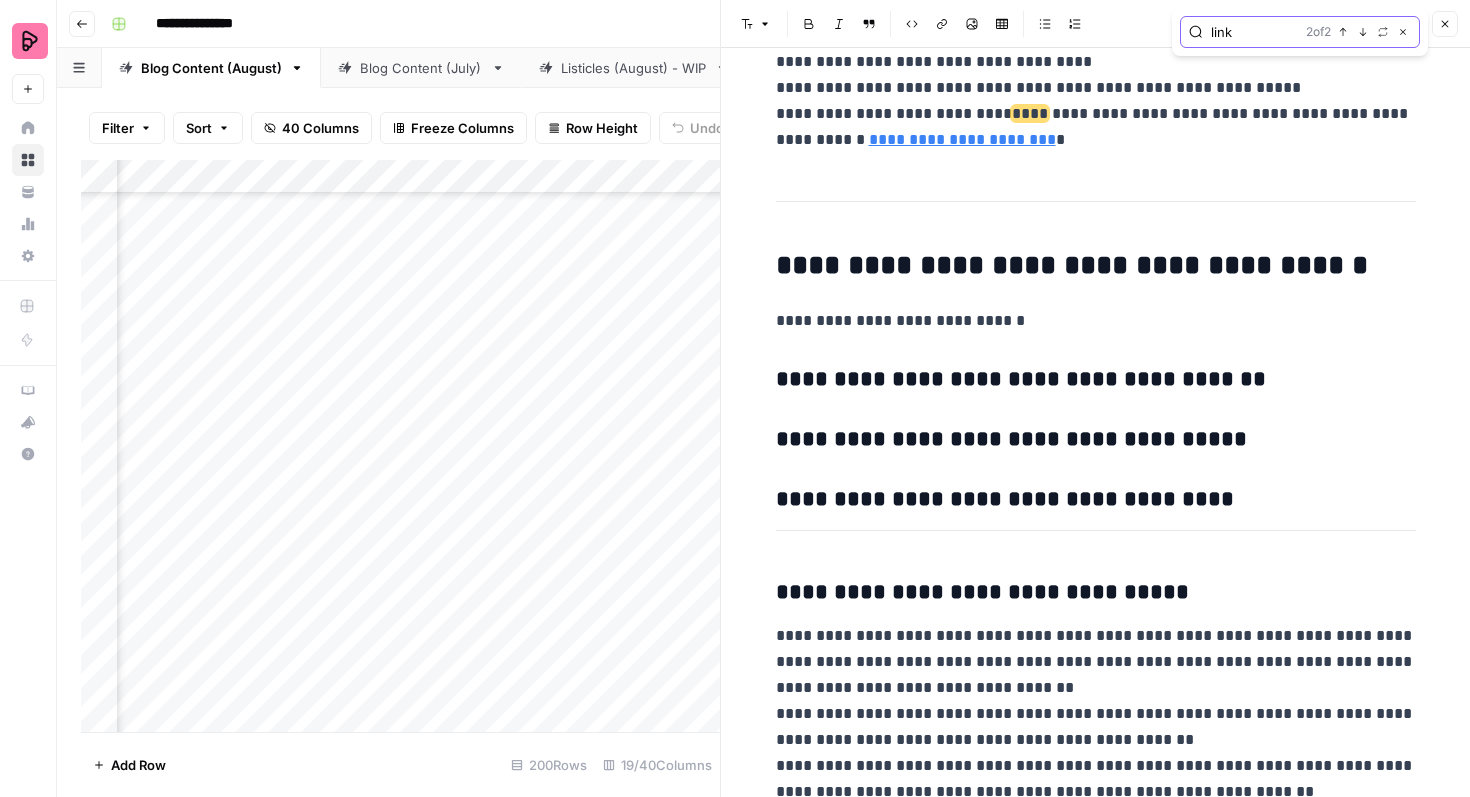 scroll, scrollTop: 3796, scrollLeft: 0, axis: vertical 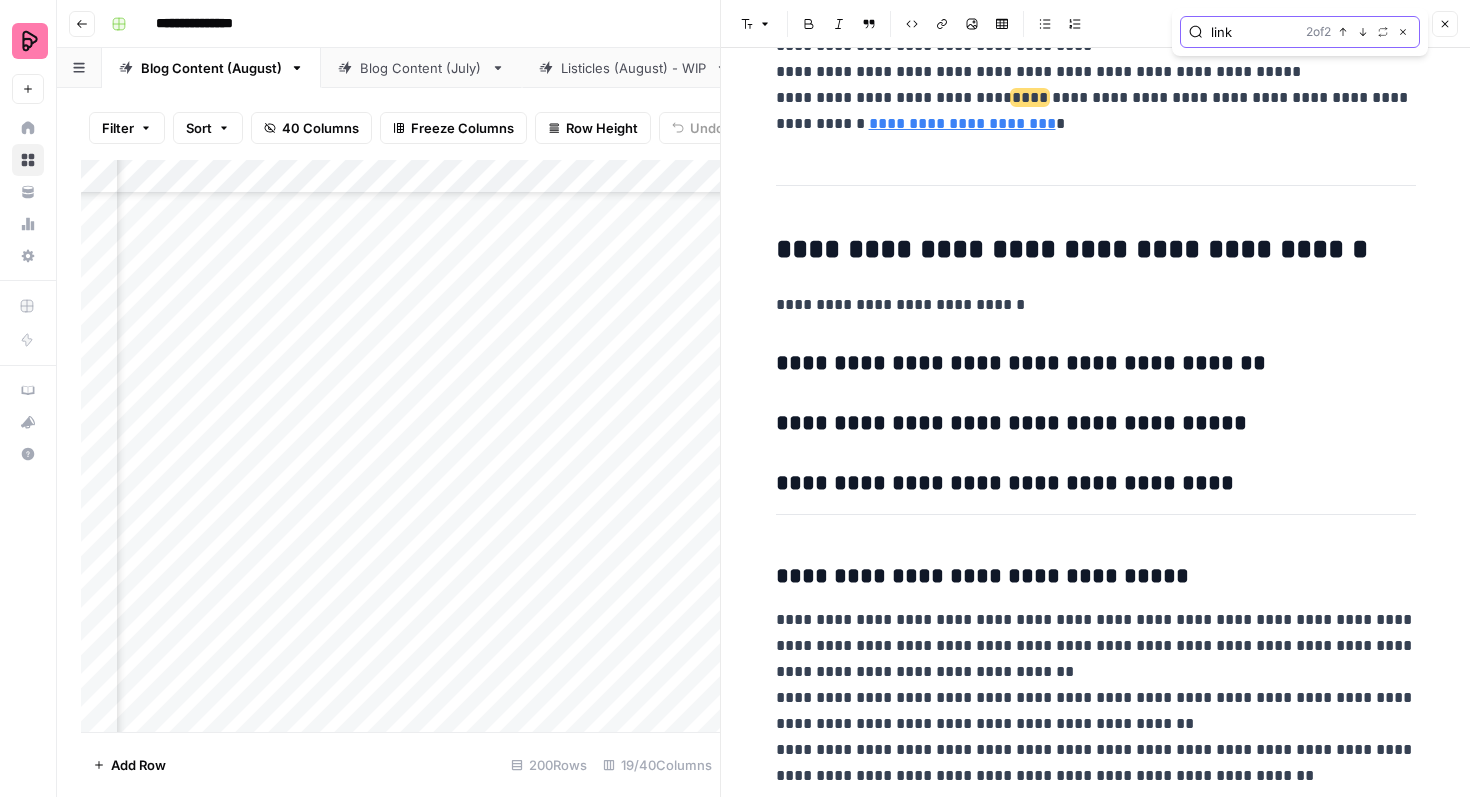 click on "Next Match" at bounding box center (1363, 32) 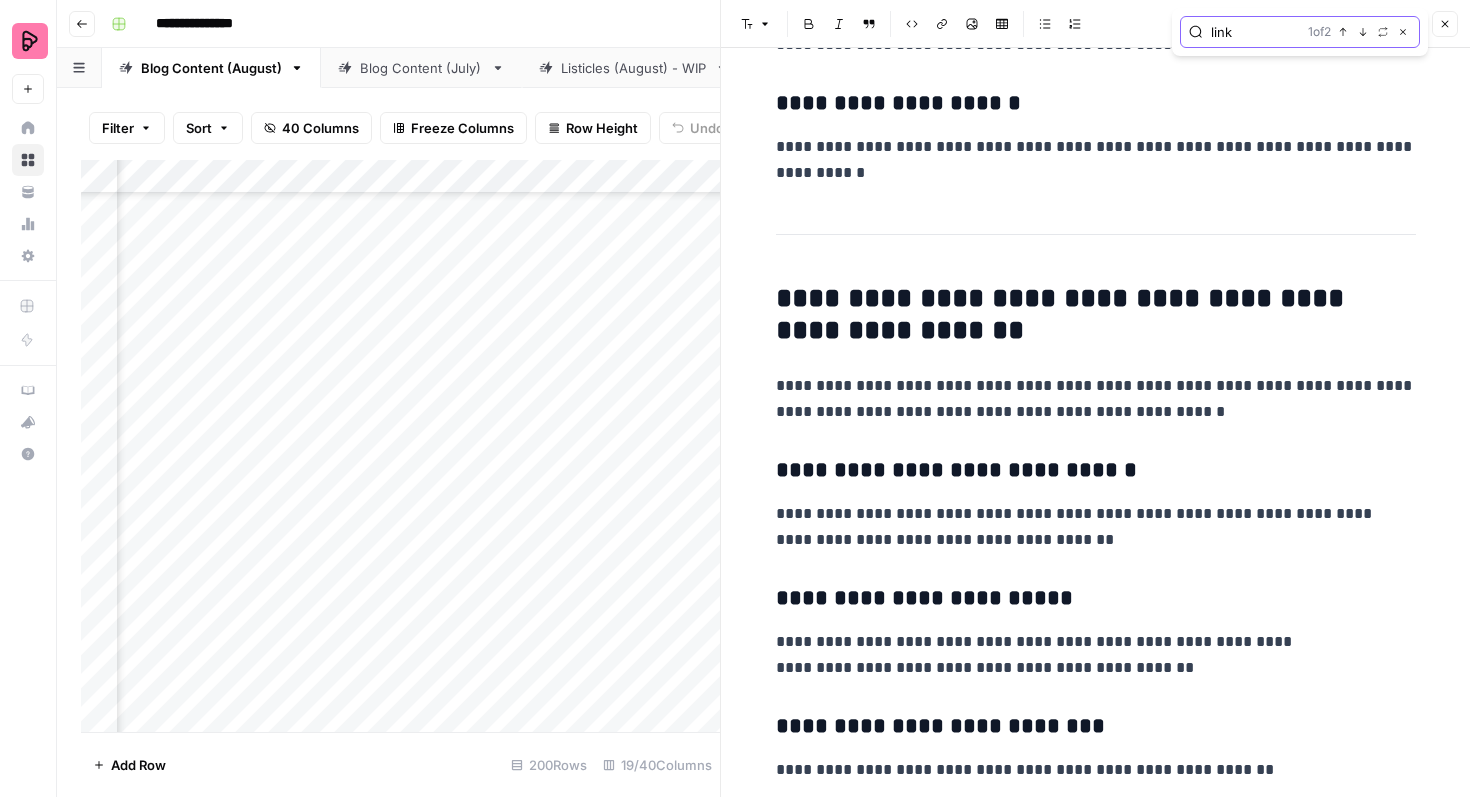 scroll, scrollTop: 1390, scrollLeft: 0, axis: vertical 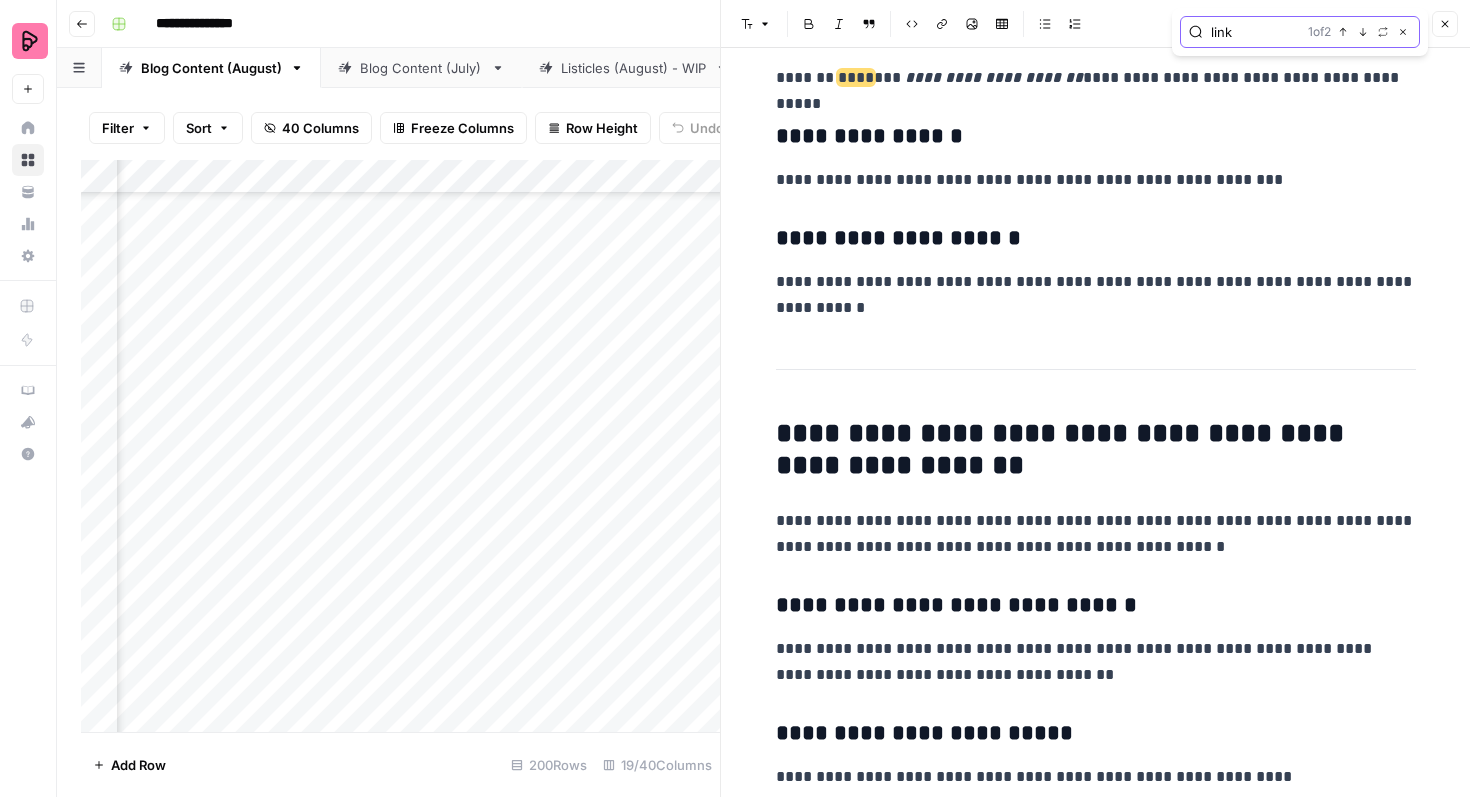 click on "link" at bounding box center (1255, 32) 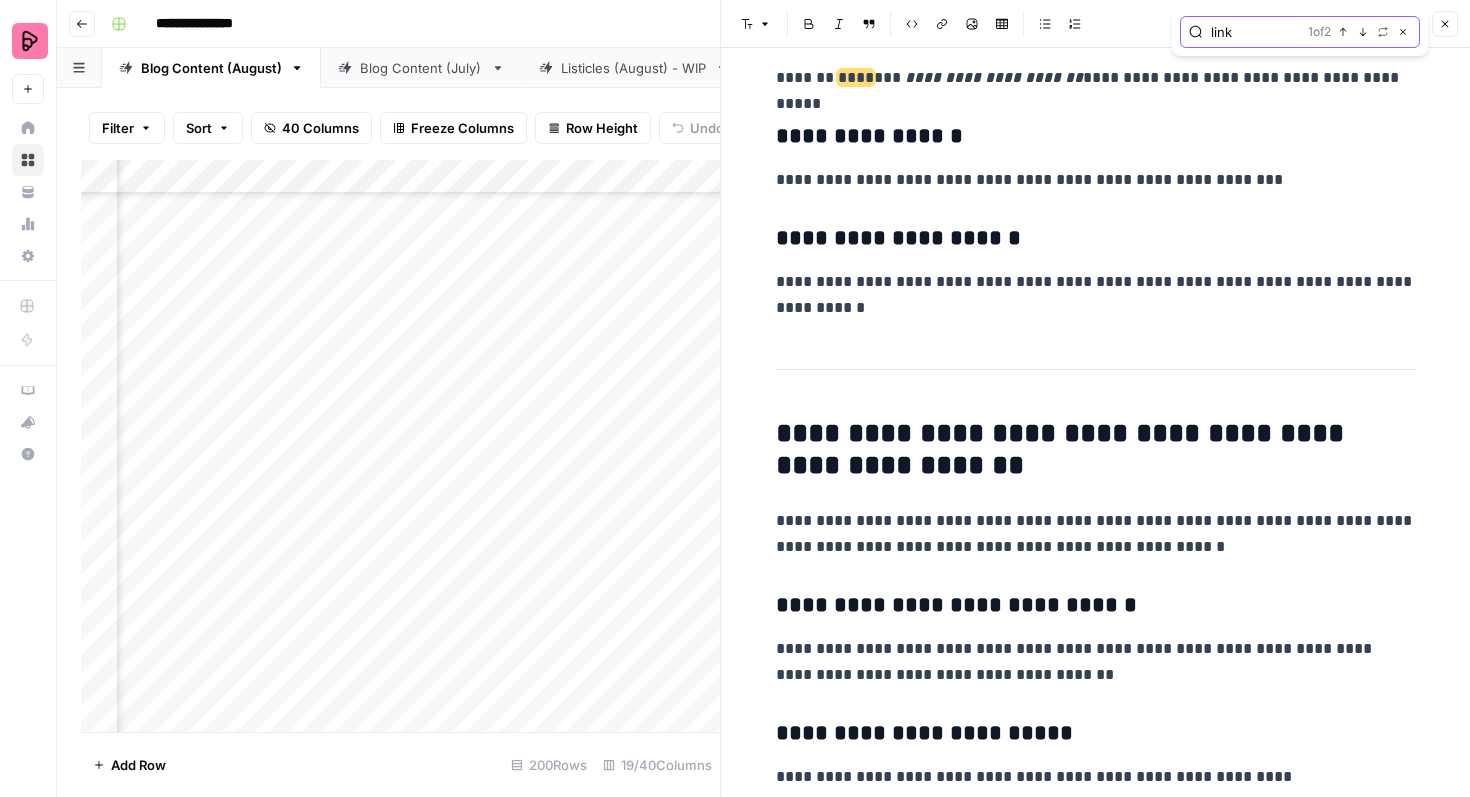 click on "link" at bounding box center (1255, 32) 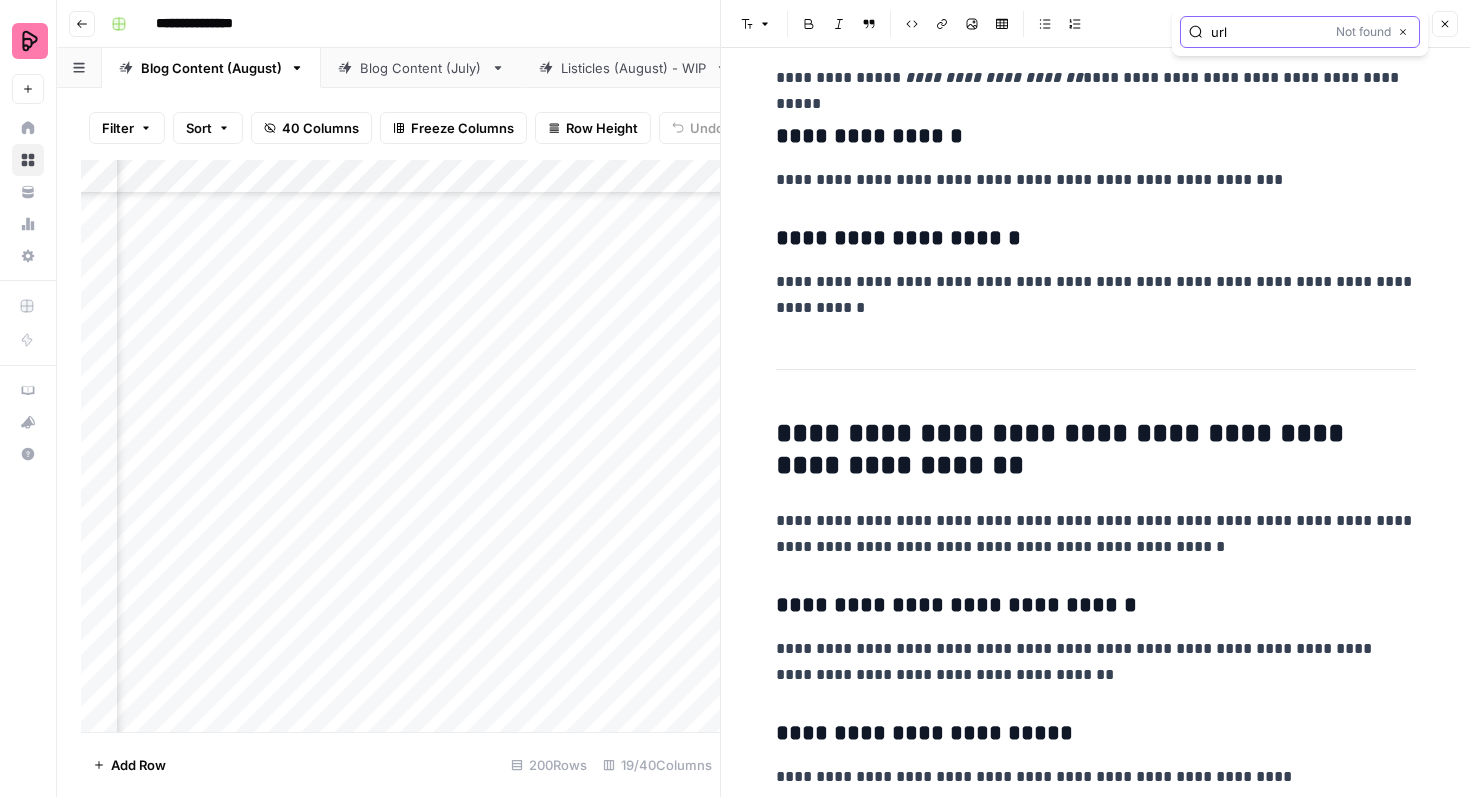 type on "url" 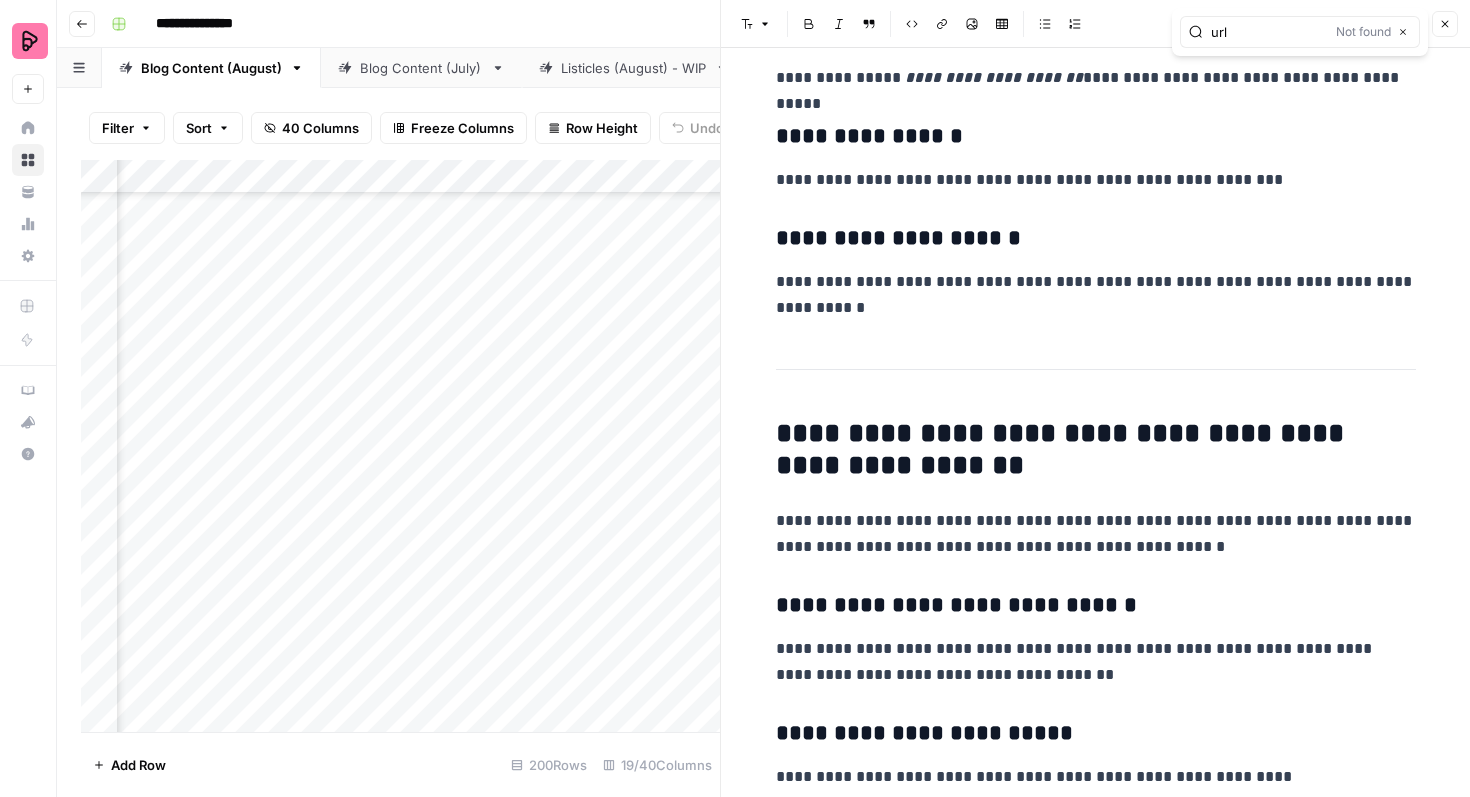 click 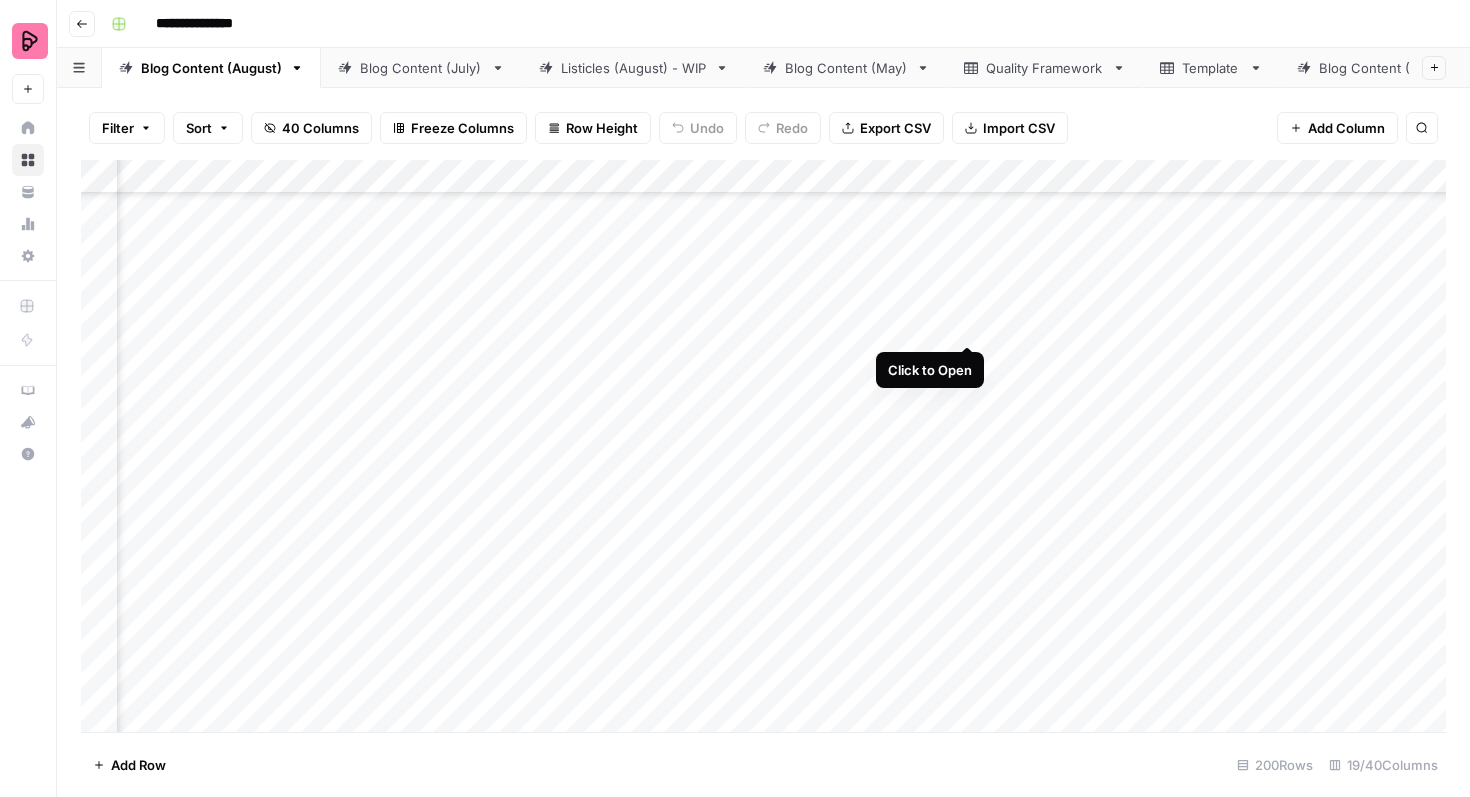 click on "Add Column" at bounding box center [763, 446] 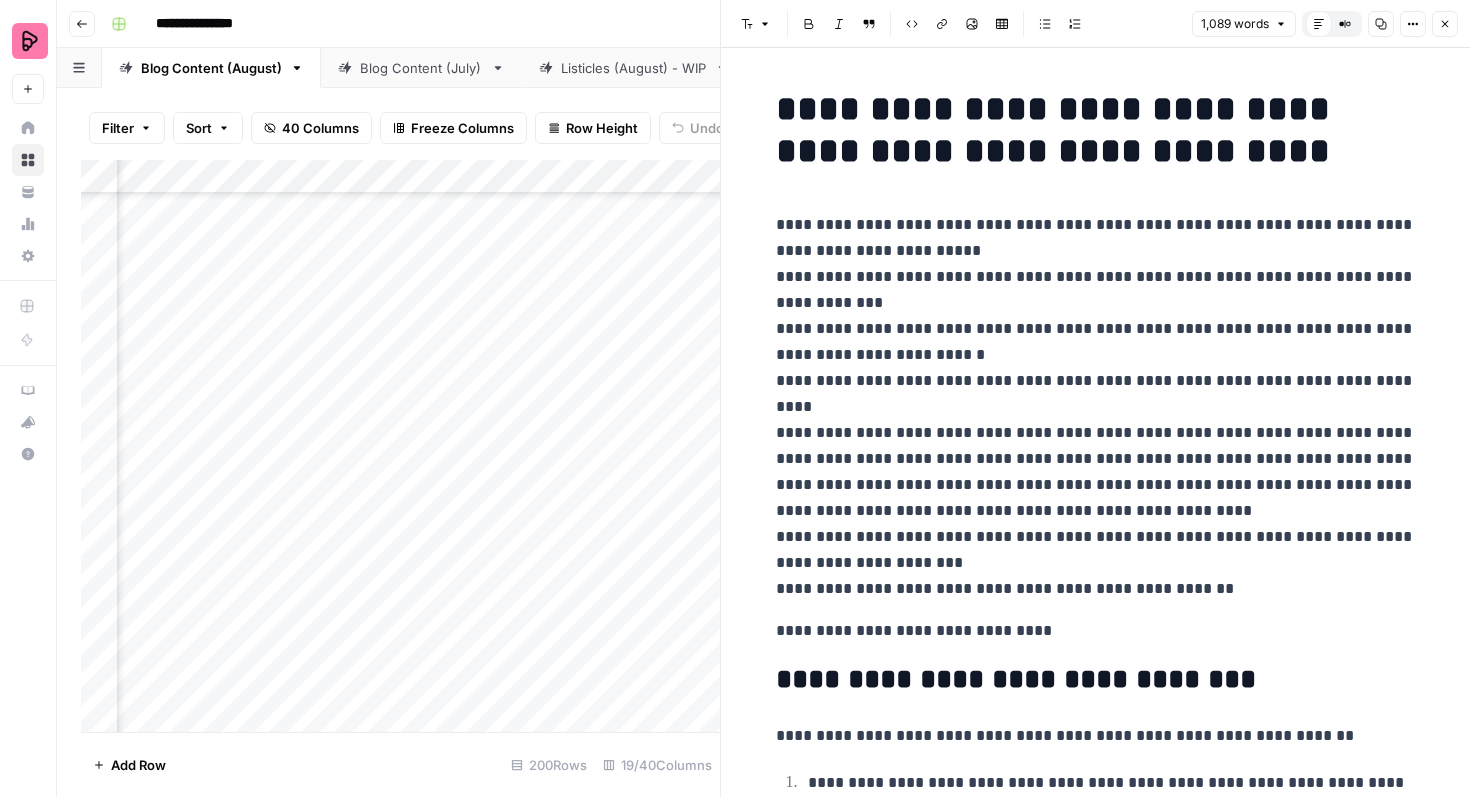 click on "**********" at bounding box center [1096, 407] 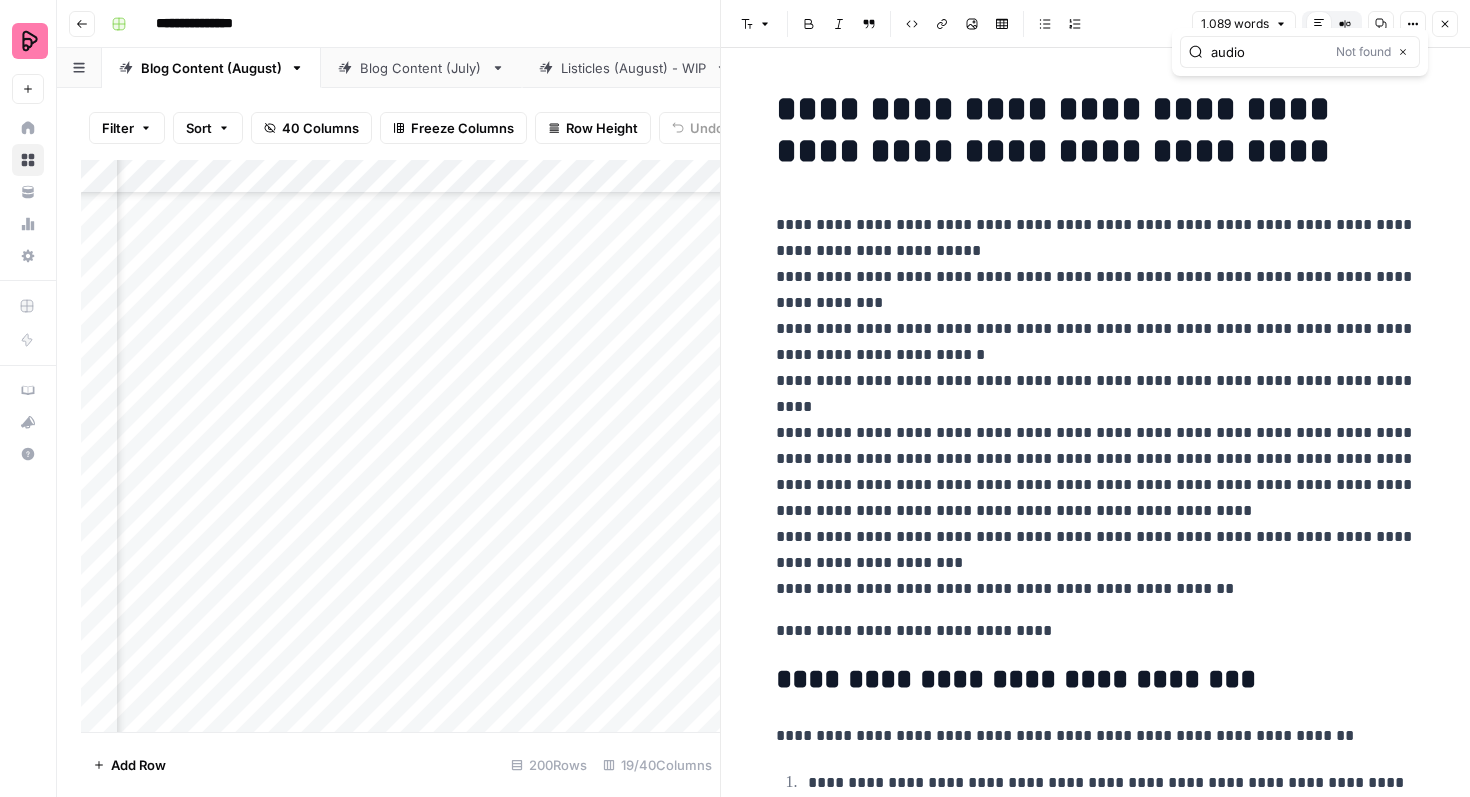 click on "audio" at bounding box center [1269, 52] 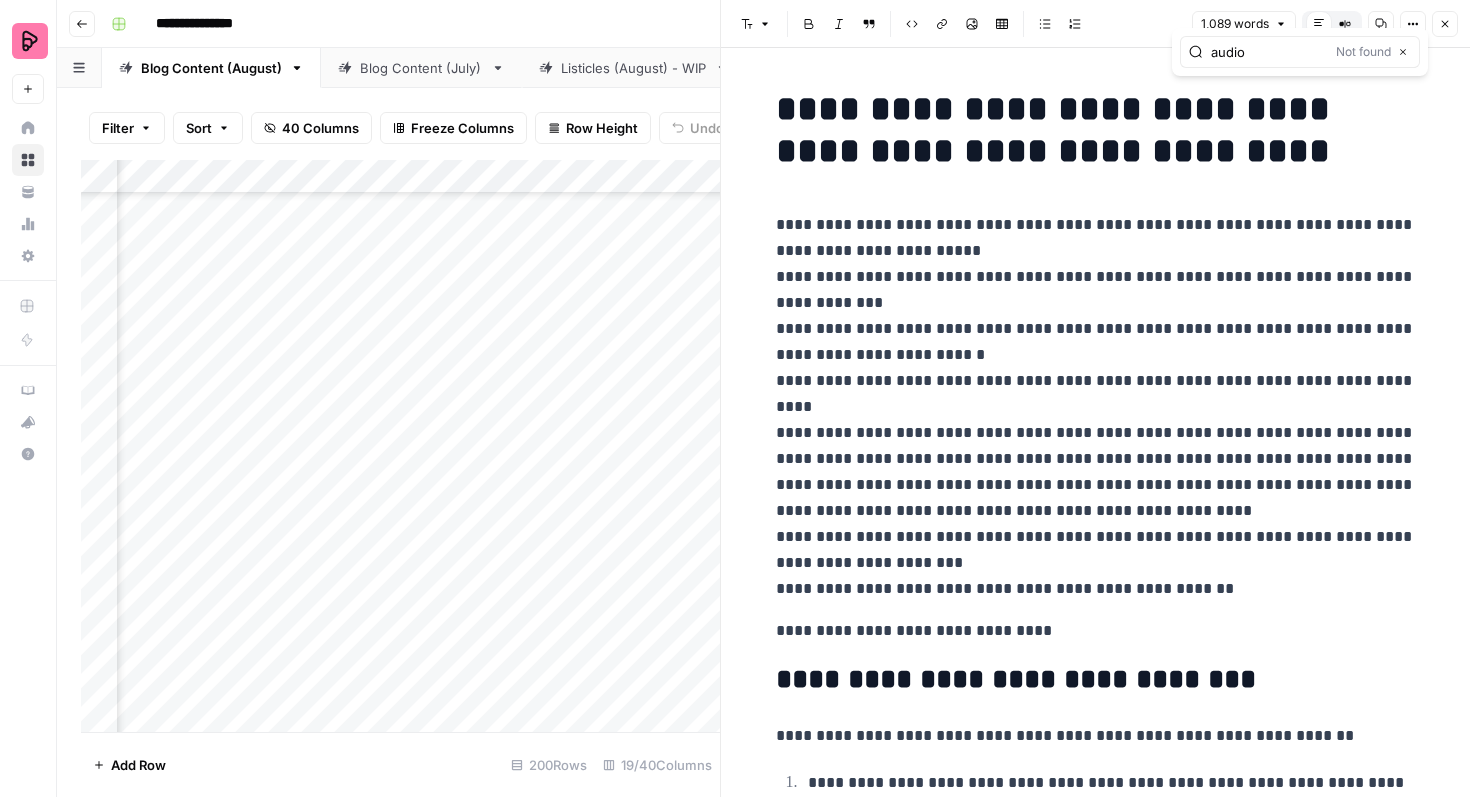 click on "audio" at bounding box center [1269, 52] 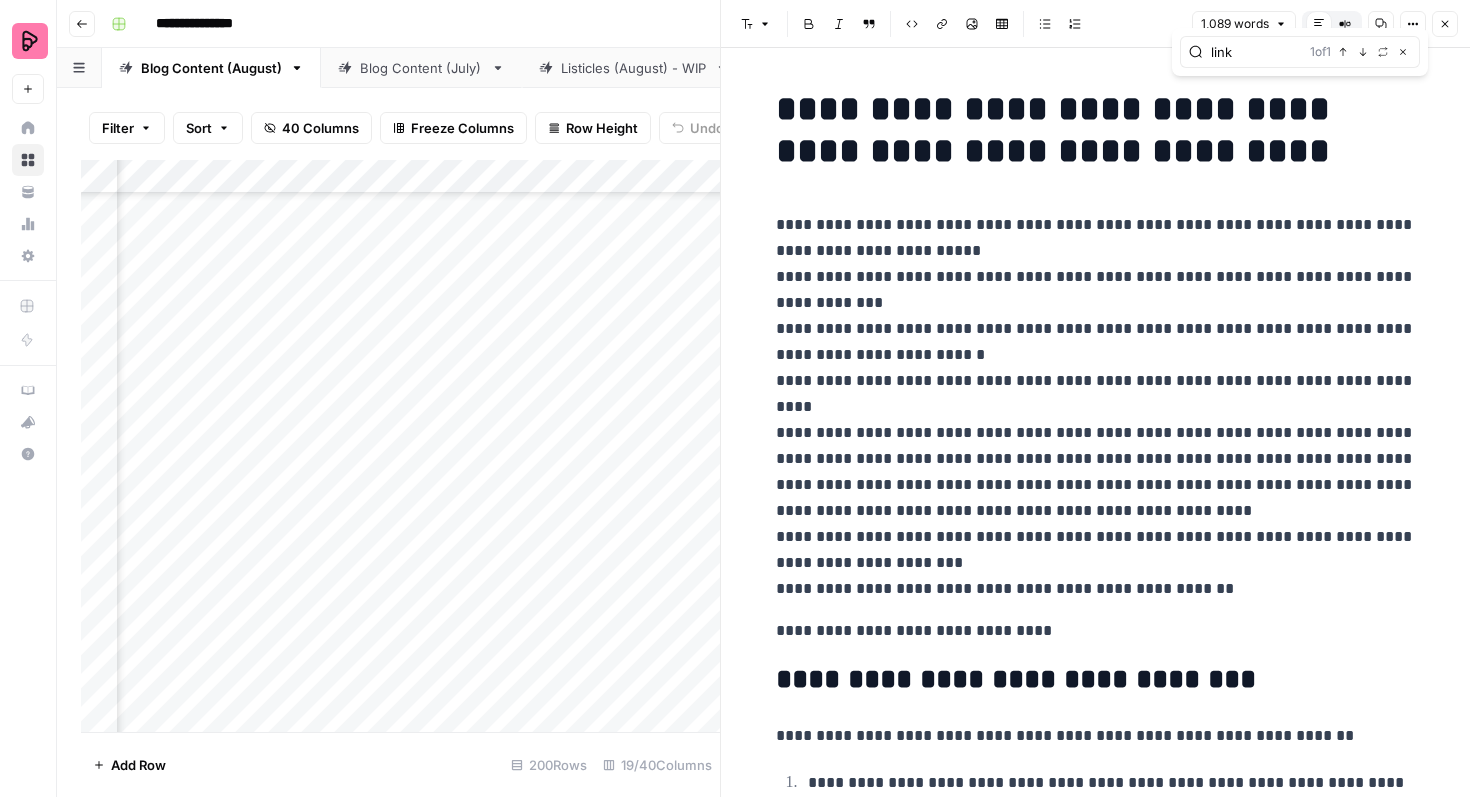 type on "link" 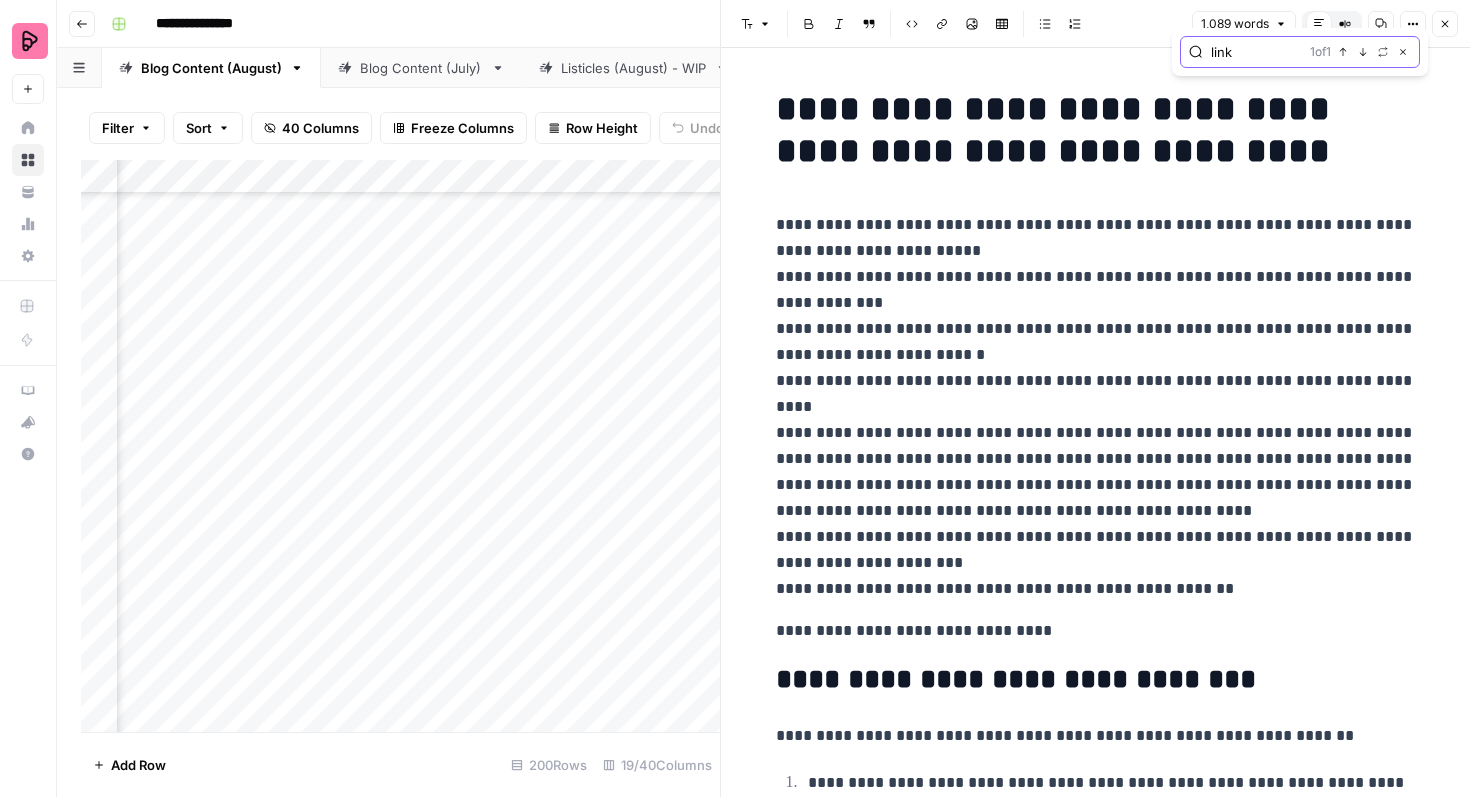 click on "Next Match" at bounding box center [1363, 52] 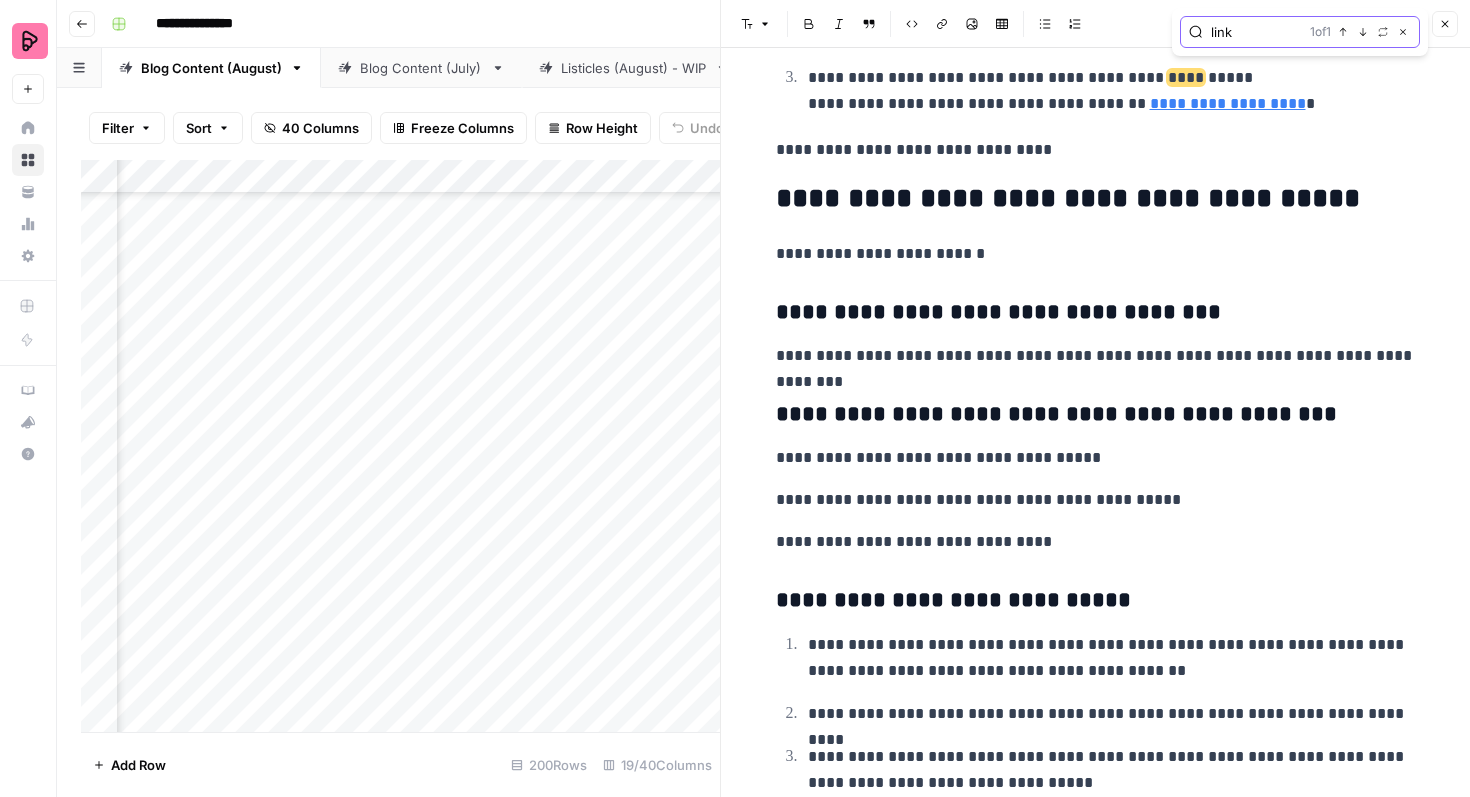 scroll, scrollTop: 5479, scrollLeft: 0, axis: vertical 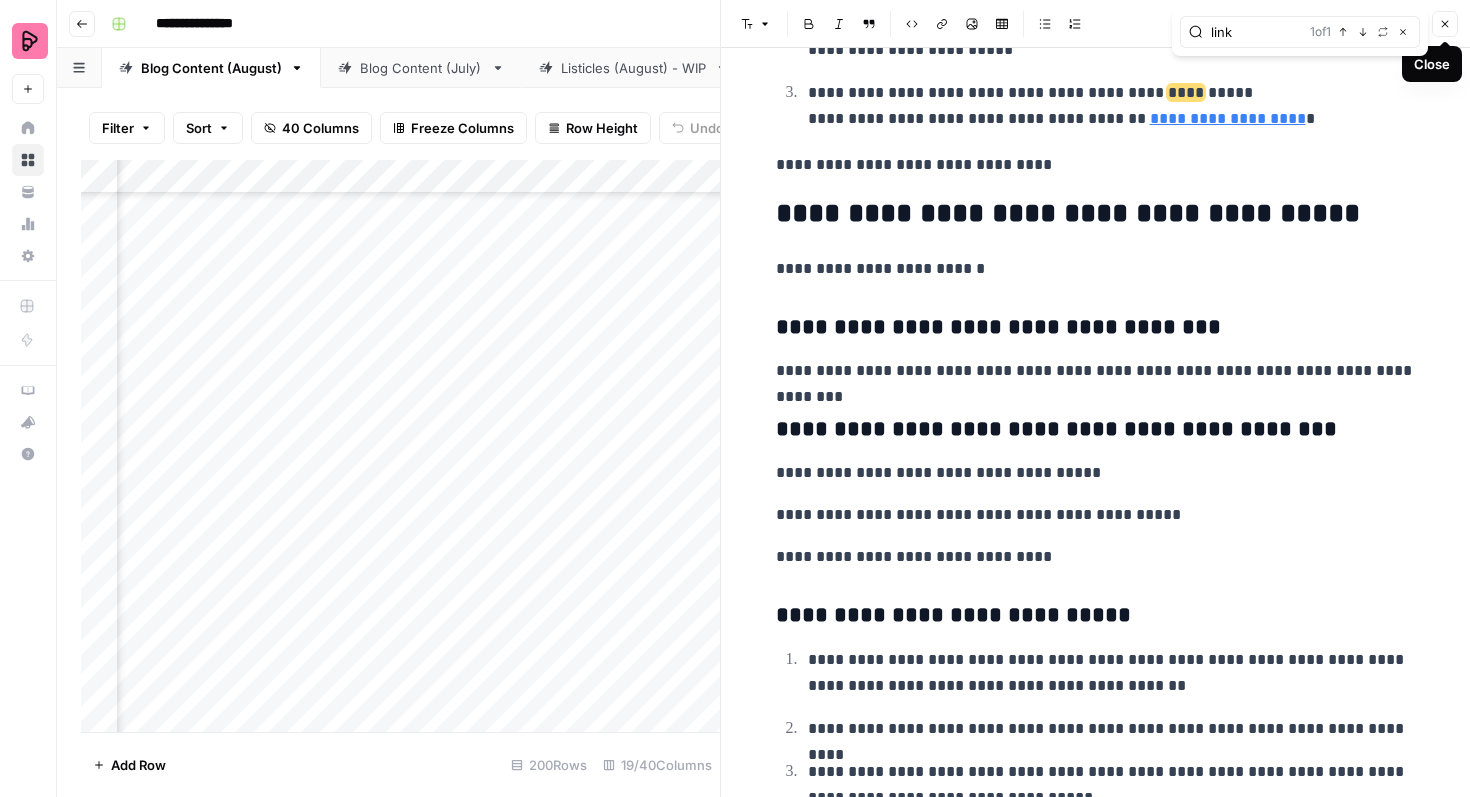 click on "Close" at bounding box center [1445, 24] 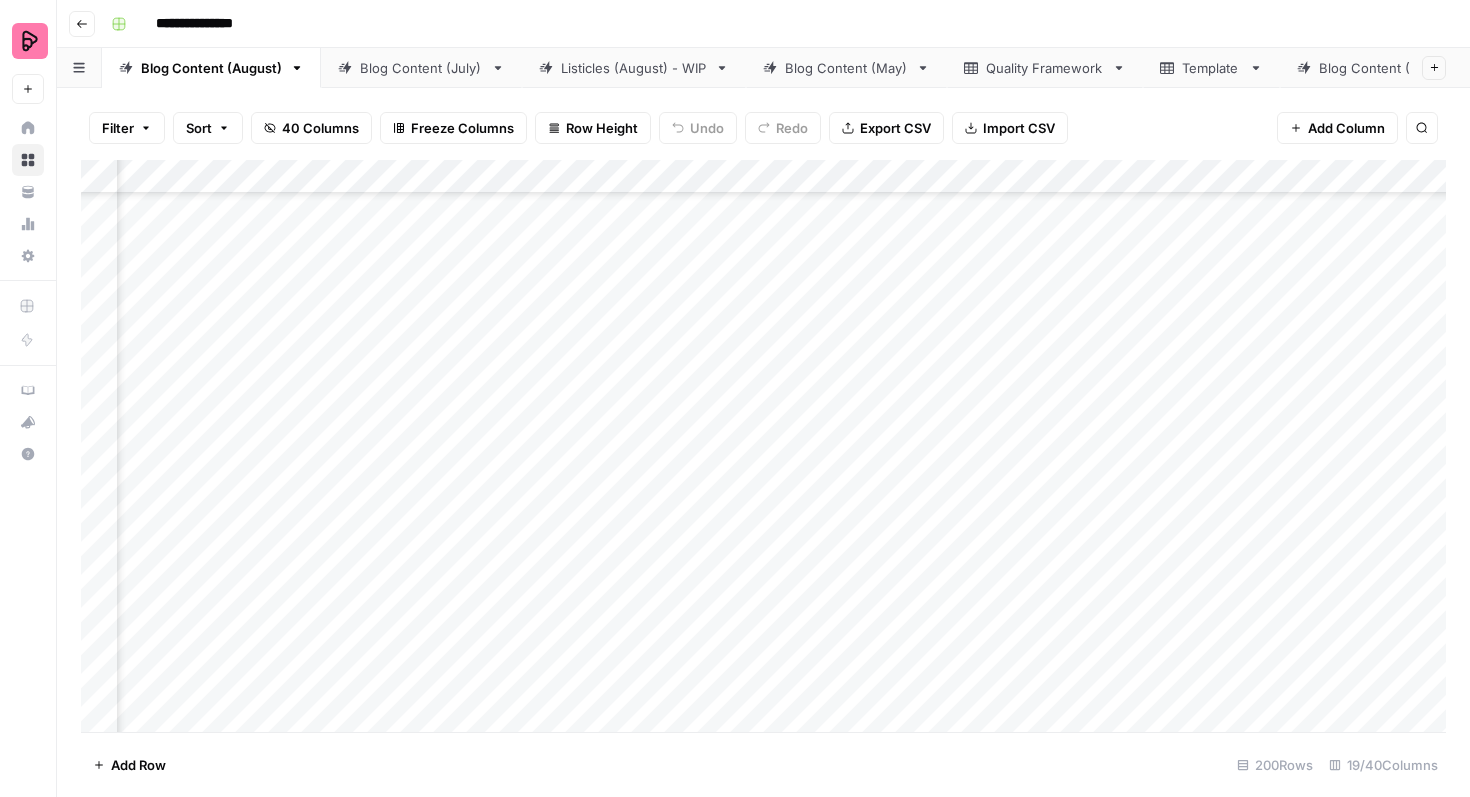 click on "Add Column" at bounding box center [763, 446] 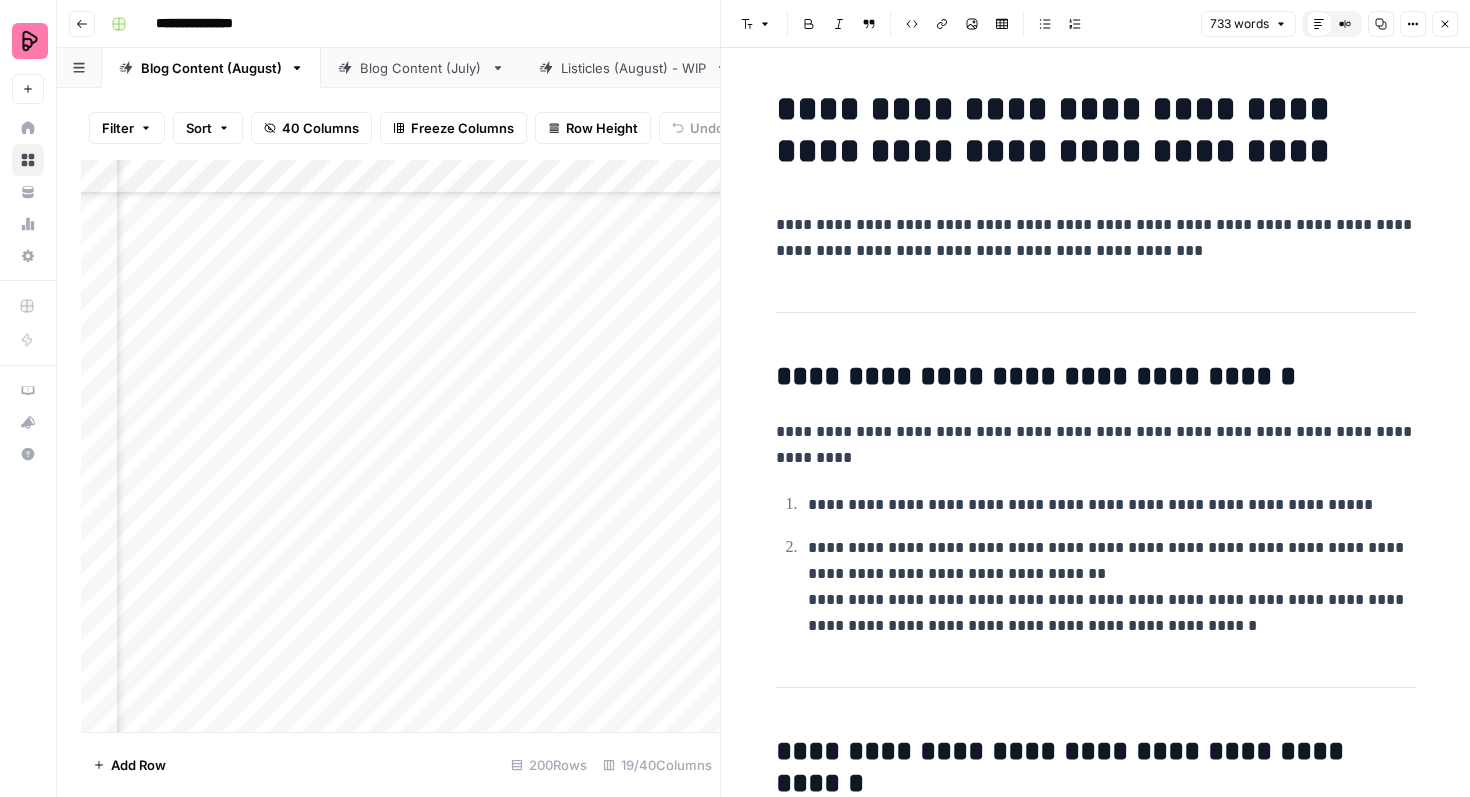 click on "**********" at bounding box center [1096, 238] 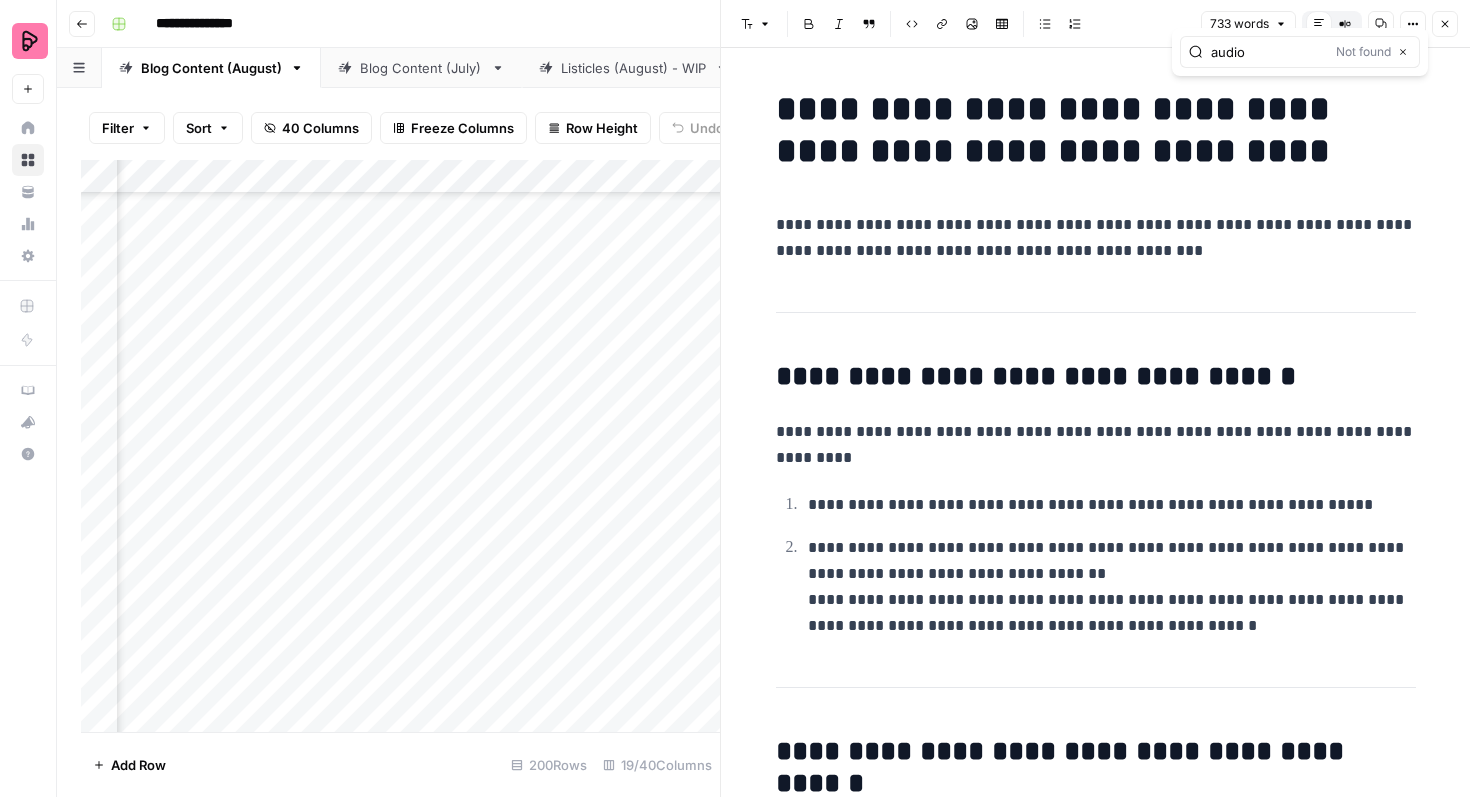 click on "audio Not found Close" at bounding box center (1300, 52) 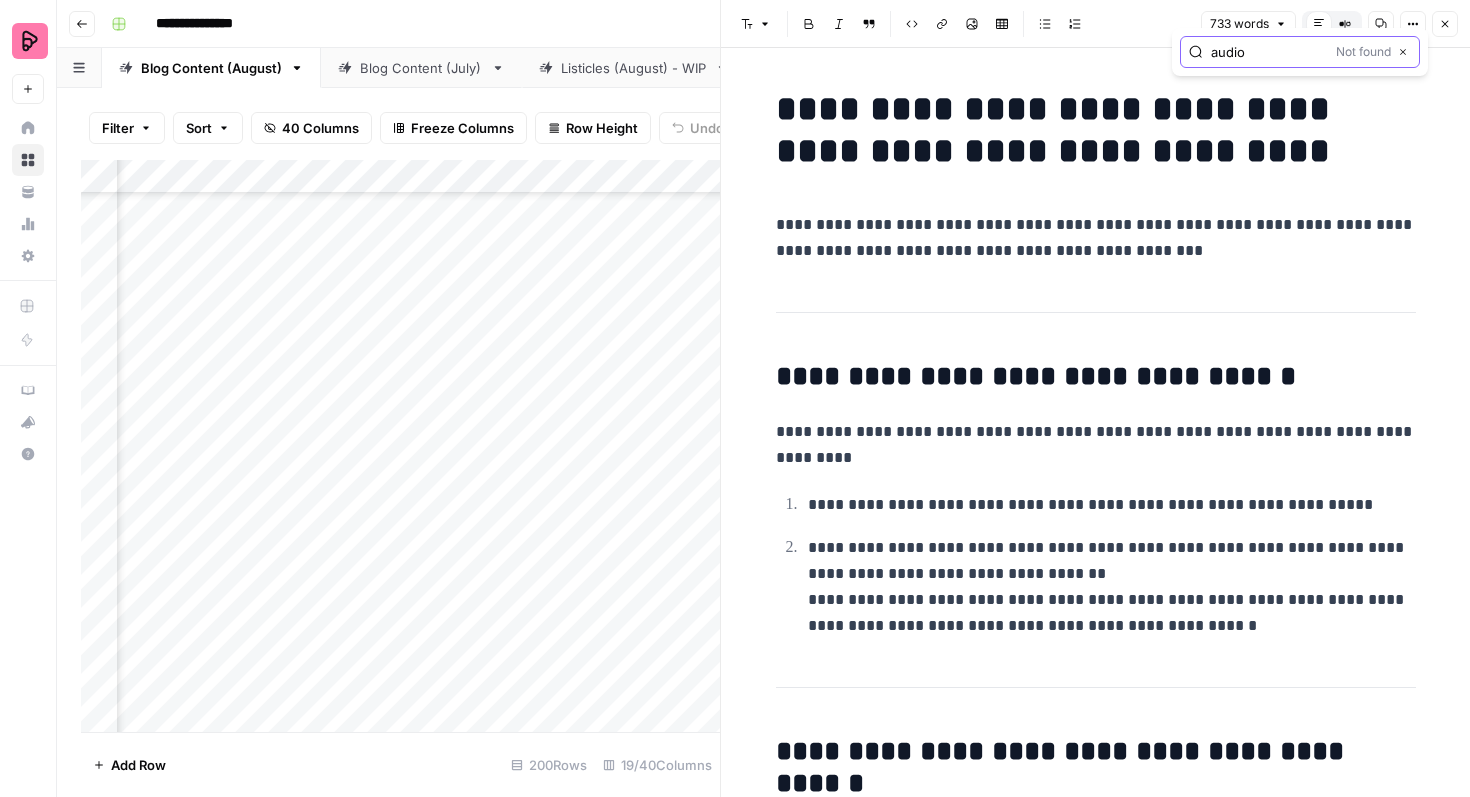 click on "audio" at bounding box center [1269, 52] 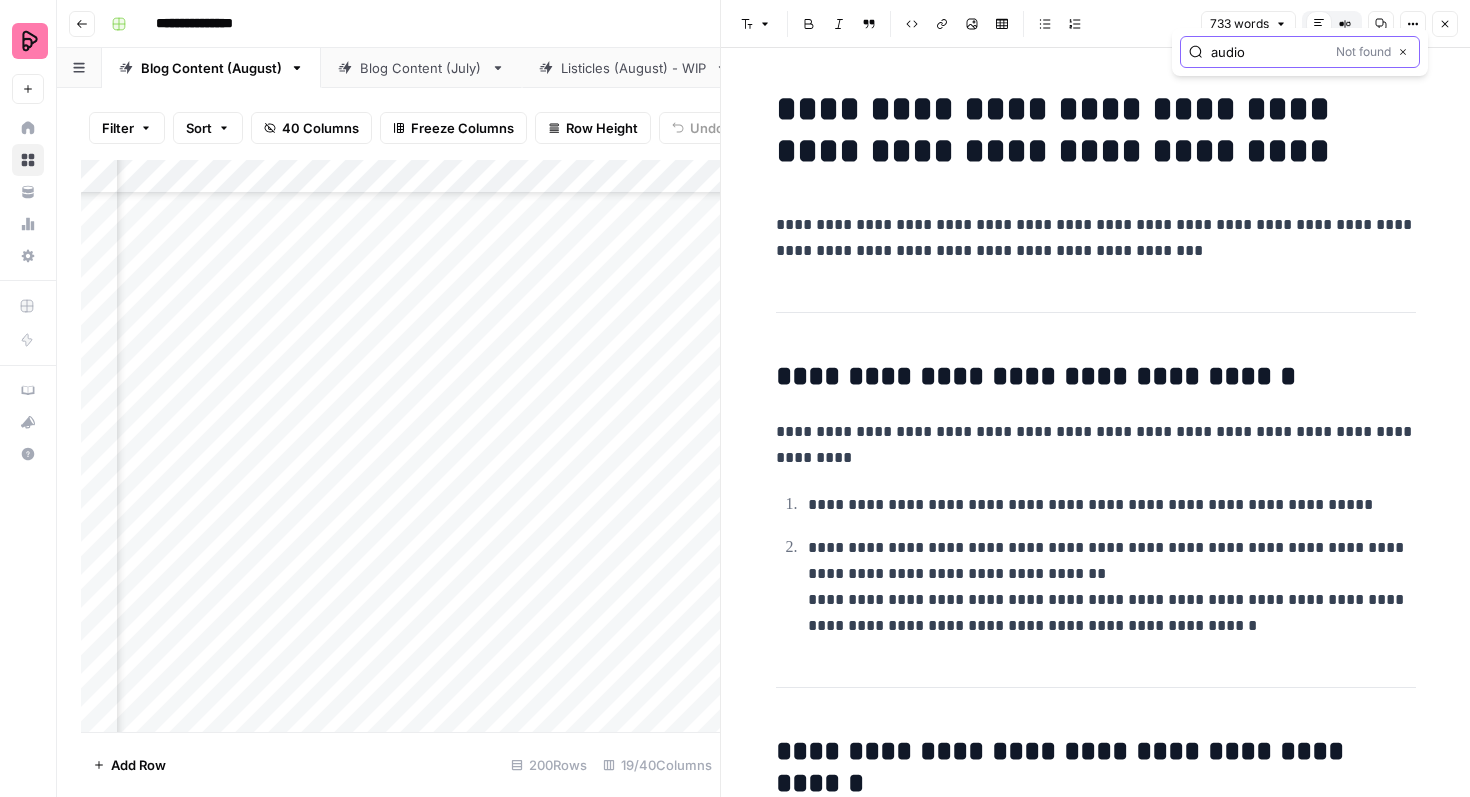 click on "audio" at bounding box center (1269, 52) 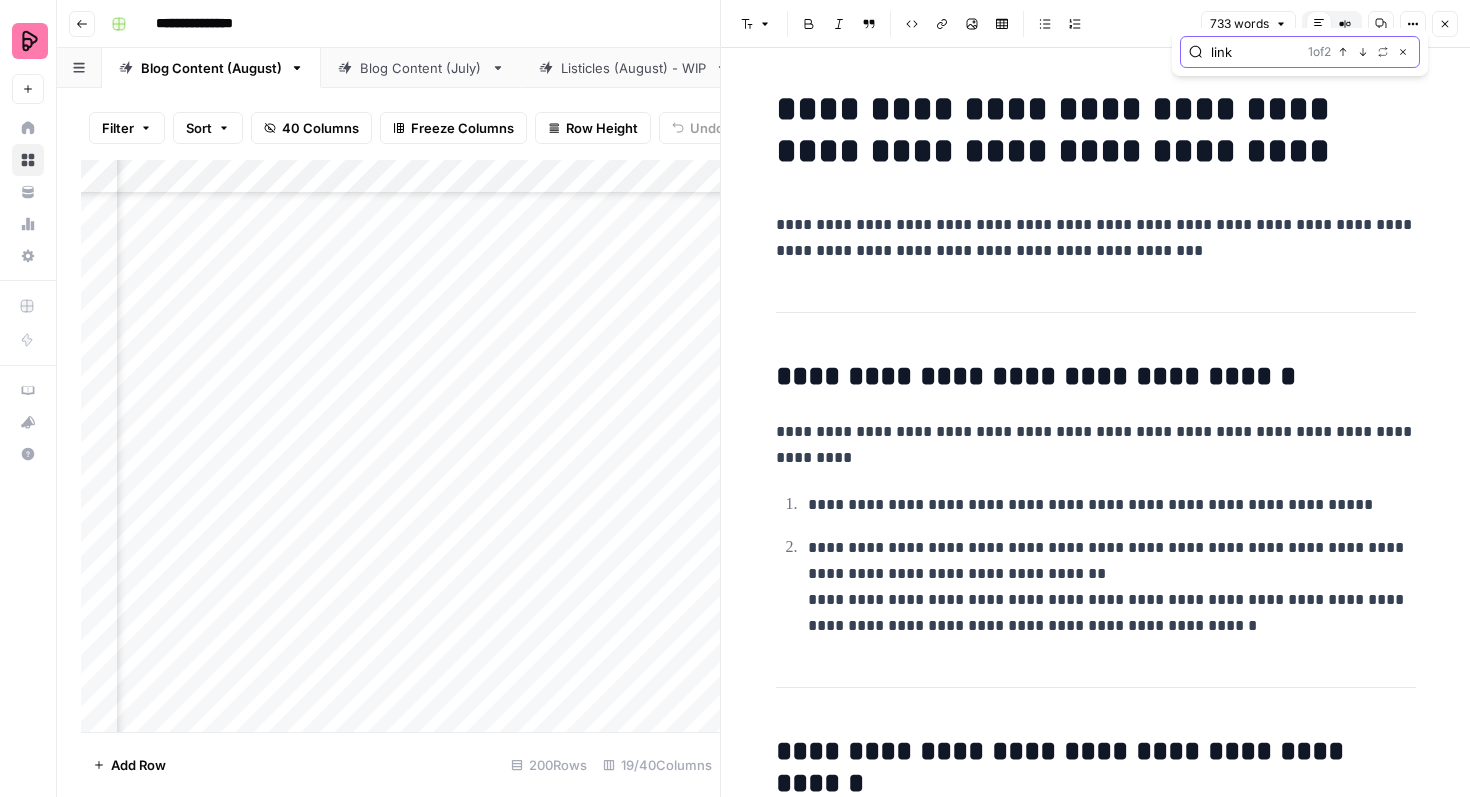 type on "link" 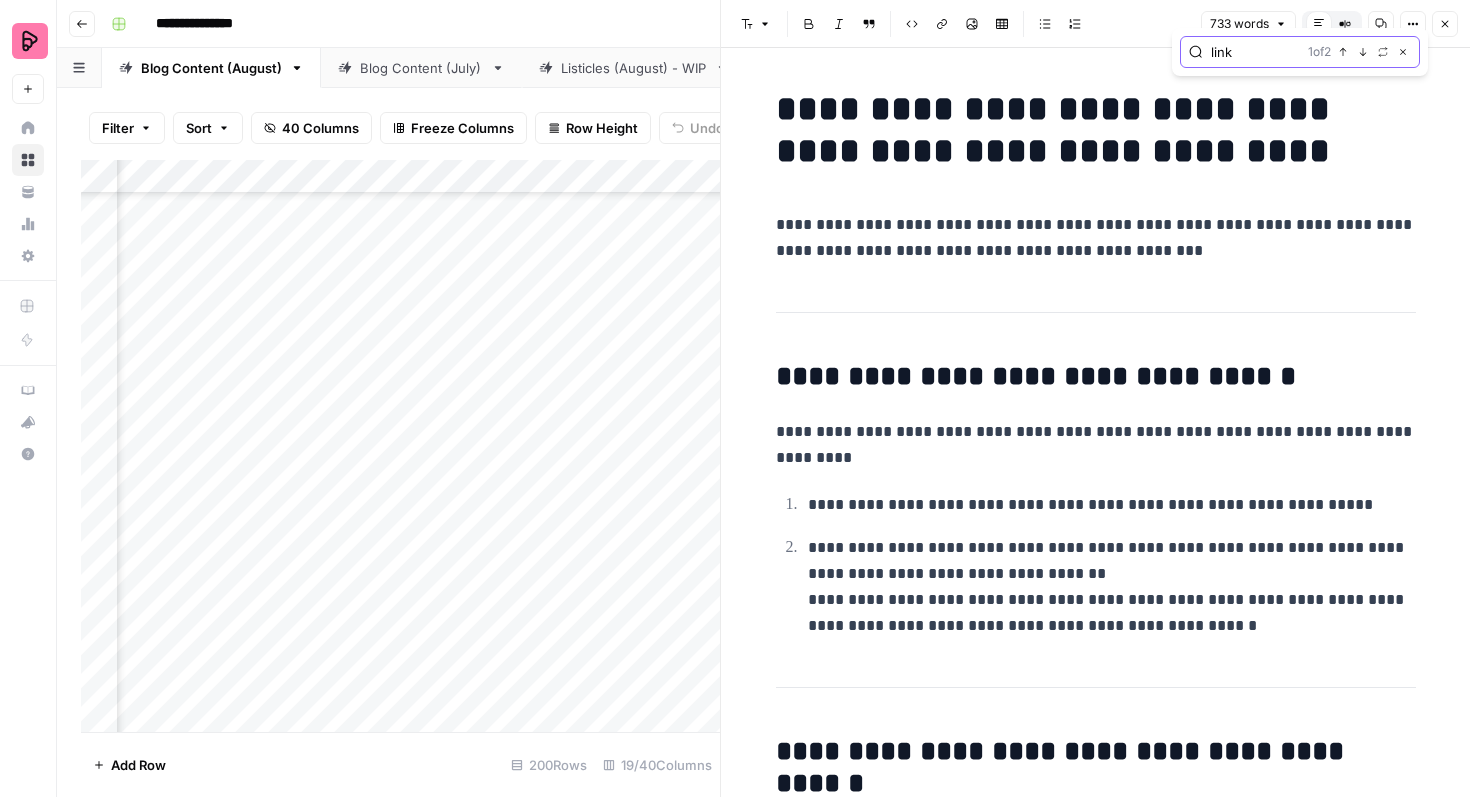 click 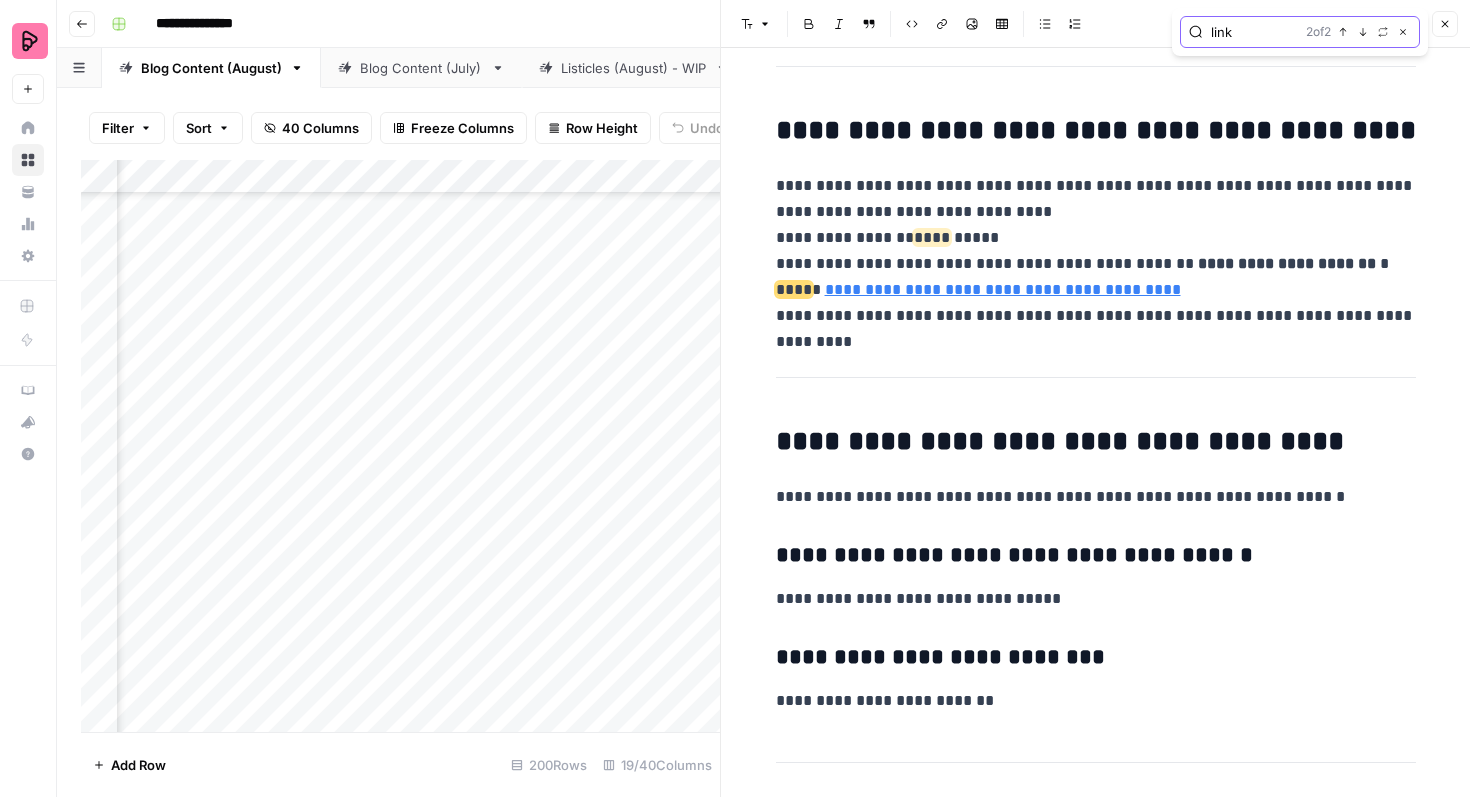 scroll, scrollTop: 3316, scrollLeft: 0, axis: vertical 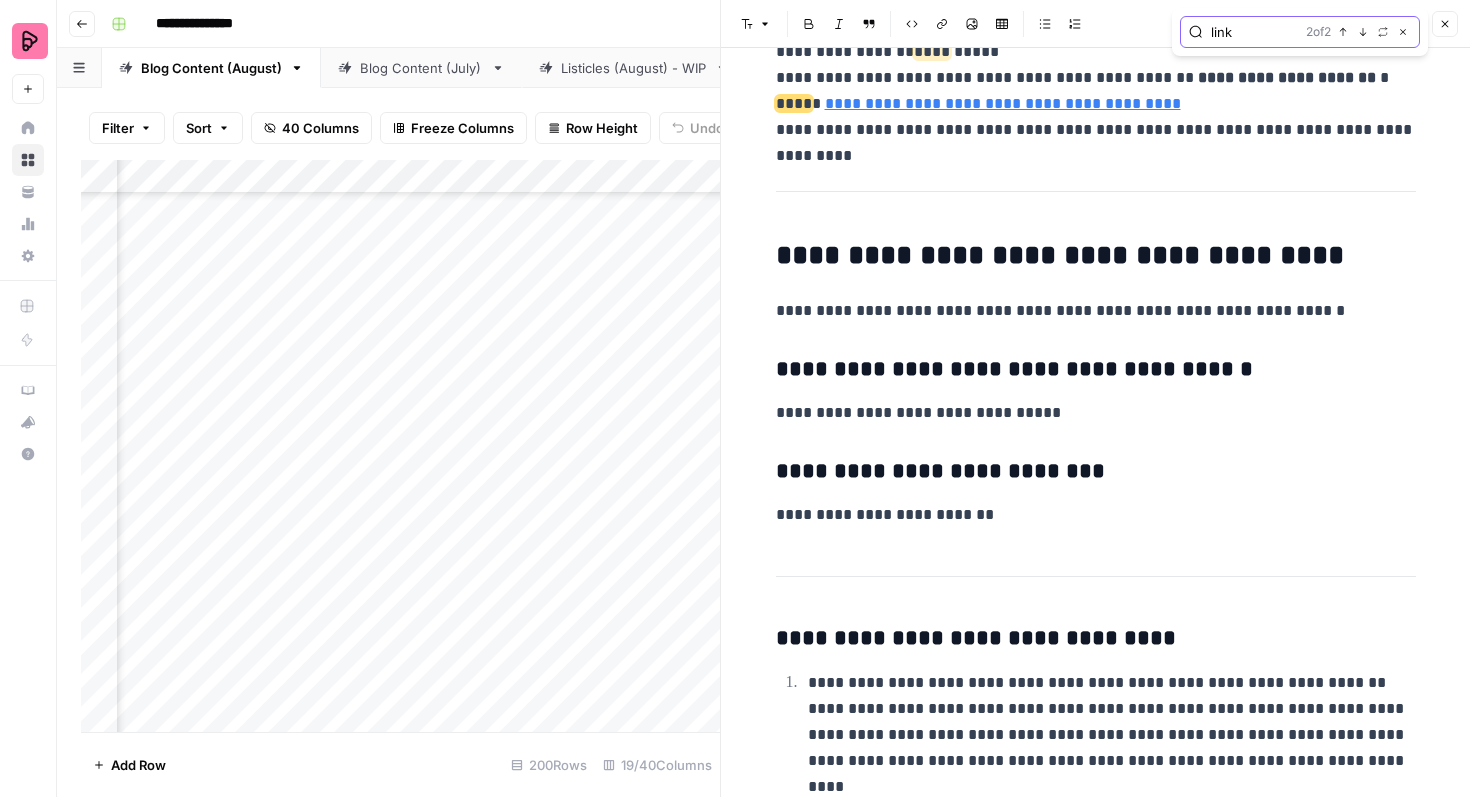 click on "Next Match" at bounding box center [1363, 32] 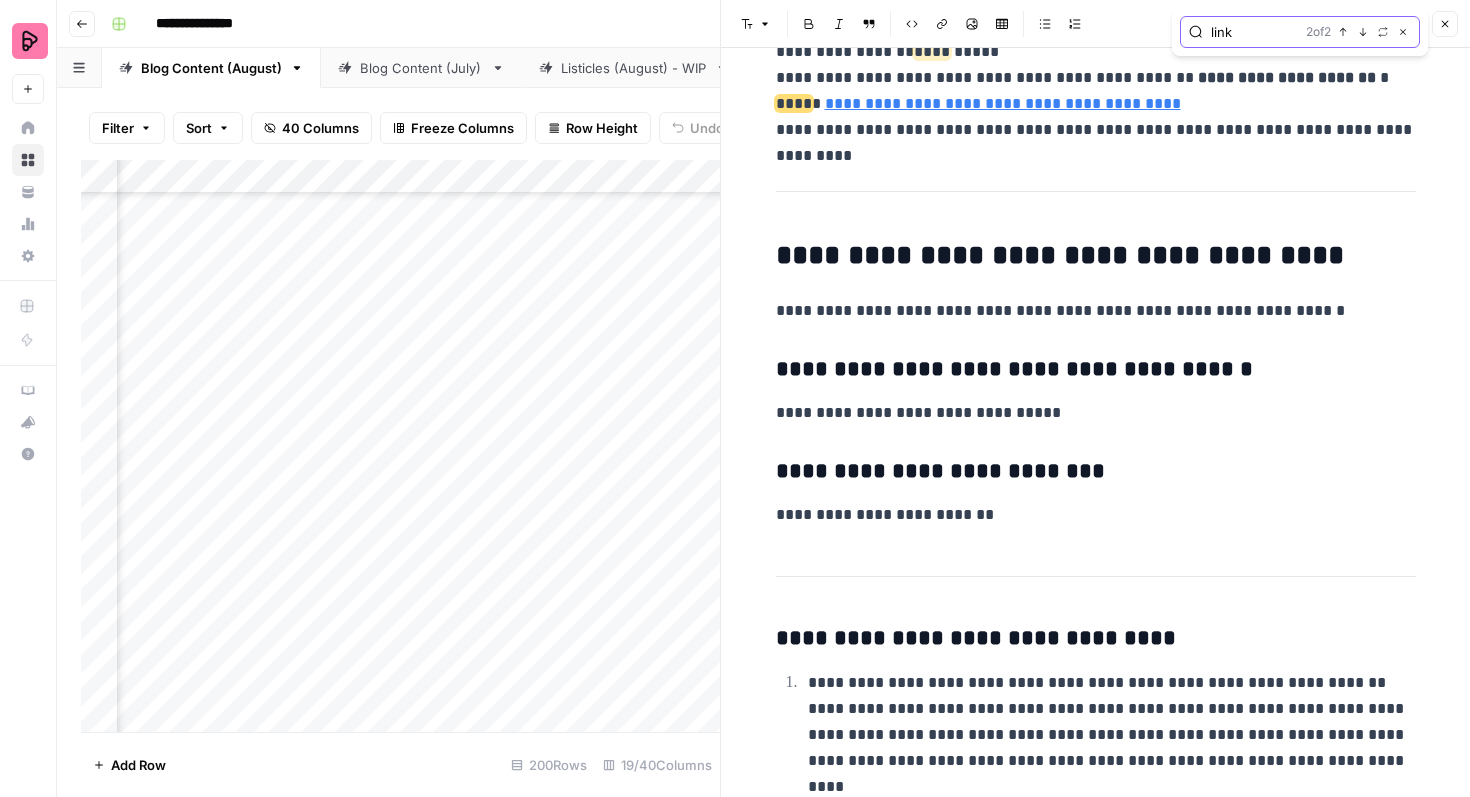 scroll, scrollTop: 3290, scrollLeft: 0, axis: vertical 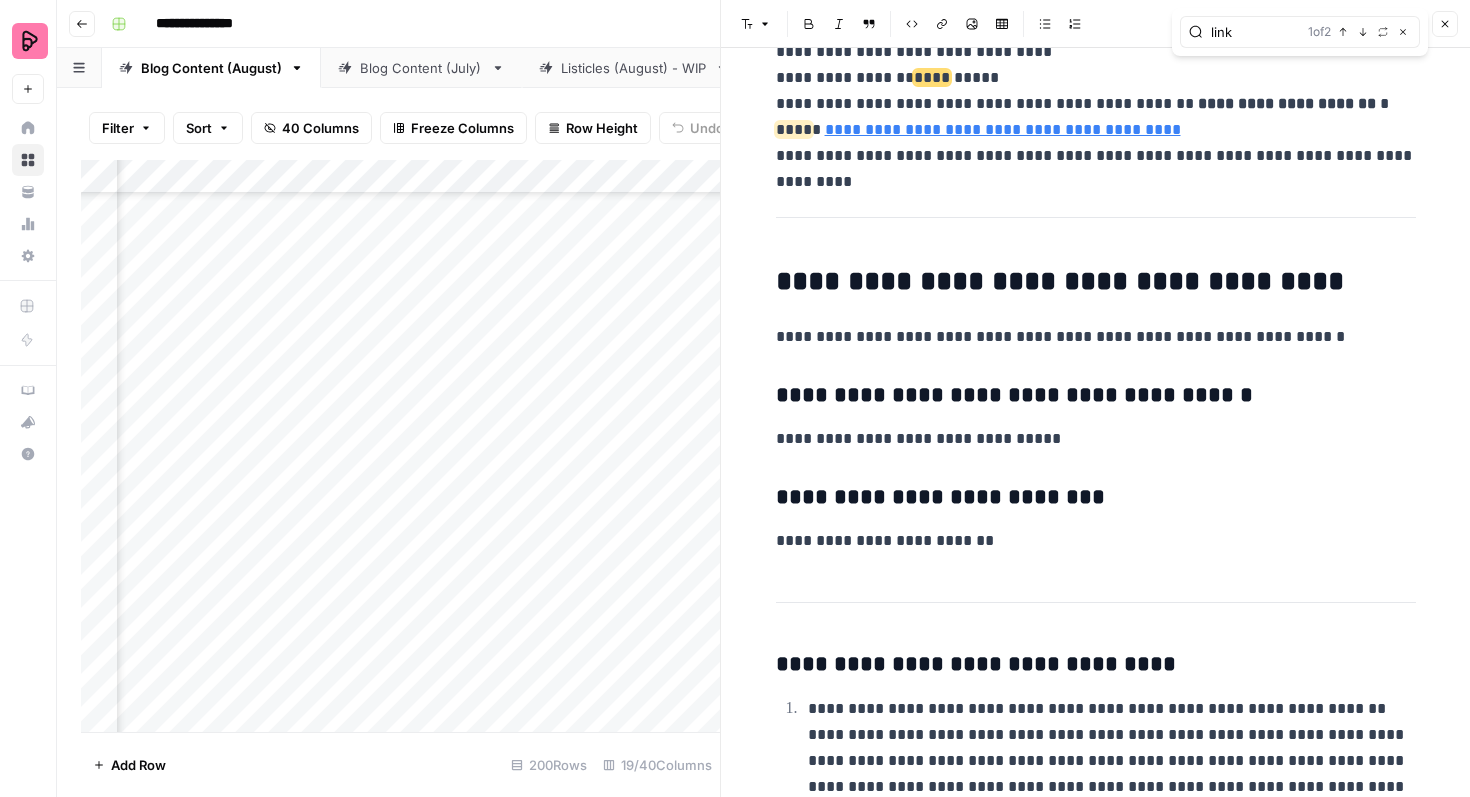 click 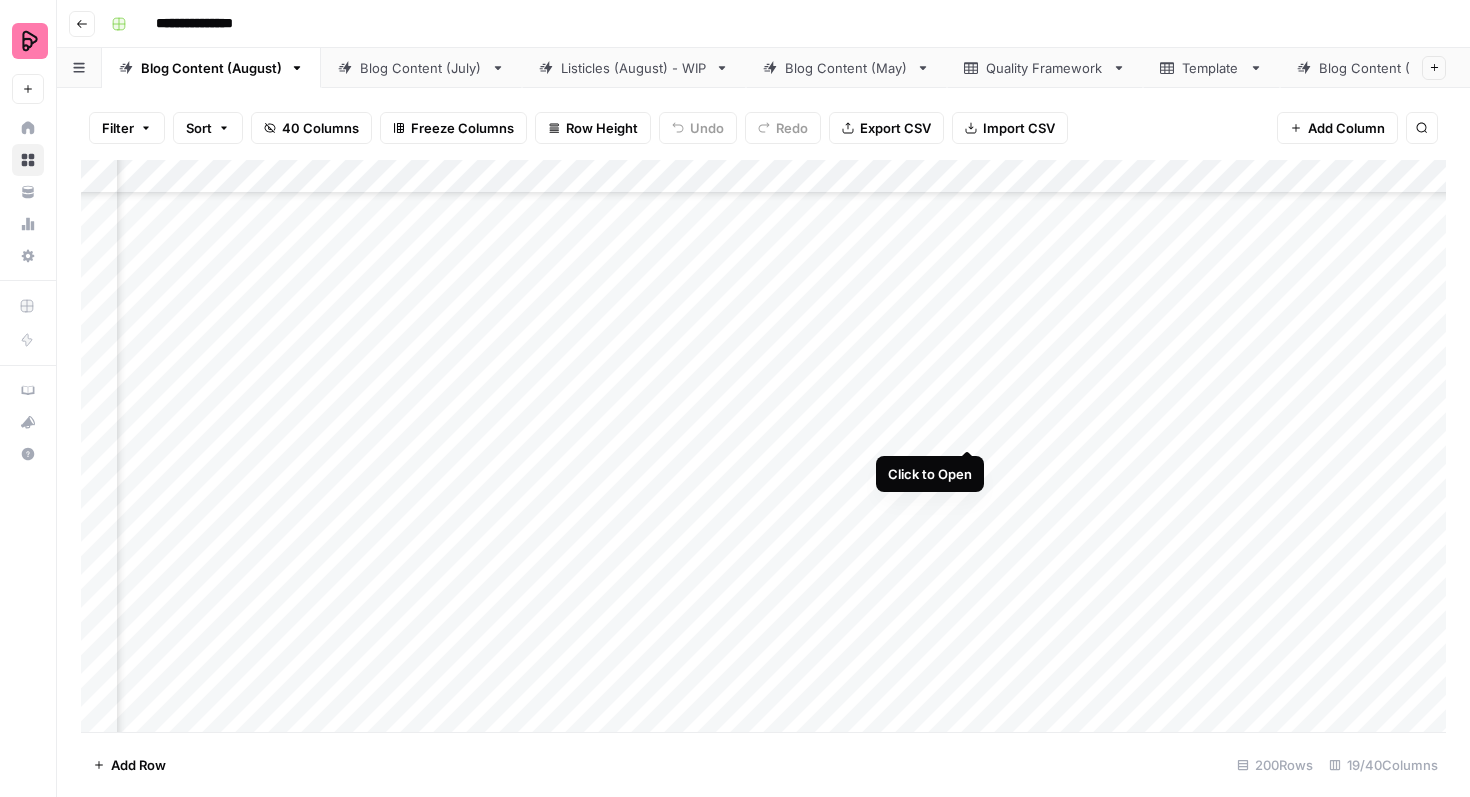 click on "Add Column" at bounding box center [763, 446] 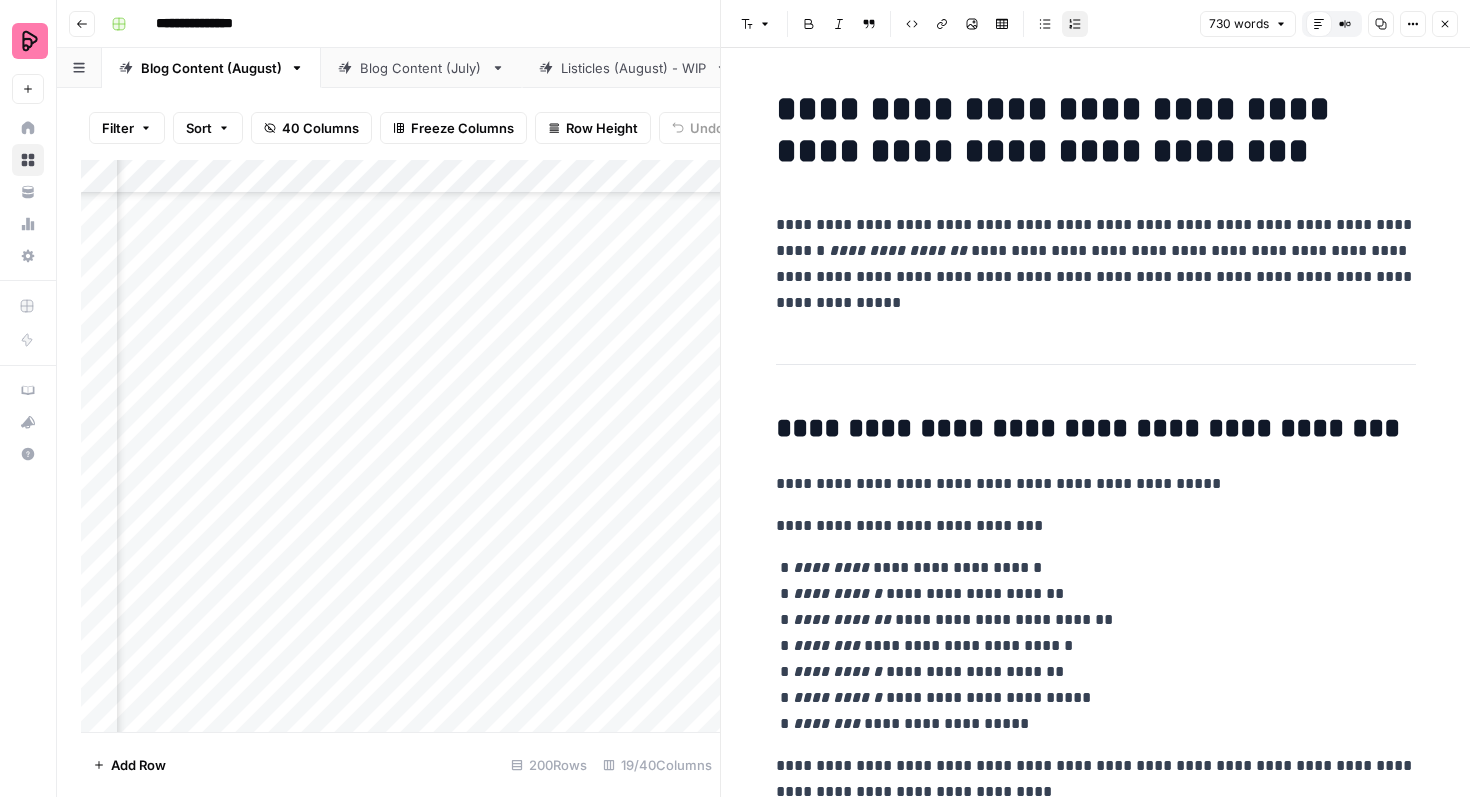click on "**********" at bounding box center [1096, 264] 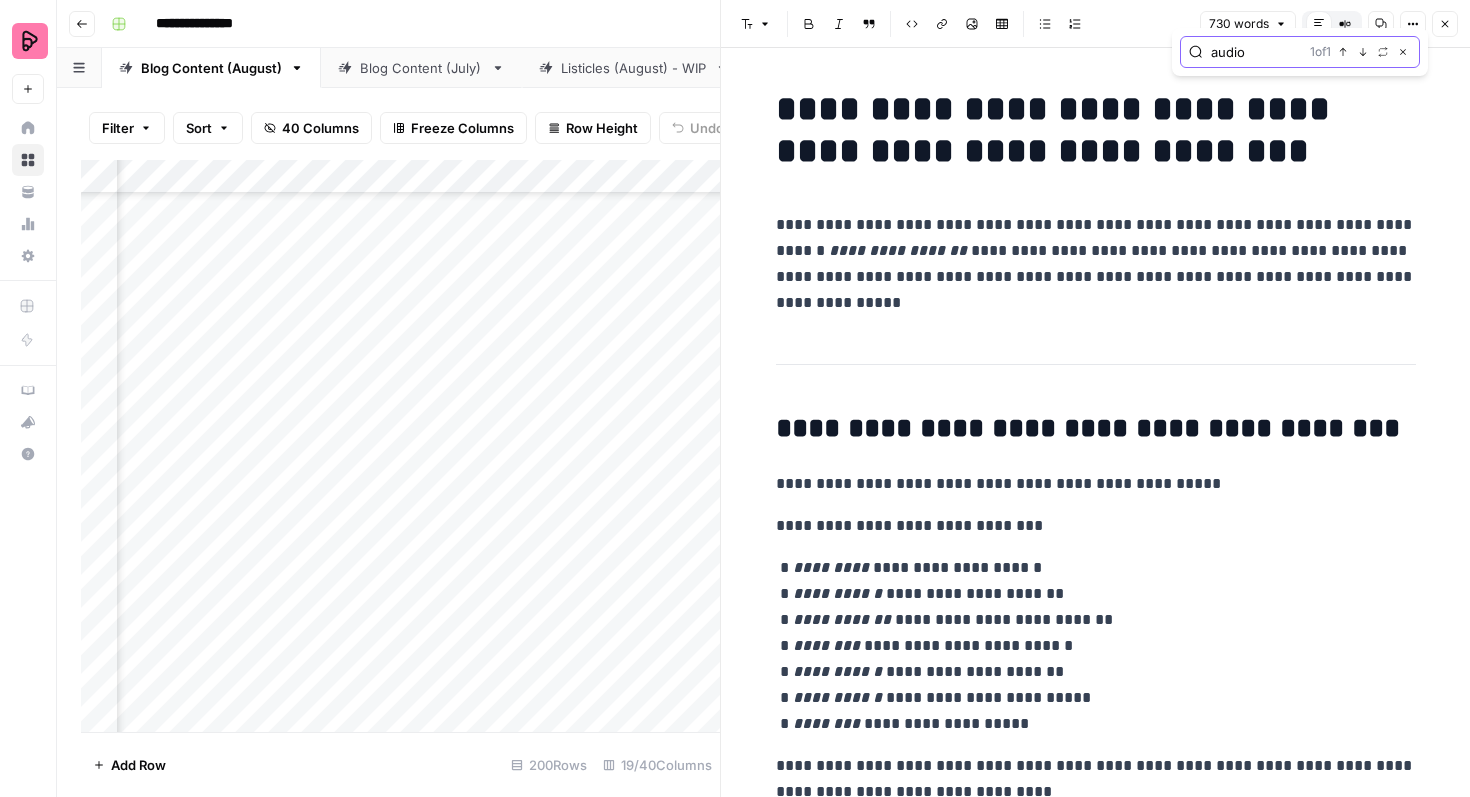 click on "Next Match" at bounding box center (1363, 52) 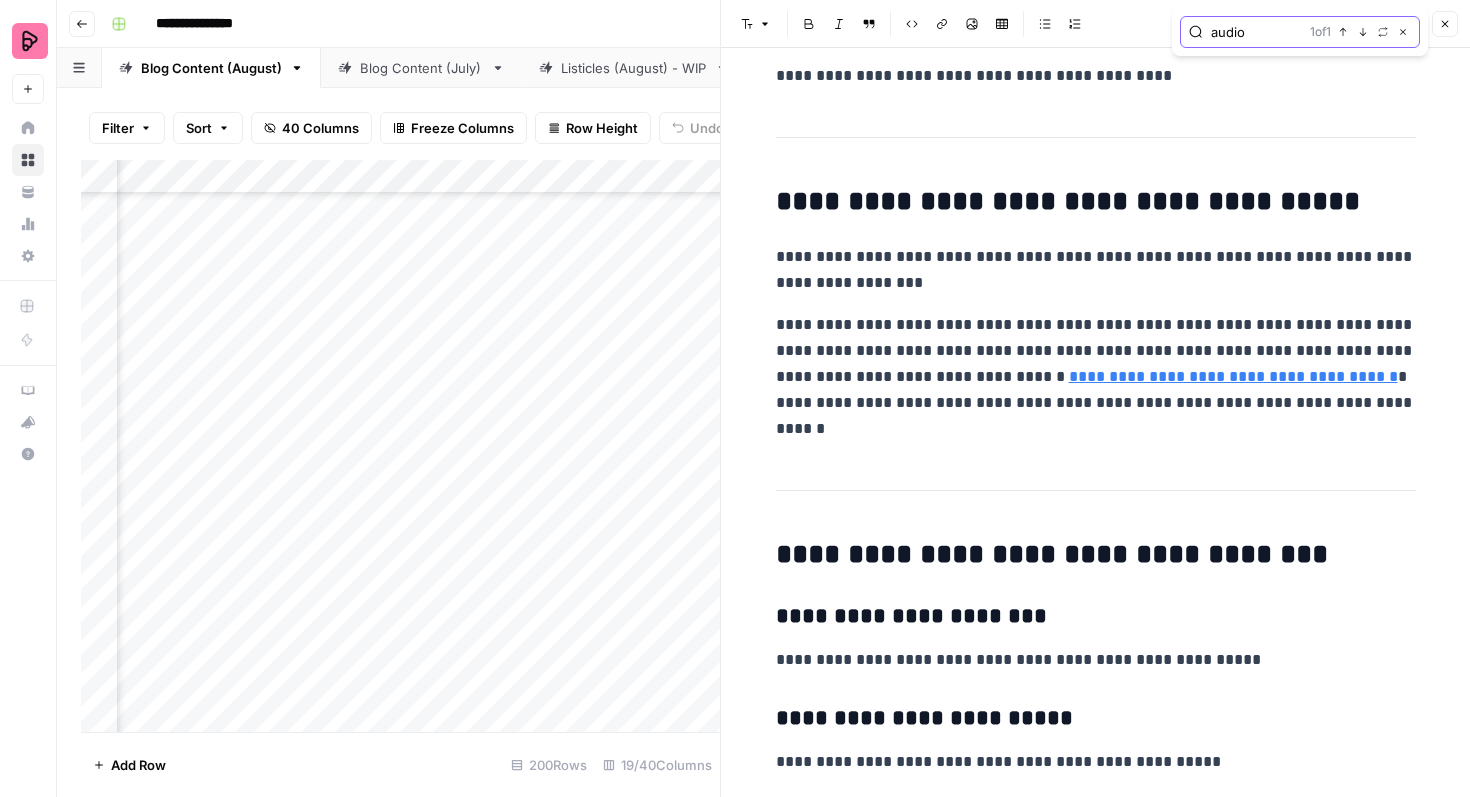 scroll, scrollTop: 4103, scrollLeft: 0, axis: vertical 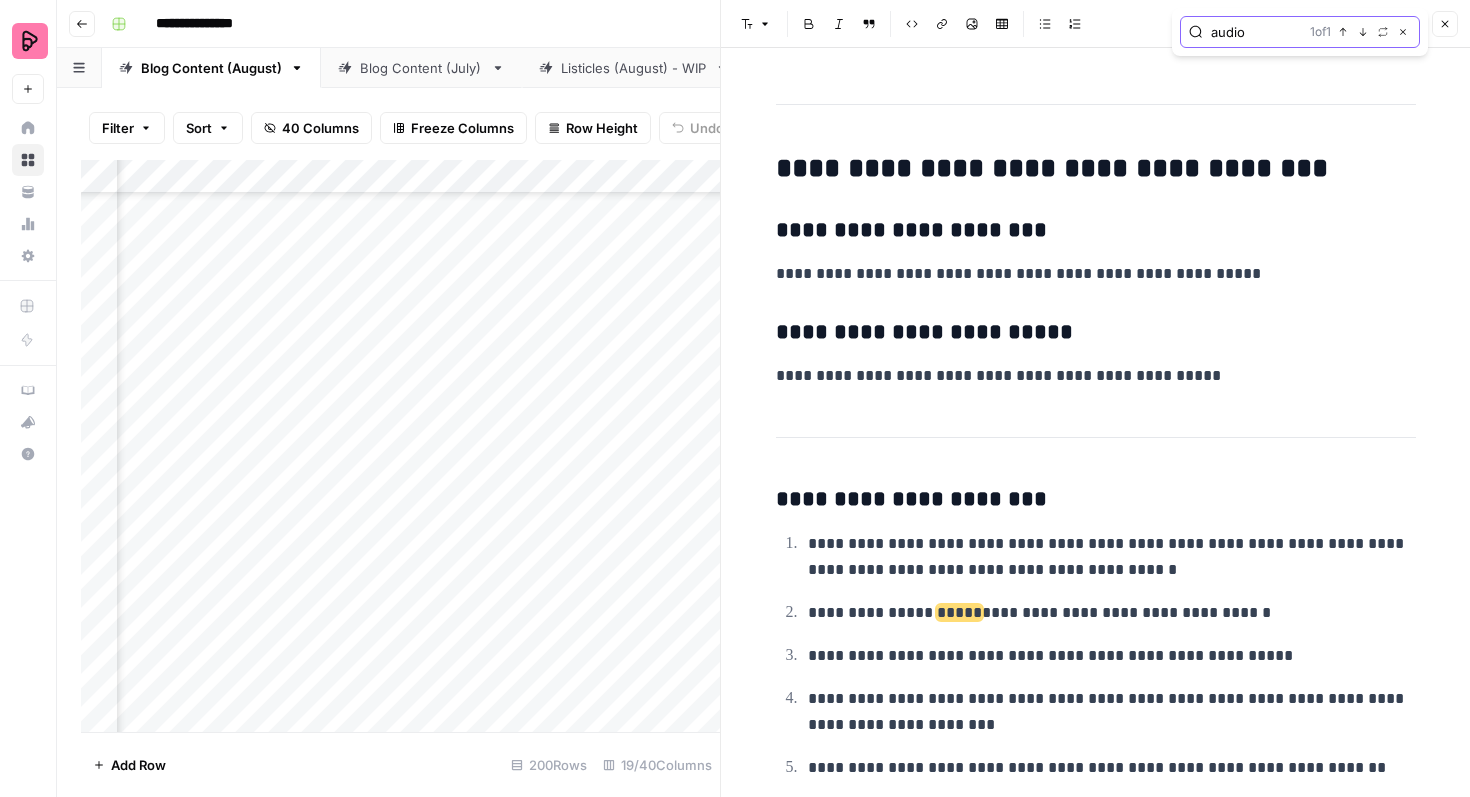 click on "audio" at bounding box center (1256, 32) 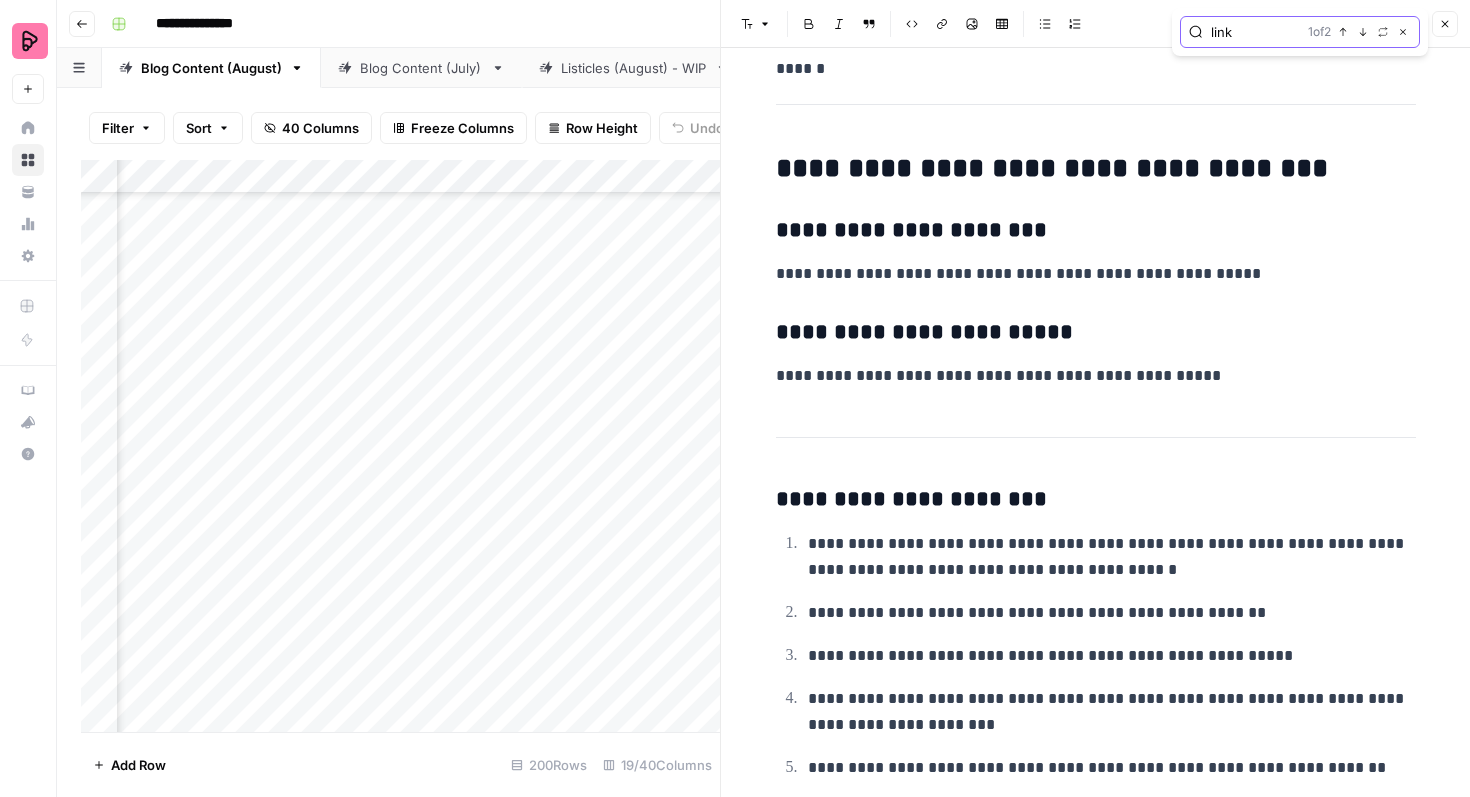 type on "link" 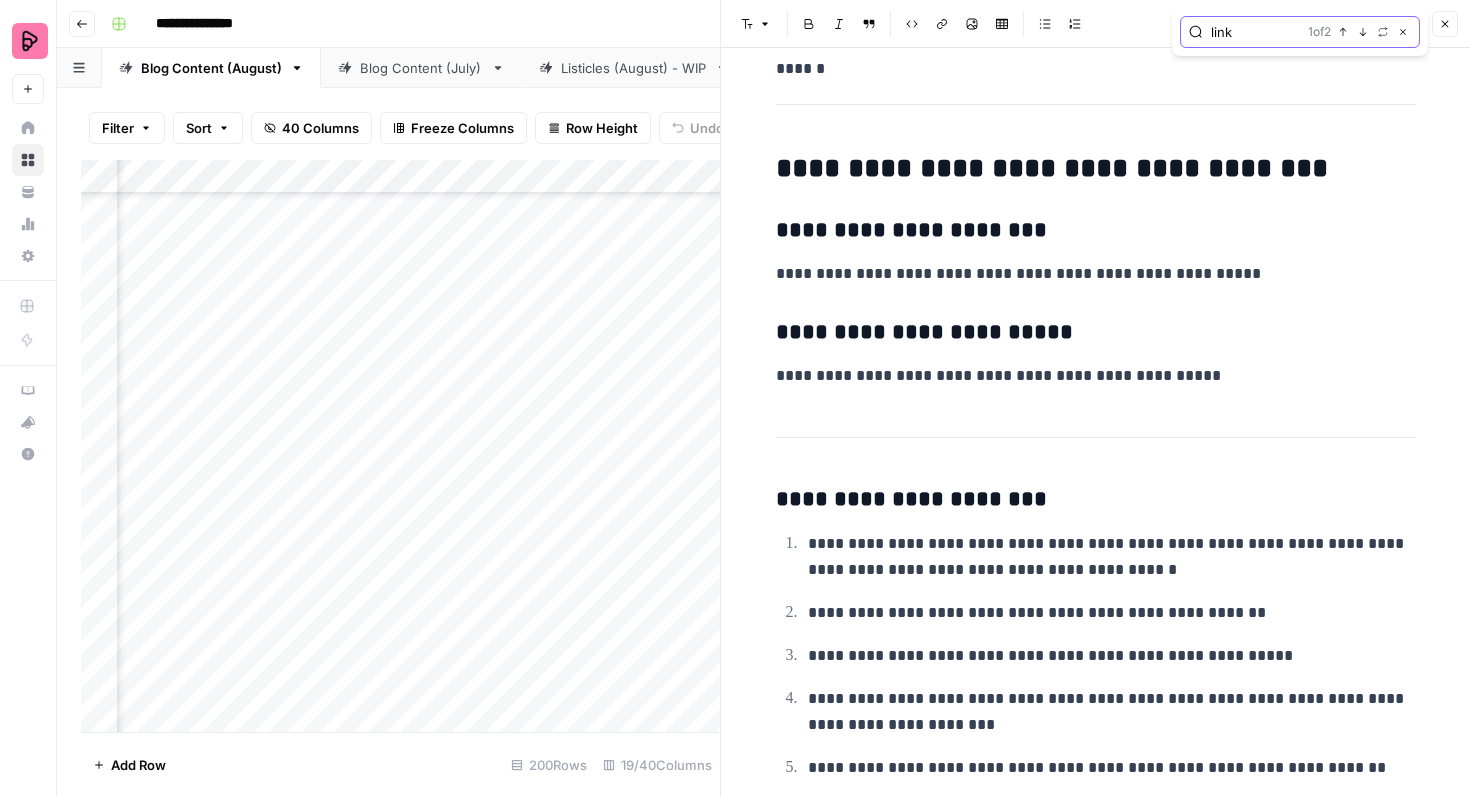 click 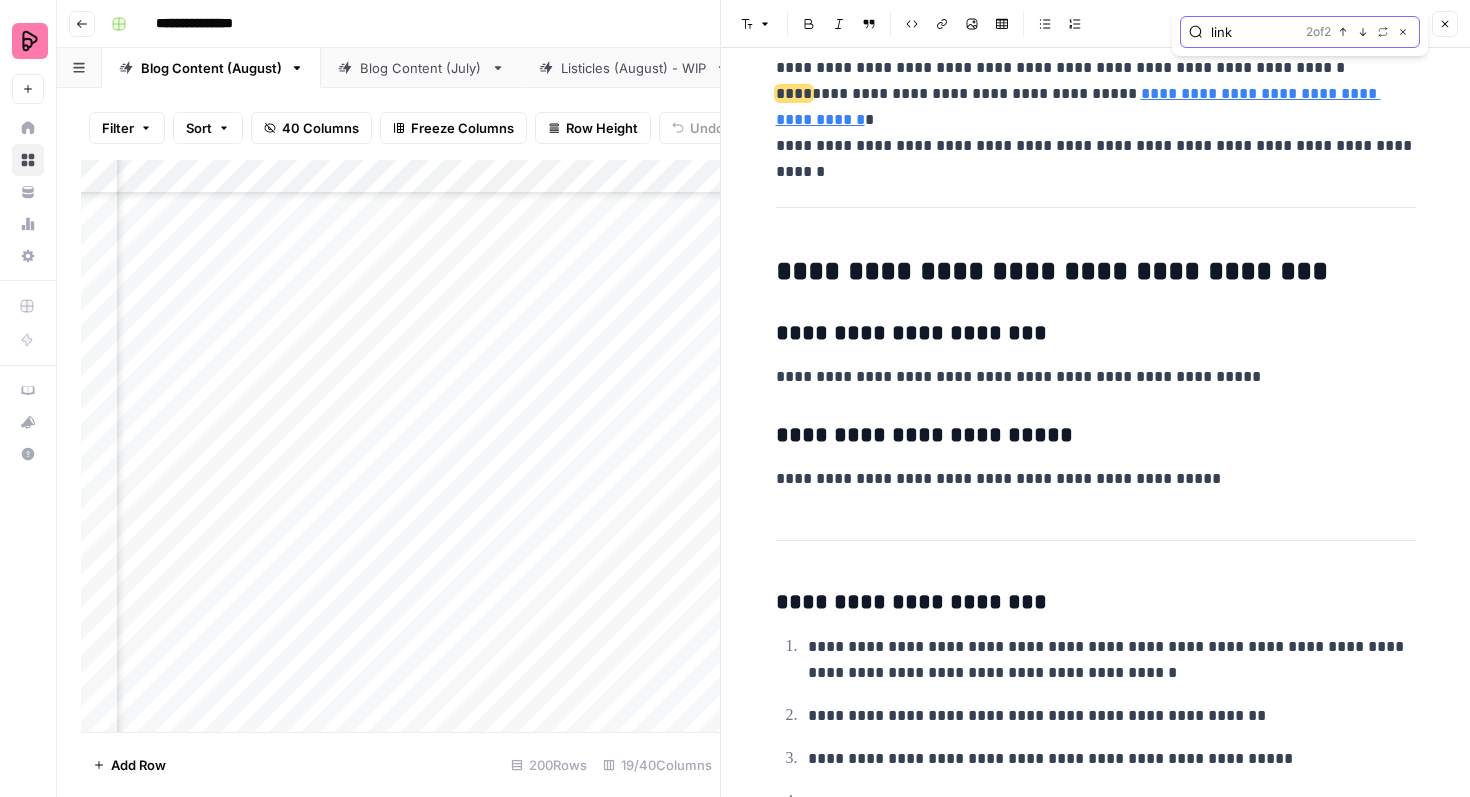 scroll, scrollTop: 3990, scrollLeft: 0, axis: vertical 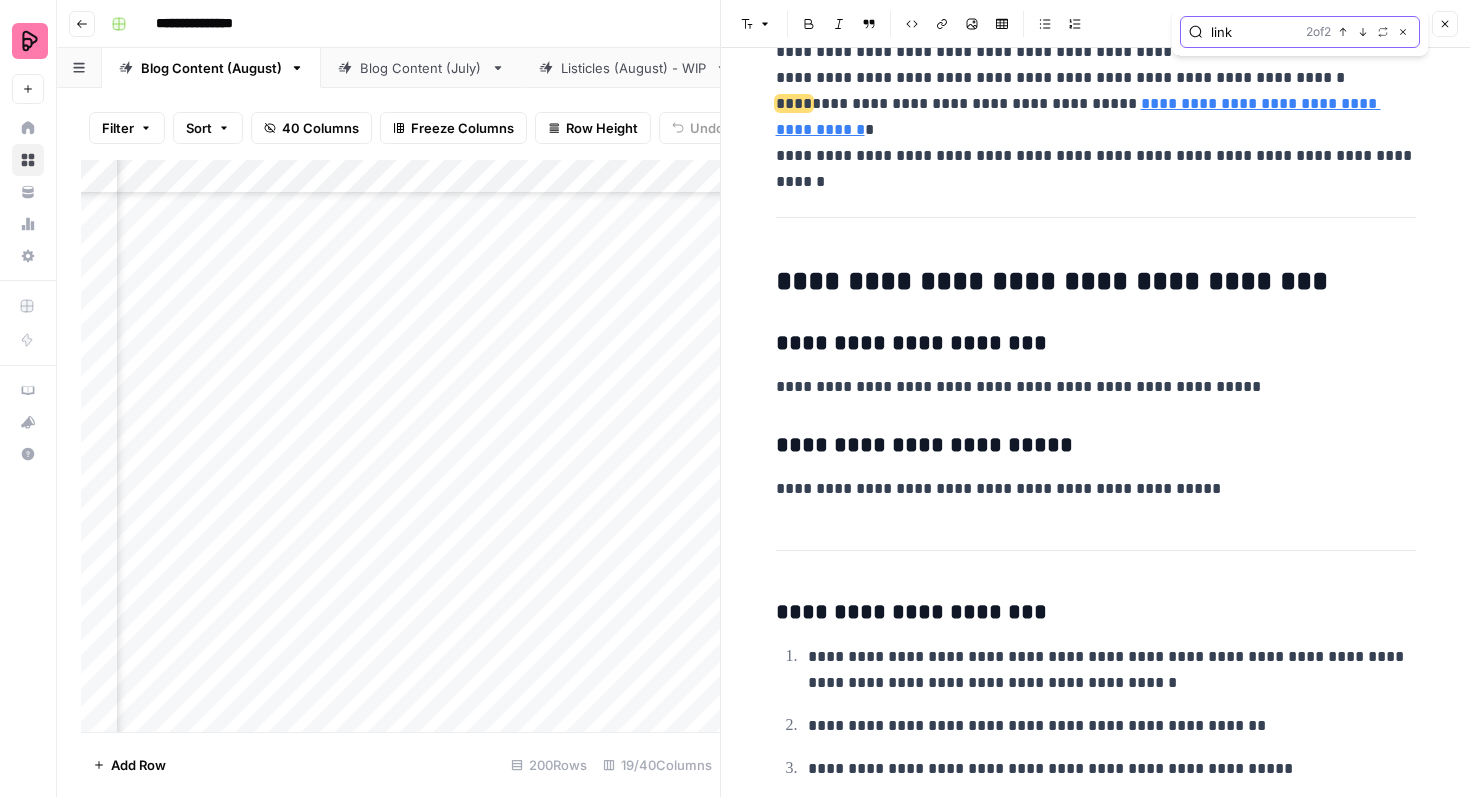 click 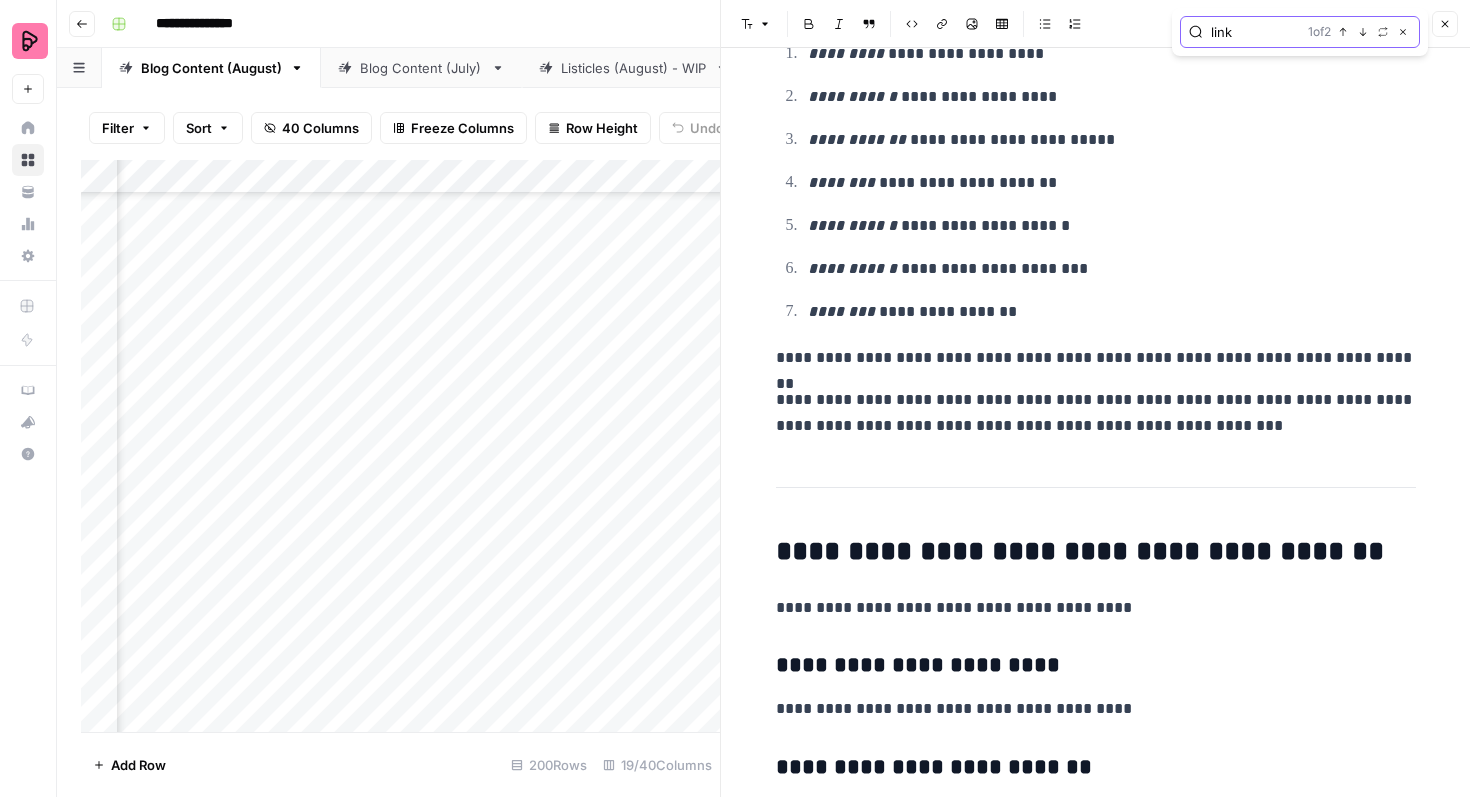 scroll, scrollTop: 1583, scrollLeft: 0, axis: vertical 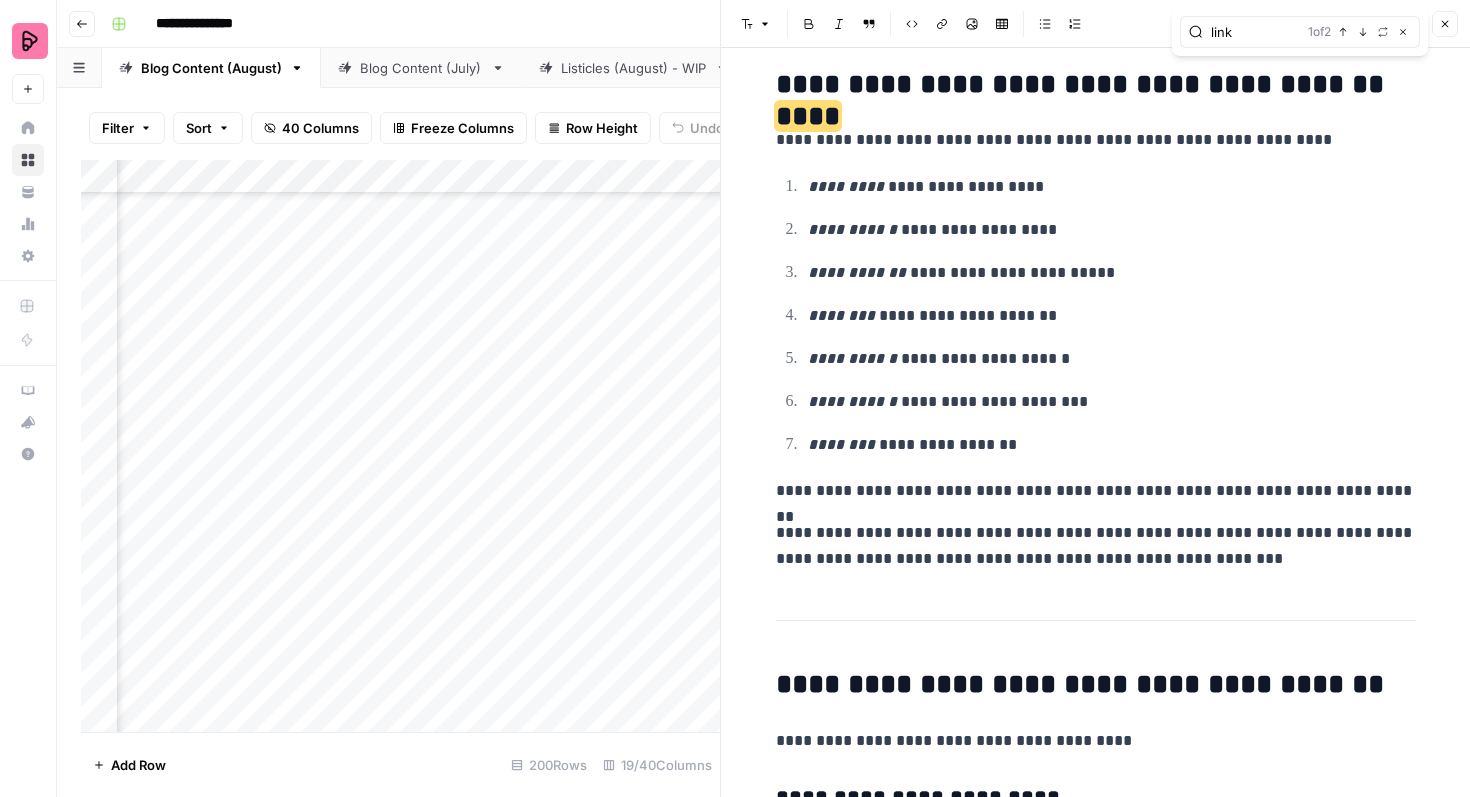 click 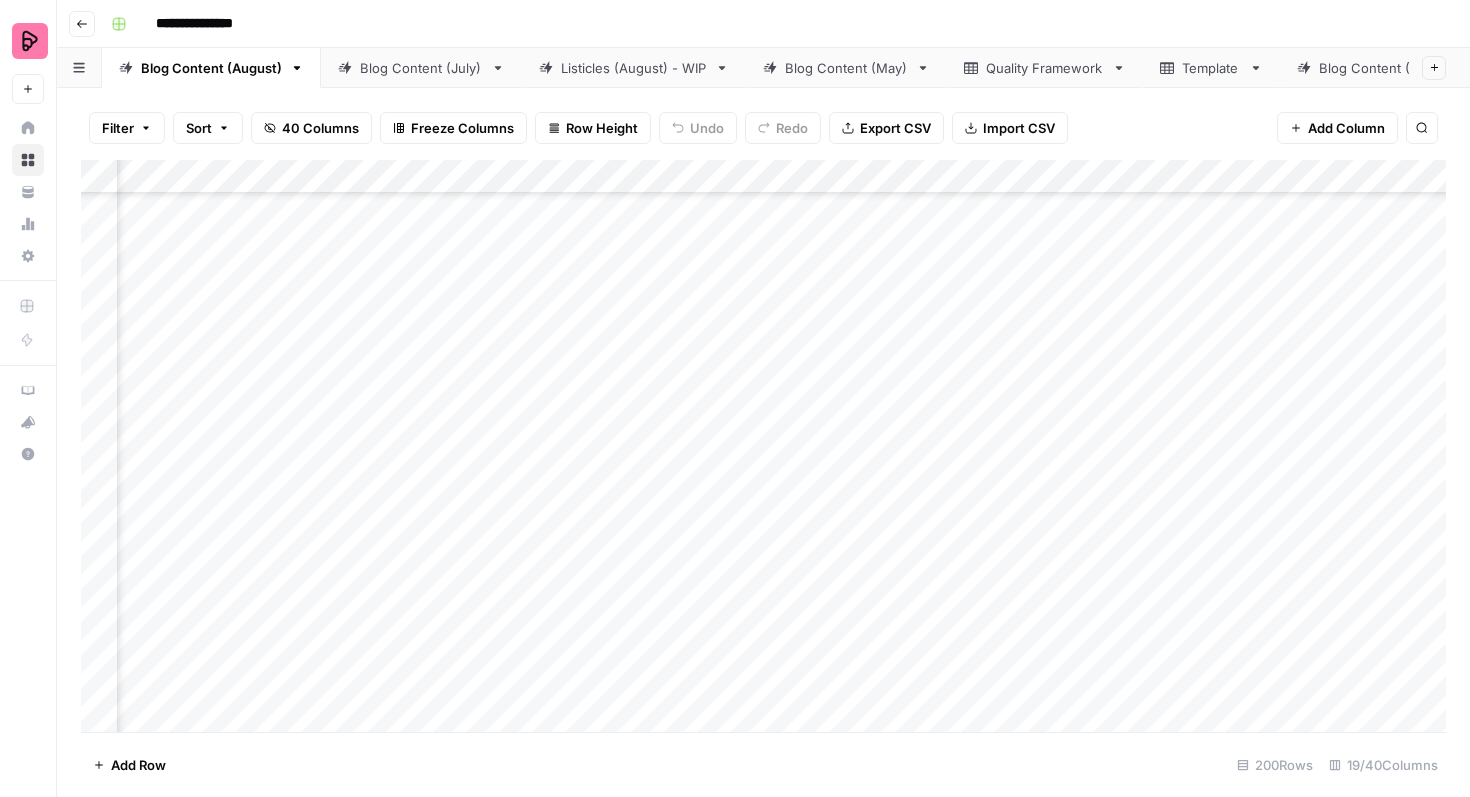 scroll, scrollTop: 2828, scrollLeft: 174, axis: both 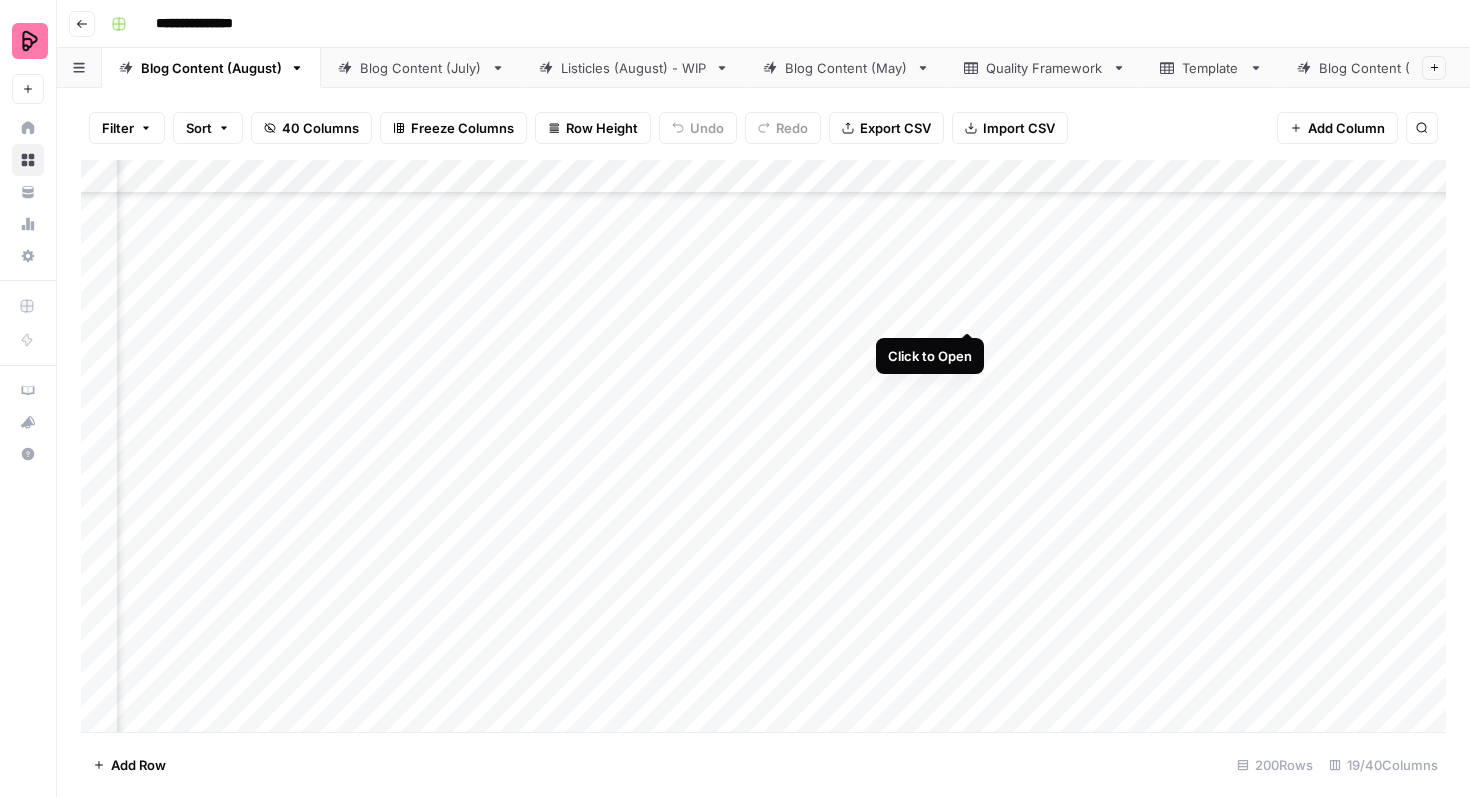 click on "Add Column" at bounding box center (763, 446) 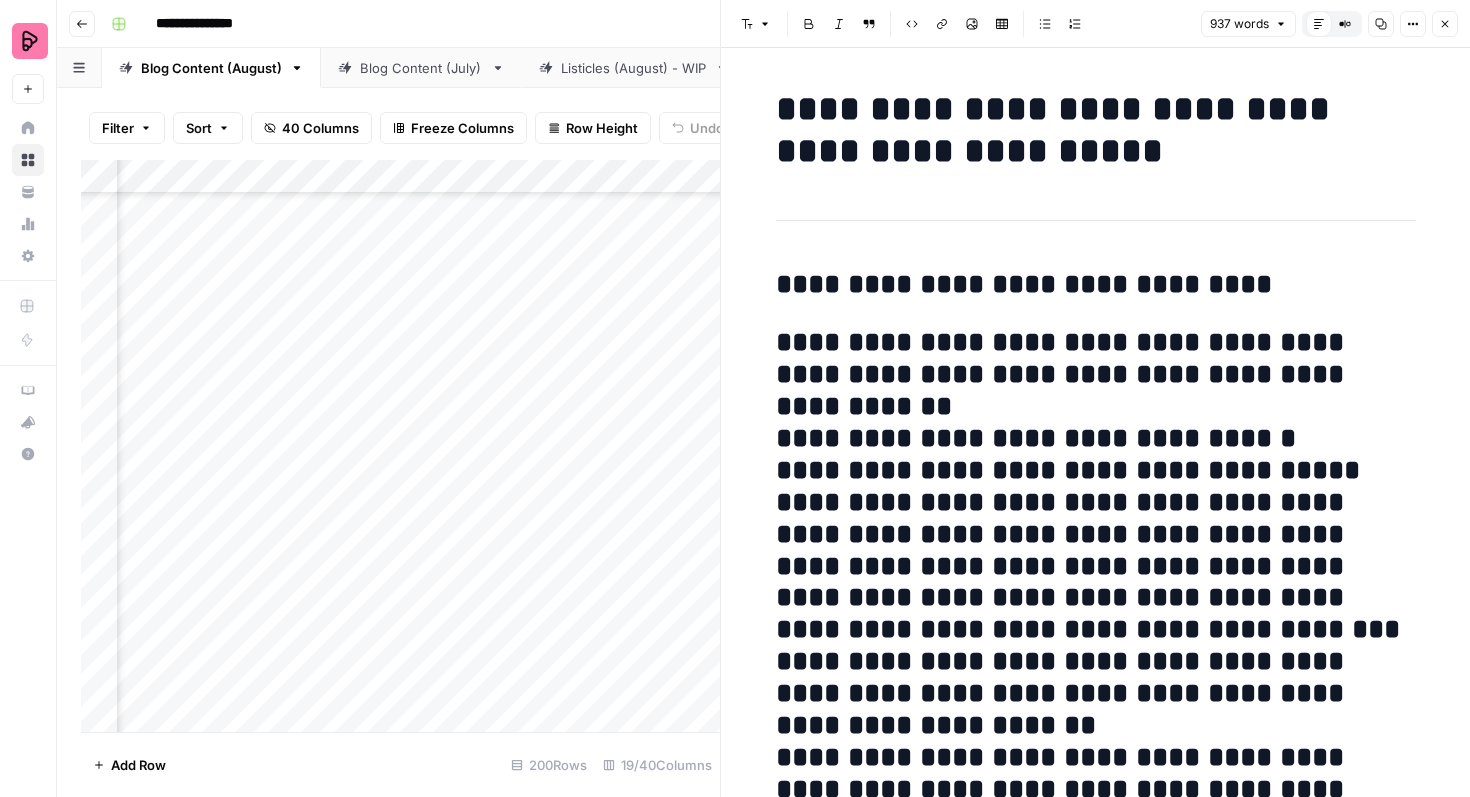 click on "Close" at bounding box center [1445, 24] 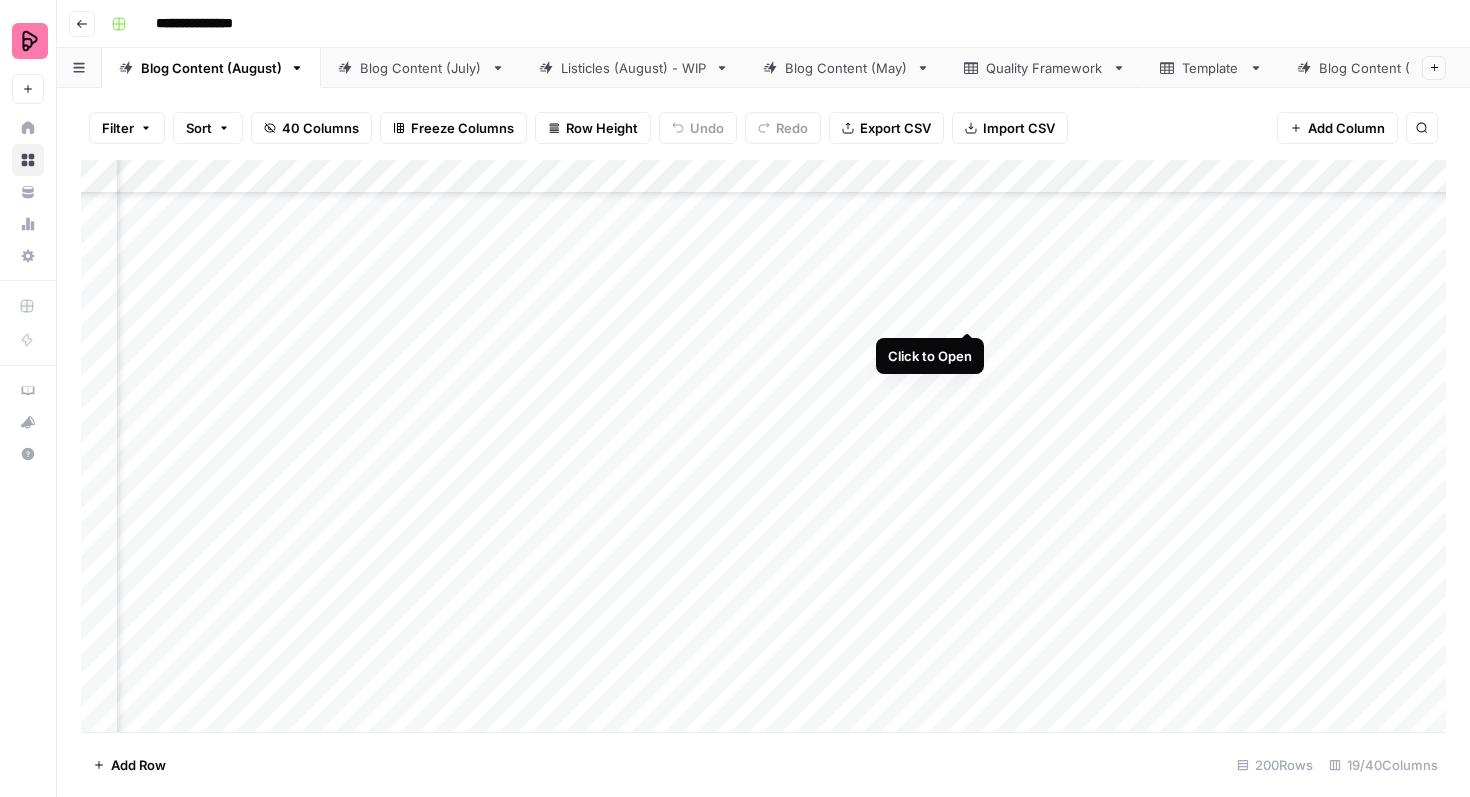 click on "Add Column" at bounding box center (763, 446) 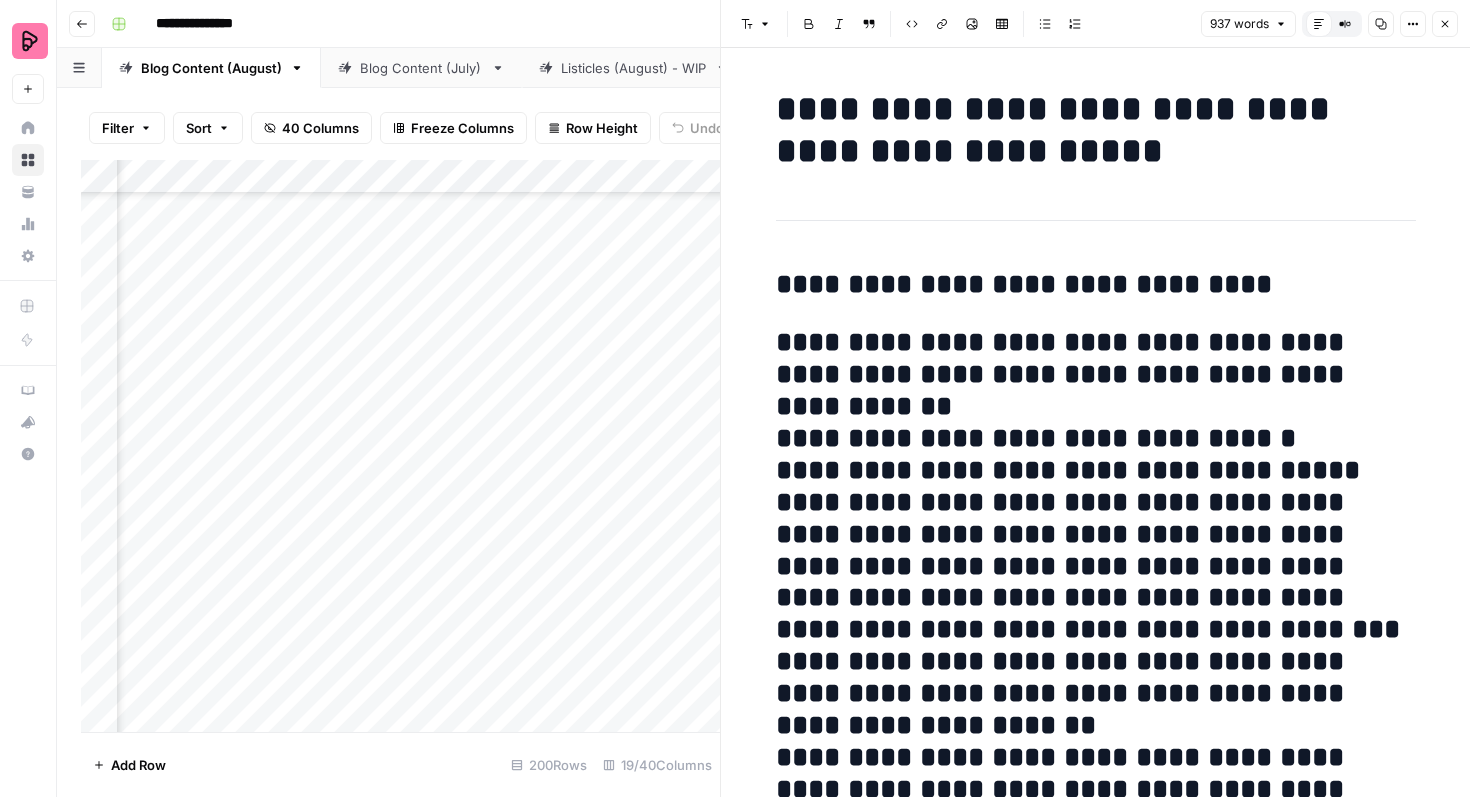 click on "**********" at bounding box center [1096, 285] 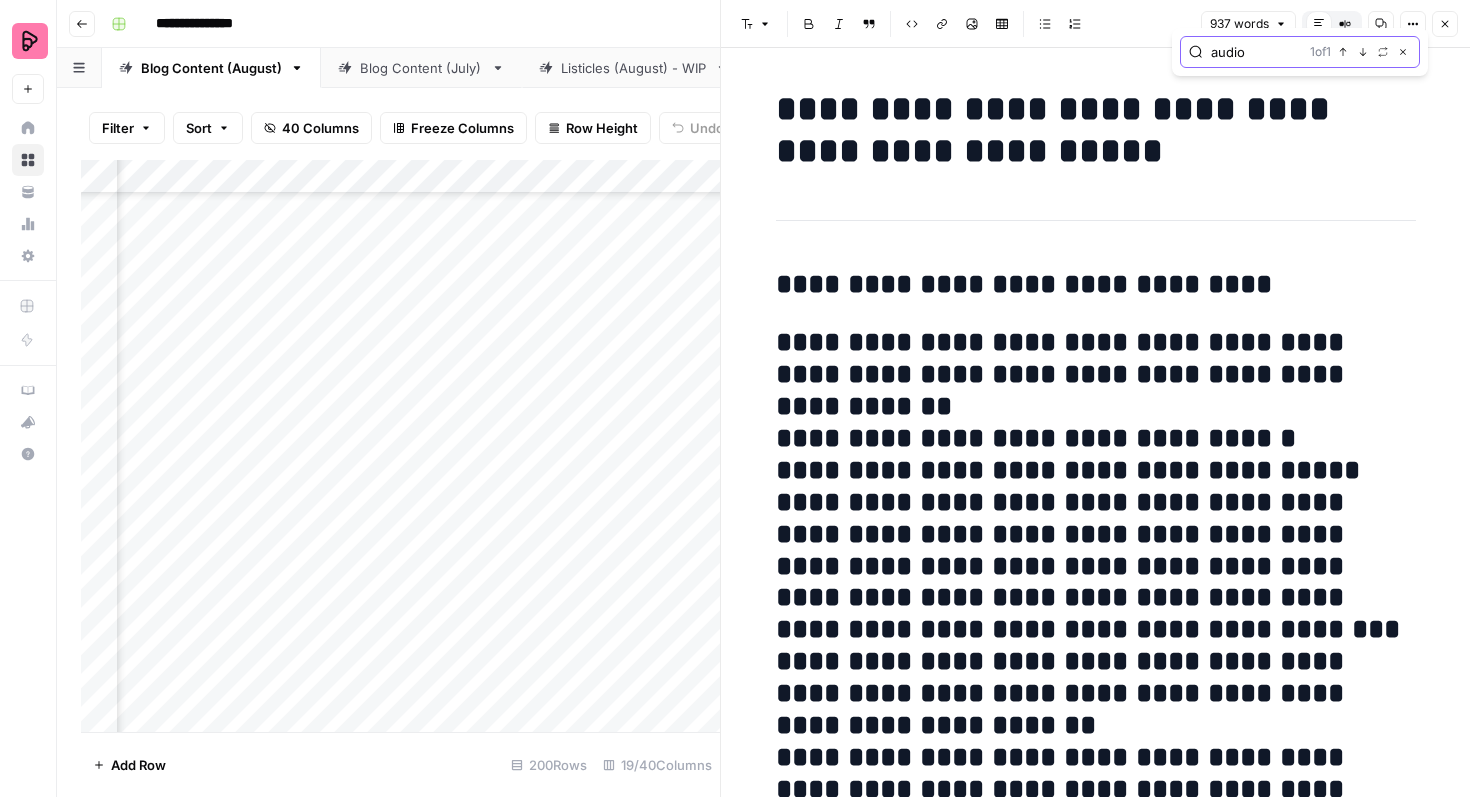 click 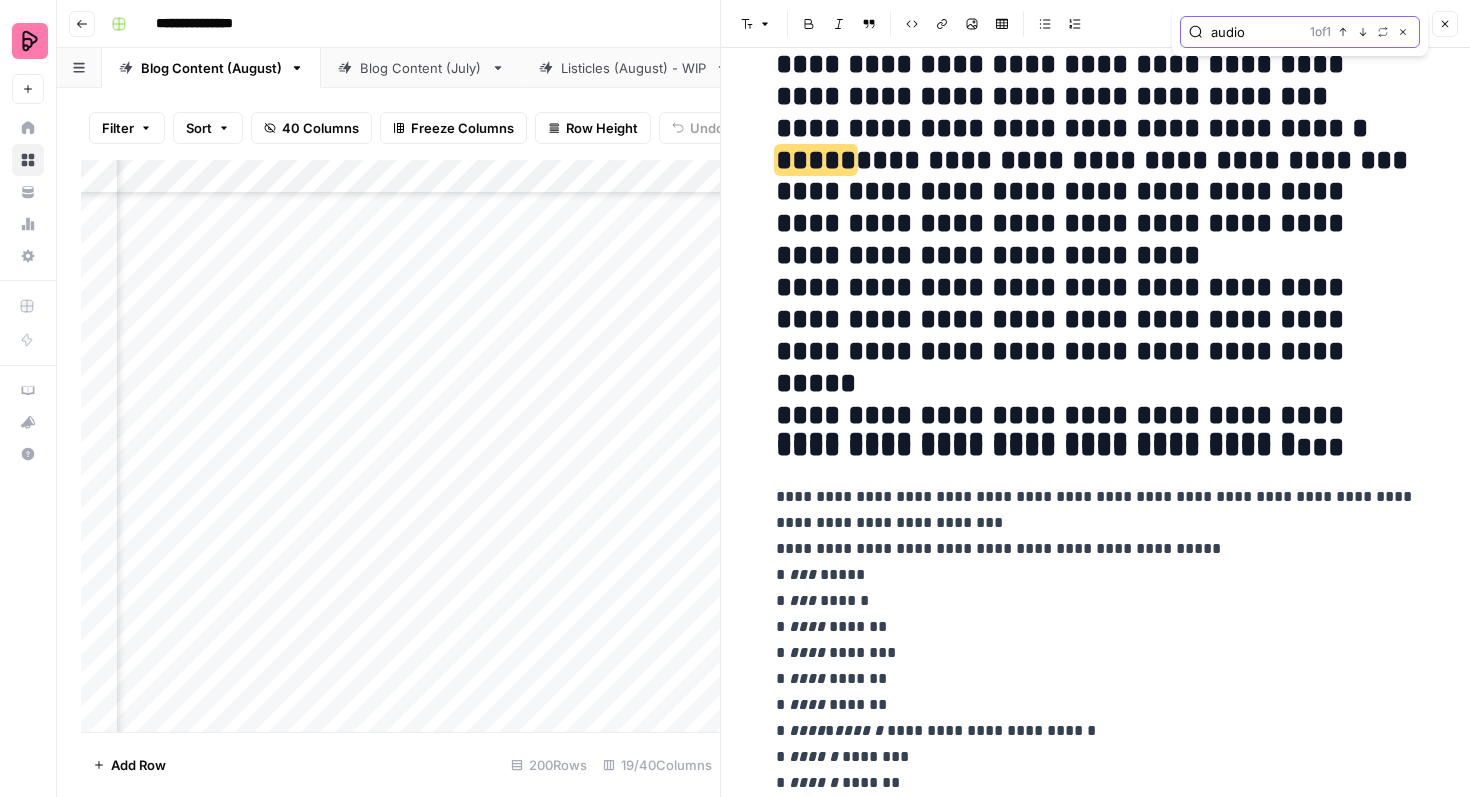 scroll, scrollTop: 736, scrollLeft: 0, axis: vertical 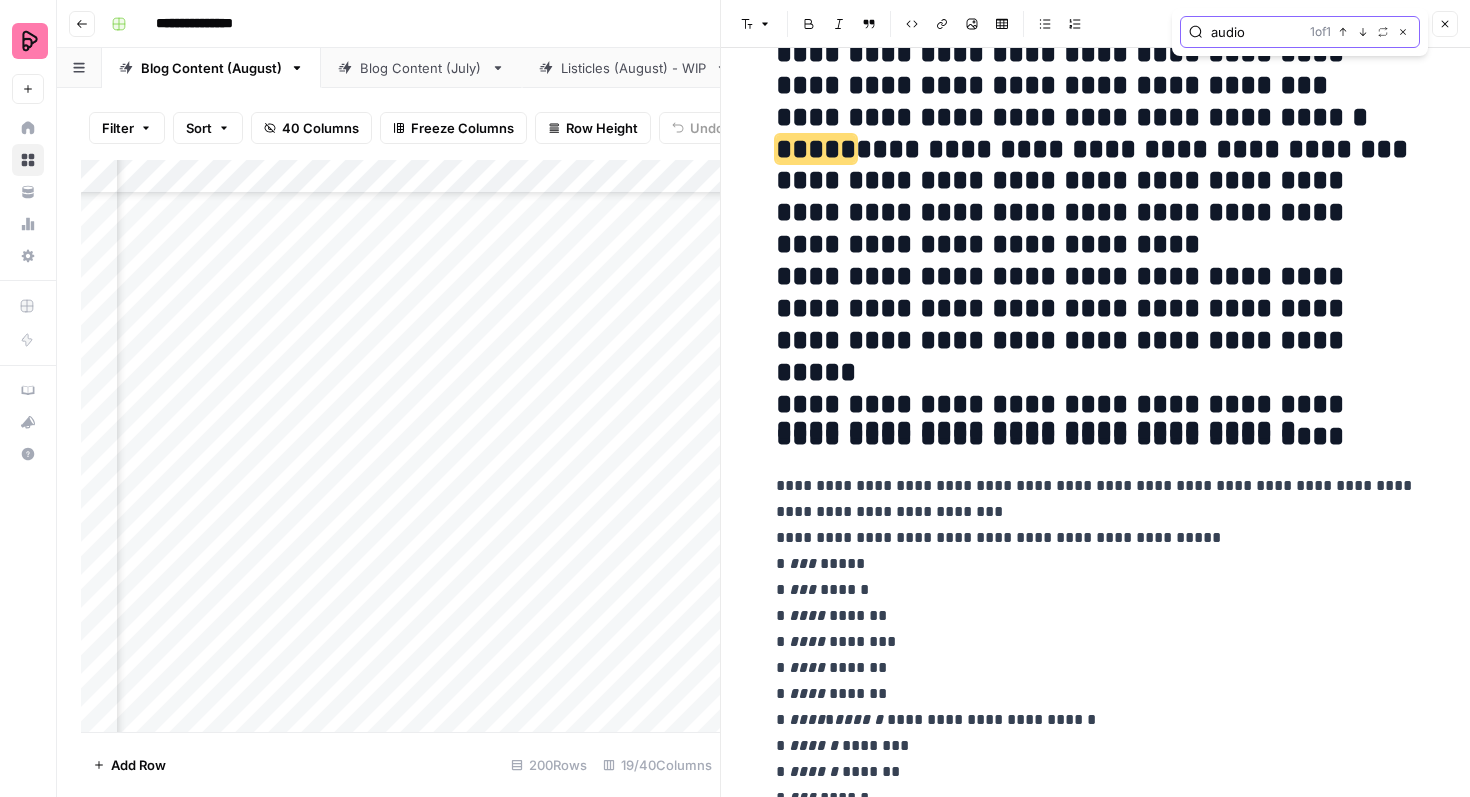 click on "audio" at bounding box center [1256, 32] 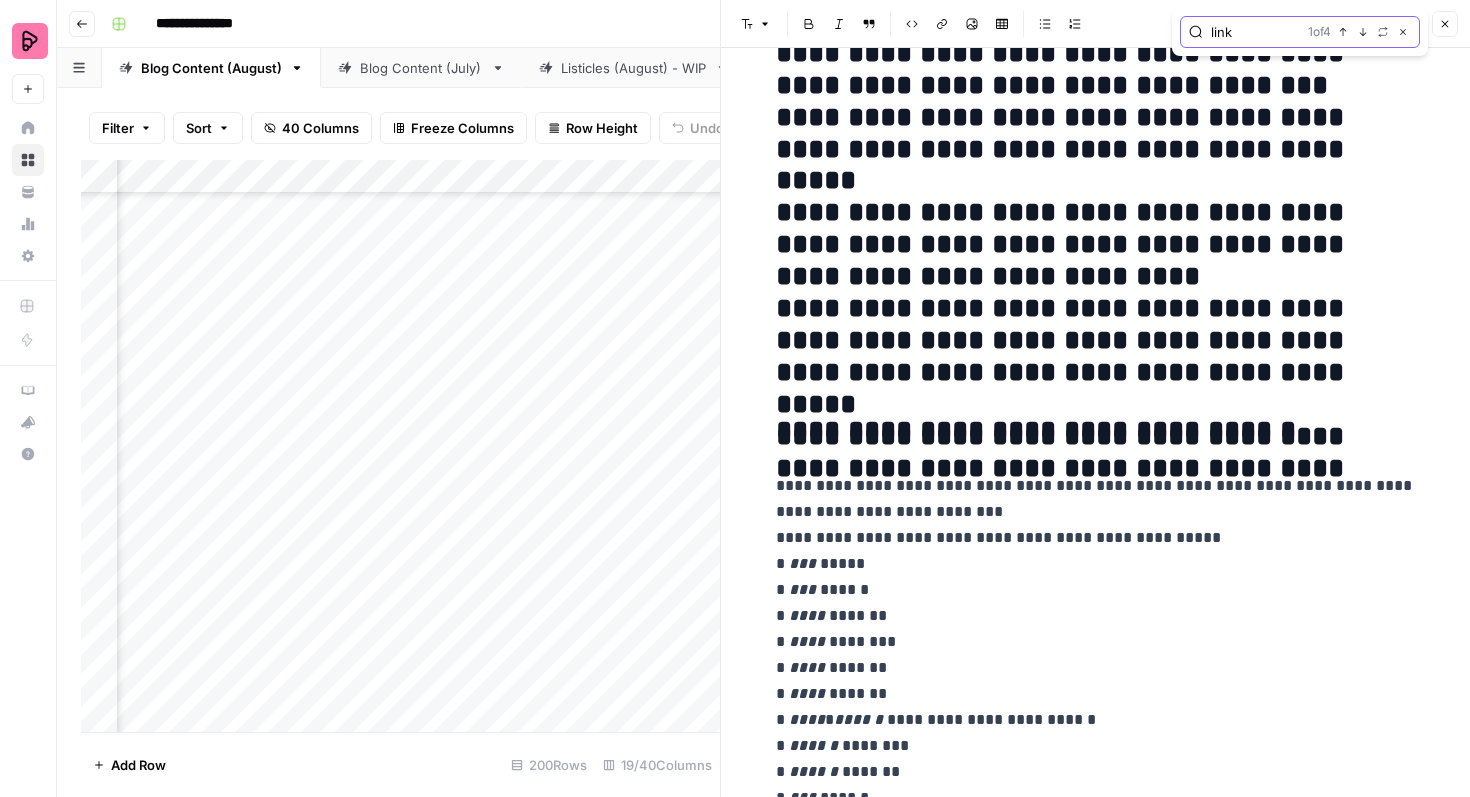 type on "link" 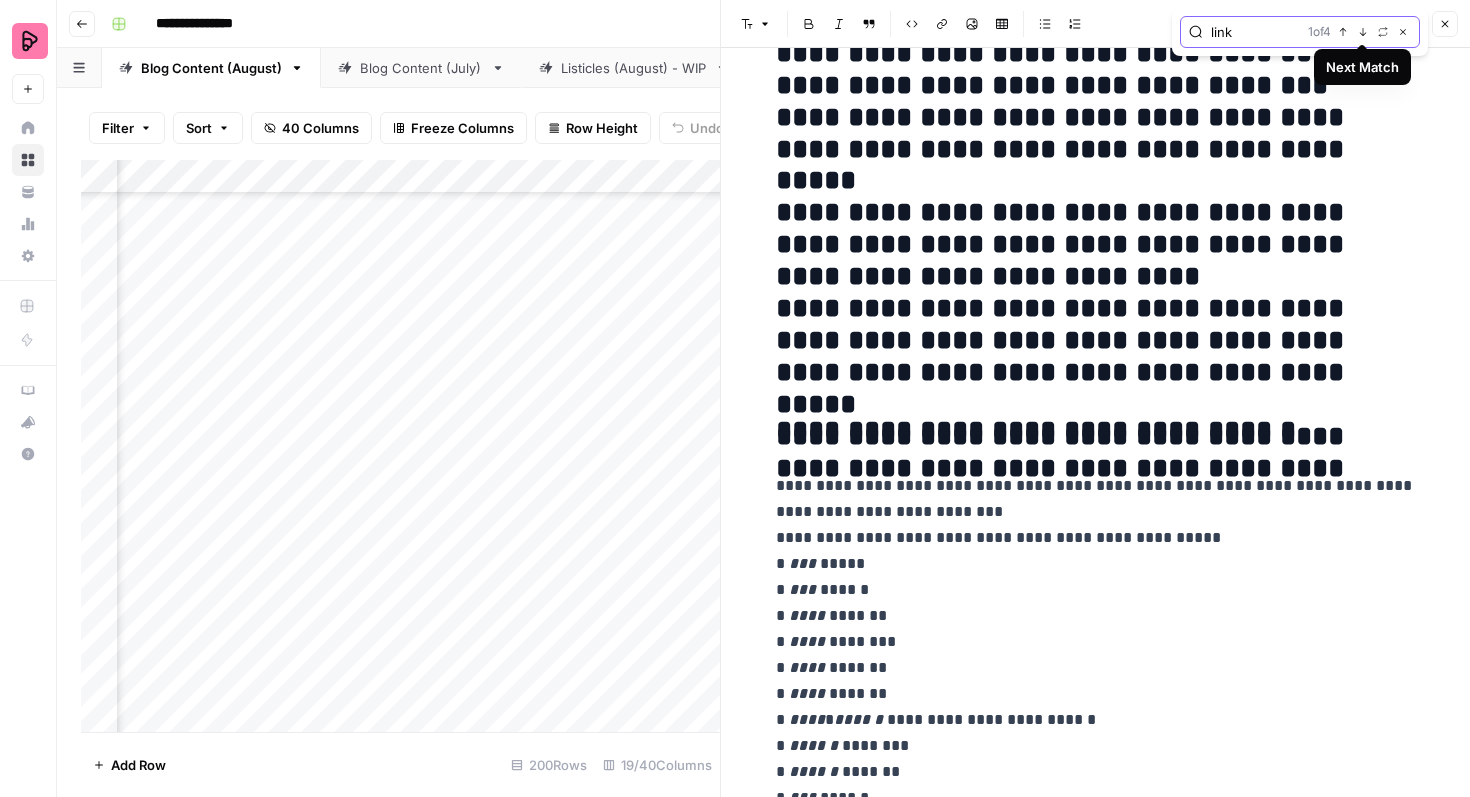 click 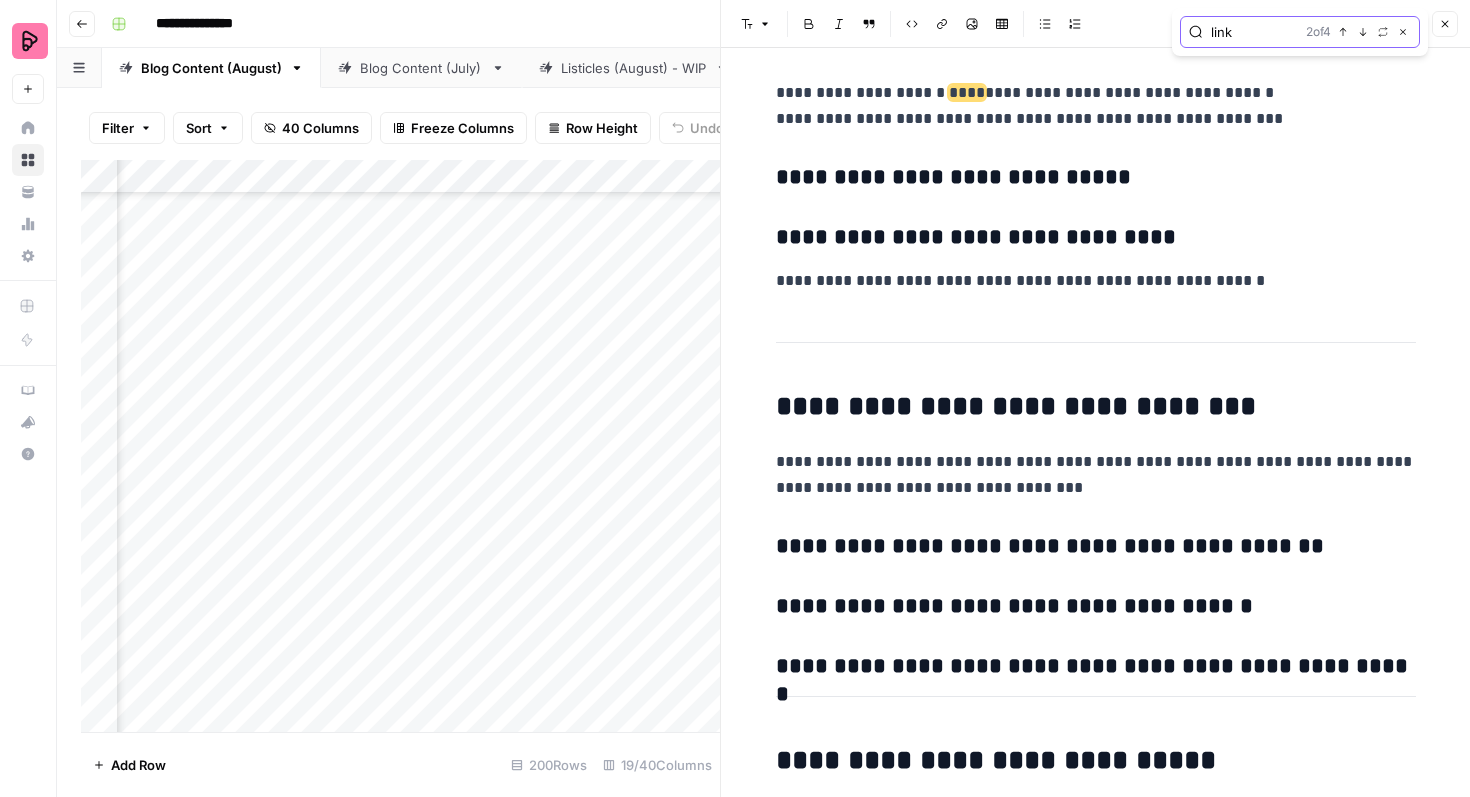 scroll, scrollTop: 4122, scrollLeft: 0, axis: vertical 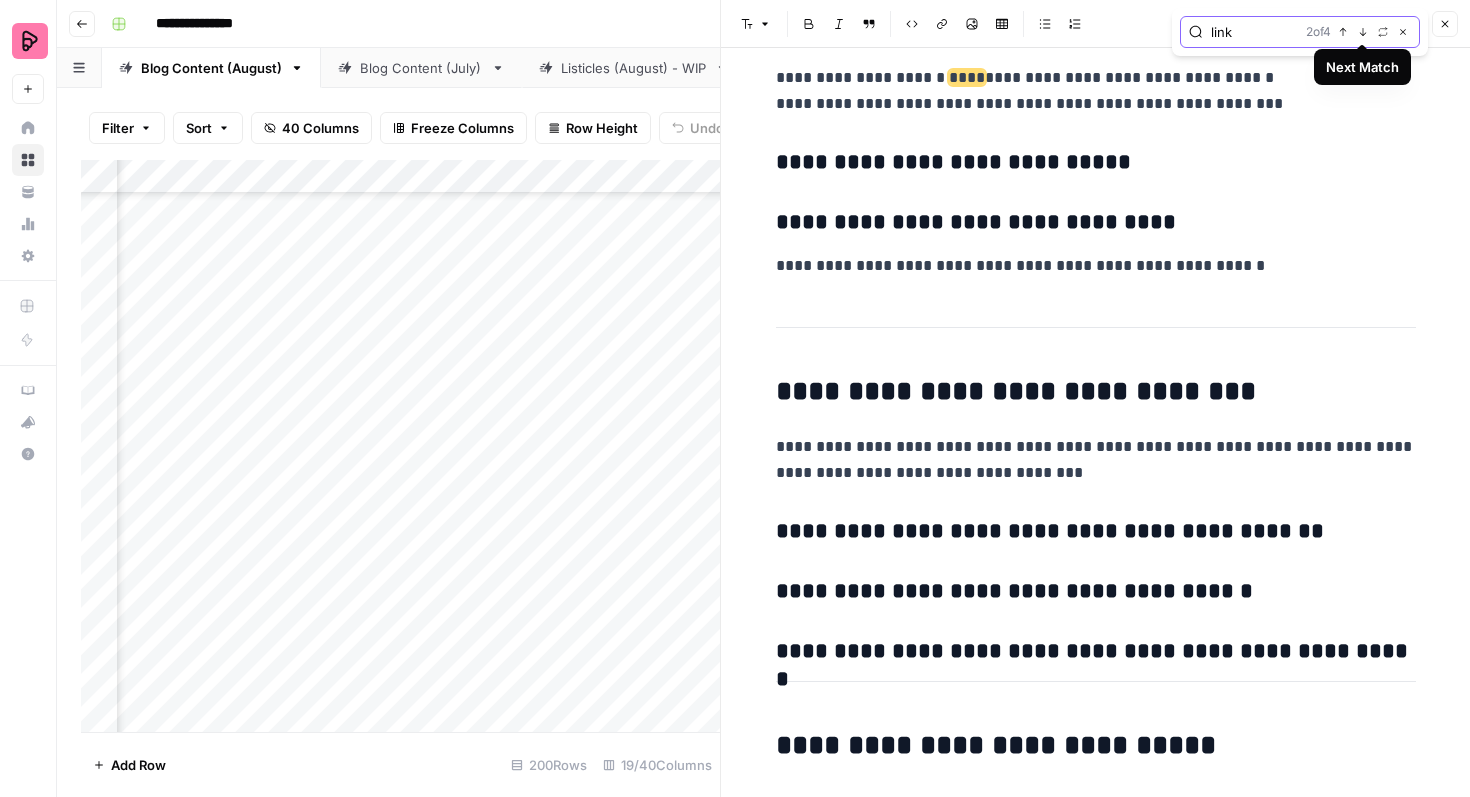 click 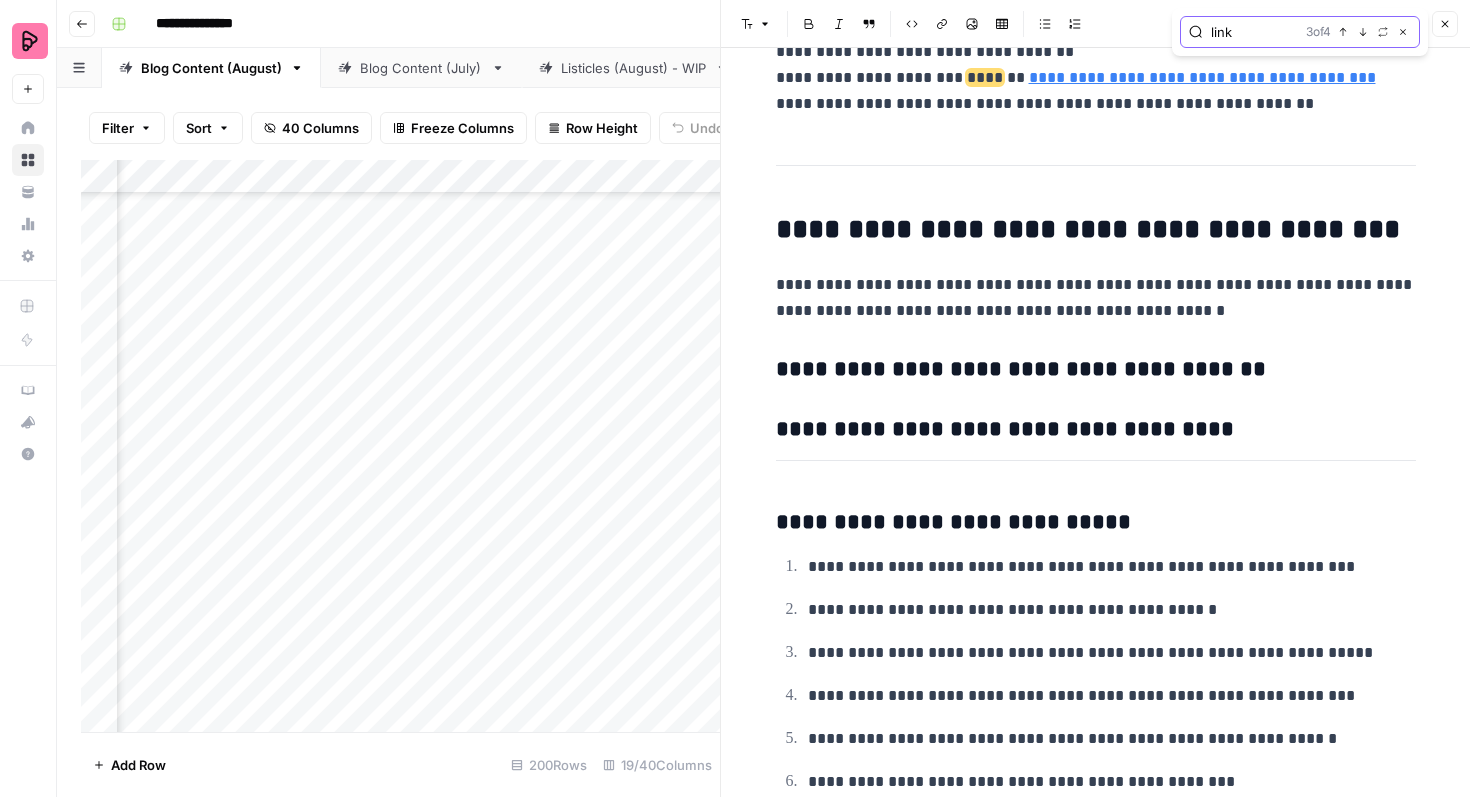 click 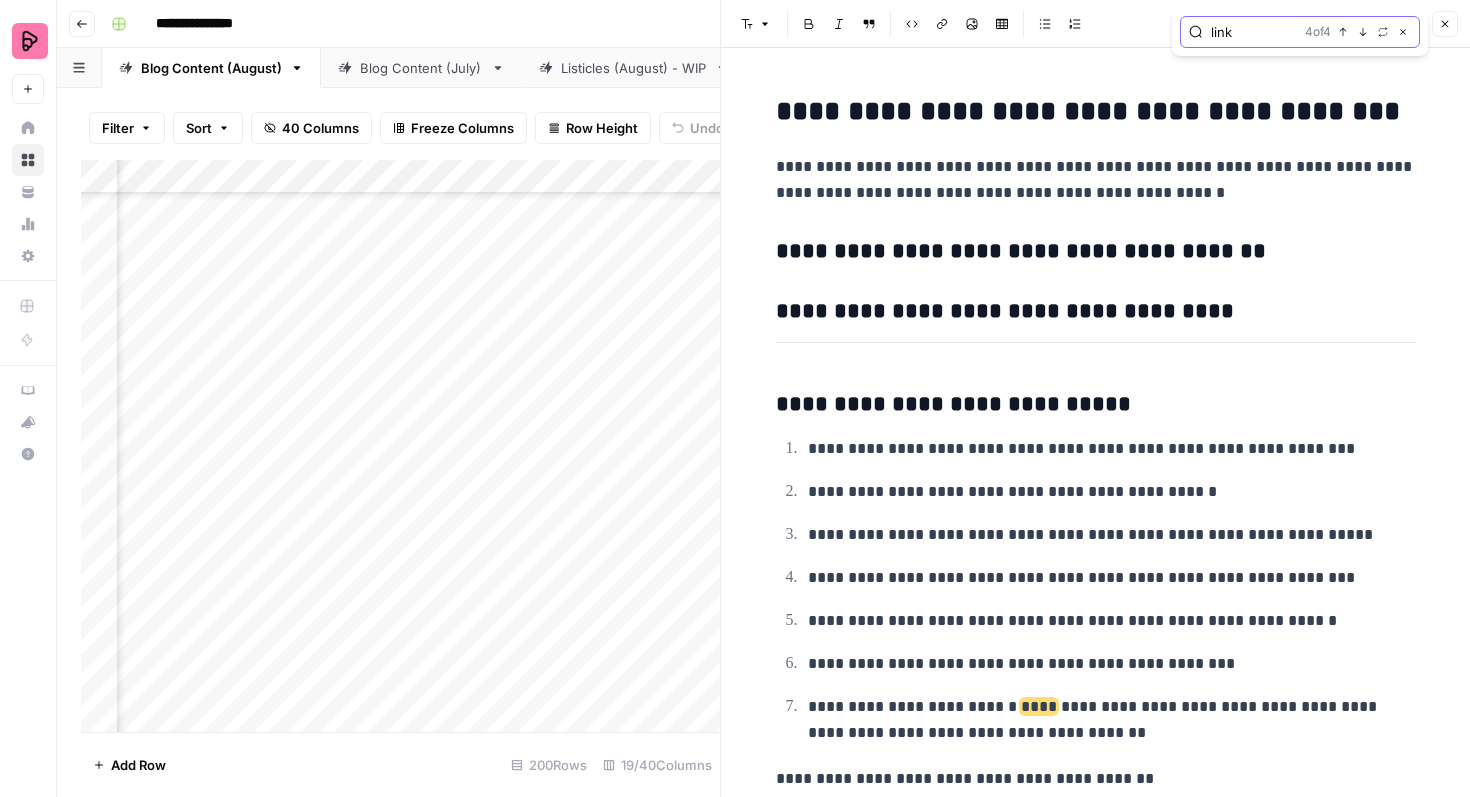 scroll, scrollTop: 5071, scrollLeft: 0, axis: vertical 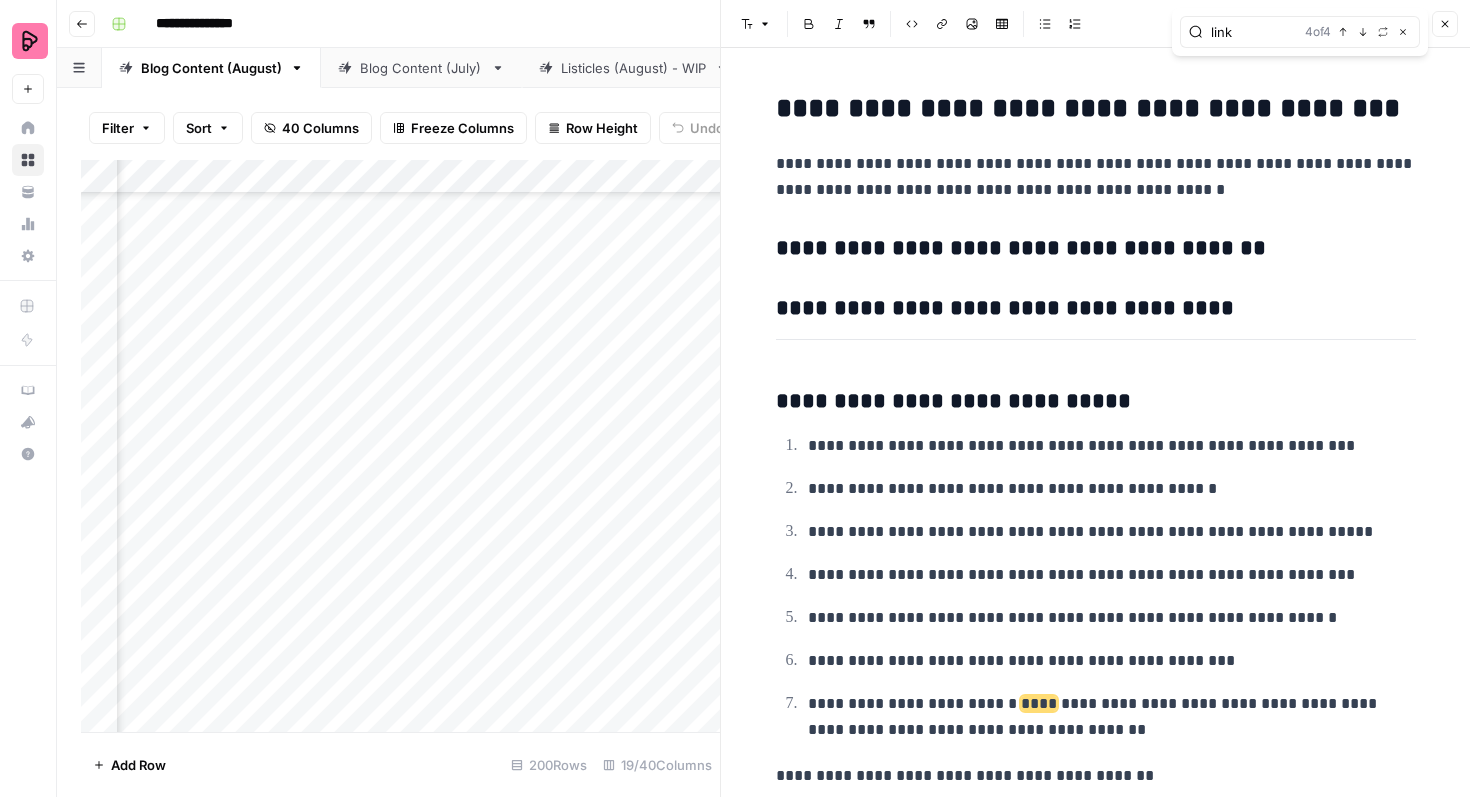 click 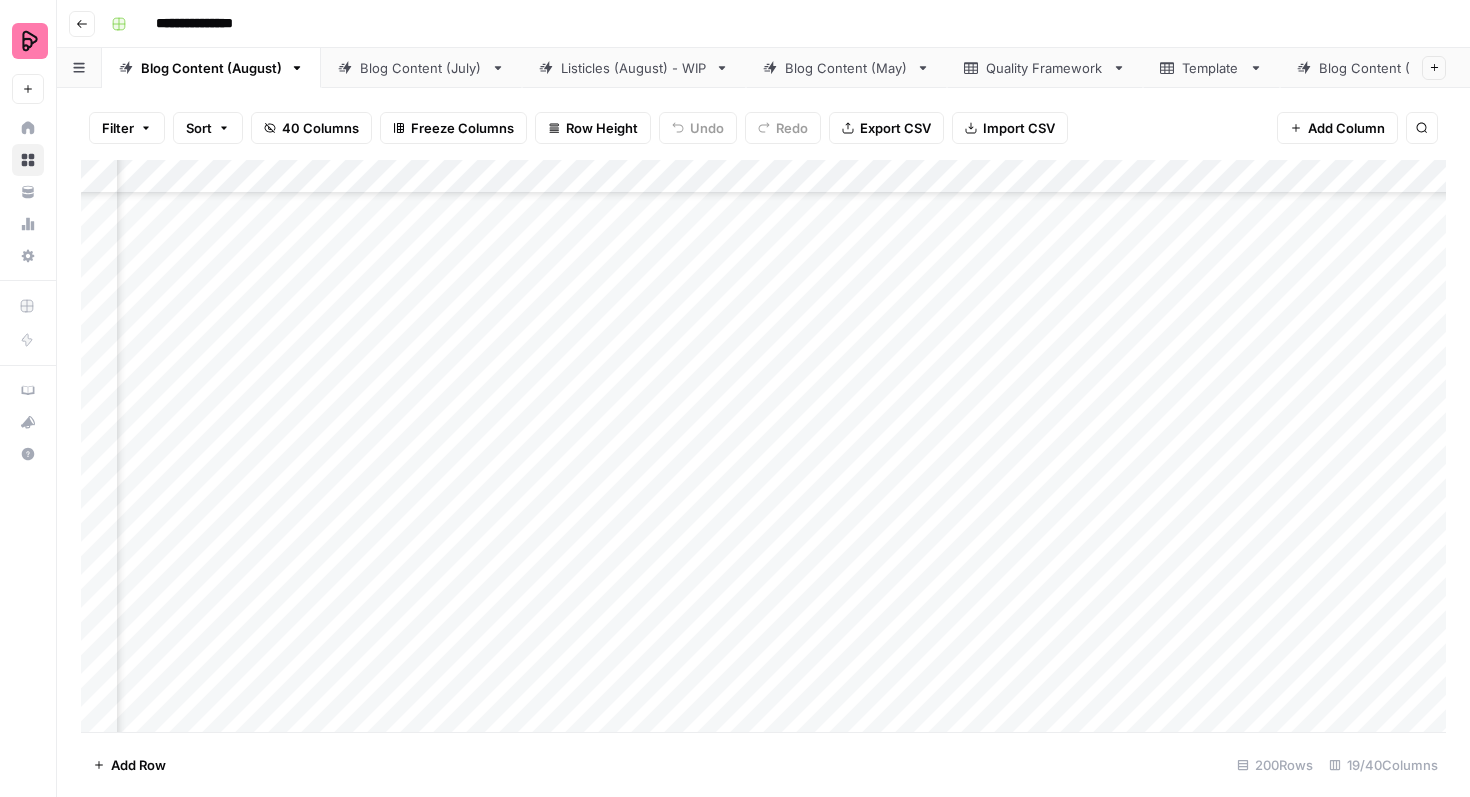click on "Add Column" at bounding box center (763, 446) 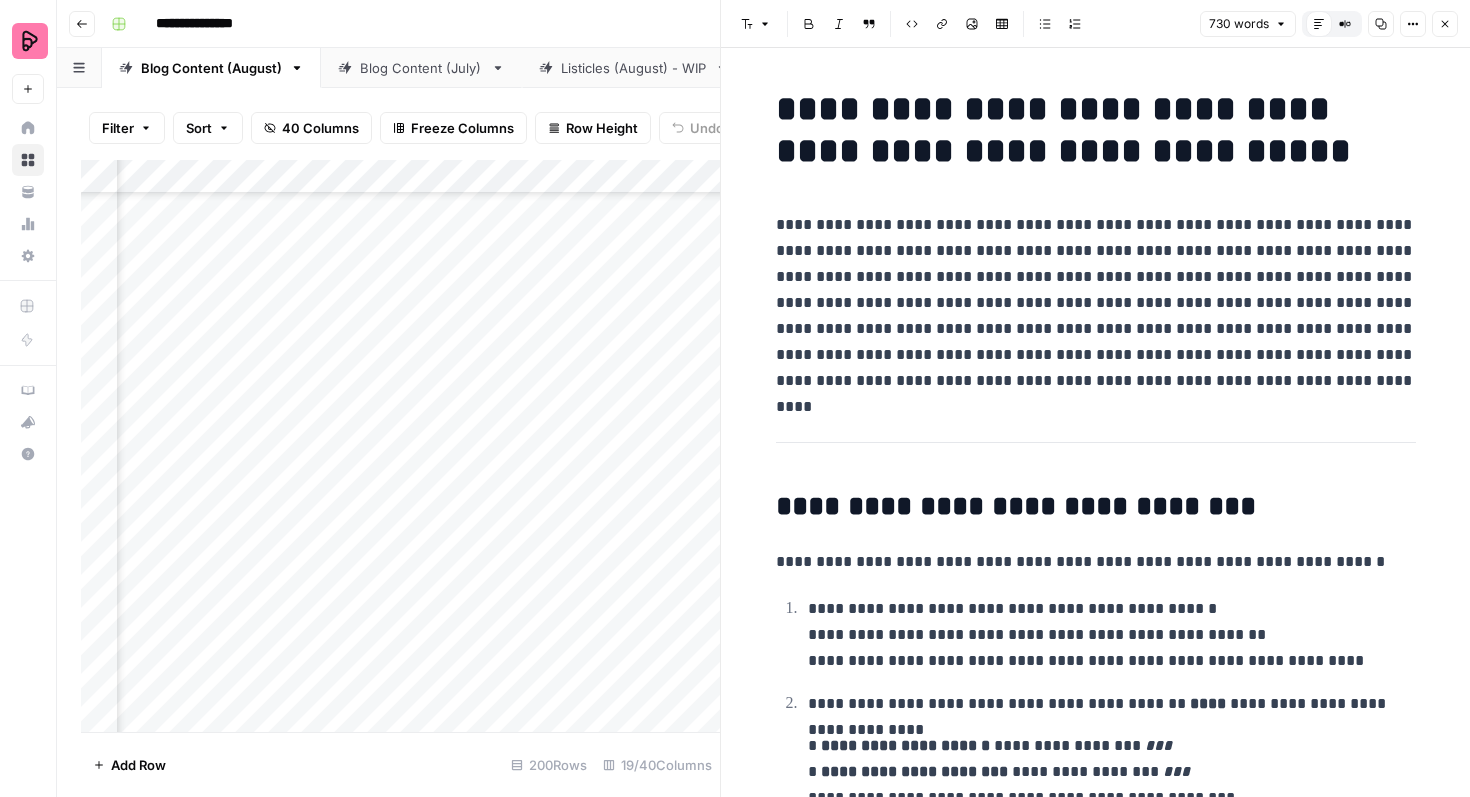 click on "**********" at bounding box center [1096, 303] 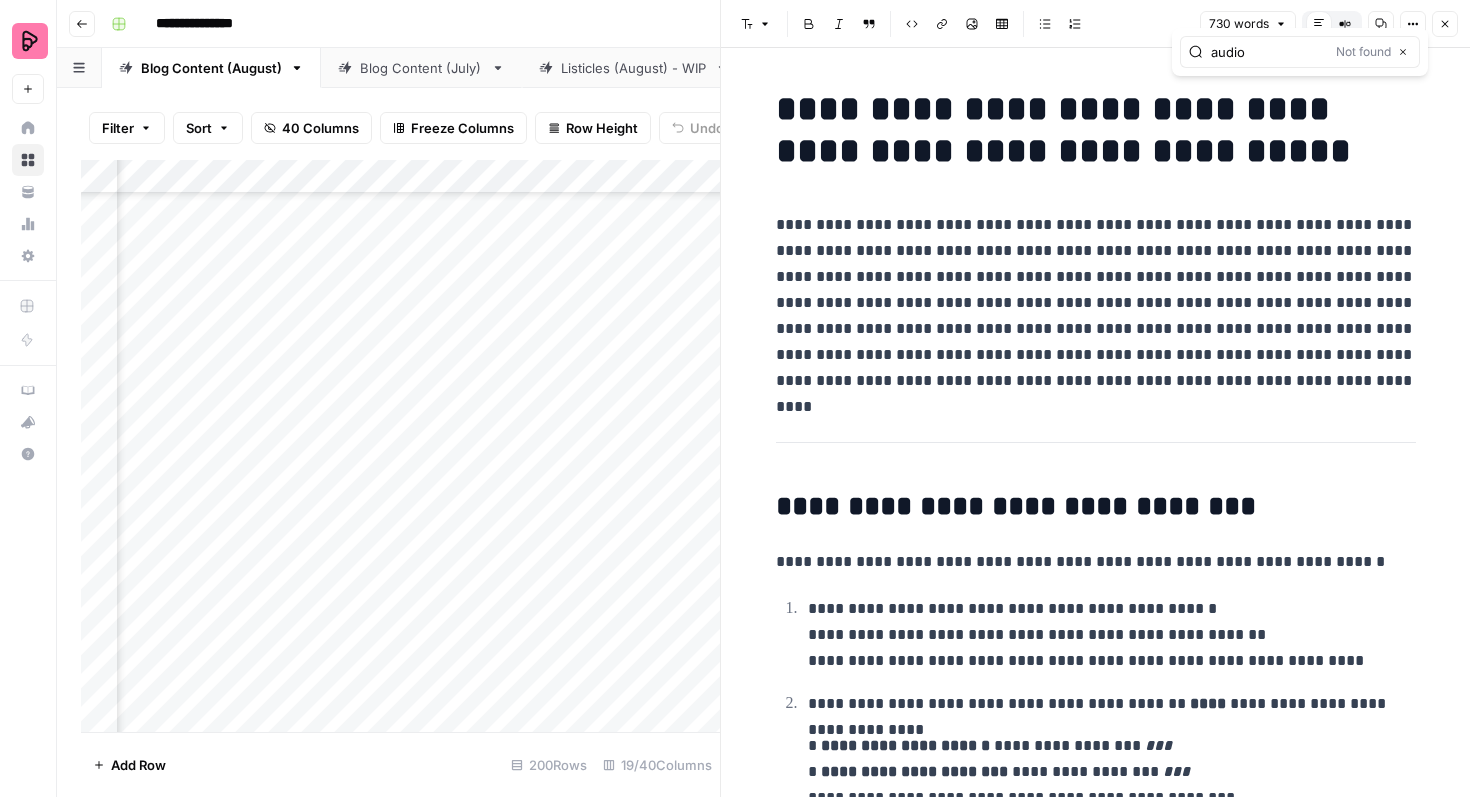 click on "audio" at bounding box center [1269, 52] 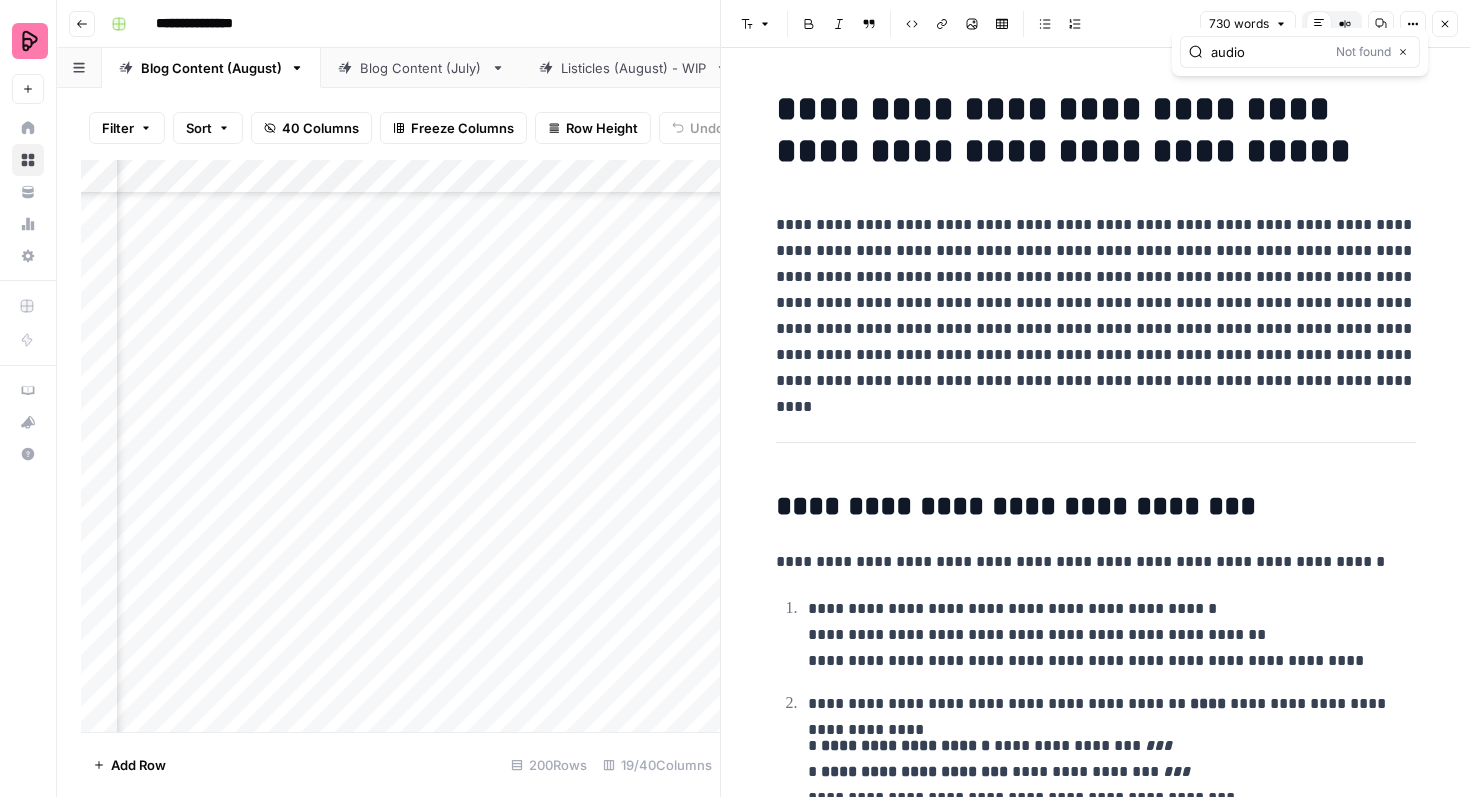 click on "audio" at bounding box center (1269, 52) 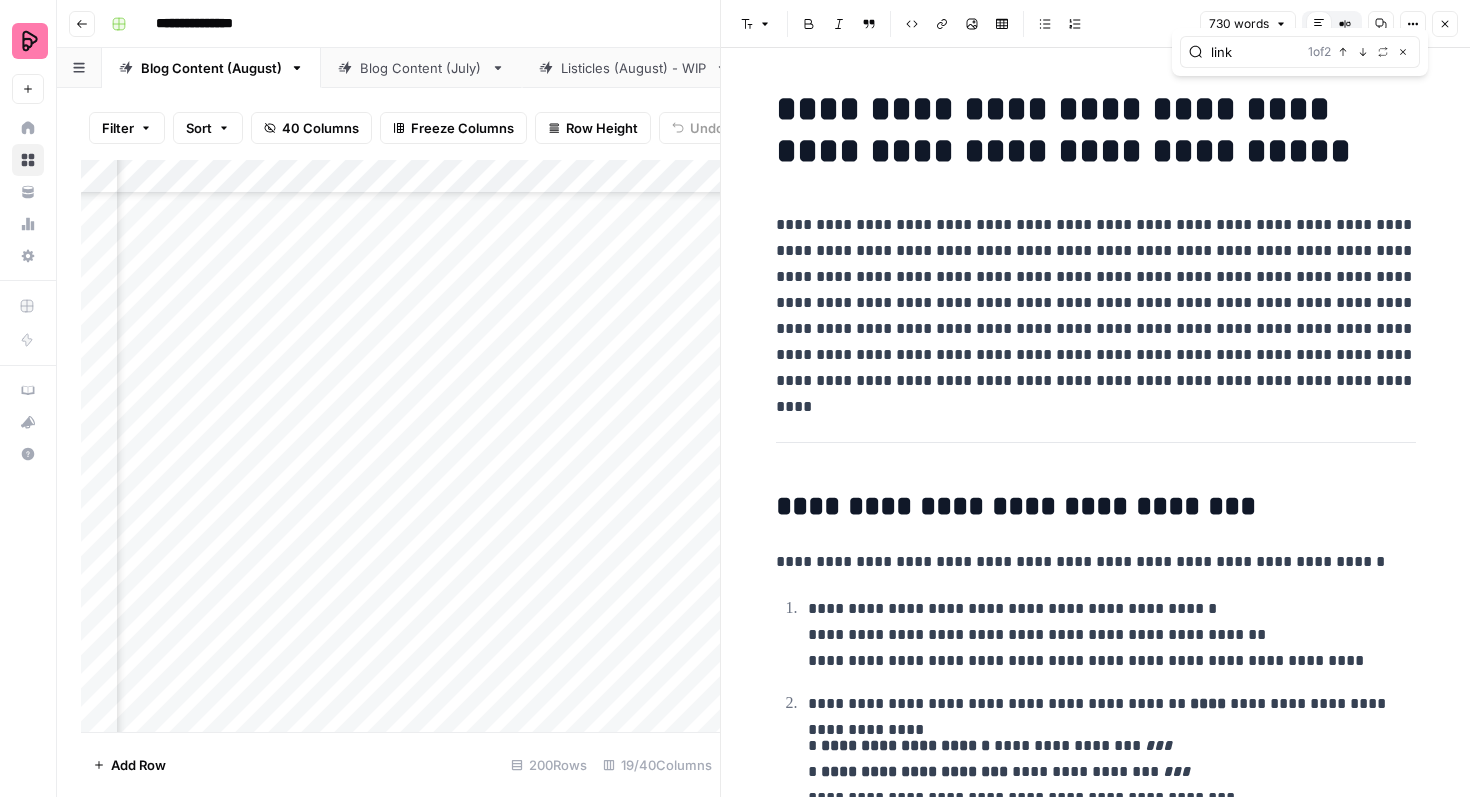 type on "link" 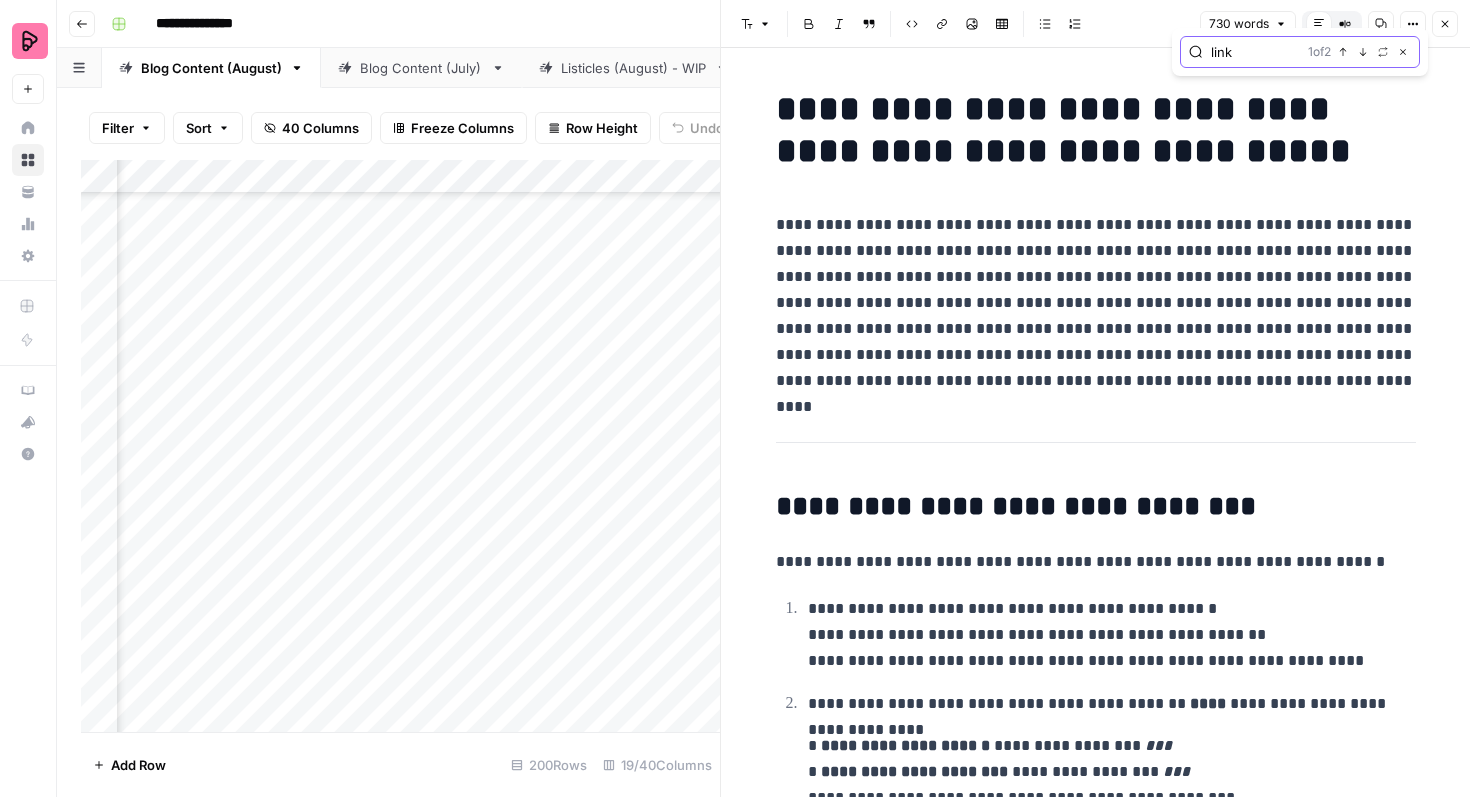 click 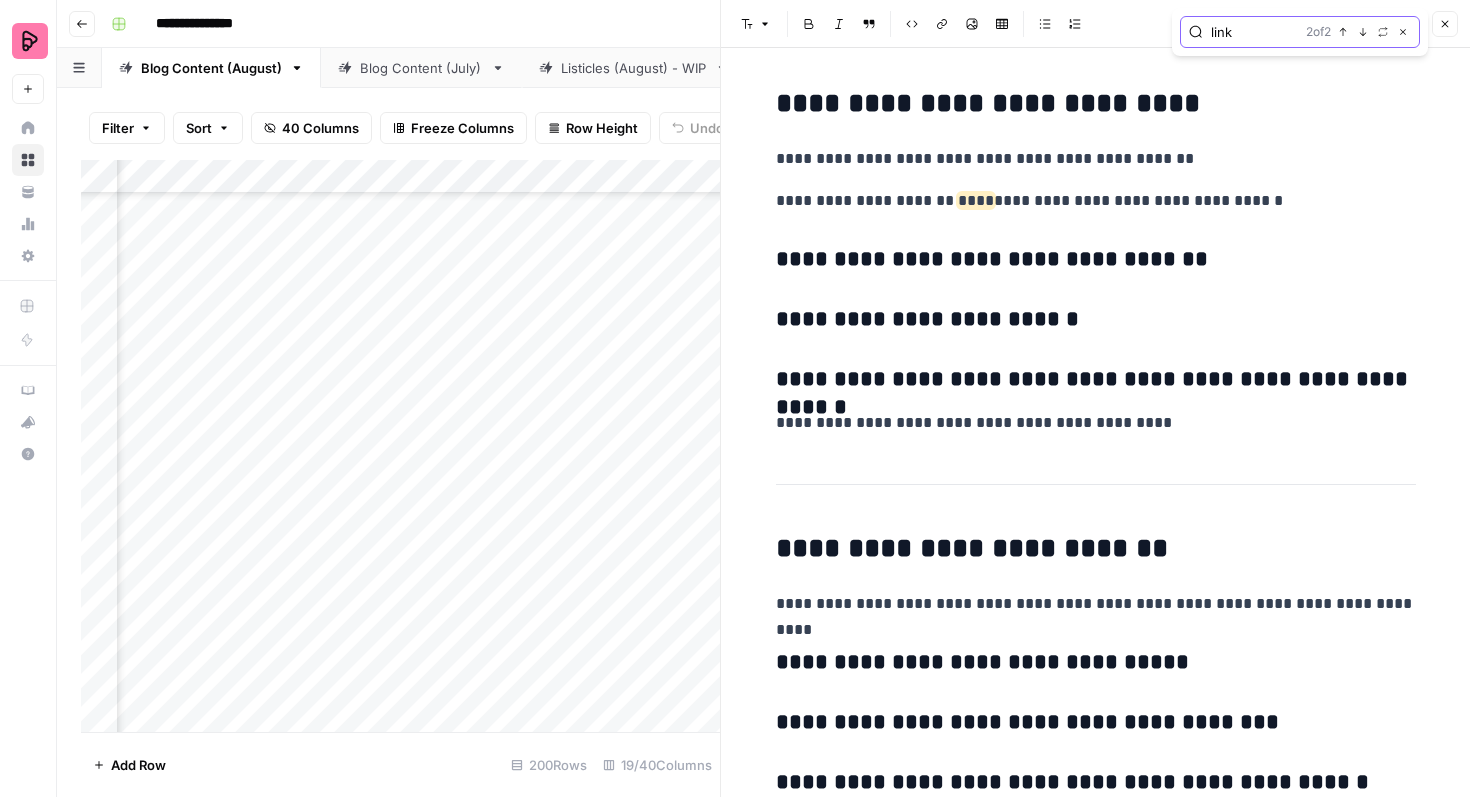 scroll, scrollTop: 4011, scrollLeft: 0, axis: vertical 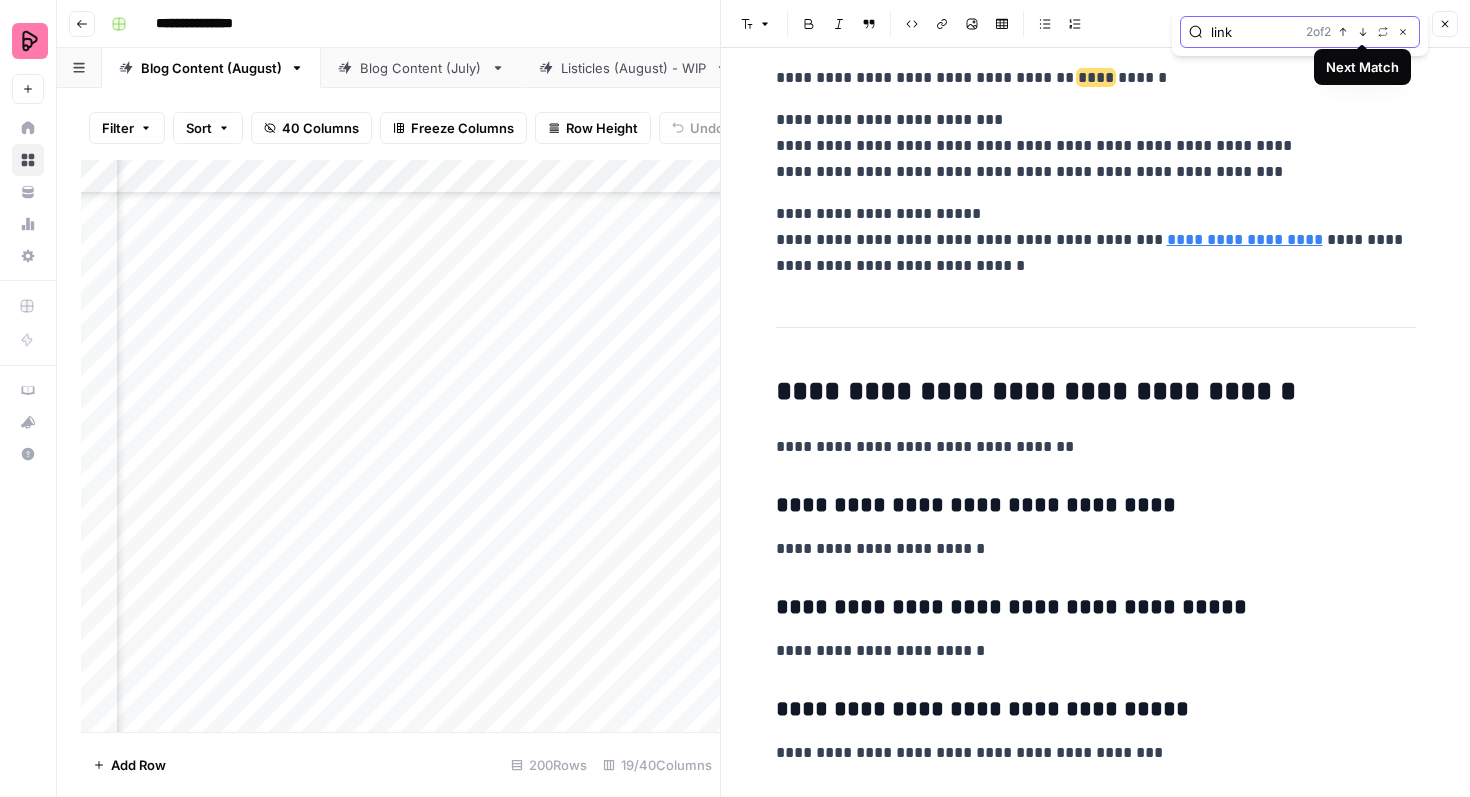 click 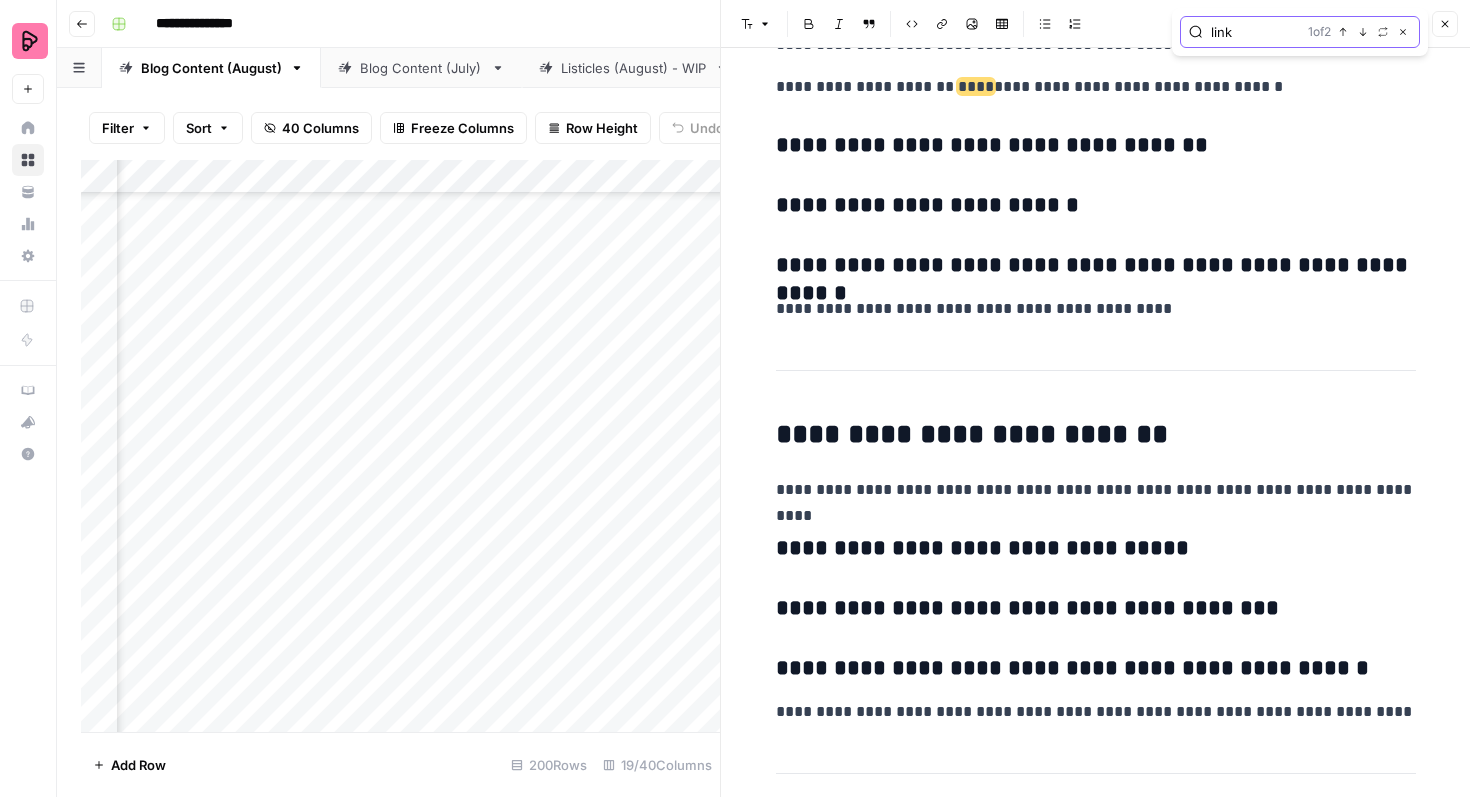 scroll, scrollTop: 3195, scrollLeft: 0, axis: vertical 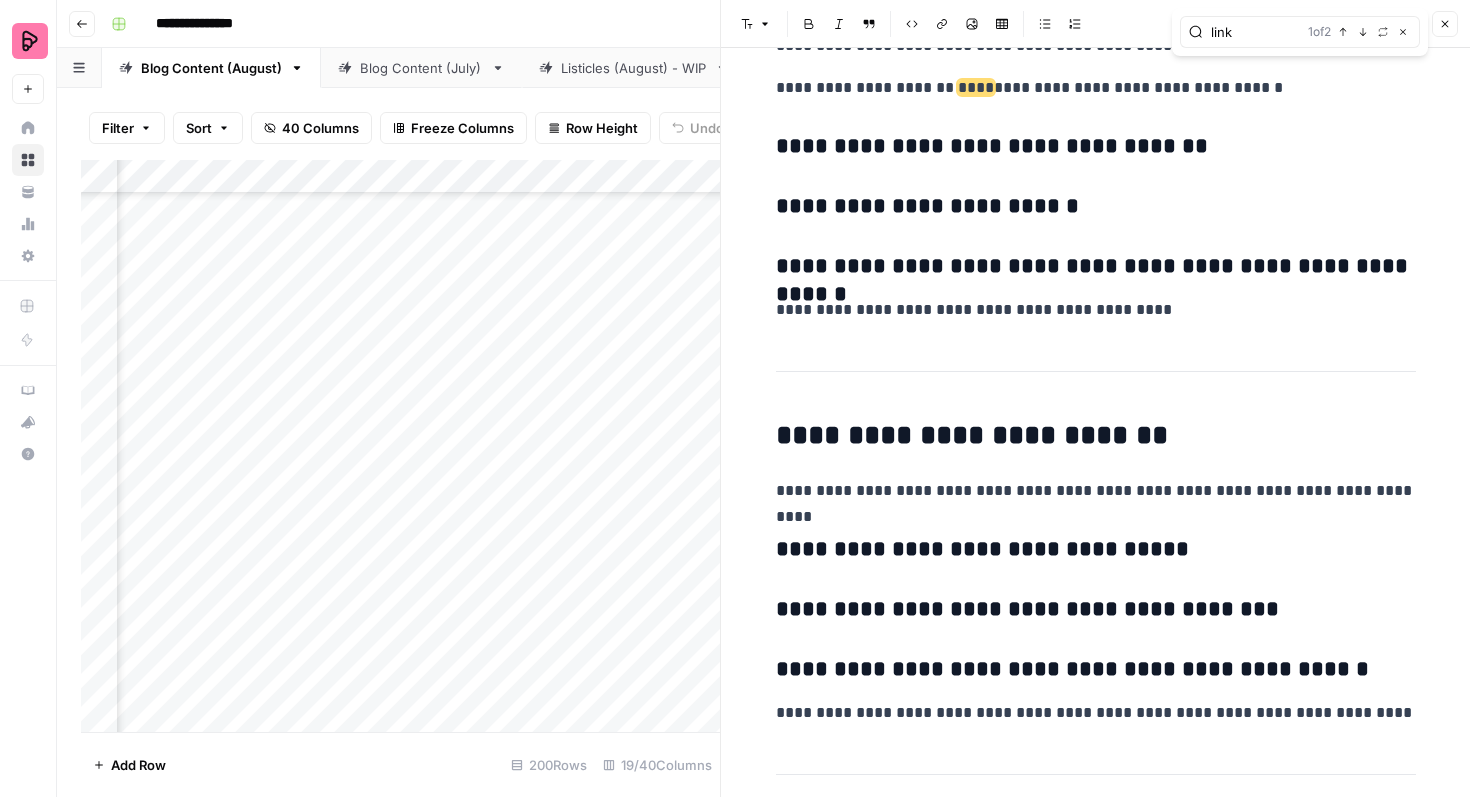 click 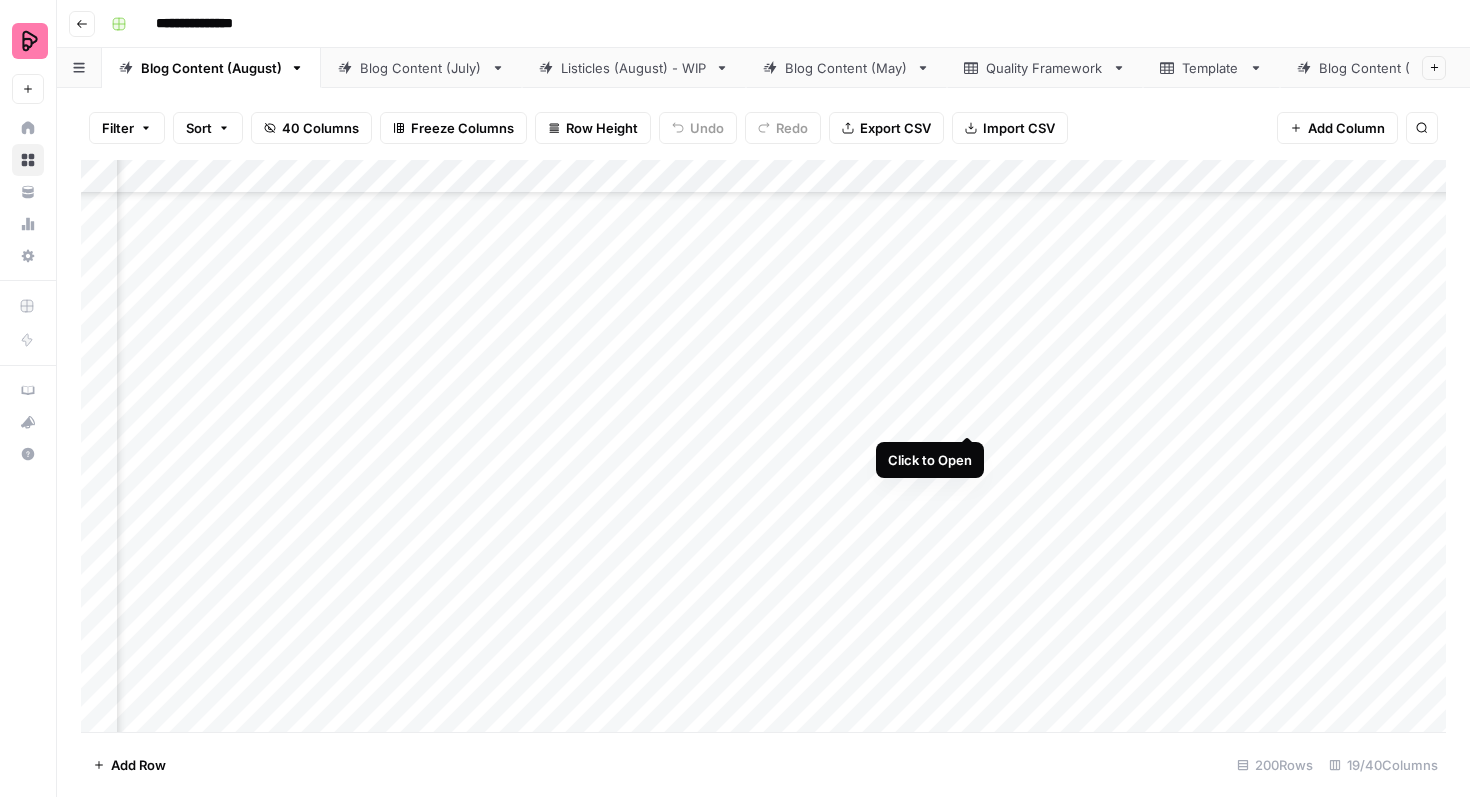 click on "Add Column" at bounding box center (763, 446) 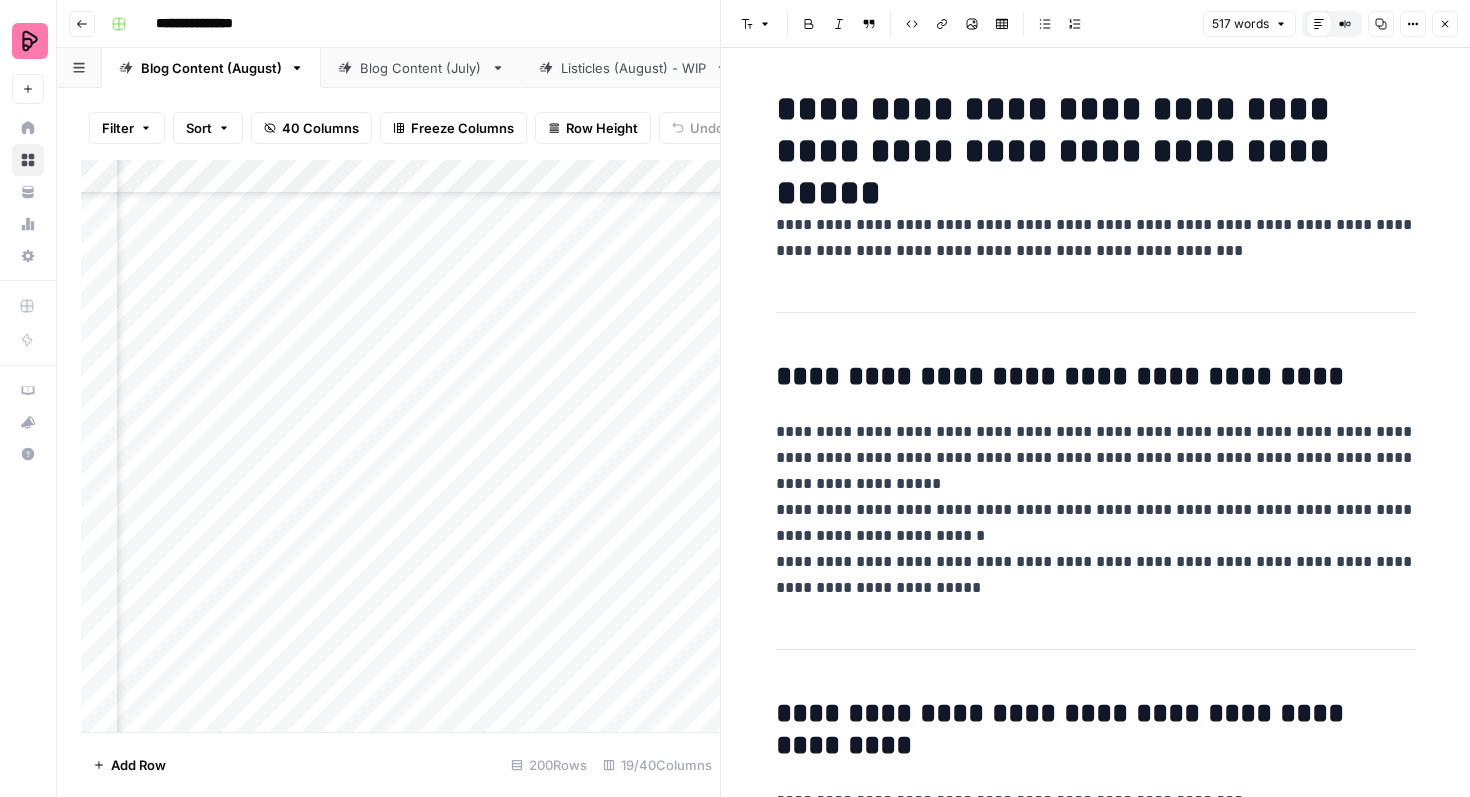 click on "**********" at bounding box center (1096, 238) 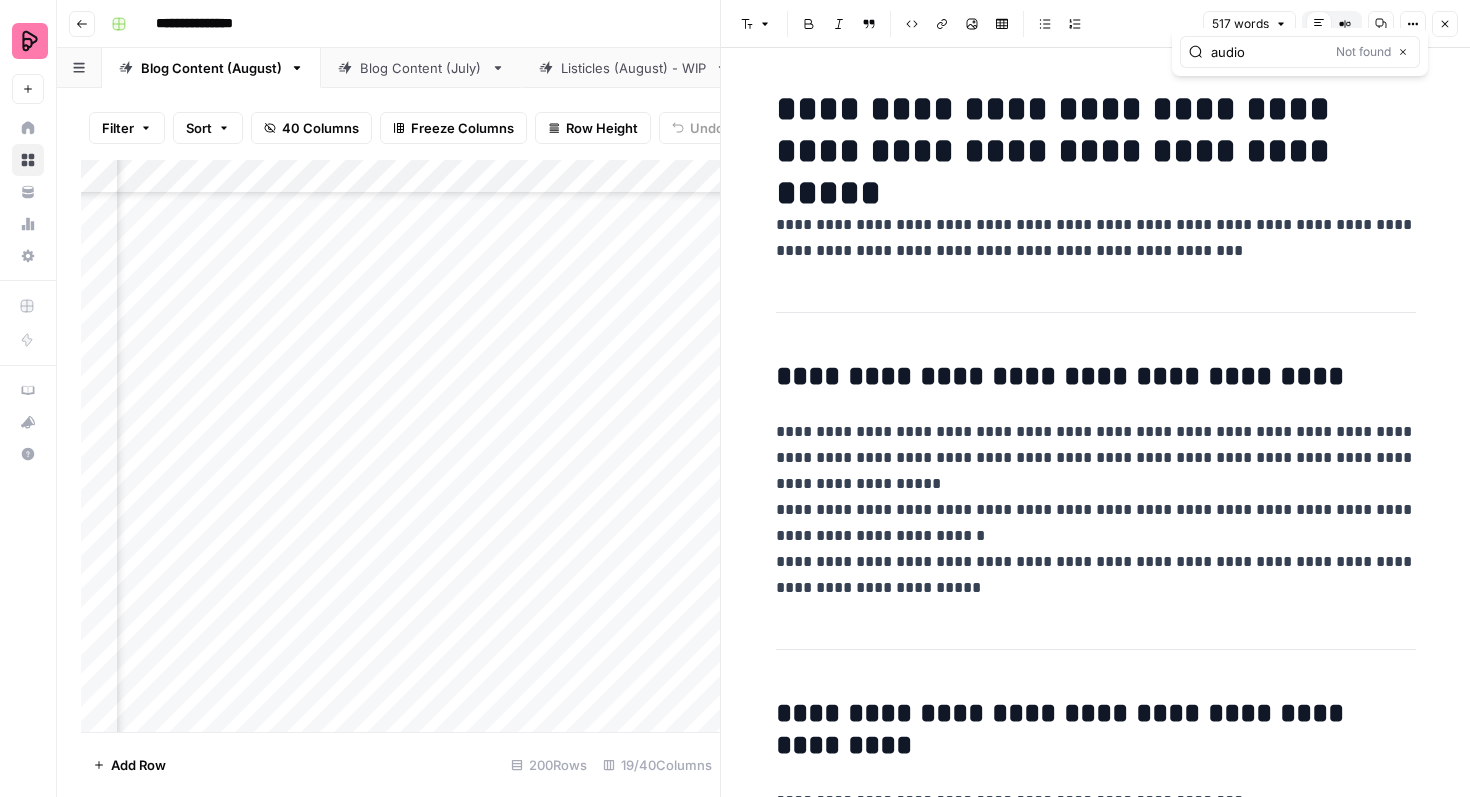 click on "audio" at bounding box center (1269, 52) 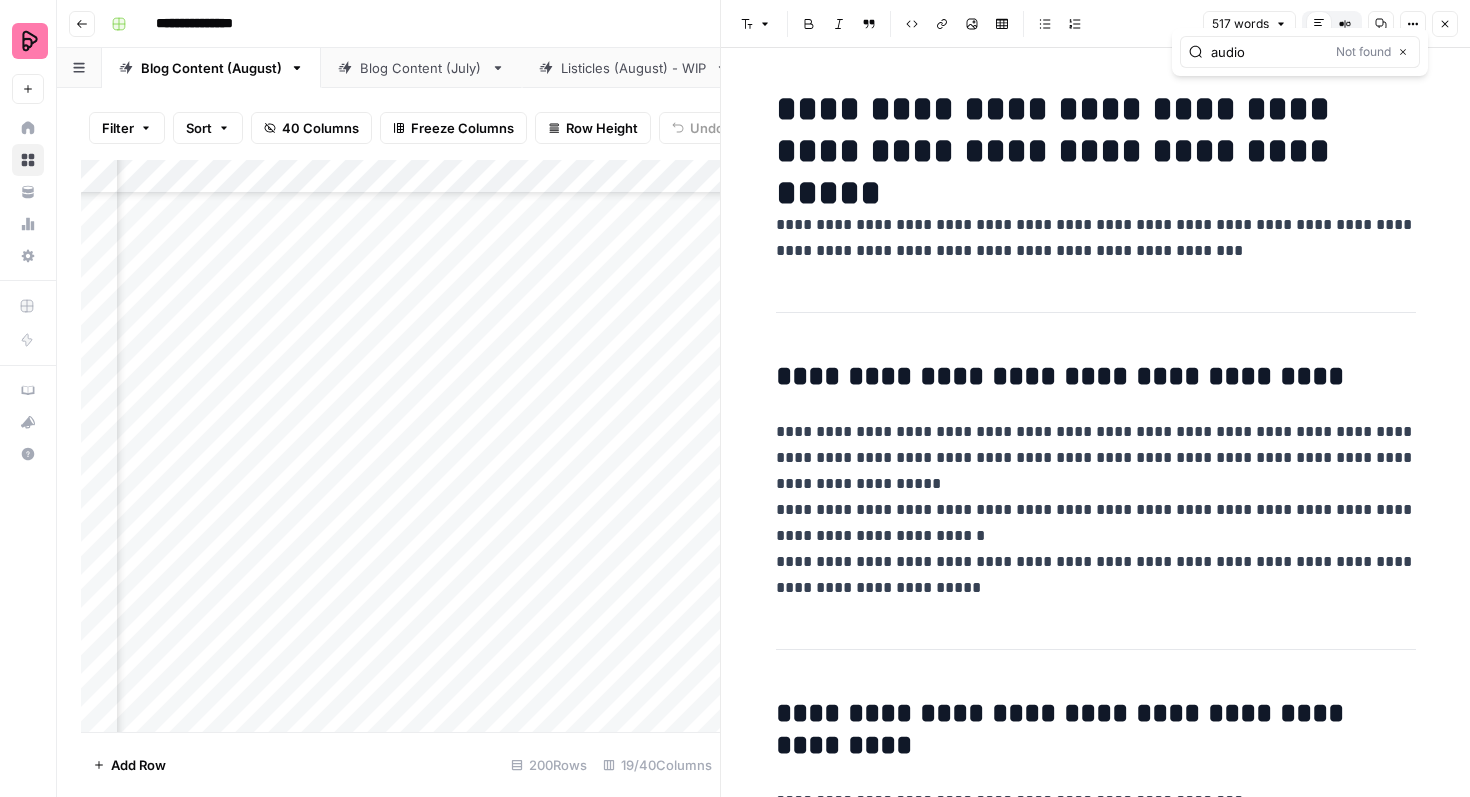 click on "audio" at bounding box center [1269, 52] 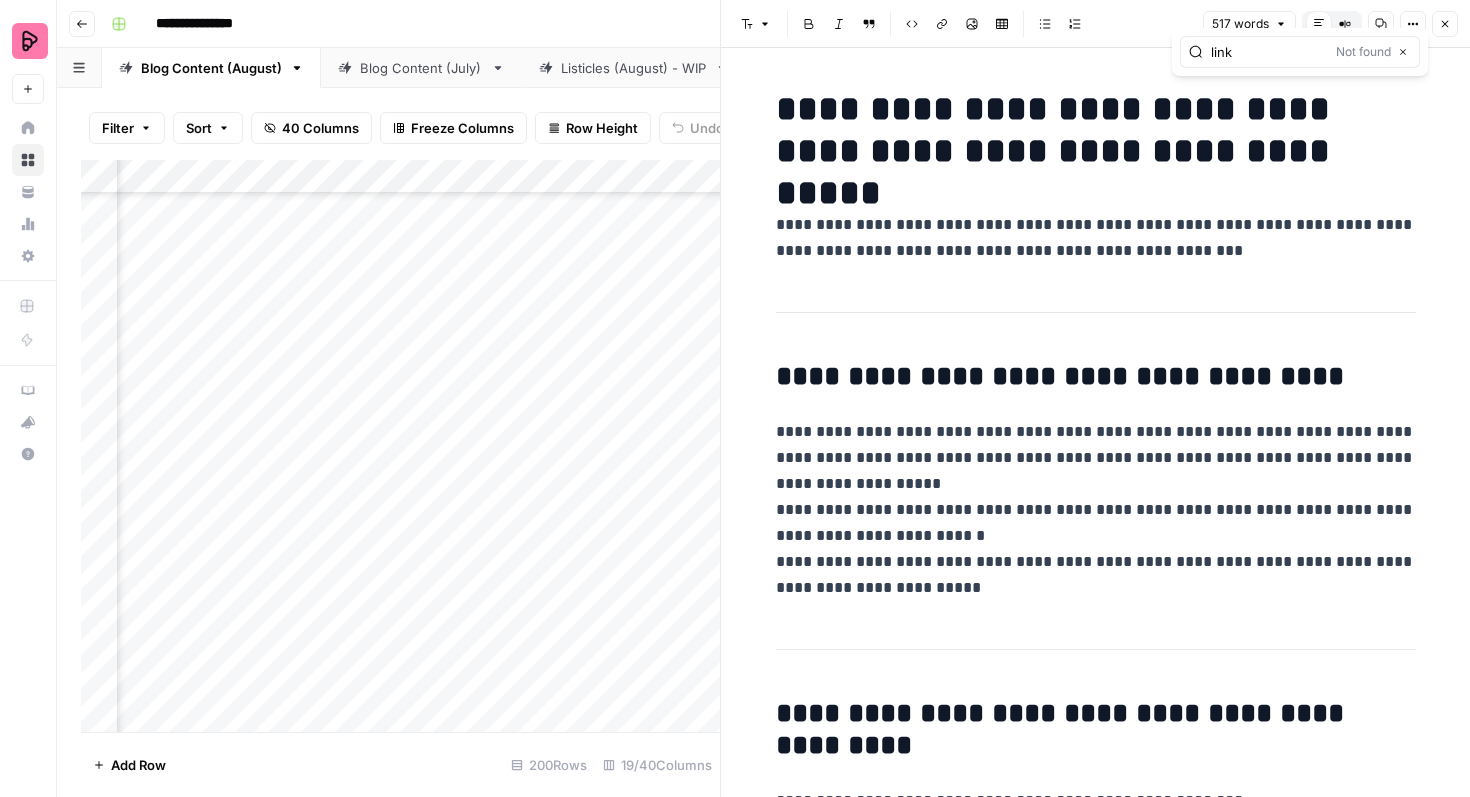 type on "link" 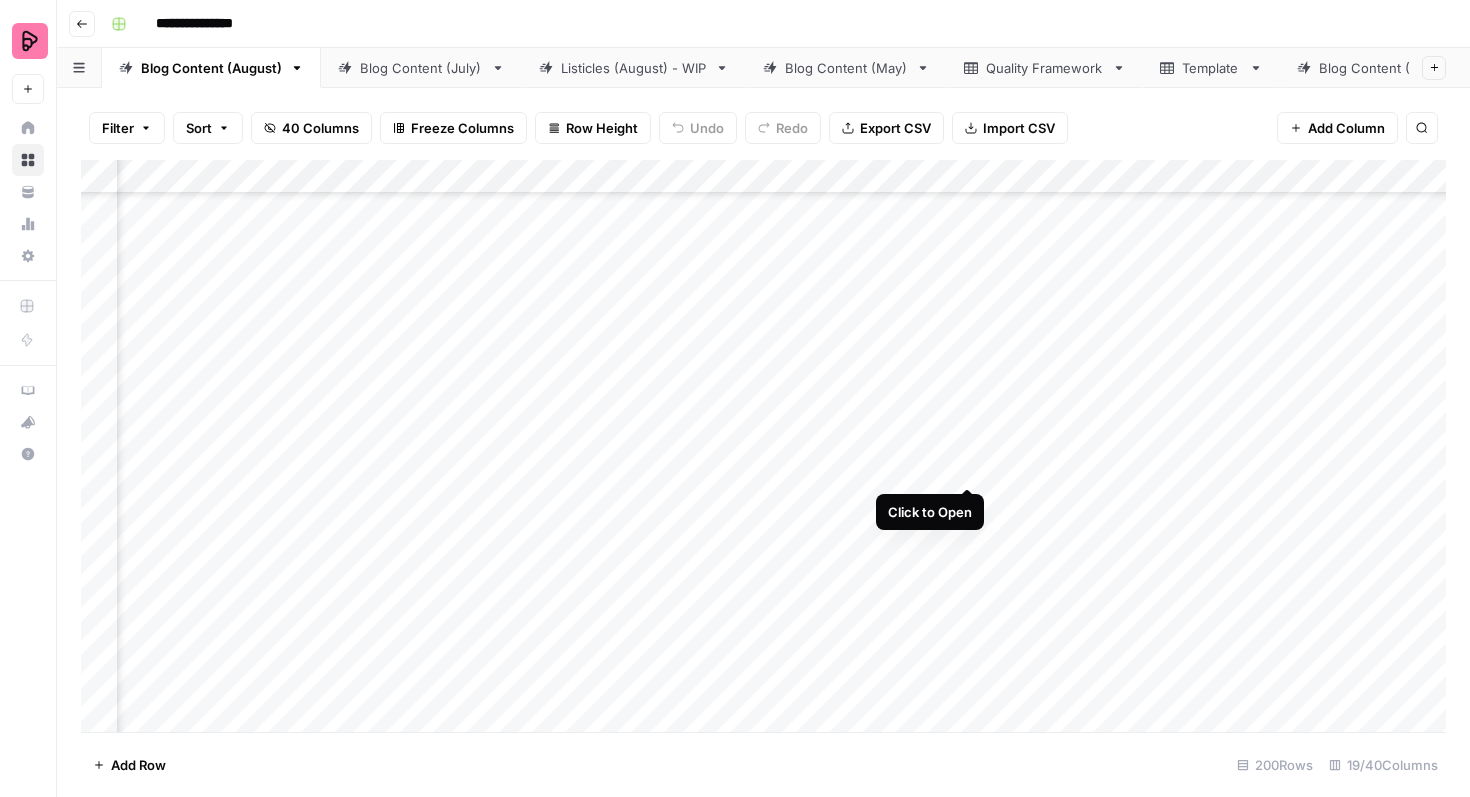 click on "Add Column" at bounding box center (763, 446) 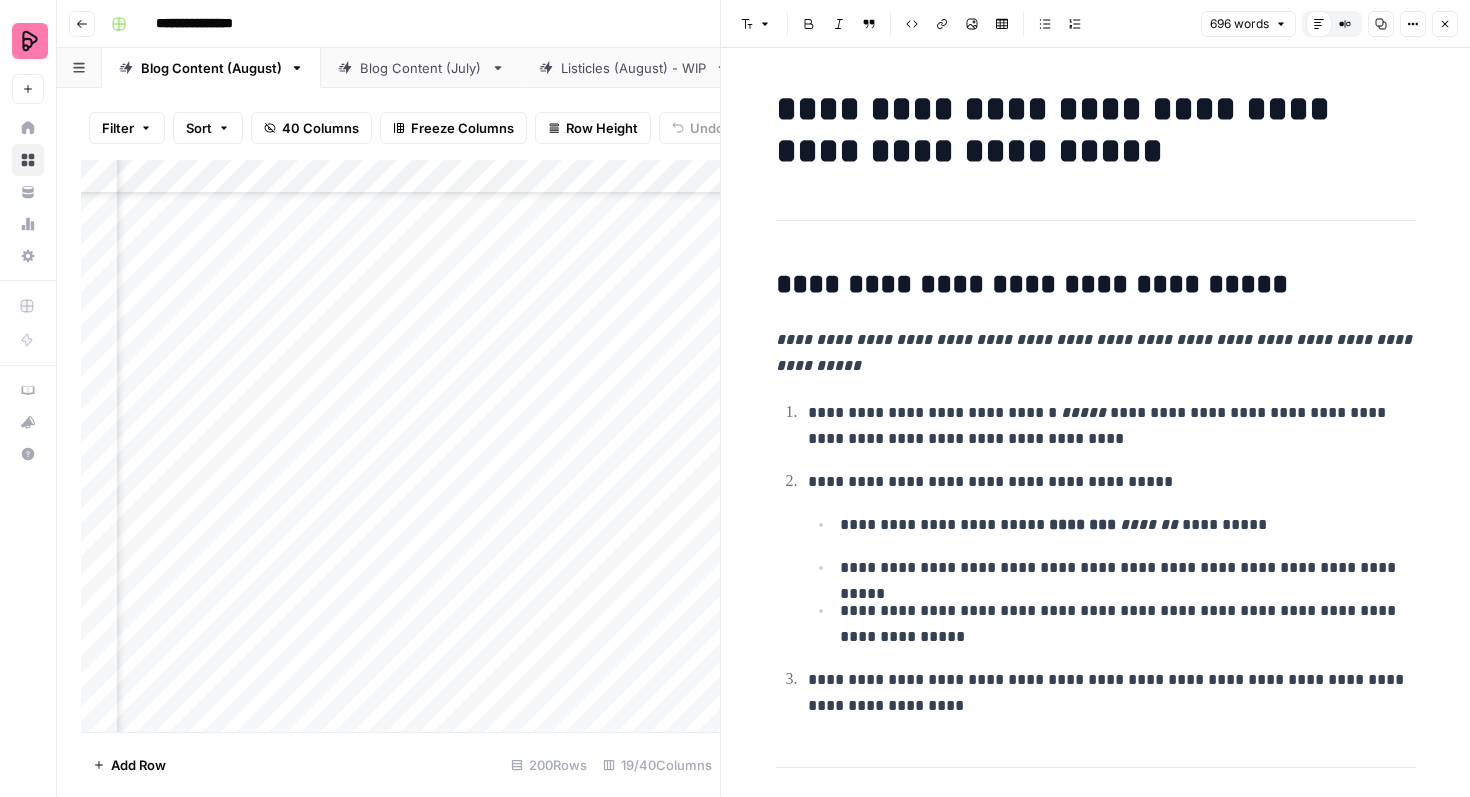 click on "**********" at bounding box center [1096, 130] 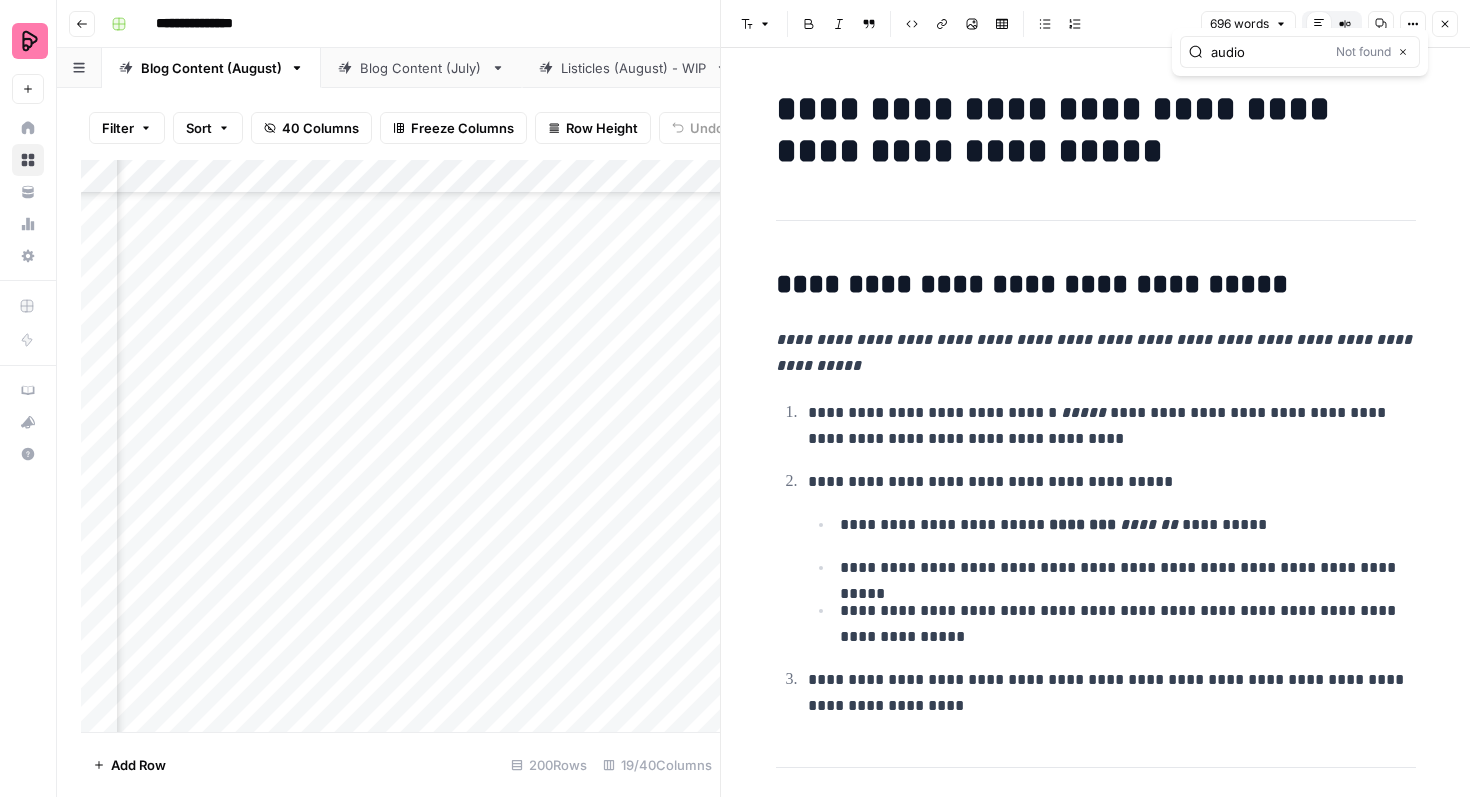 click on "audio" at bounding box center (1269, 52) 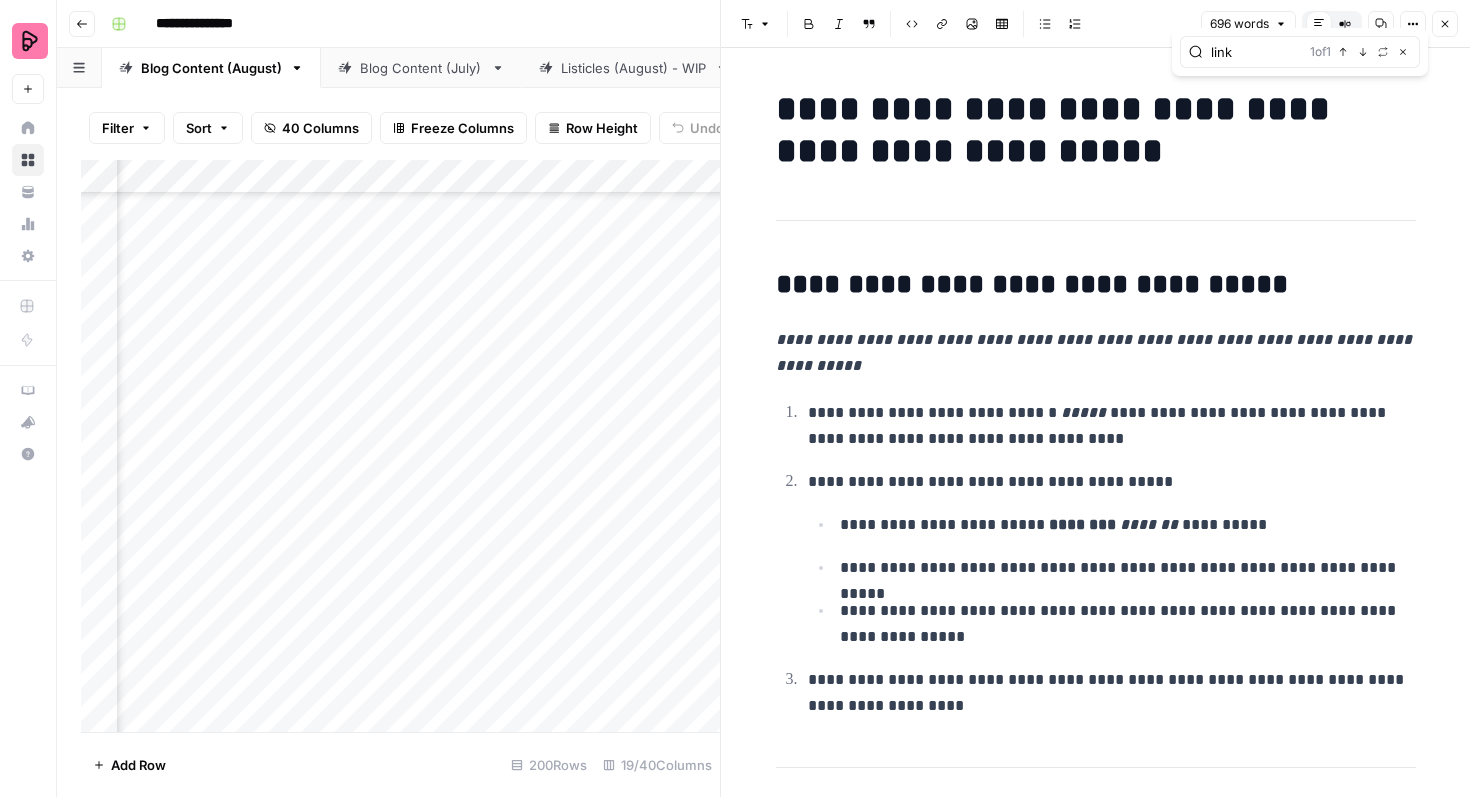 type on "link" 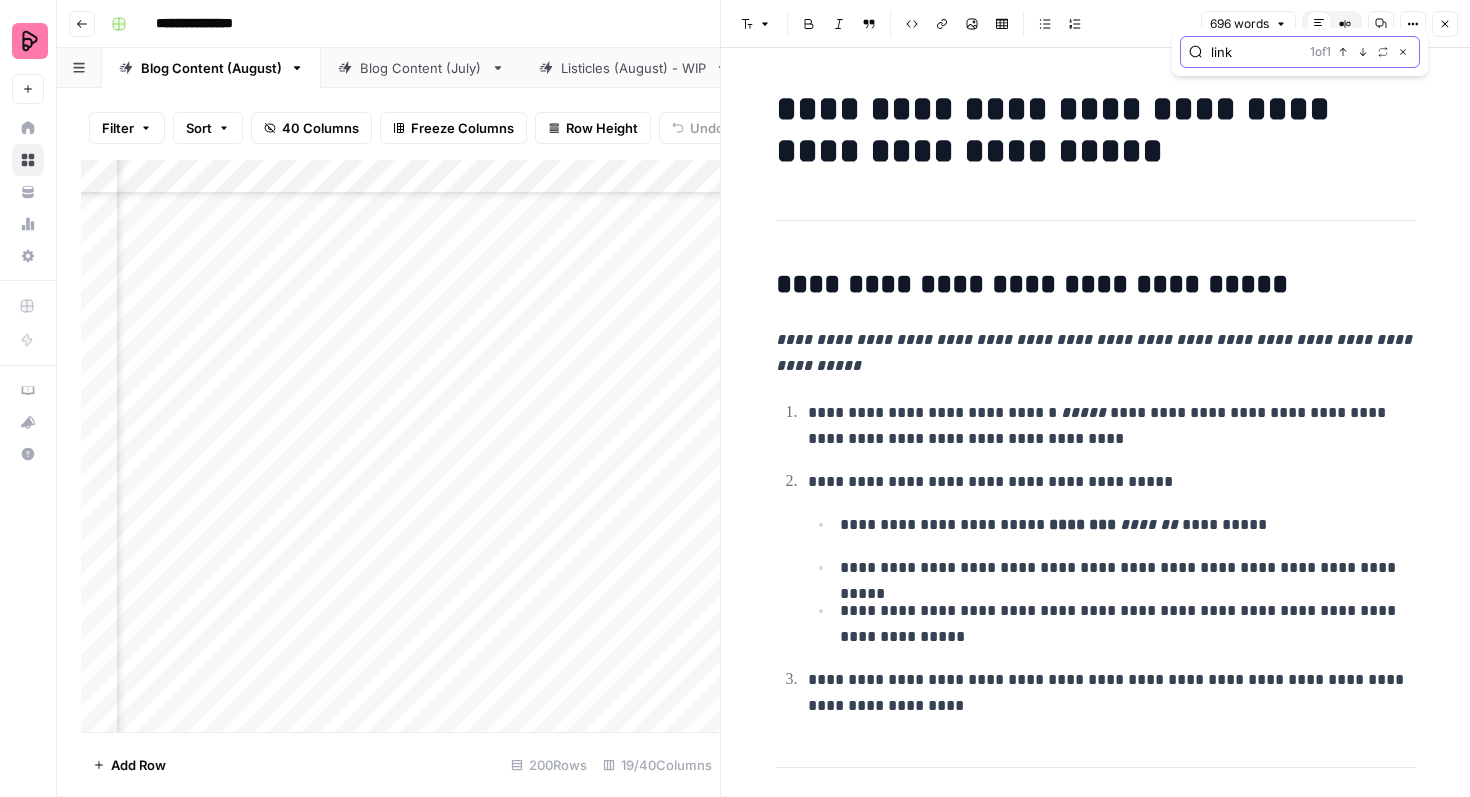 click 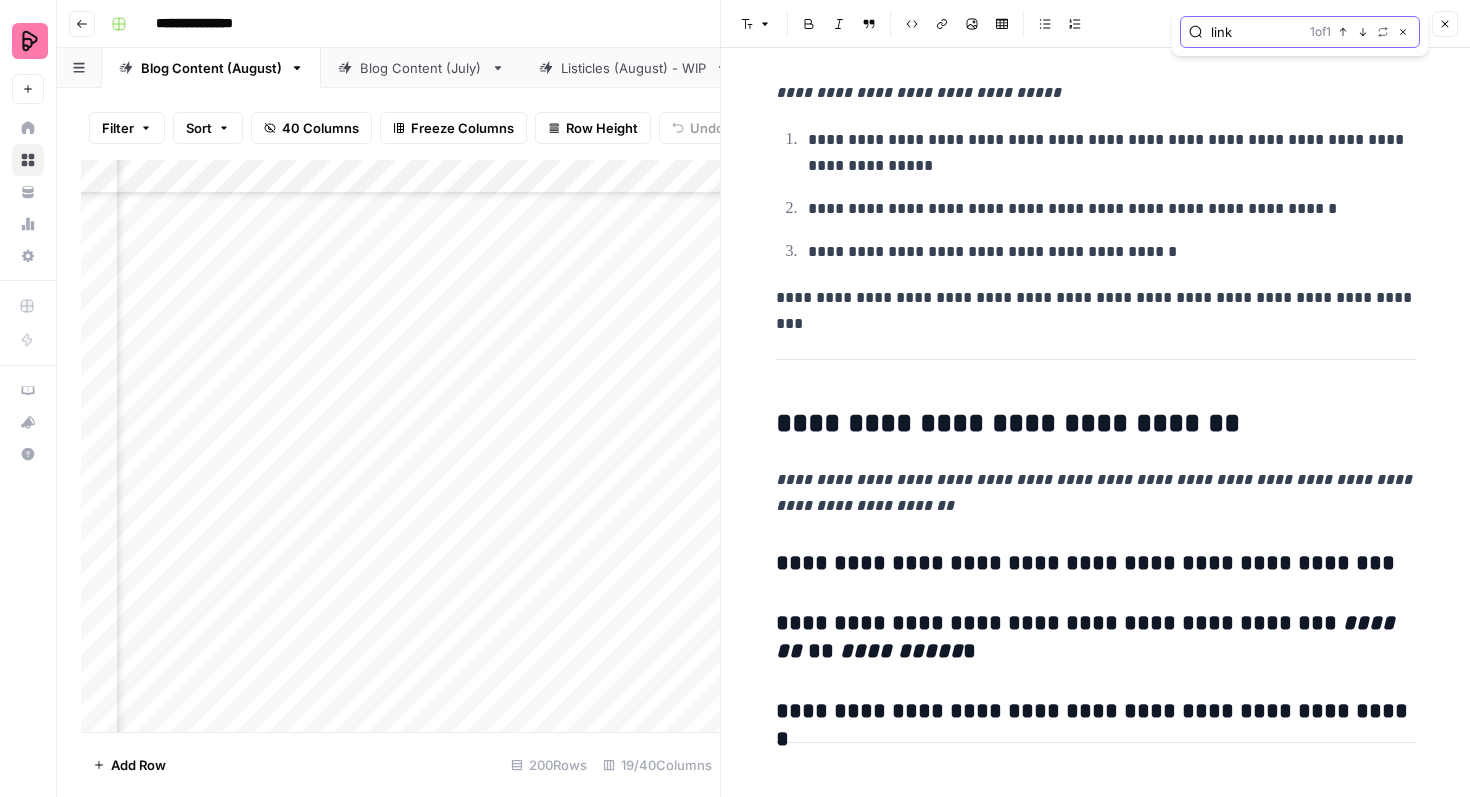 scroll, scrollTop: 4209, scrollLeft: 0, axis: vertical 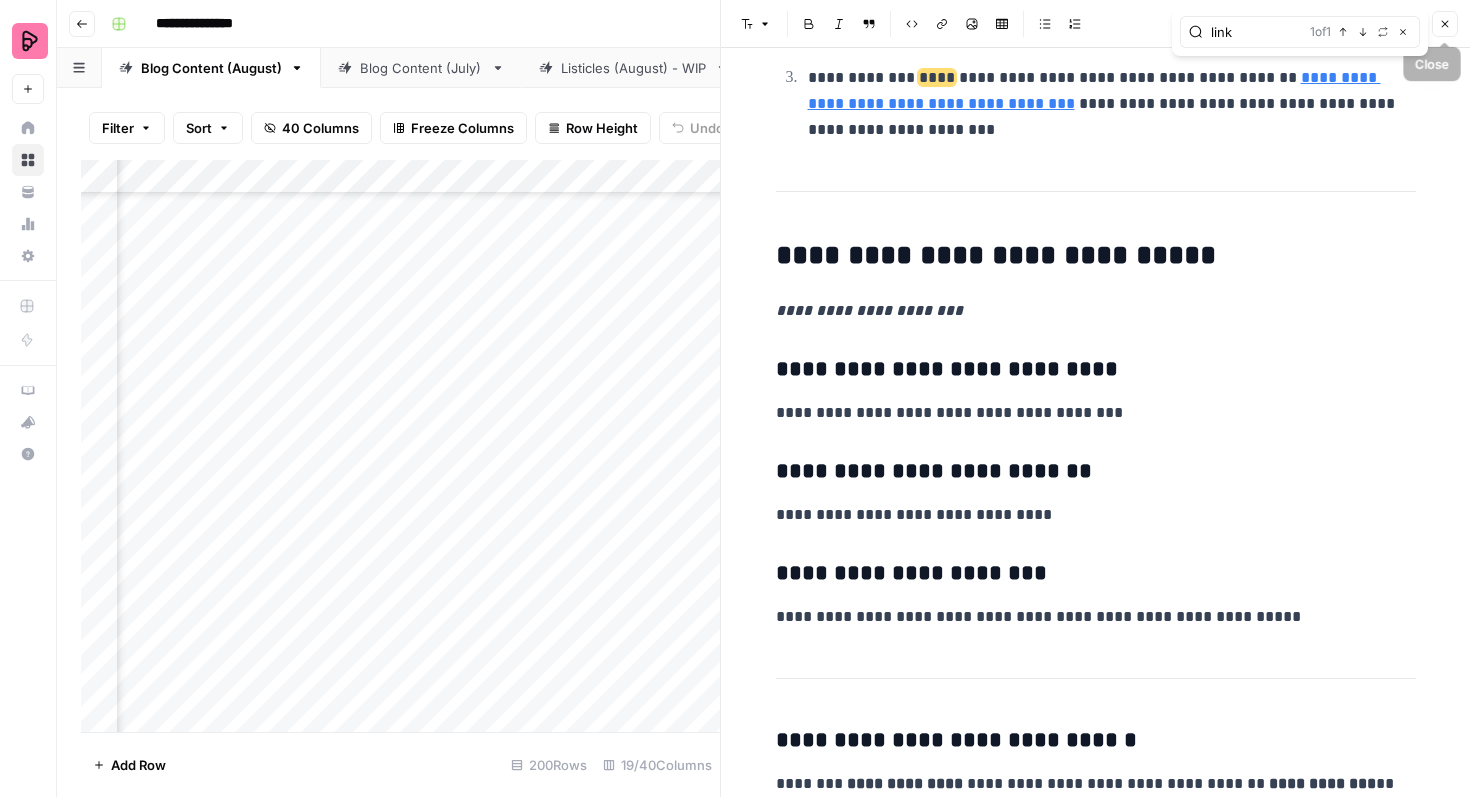 click 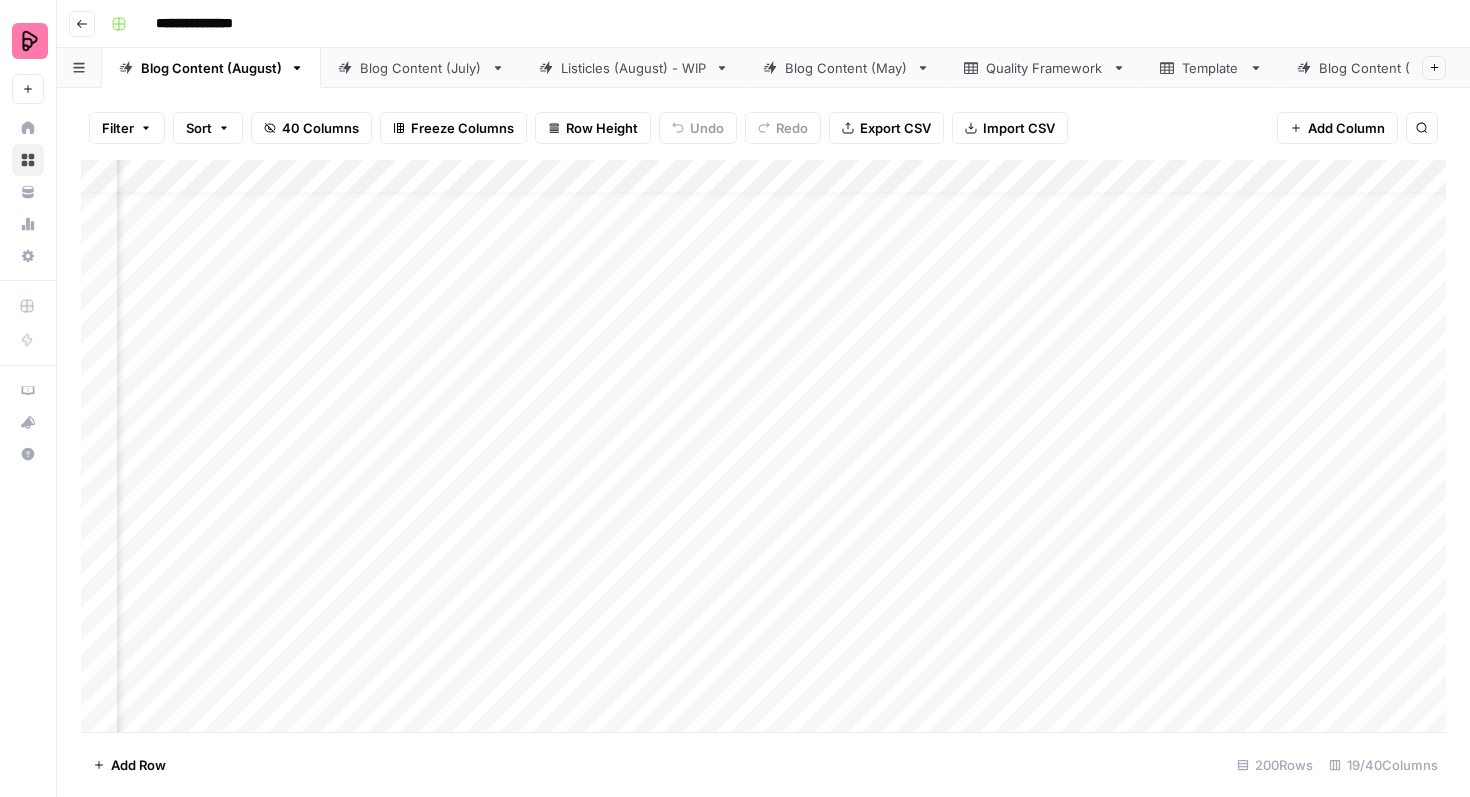 scroll, scrollTop: 27, scrollLeft: 121, axis: both 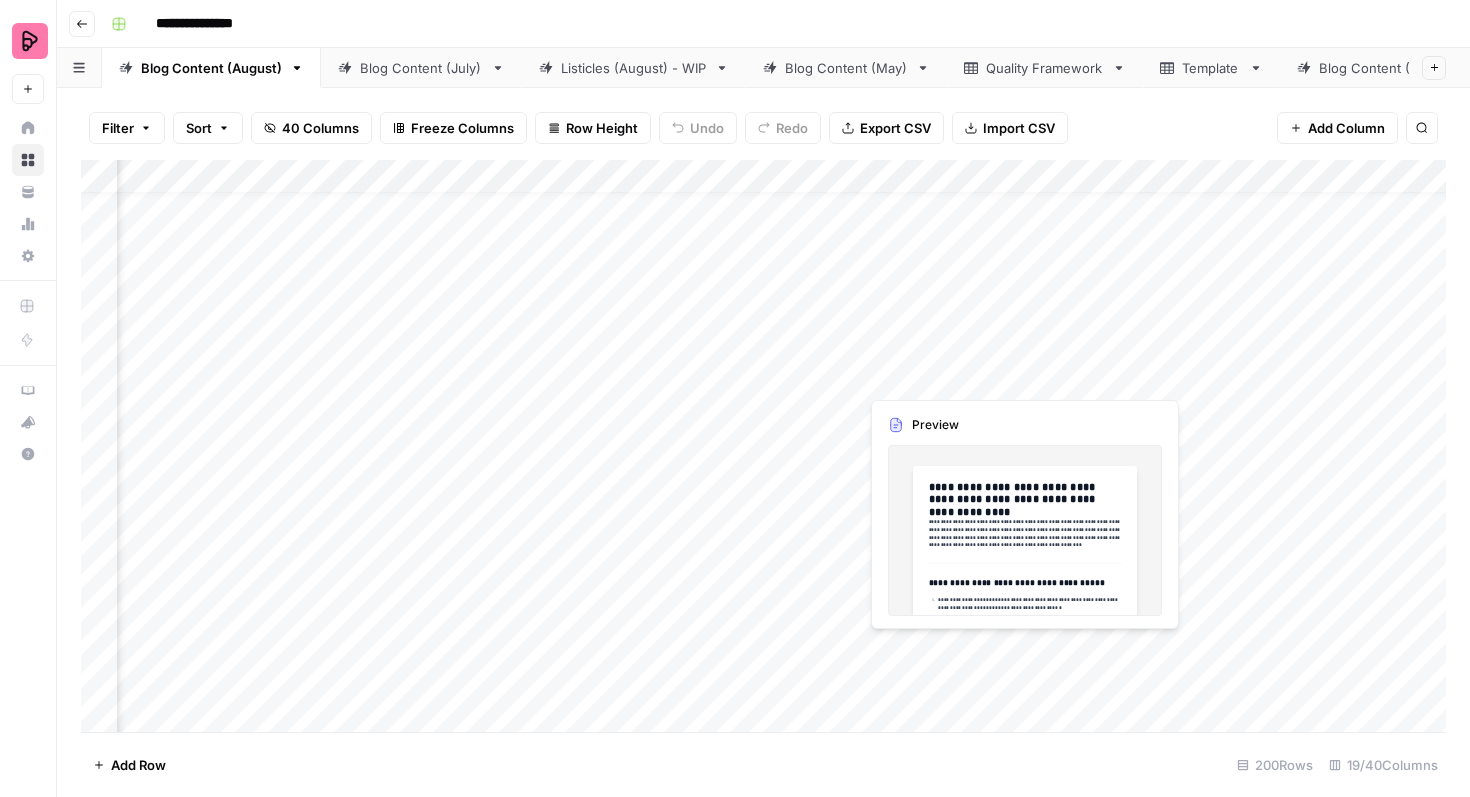 click on "Add Column" at bounding box center [763, 446] 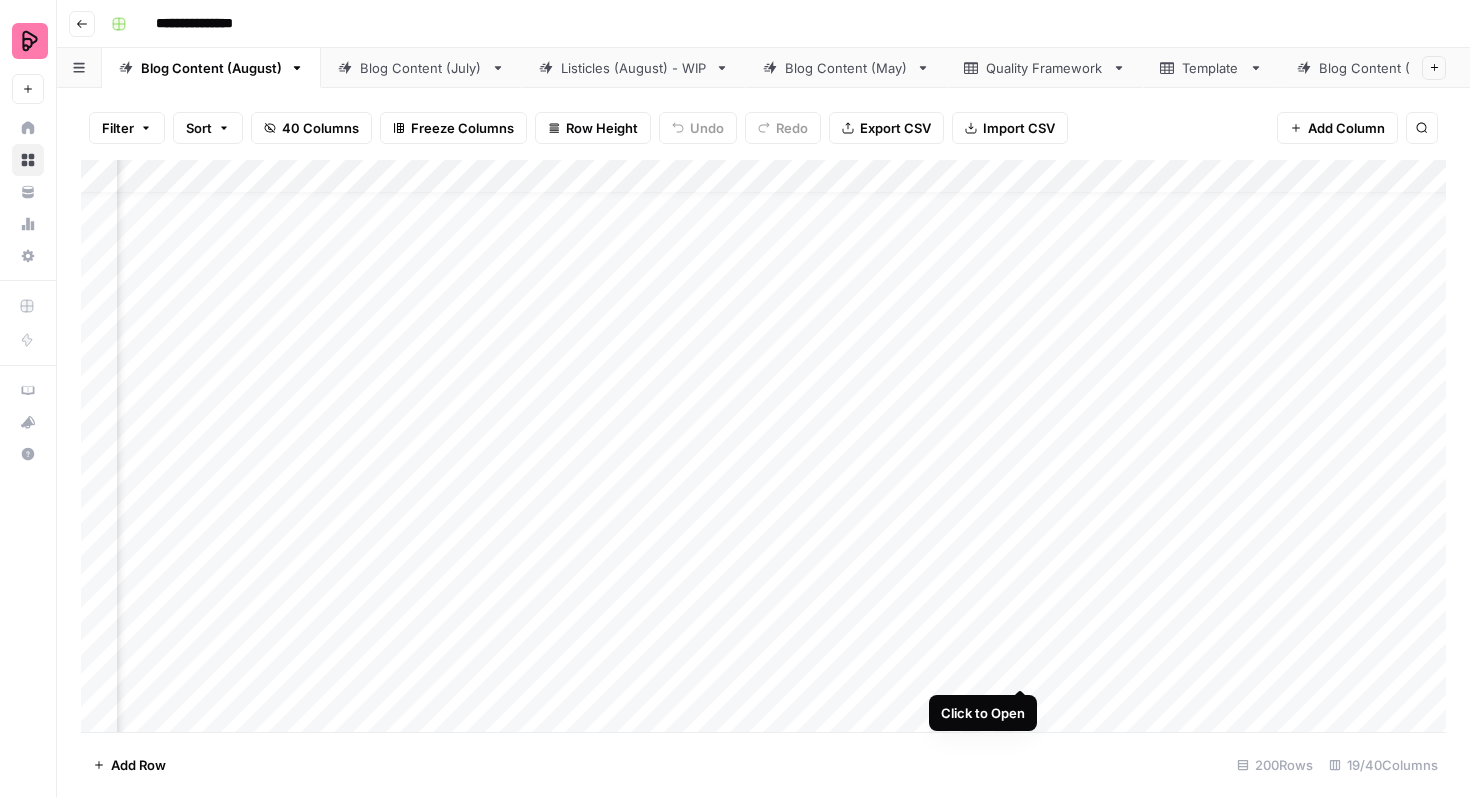 click on "Add Column" at bounding box center [763, 446] 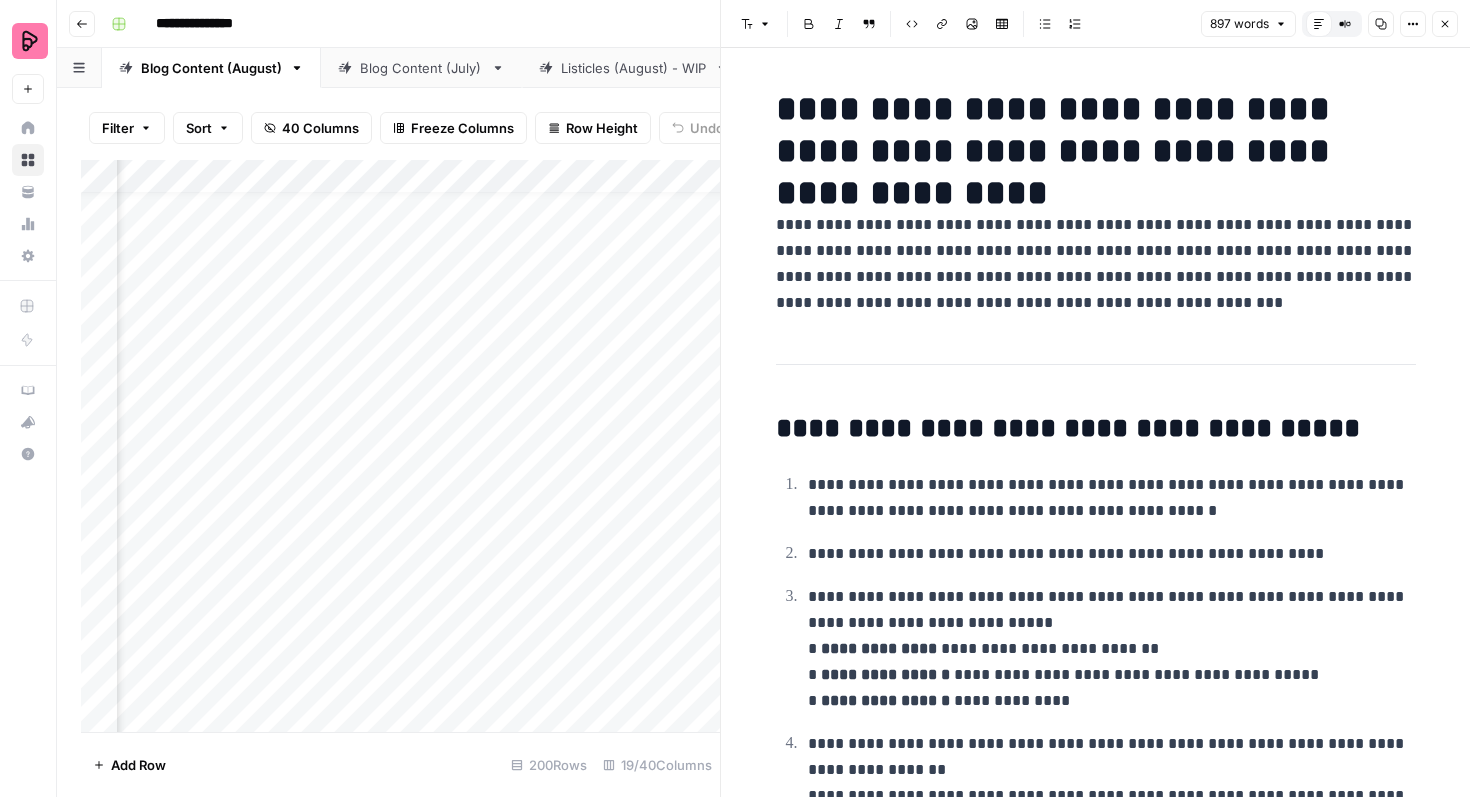 click on "**********" at bounding box center [1096, 264] 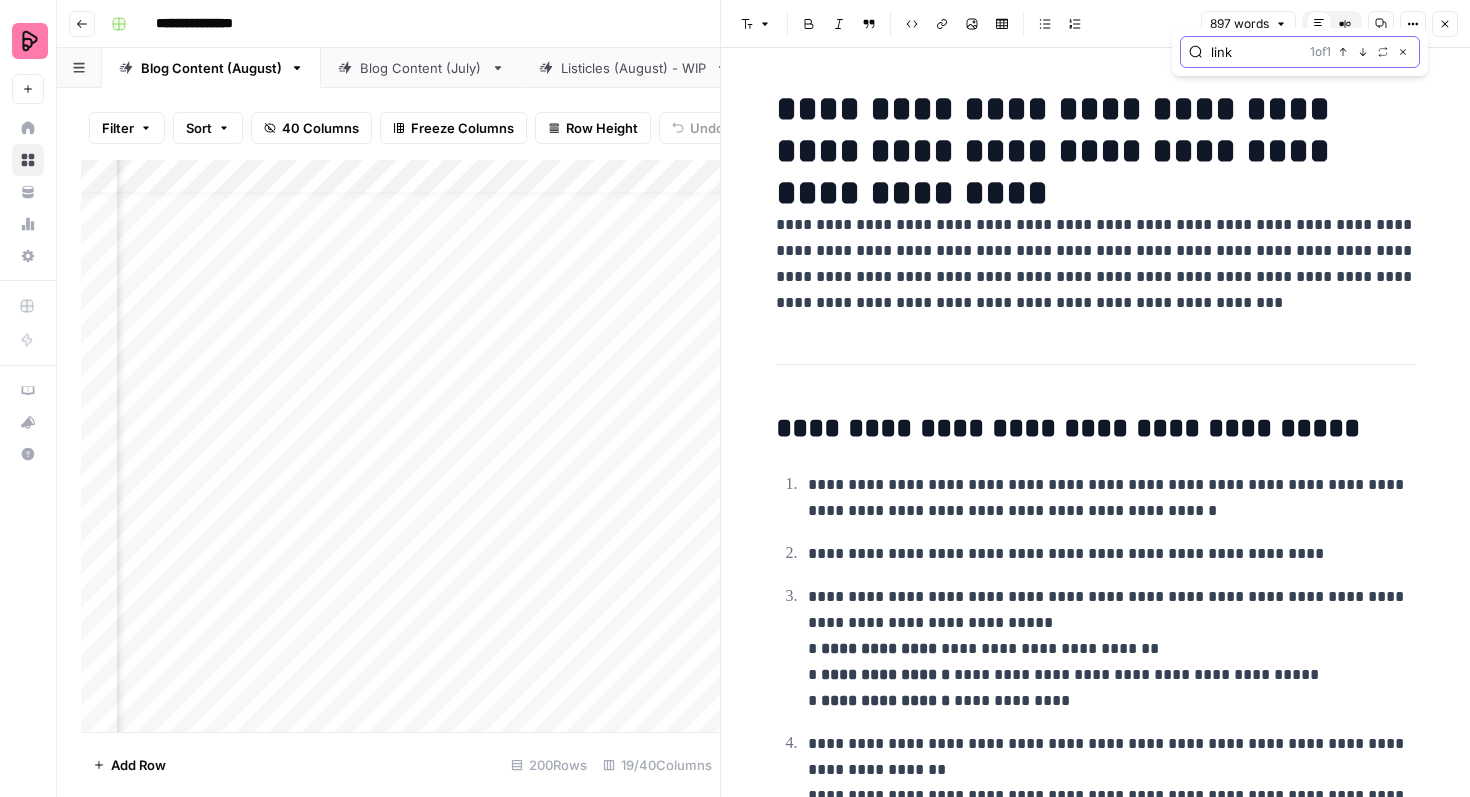 click 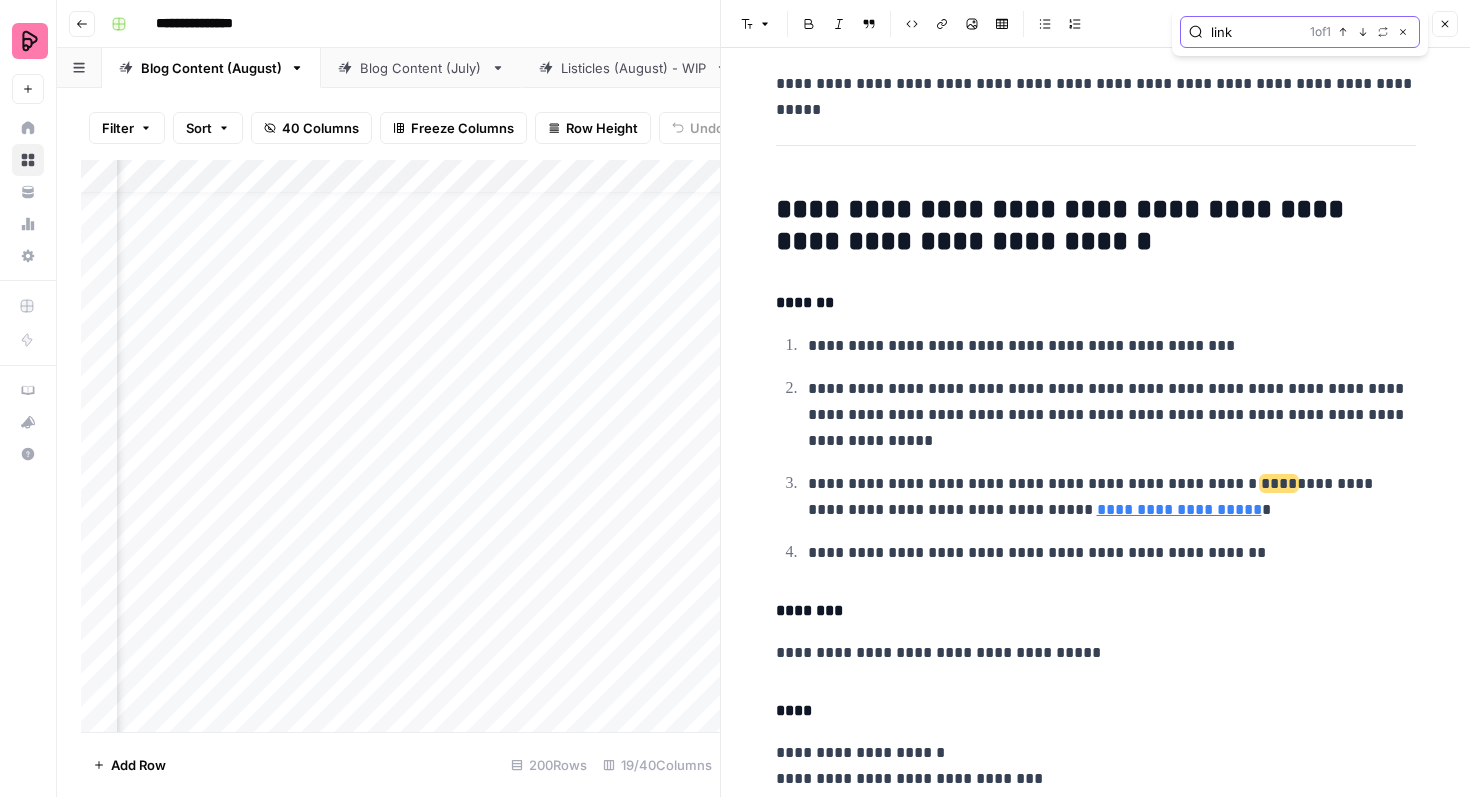 scroll, scrollTop: 4315, scrollLeft: 0, axis: vertical 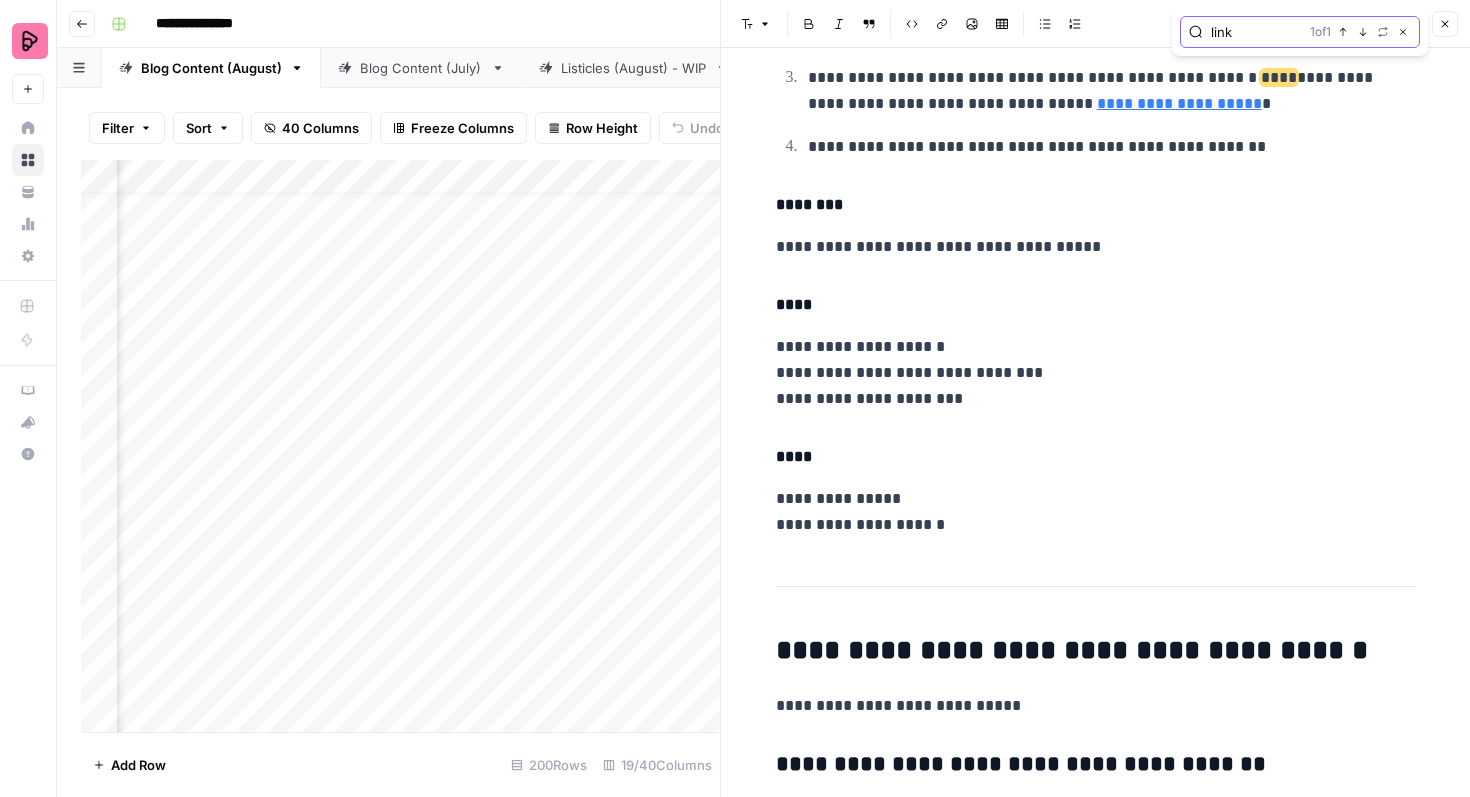 click on "link" at bounding box center [1256, 32] 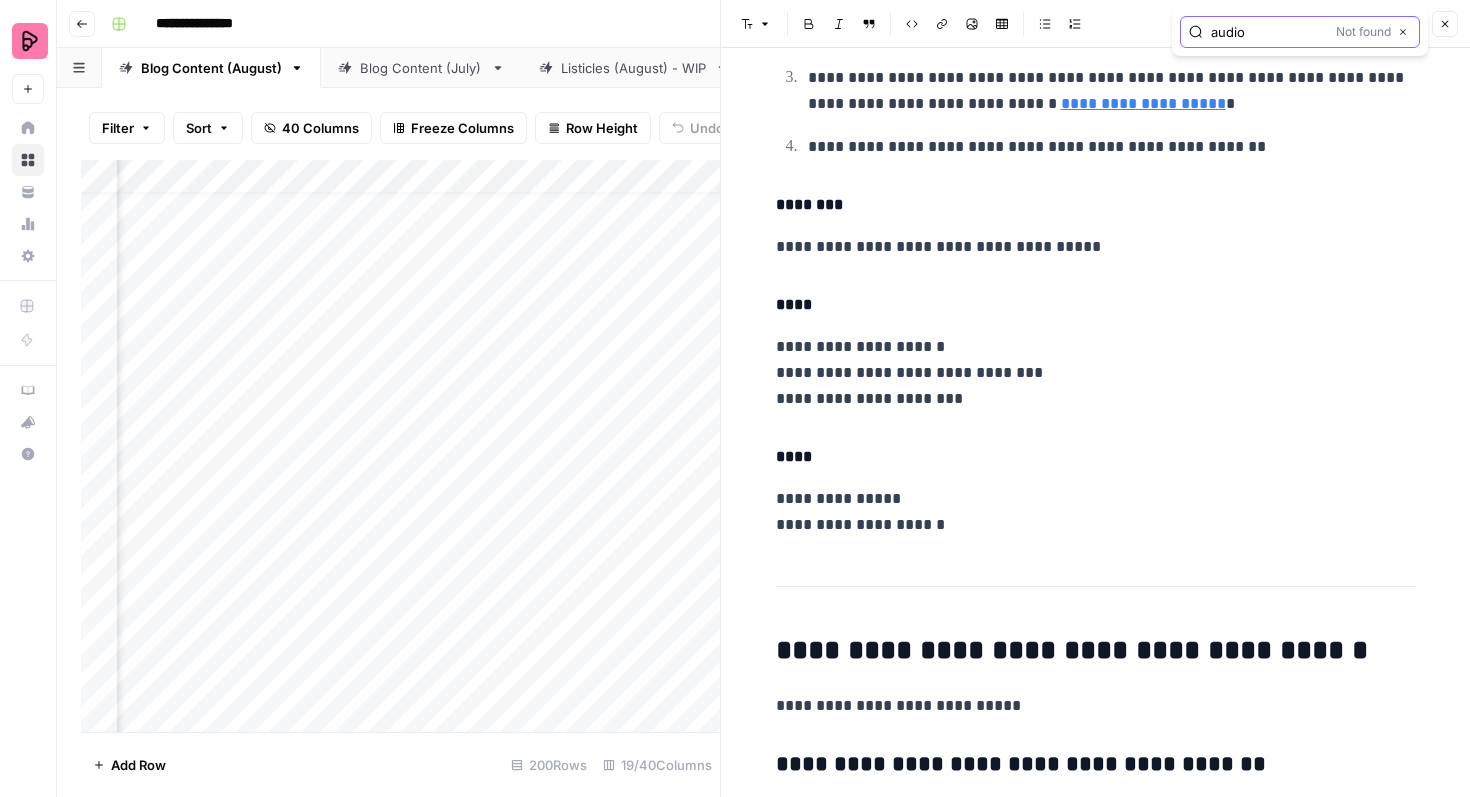 click on "audio" at bounding box center [1269, 32] 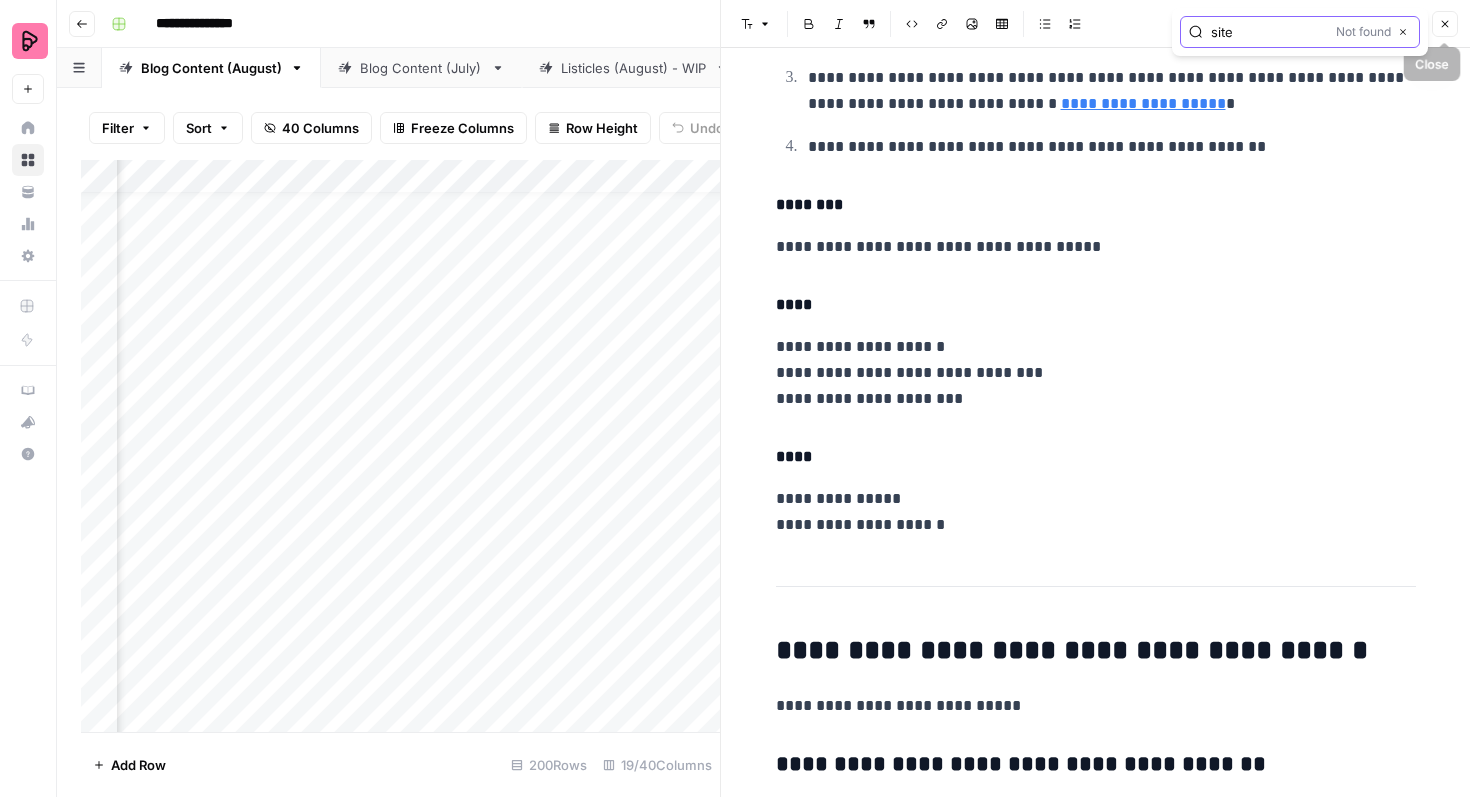 type on "site" 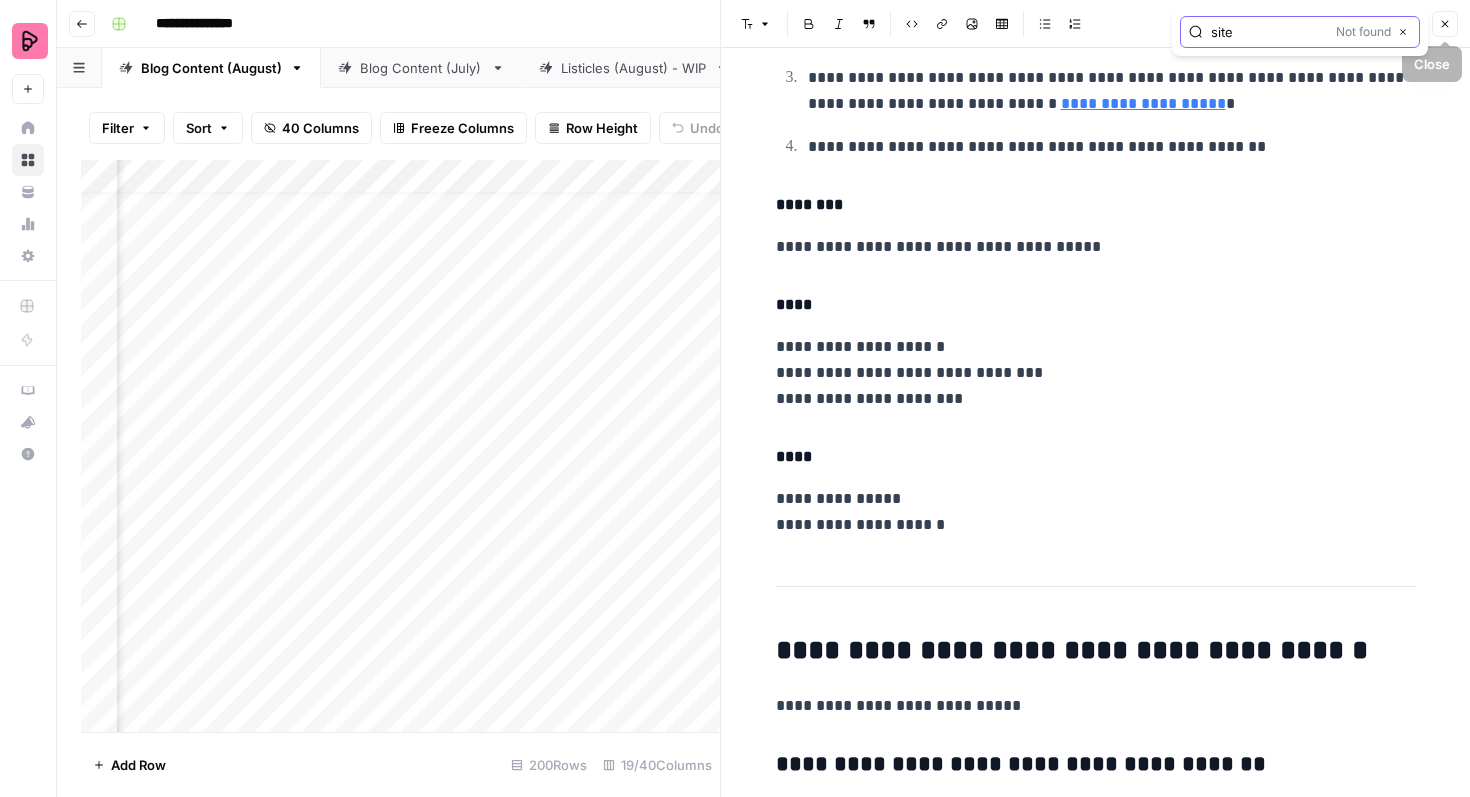 click 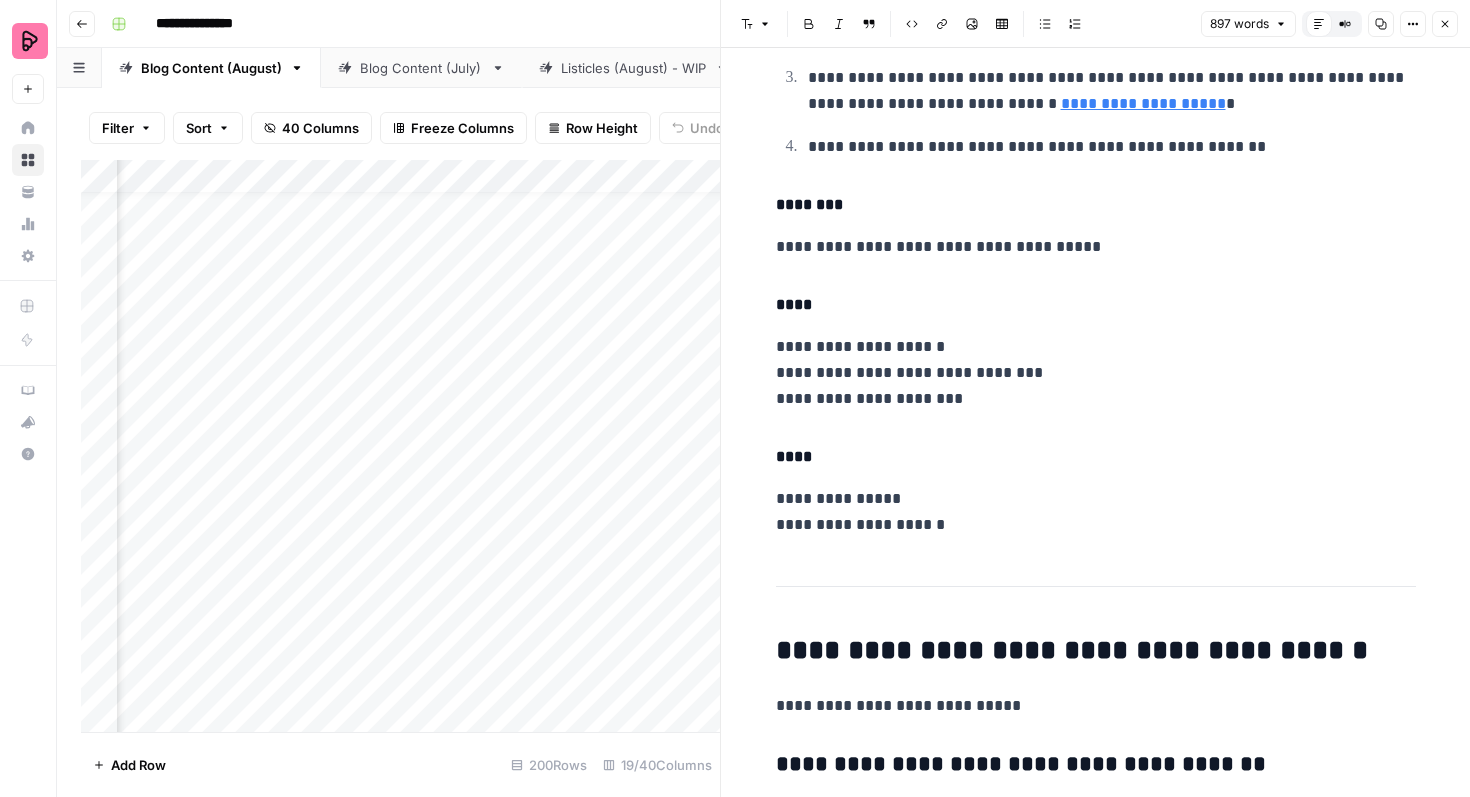 click 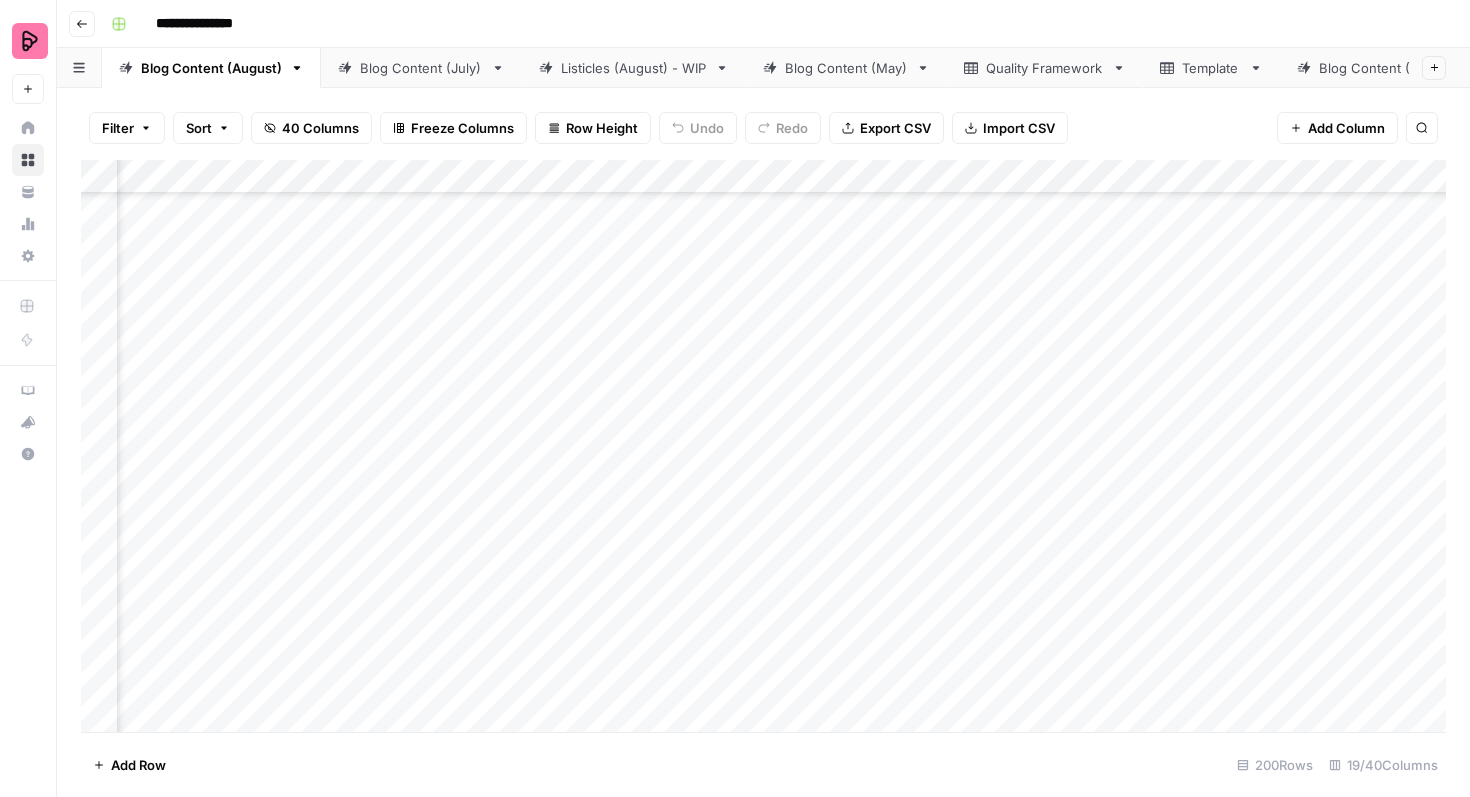 scroll, scrollTop: 911, scrollLeft: 121, axis: both 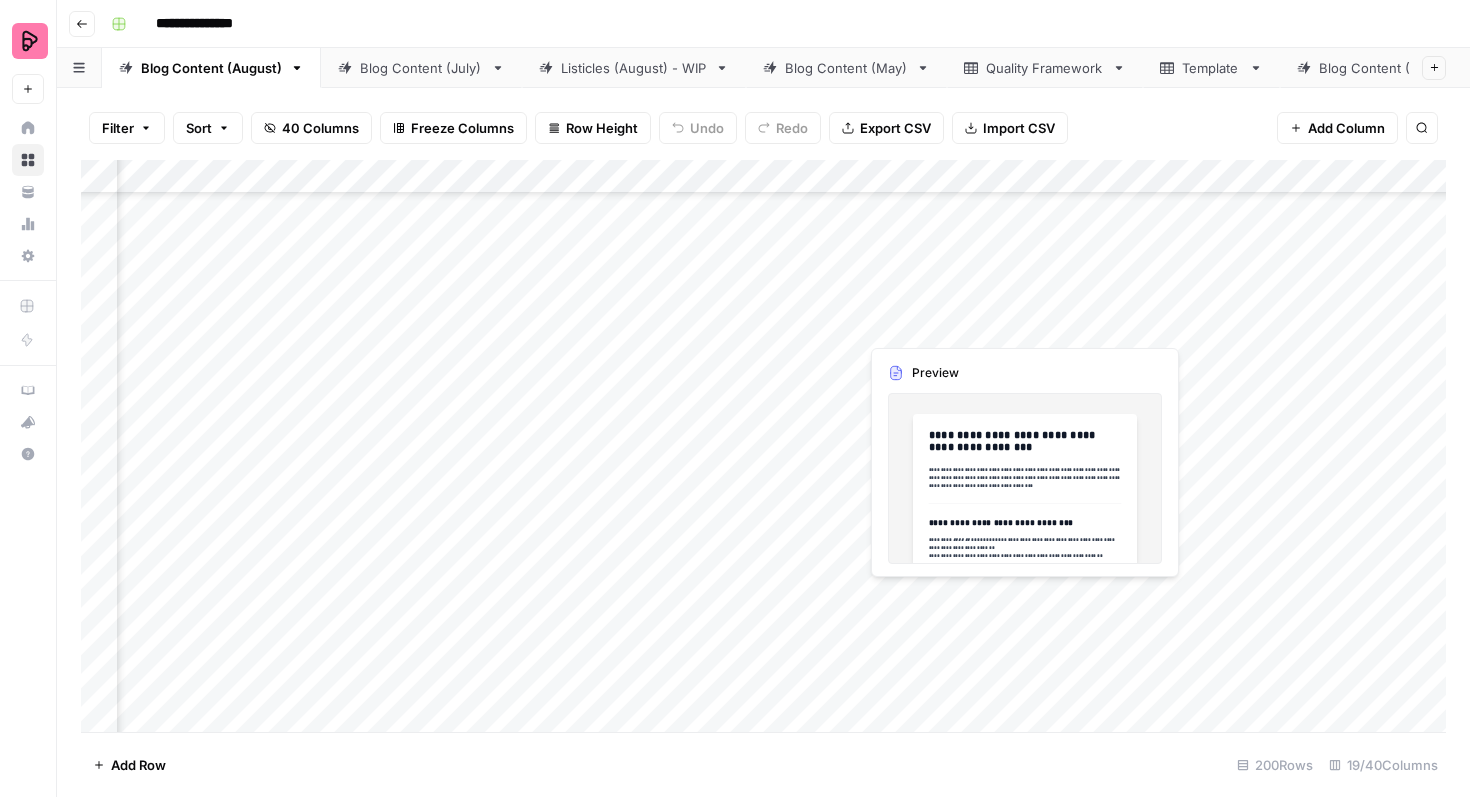 click on "Add Column" at bounding box center [763, 446] 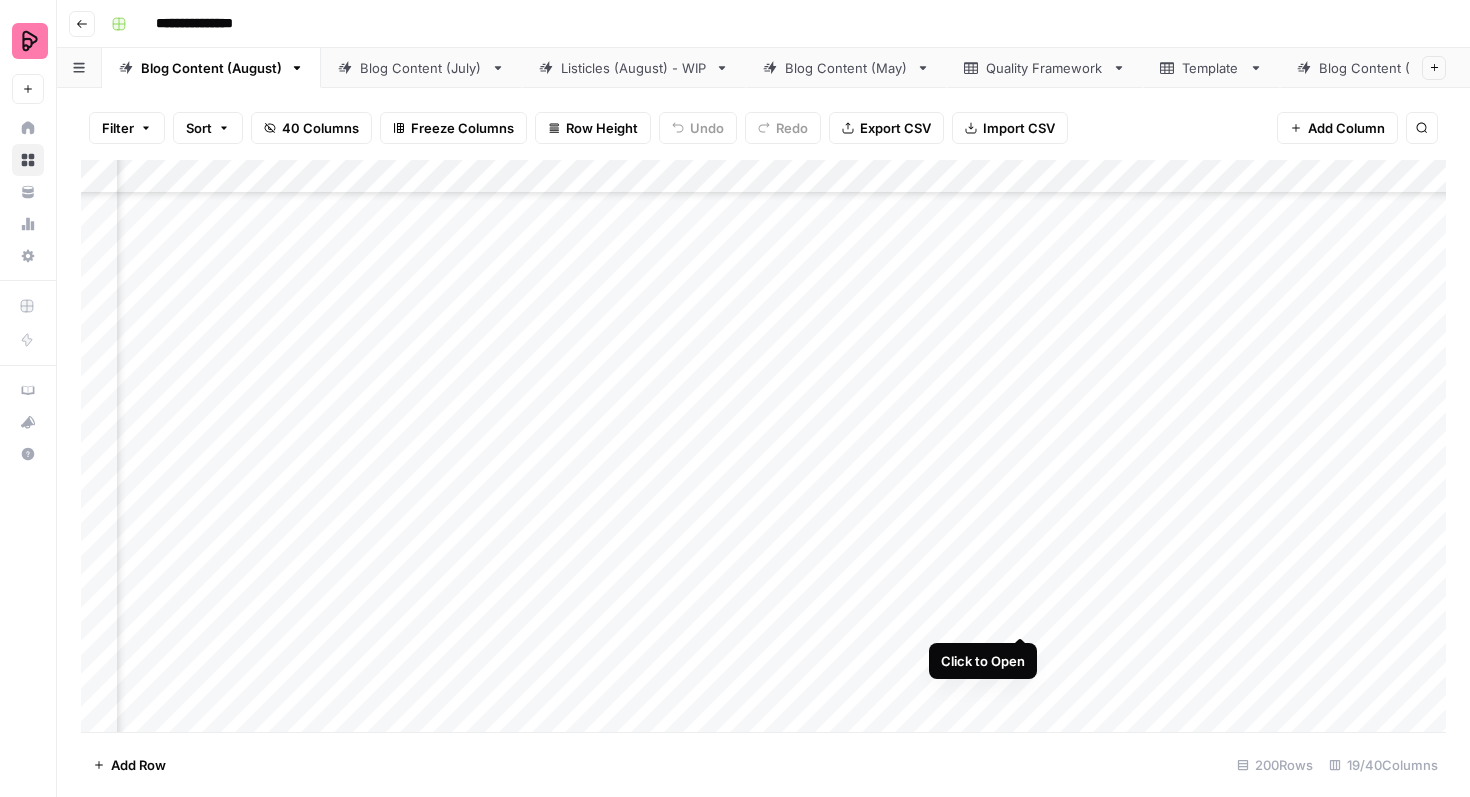 click on "Add Column" at bounding box center (763, 446) 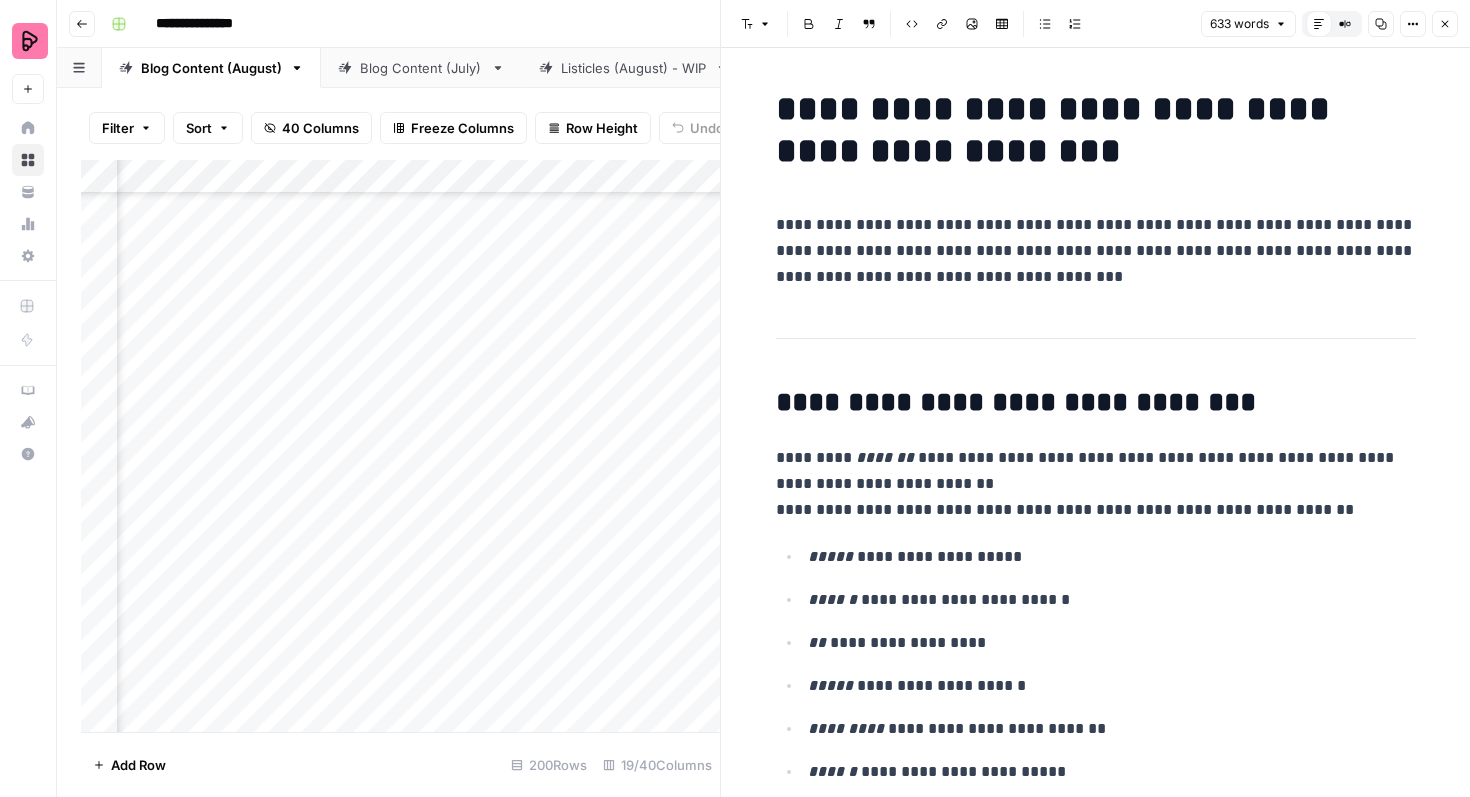 click on "**********" at bounding box center [1096, 251] 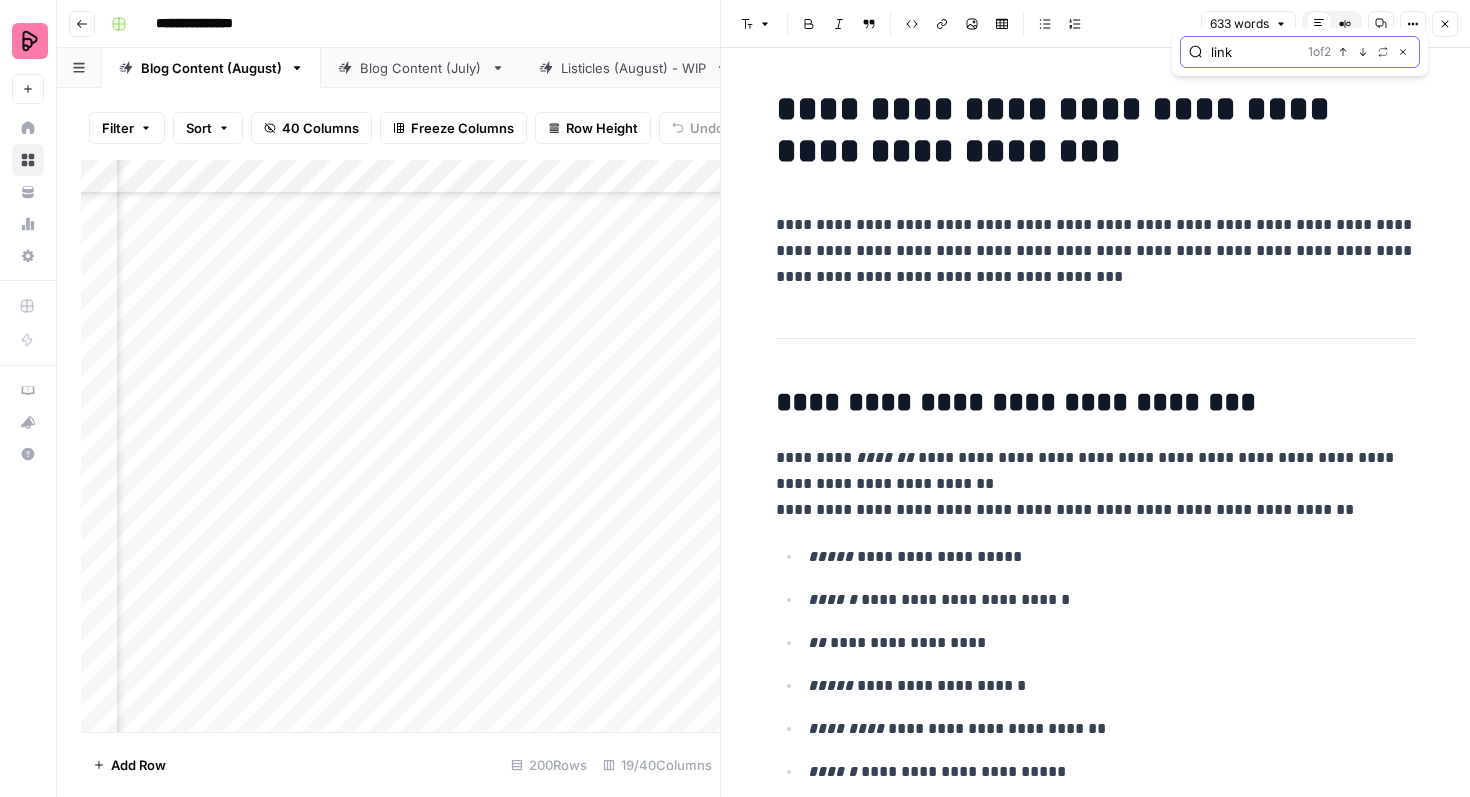 click 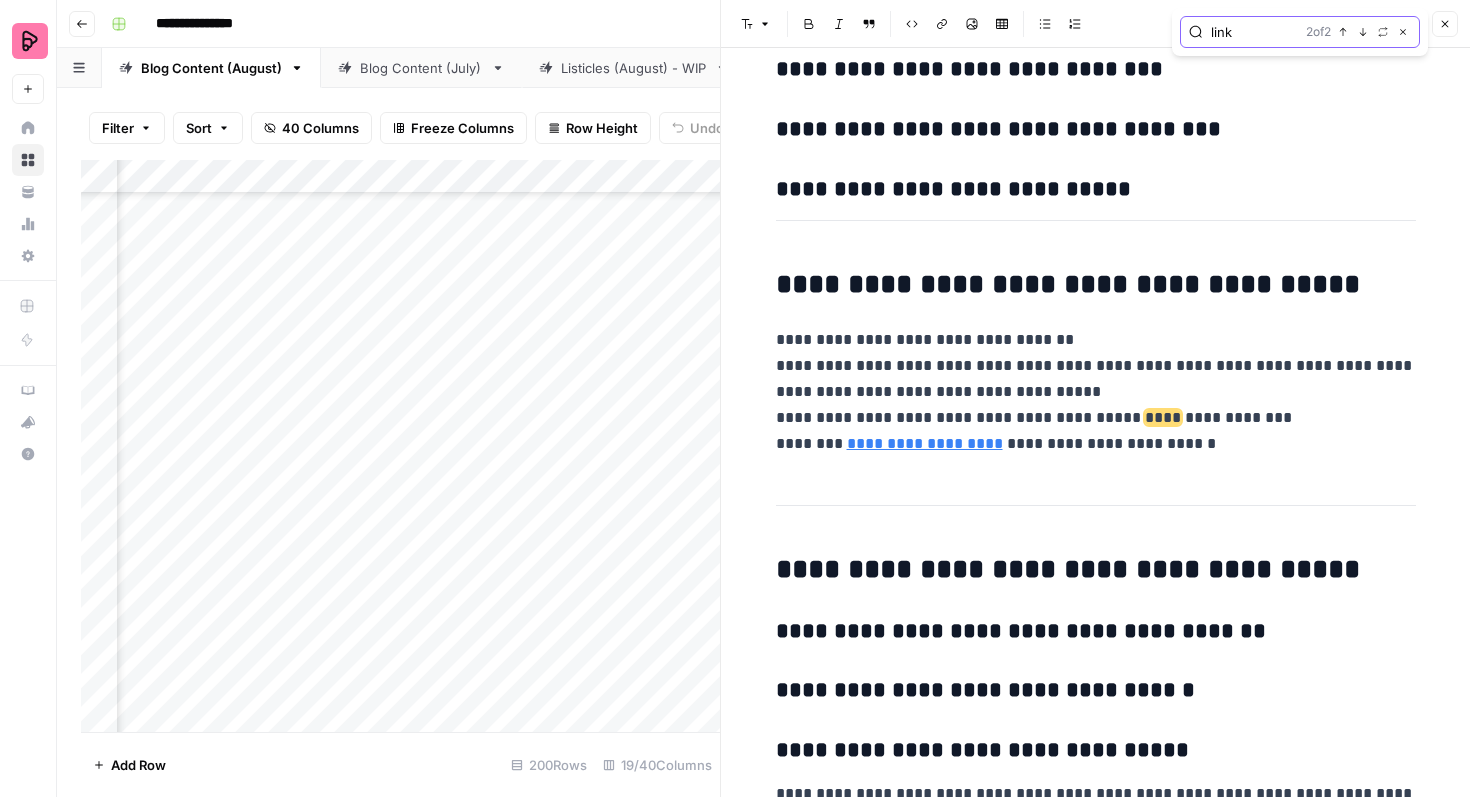 scroll, scrollTop: 4351, scrollLeft: 0, axis: vertical 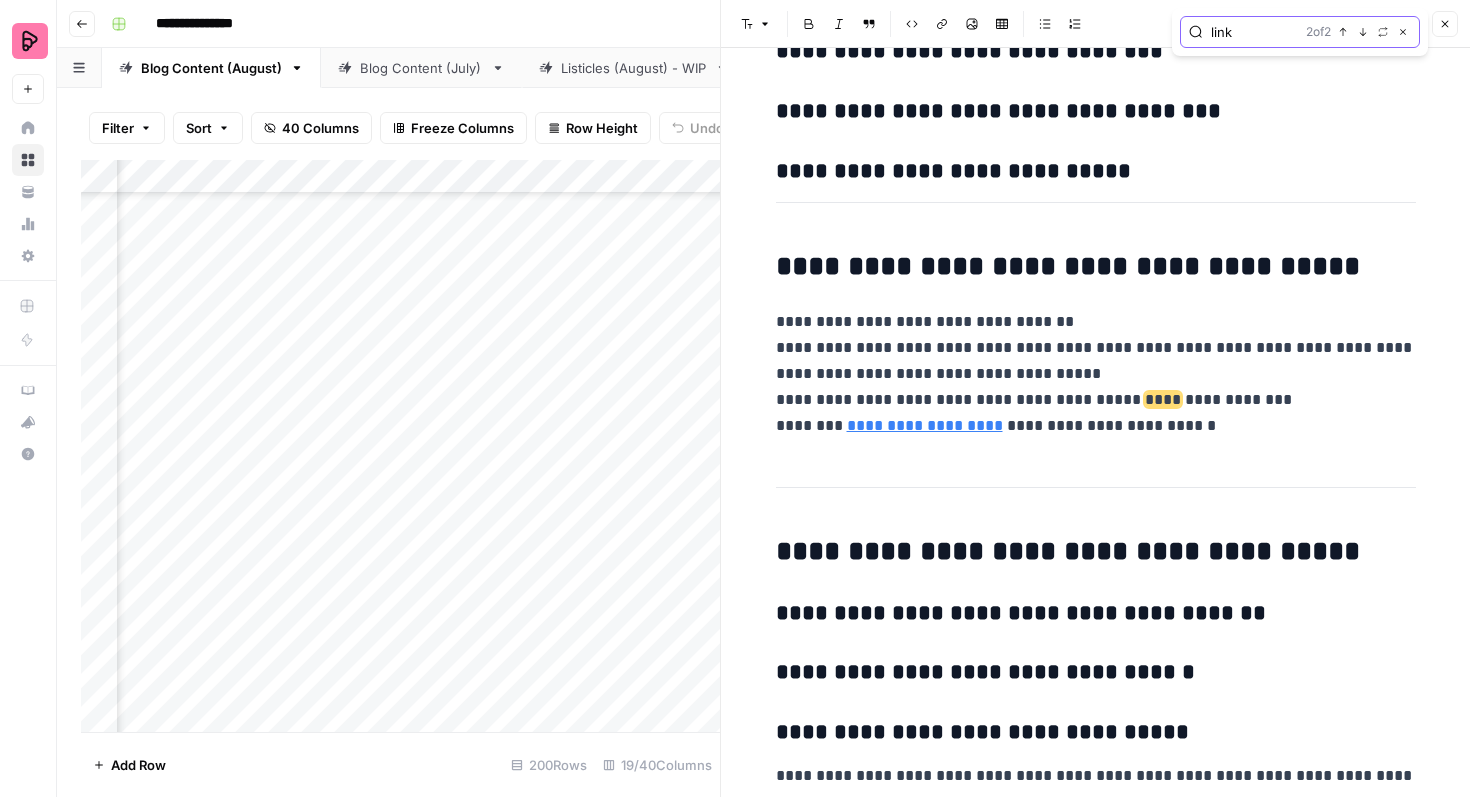 click 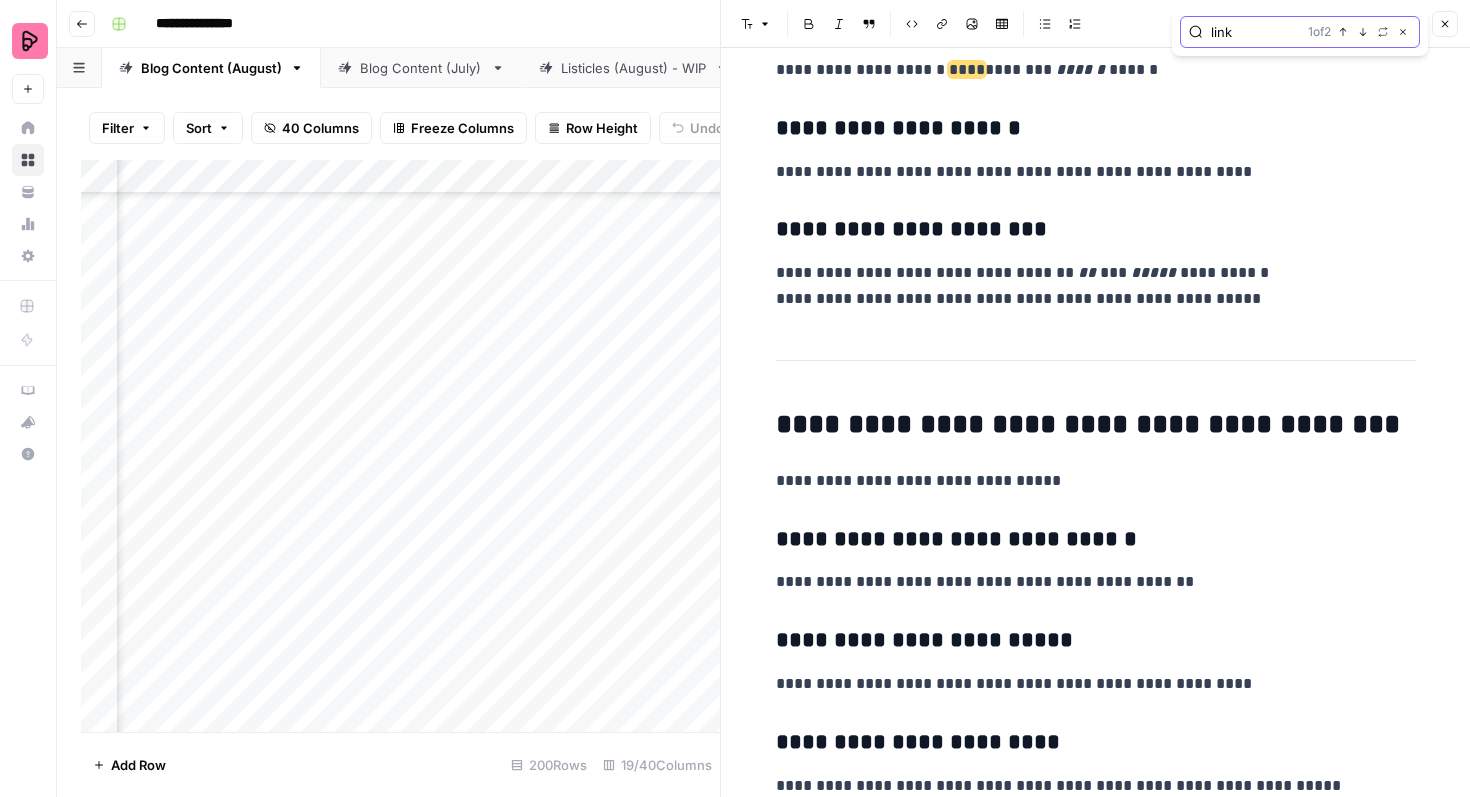 scroll, scrollTop: 2386, scrollLeft: 0, axis: vertical 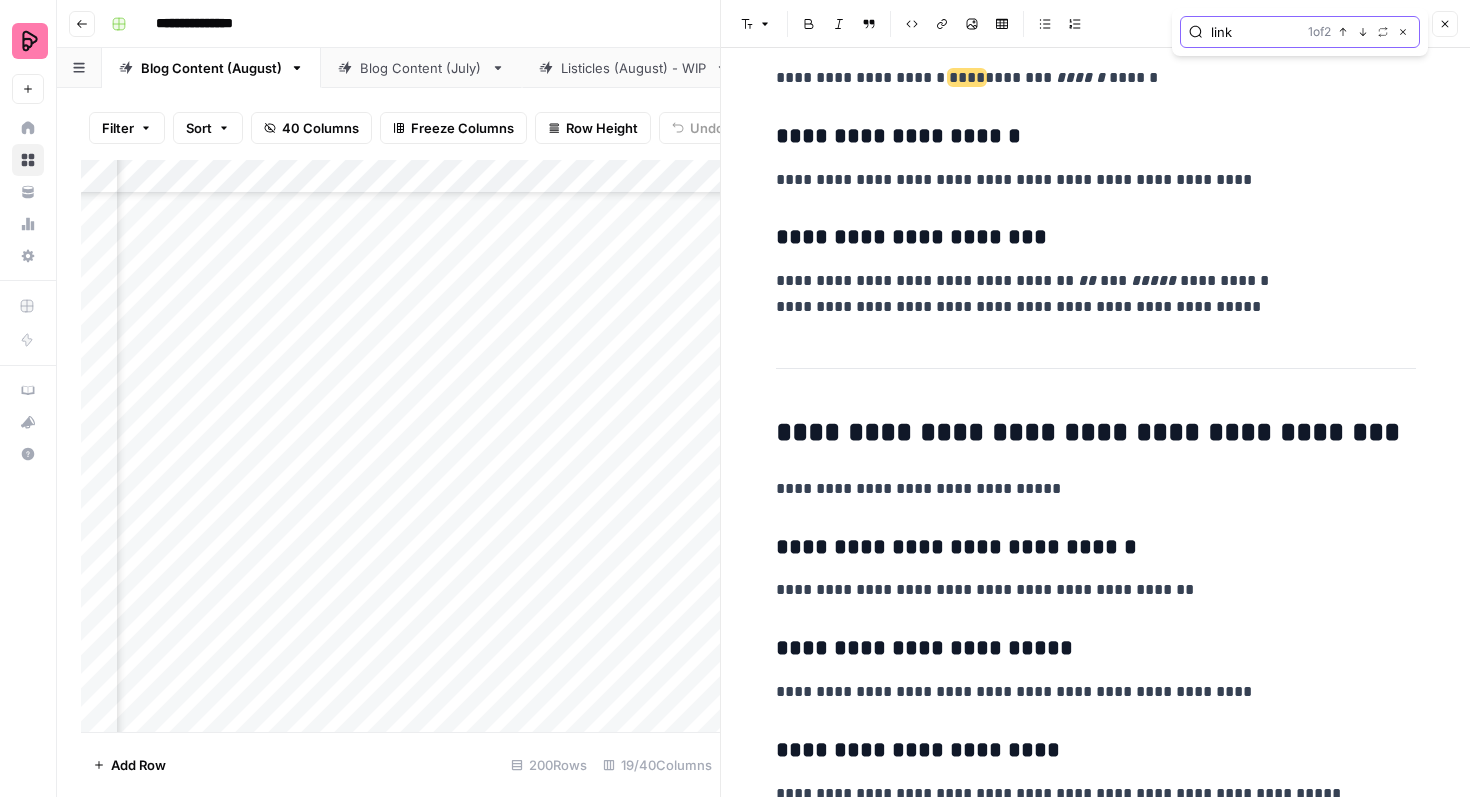click on "link" at bounding box center (1255, 32) 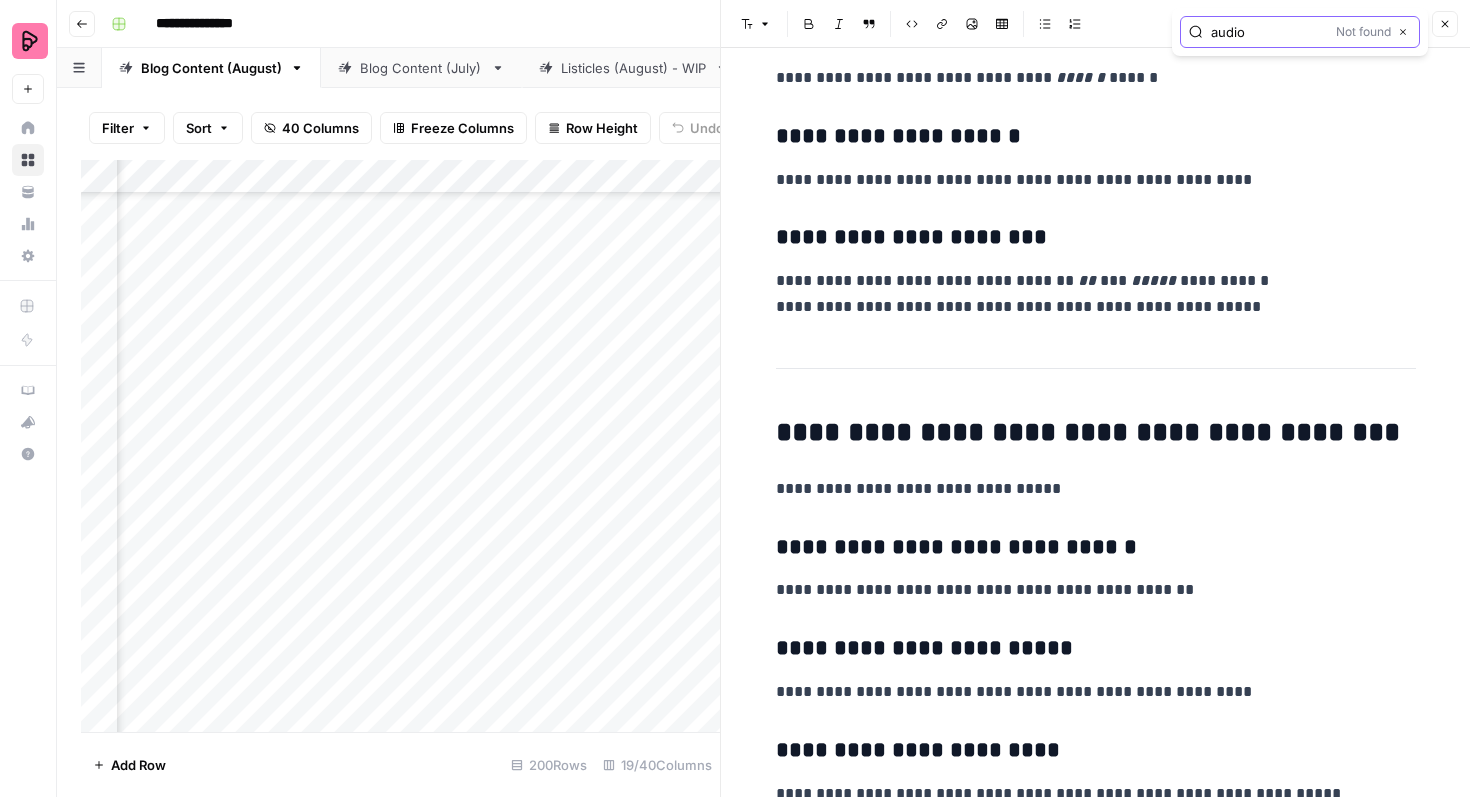 type on "audio" 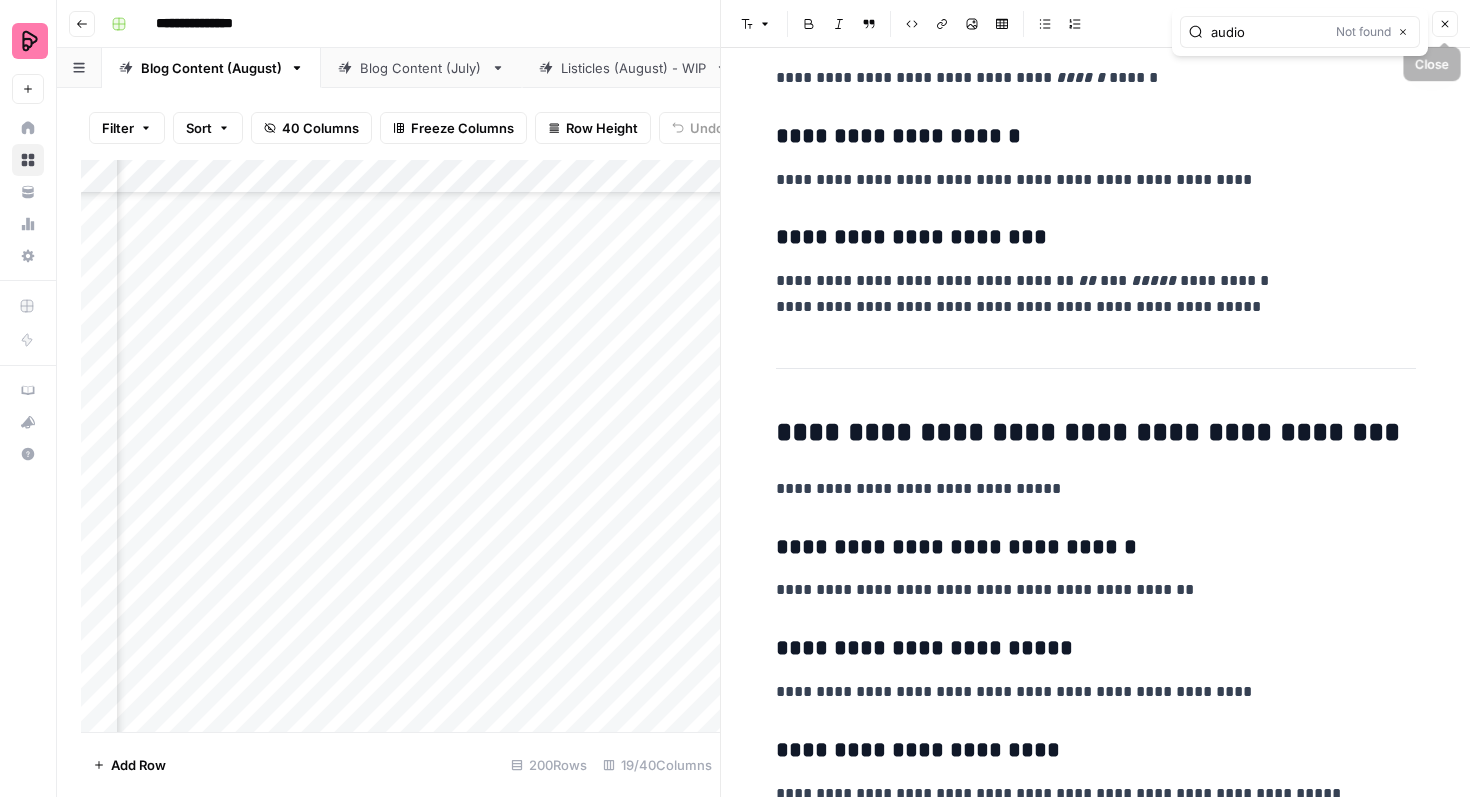 click on "Close" at bounding box center (1445, 24) 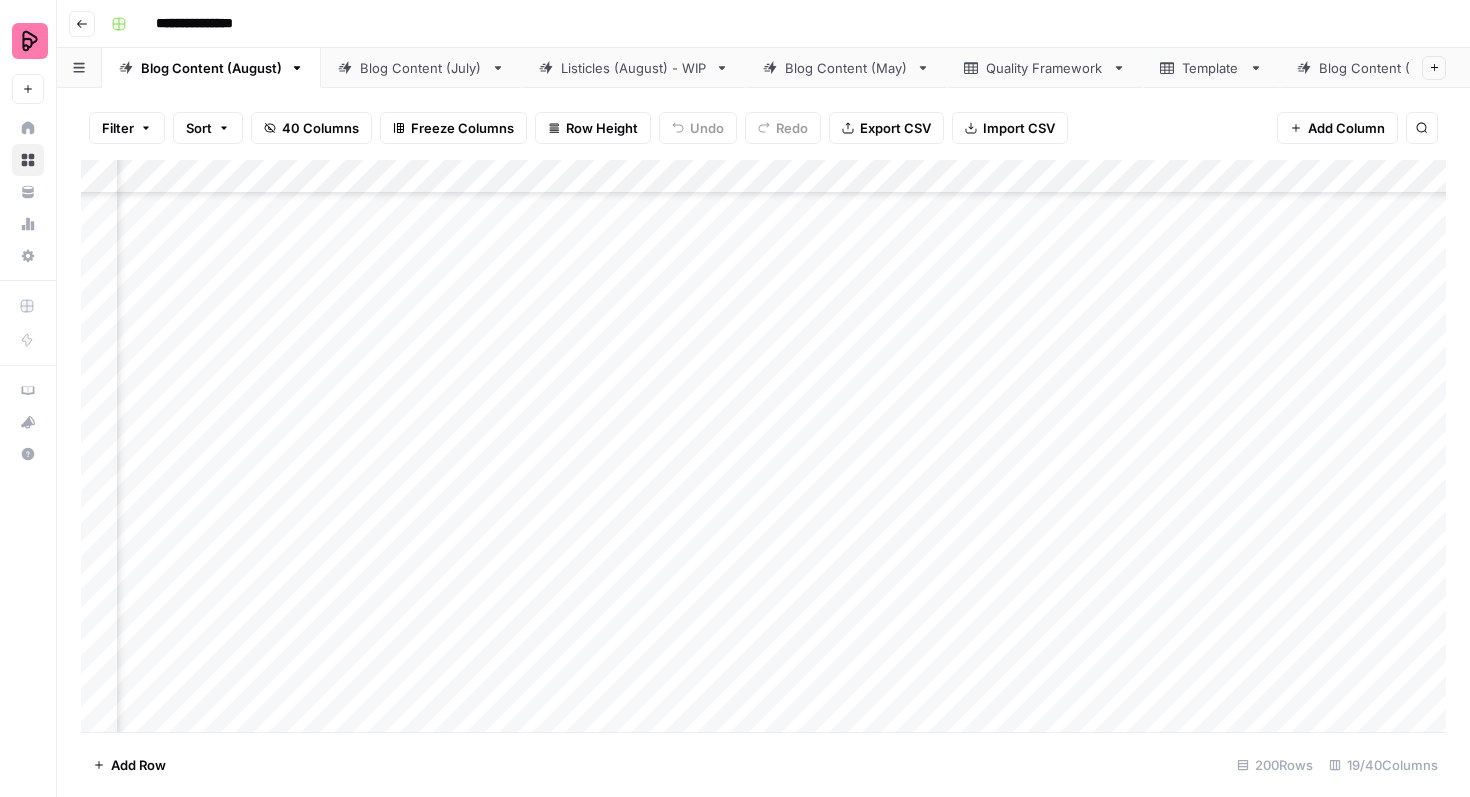 scroll, scrollTop: 1665, scrollLeft: 121, axis: both 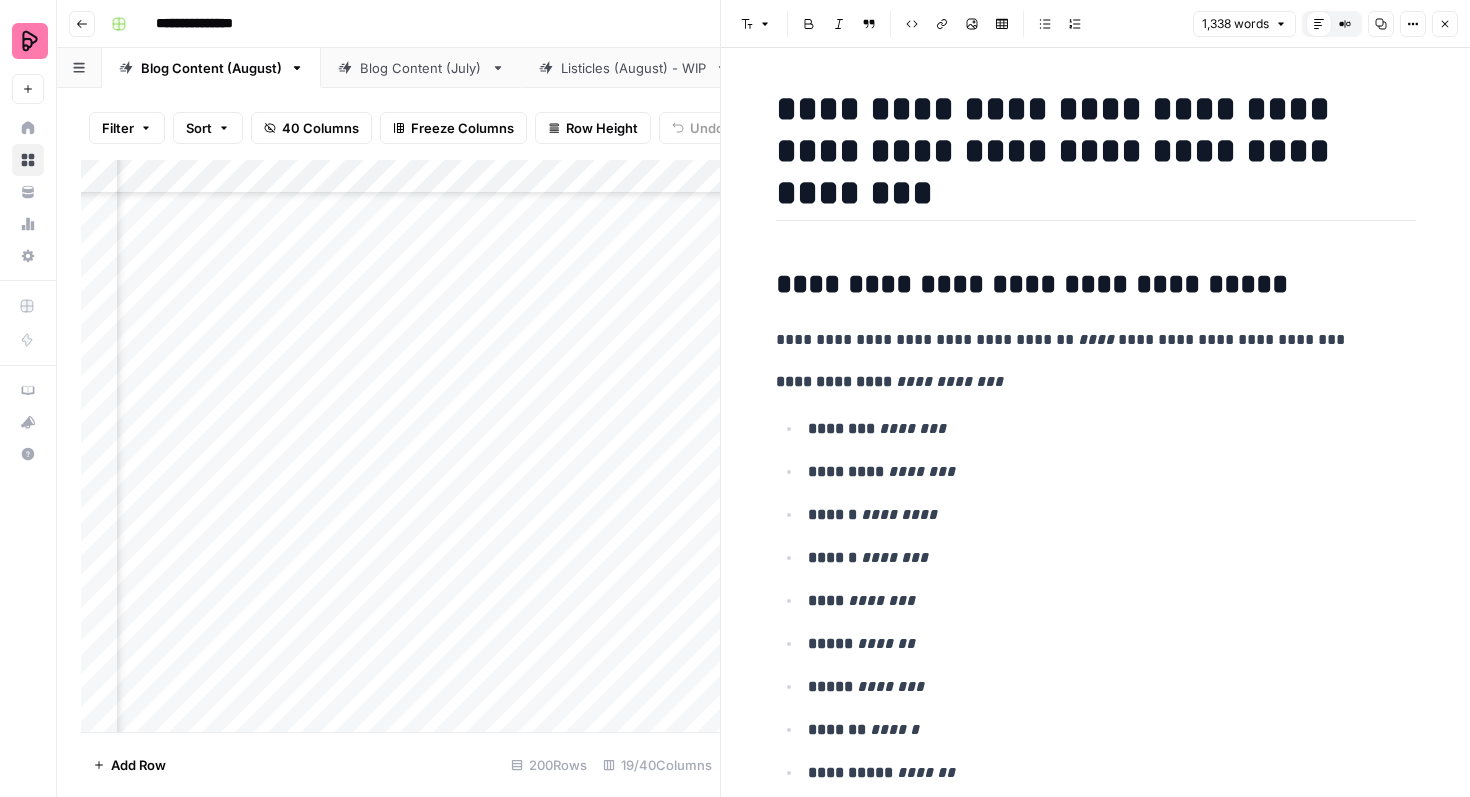 click on "**********" at bounding box center [1096, 285] 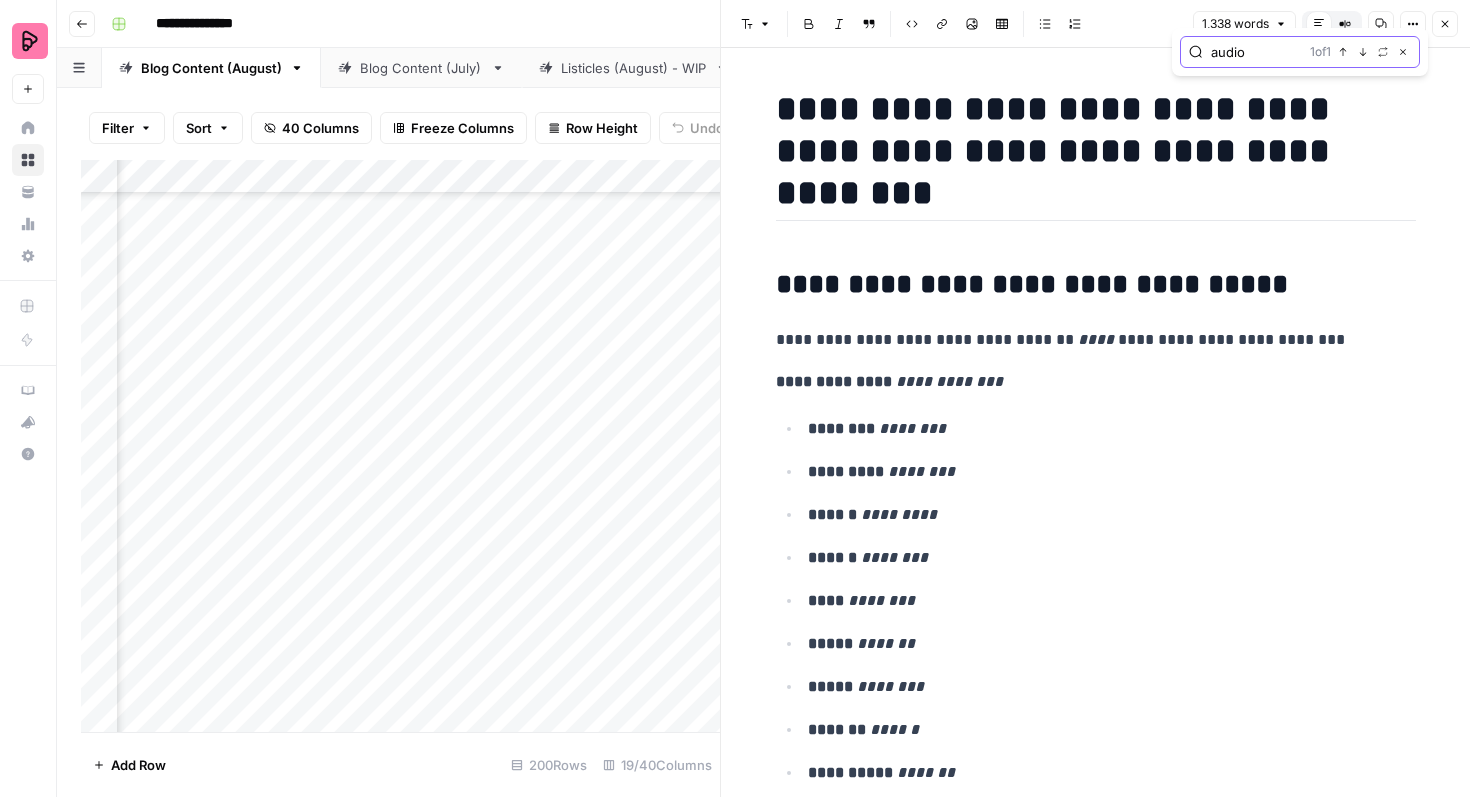 click 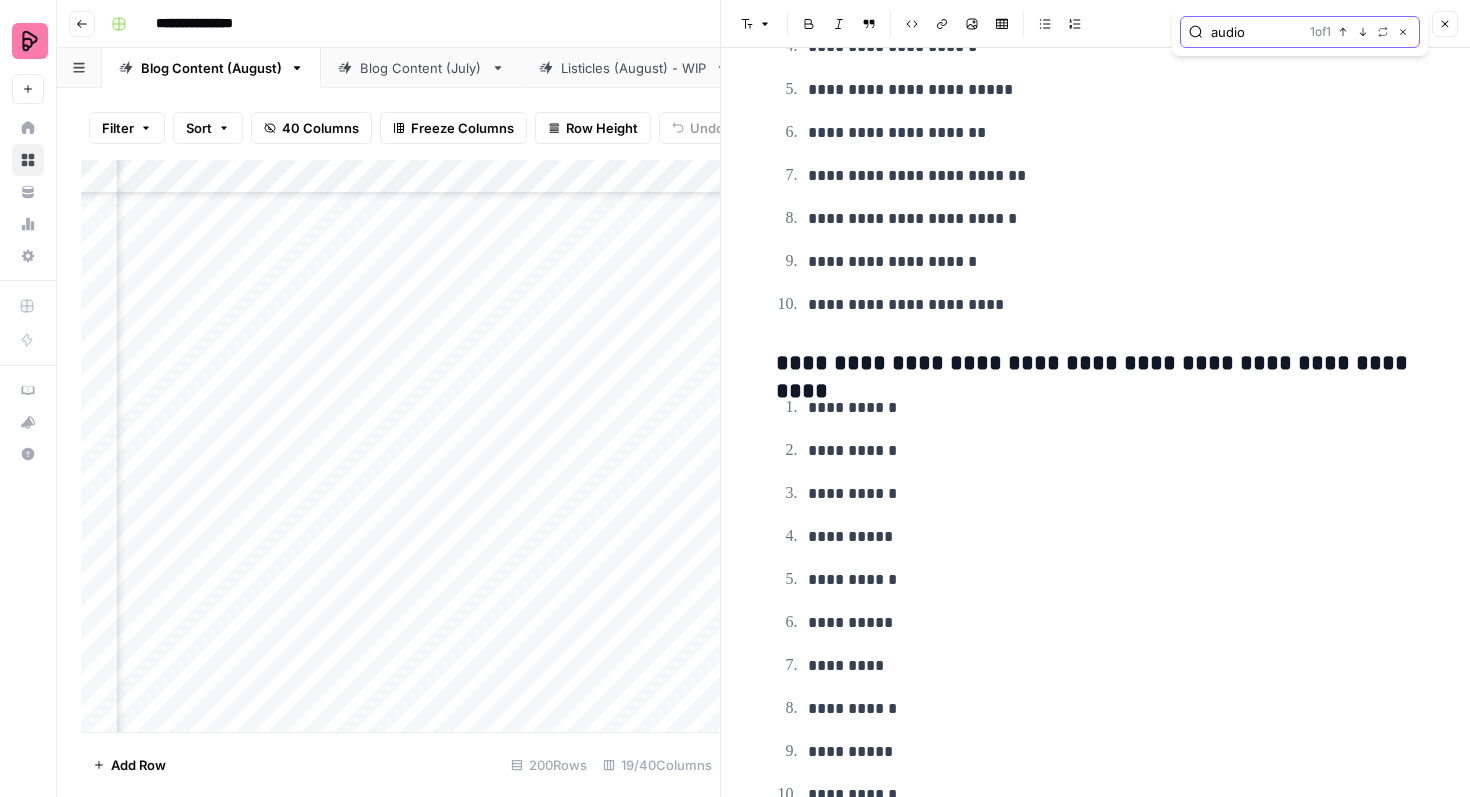 scroll, scrollTop: 9455, scrollLeft: 0, axis: vertical 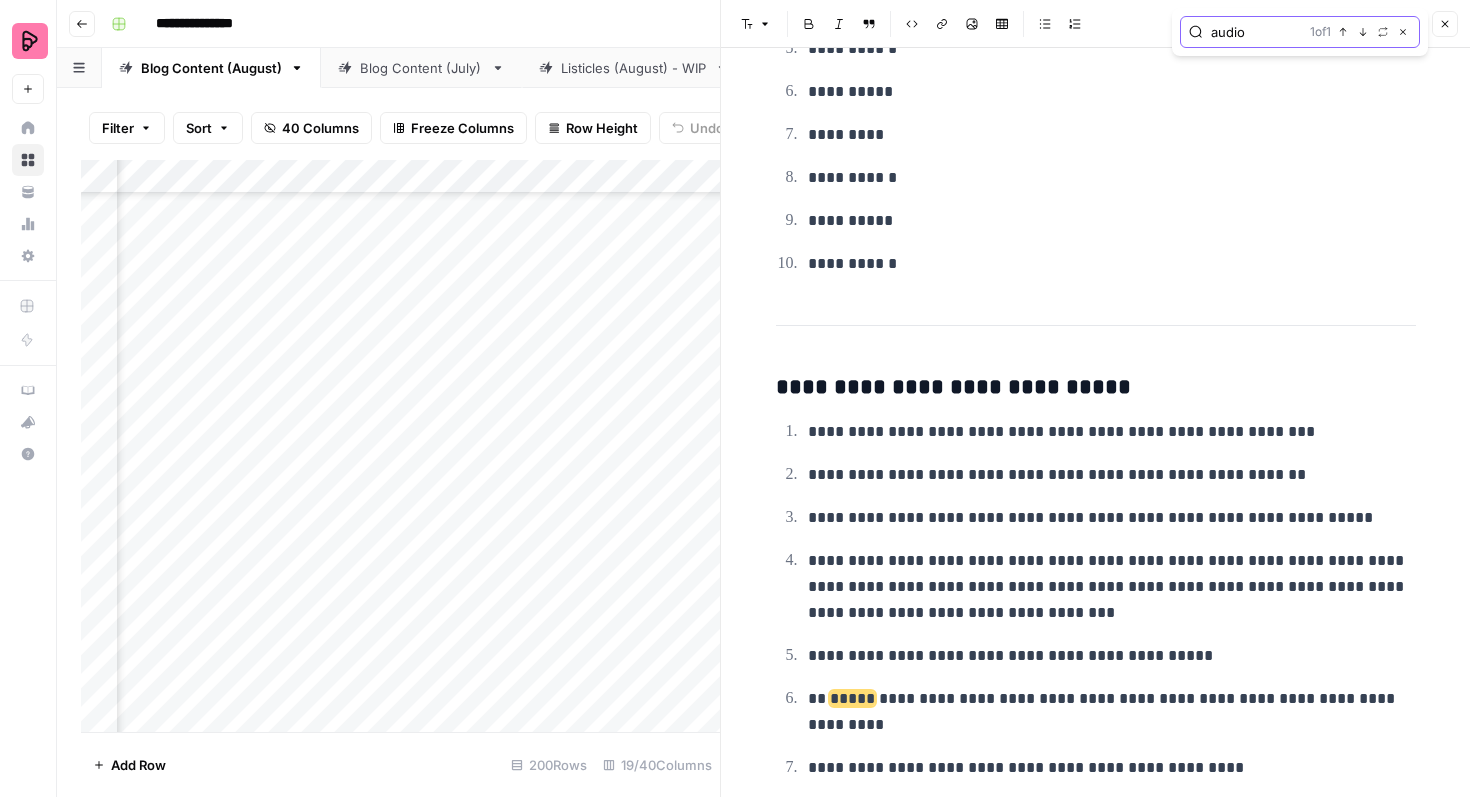 click on "audio" at bounding box center [1256, 32] 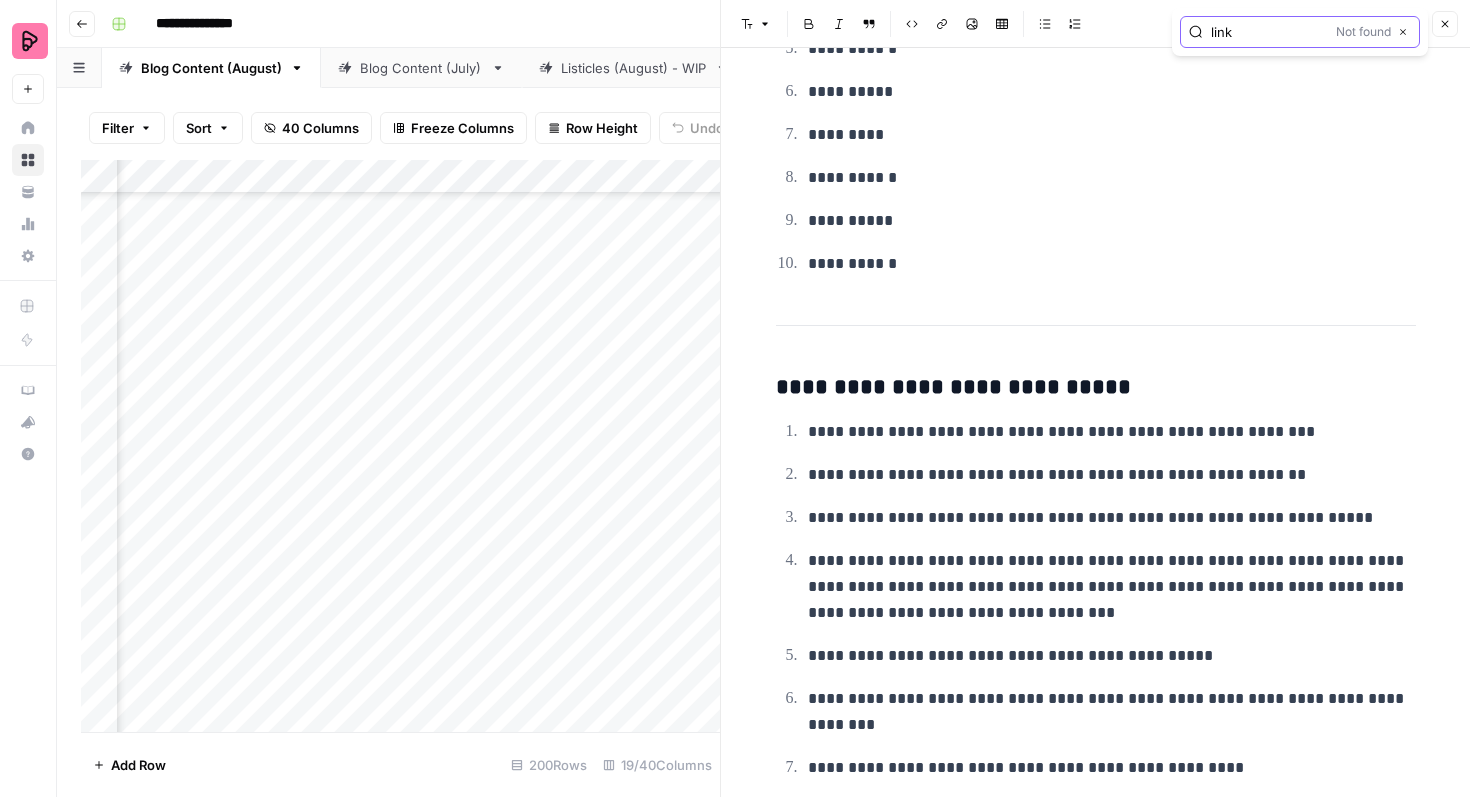 type on "link" 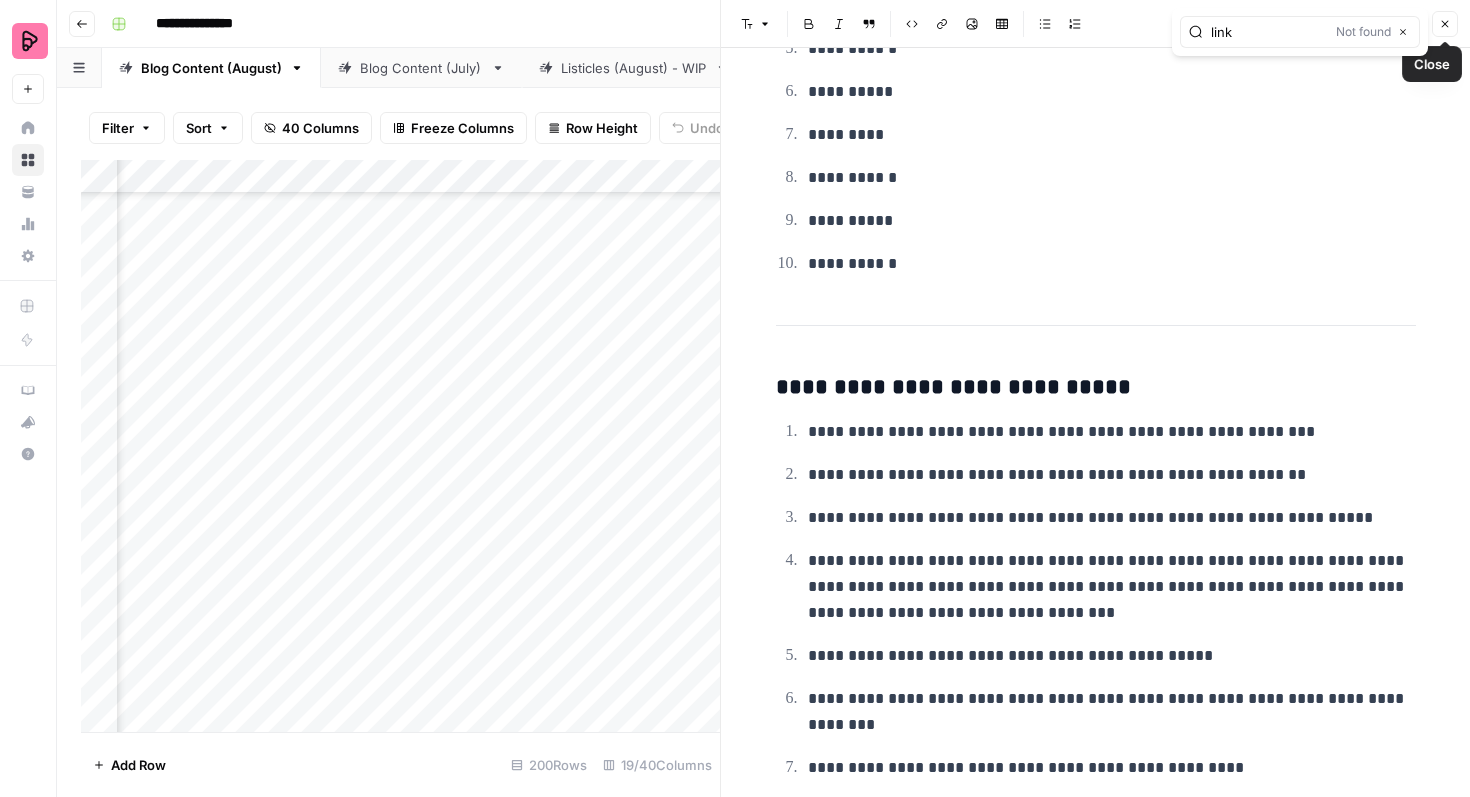 click 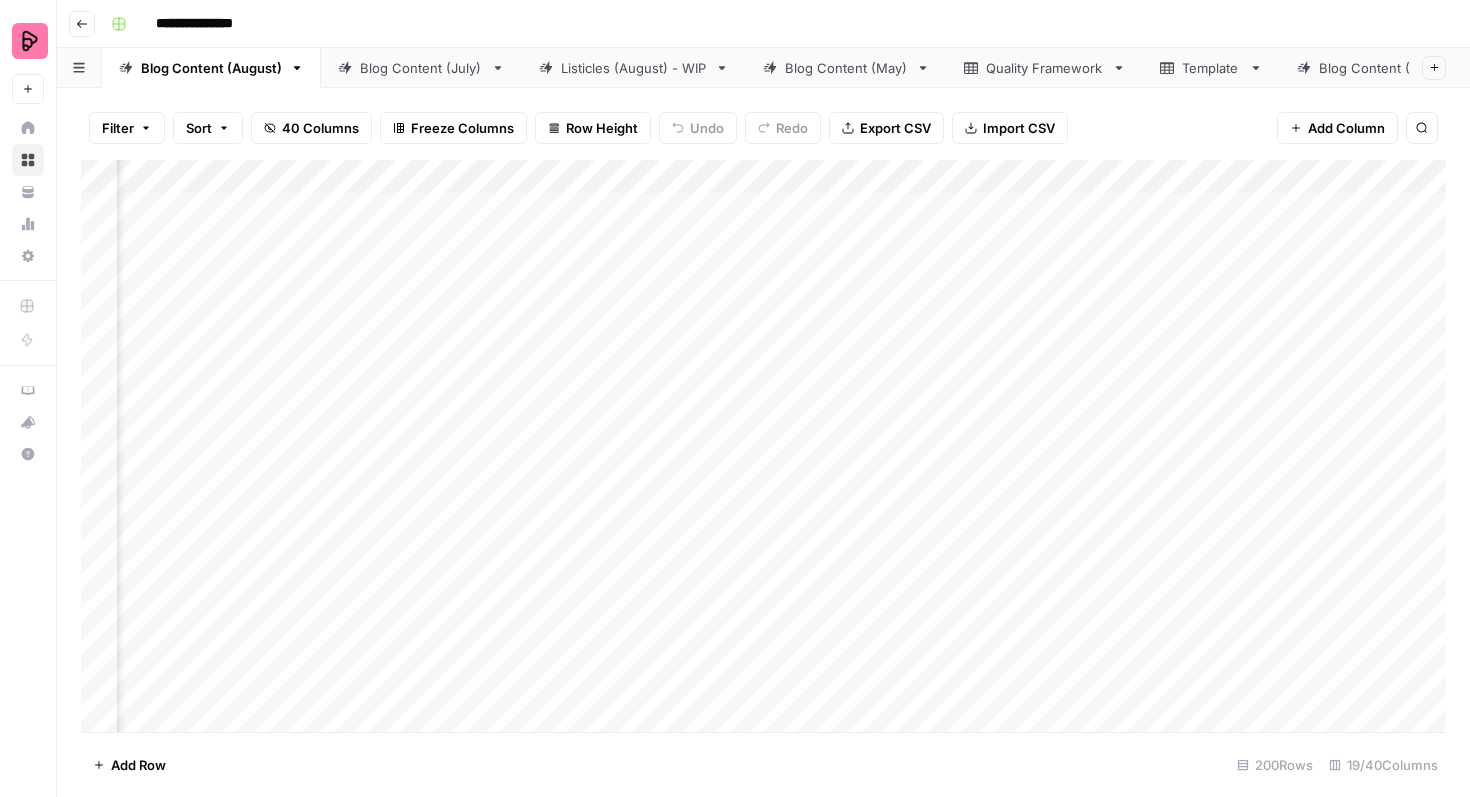 scroll, scrollTop: 0, scrollLeft: 491, axis: horizontal 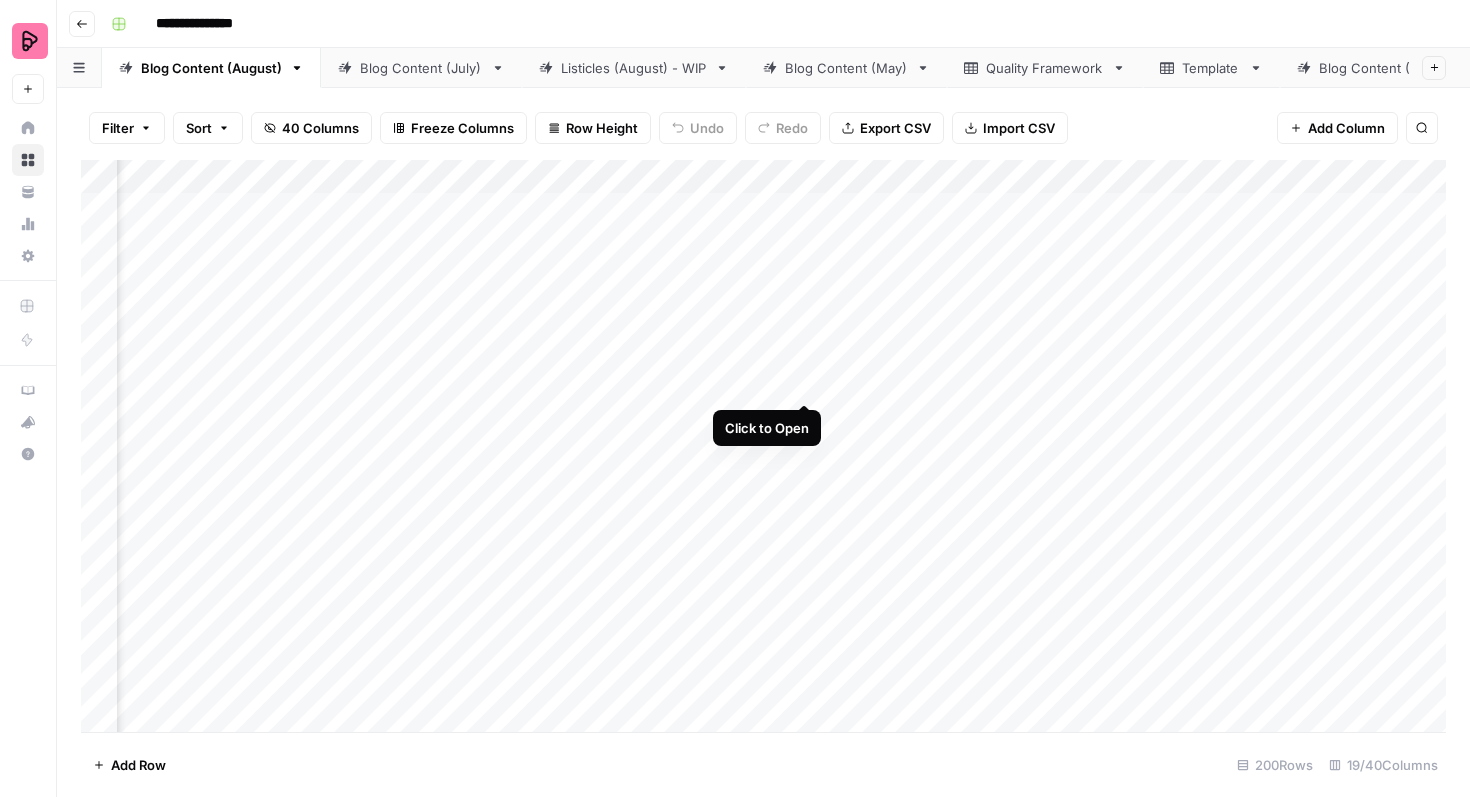 click on "Add Column" at bounding box center [763, 446] 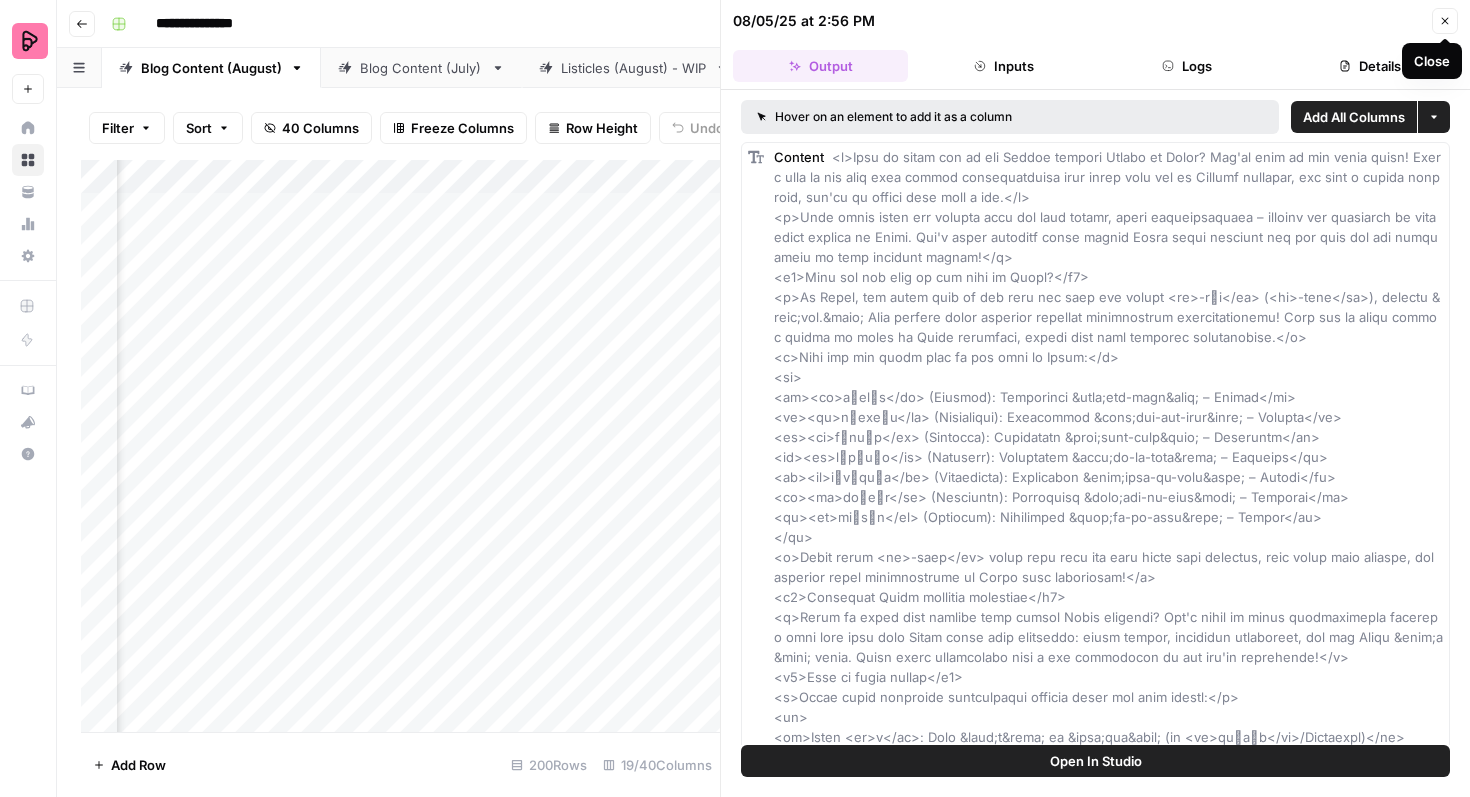 click 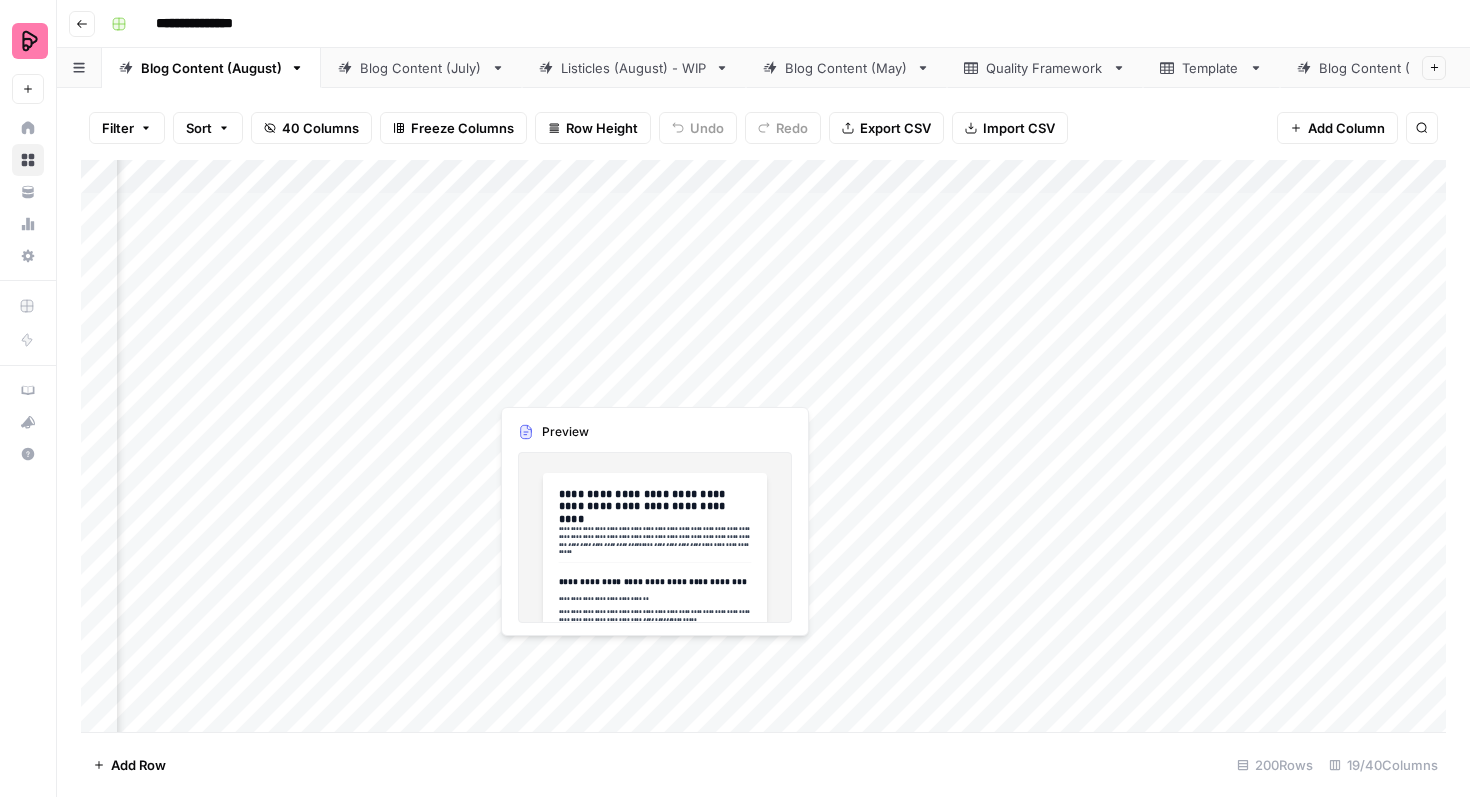 click on "Add Column" at bounding box center (763, 446) 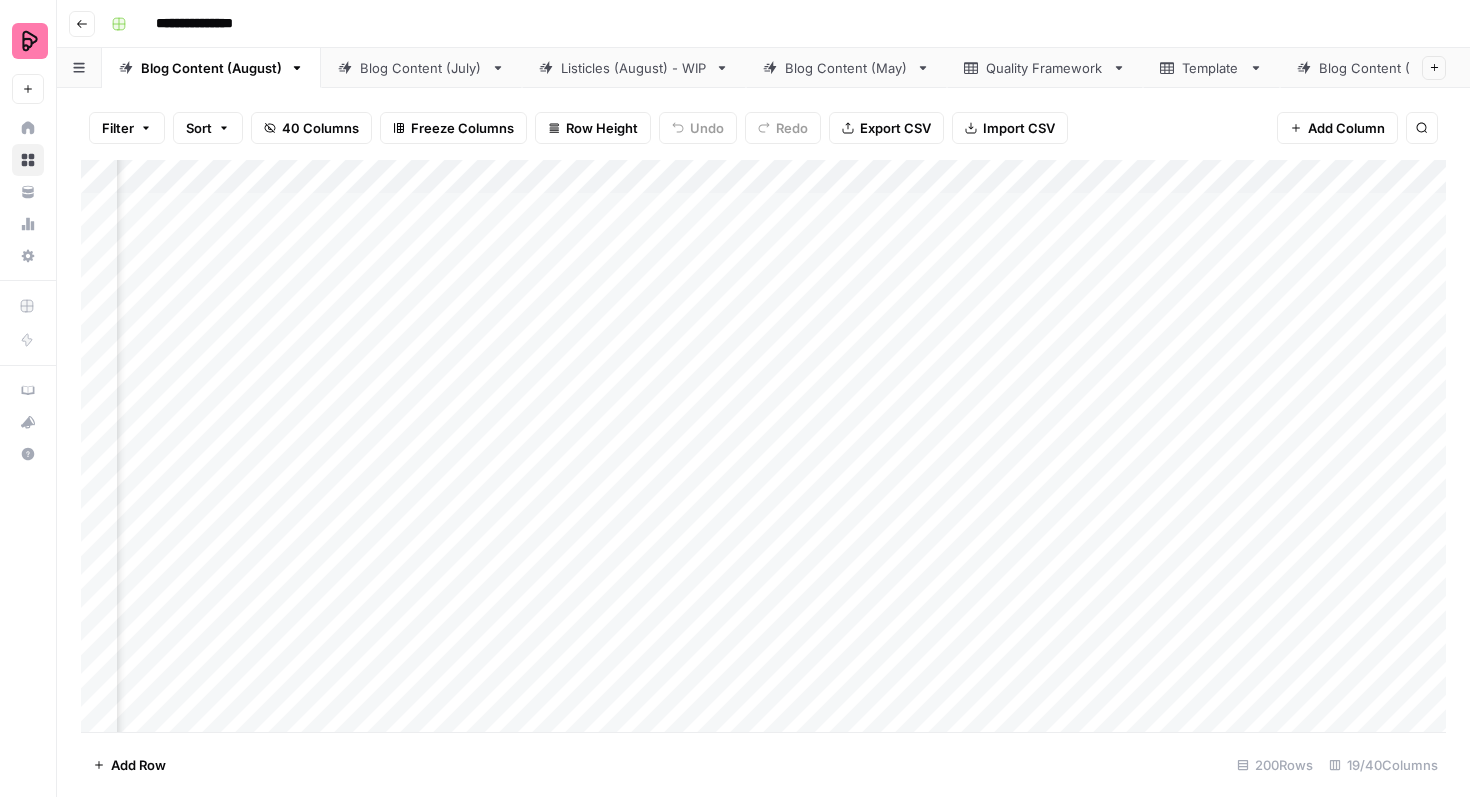 click on "Add Column" at bounding box center (763, 446) 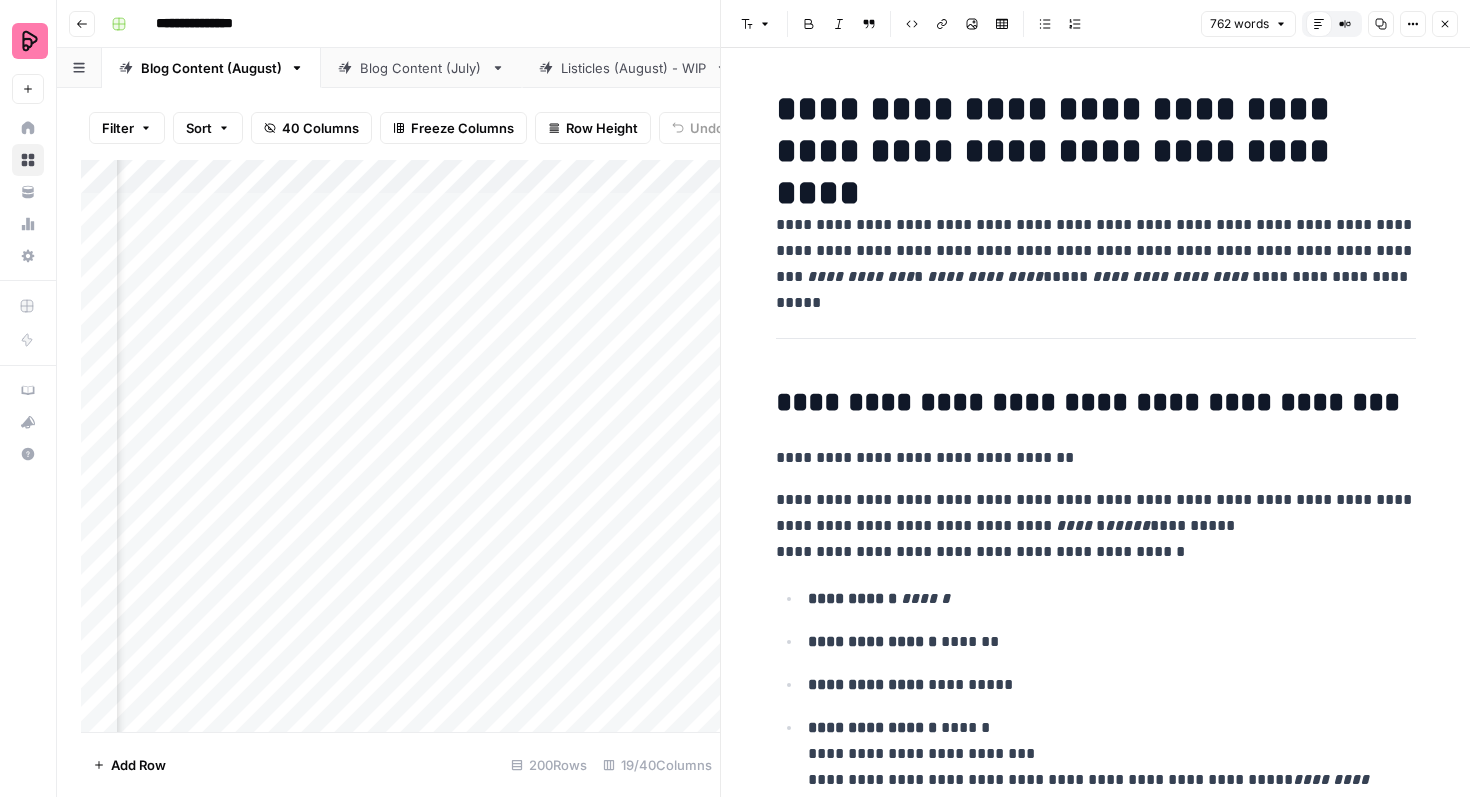 scroll, scrollTop: 163, scrollLeft: 0, axis: vertical 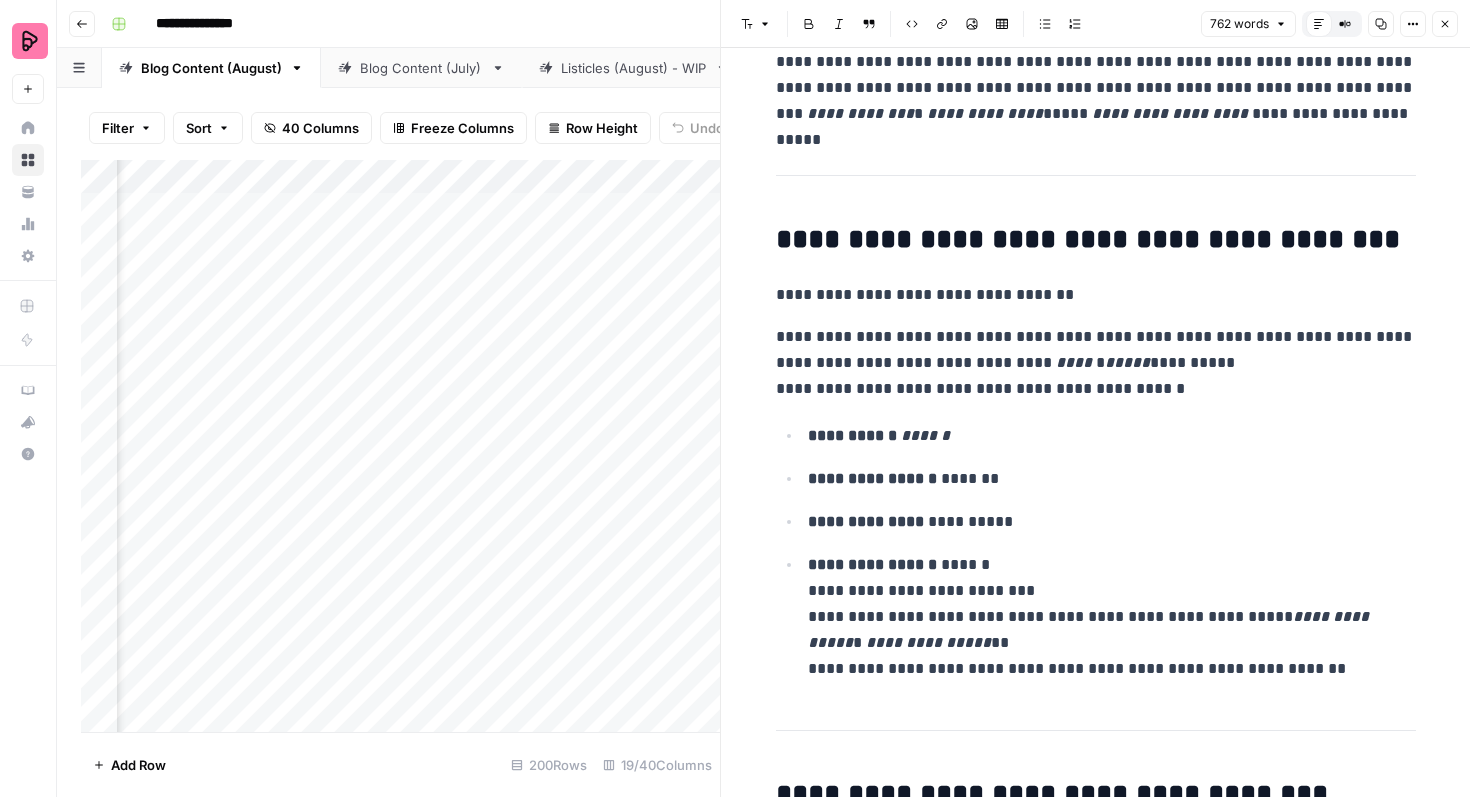 click on "**********" at bounding box center [1096, 363] 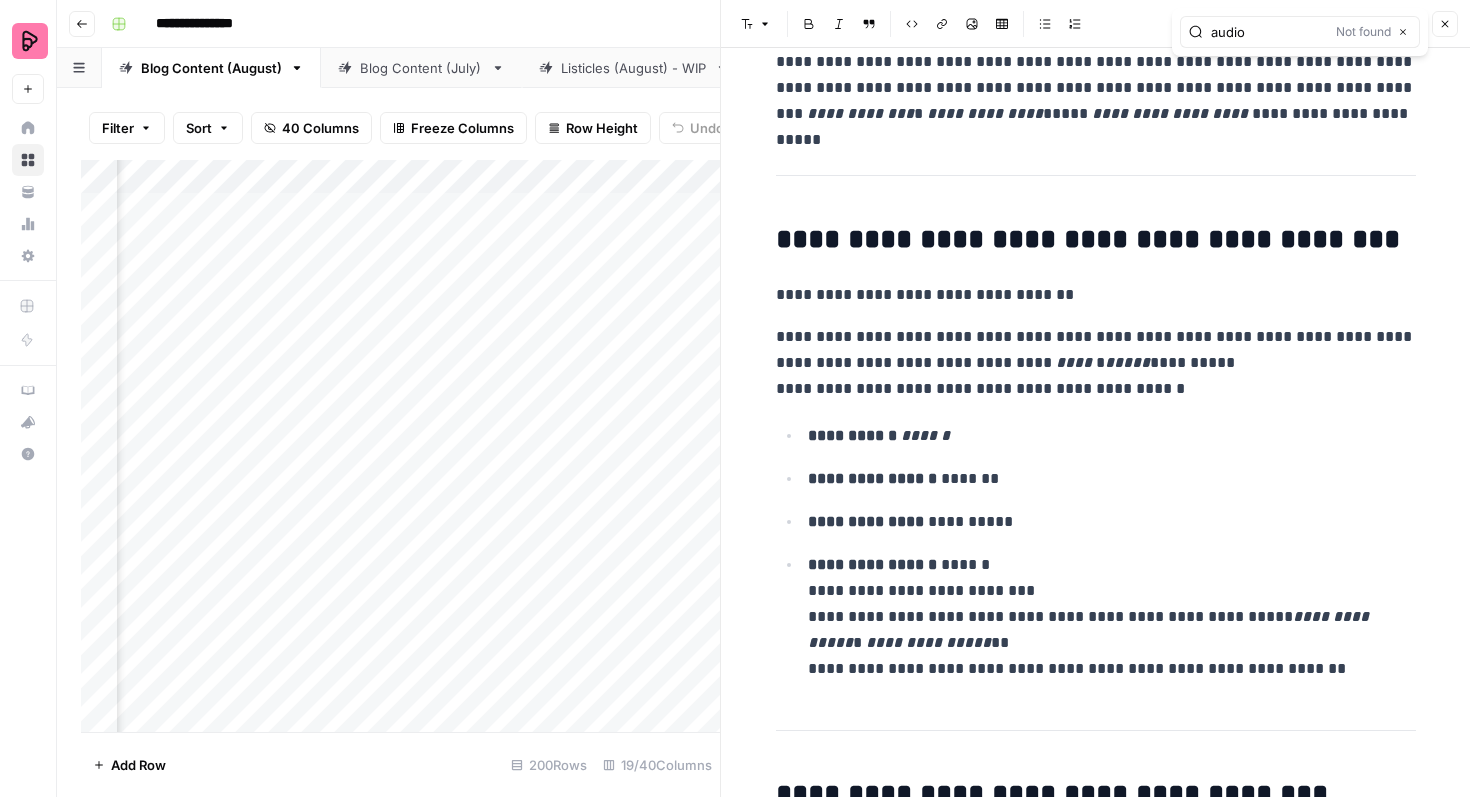 click on "audio" at bounding box center (1269, 32) 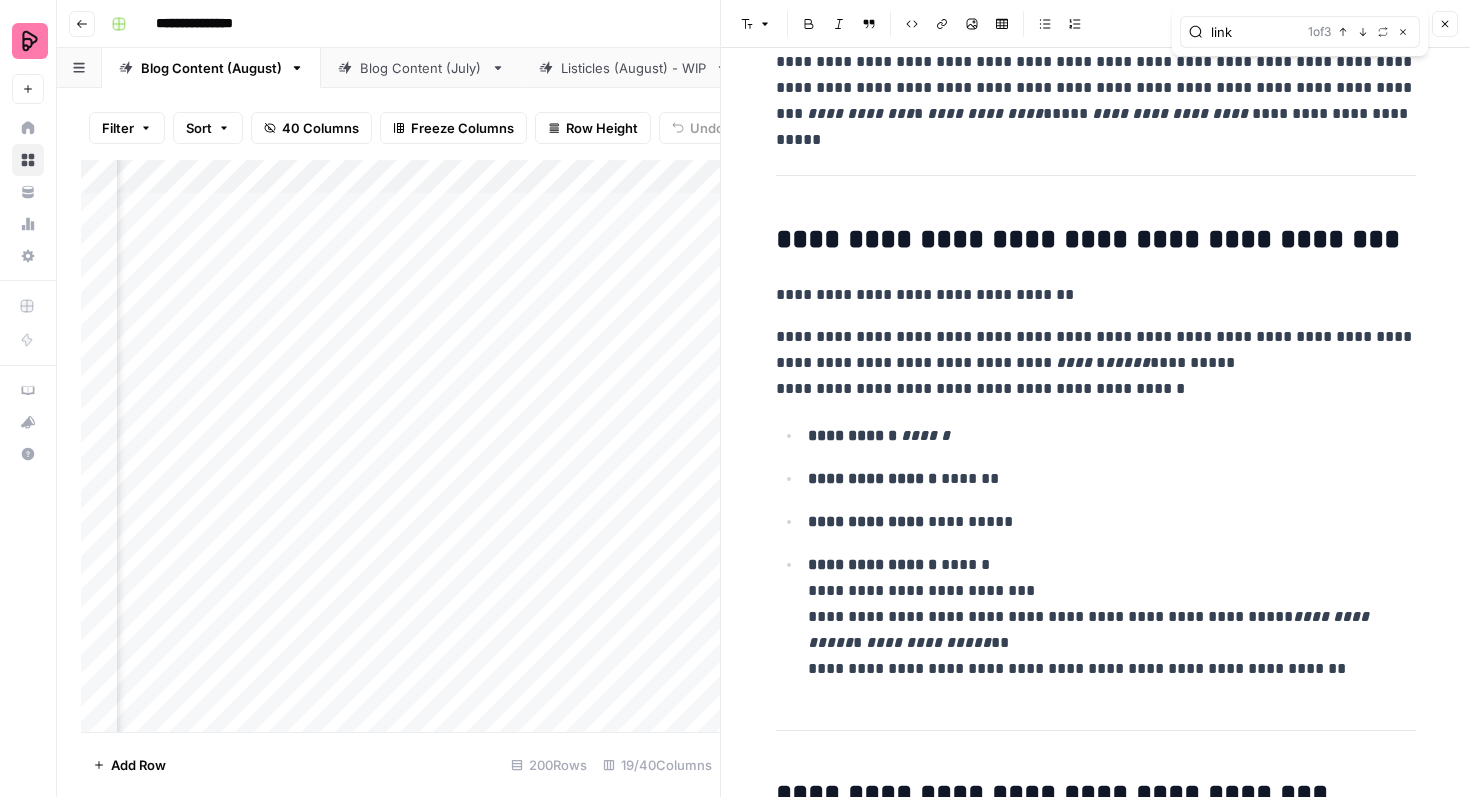 type on "link" 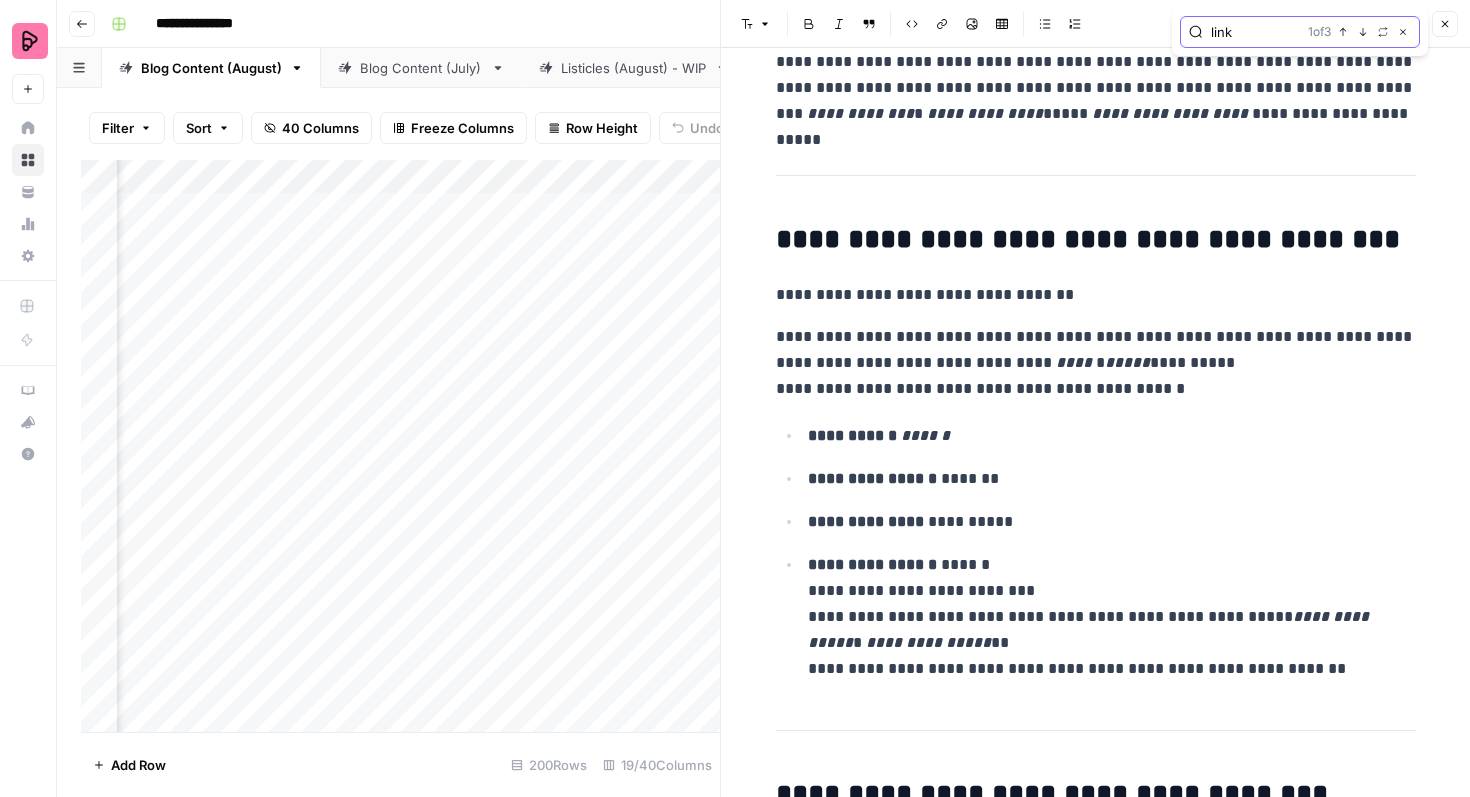 click 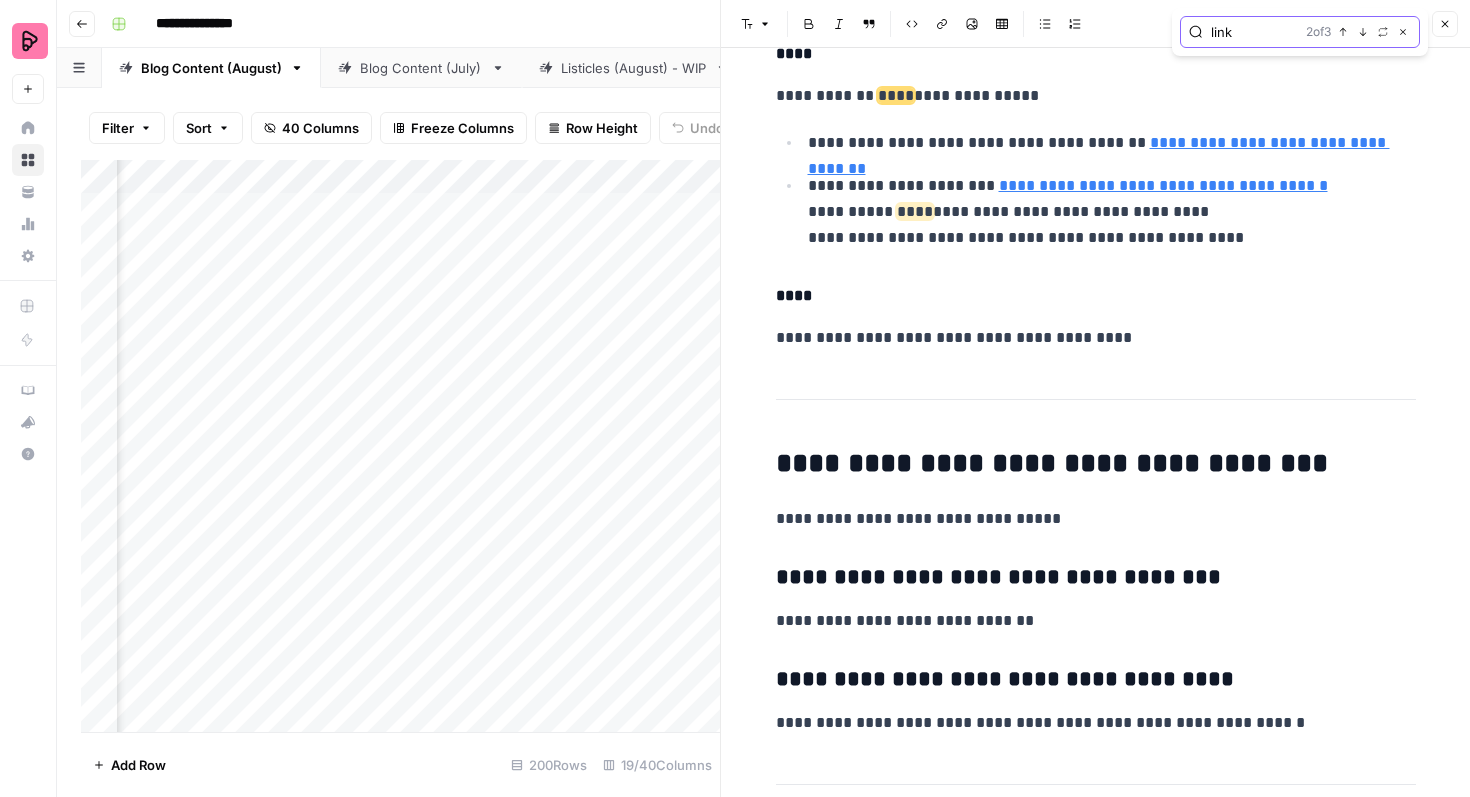 scroll, scrollTop: 4454, scrollLeft: 0, axis: vertical 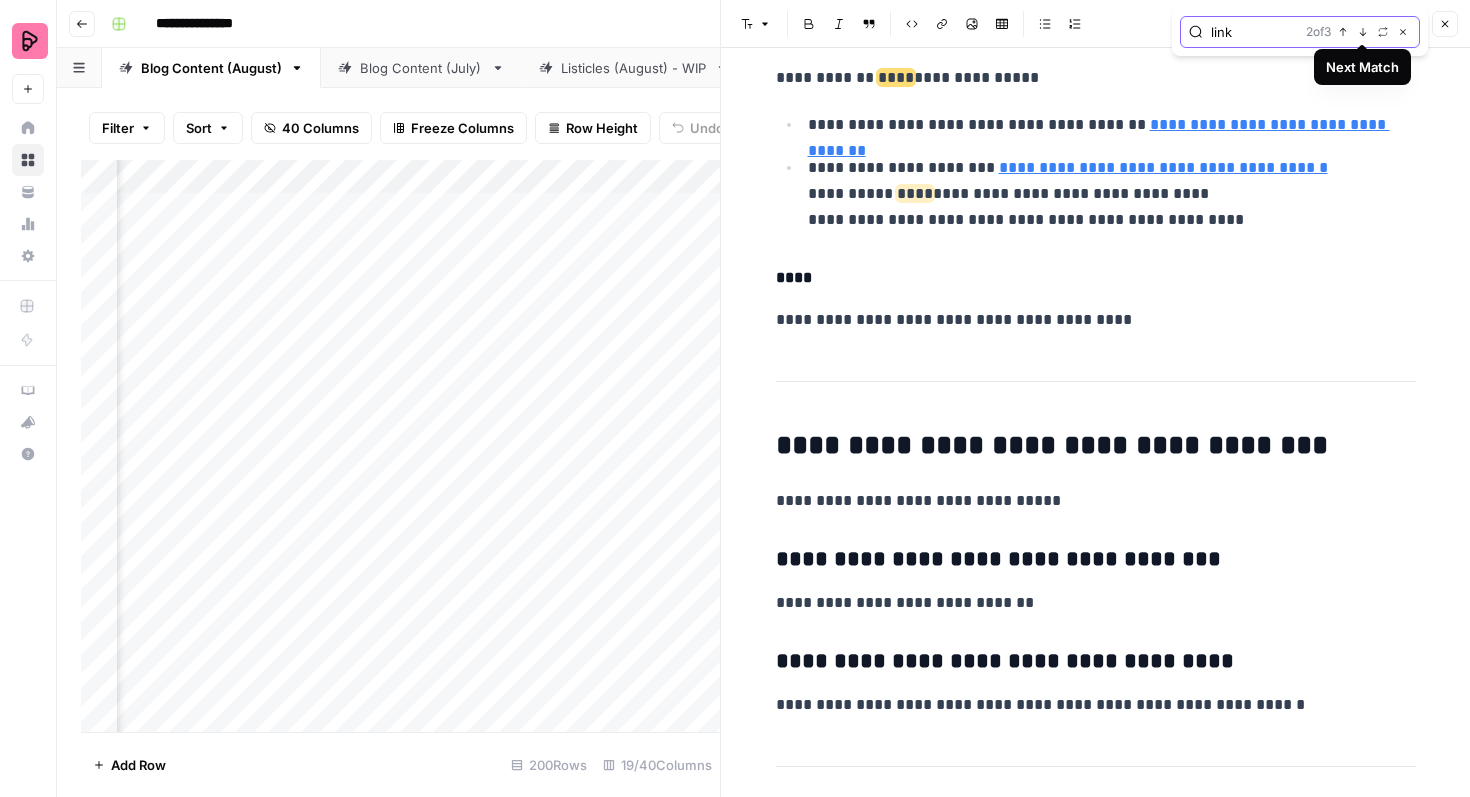click 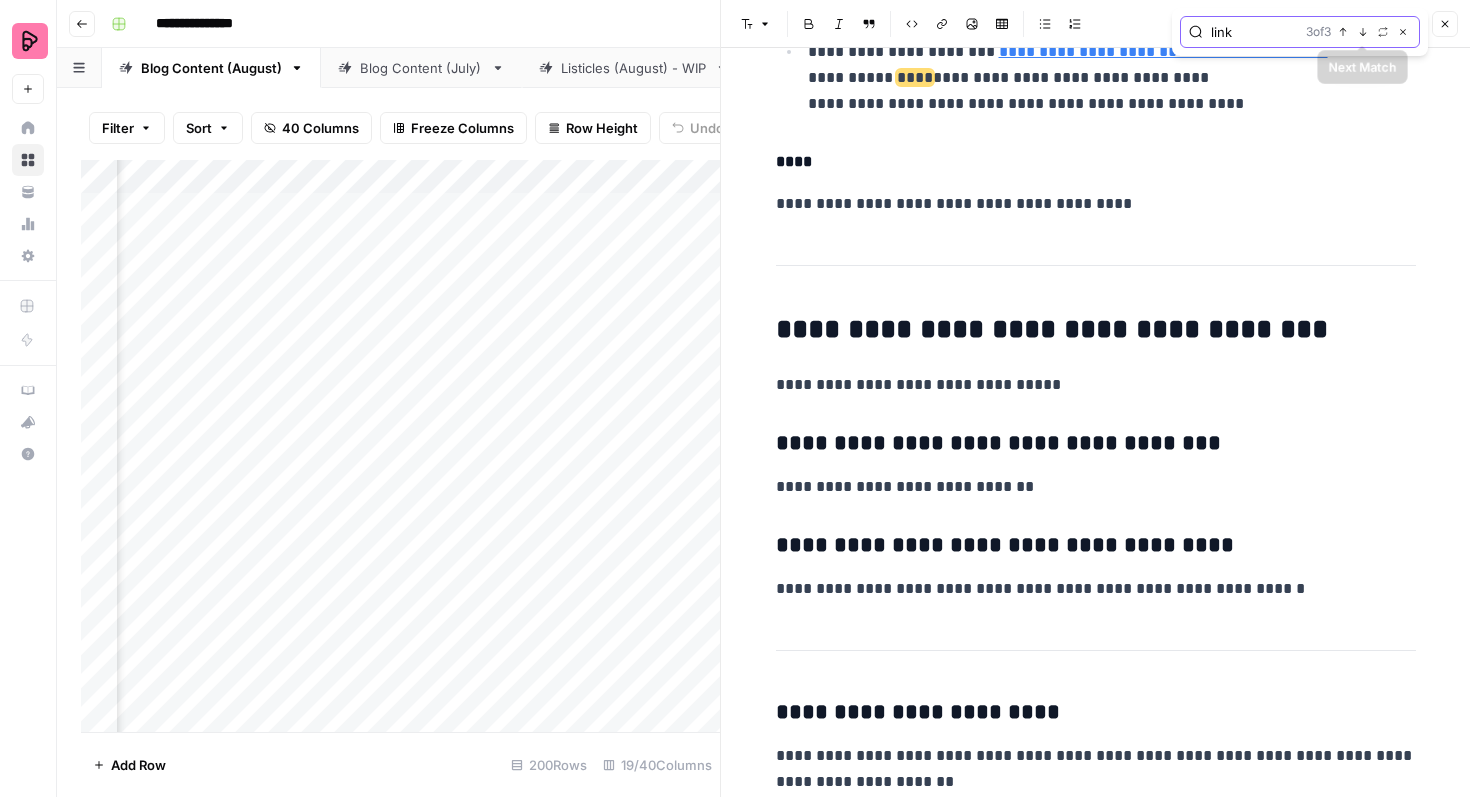 click 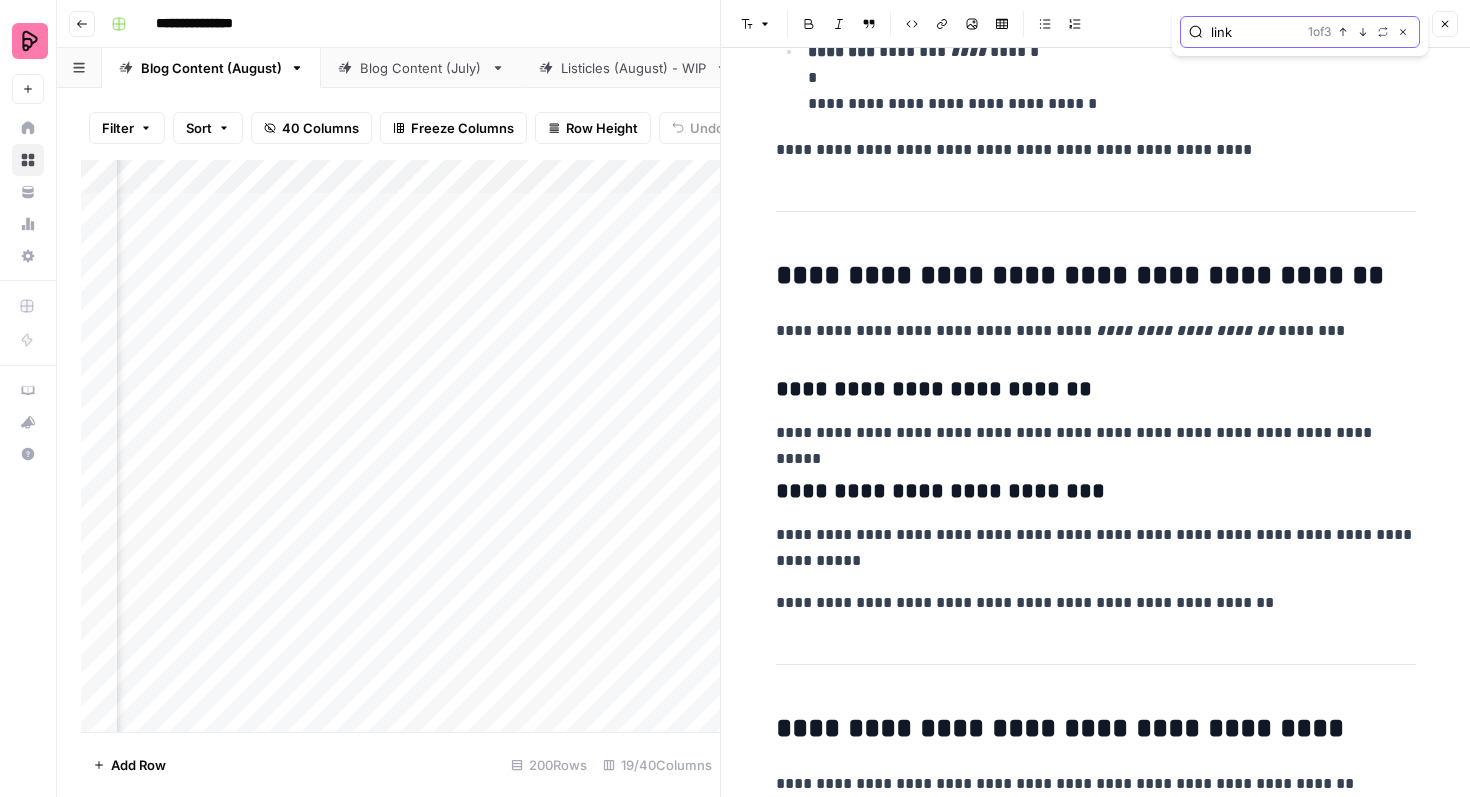 scroll, scrollTop: 1752, scrollLeft: 0, axis: vertical 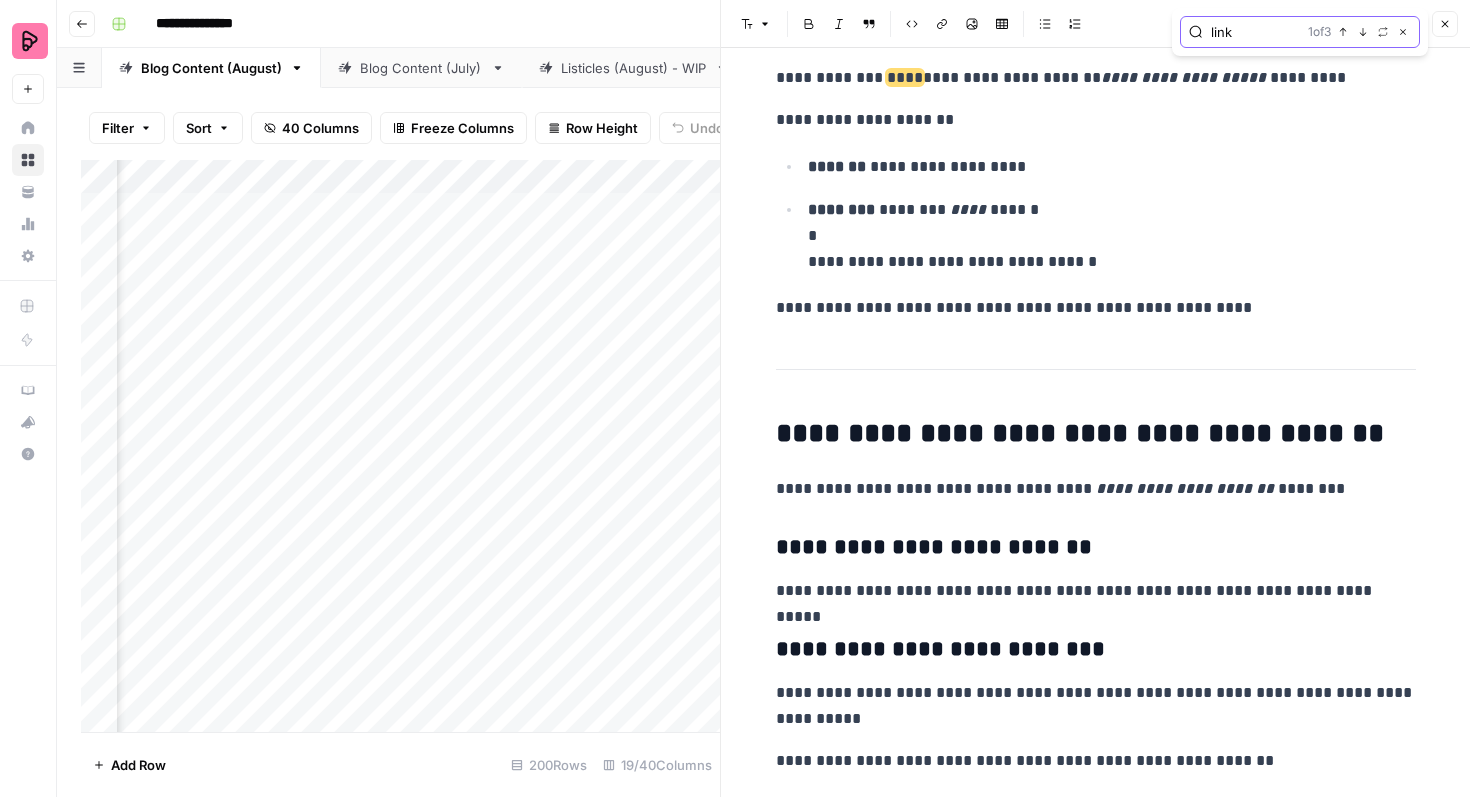click on "link" at bounding box center [1255, 32] 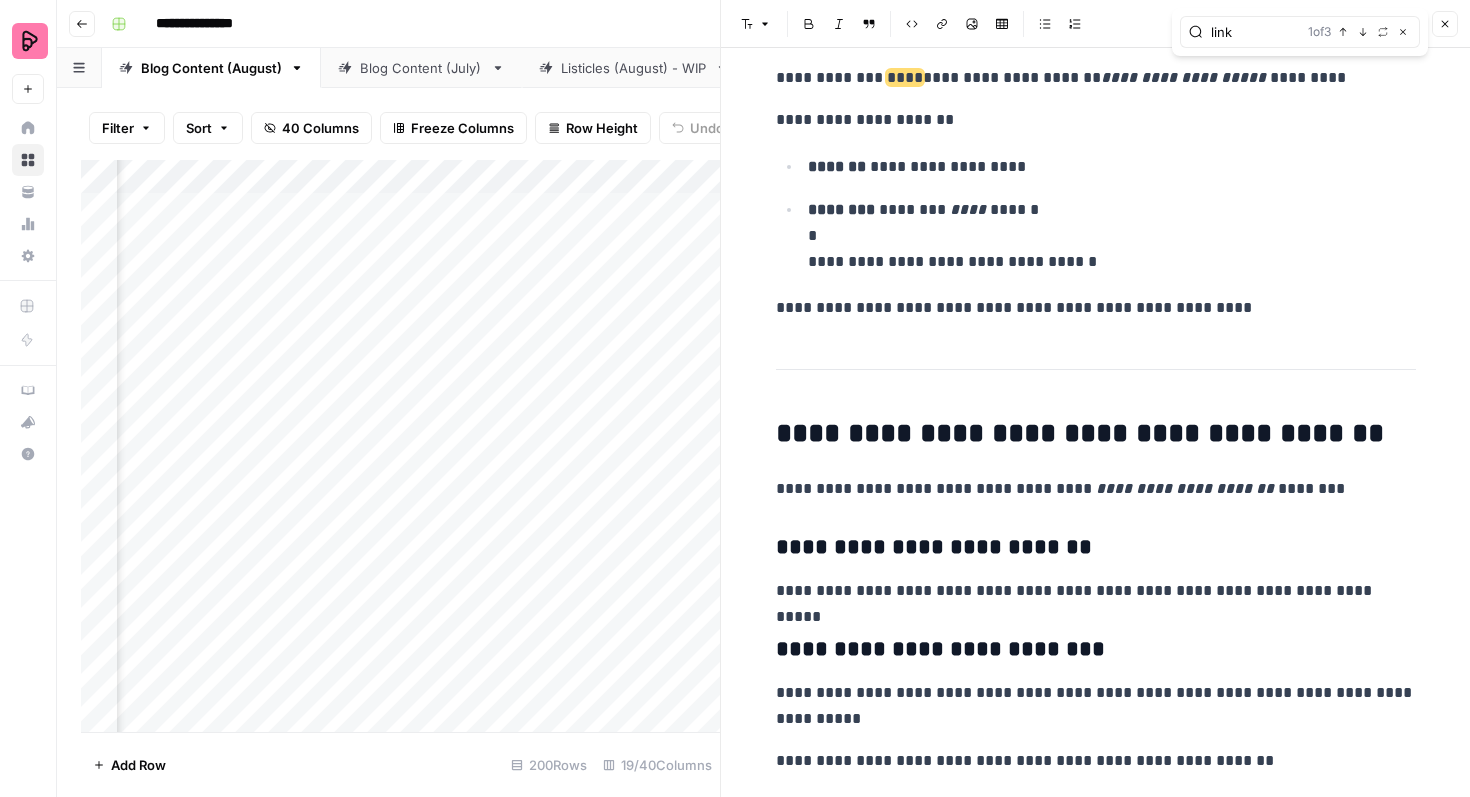 click 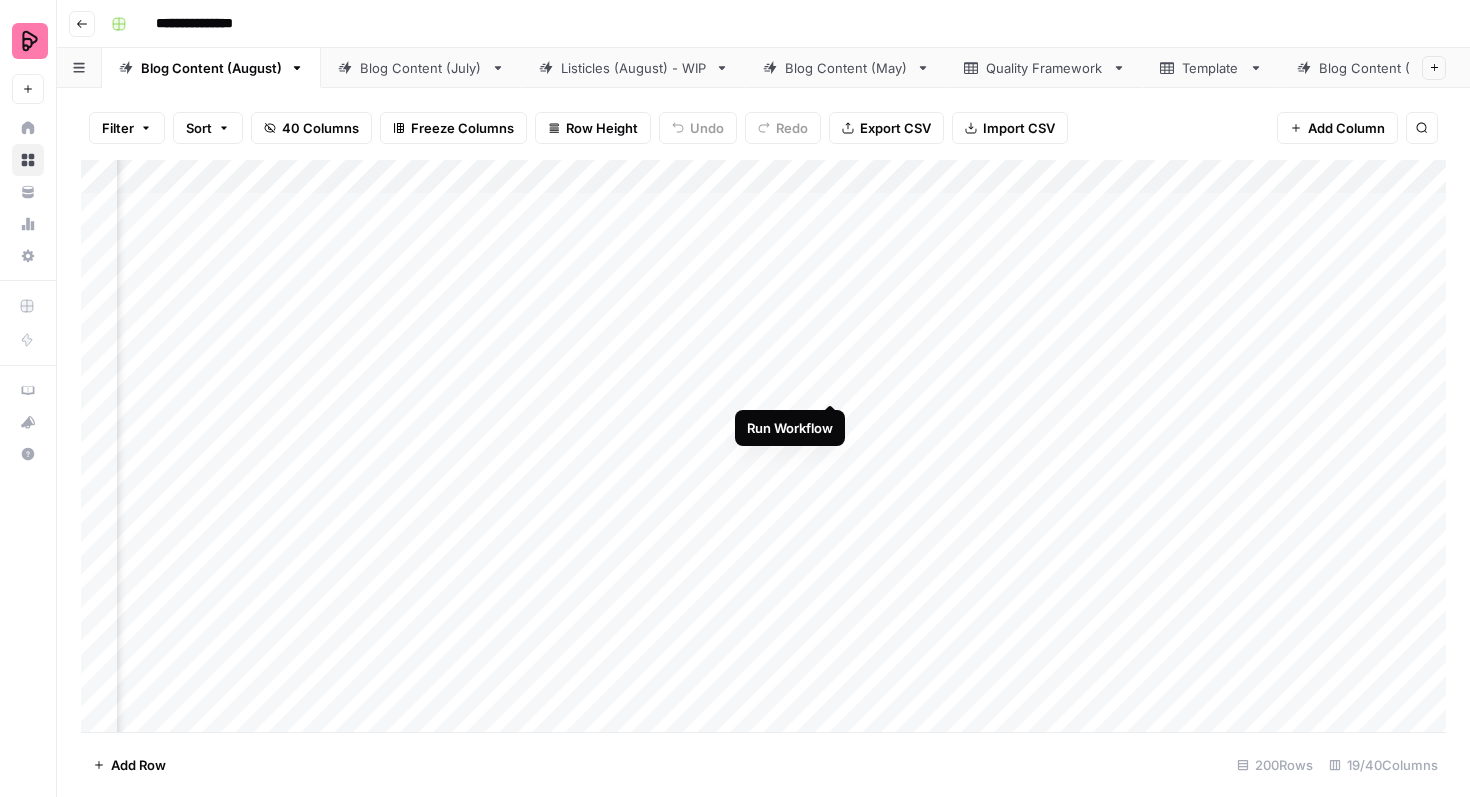 click on "Add Column" at bounding box center [763, 446] 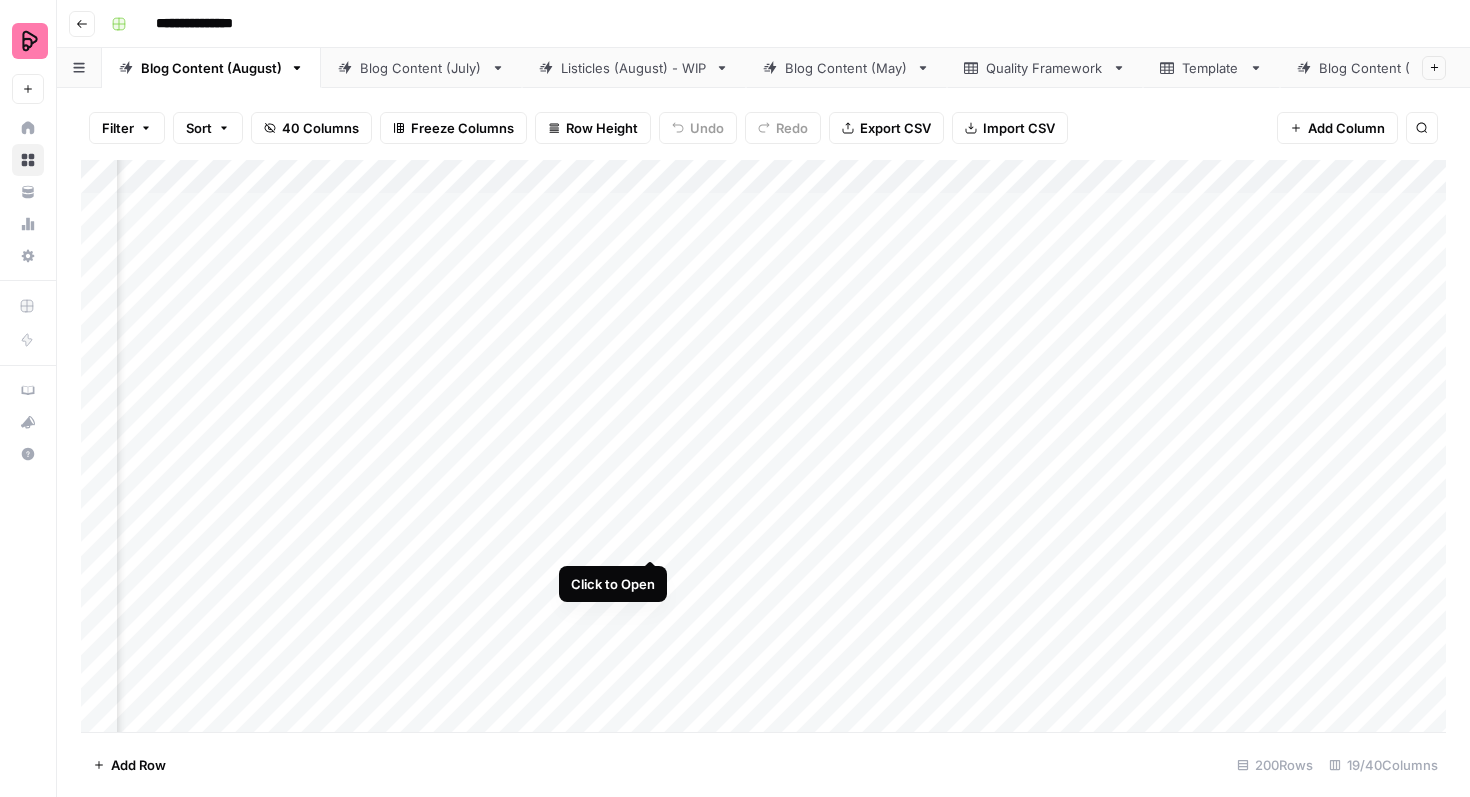 click on "Add Column" at bounding box center [763, 446] 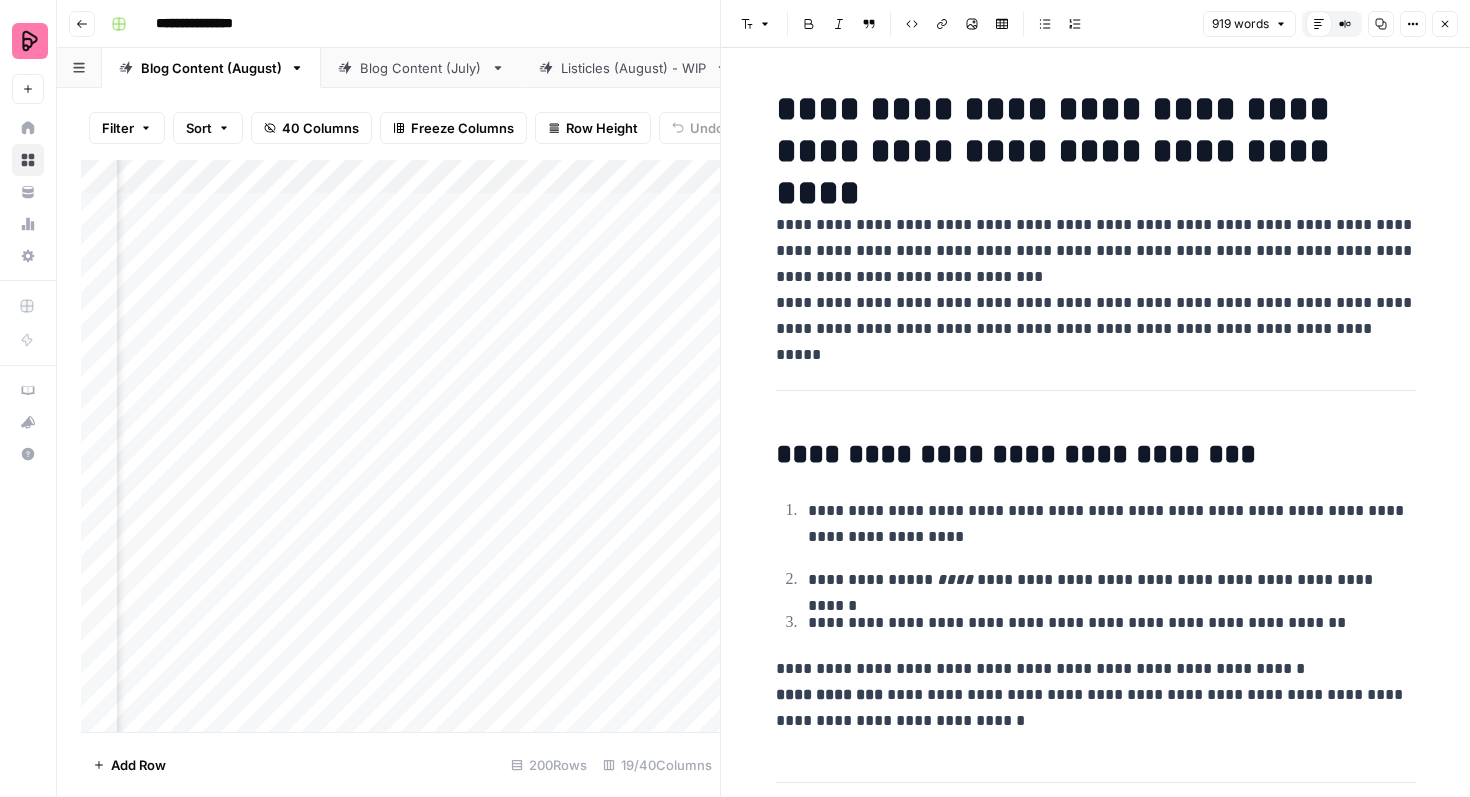 click on "**********" at bounding box center [1096, 277] 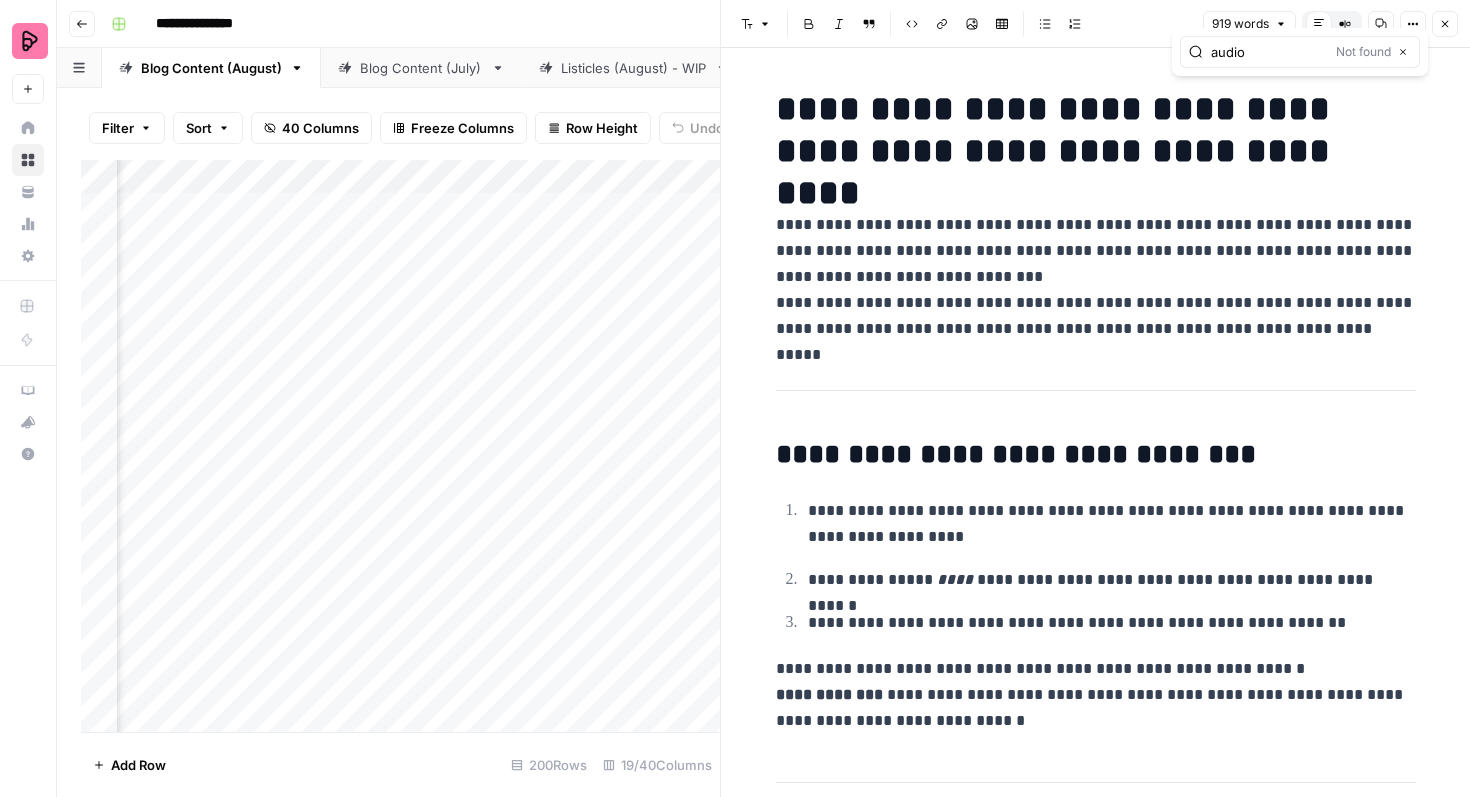 click on "audio" at bounding box center (1269, 52) 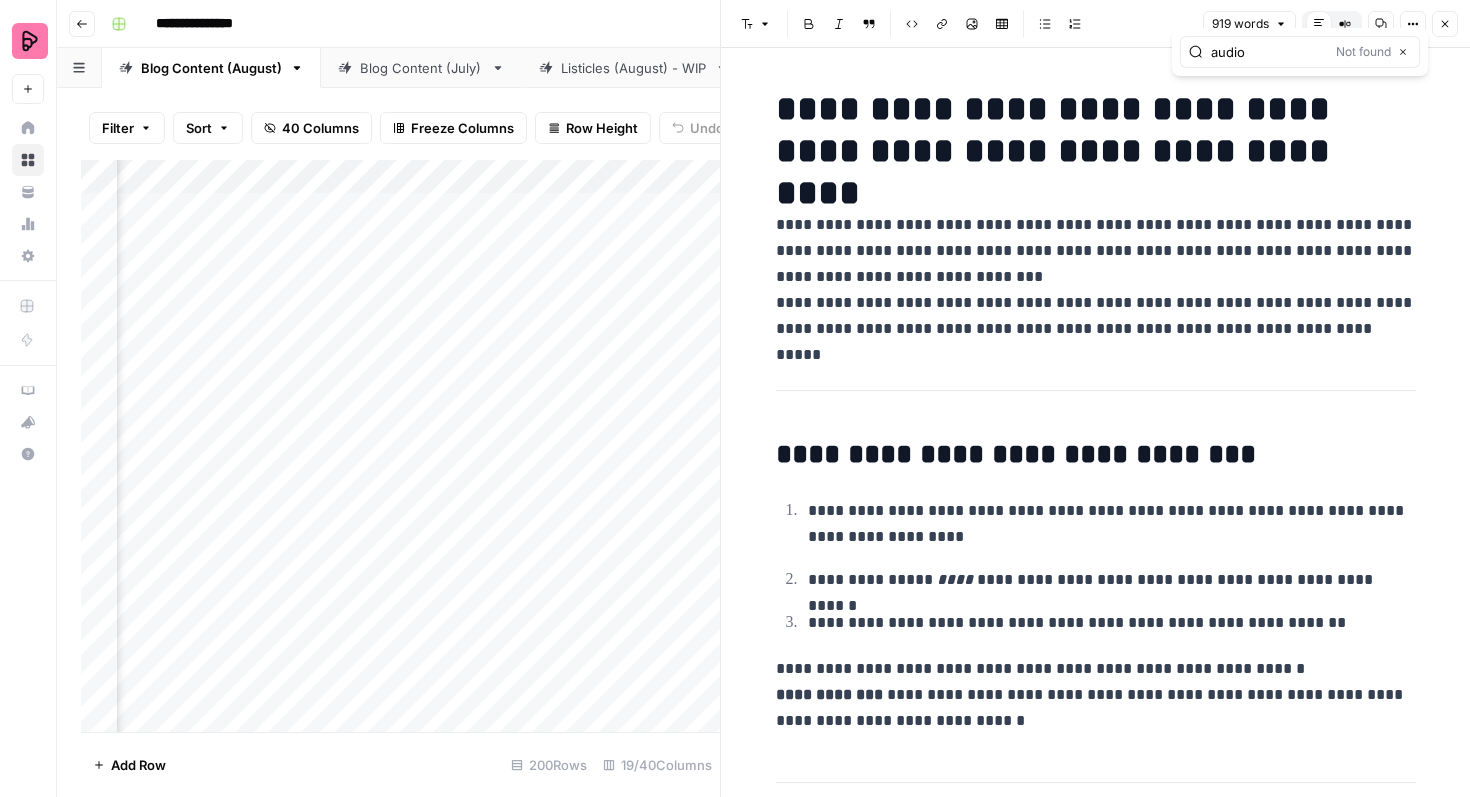 click on "audio" at bounding box center [1269, 52] 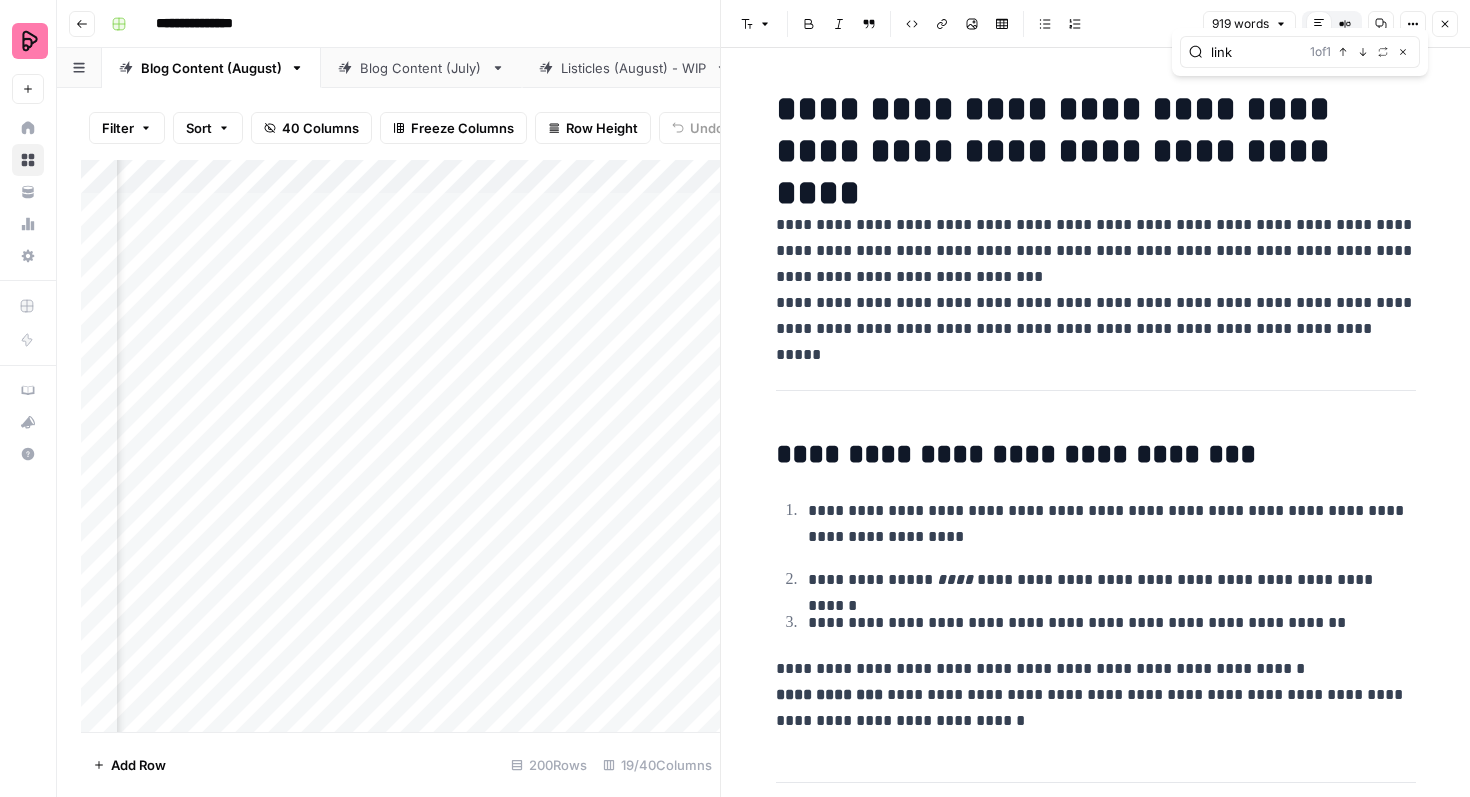 type on "link" 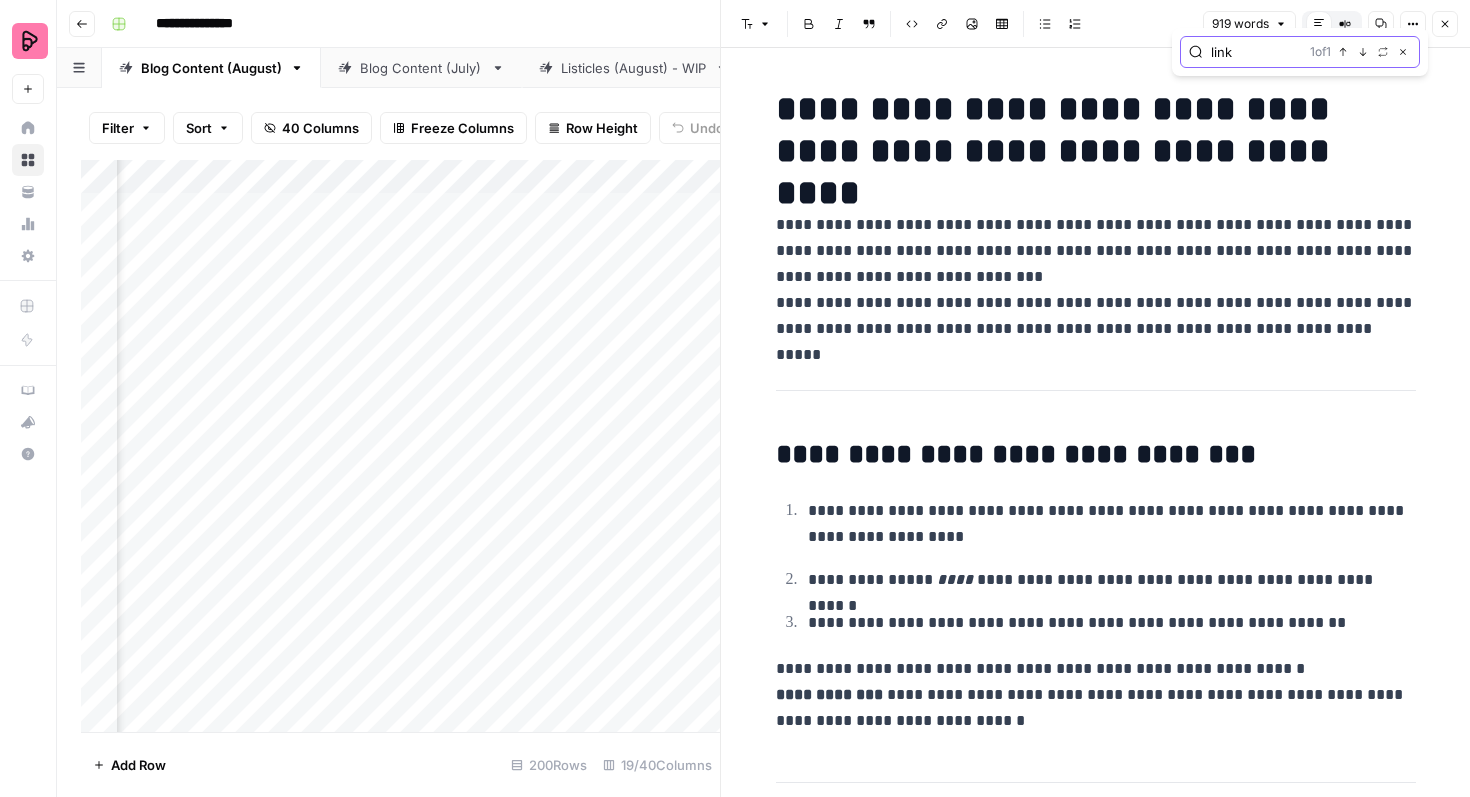 click 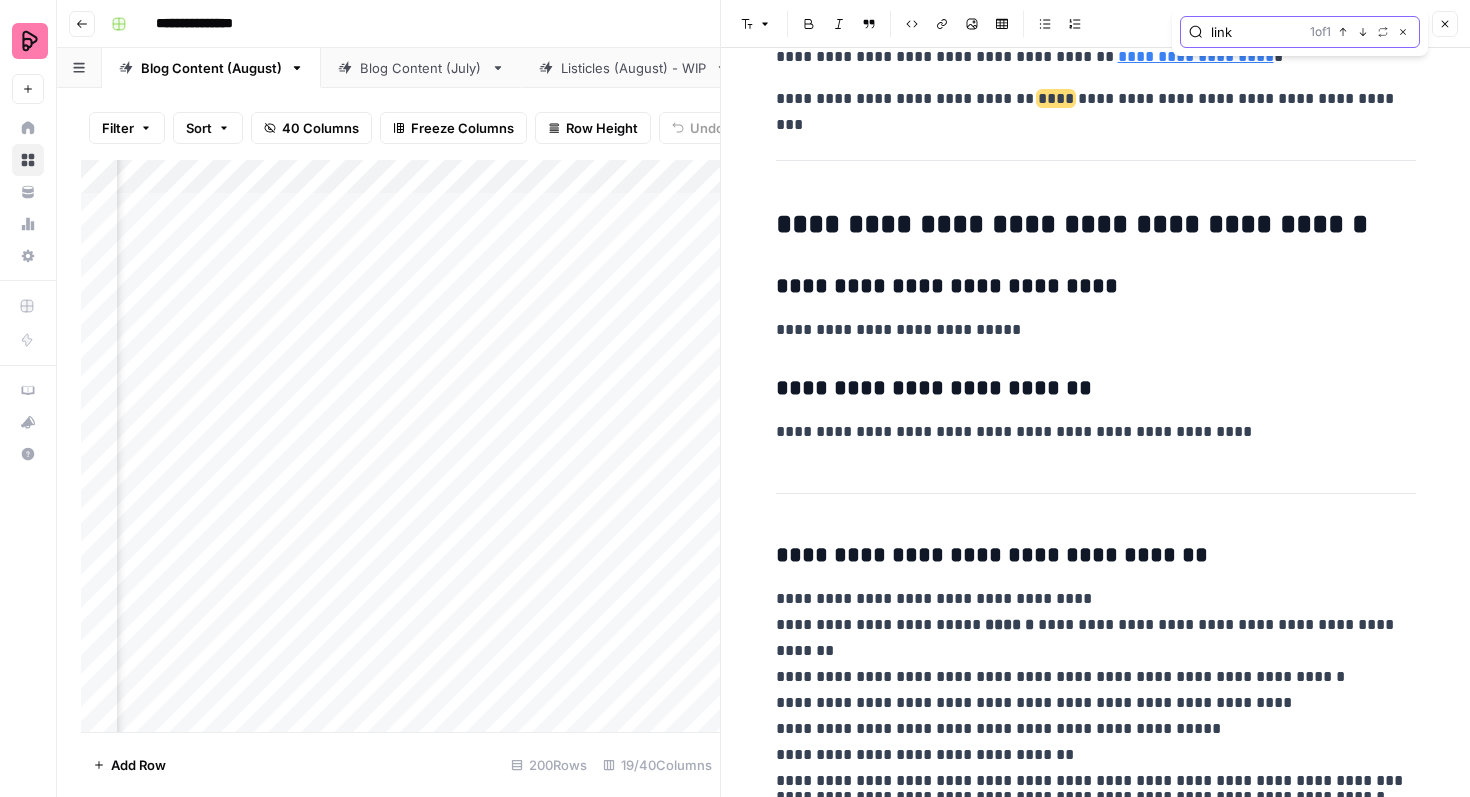 scroll, scrollTop: 4818, scrollLeft: 0, axis: vertical 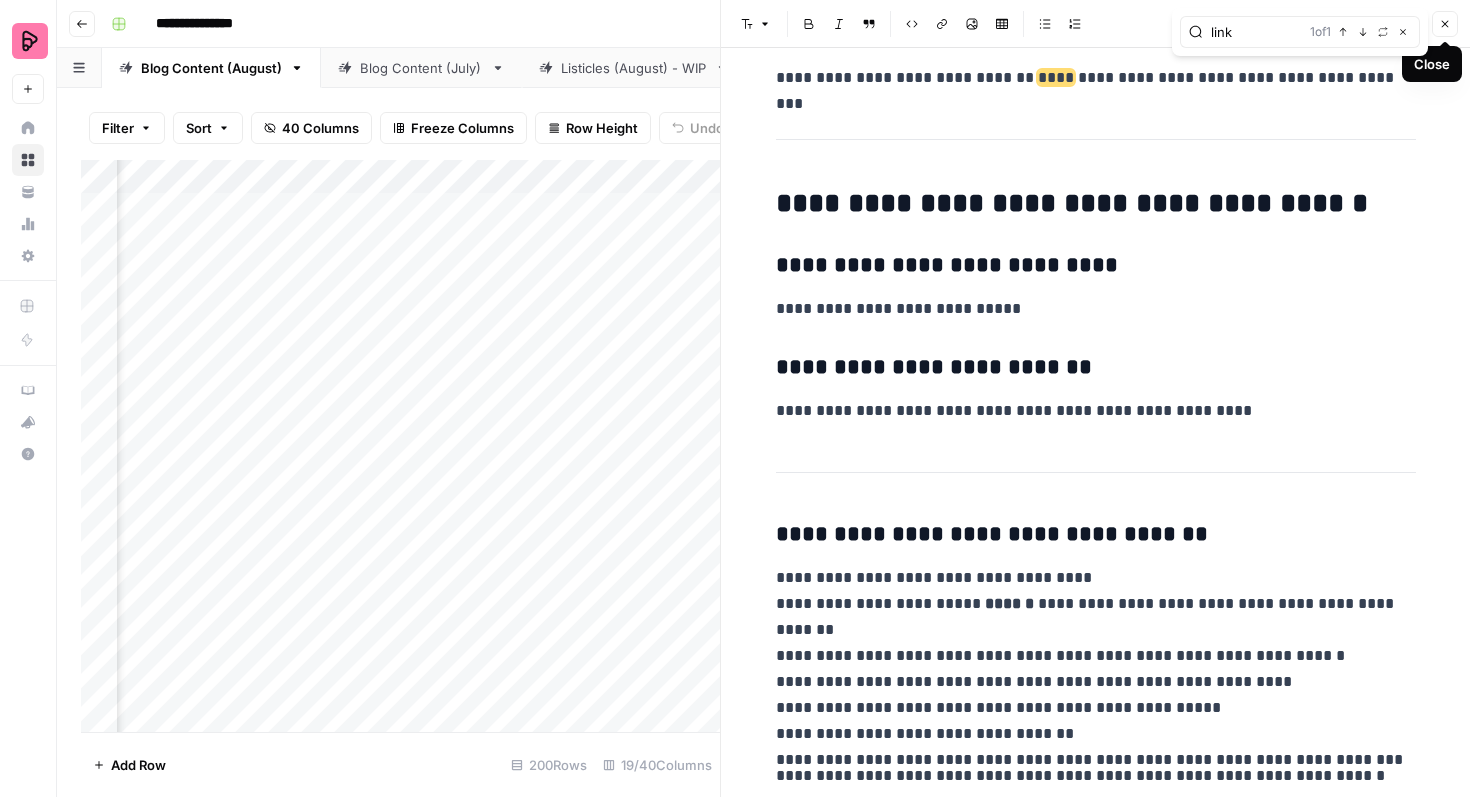 click 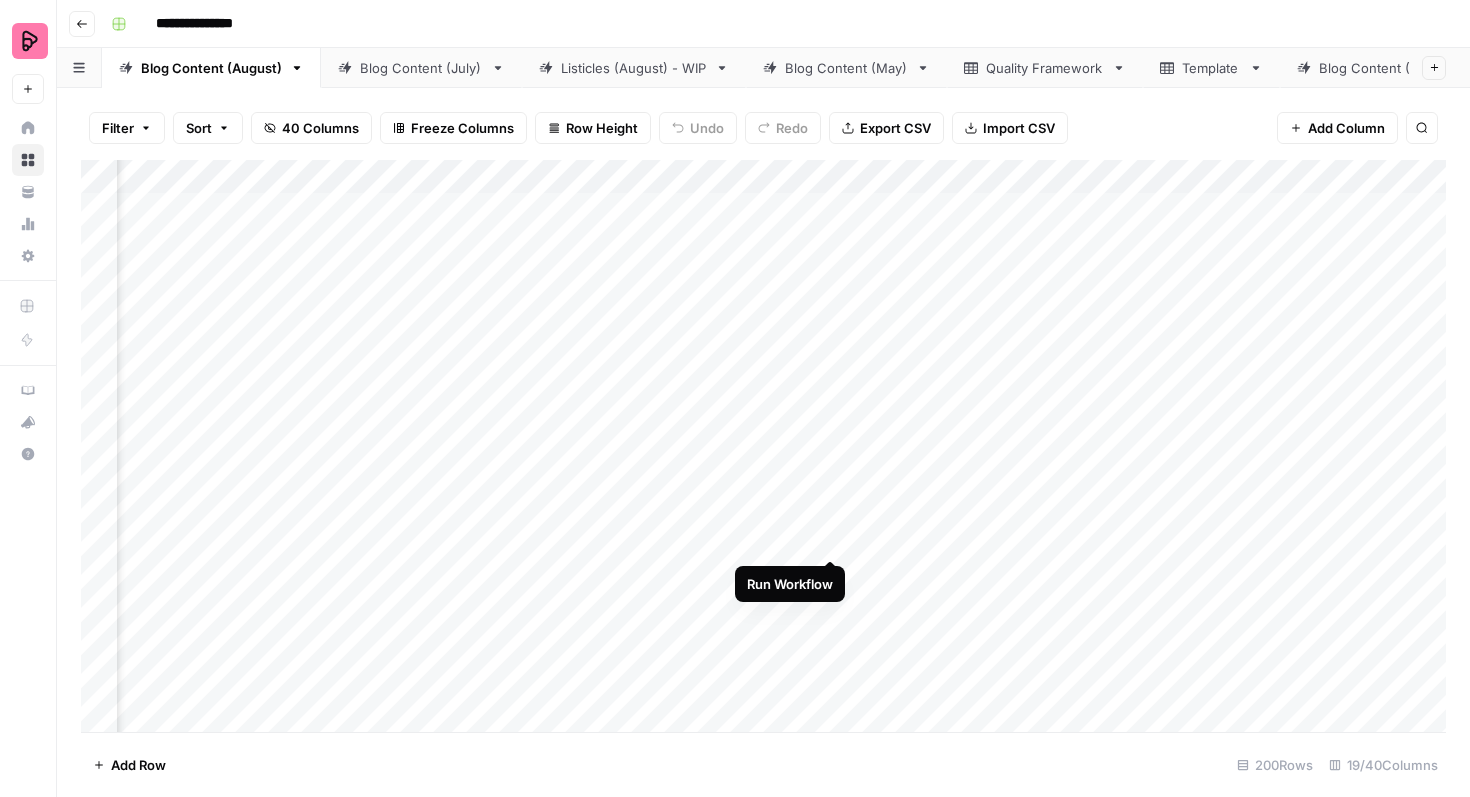 click on "Add Column" at bounding box center [763, 446] 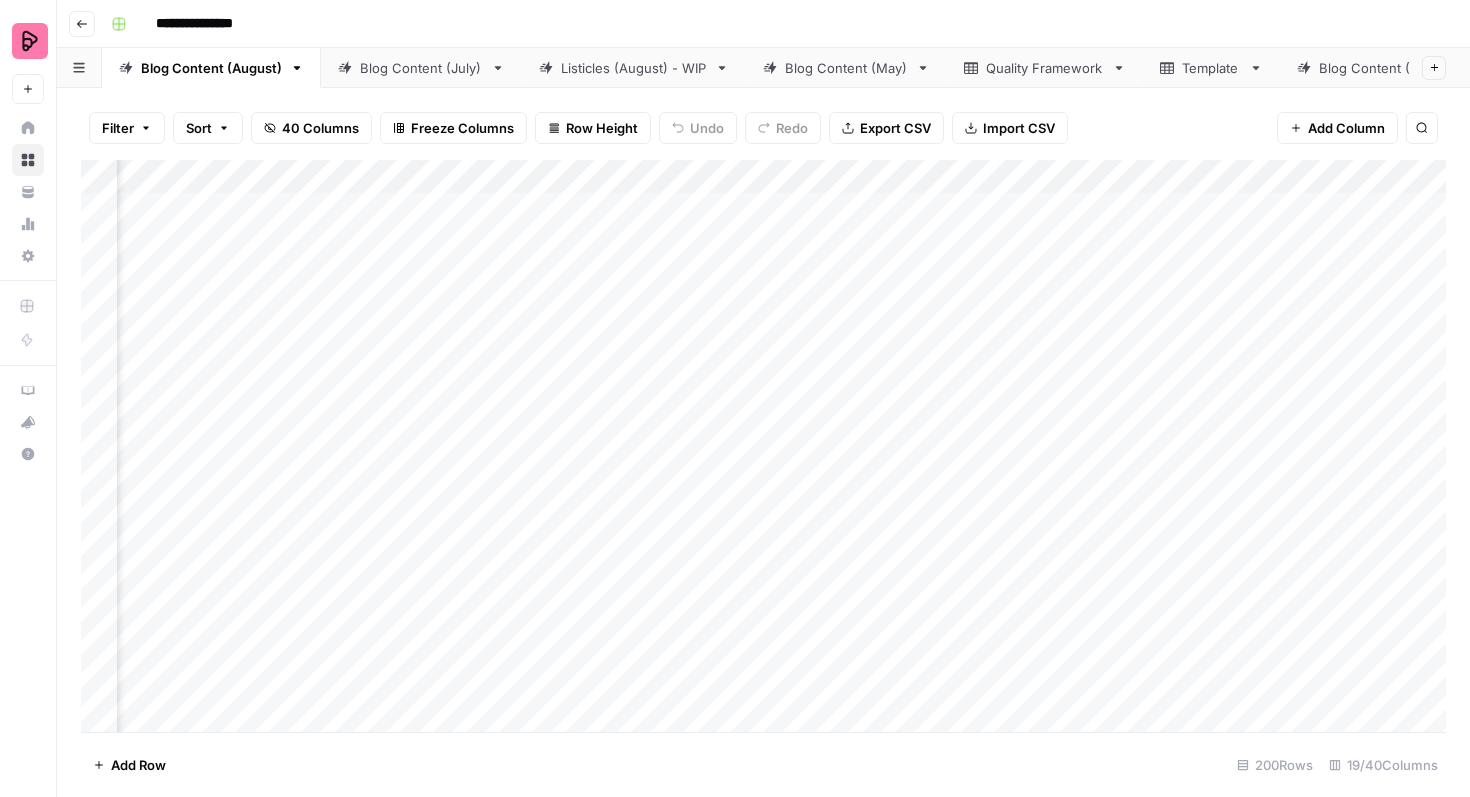 click on "Add Column" at bounding box center [763, 446] 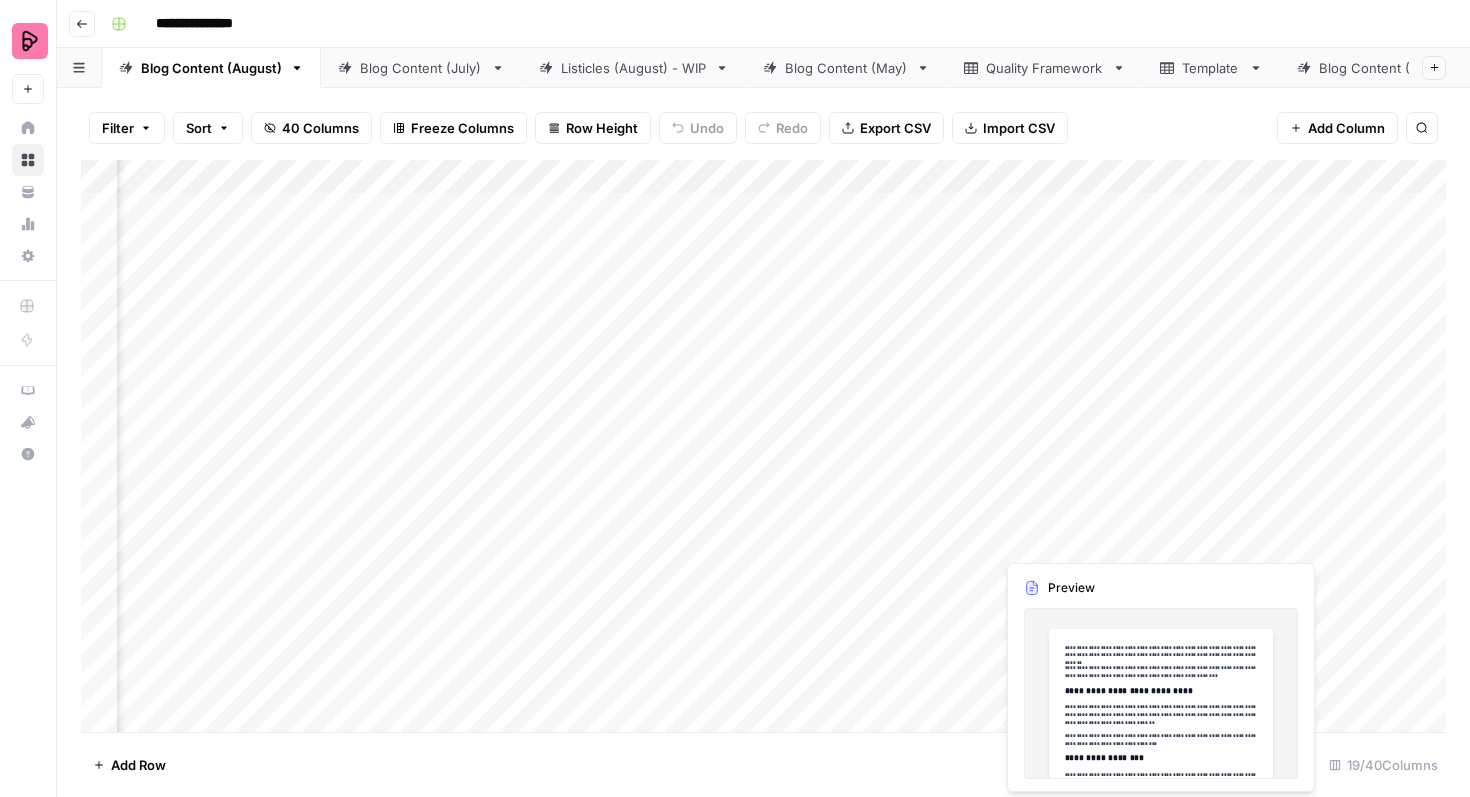click on "Add Column" at bounding box center (763, 446) 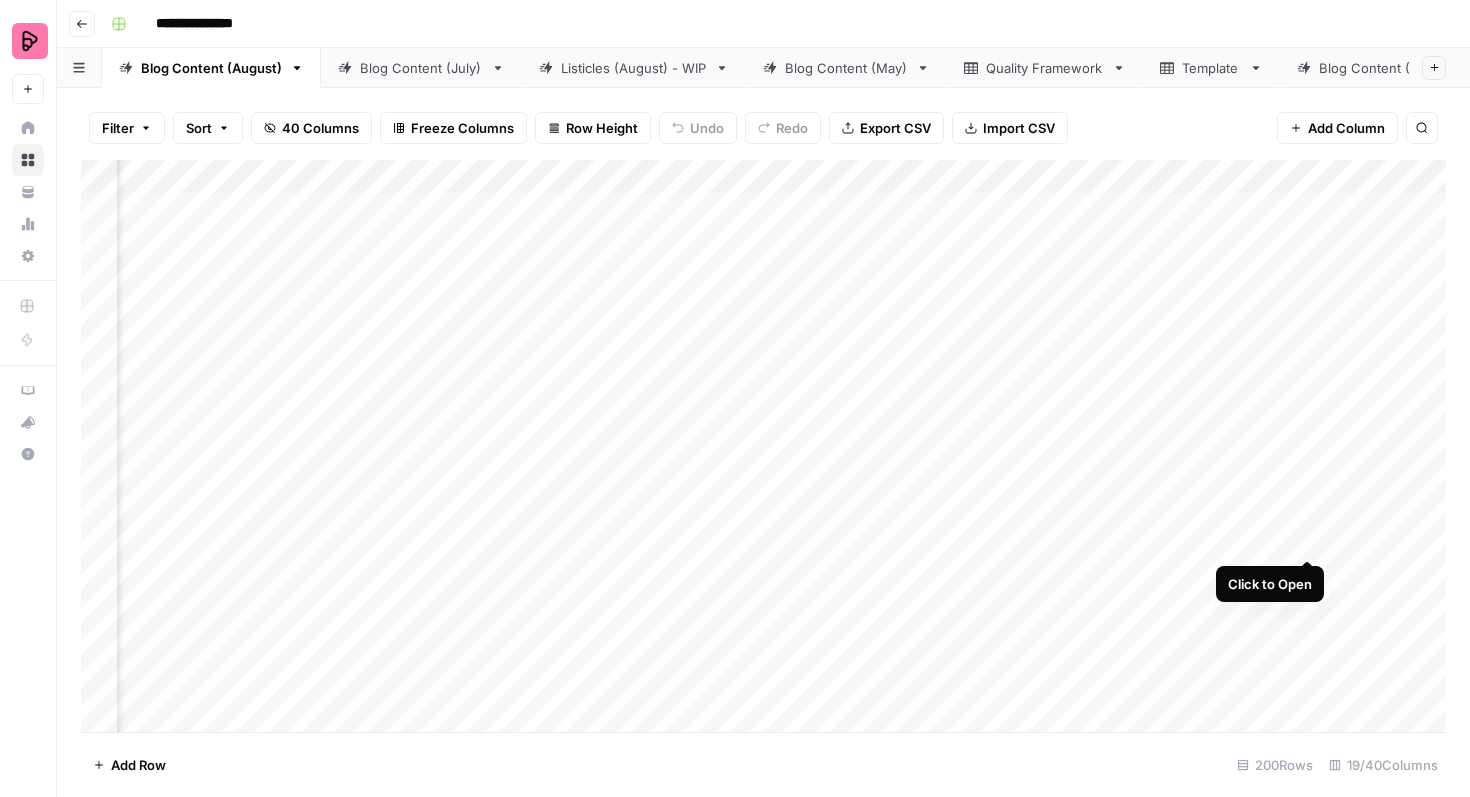 click on "Add Column" at bounding box center (763, 446) 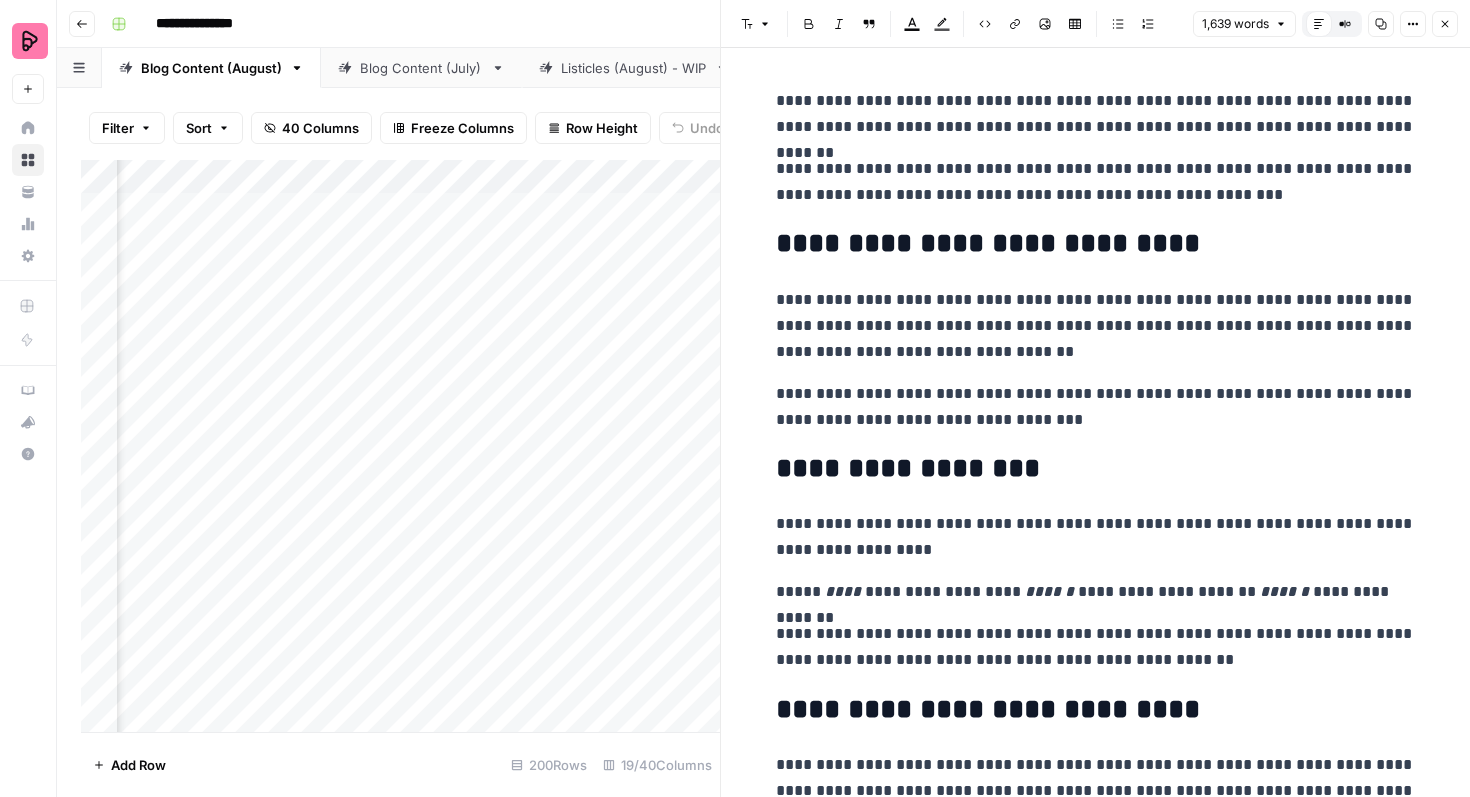 click on "**********" at bounding box center [1096, 3480] 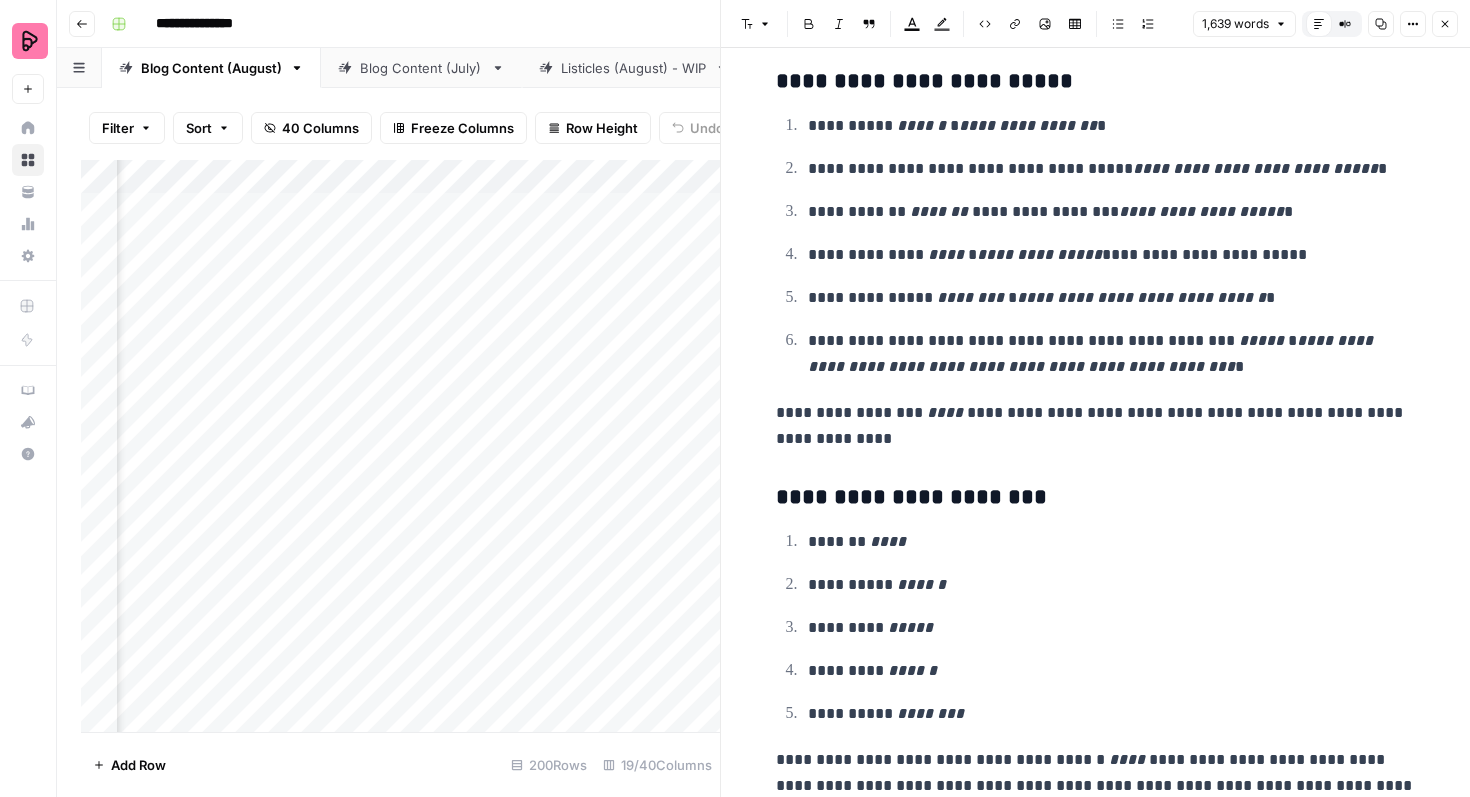 scroll, scrollTop: 6083, scrollLeft: 0, axis: vertical 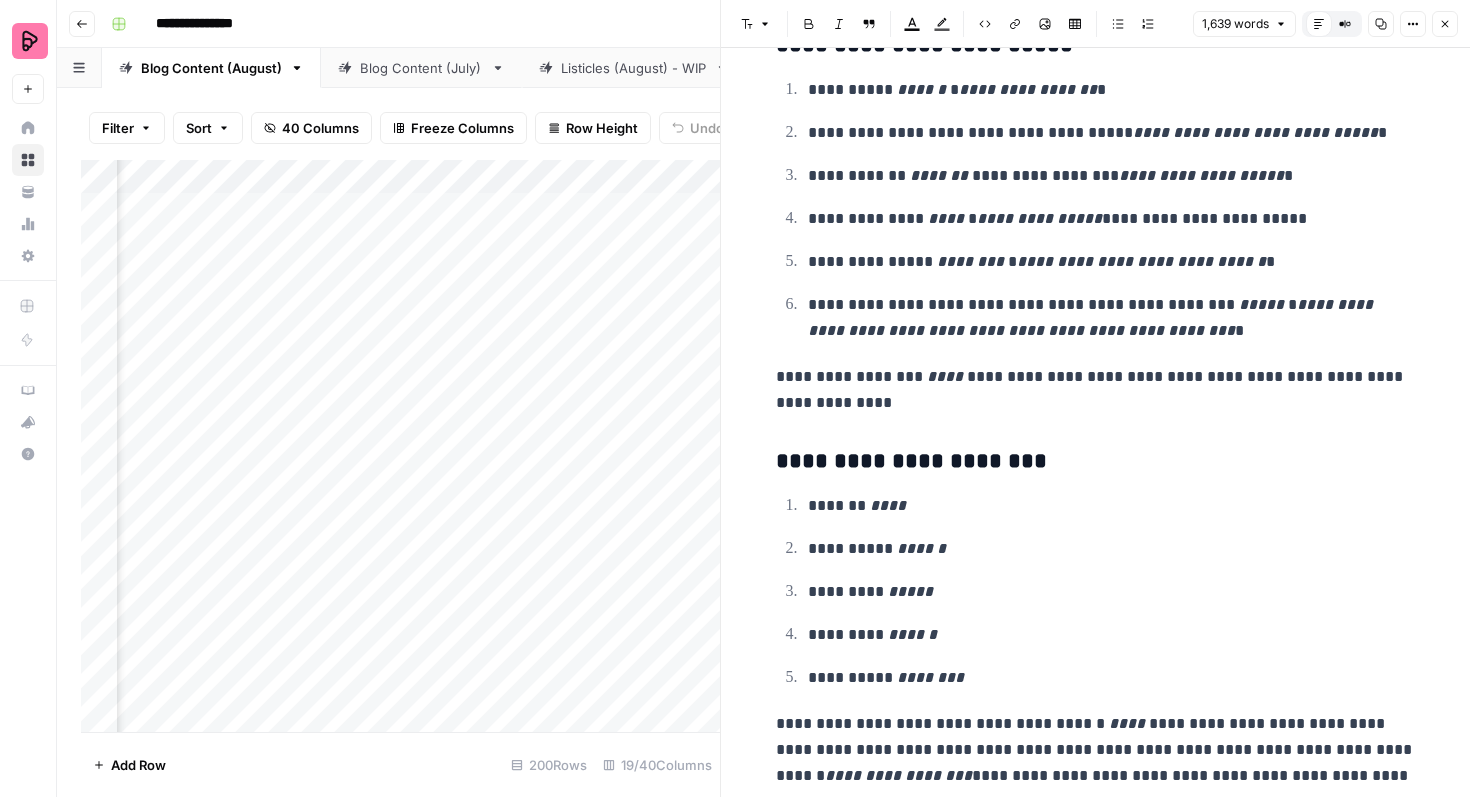 click 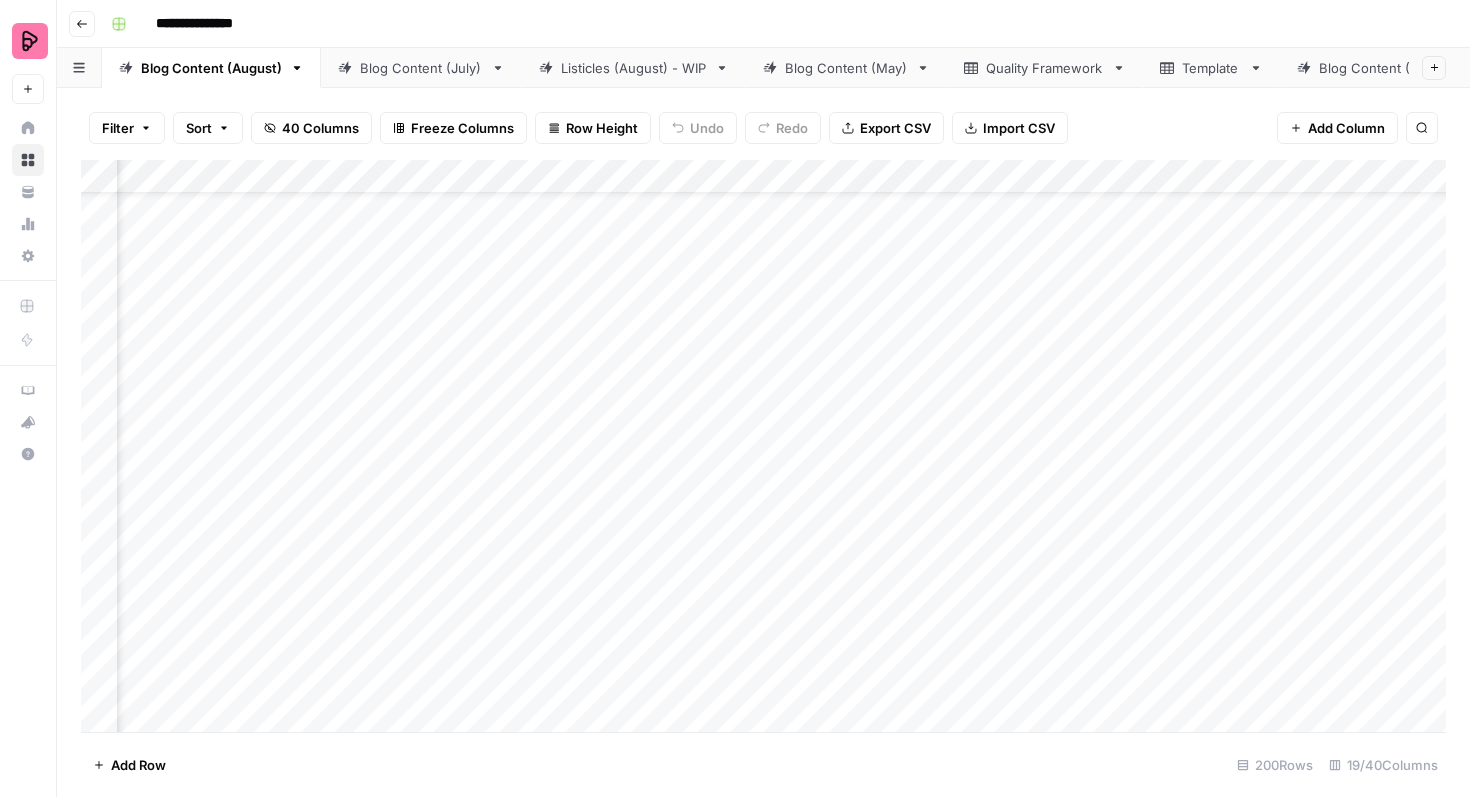 scroll, scrollTop: 86, scrollLeft: 761, axis: both 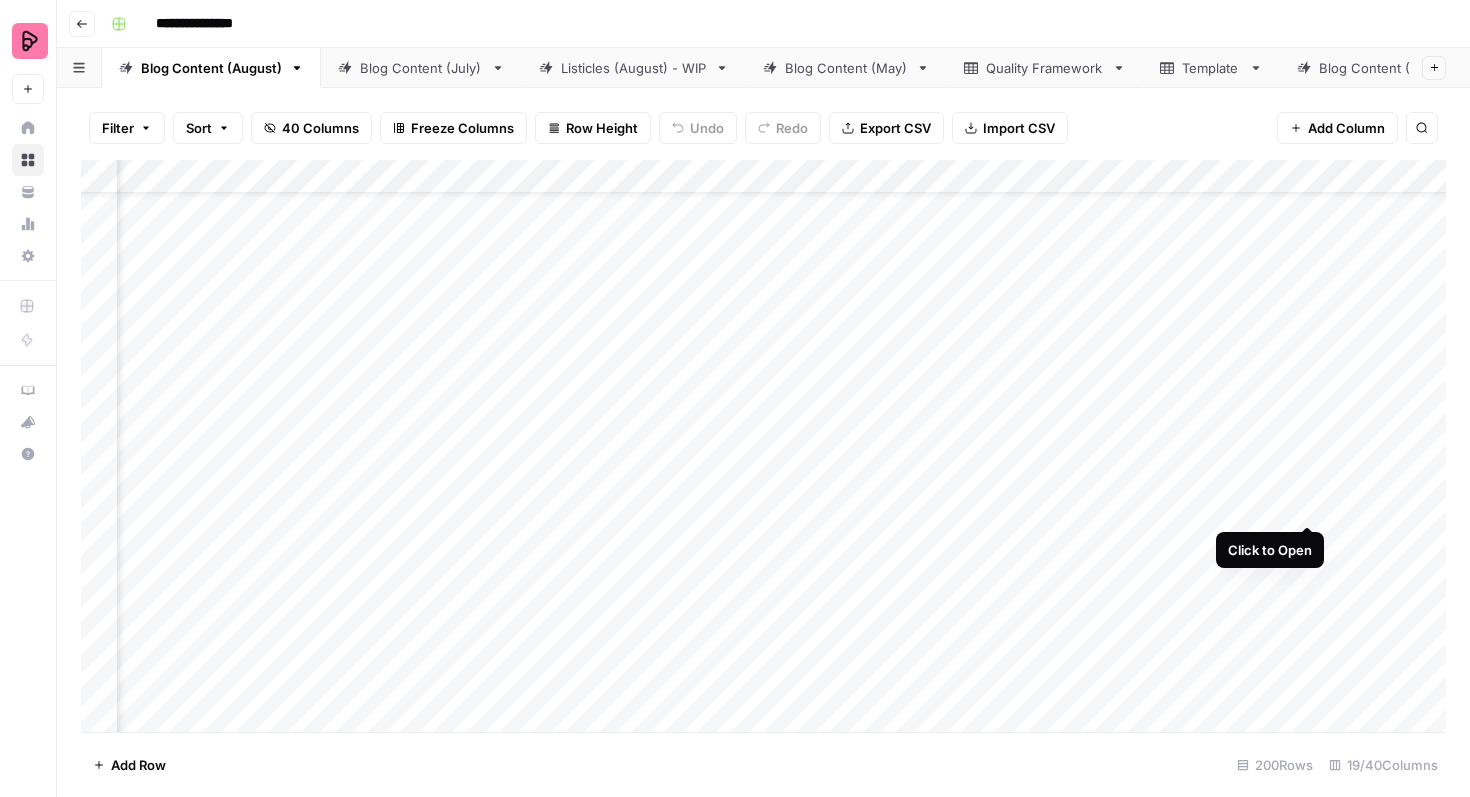 click on "Add Column" at bounding box center (763, 446) 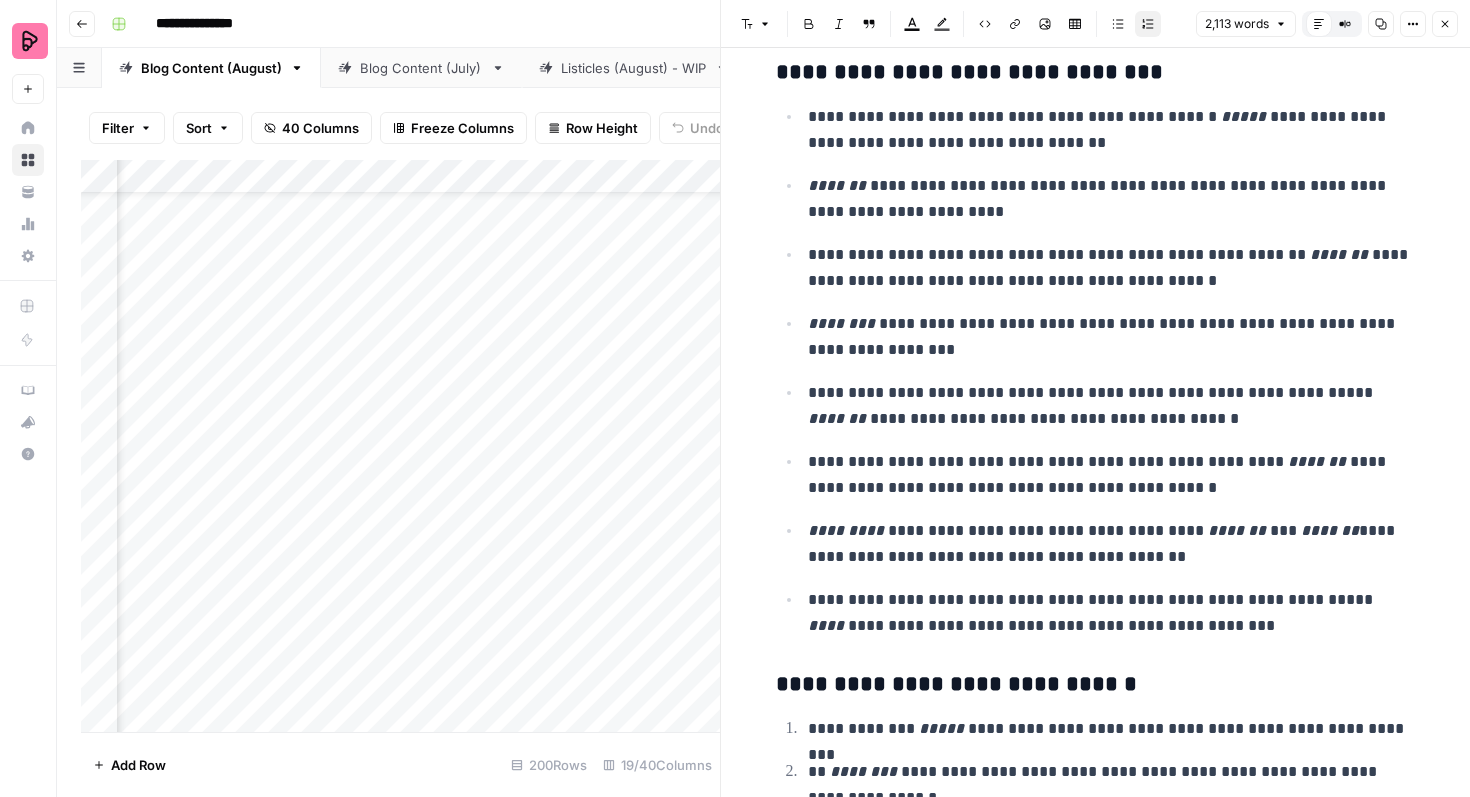 scroll, scrollTop: 8588, scrollLeft: 0, axis: vertical 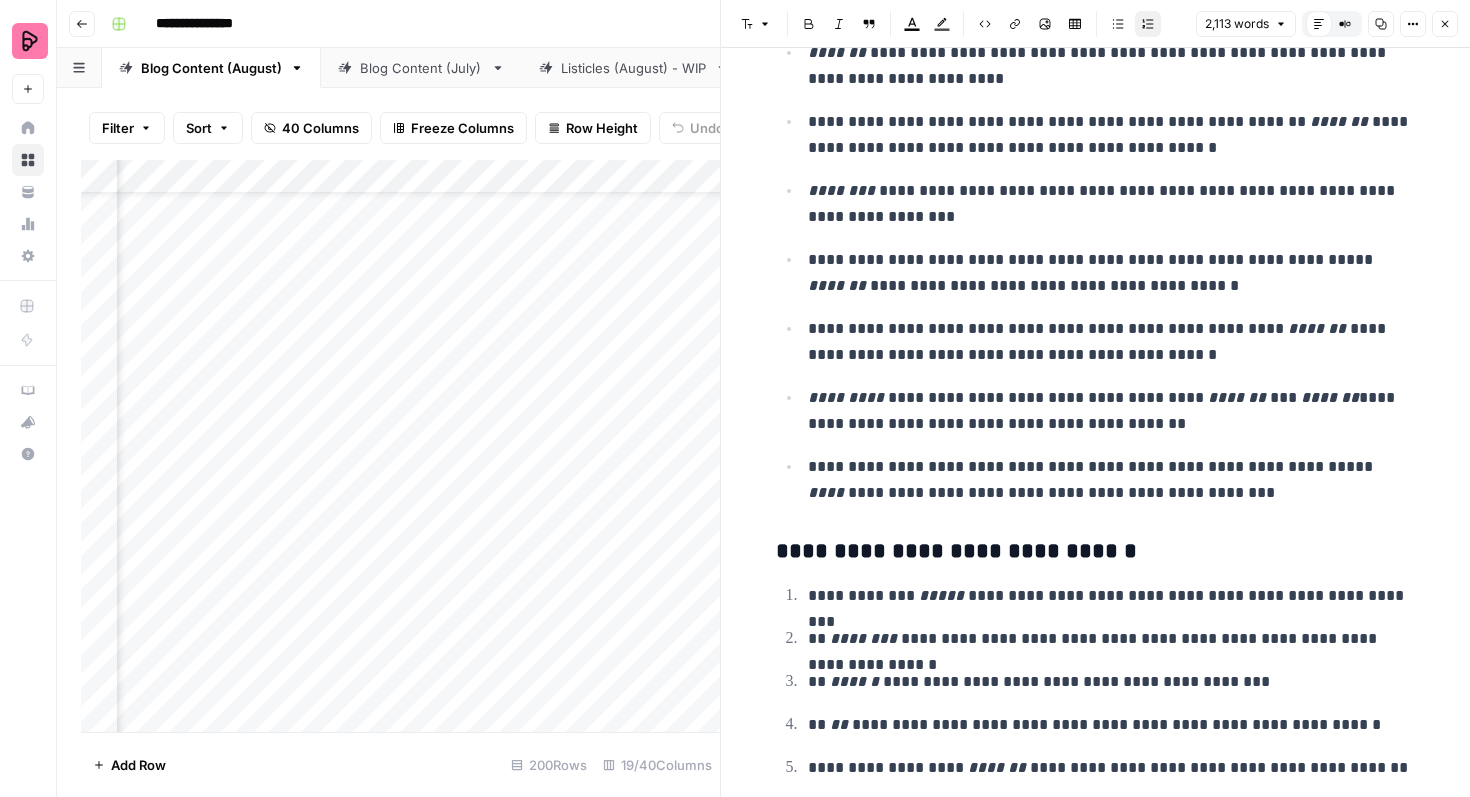 click 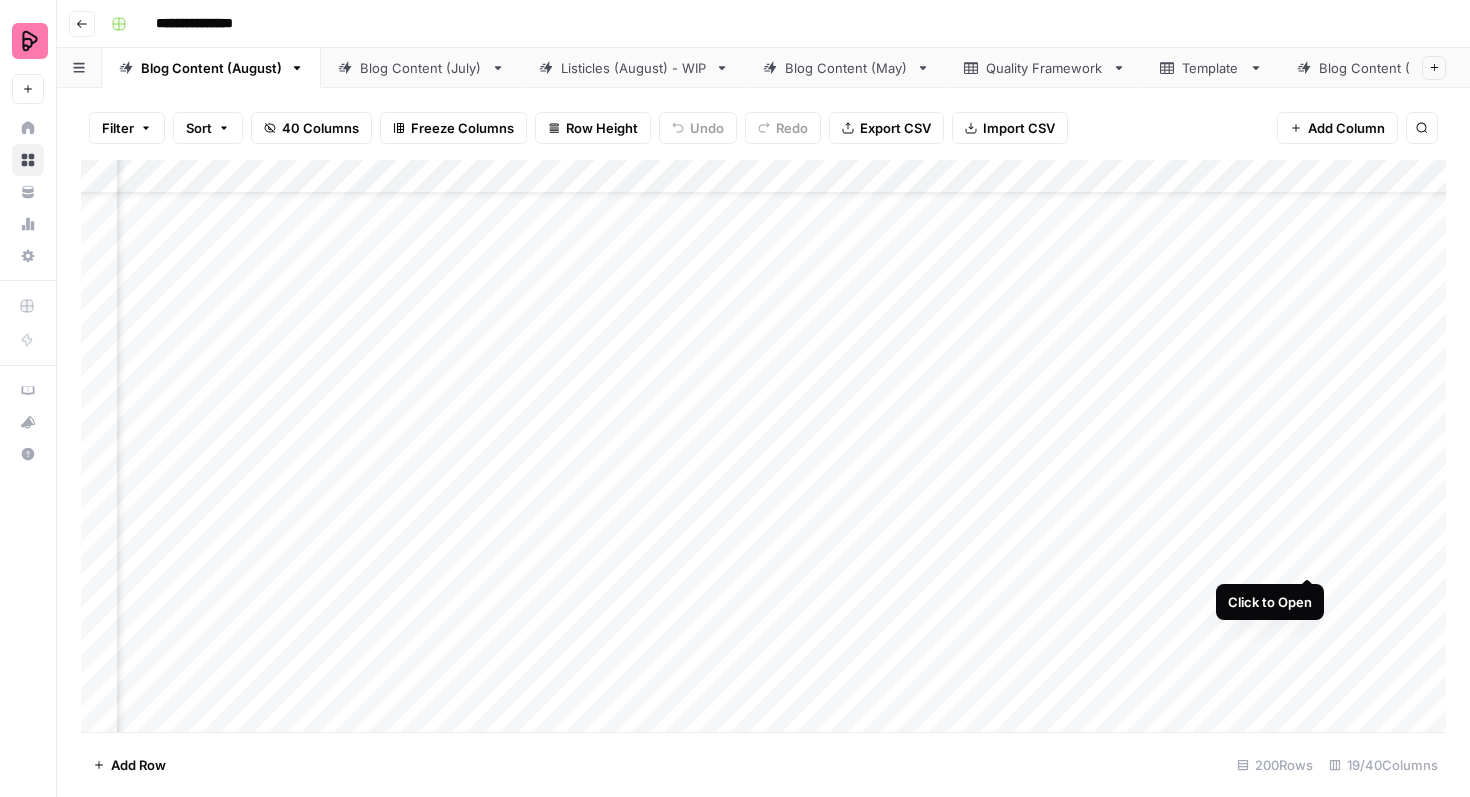 click on "Add Column" at bounding box center [763, 446] 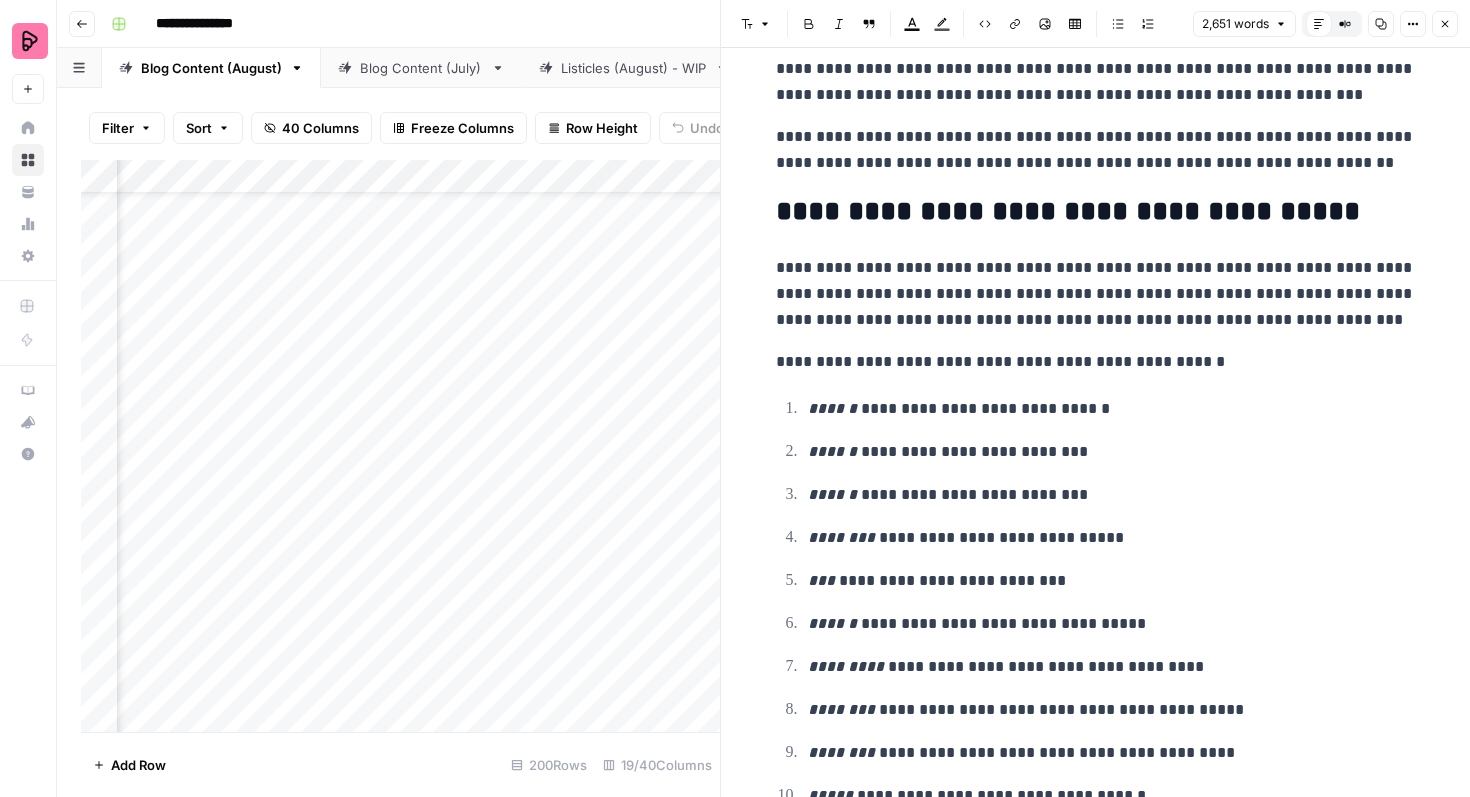 scroll, scrollTop: 0, scrollLeft: 0, axis: both 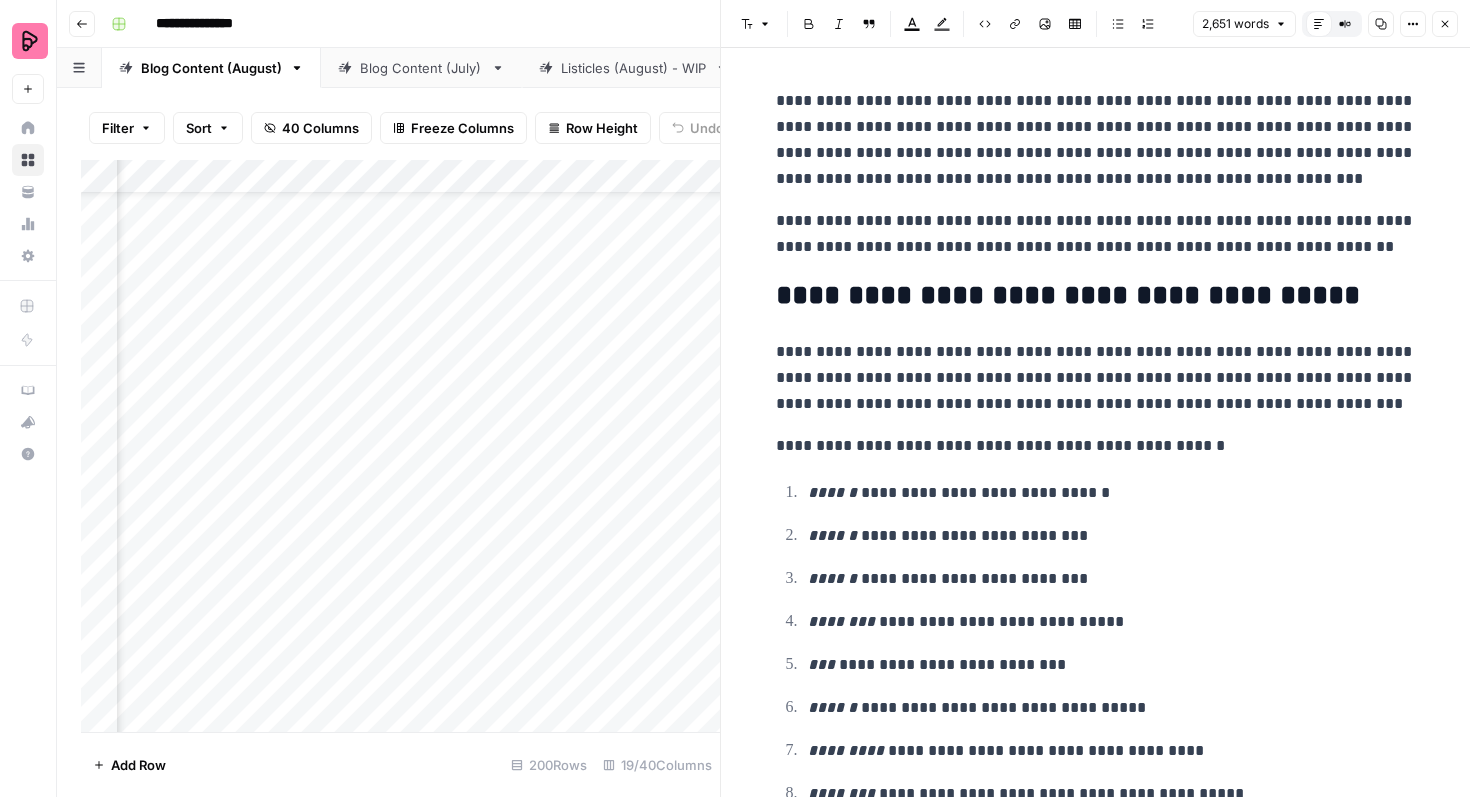 click 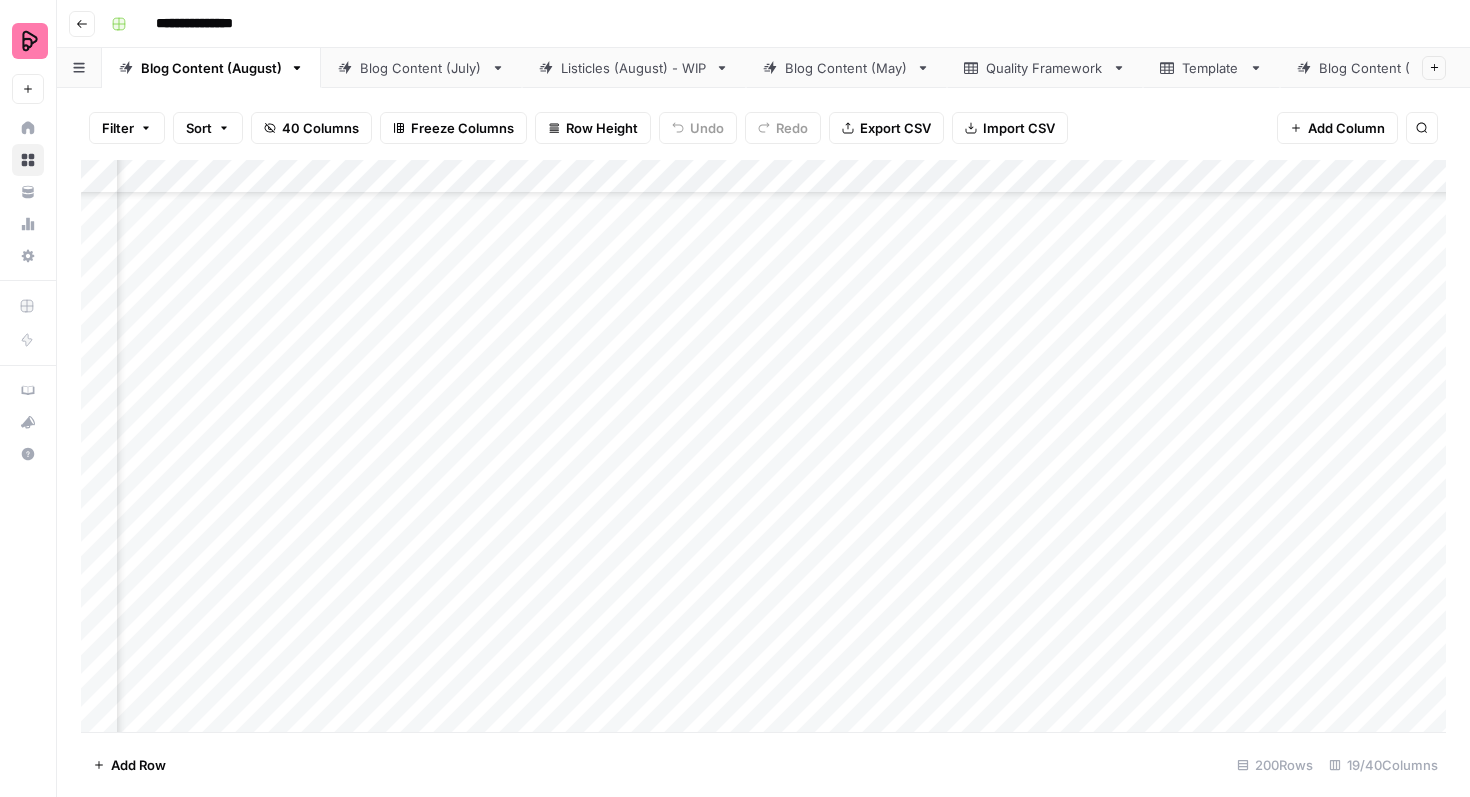 scroll, scrollTop: 0, scrollLeft: 107, axis: horizontal 